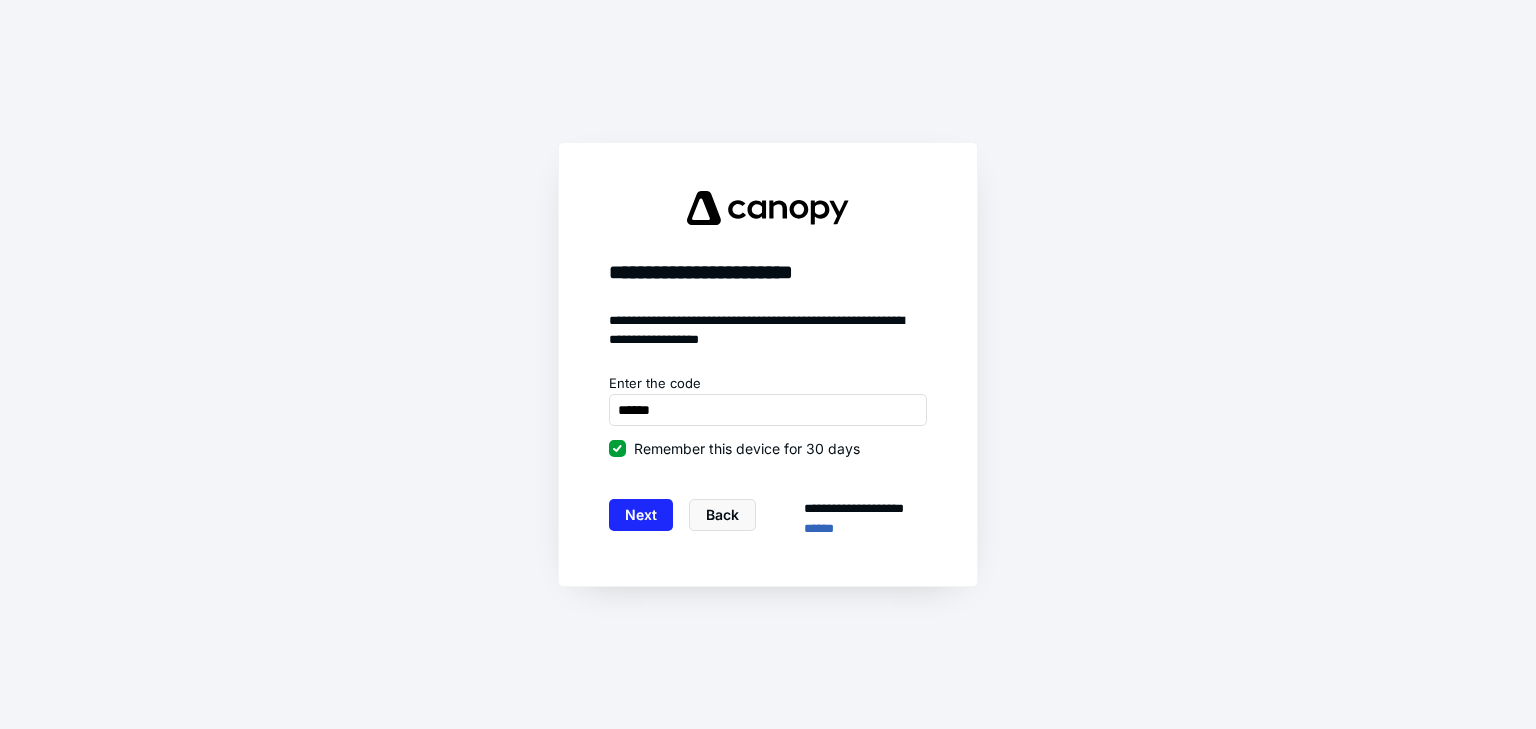 scroll, scrollTop: 0, scrollLeft: 0, axis: both 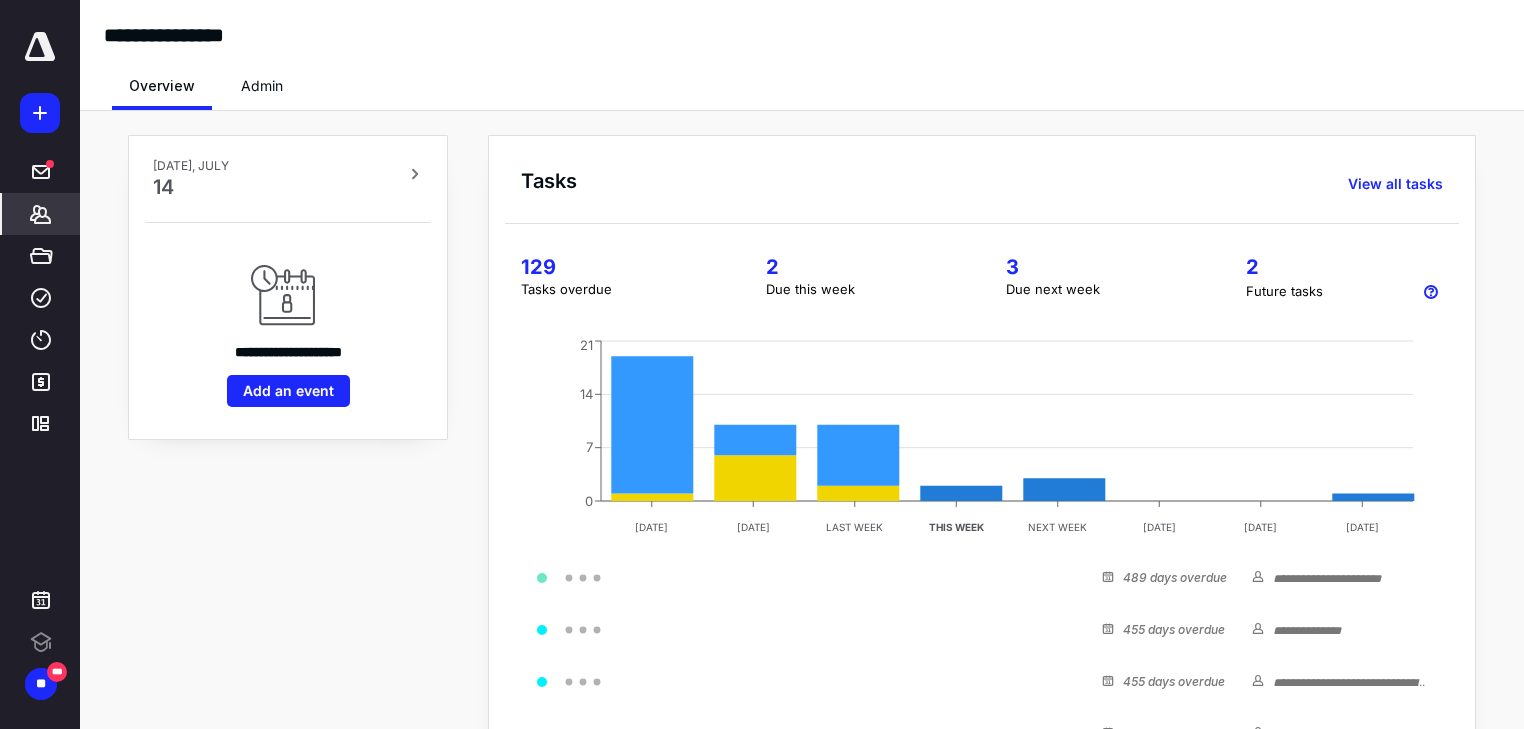 click on "*******" at bounding box center [41, 214] 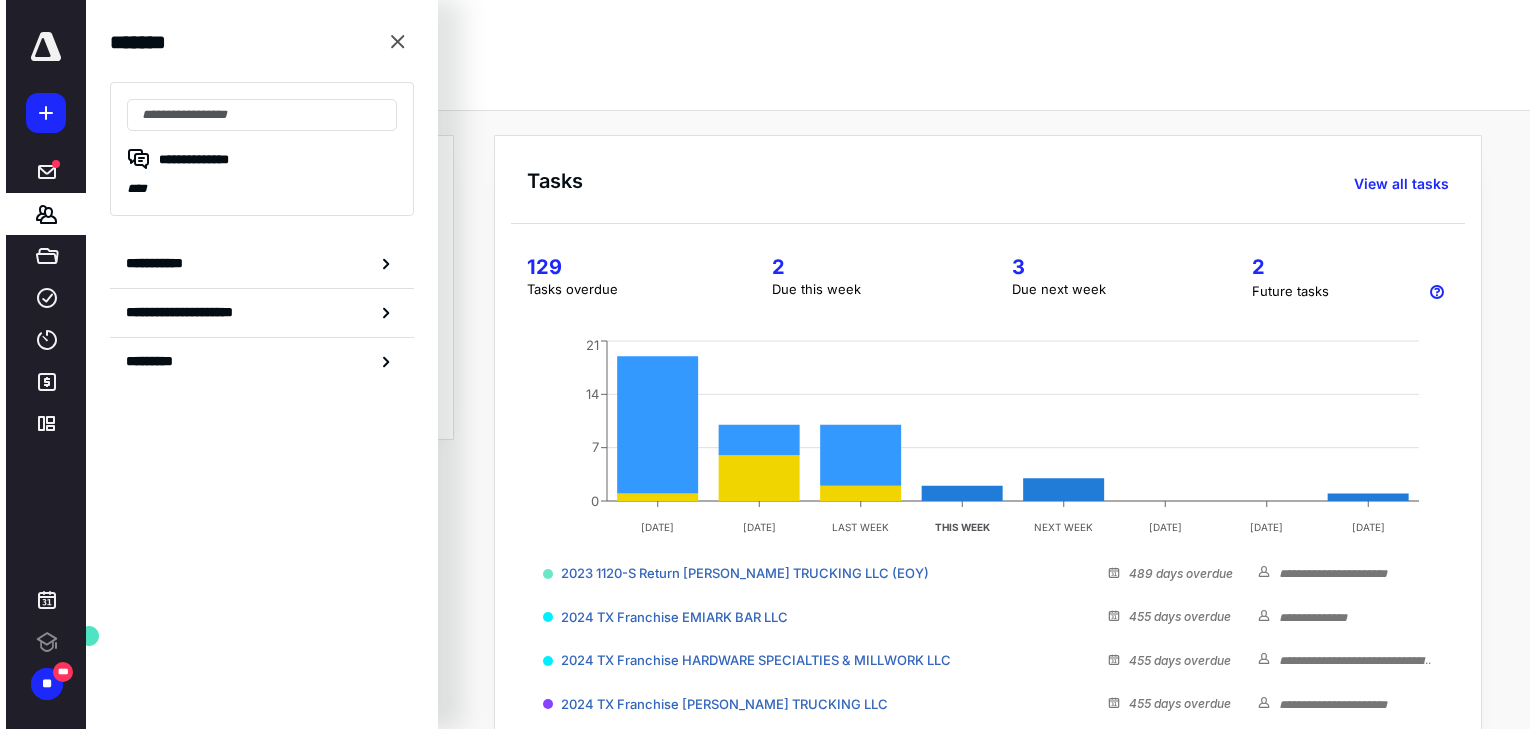 scroll, scrollTop: 0, scrollLeft: 0, axis: both 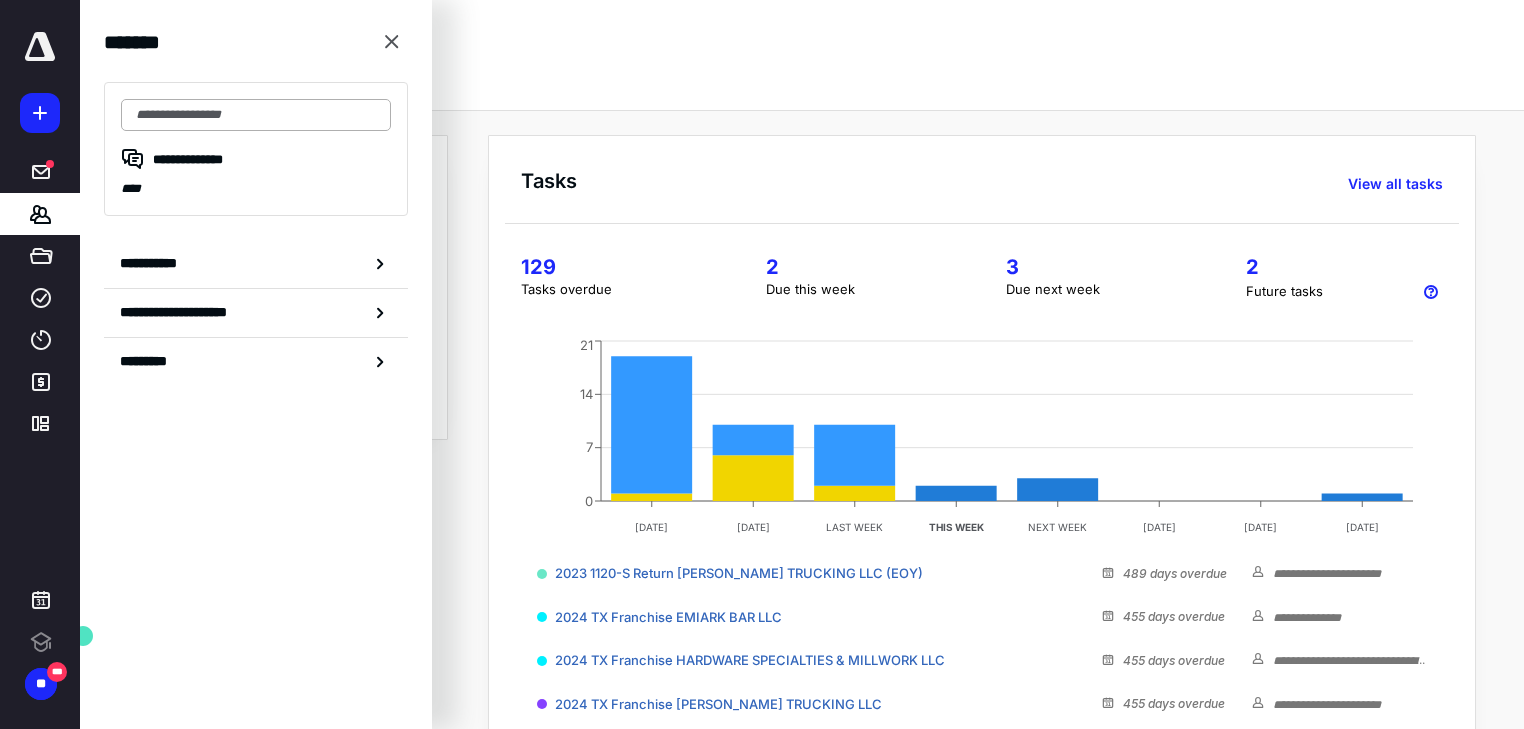 click at bounding box center (256, 115) 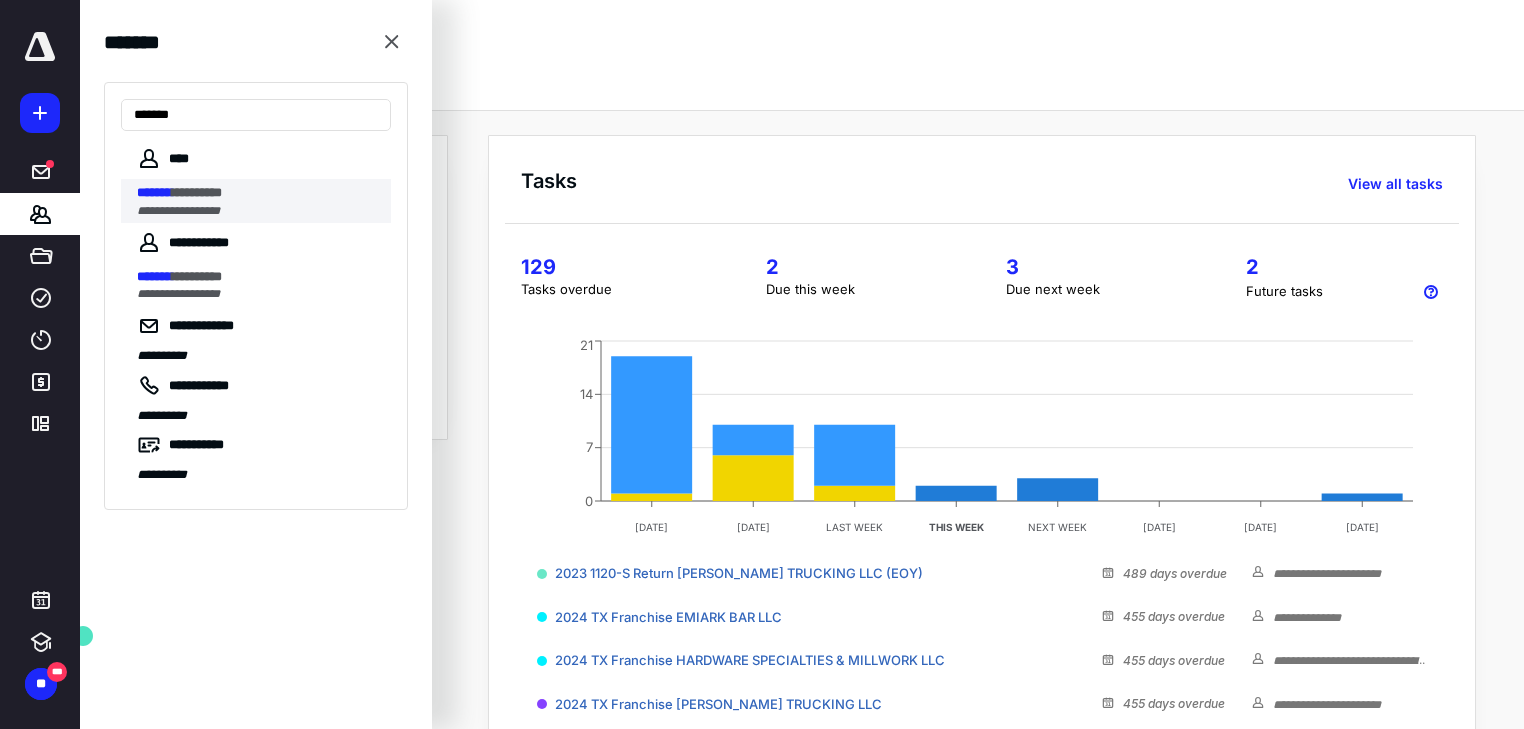 type on "*******" 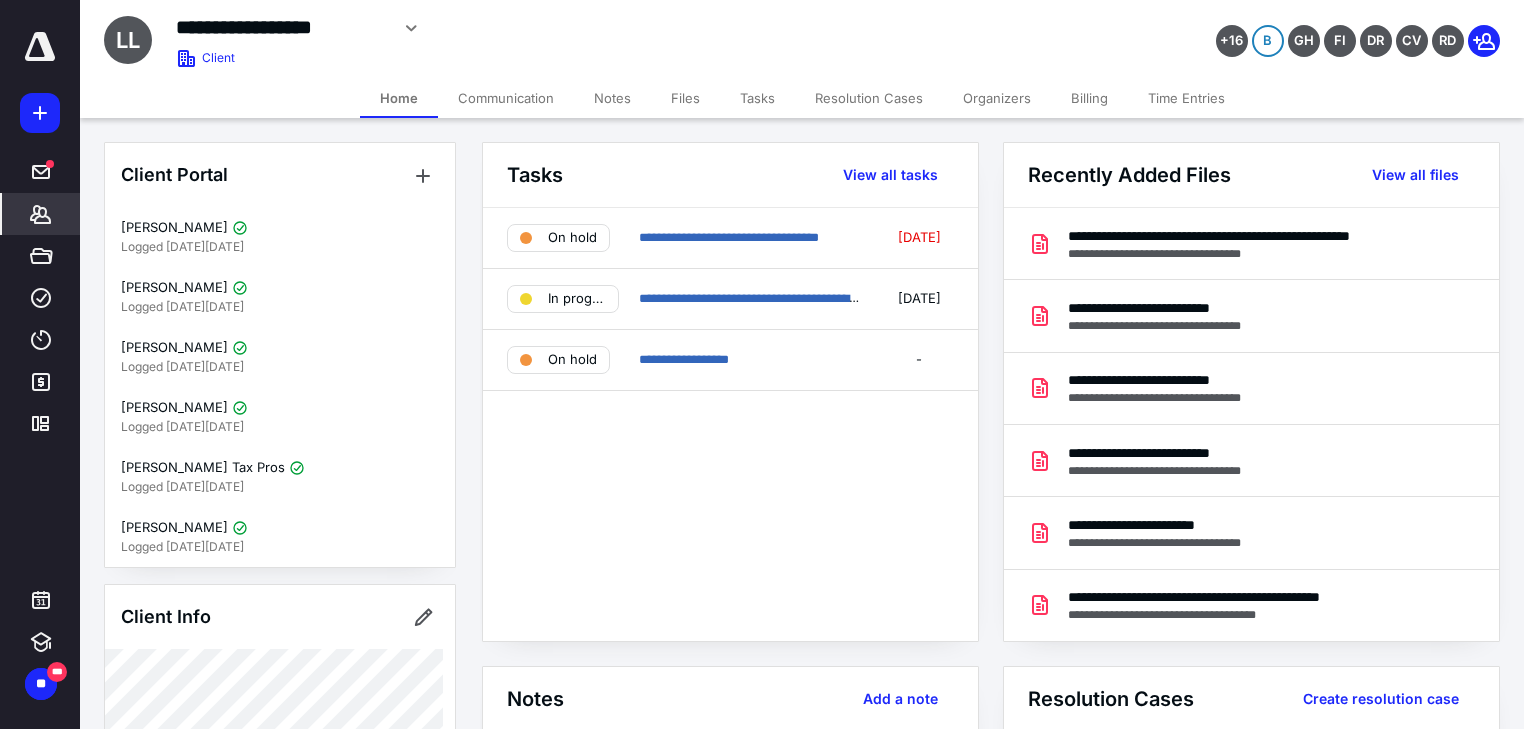 click on "Files" at bounding box center [685, 98] 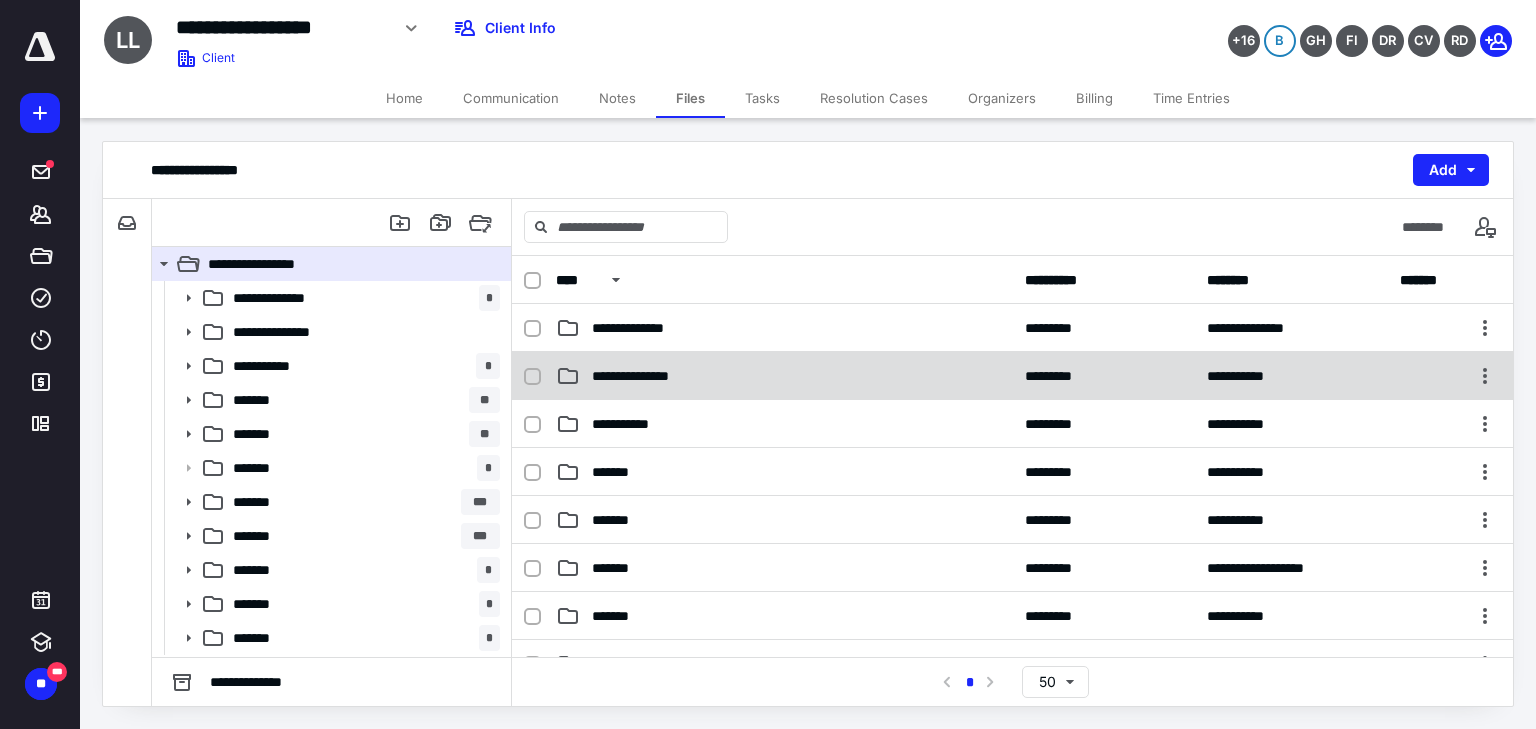 click on "**********" at bounding box center [784, 376] 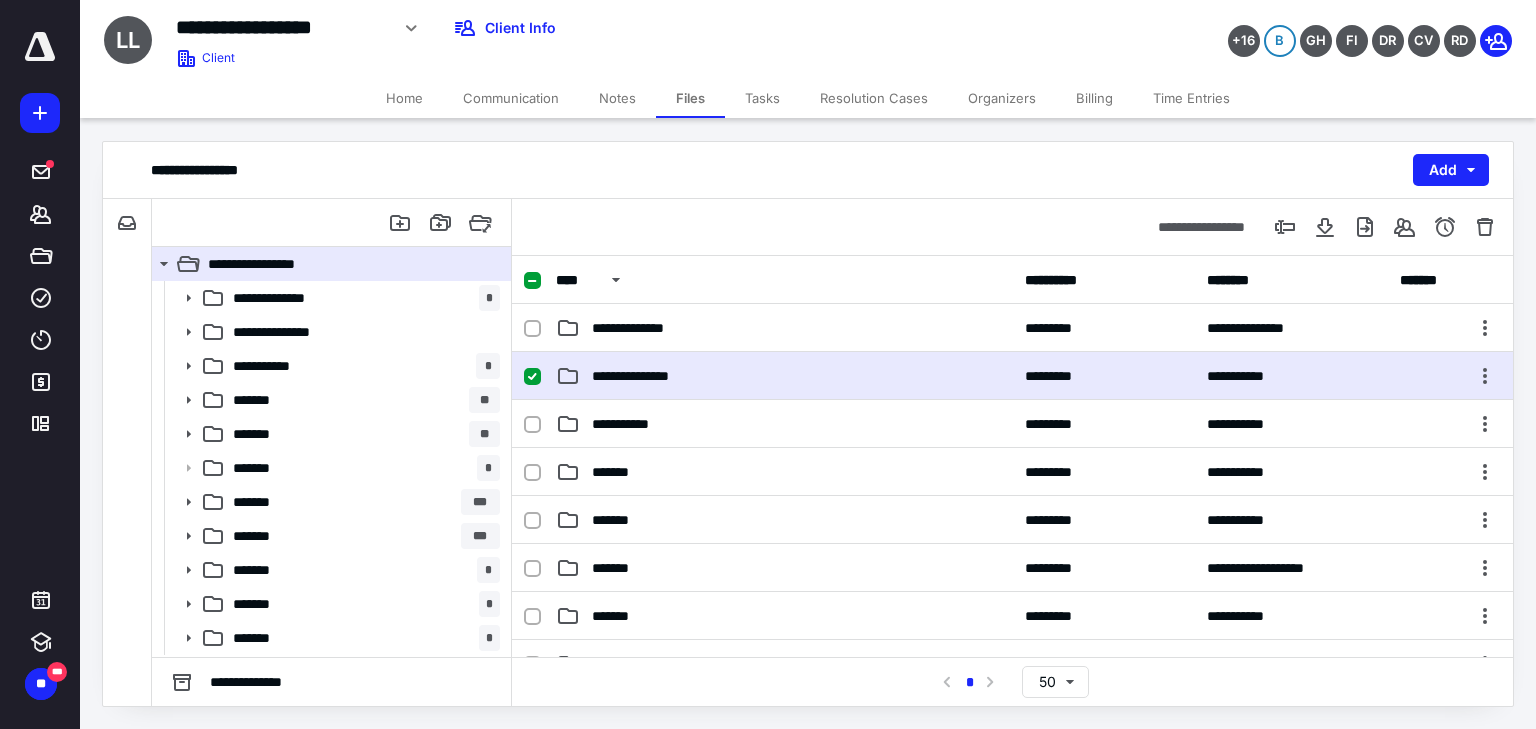 click on "**********" at bounding box center [784, 376] 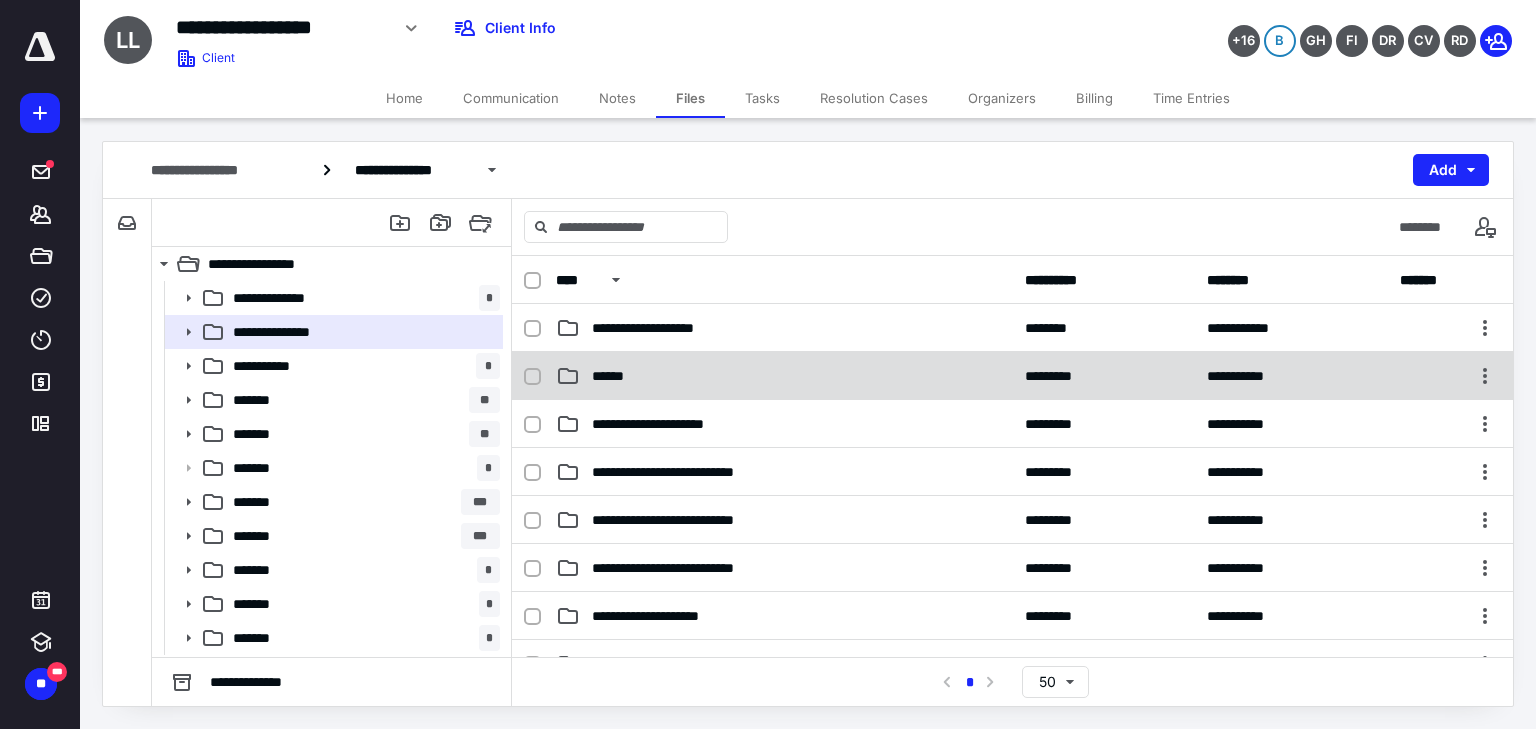 click on "******" at bounding box center (784, 376) 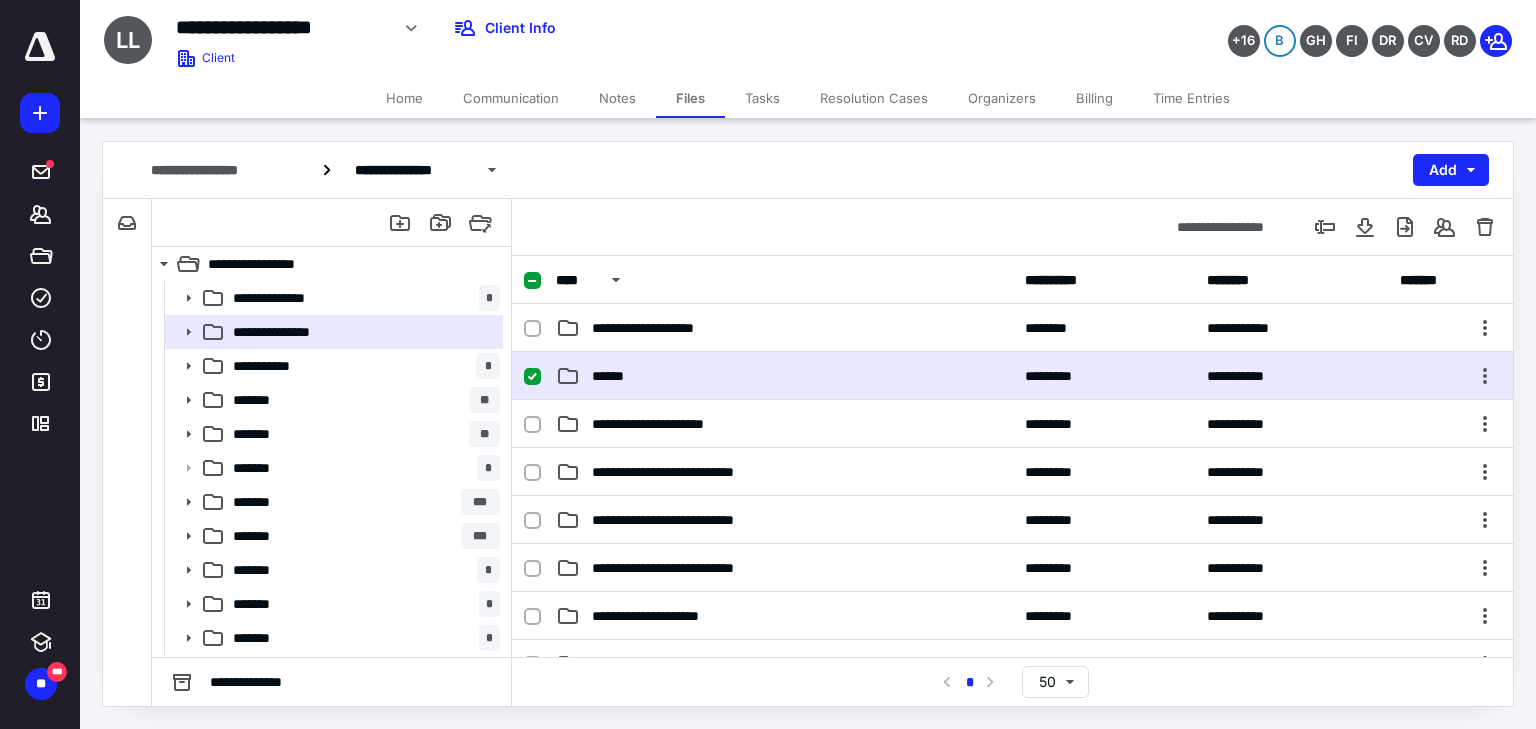 click on "******" at bounding box center (784, 376) 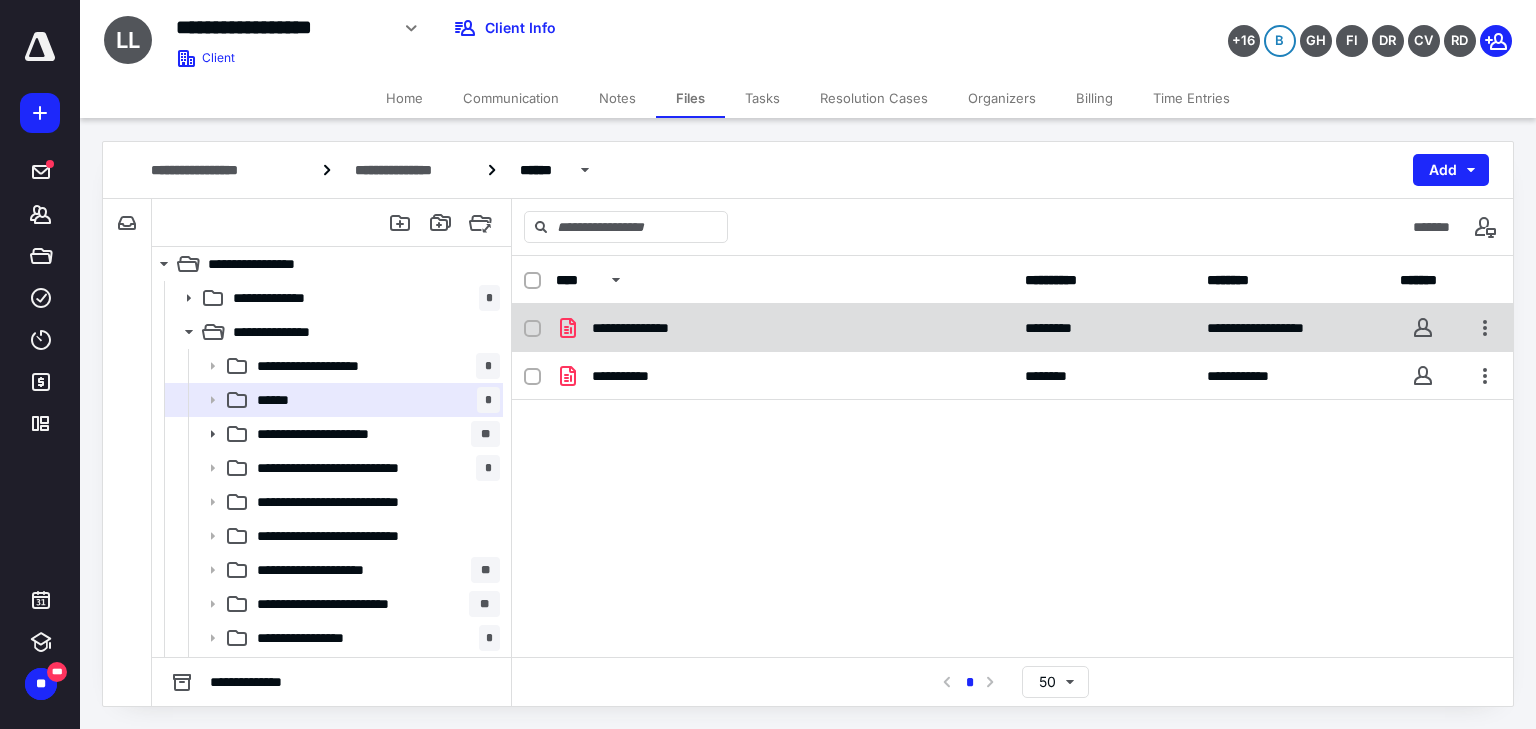 click on "**********" at bounding box center [639, 328] 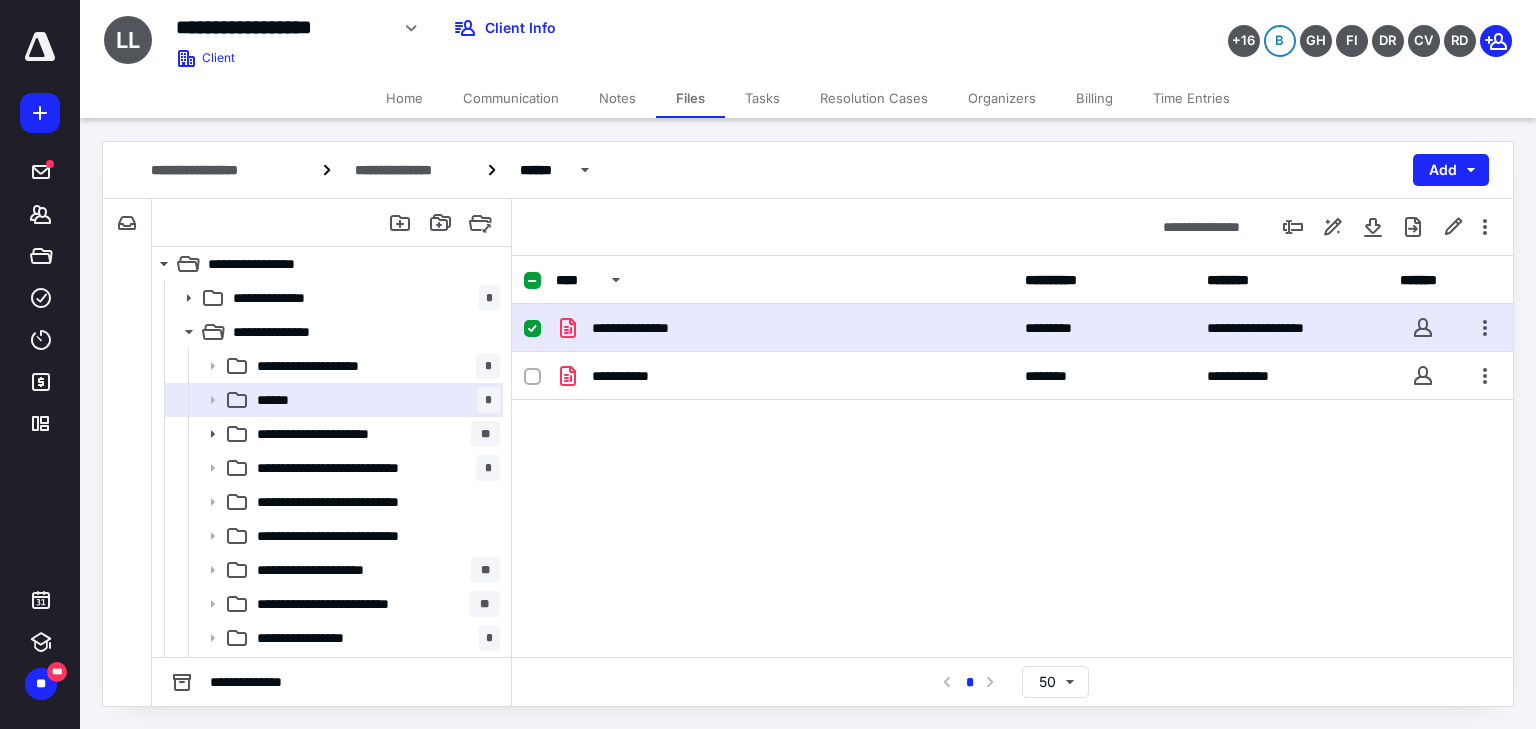 click on "**********" at bounding box center (639, 328) 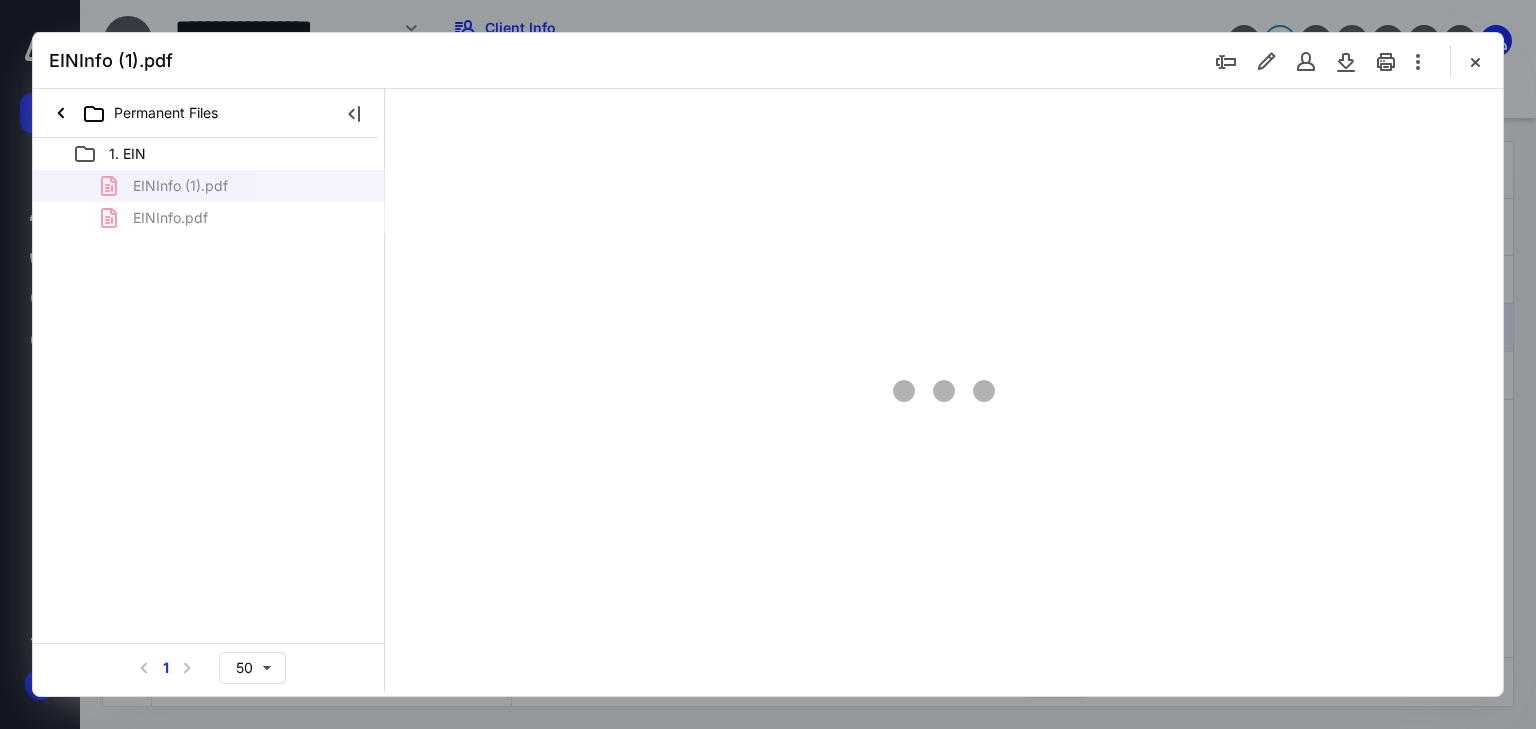 scroll, scrollTop: 0, scrollLeft: 0, axis: both 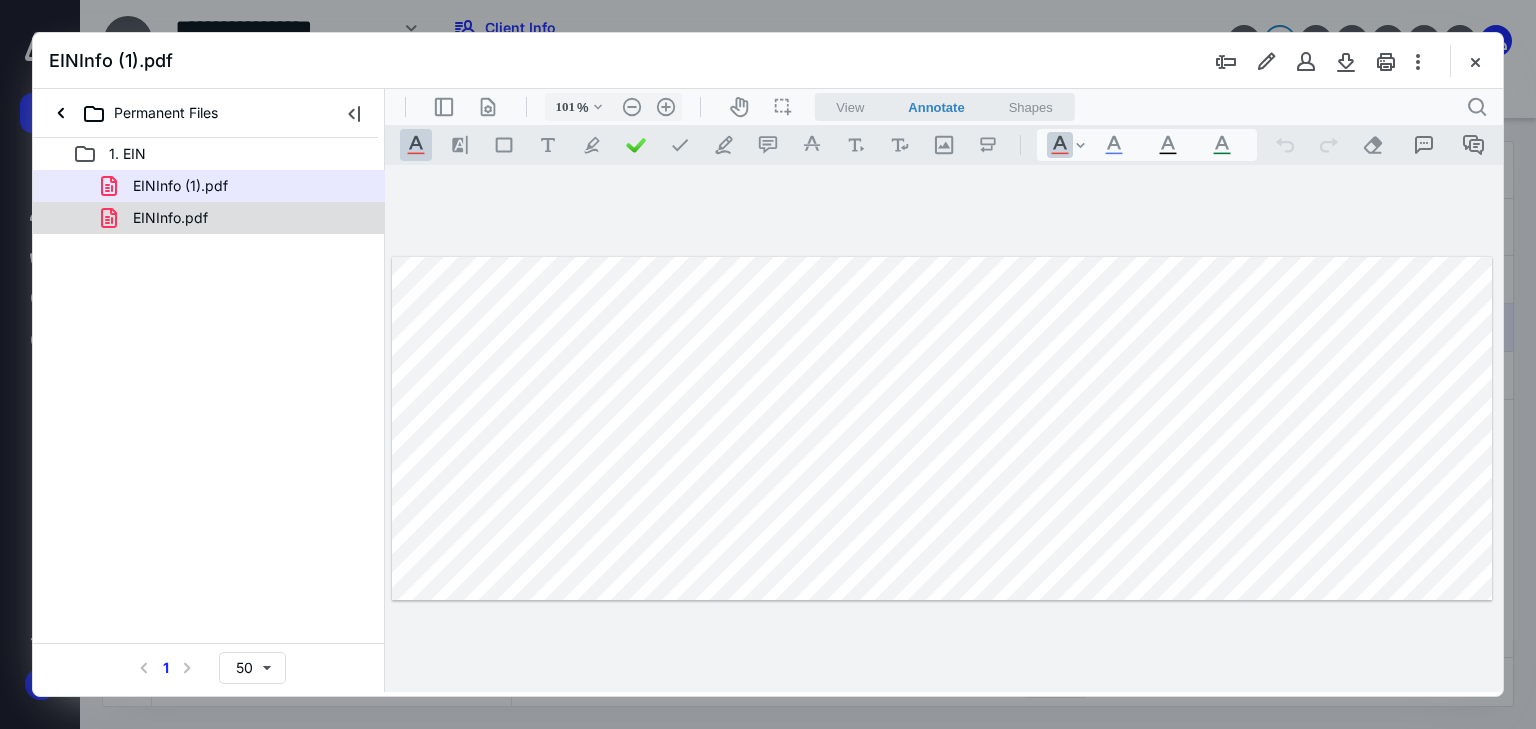 click on "EINInfo.pdf" at bounding box center [170, 218] 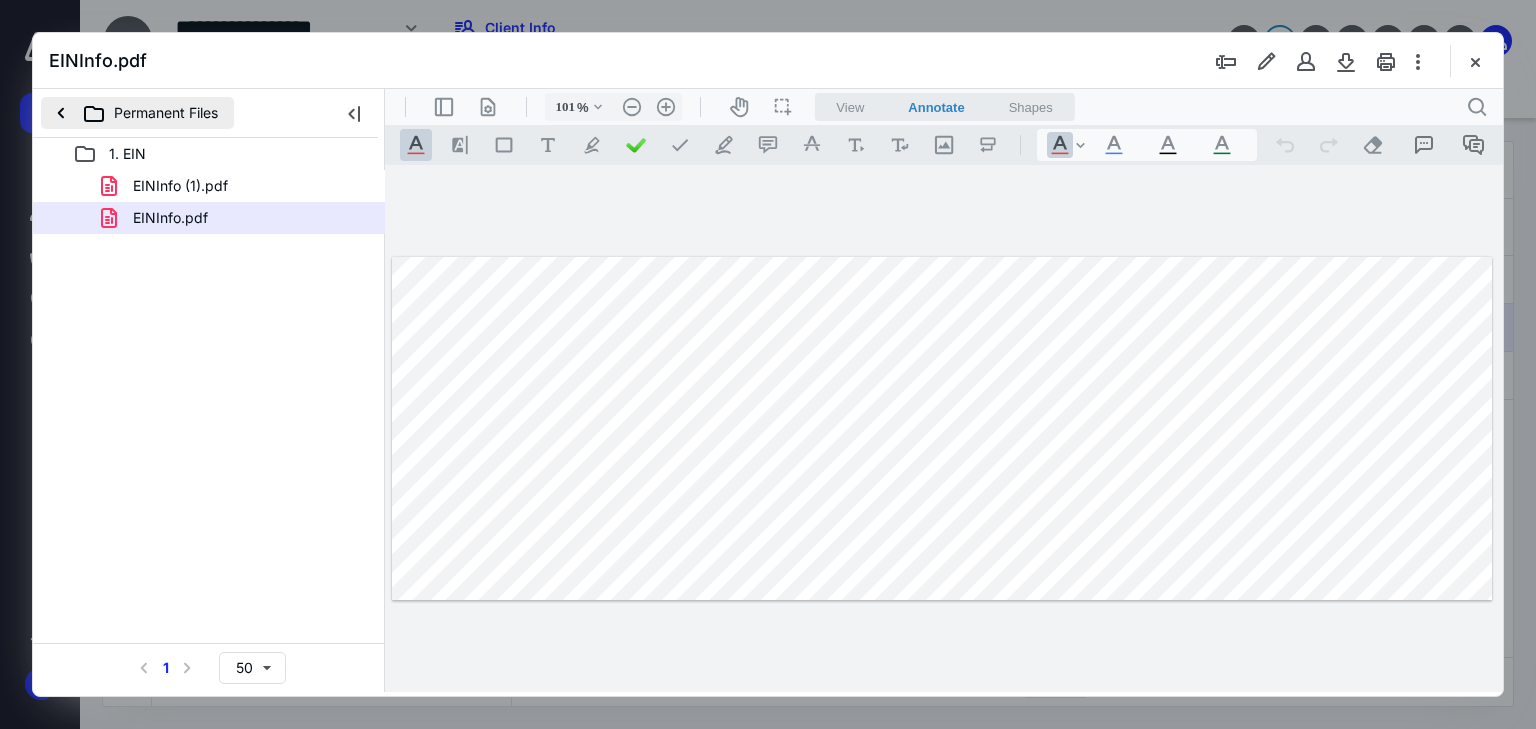 click on "Permanent Files" at bounding box center (137, 113) 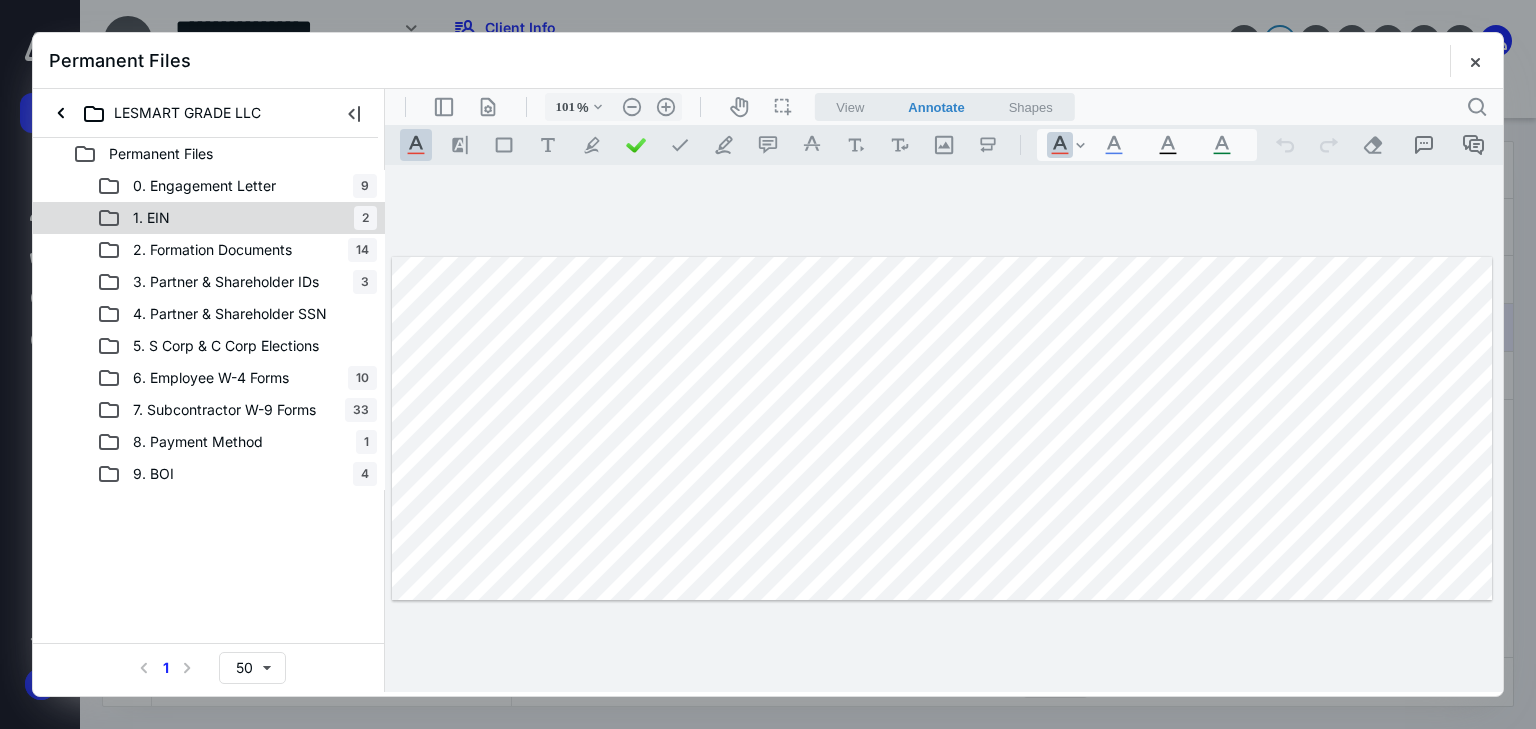 click on "1. EIN 2" at bounding box center (237, 218) 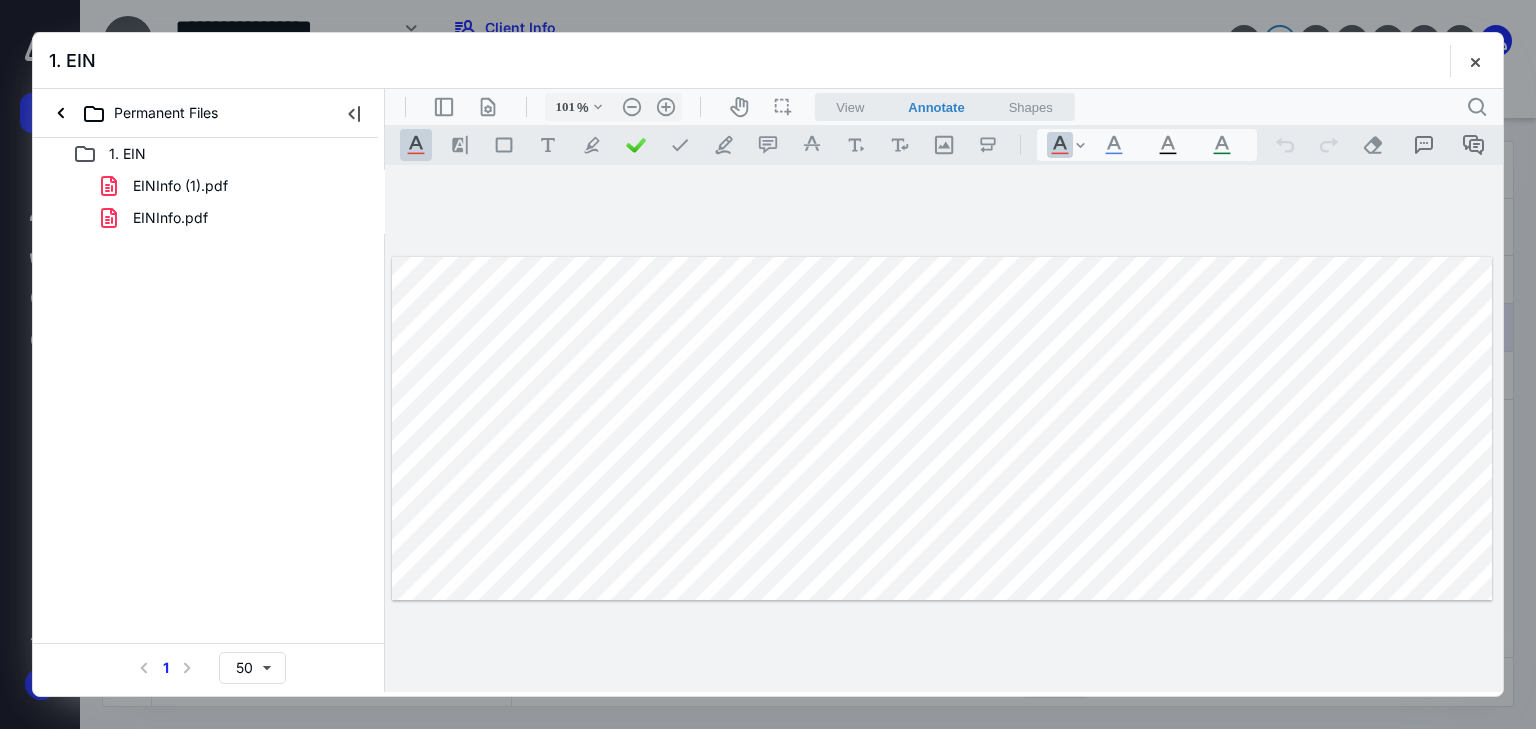 drag, startPoint x: 81, startPoint y: 144, endPoint x: 73, endPoint y: 131, distance: 15.264338 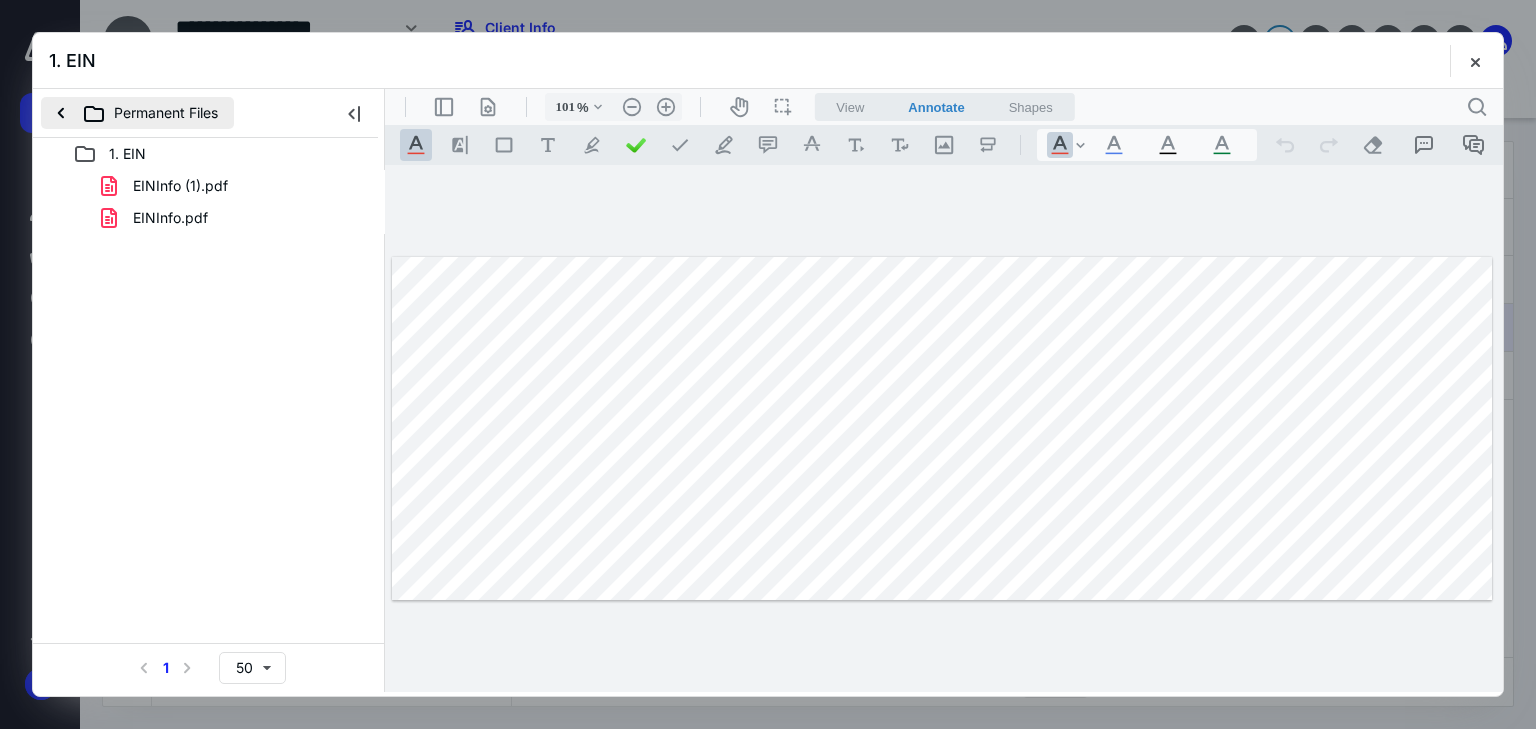 click on "Permanent Files" at bounding box center (137, 113) 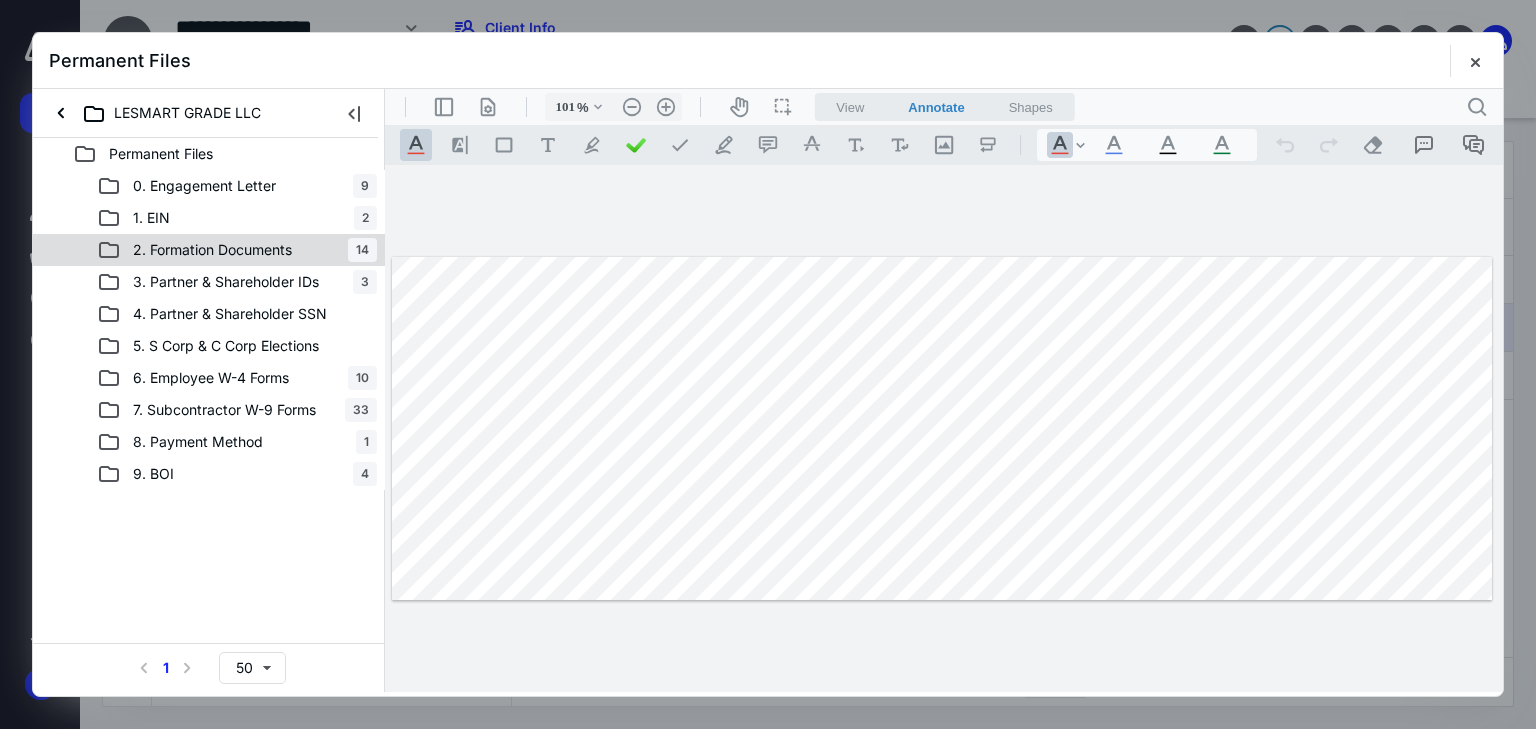 click on "2. Formation Documents" at bounding box center [212, 250] 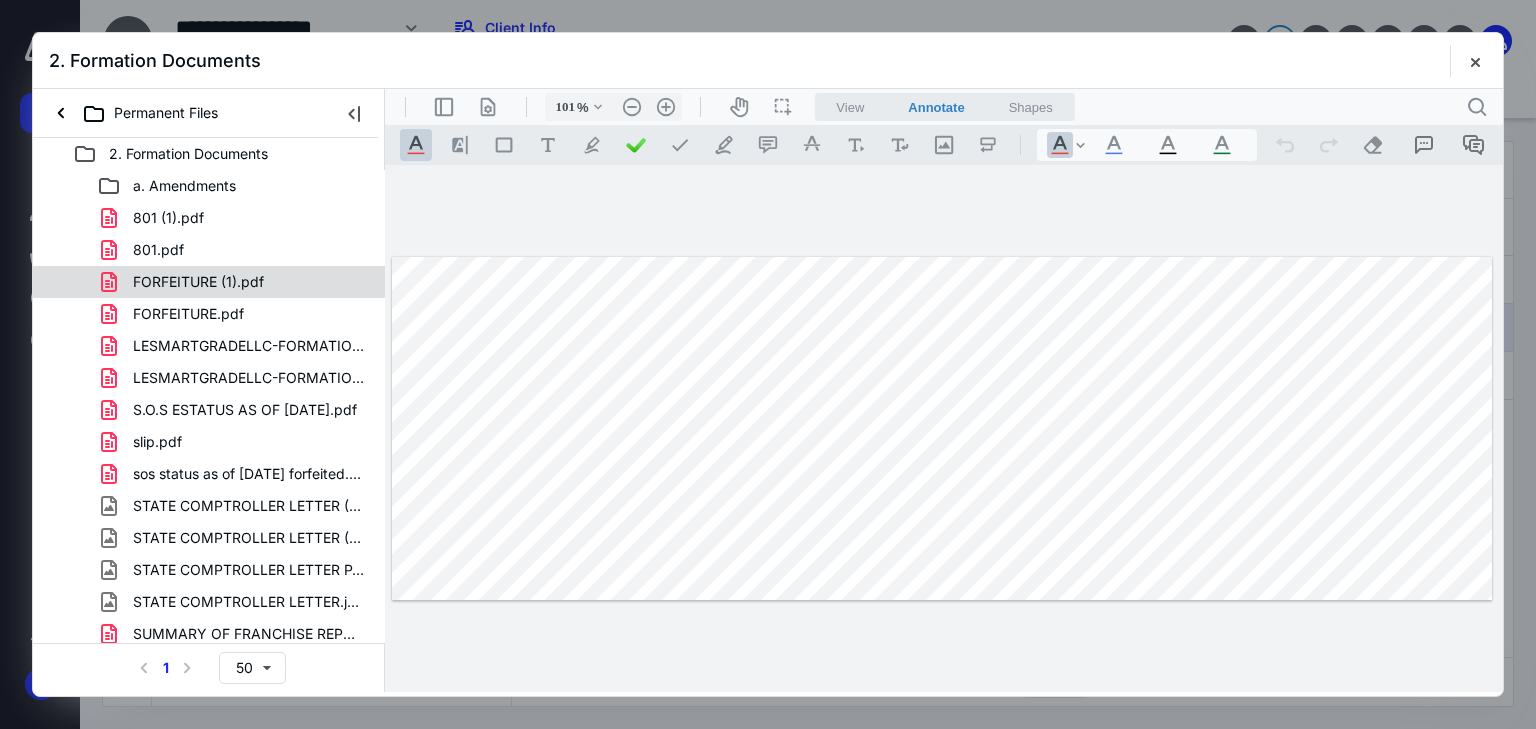 scroll, scrollTop: 6, scrollLeft: 0, axis: vertical 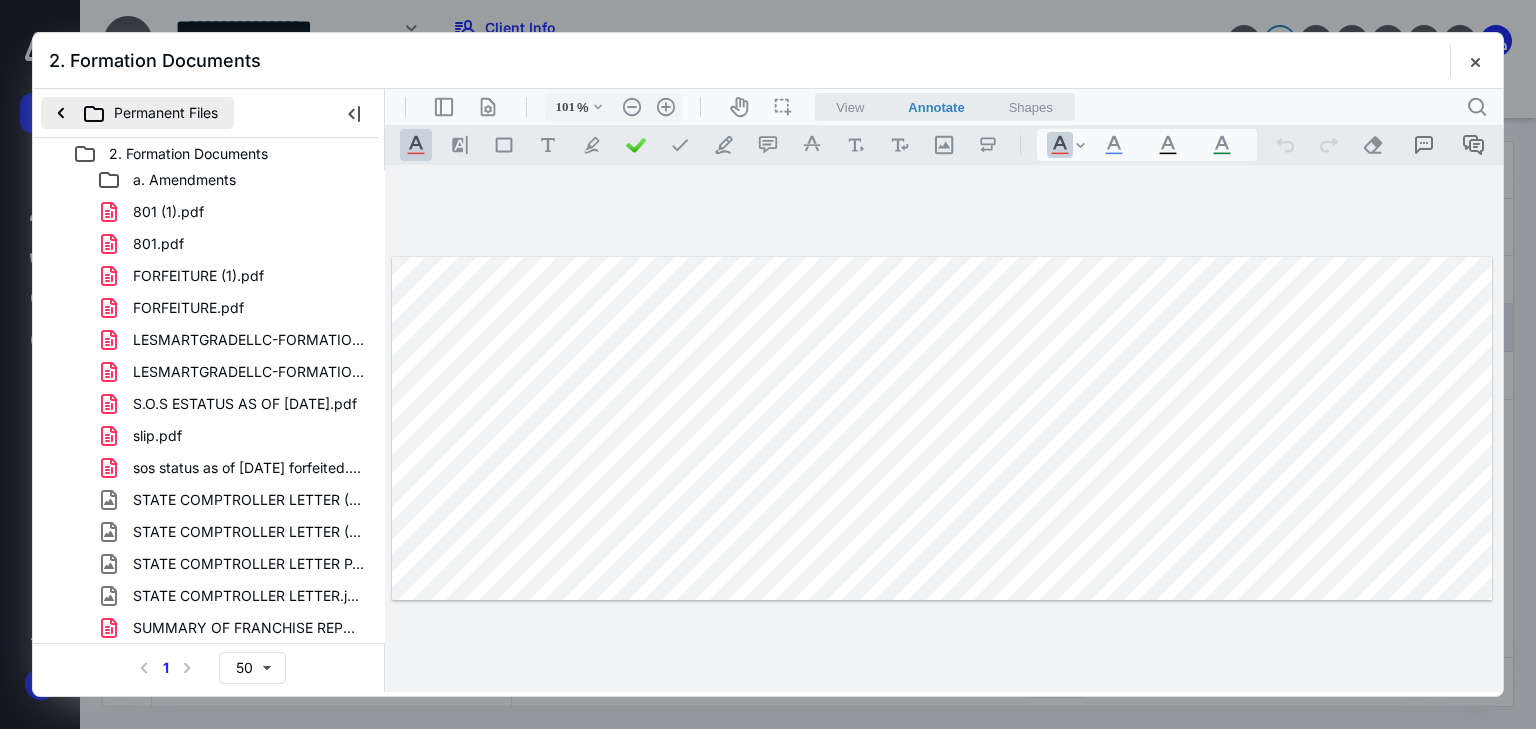 click on "Permanent Files" at bounding box center (137, 113) 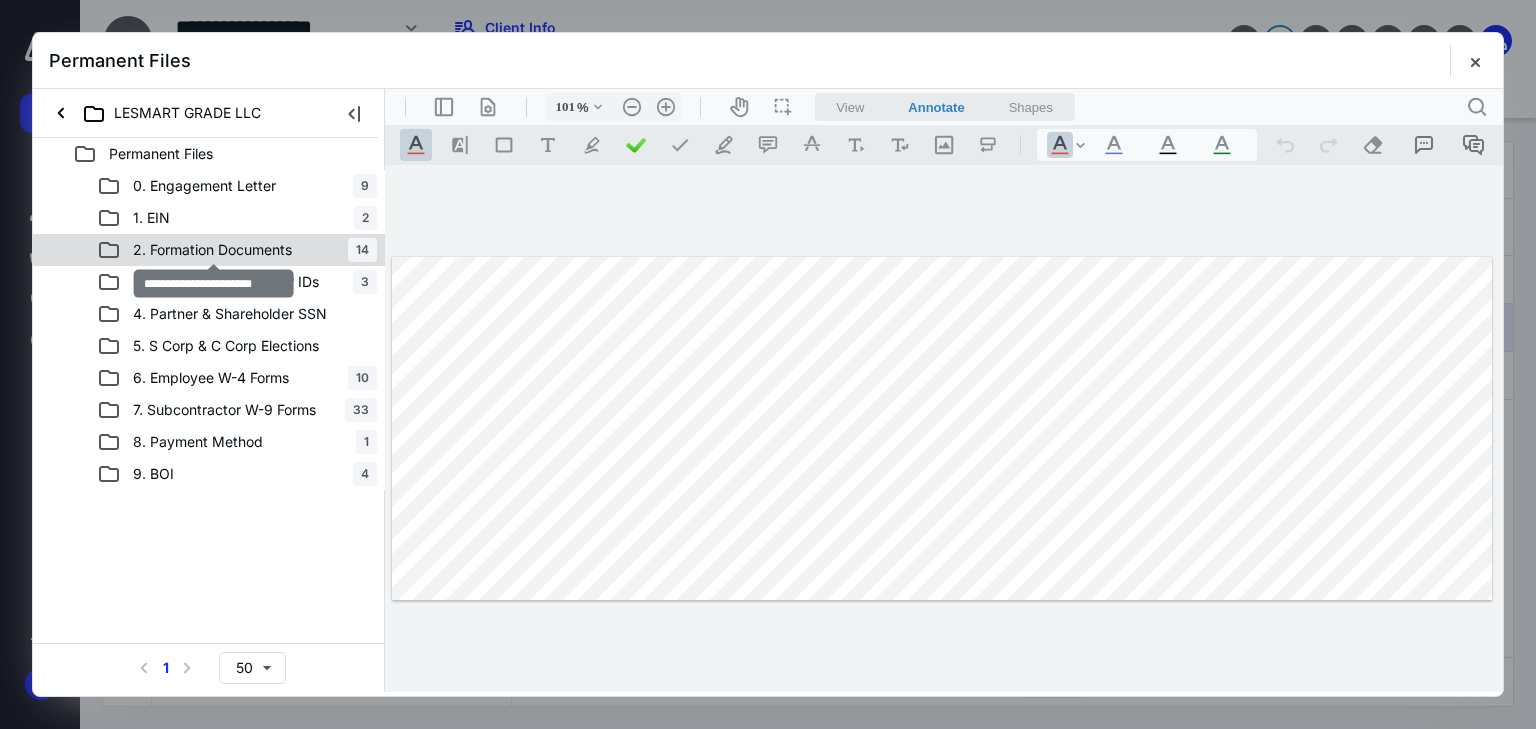 click on "2. Formation Documents" at bounding box center (212, 250) 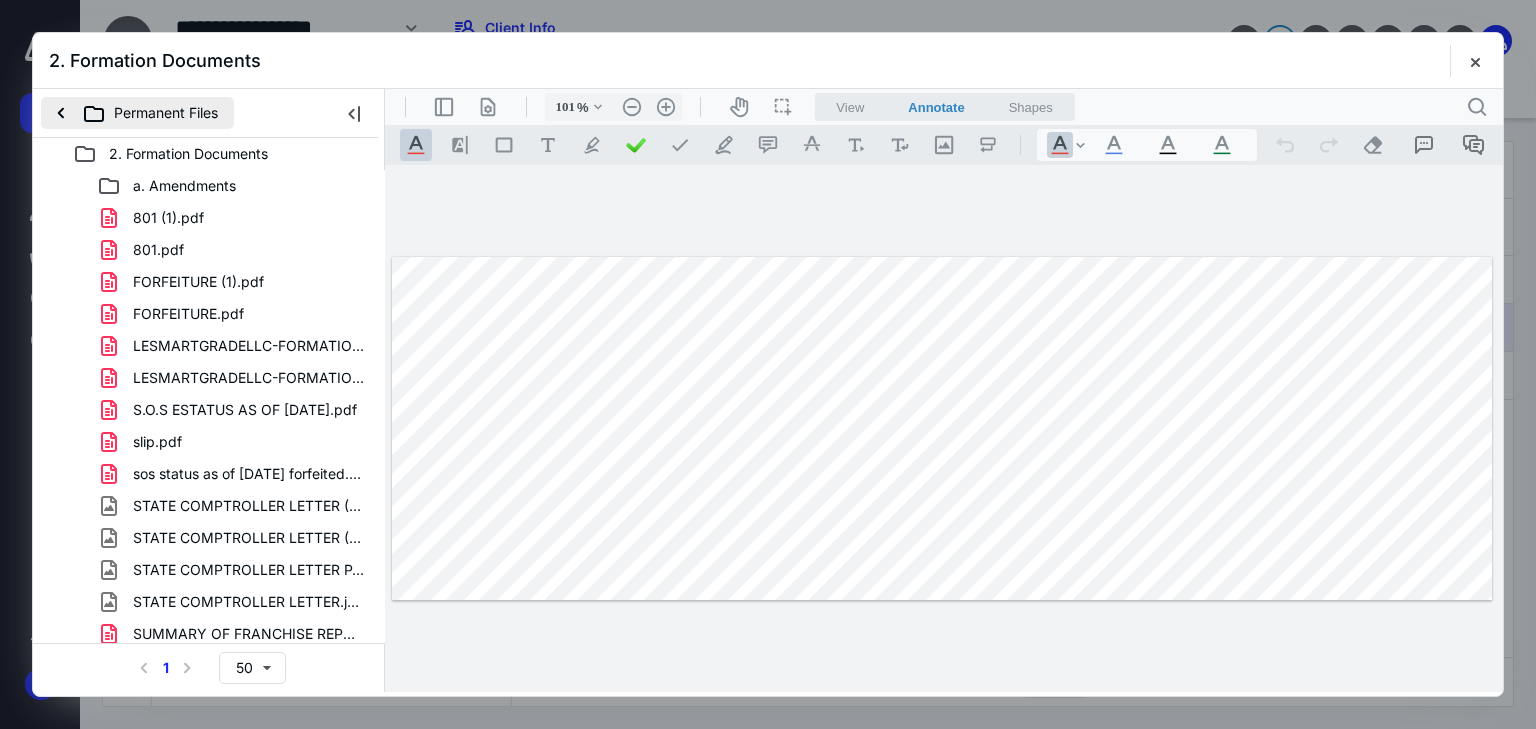 click on "Permanent Files" at bounding box center [137, 113] 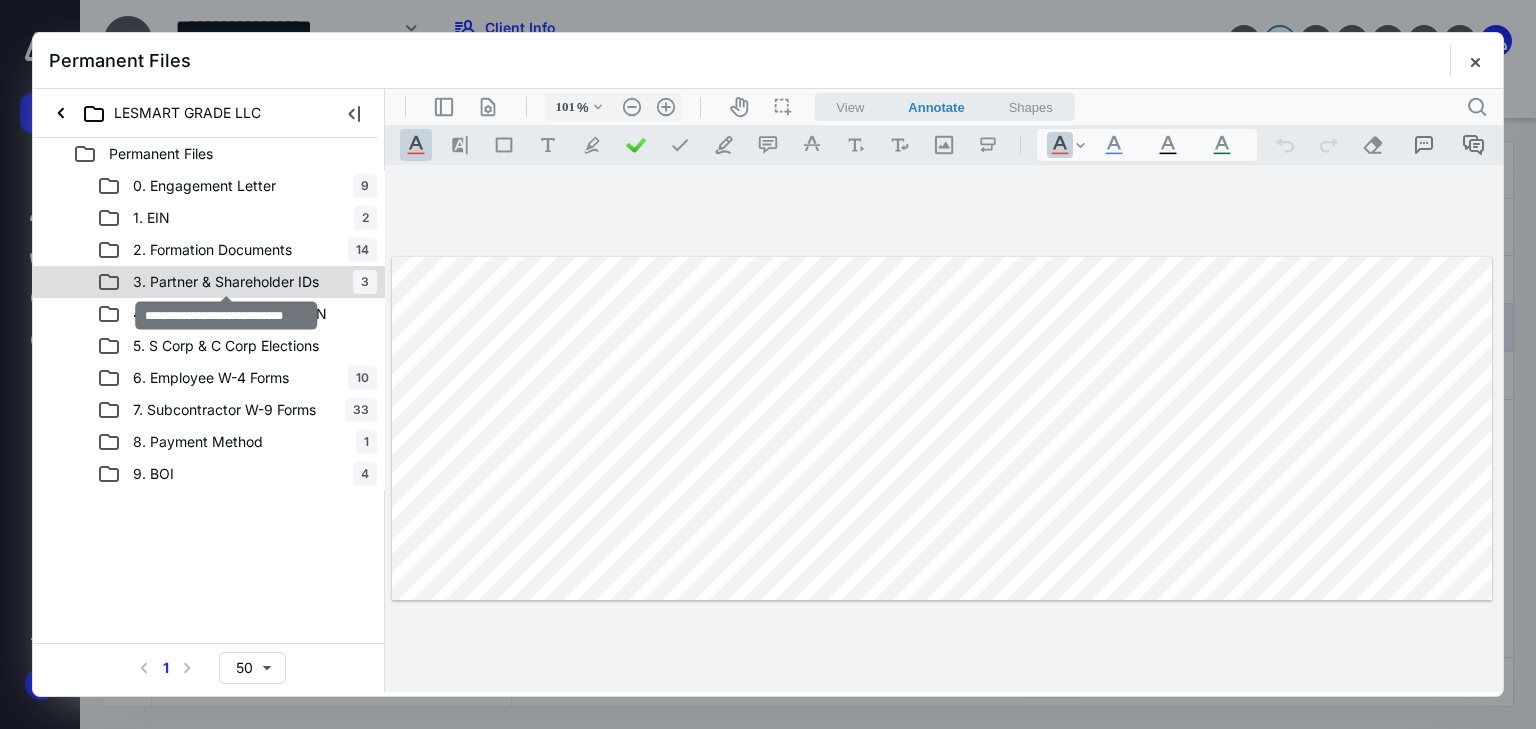 click on "3. Partner & Shareholder IDs" at bounding box center (226, 282) 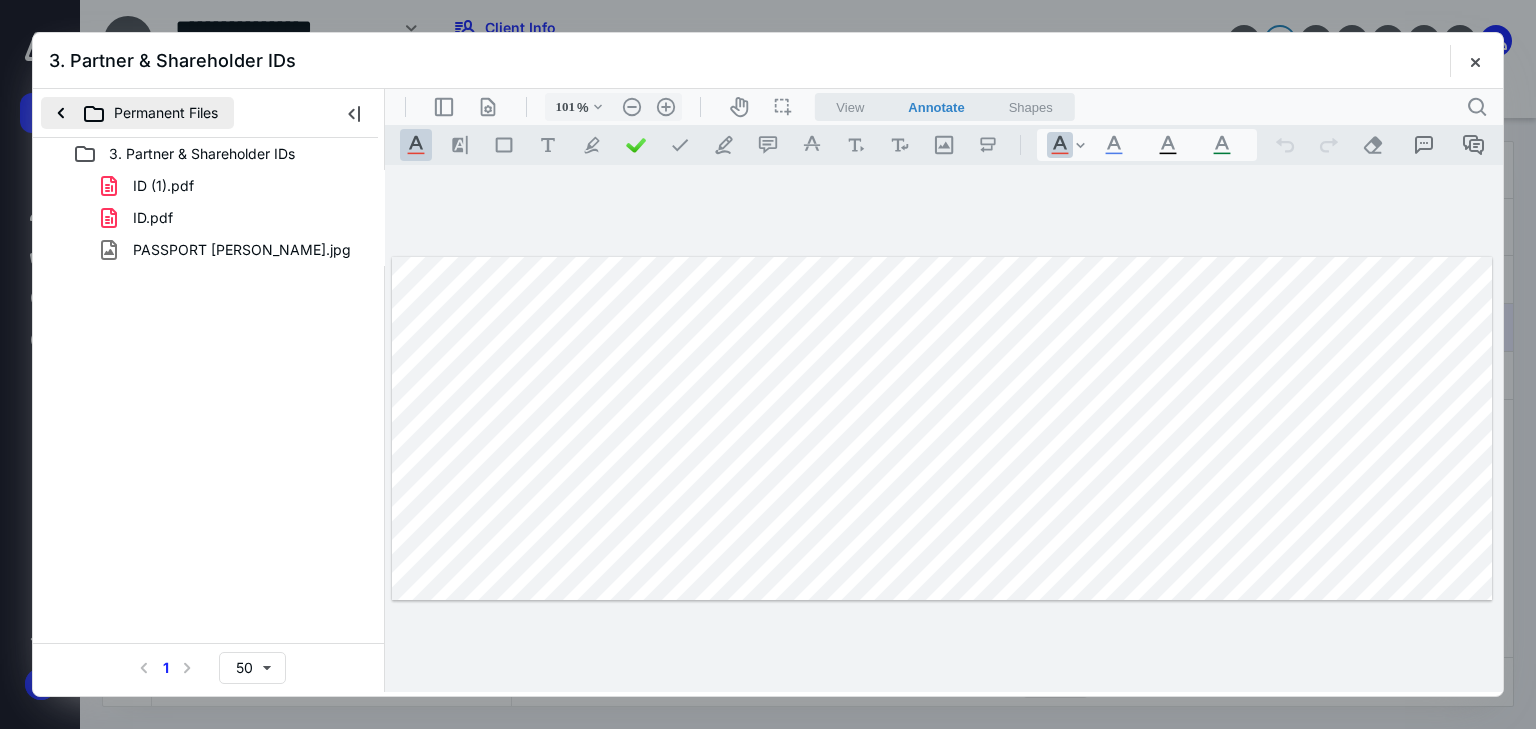 click on "Permanent Files" at bounding box center [137, 113] 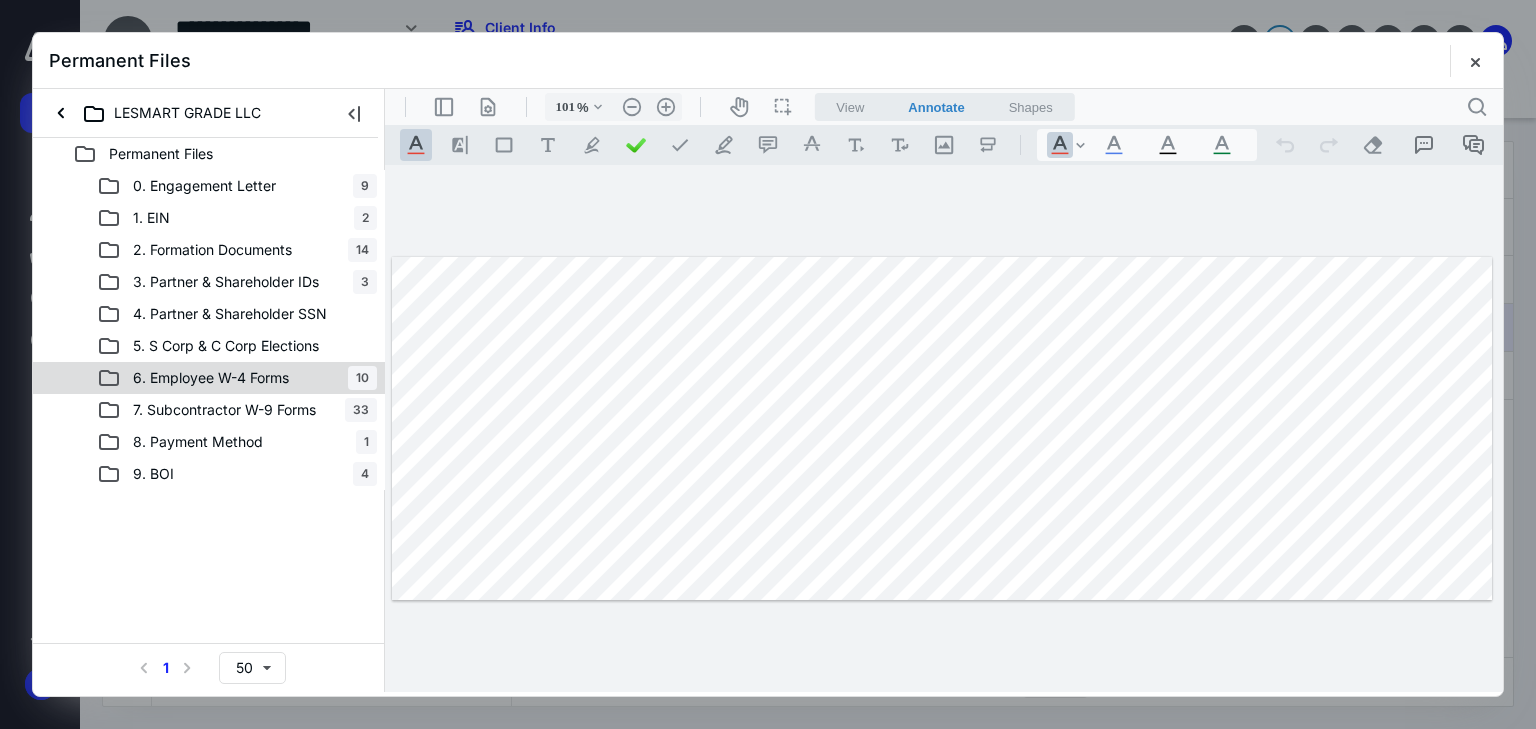 click on "6. Employee W-4 Forms" at bounding box center (211, 378) 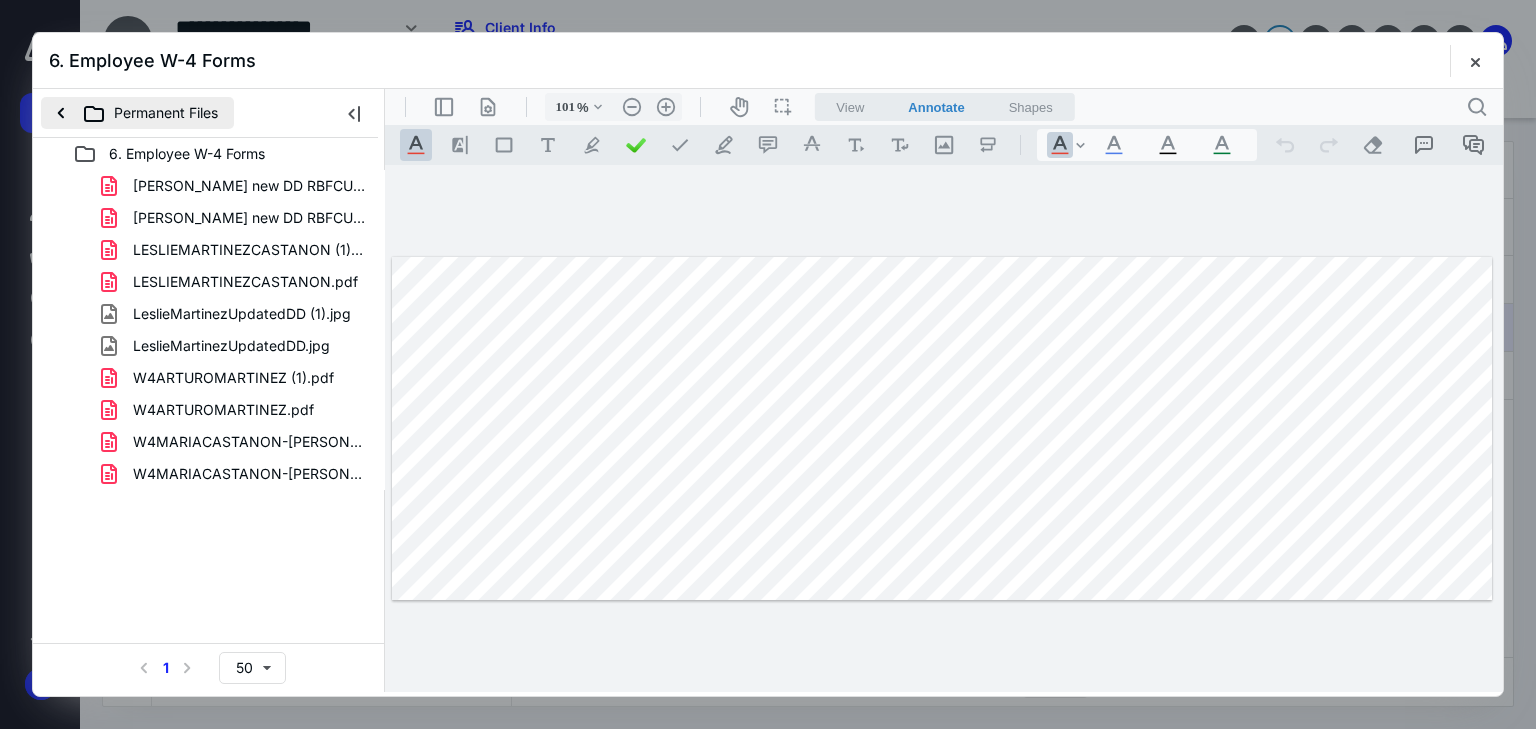 click on "Permanent Files" at bounding box center (137, 113) 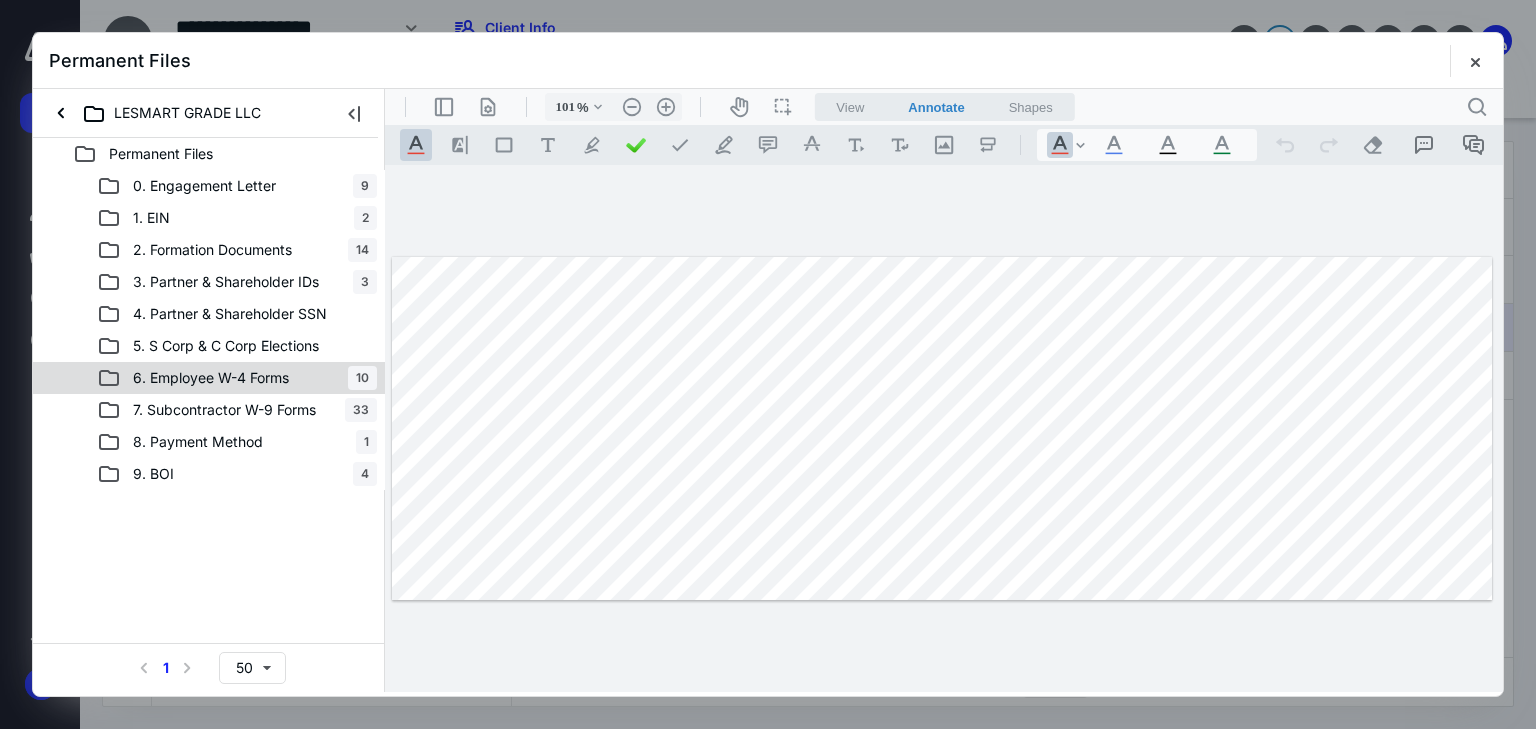 click on "6. Employee W-4 Forms 10" at bounding box center (209, 378) 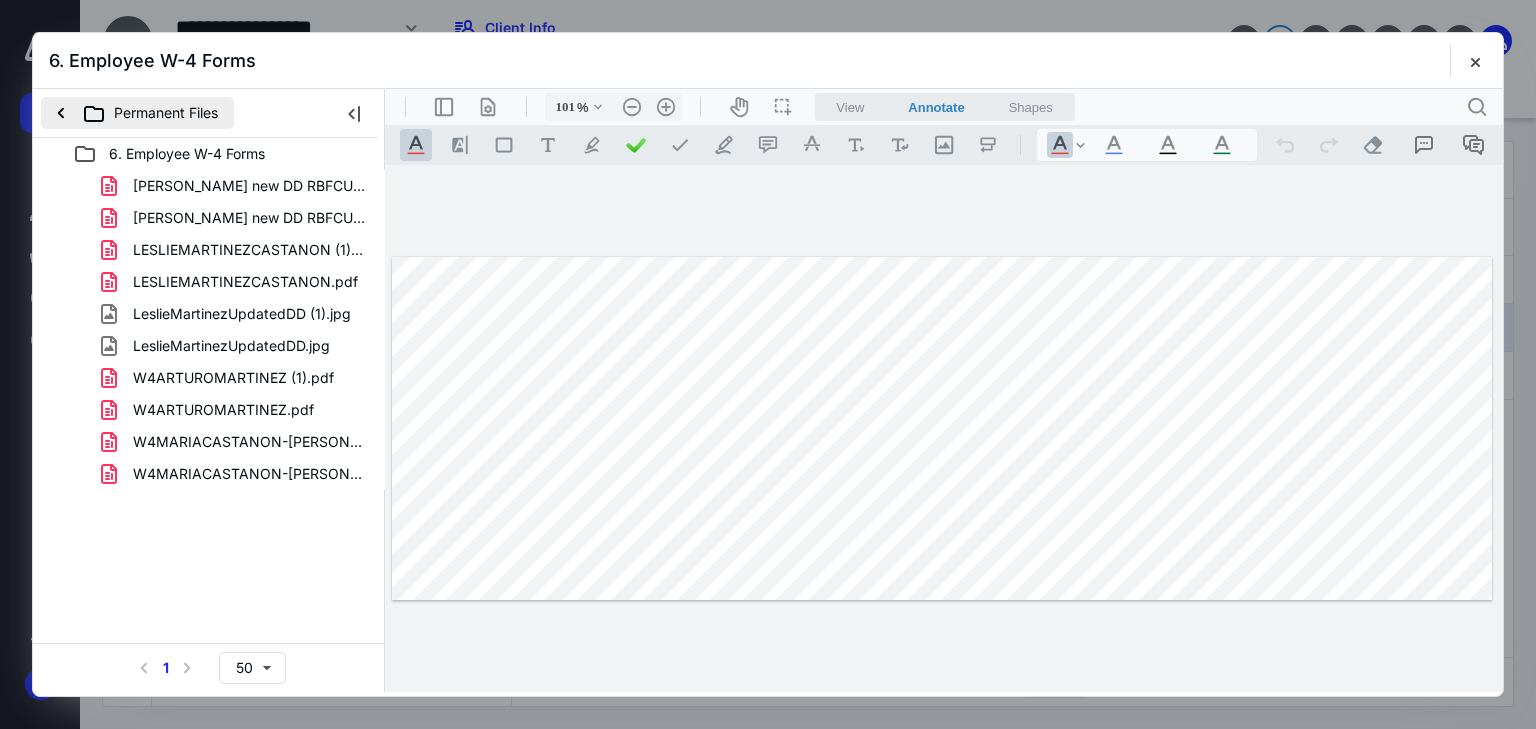 click on "Permanent Files" at bounding box center [137, 113] 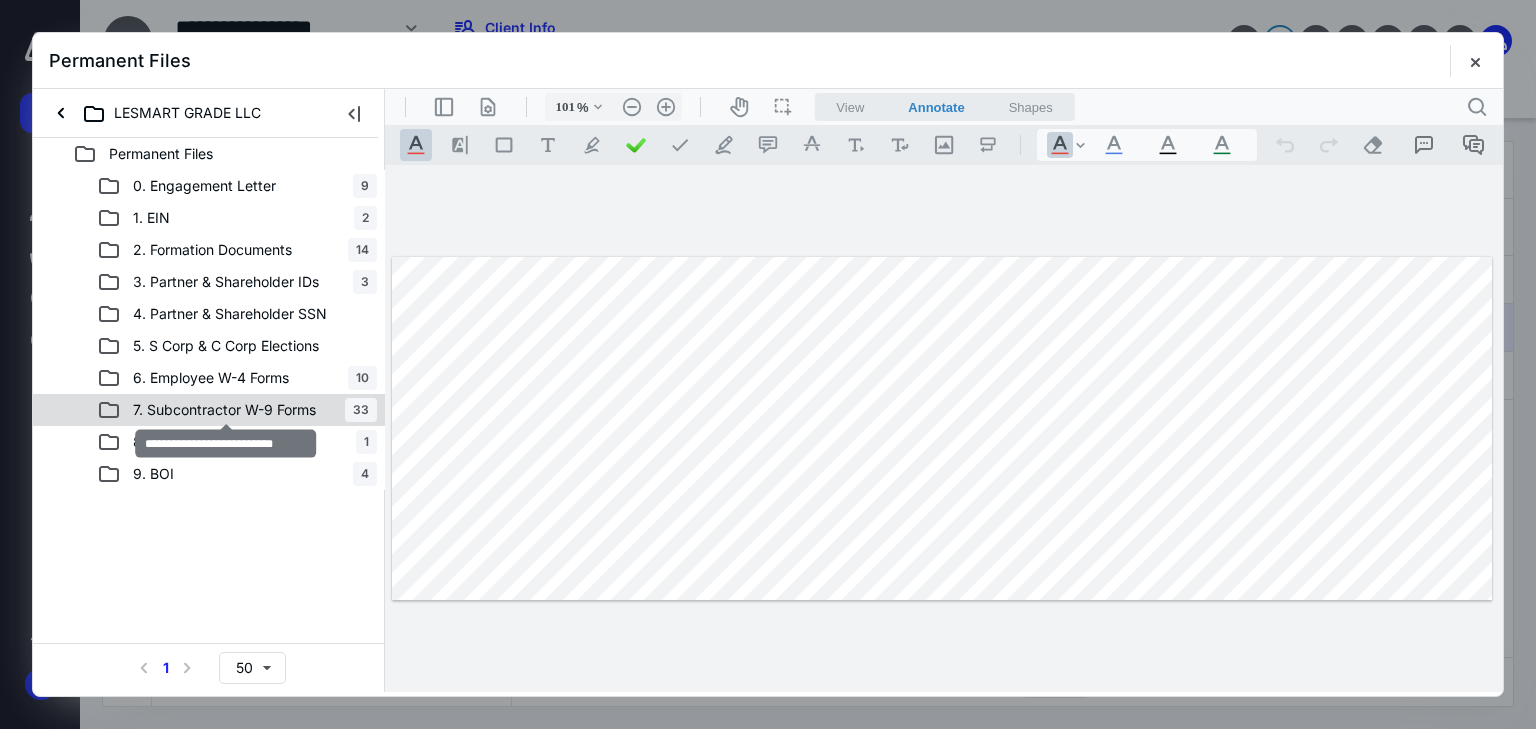 click on "7. Subcontractor W-9 Forms" at bounding box center (224, 410) 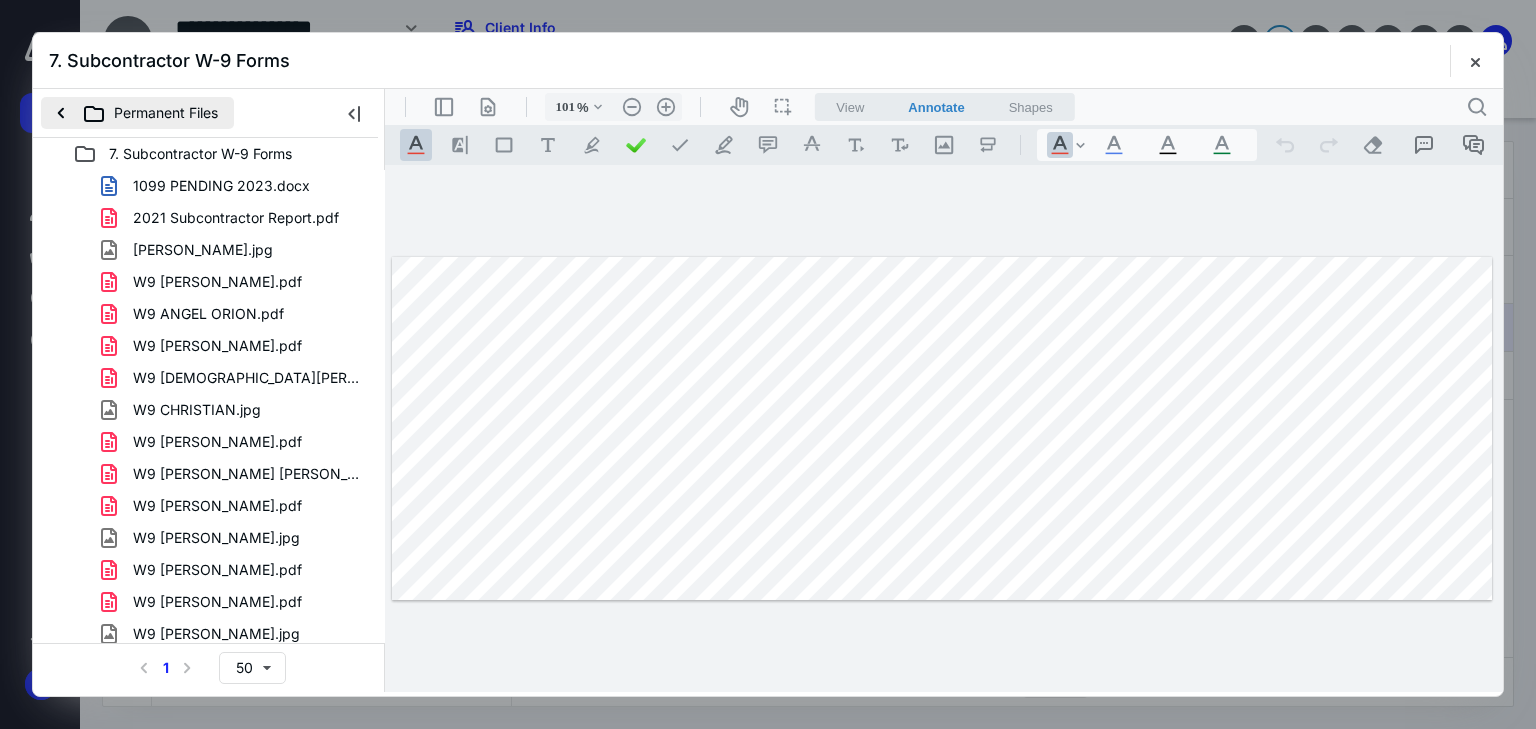 click on "Permanent Files" at bounding box center (137, 113) 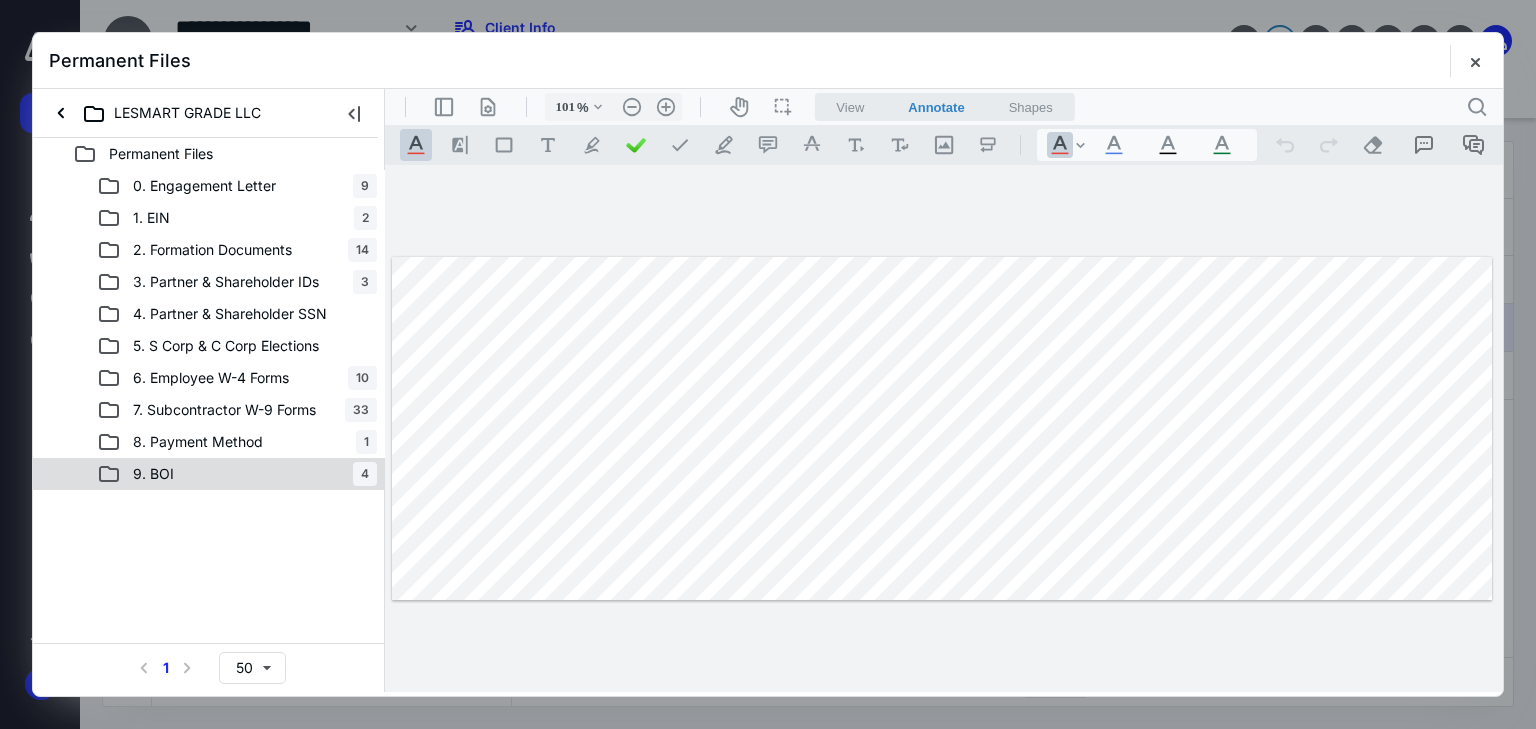 click on "9. BOI 4" at bounding box center (237, 474) 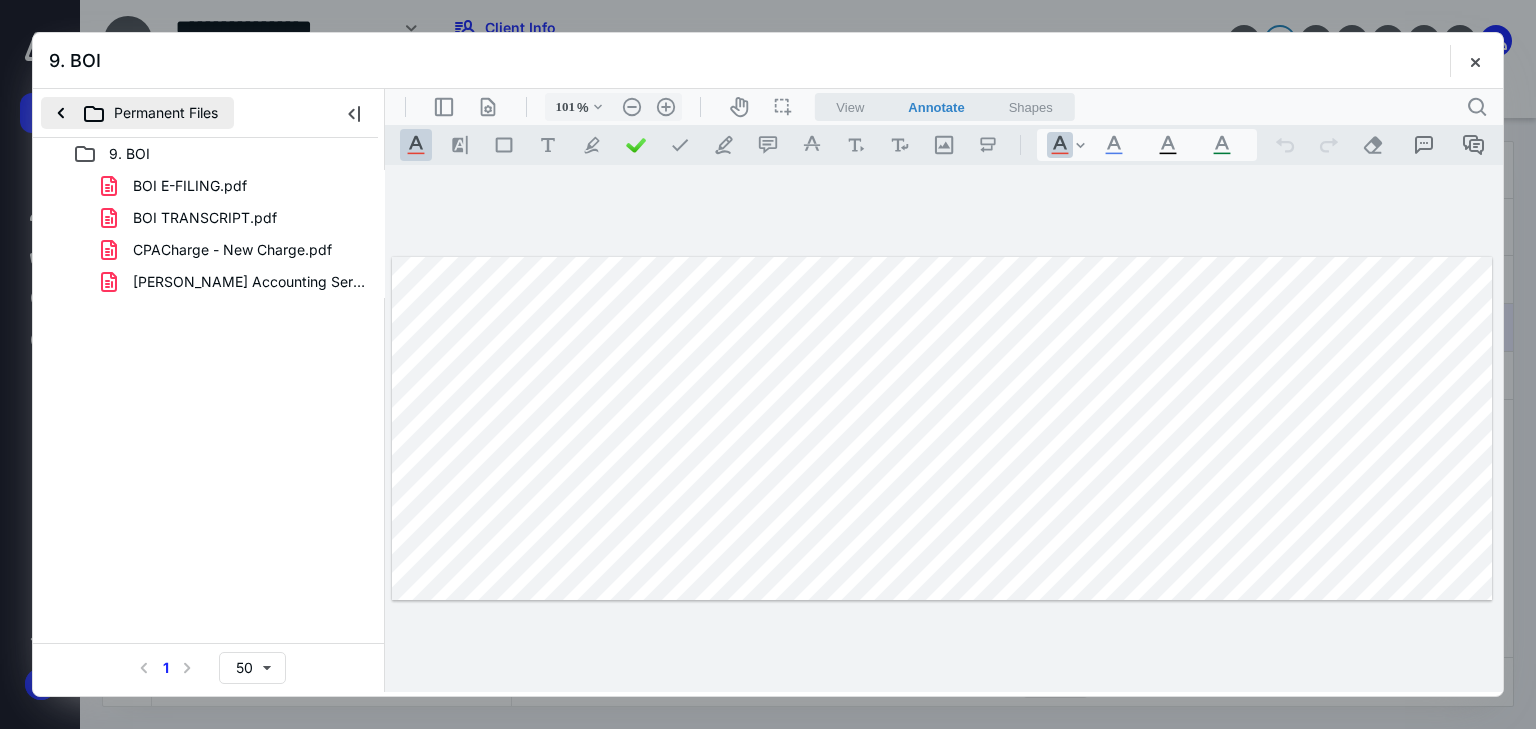 click on "Permanent Files" at bounding box center (137, 113) 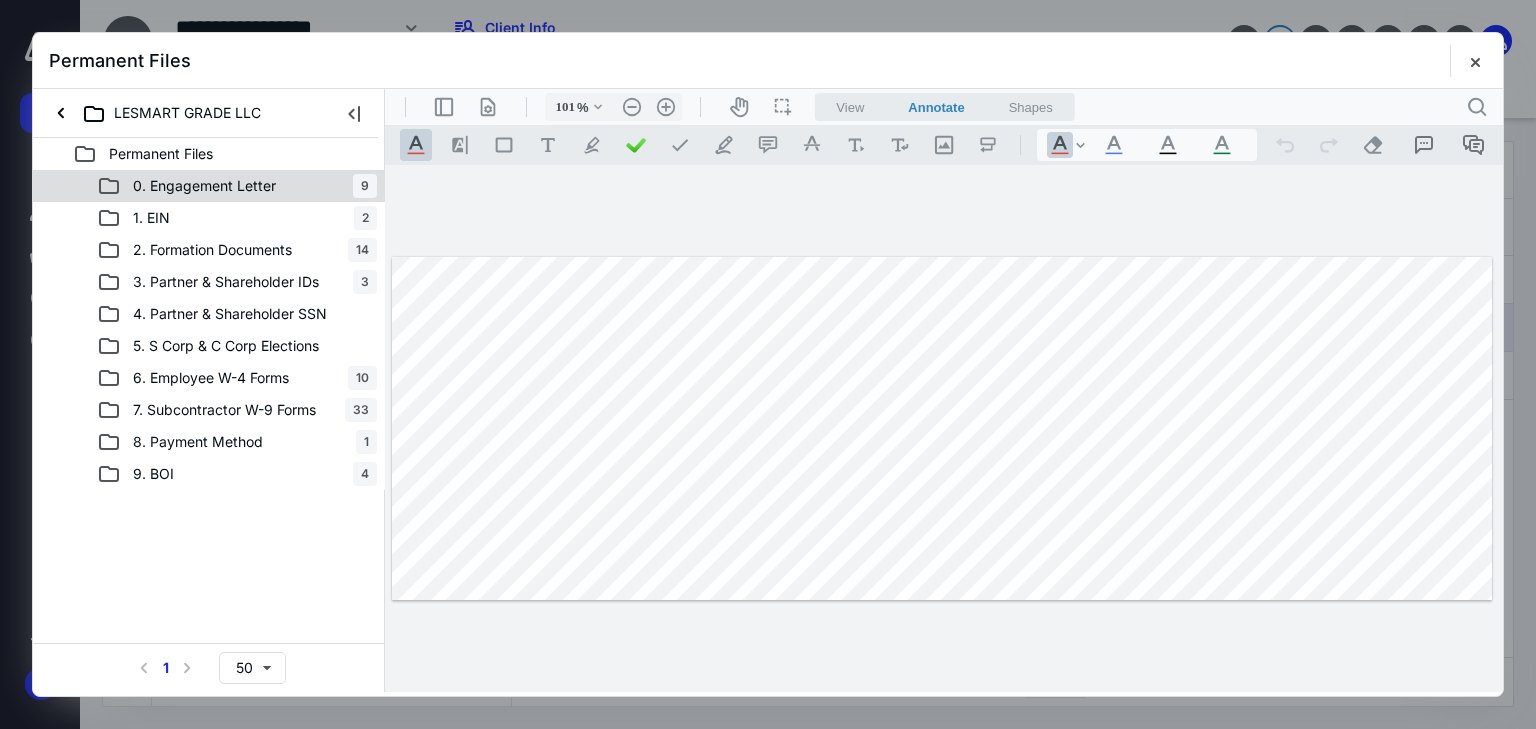 click on "0. Engagement Letter 9" at bounding box center [209, 186] 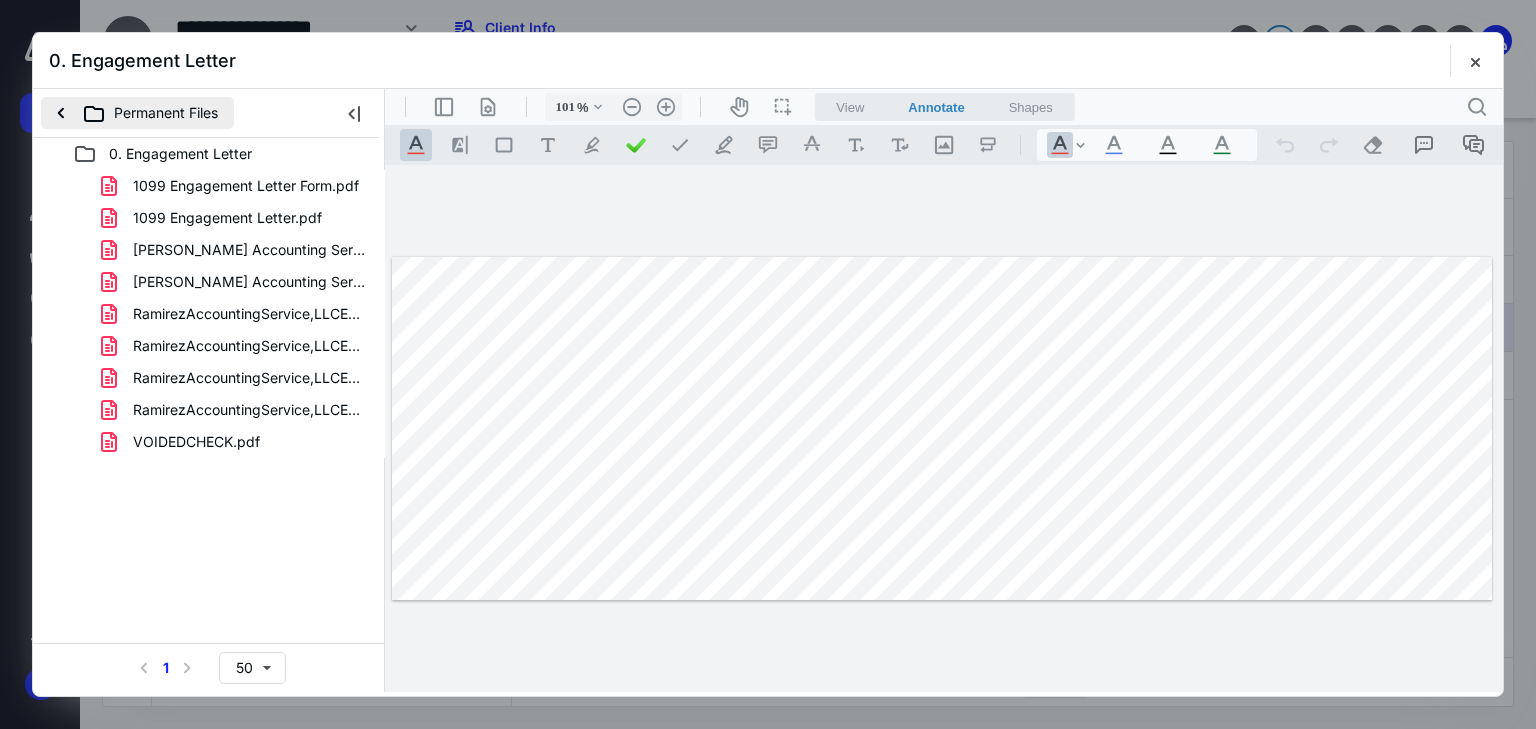 click on "Permanent Files" at bounding box center (137, 113) 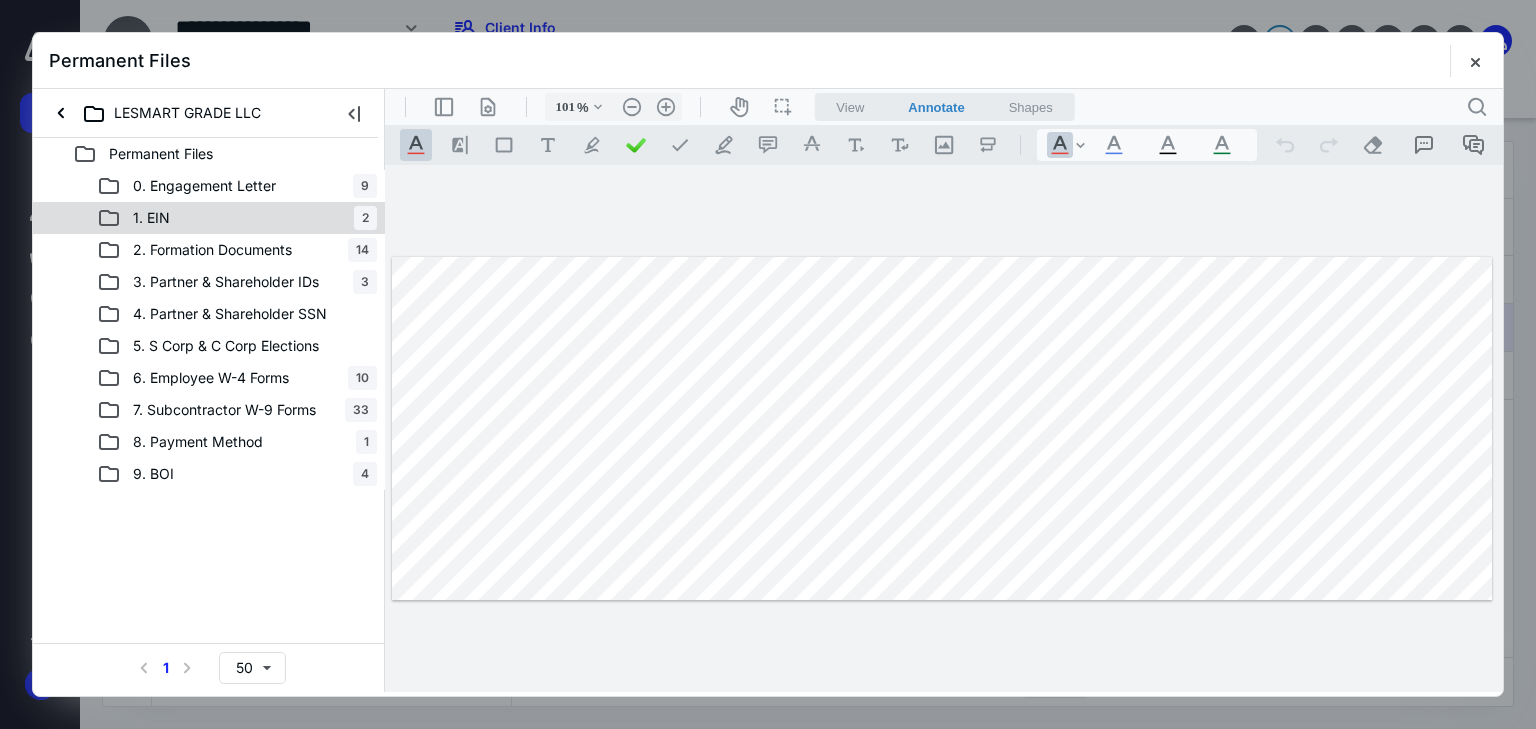 click on "1. EIN 2" at bounding box center [237, 218] 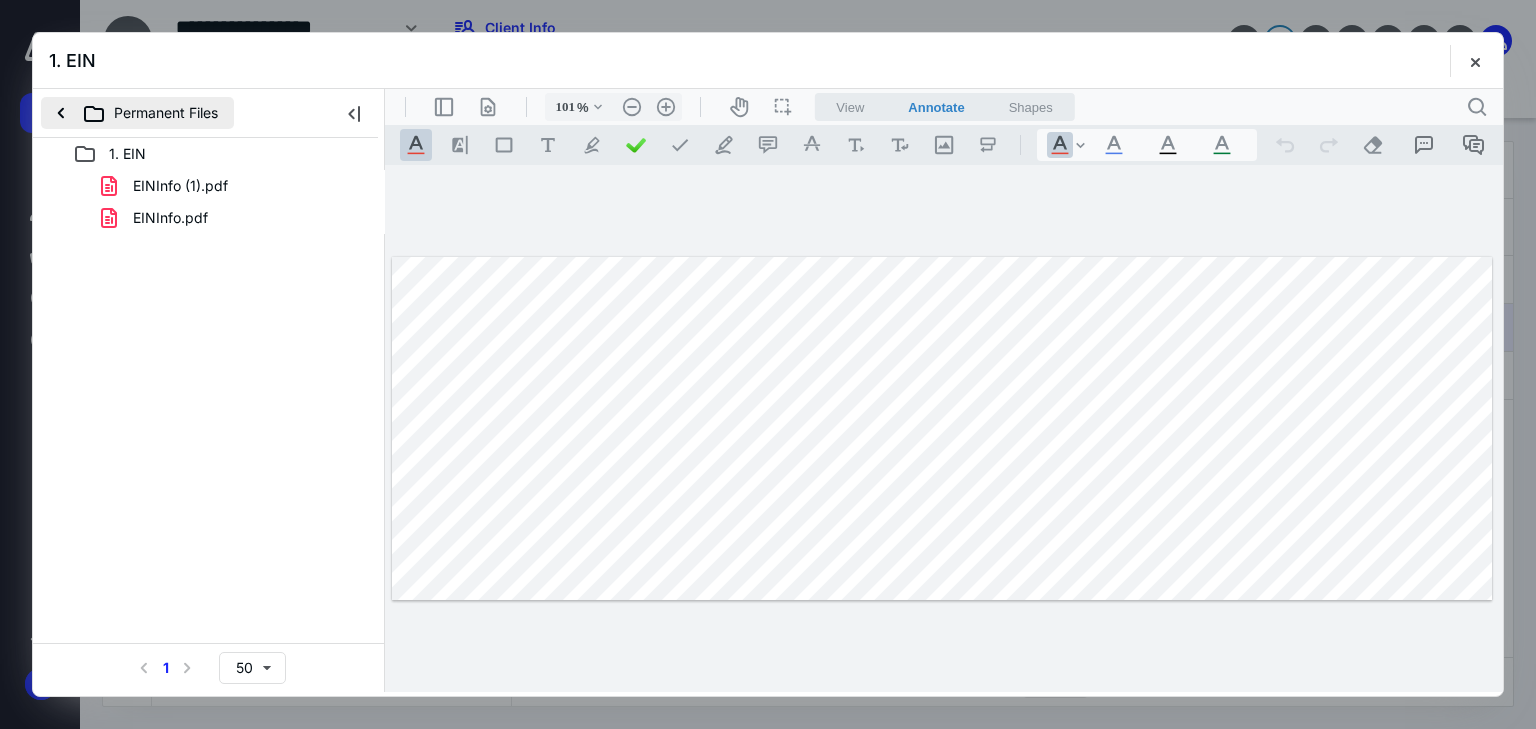 click on "Permanent Files" at bounding box center [137, 113] 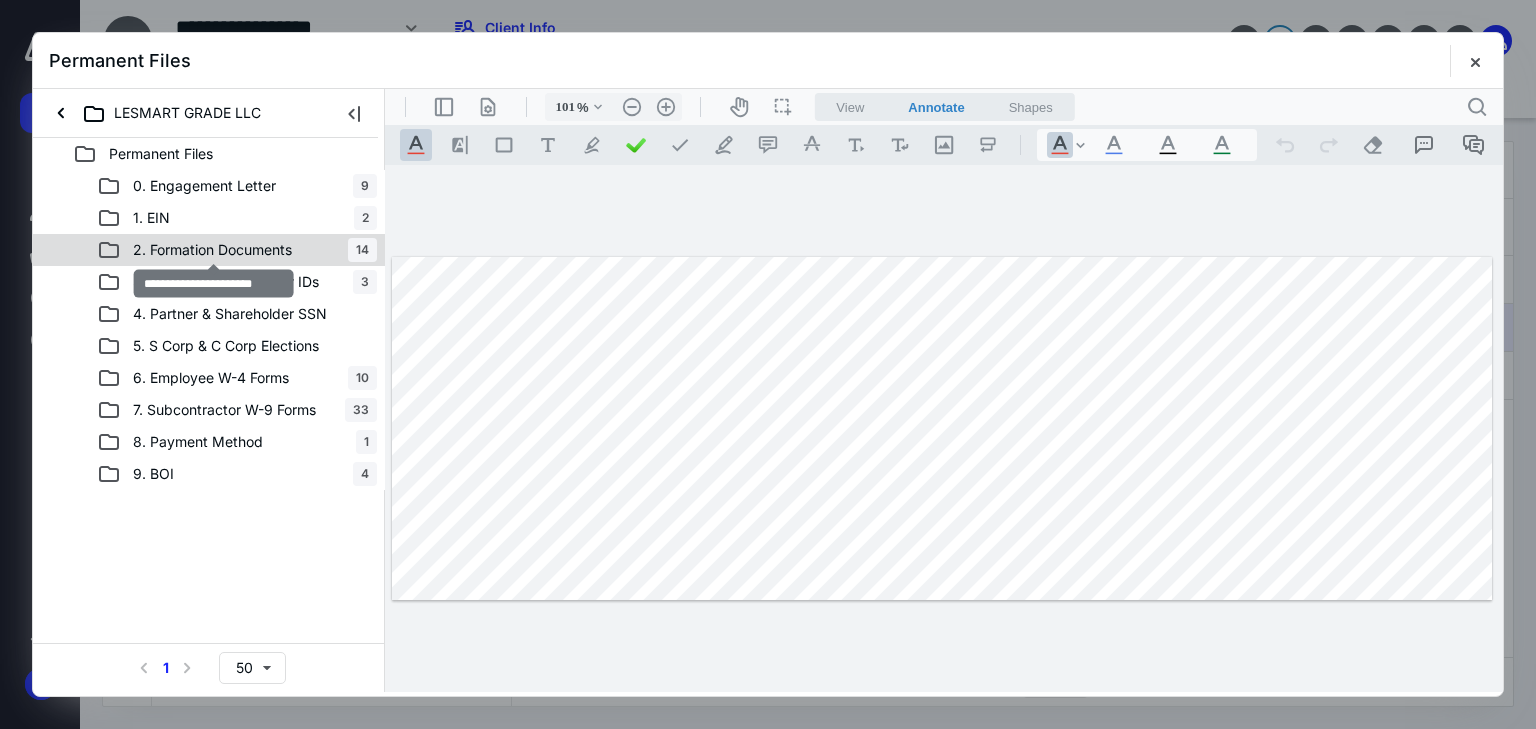click on "2. Formation Documents" at bounding box center (212, 250) 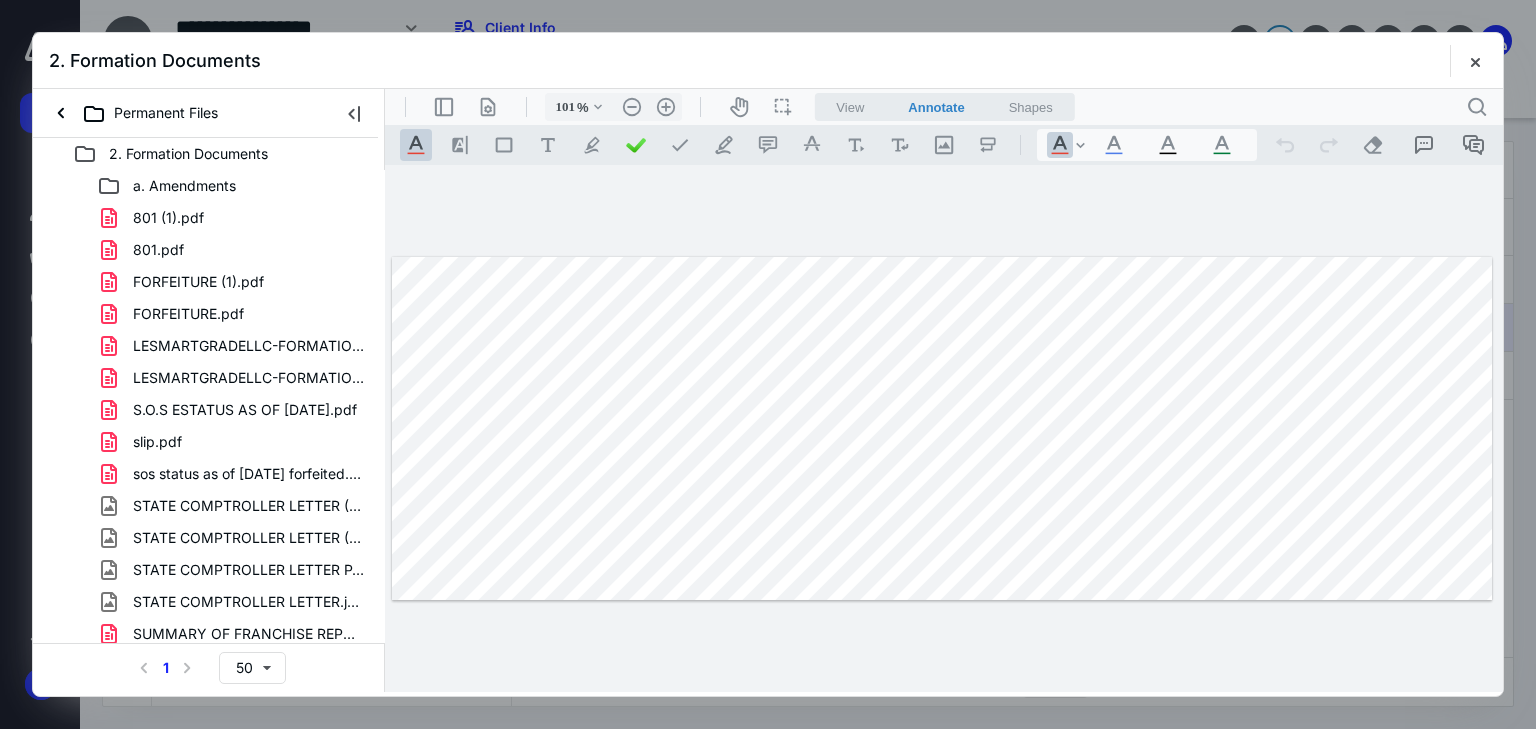 scroll, scrollTop: 0, scrollLeft: 0, axis: both 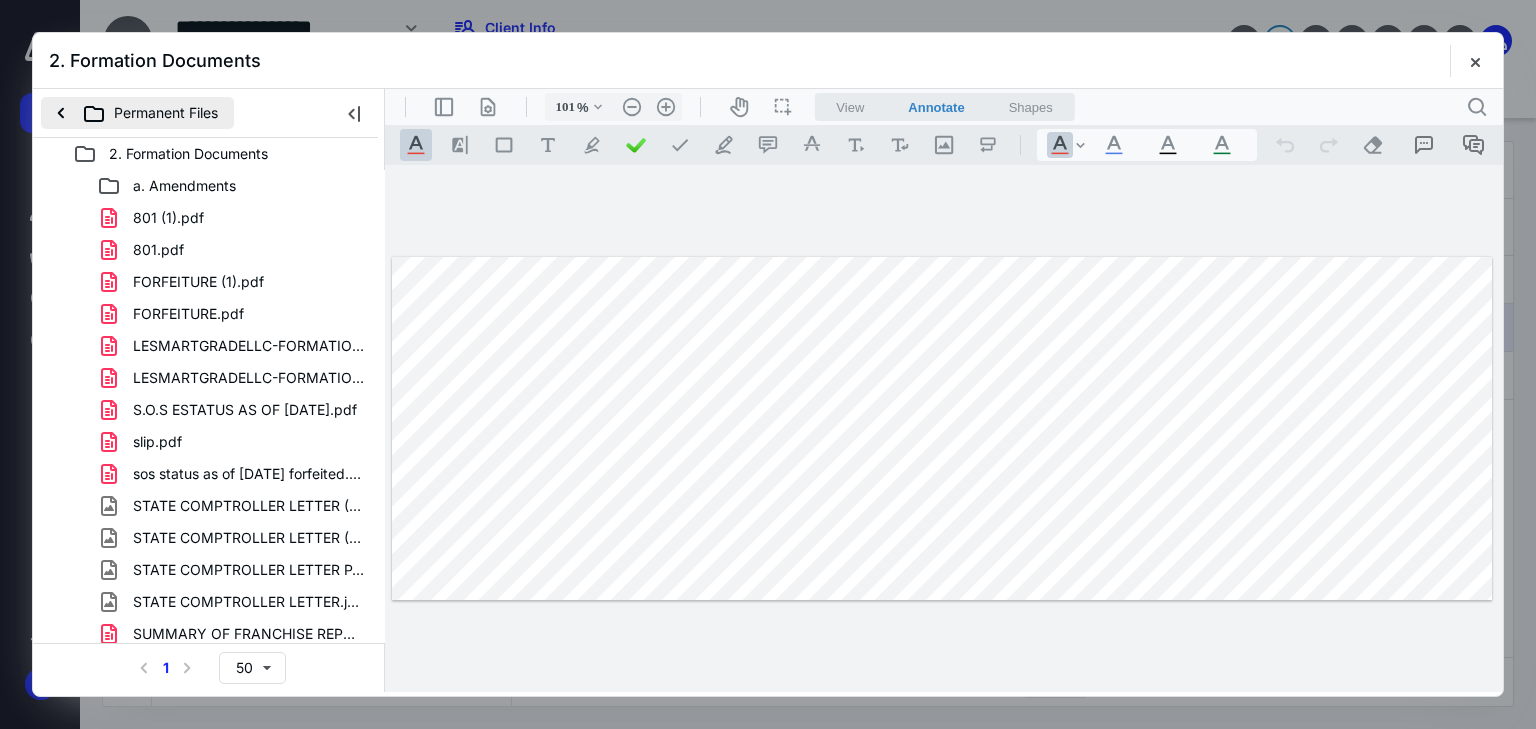 click on "Permanent Files" at bounding box center (137, 113) 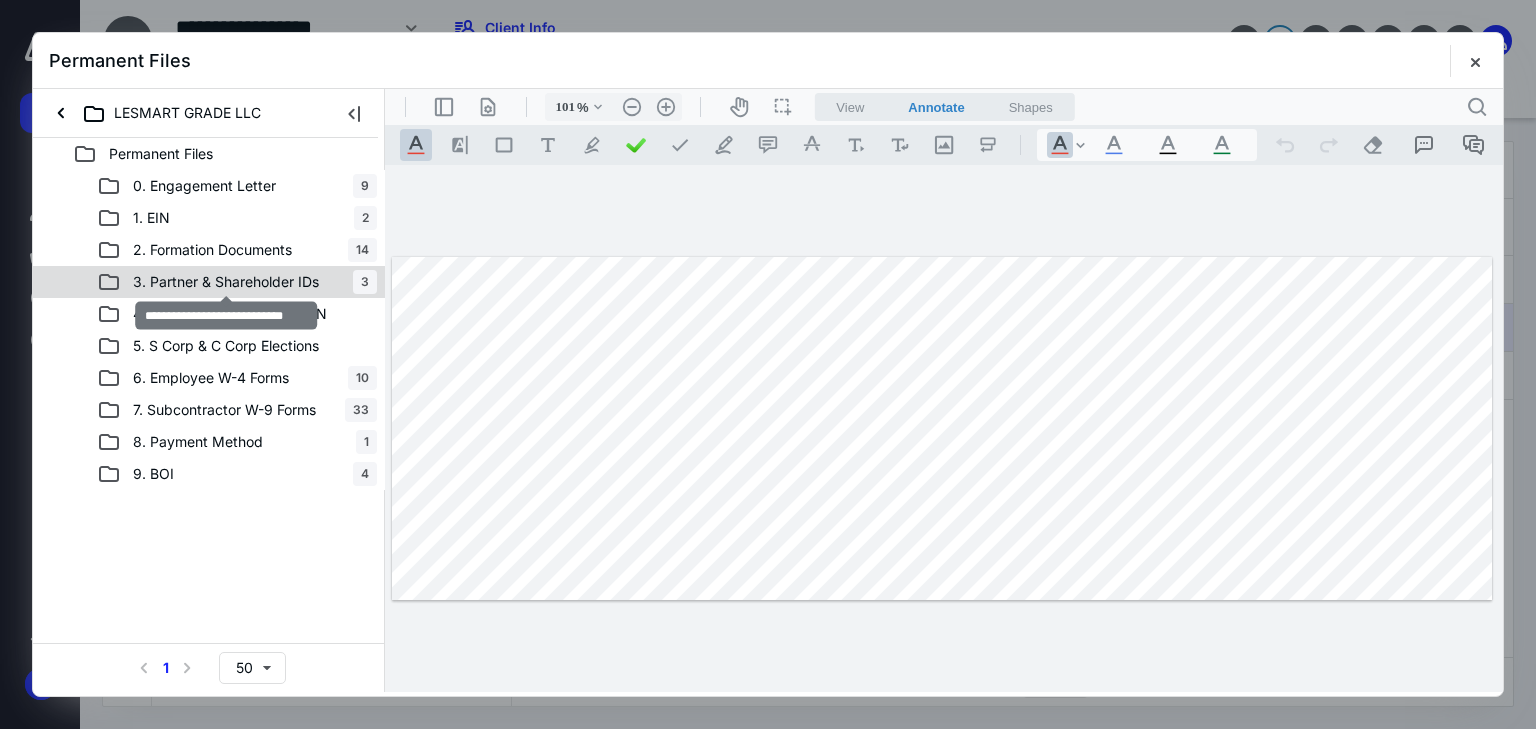 click on "3. Partner & Shareholder IDs" at bounding box center (226, 282) 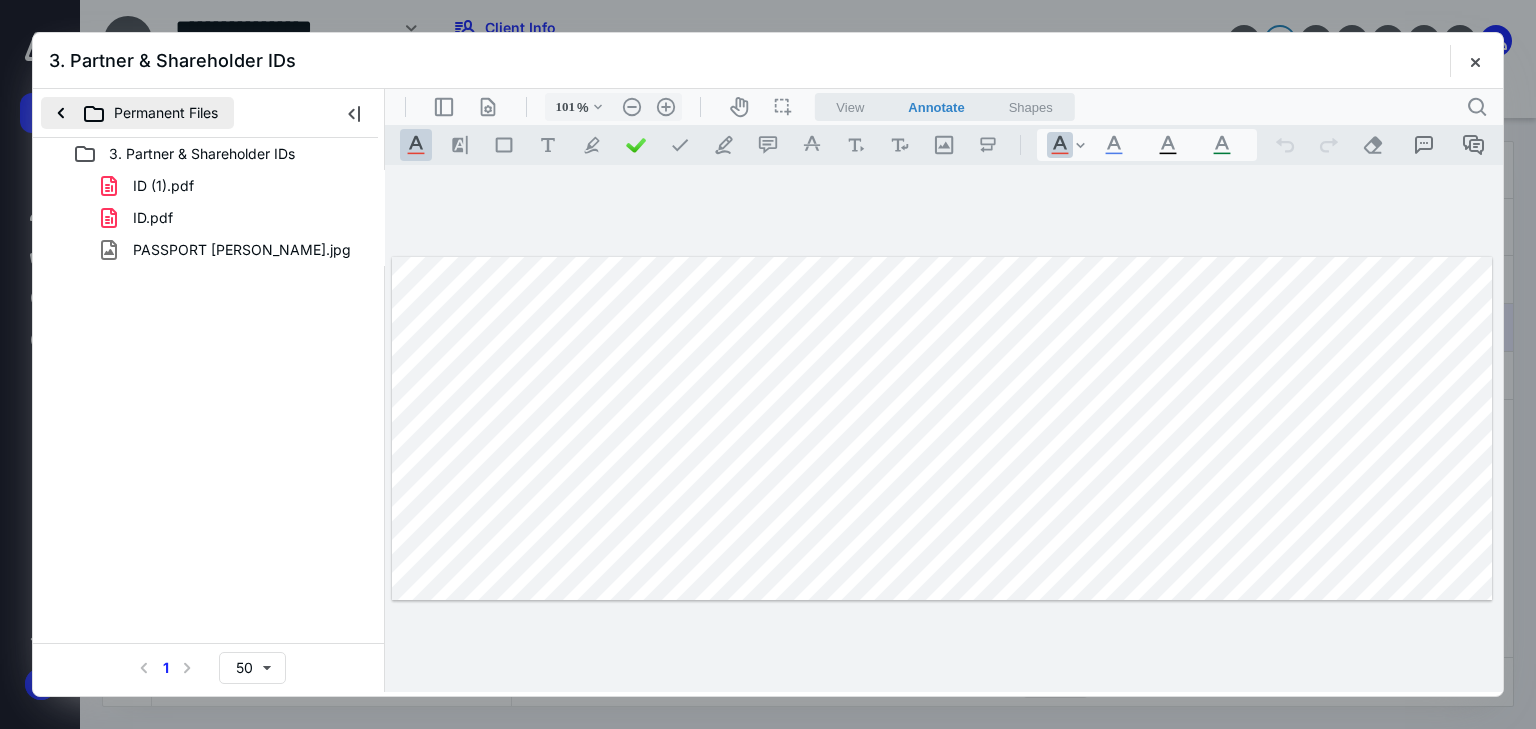 click on "Permanent Files" at bounding box center [137, 113] 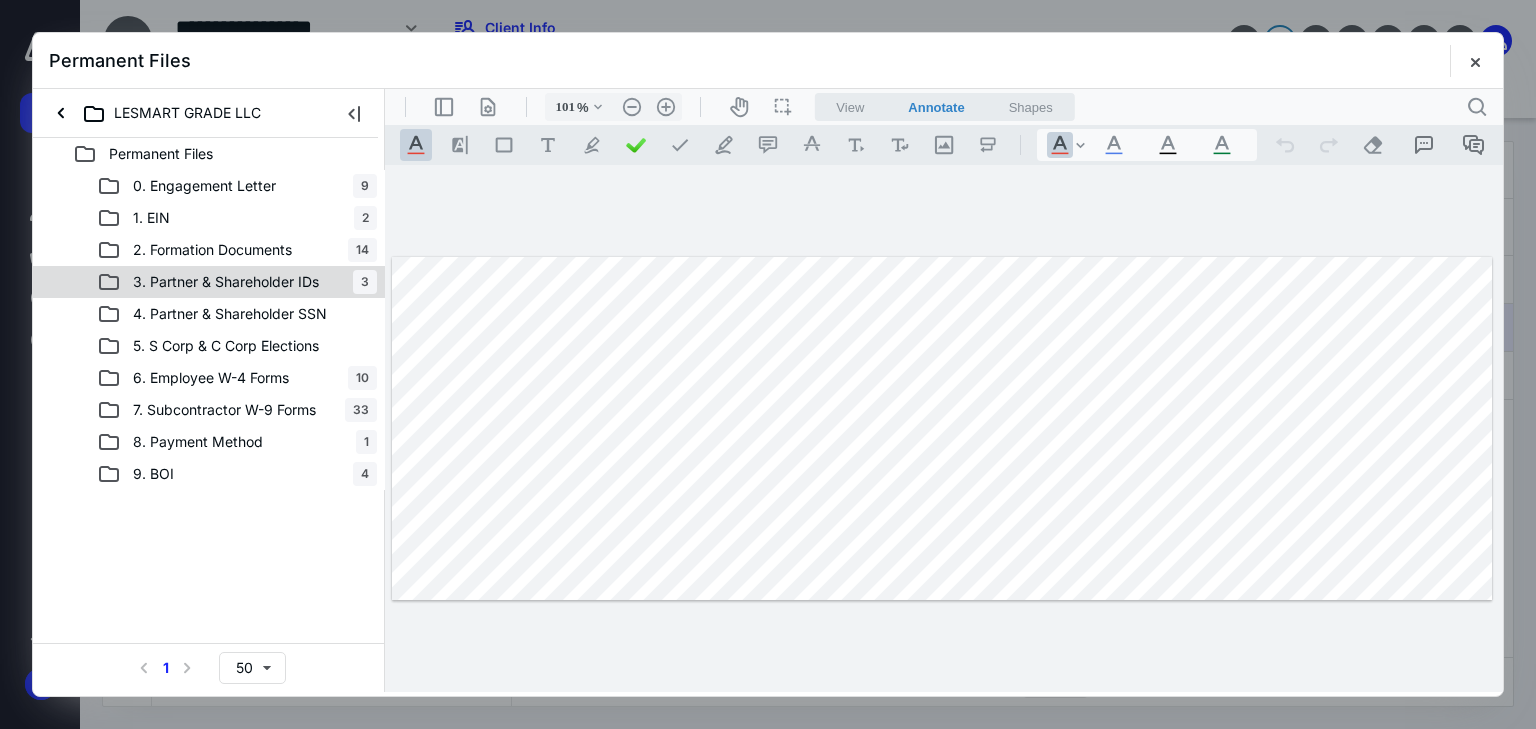 click on "3. Partner & Shareholder IDs" at bounding box center (226, 282) 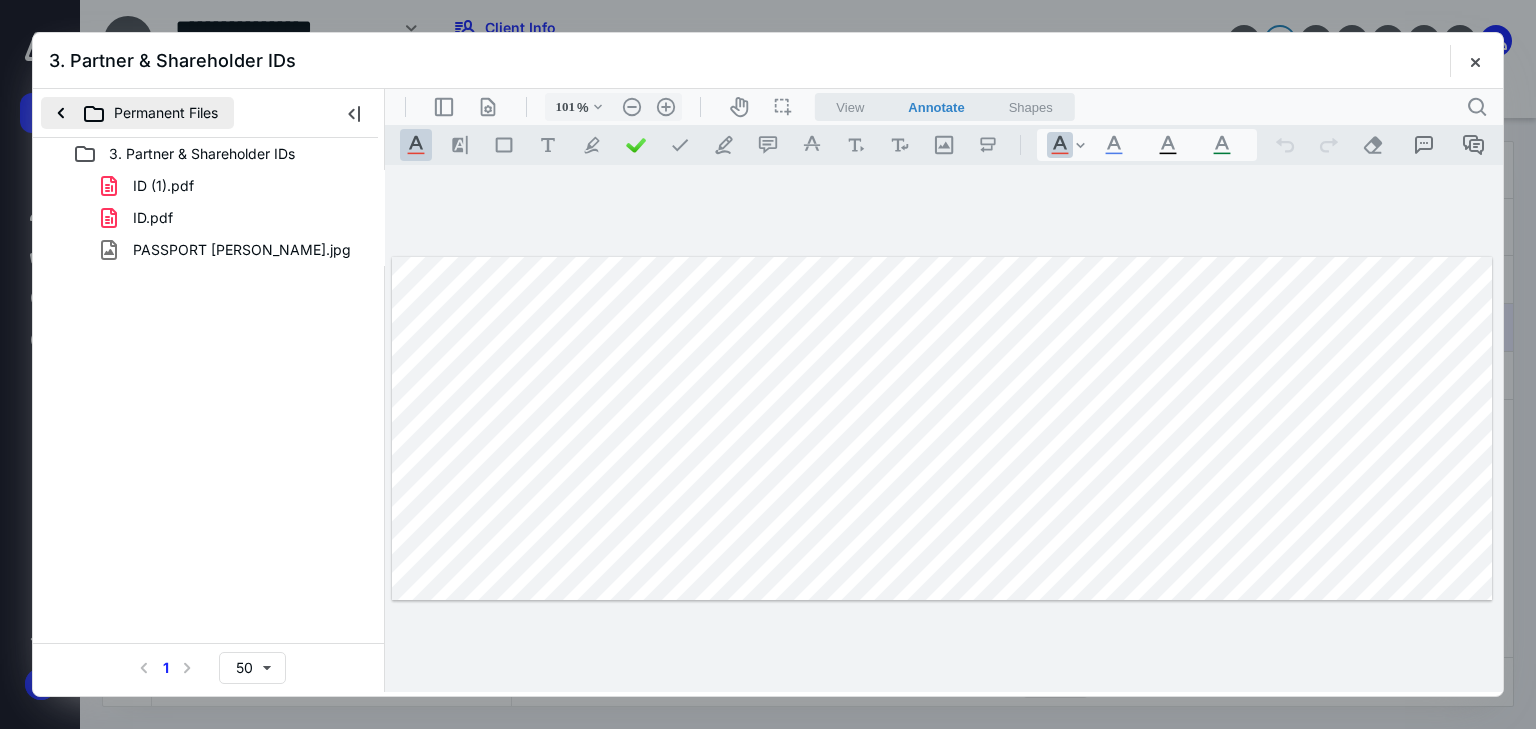 click on "Permanent Files" at bounding box center [137, 113] 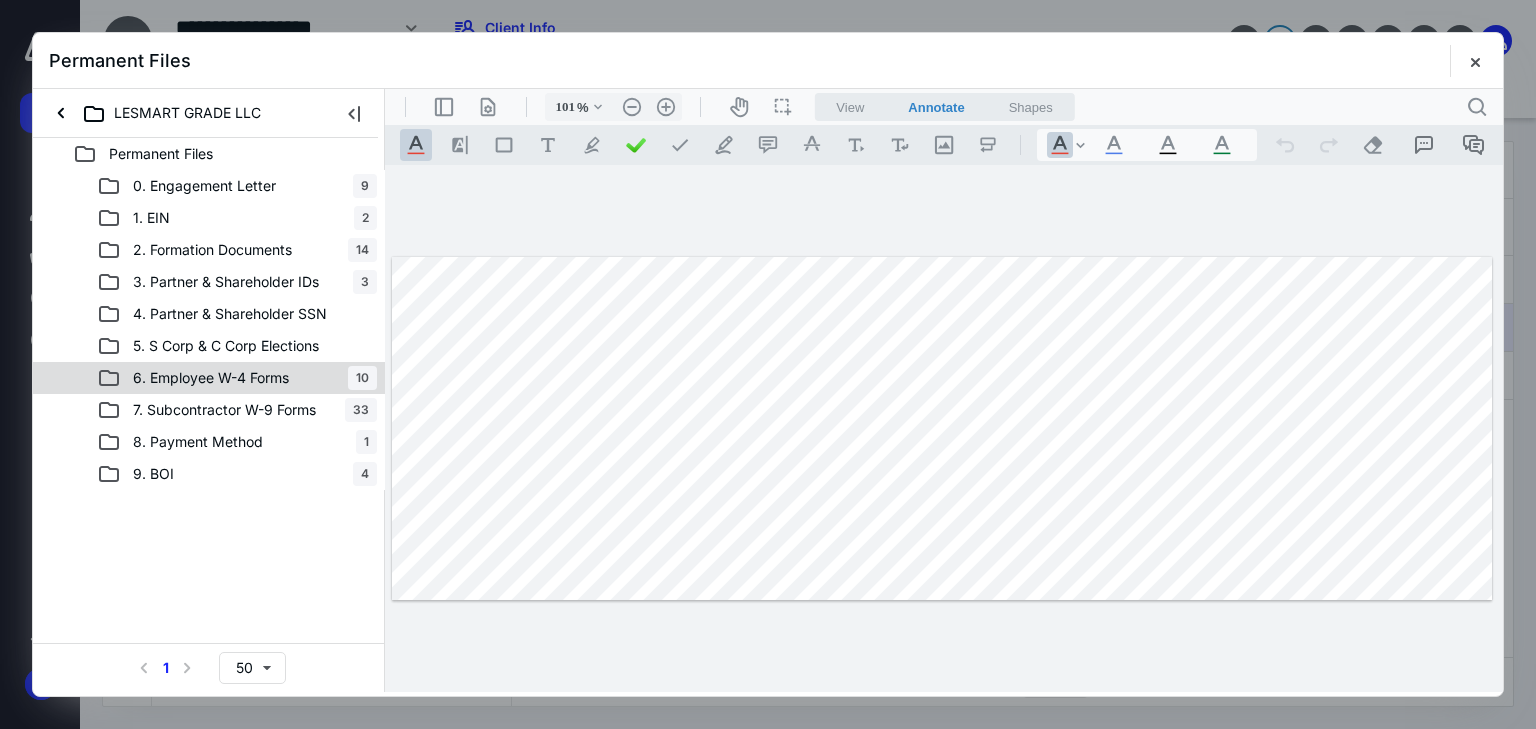 click on "6. Employee W-4 Forms" at bounding box center (211, 378) 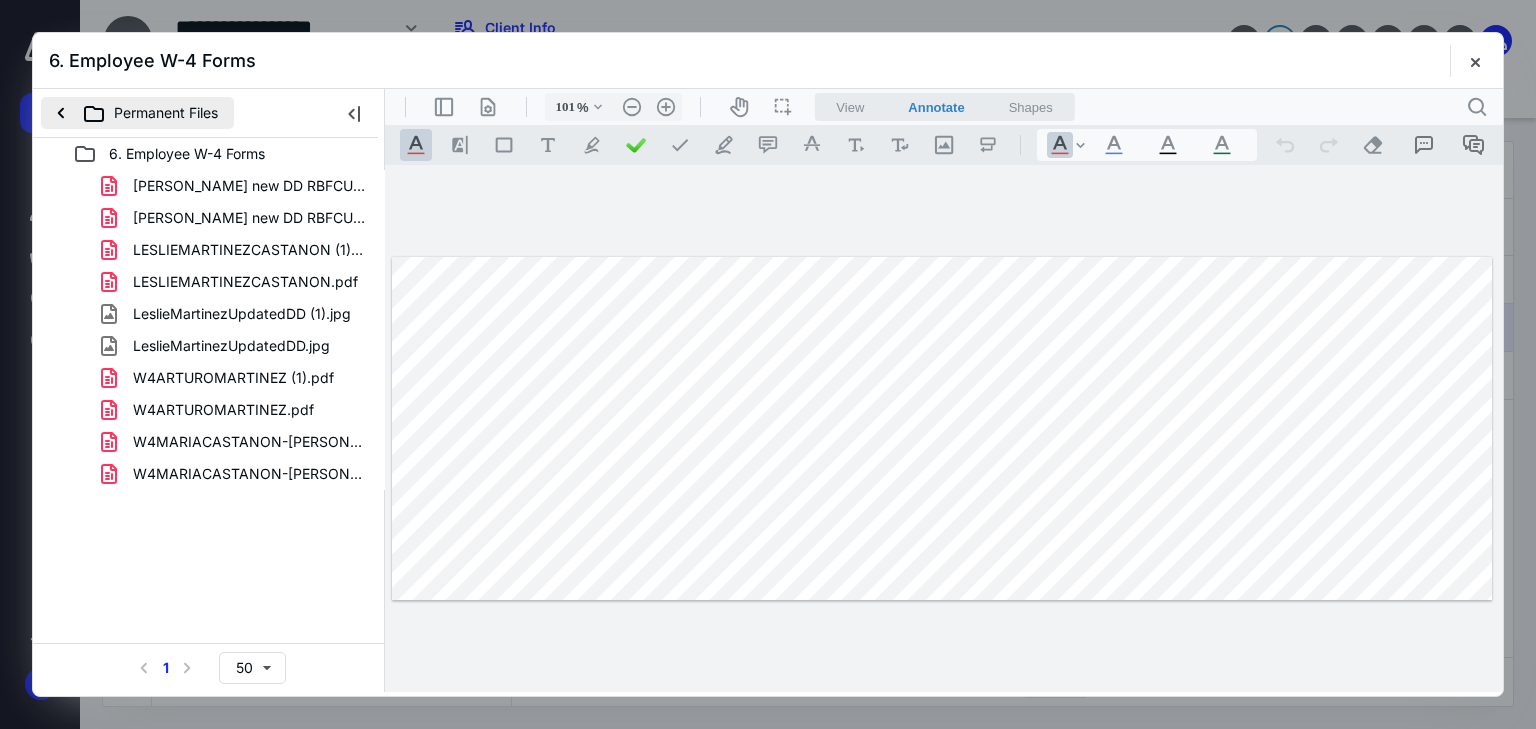 click on "Permanent Files" at bounding box center [137, 113] 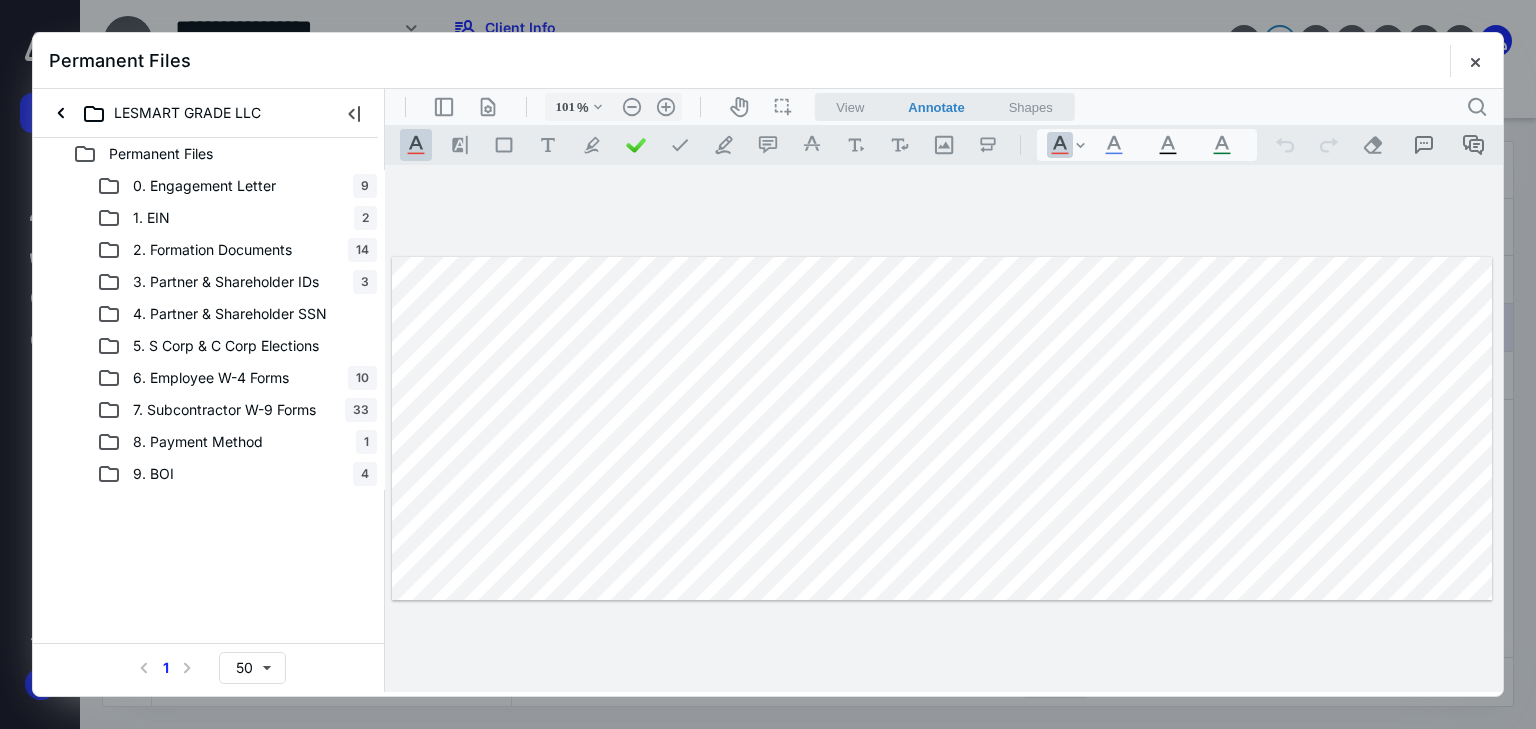 click on "6. Employee W-4 Forms" at bounding box center [211, 378] 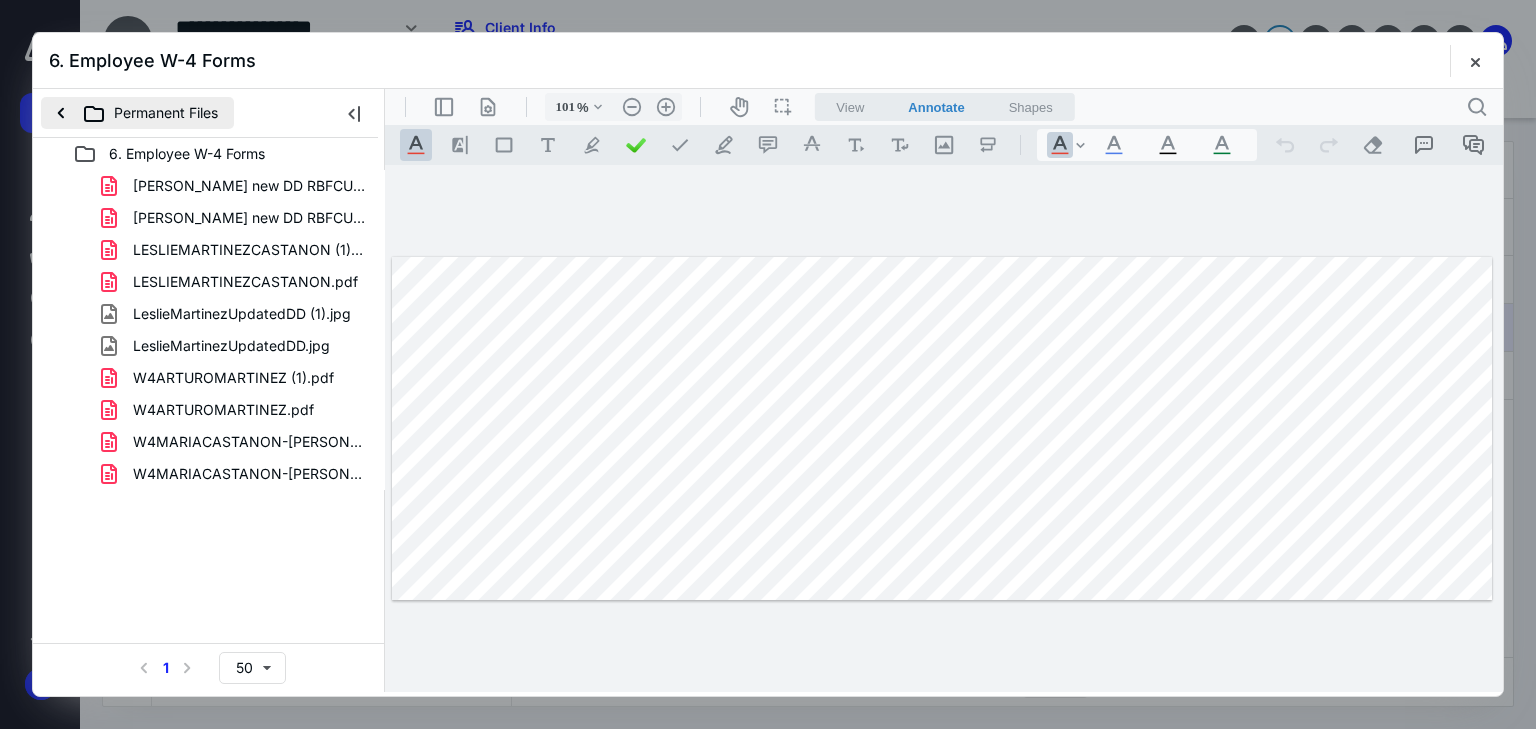 click on "Permanent Files" at bounding box center [137, 113] 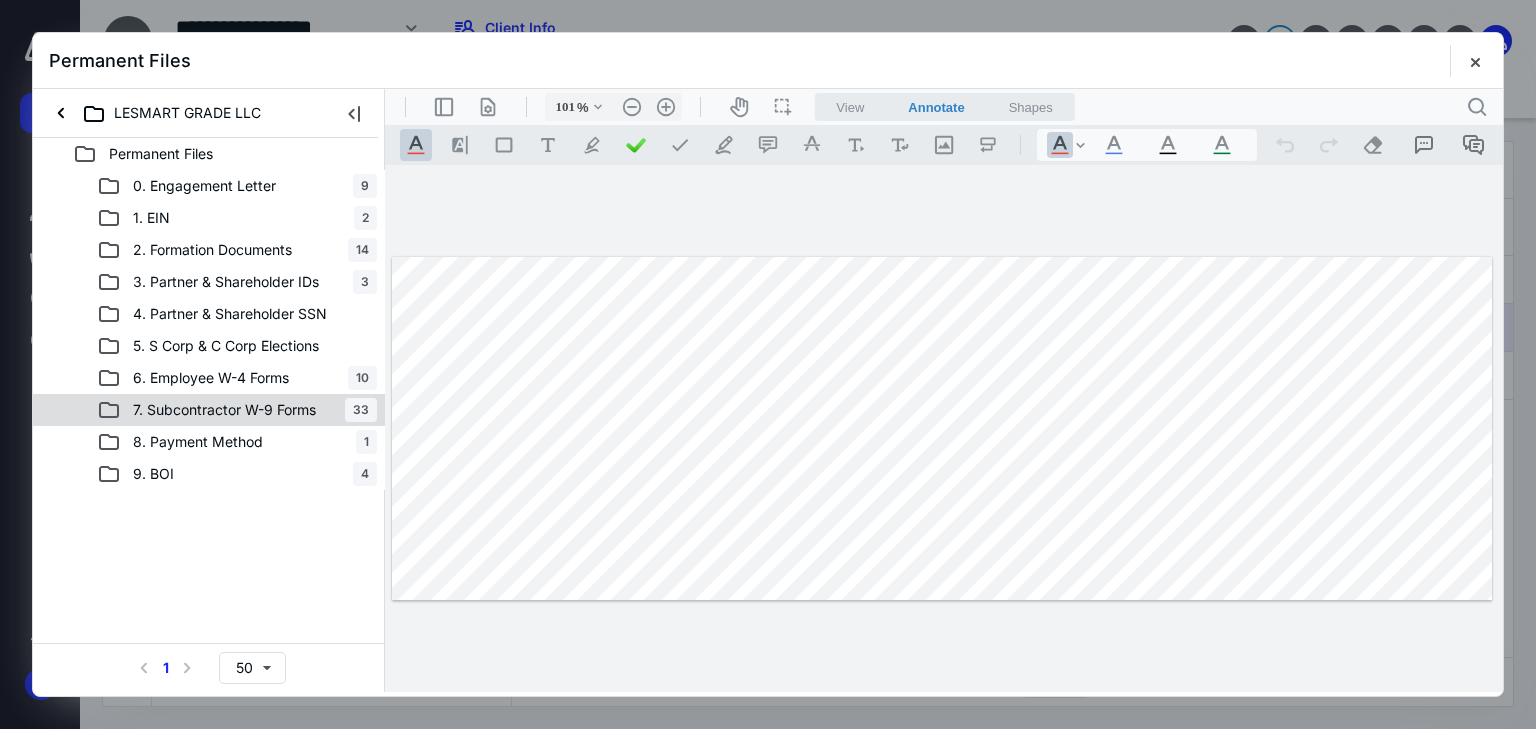 click on "7. Subcontractor W-9 Forms" at bounding box center [224, 410] 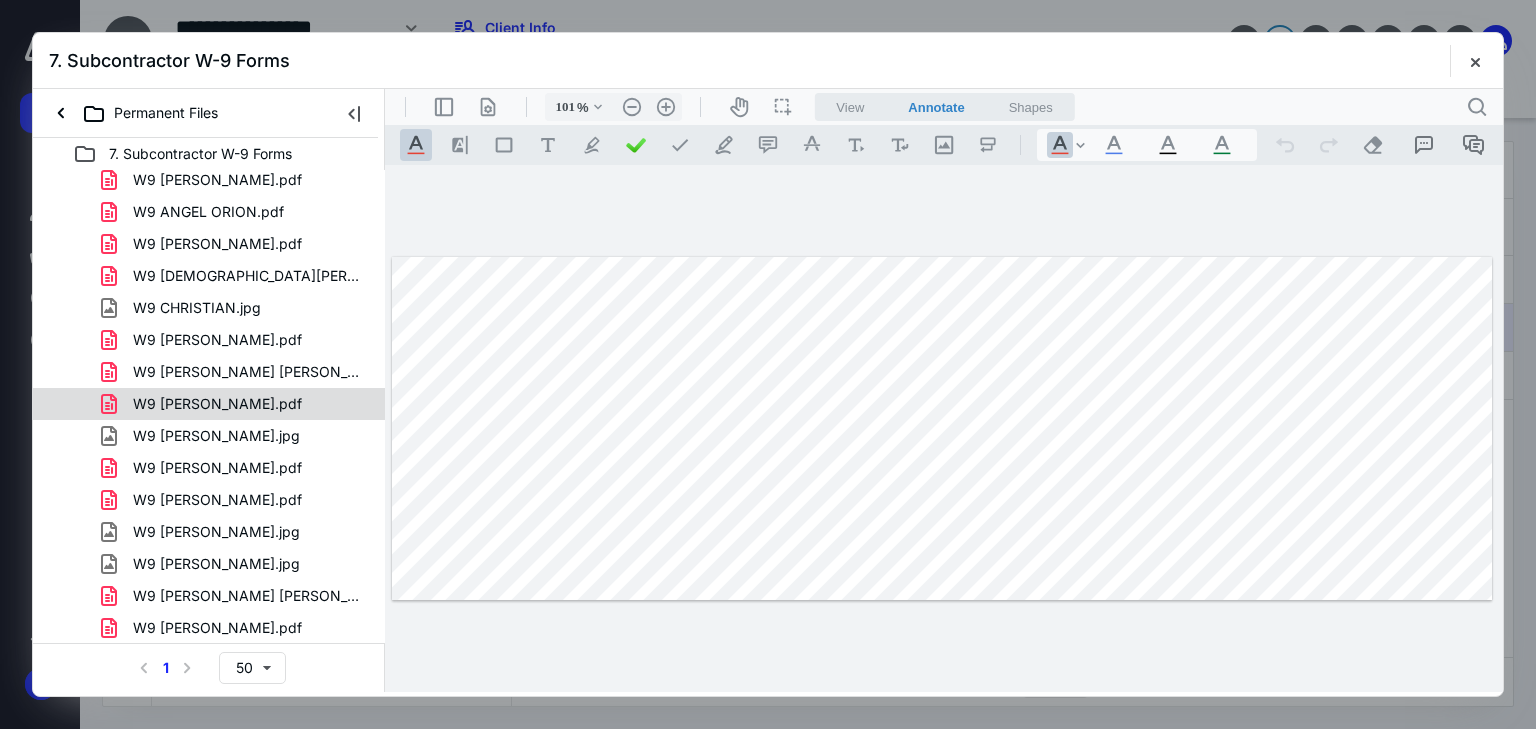 scroll, scrollTop: 0, scrollLeft: 0, axis: both 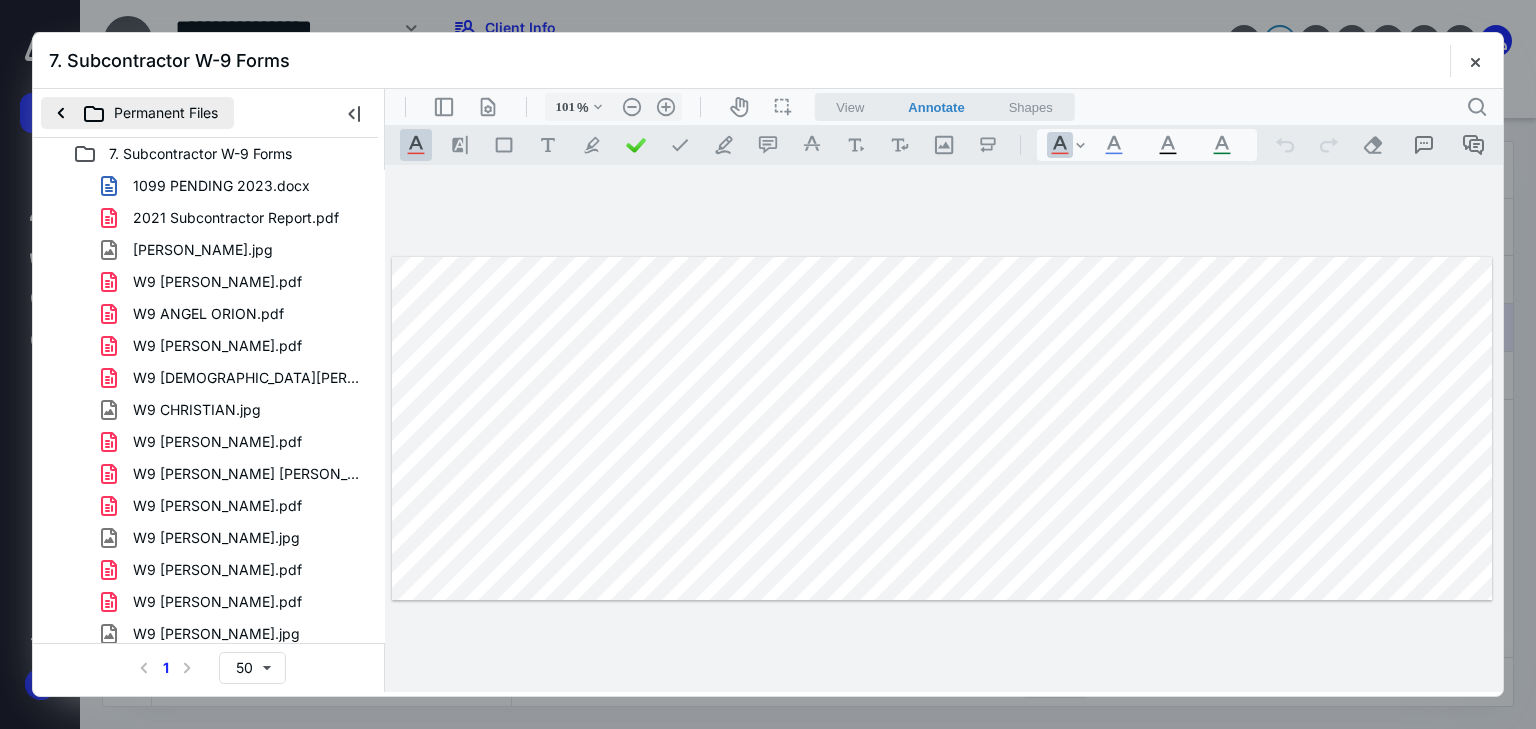 click on "Permanent Files" at bounding box center [137, 113] 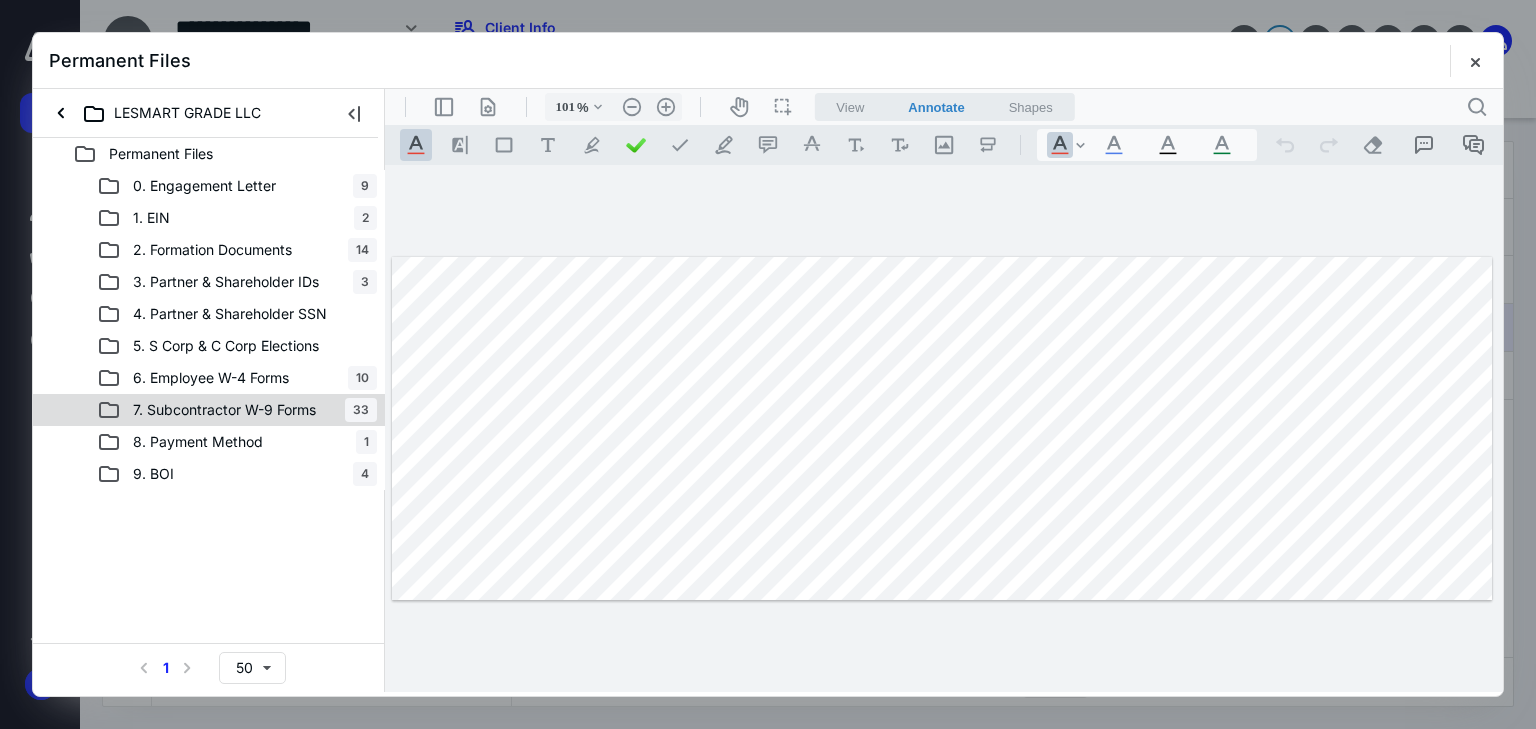 click on "7. Subcontractor W-9 Forms" at bounding box center [224, 410] 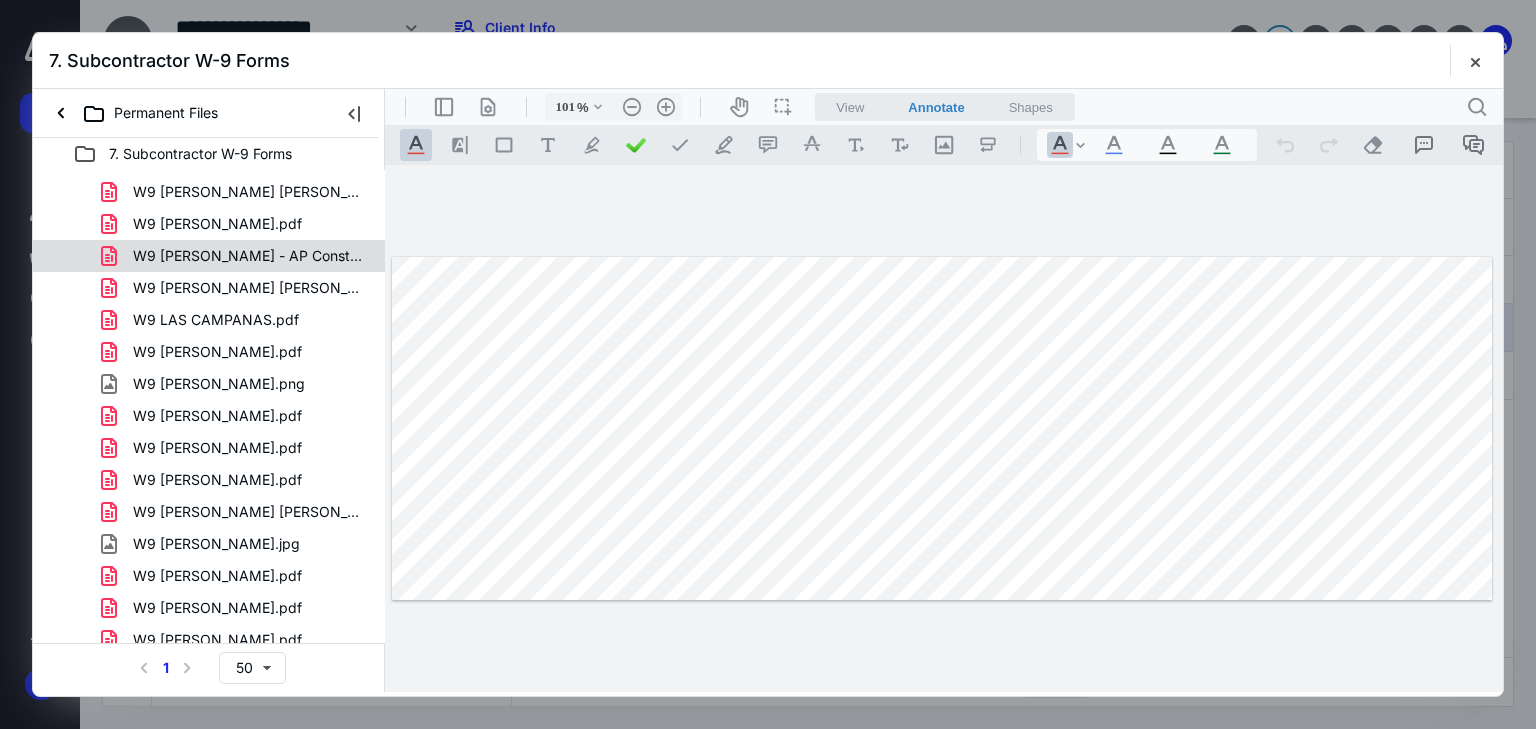 scroll, scrollTop: 582, scrollLeft: 0, axis: vertical 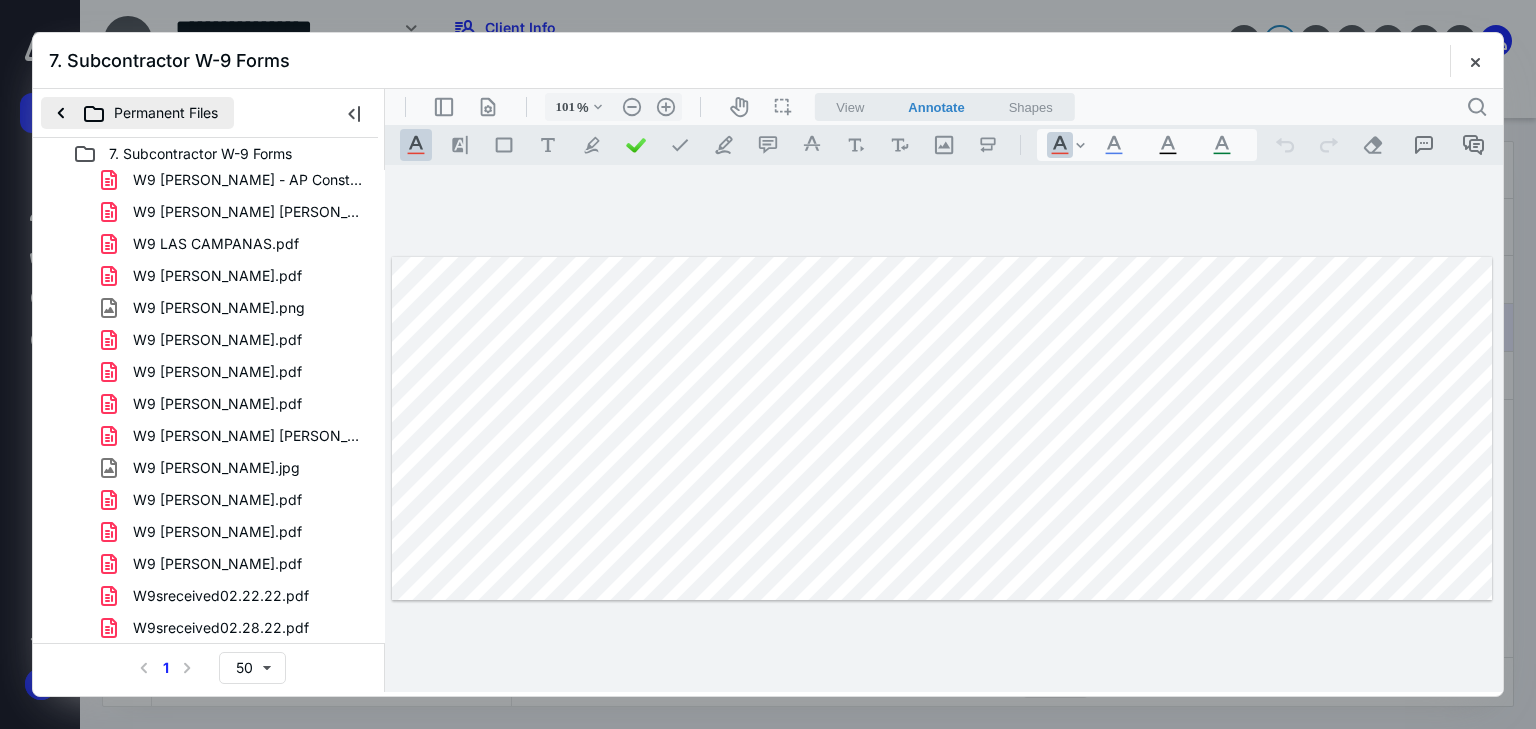 click on "Permanent Files" at bounding box center (137, 113) 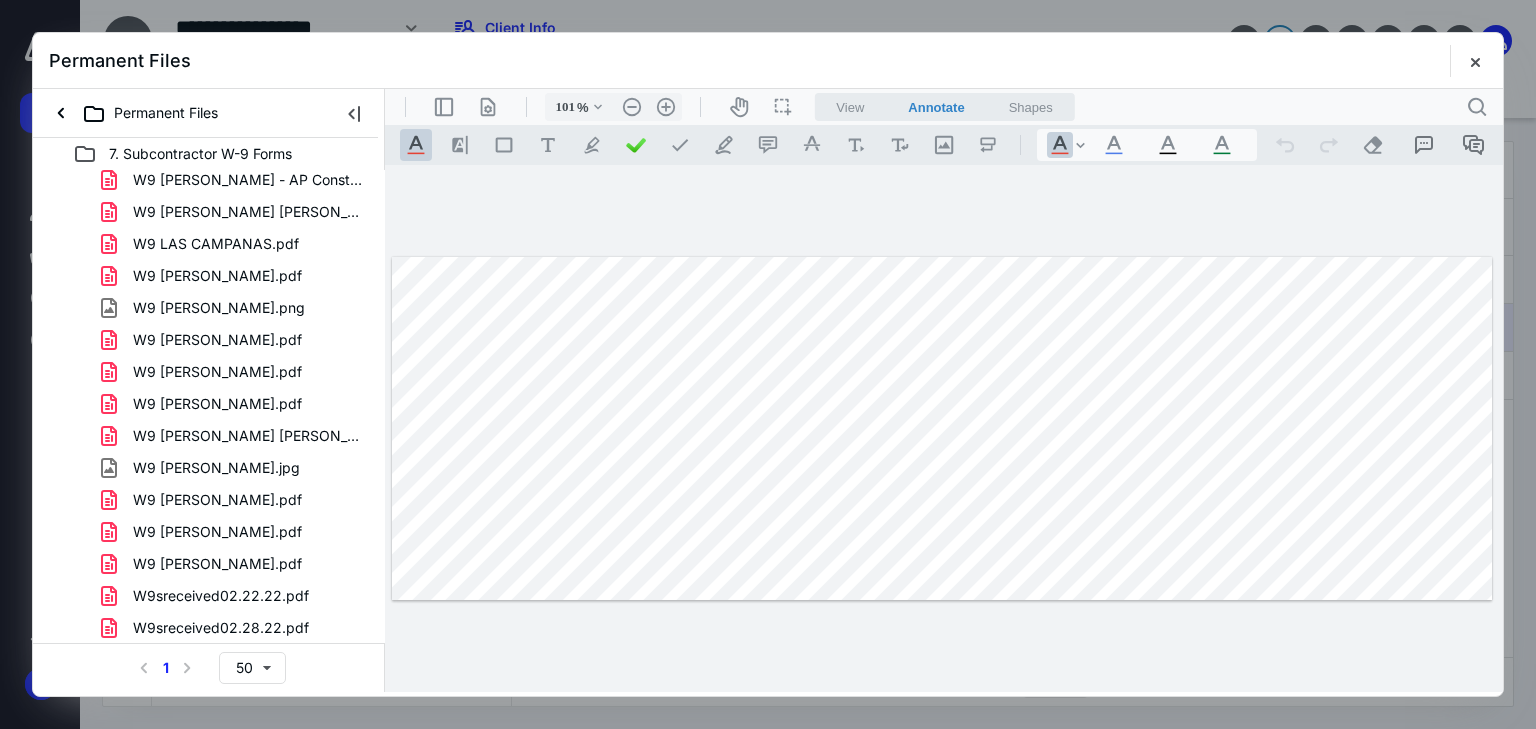 scroll, scrollTop: 0, scrollLeft: 0, axis: both 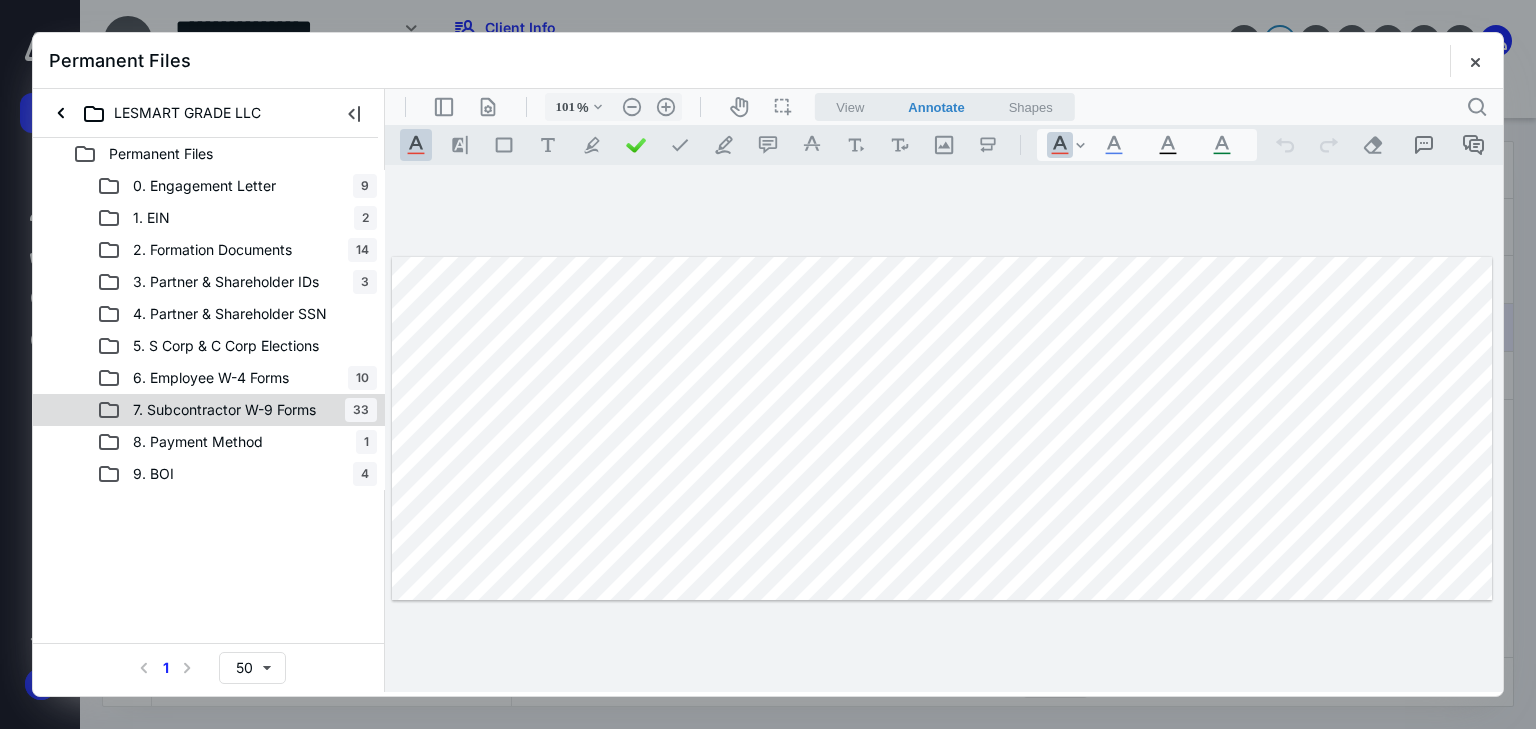 click on "7. Subcontractor W-9 Forms" at bounding box center (224, 410) 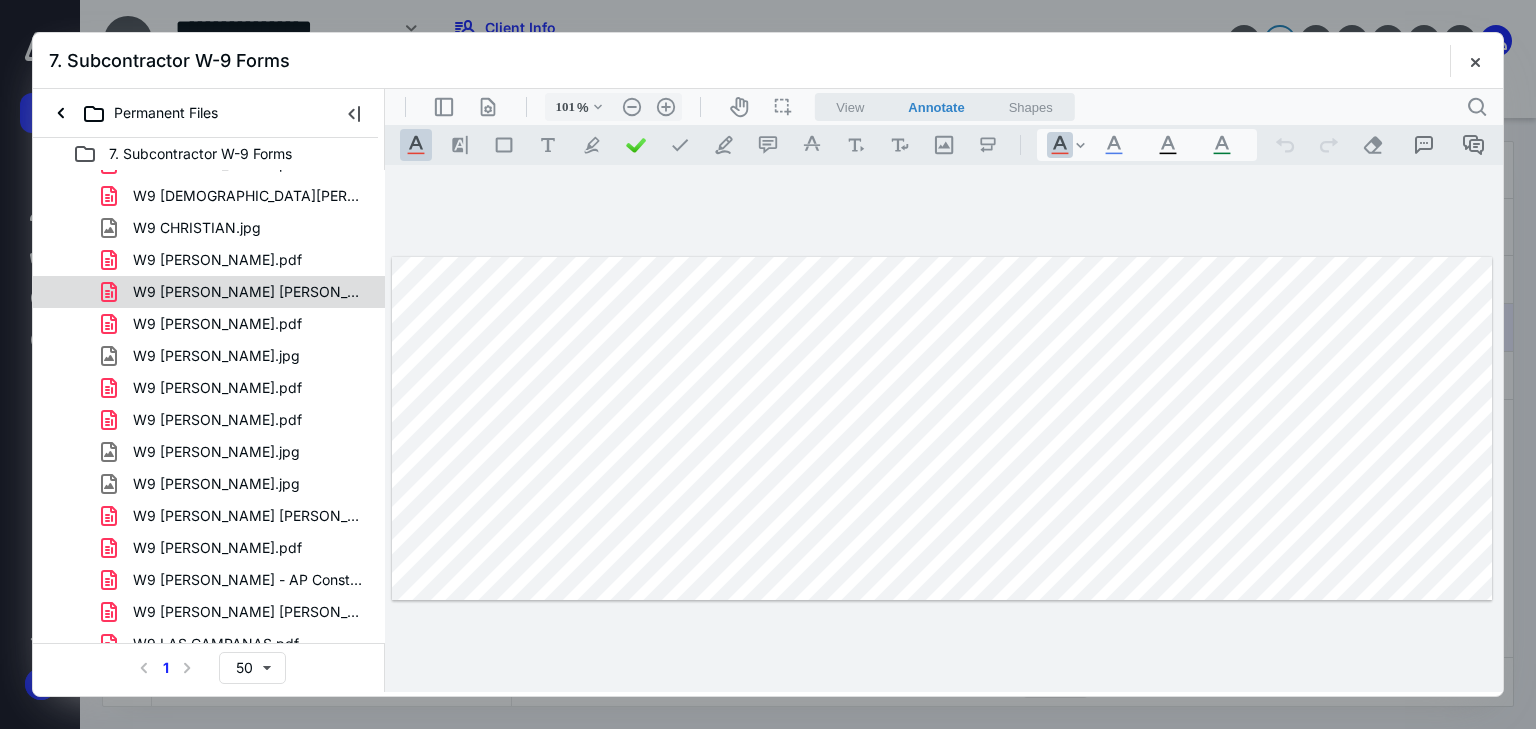 scroll, scrollTop: 0, scrollLeft: 0, axis: both 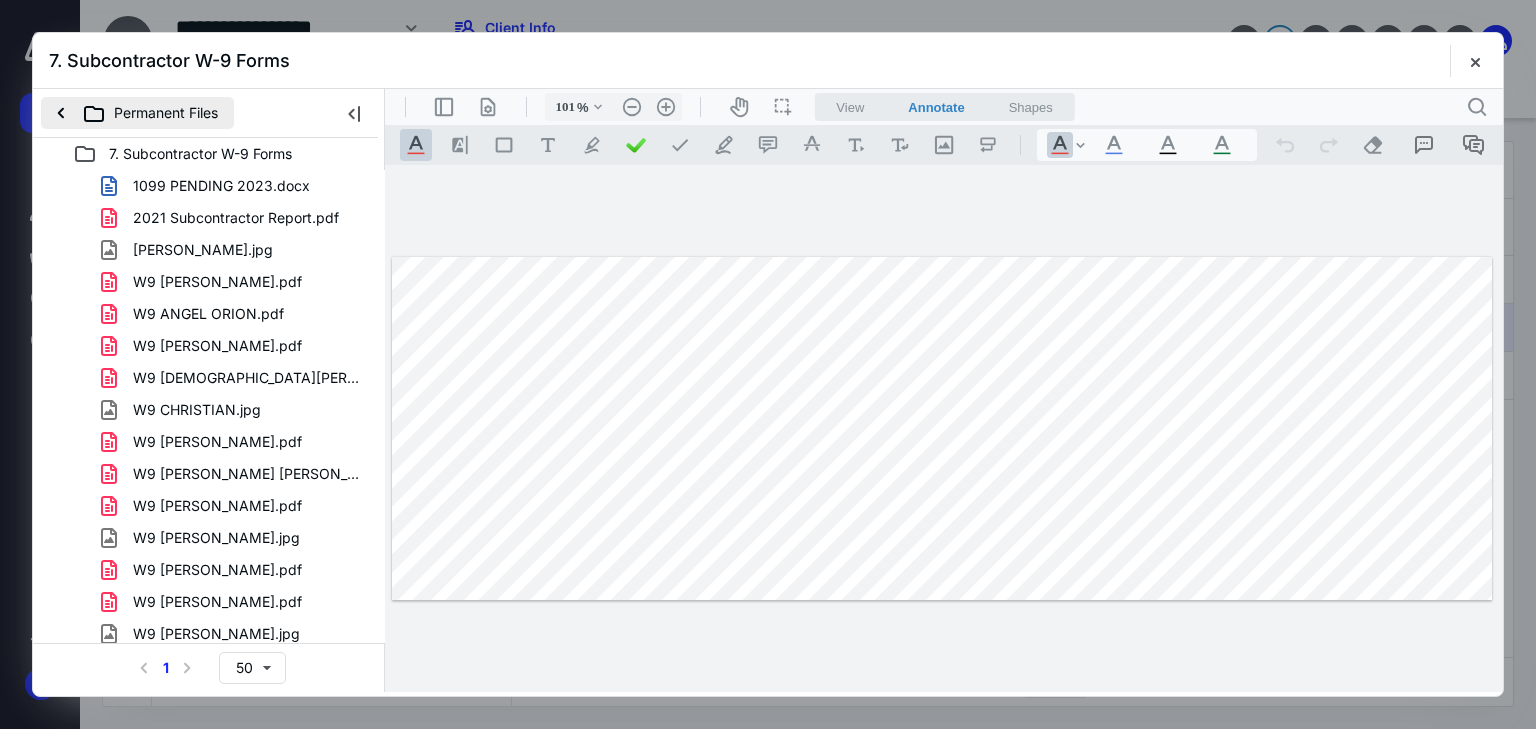 click on "Permanent Files" at bounding box center (137, 113) 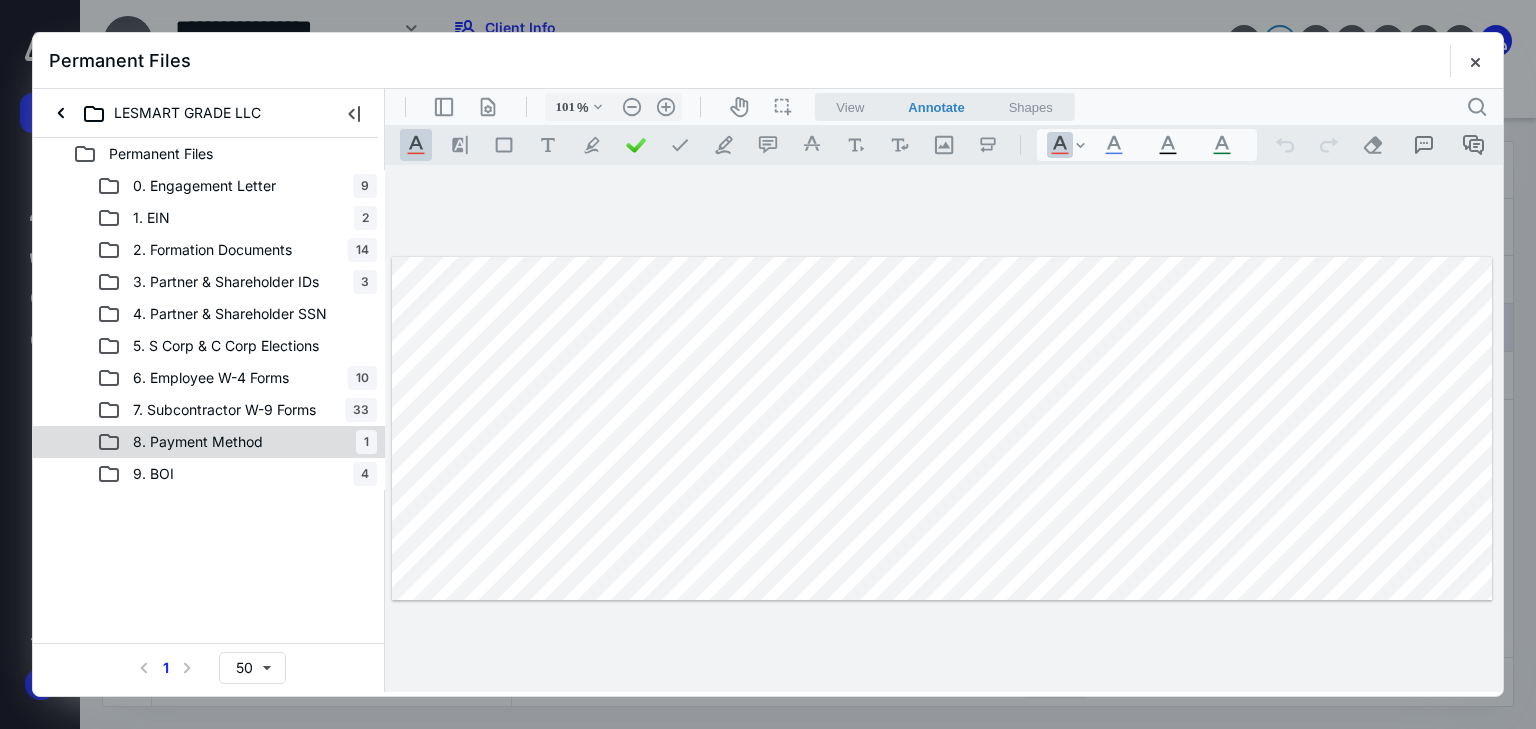 click on "8. Payment Method 1" at bounding box center [237, 442] 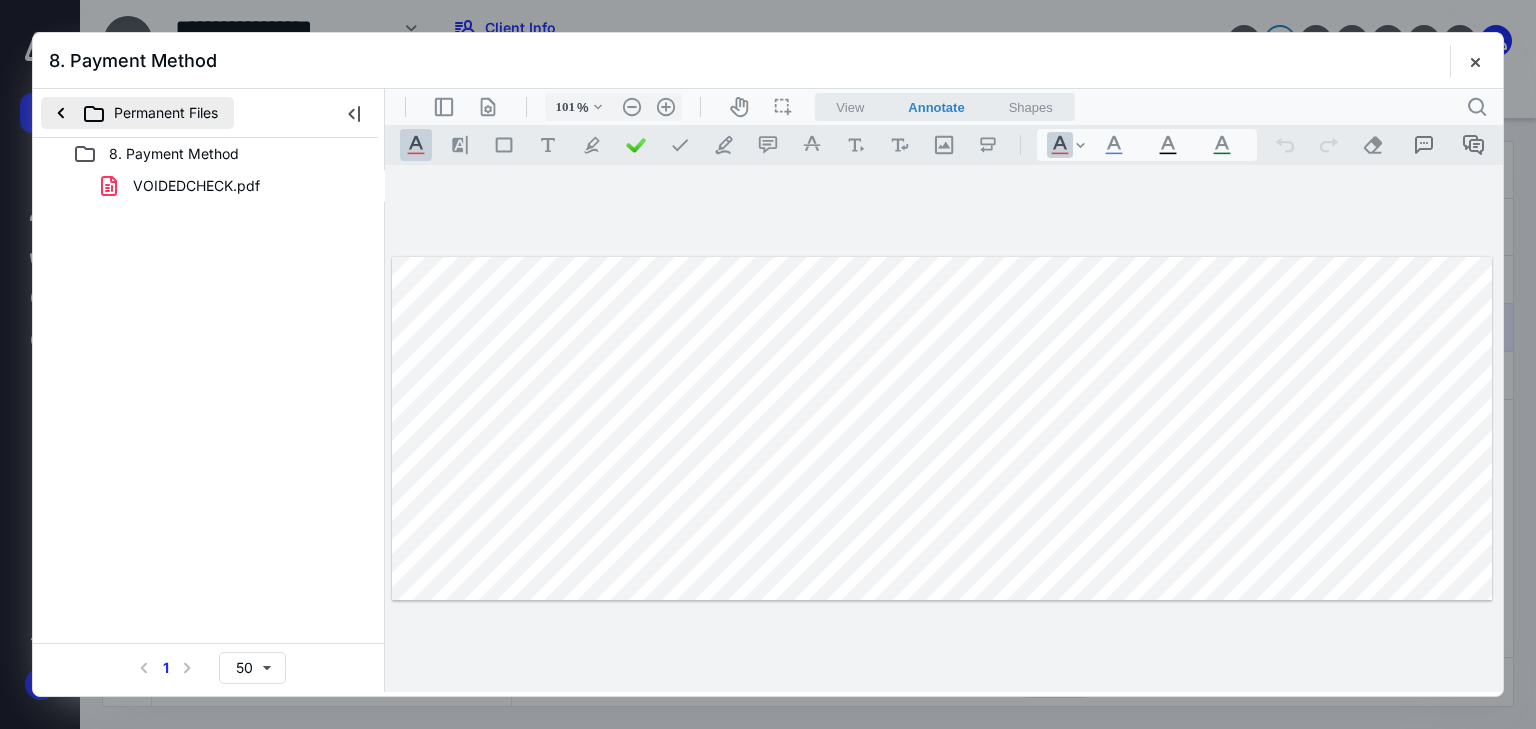 click on "Permanent Files" at bounding box center [137, 113] 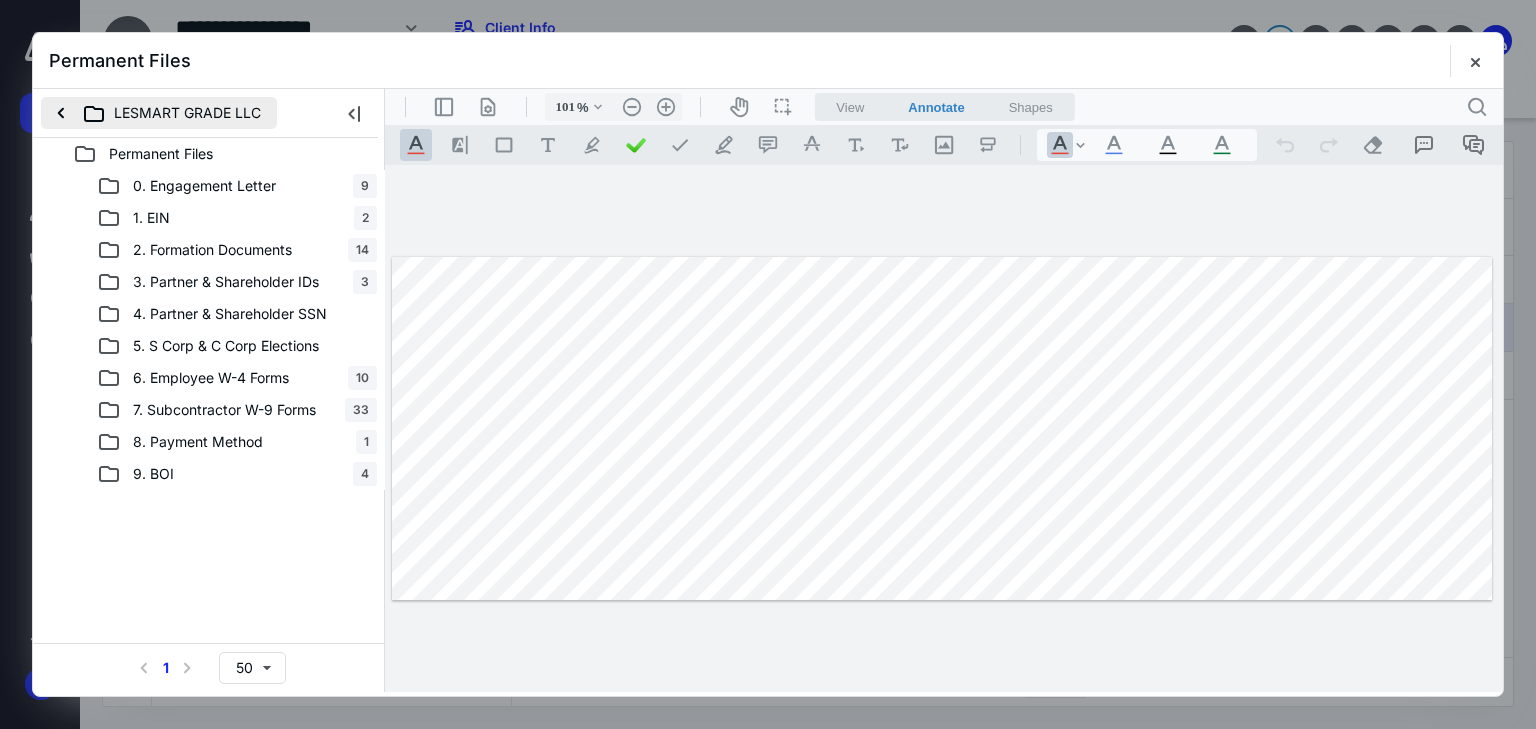 click on "LESMART GRADE LLC" at bounding box center [159, 113] 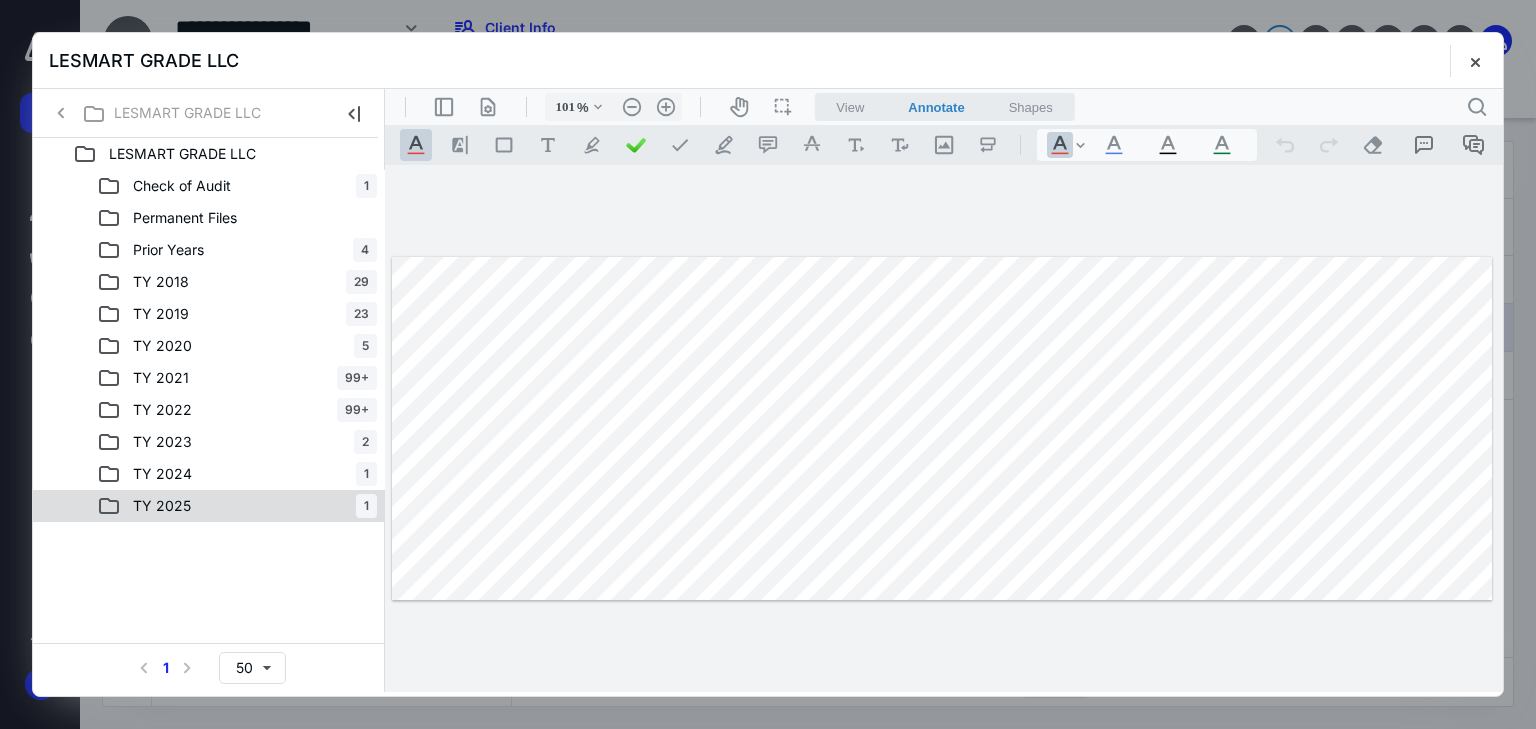 click on "TY 2025 1" at bounding box center (237, 506) 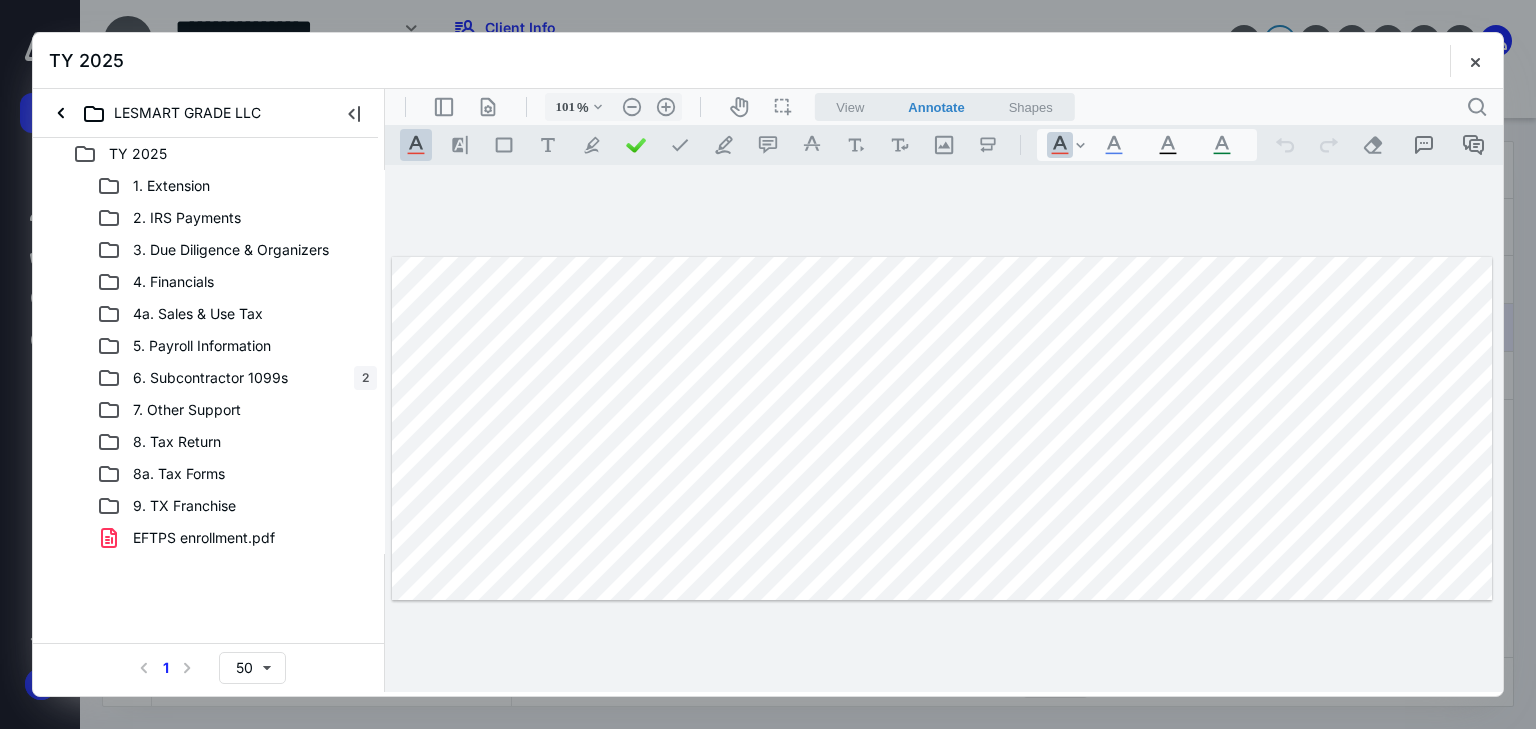 drag, startPoint x: 256, startPoint y: 506, endPoint x: 252, endPoint y: 600, distance: 94.08507 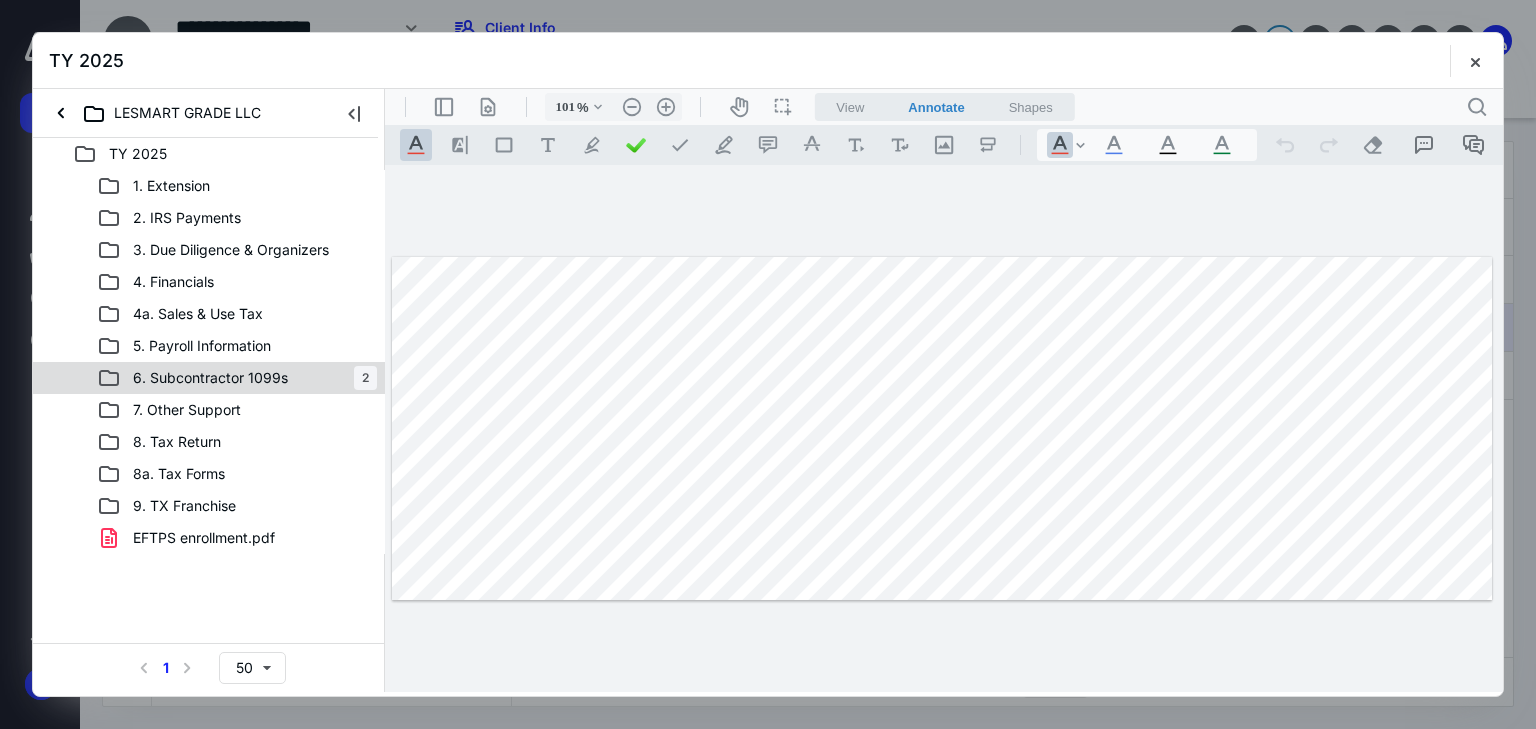 click on "6. Subcontractor 1099s" at bounding box center [210, 378] 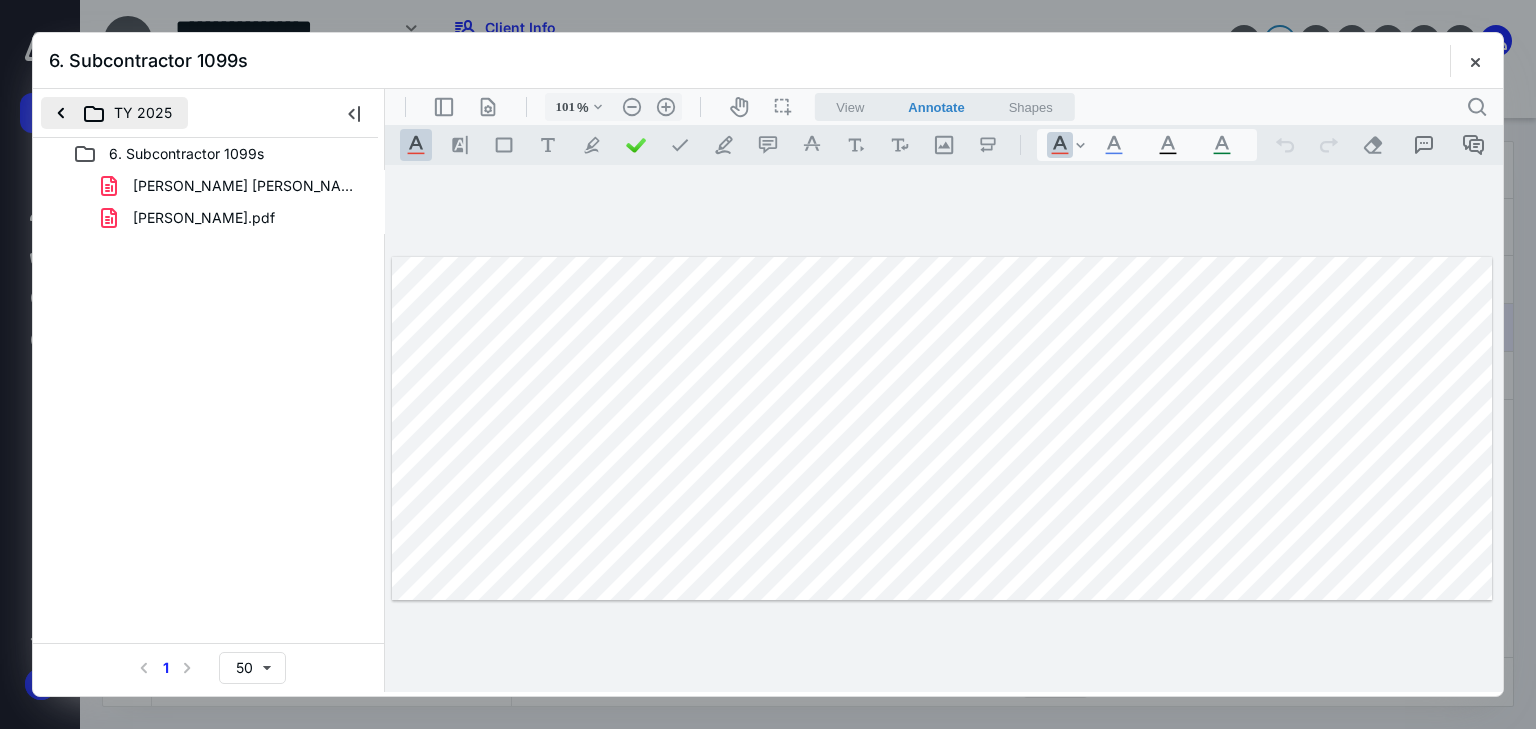 click on "TY 2025" at bounding box center (114, 113) 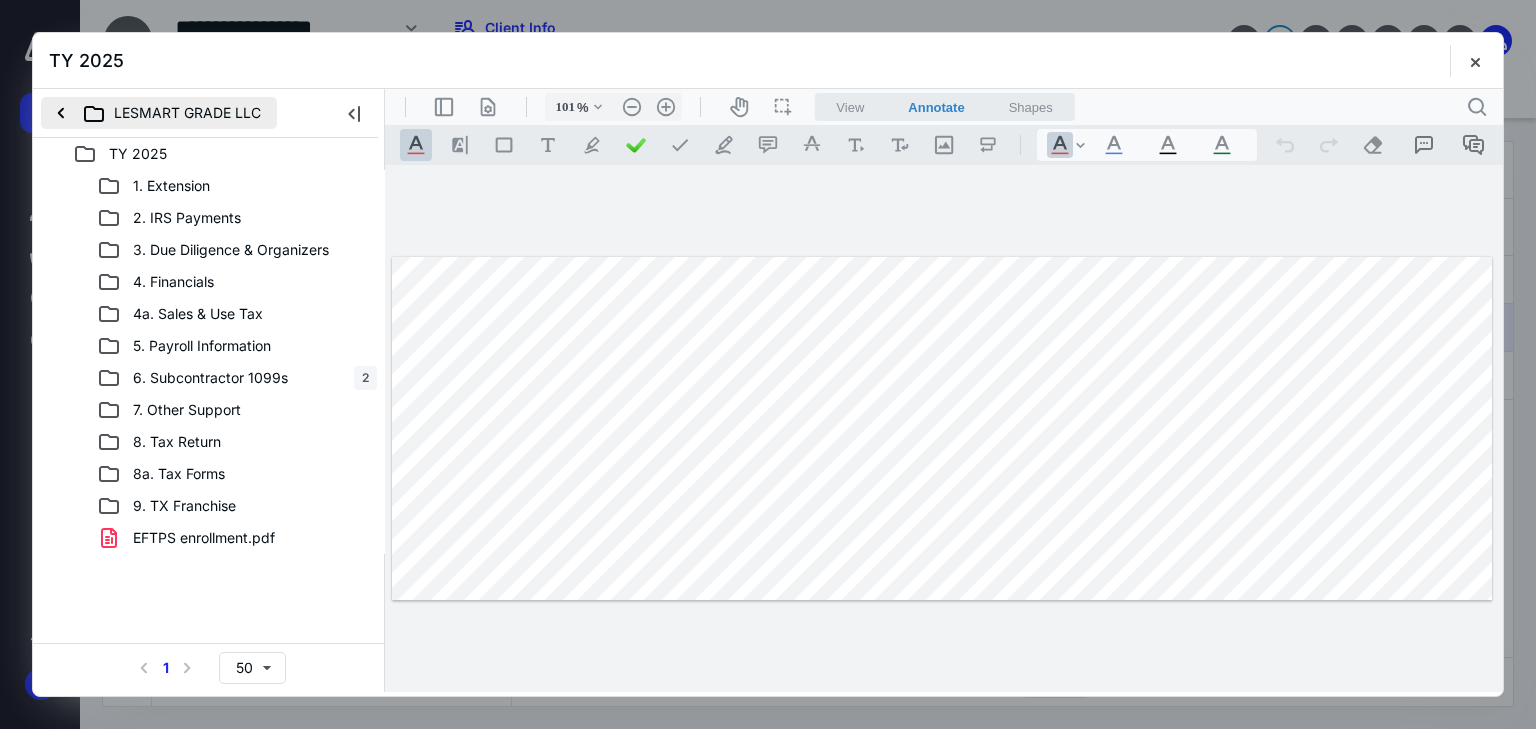 click on "LESMART GRADE LLC" at bounding box center (159, 113) 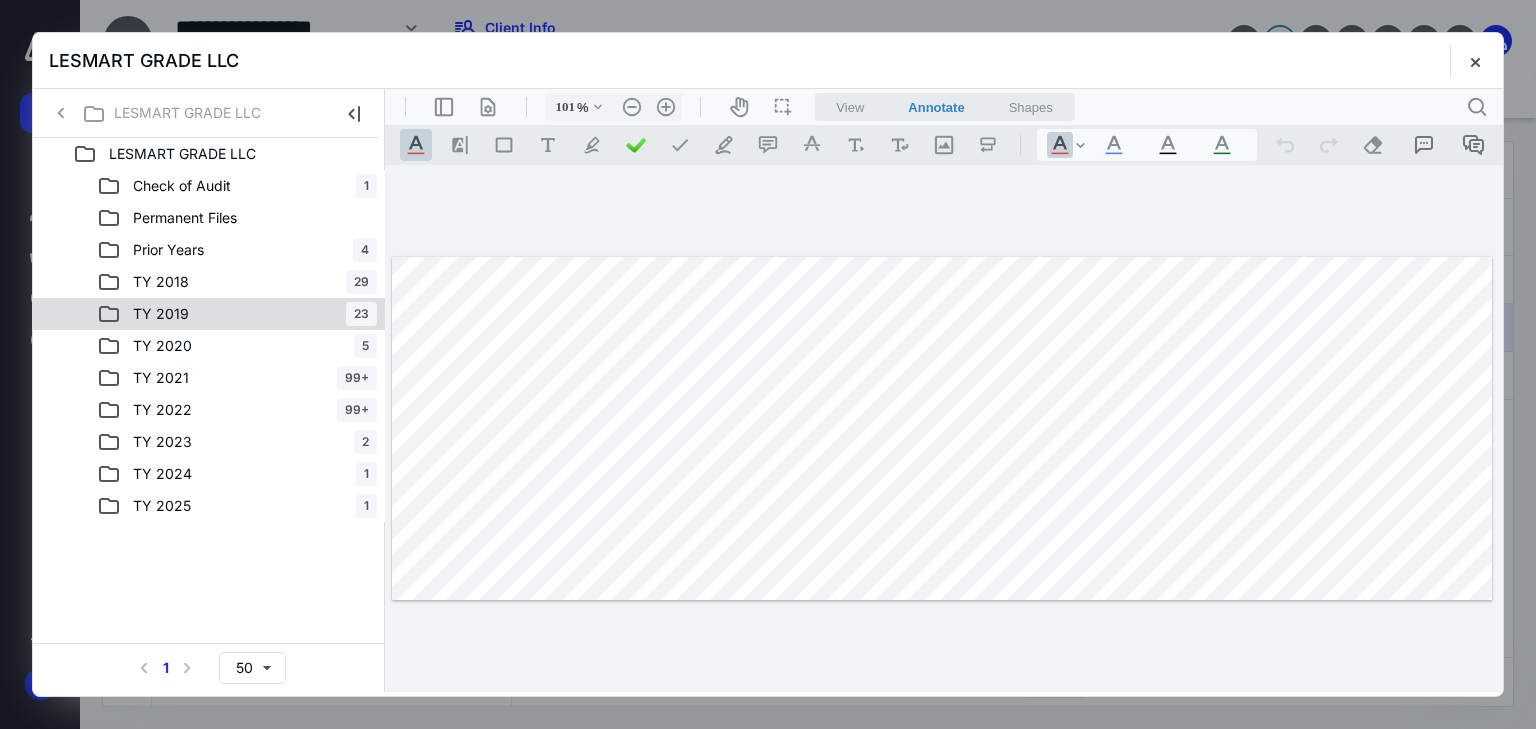 click on "TY 2019 23" at bounding box center [209, 314] 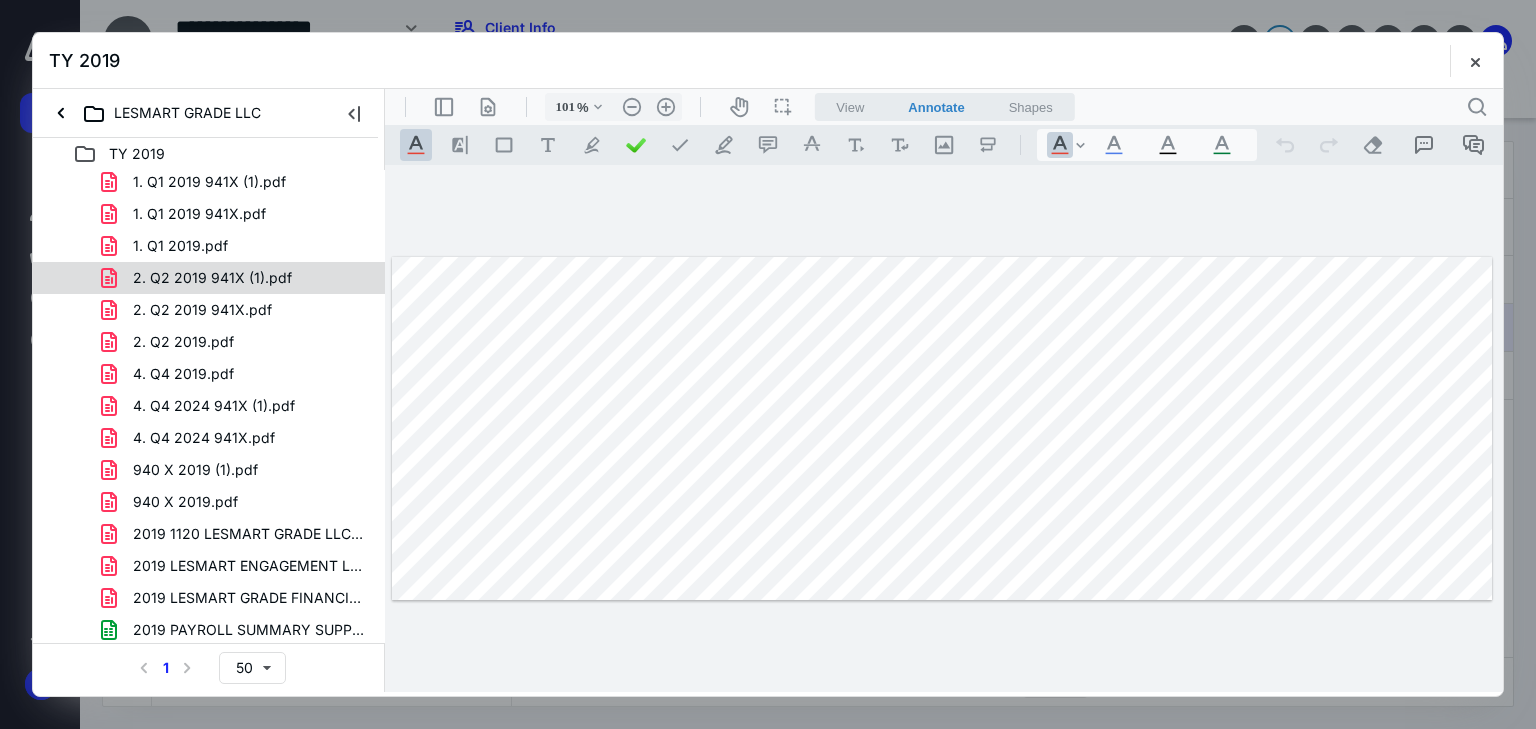 scroll, scrollTop: 0, scrollLeft: 0, axis: both 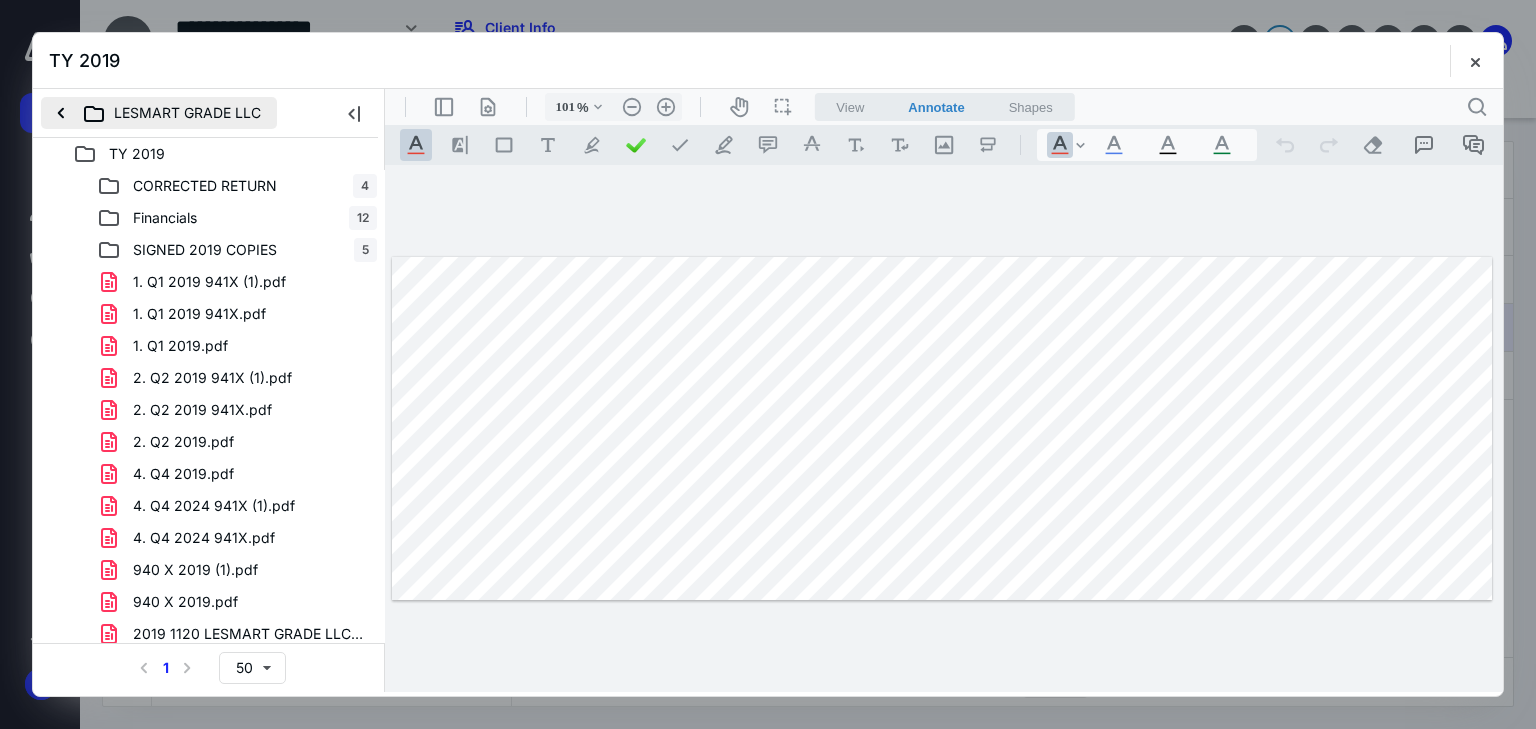 click on "LESMART GRADE LLC" at bounding box center [159, 113] 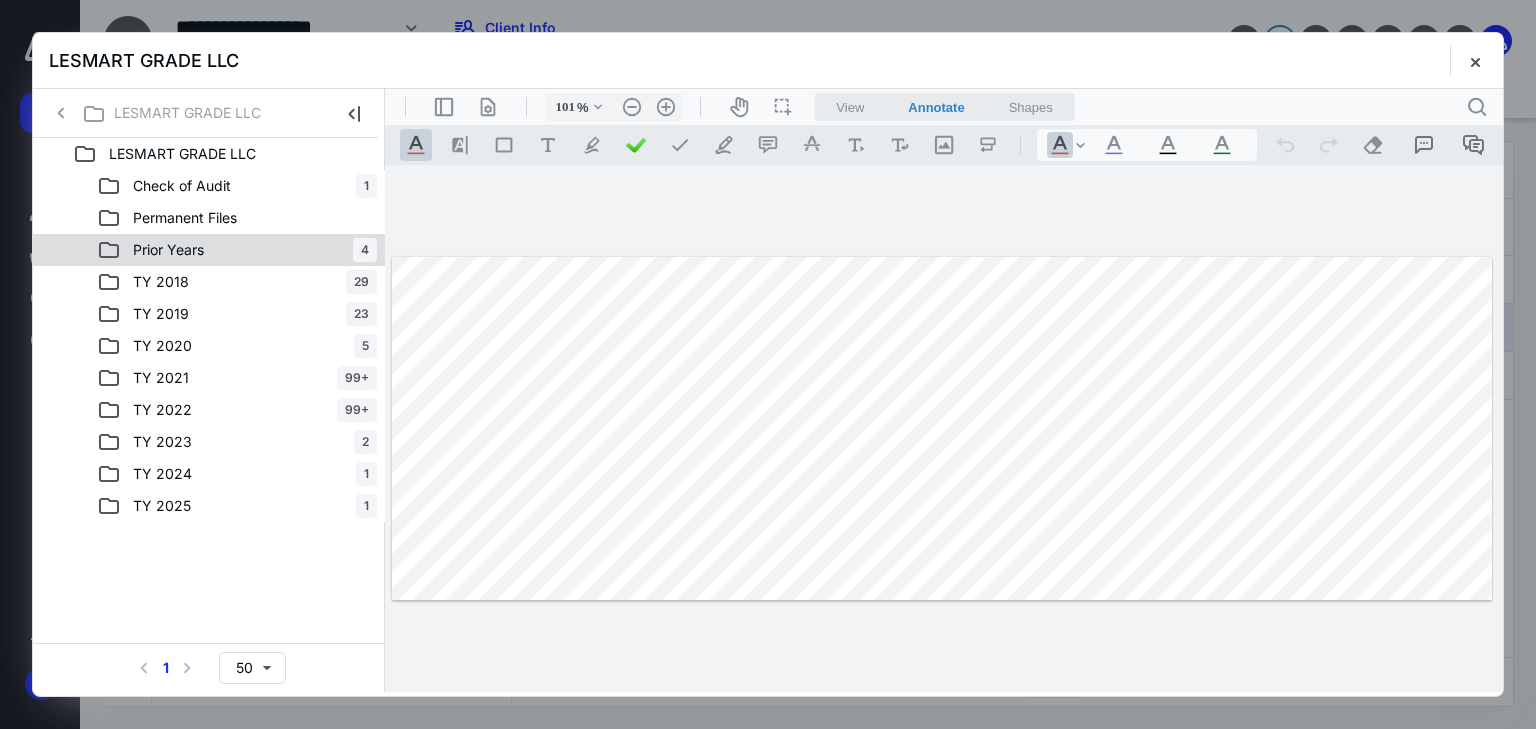 click on "Prior Years 4" at bounding box center (237, 250) 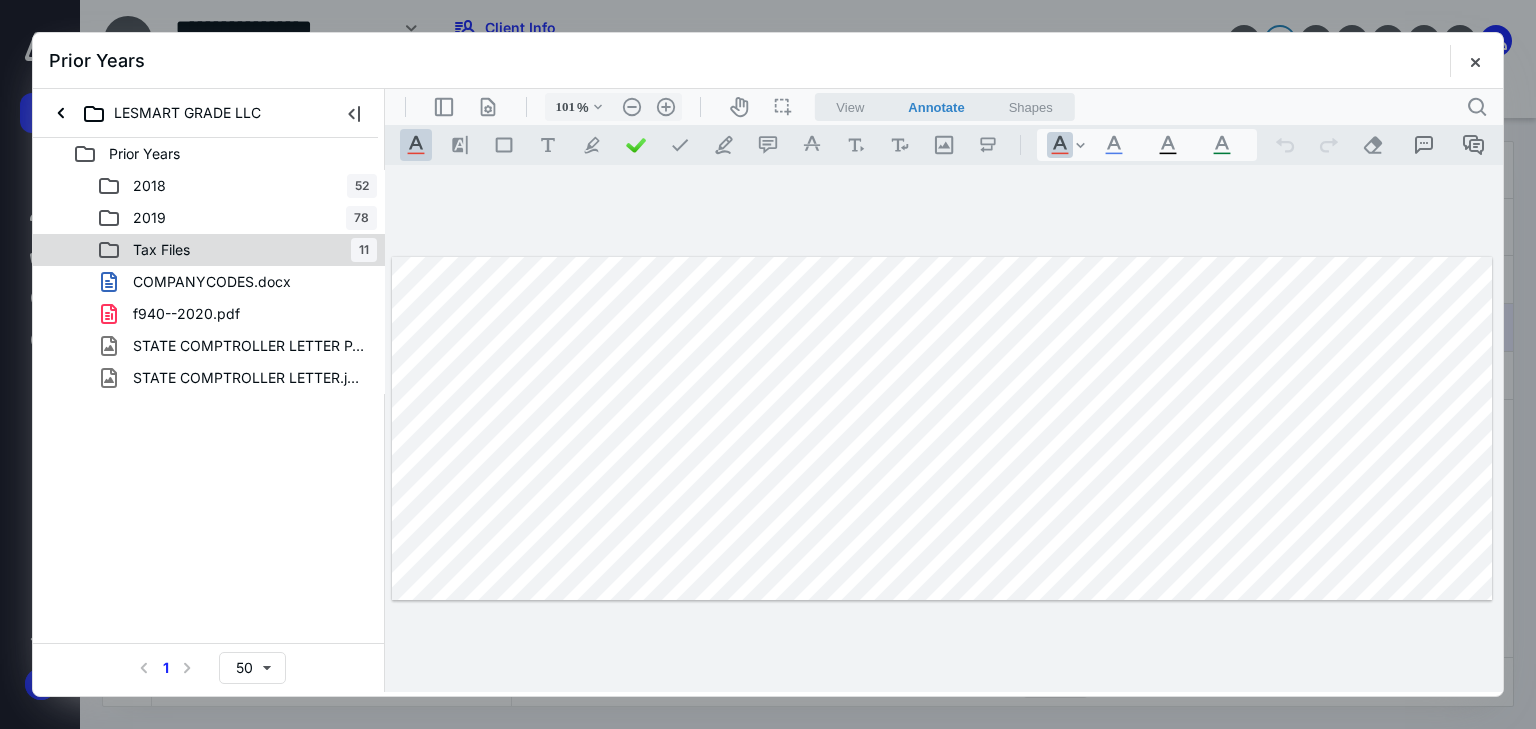 click on "Tax Files 11" at bounding box center [237, 250] 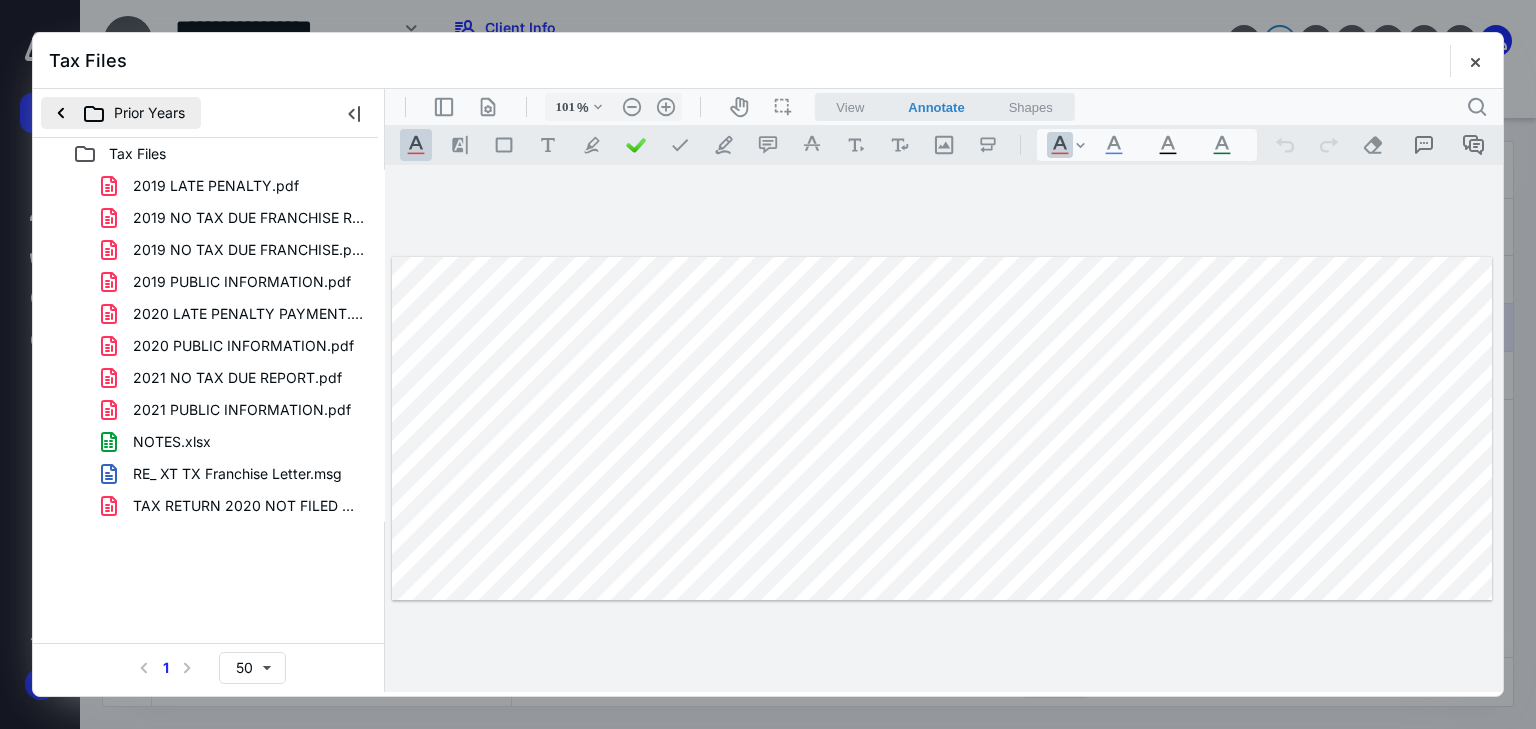 click on "Prior Years" at bounding box center [121, 113] 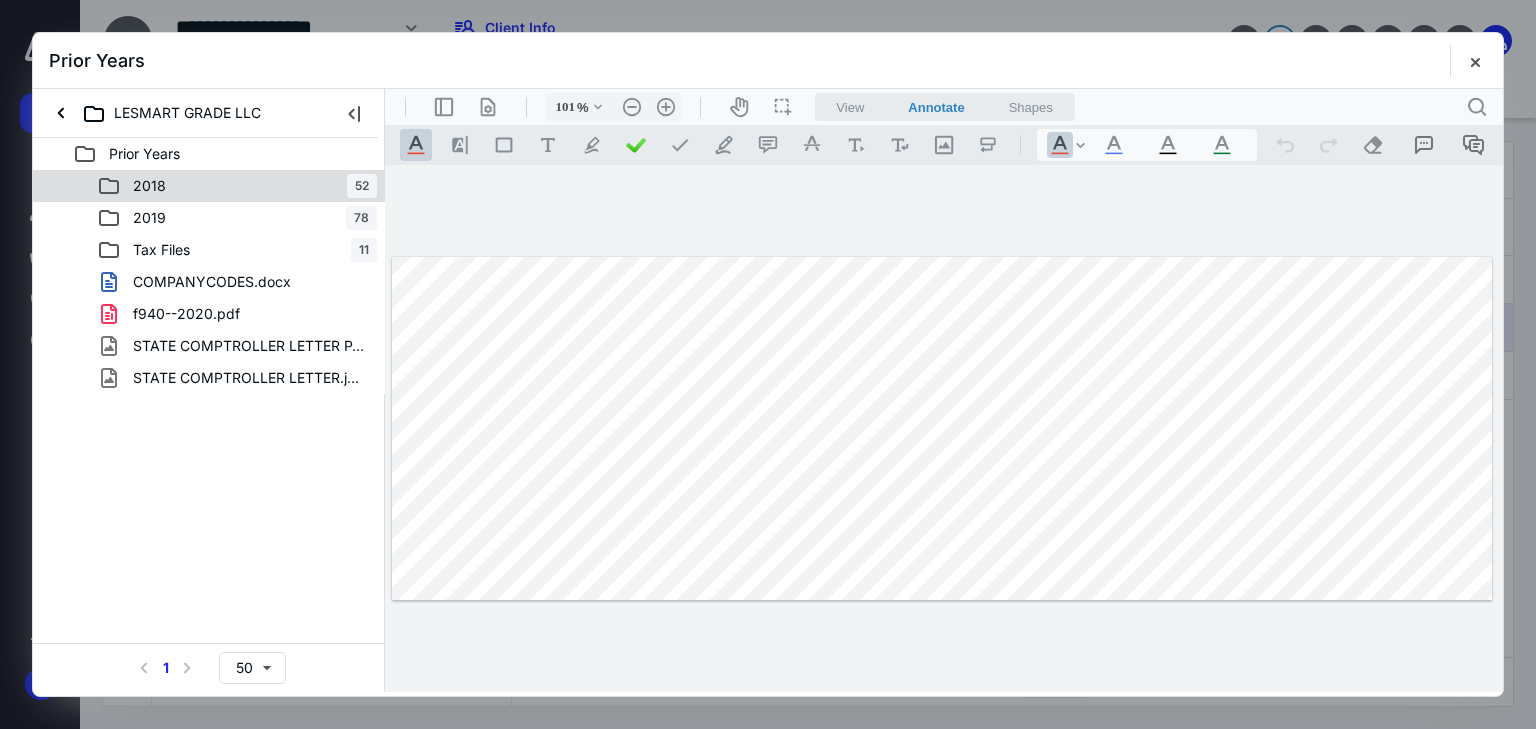 click on "2018 52" at bounding box center [237, 186] 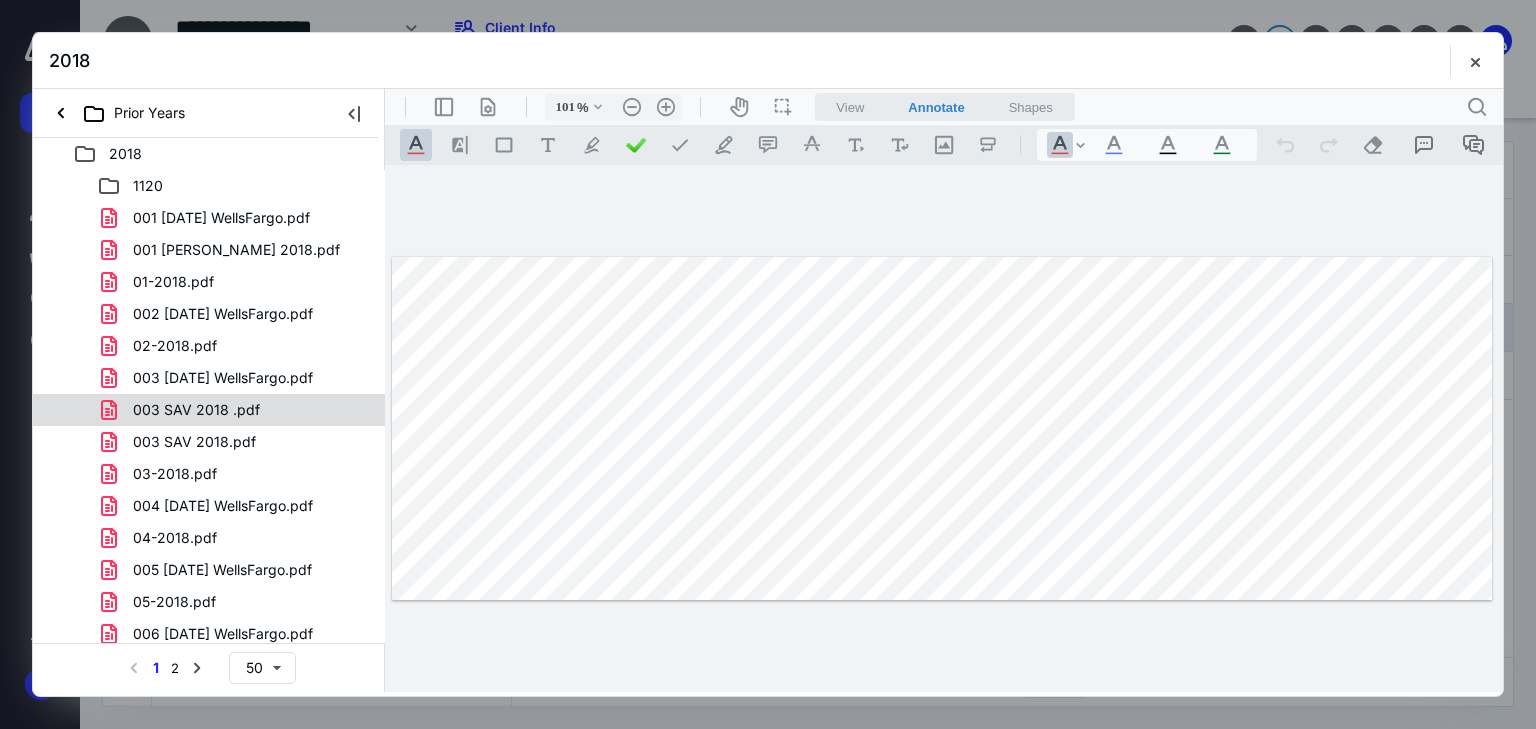 scroll, scrollTop: 0, scrollLeft: 0, axis: both 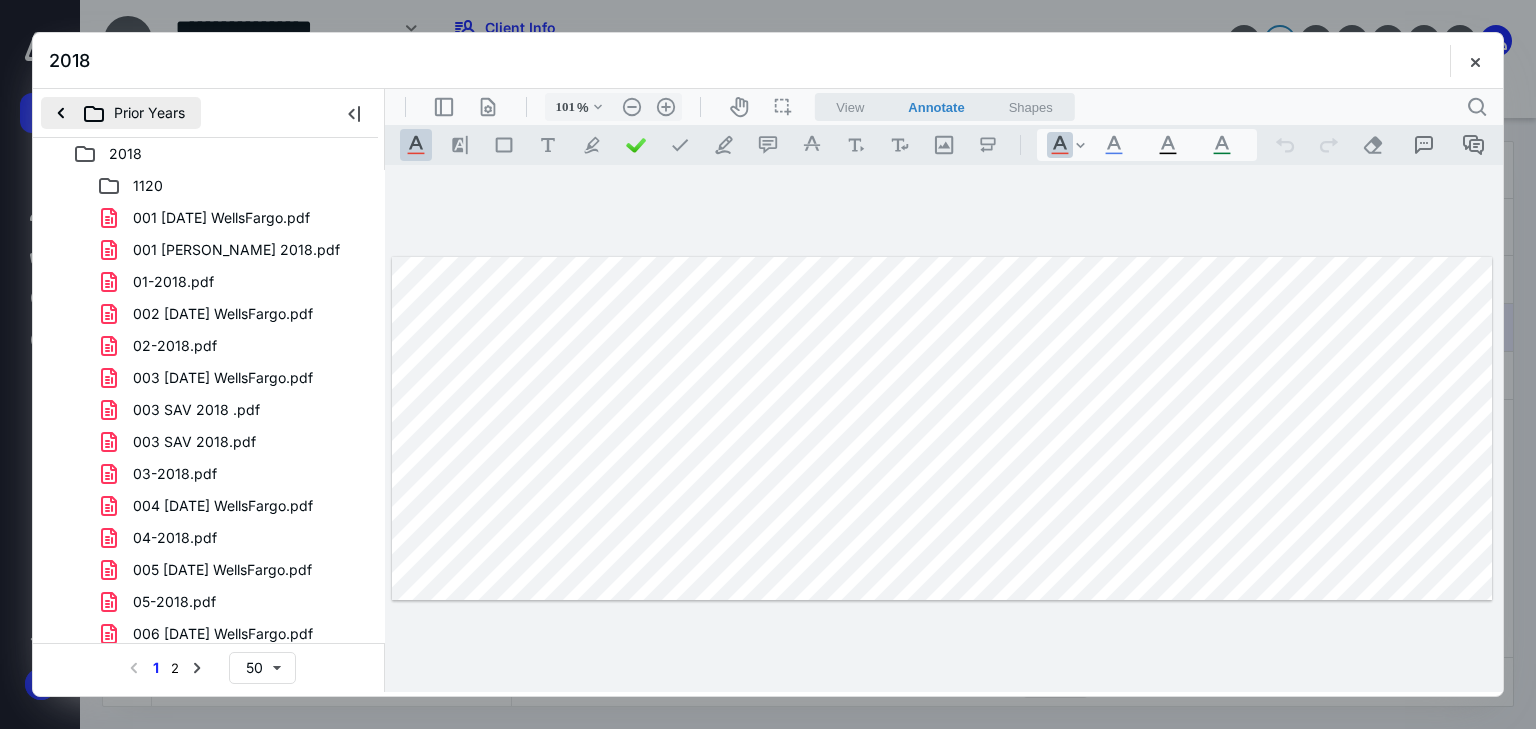 click on "Prior Years" at bounding box center (121, 113) 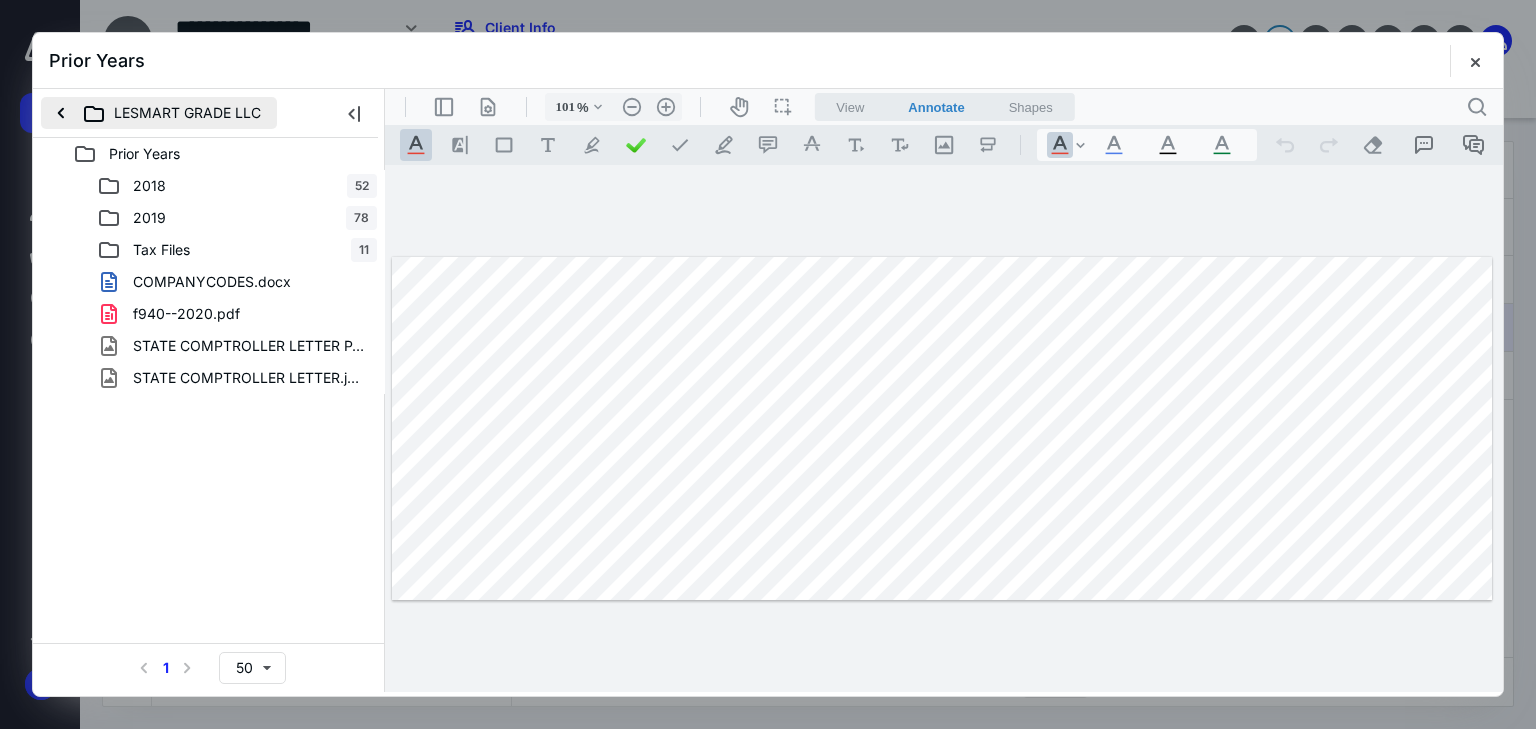 click on "LESMART GRADE LLC" at bounding box center [159, 113] 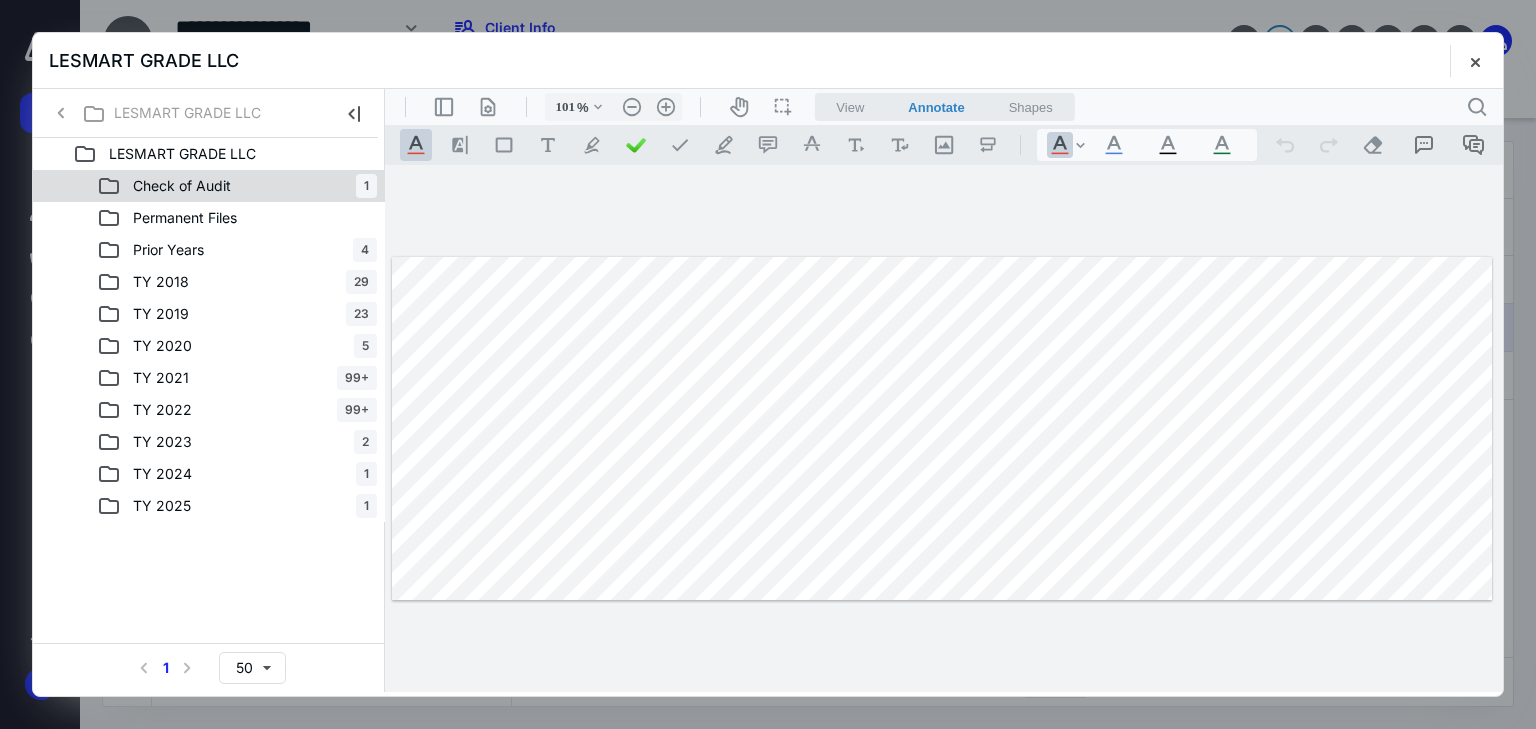 click on "Check of Audit 1" at bounding box center [237, 186] 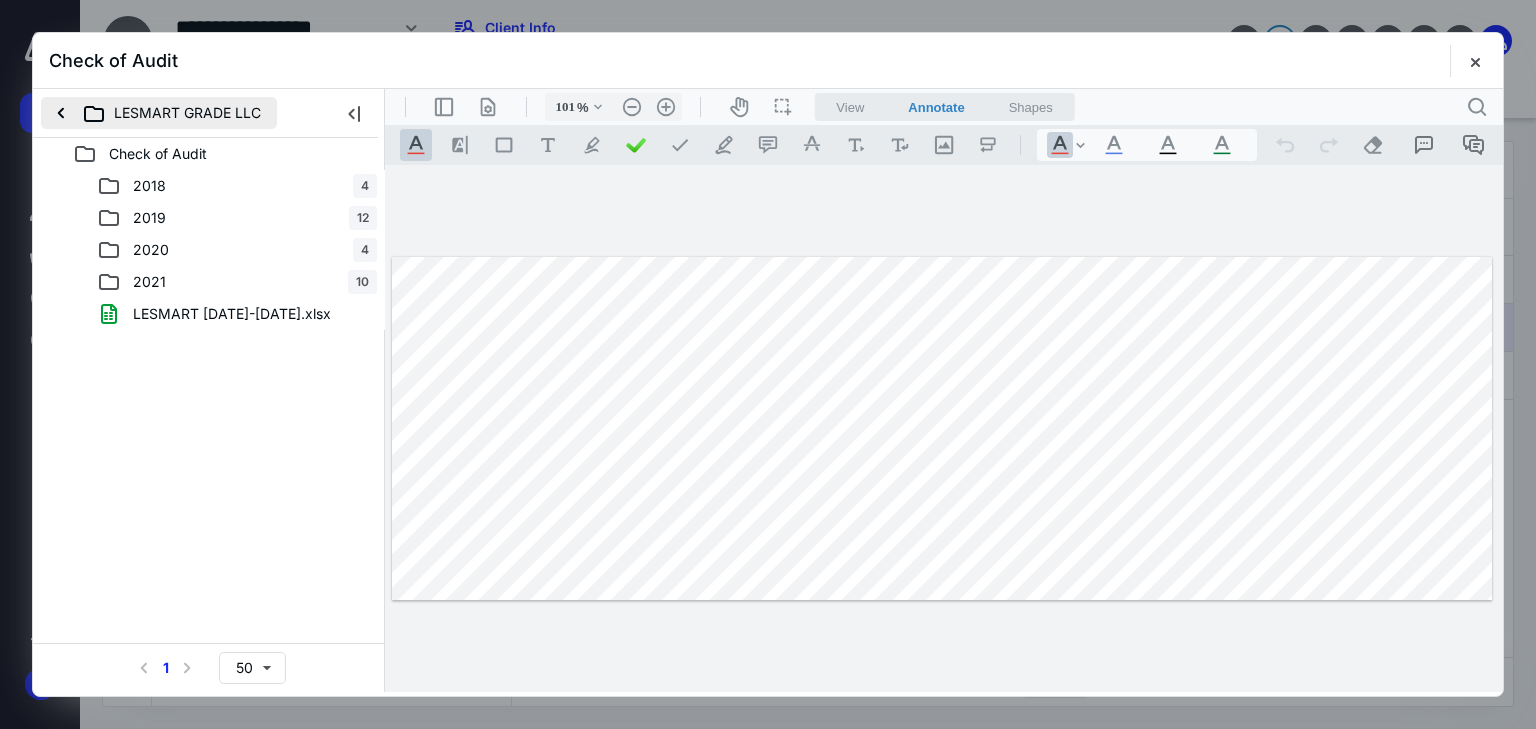 click on "LESMART GRADE LLC" at bounding box center [159, 113] 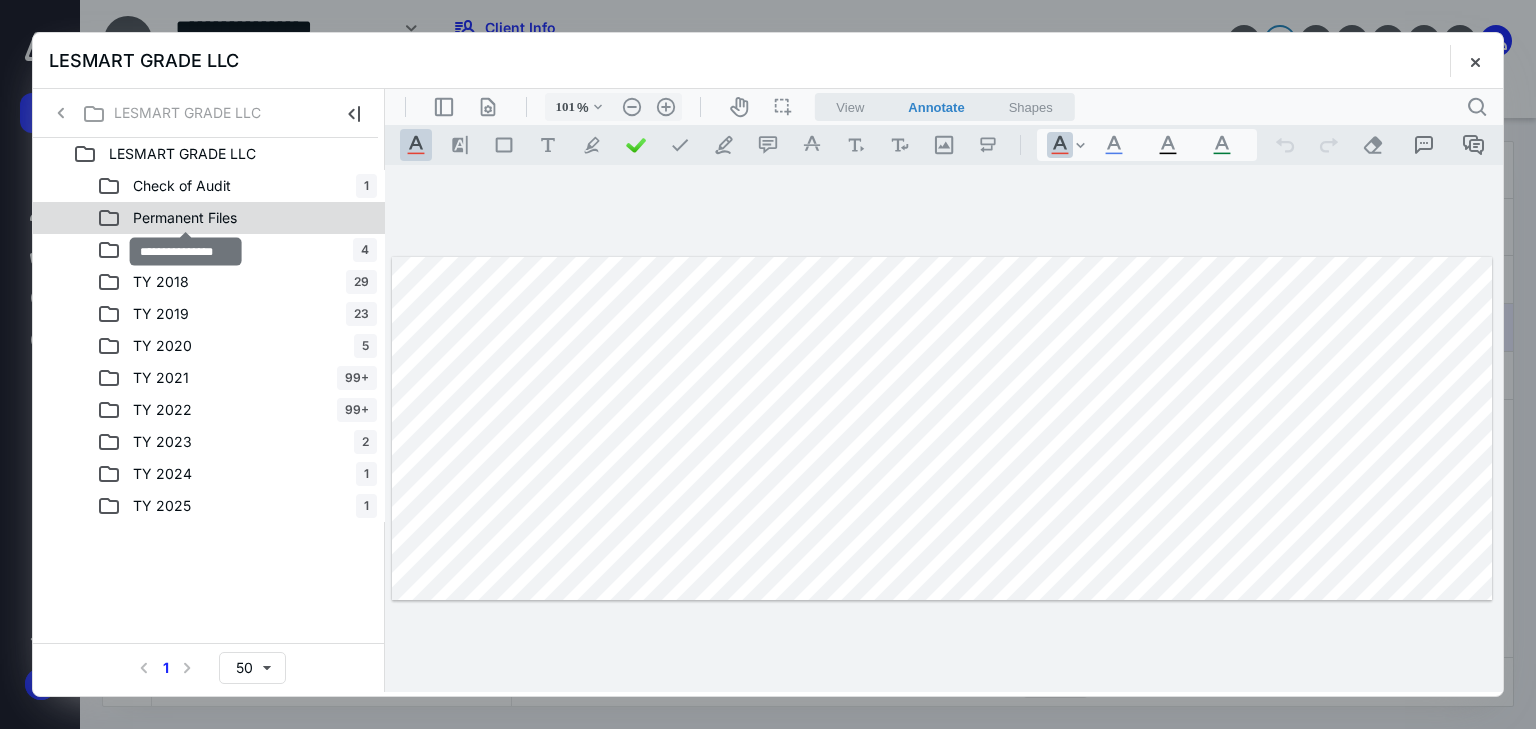 click on "Permanent Files" at bounding box center (185, 218) 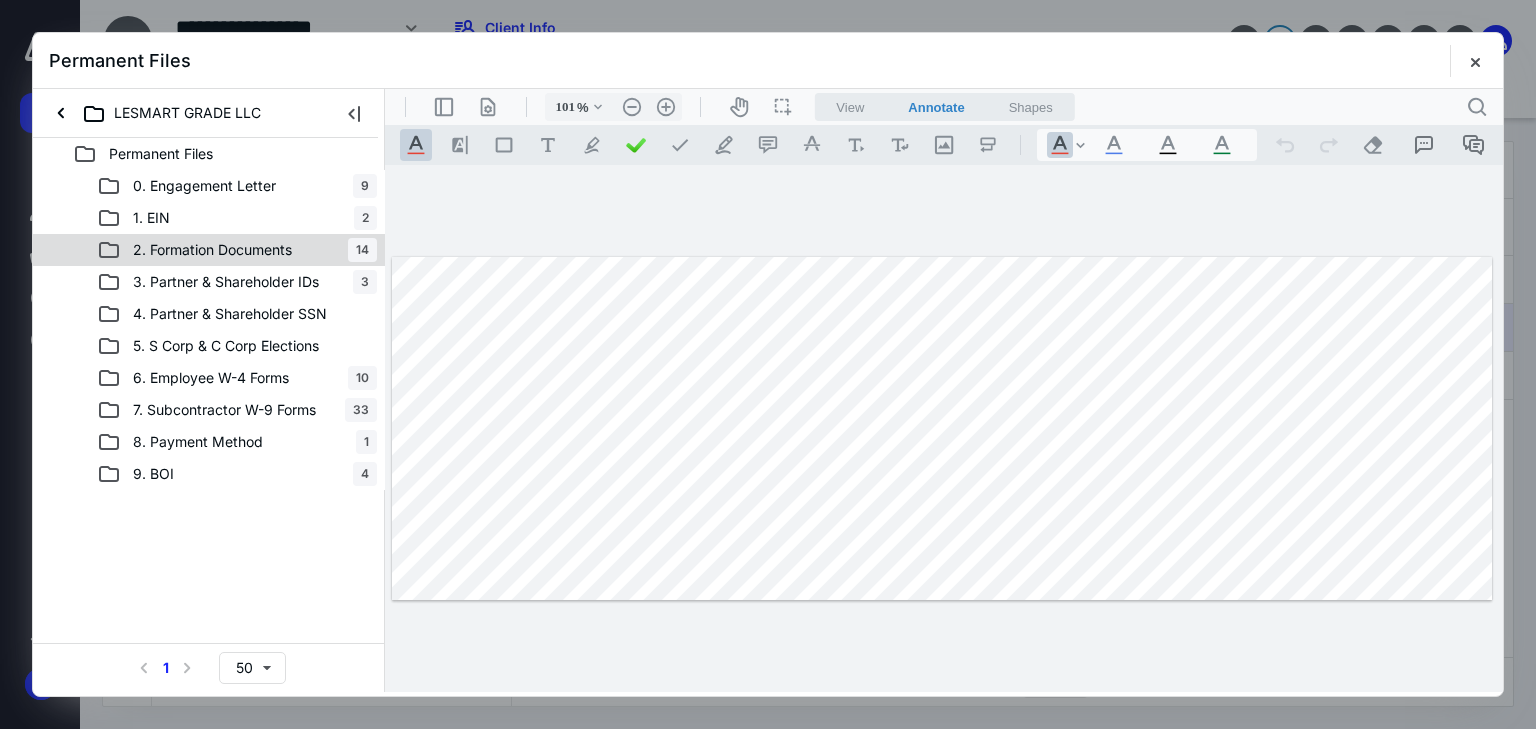 click on "2. Formation Documents 14" at bounding box center (209, 250) 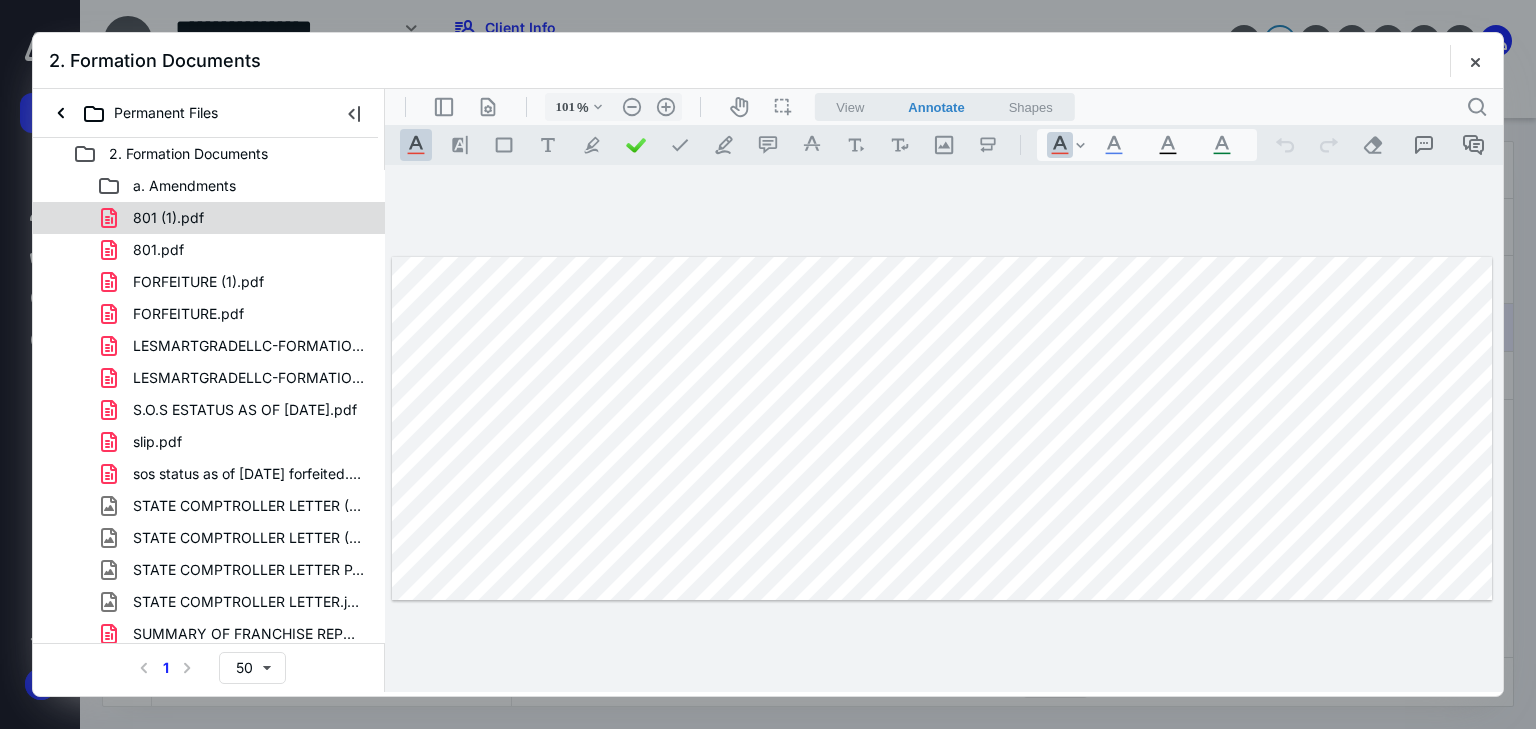 click on "801 (1).pdf" at bounding box center [237, 218] 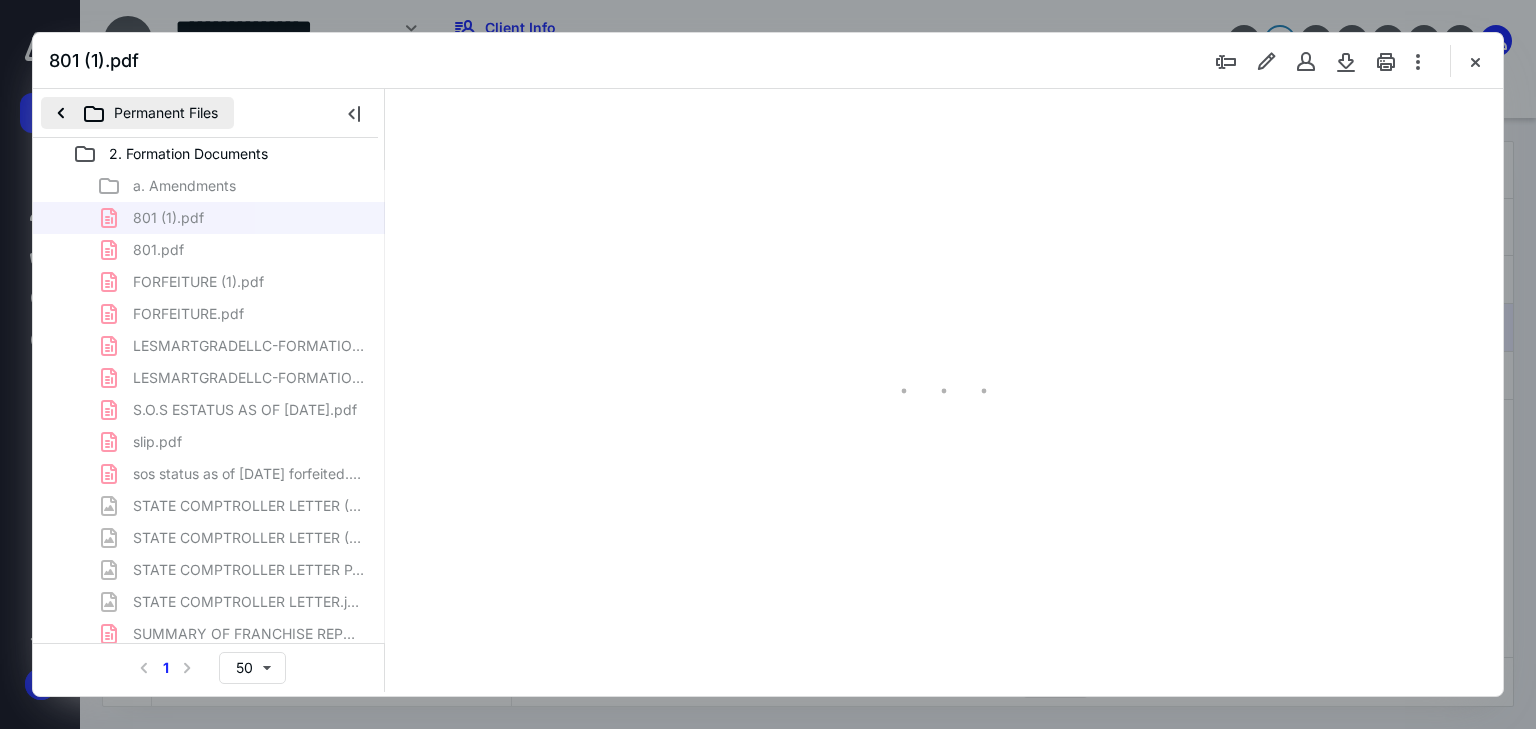 click on "Permanent Files" at bounding box center [137, 113] 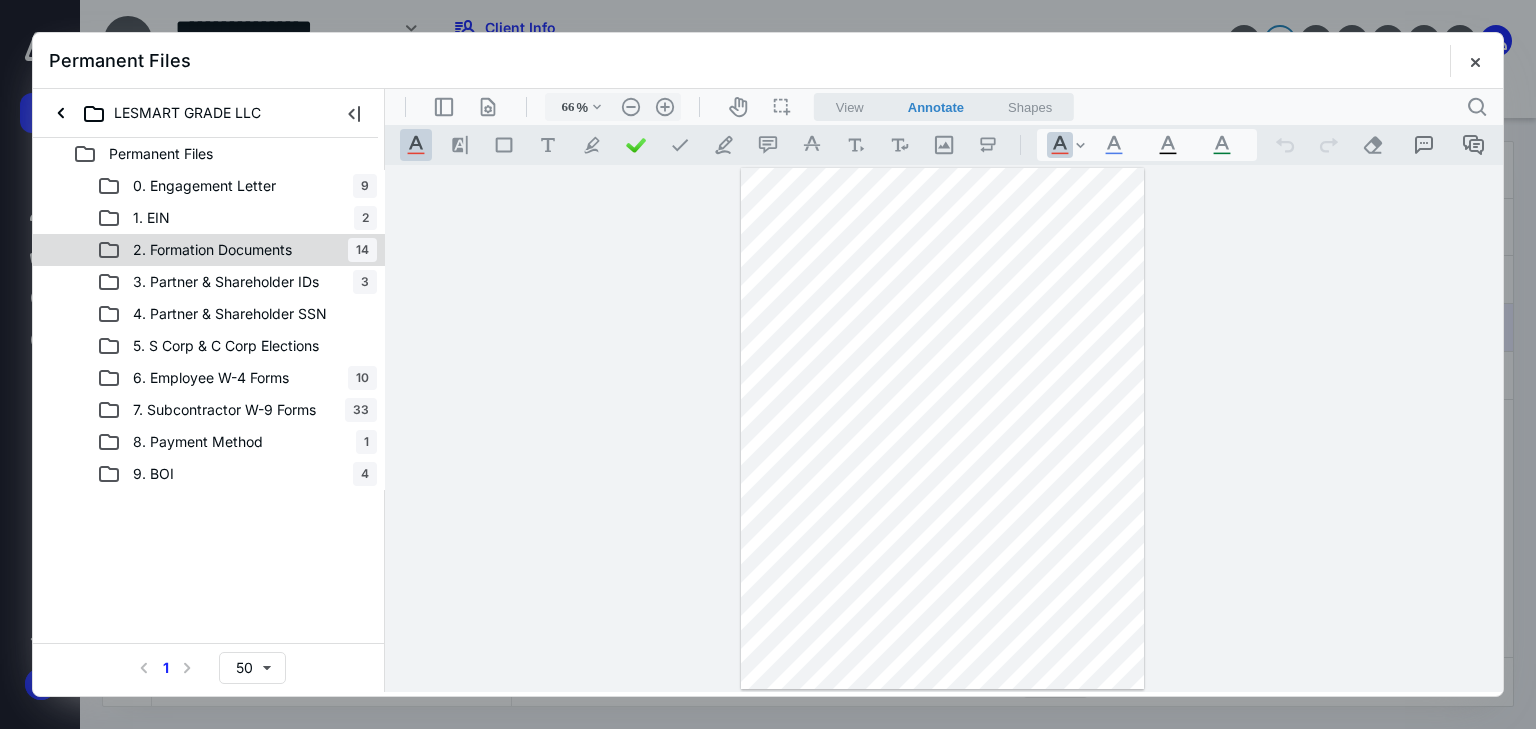 click on "2. Formation Documents" at bounding box center [200, 250] 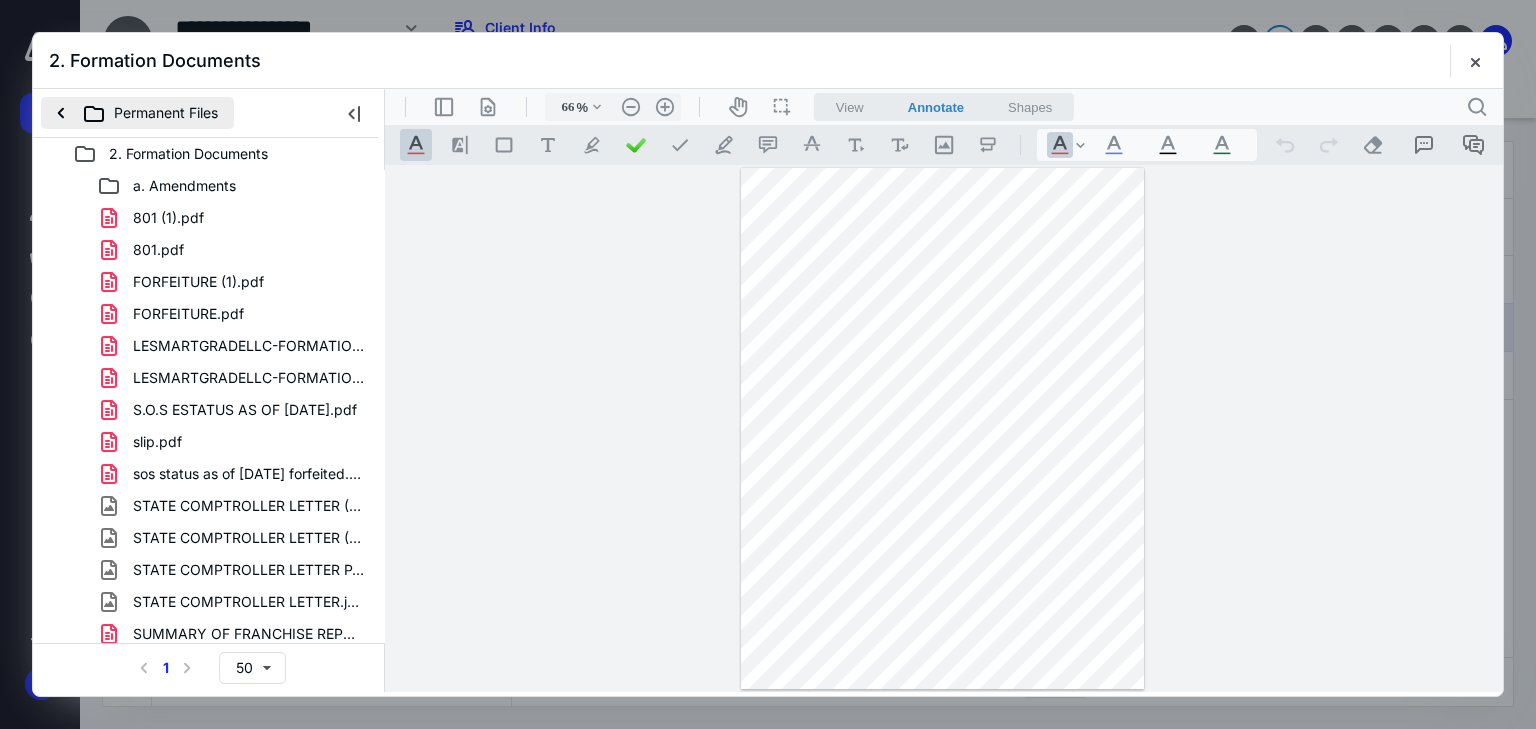 click on "Permanent Files" at bounding box center [137, 113] 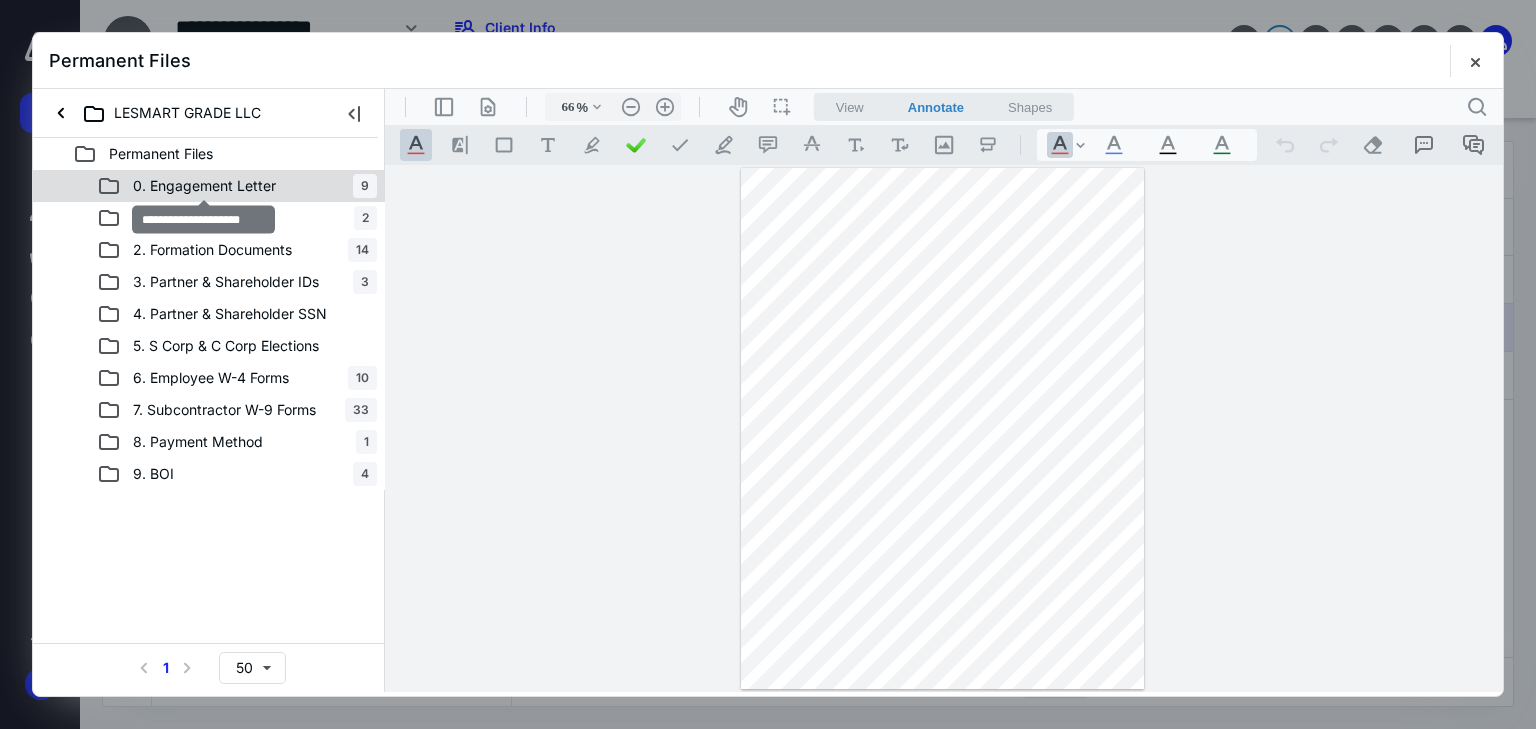 click on "0. Engagement Letter" at bounding box center [204, 186] 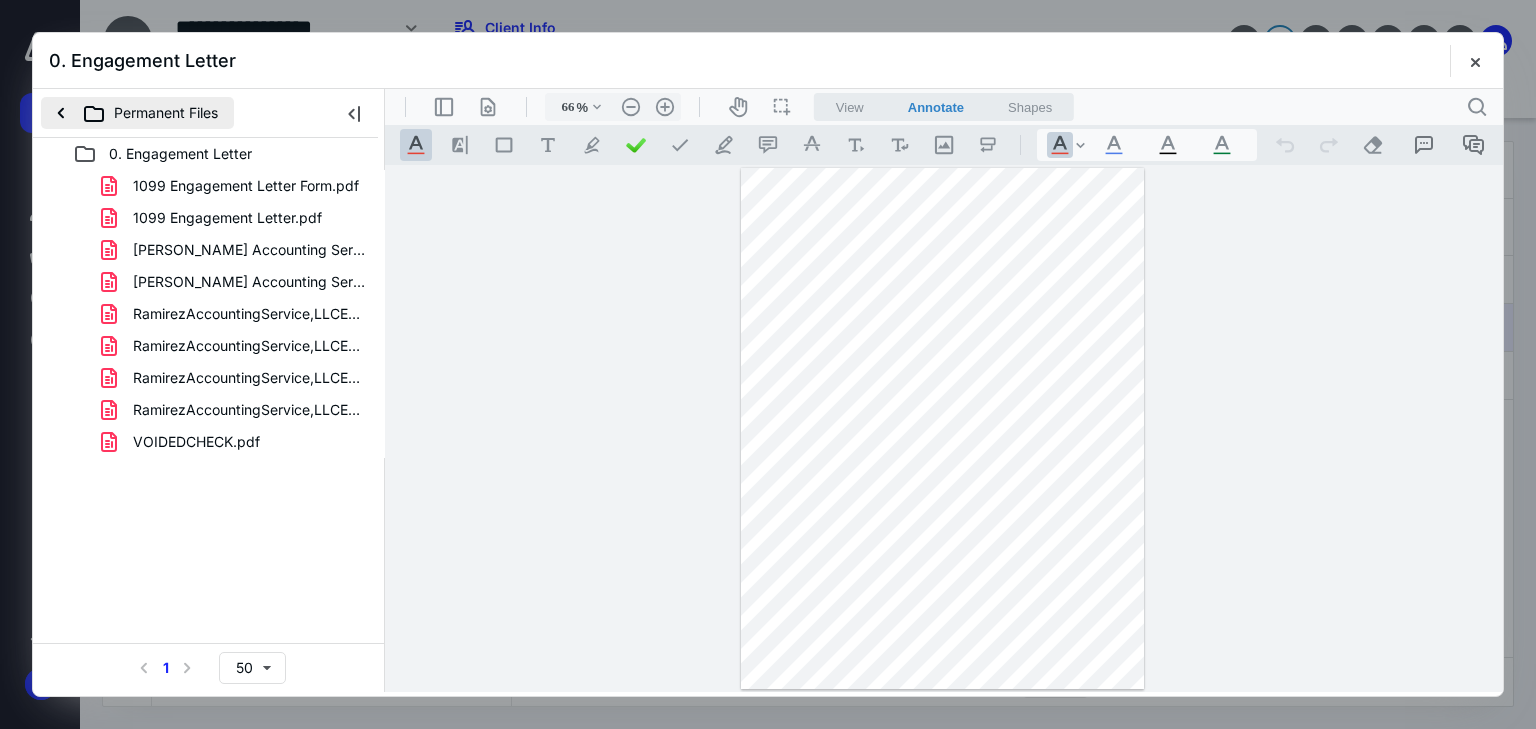 click on "Permanent Files" at bounding box center [137, 113] 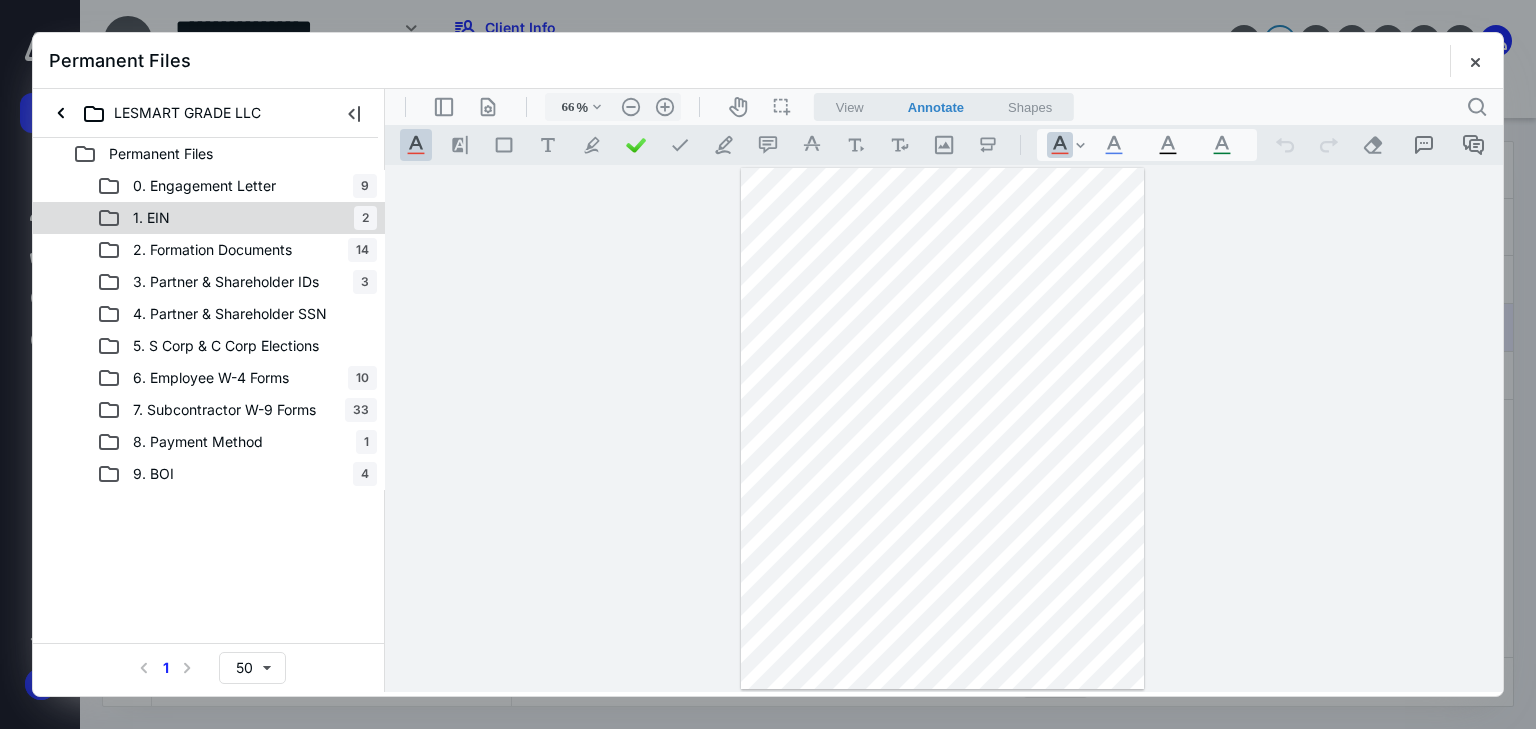 click on "1. EIN 2" at bounding box center [237, 218] 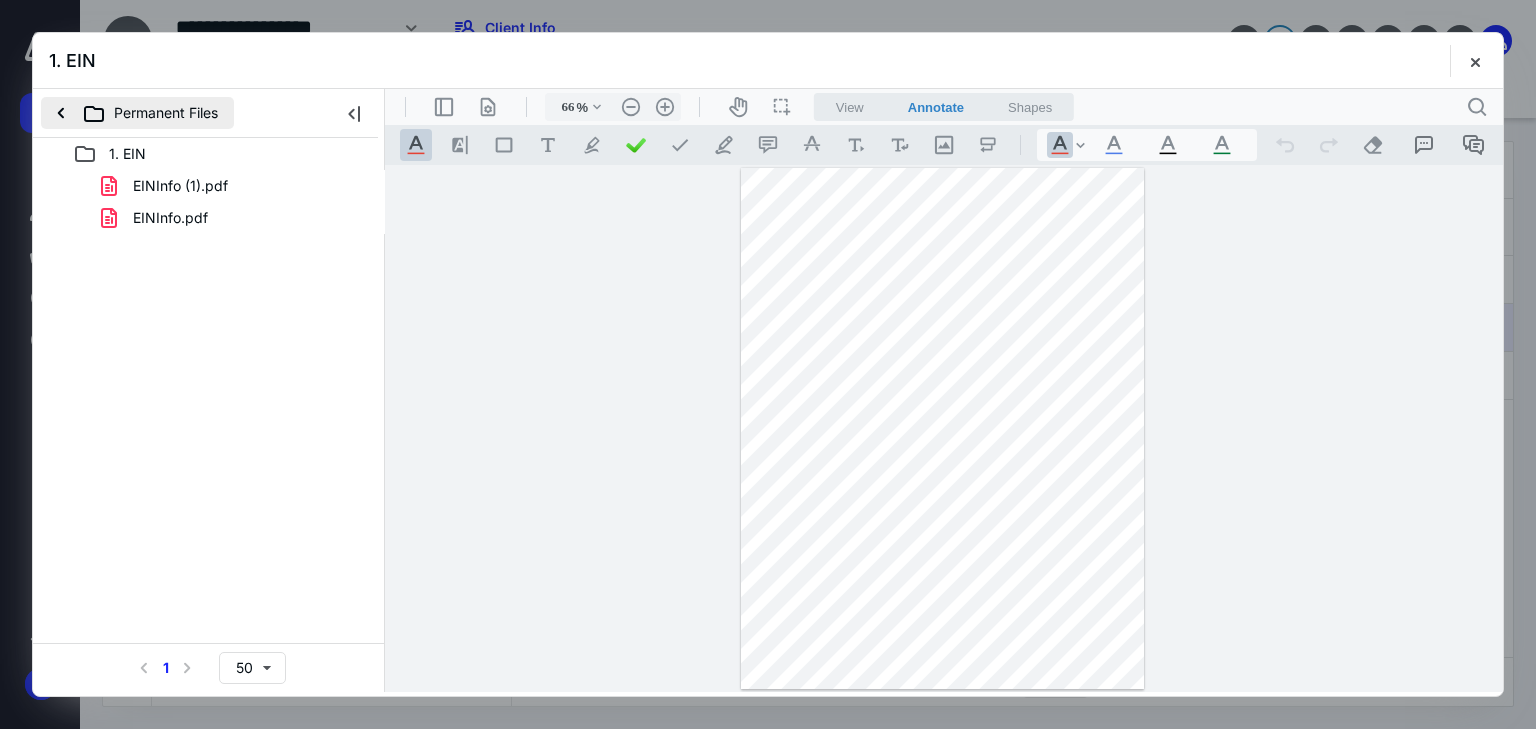 click on "Permanent Files" at bounding box center [137, 113] 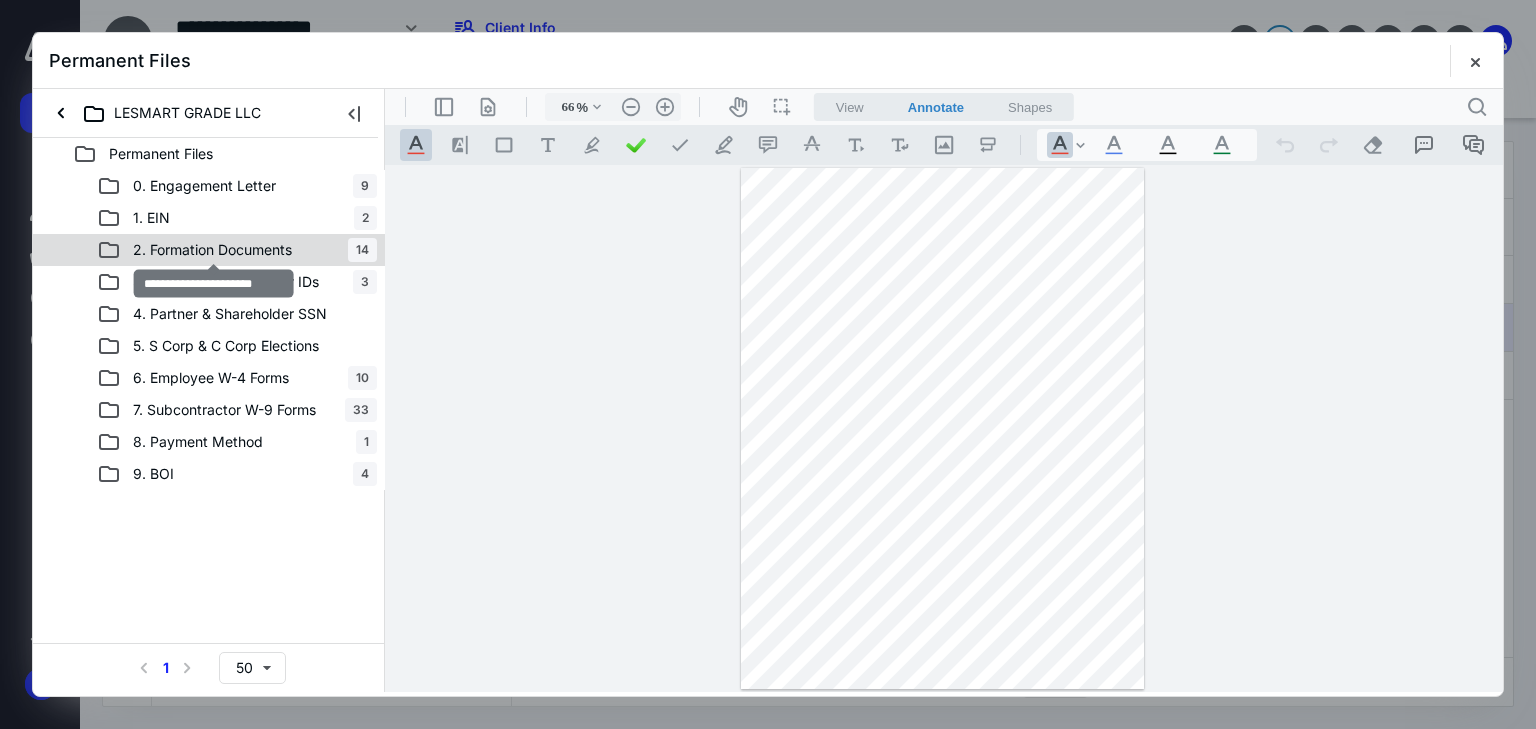 click on "2. Formation Documents" at bounding box center [212, 250] 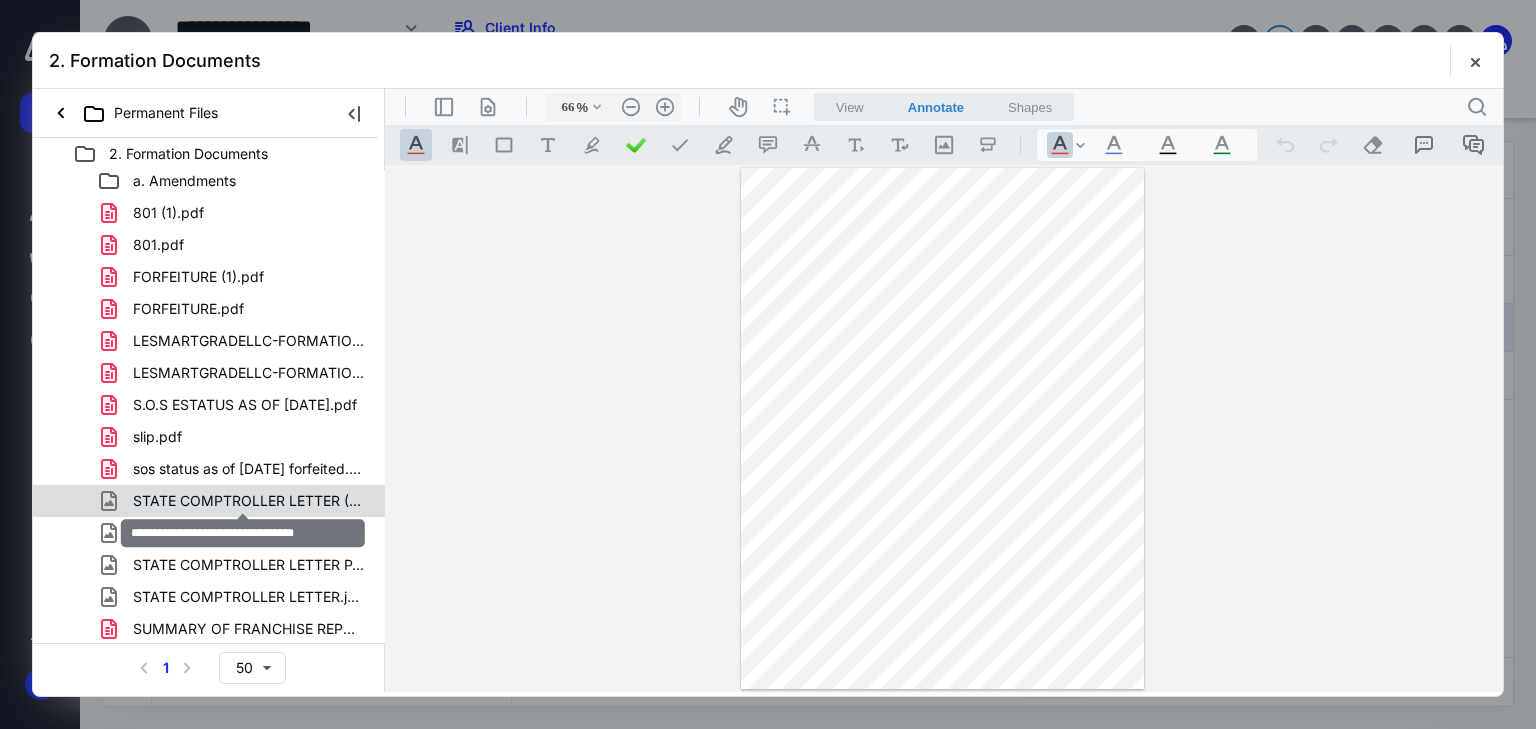 scroll, scrollTop: 6, scrollLeft: 0, axis: vertical 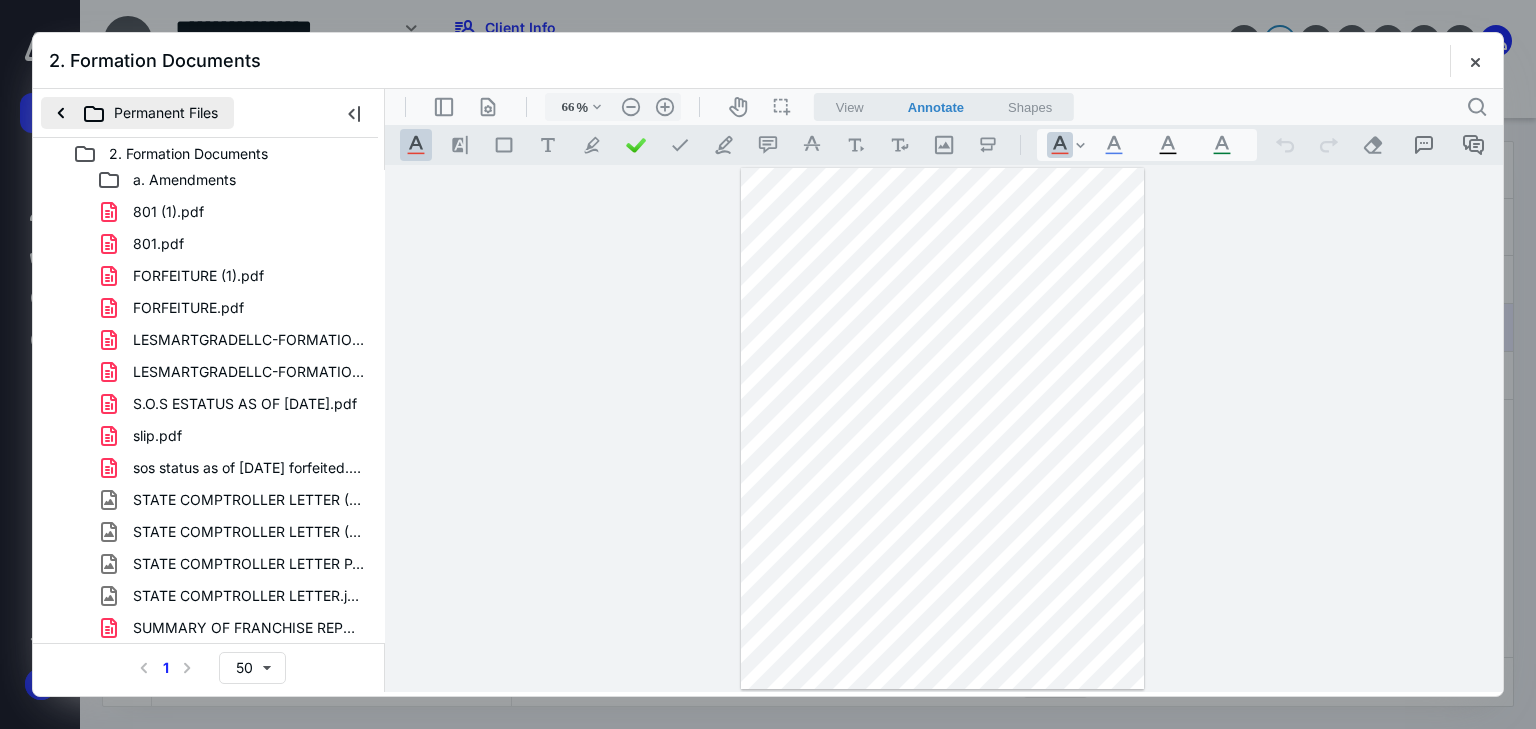 click on "Permanent Files" at bounding box center (137, 113) 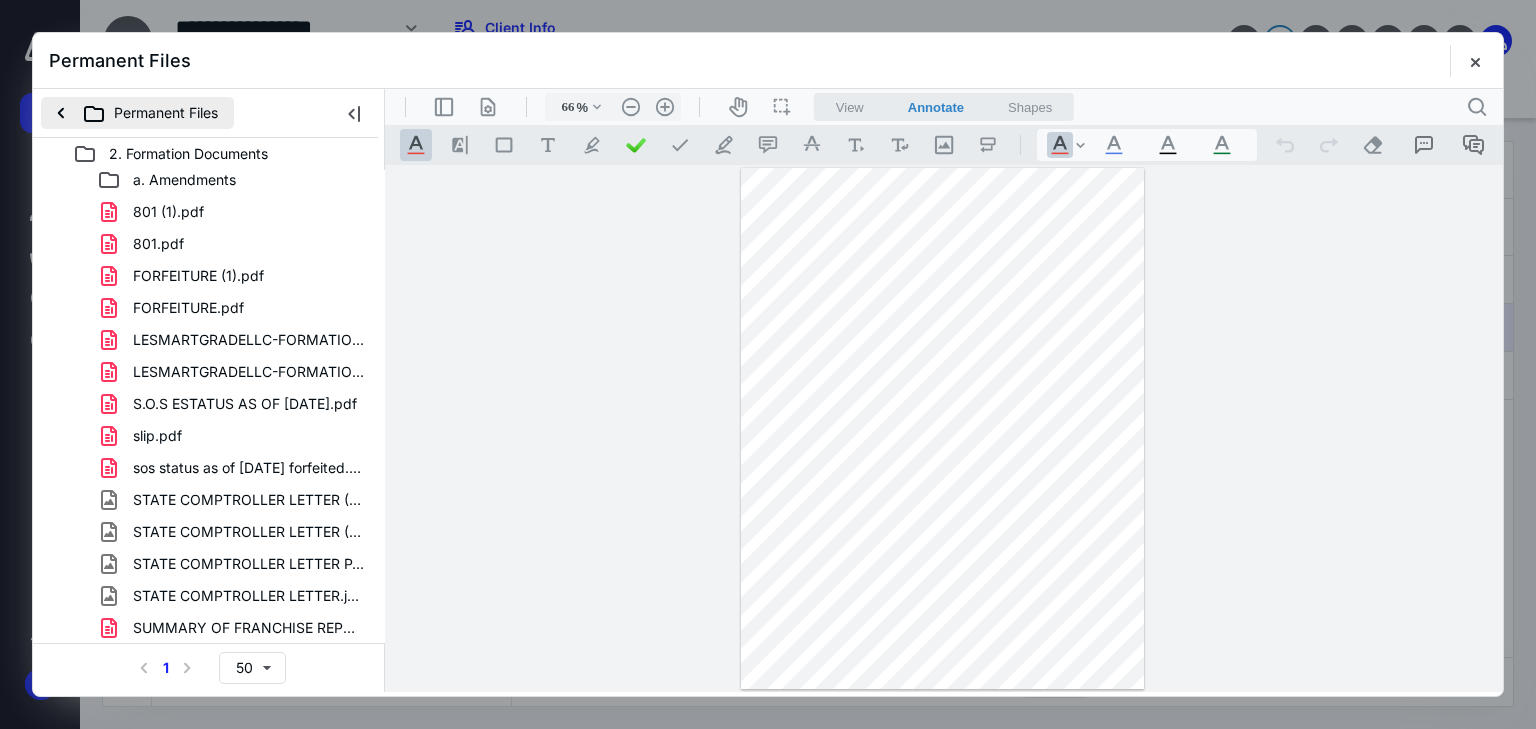 scroll, scrollTop: 0, scrollLeft: 0, axis: both 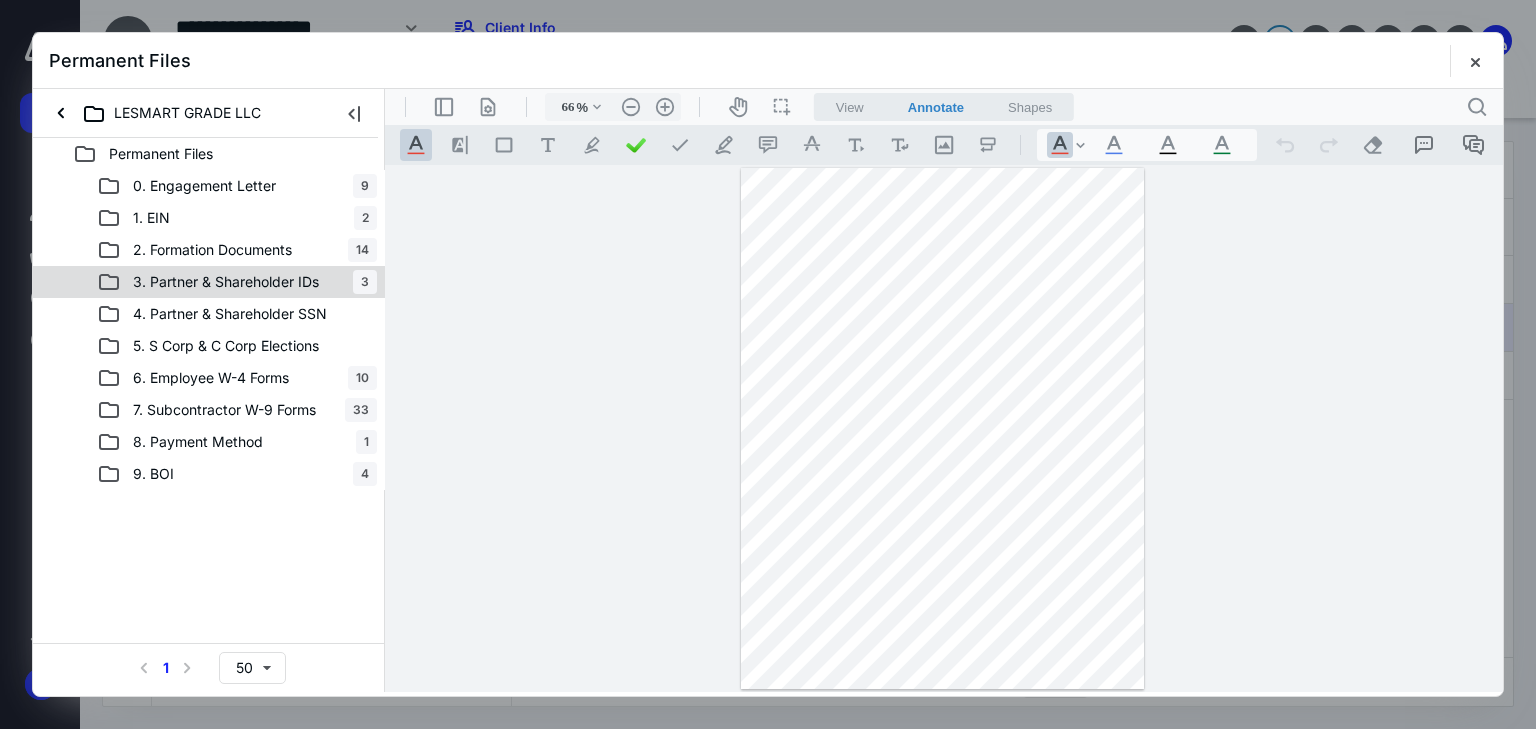 click on "3. Partner & Shareholder IDs" at bounding box center (226, 282) 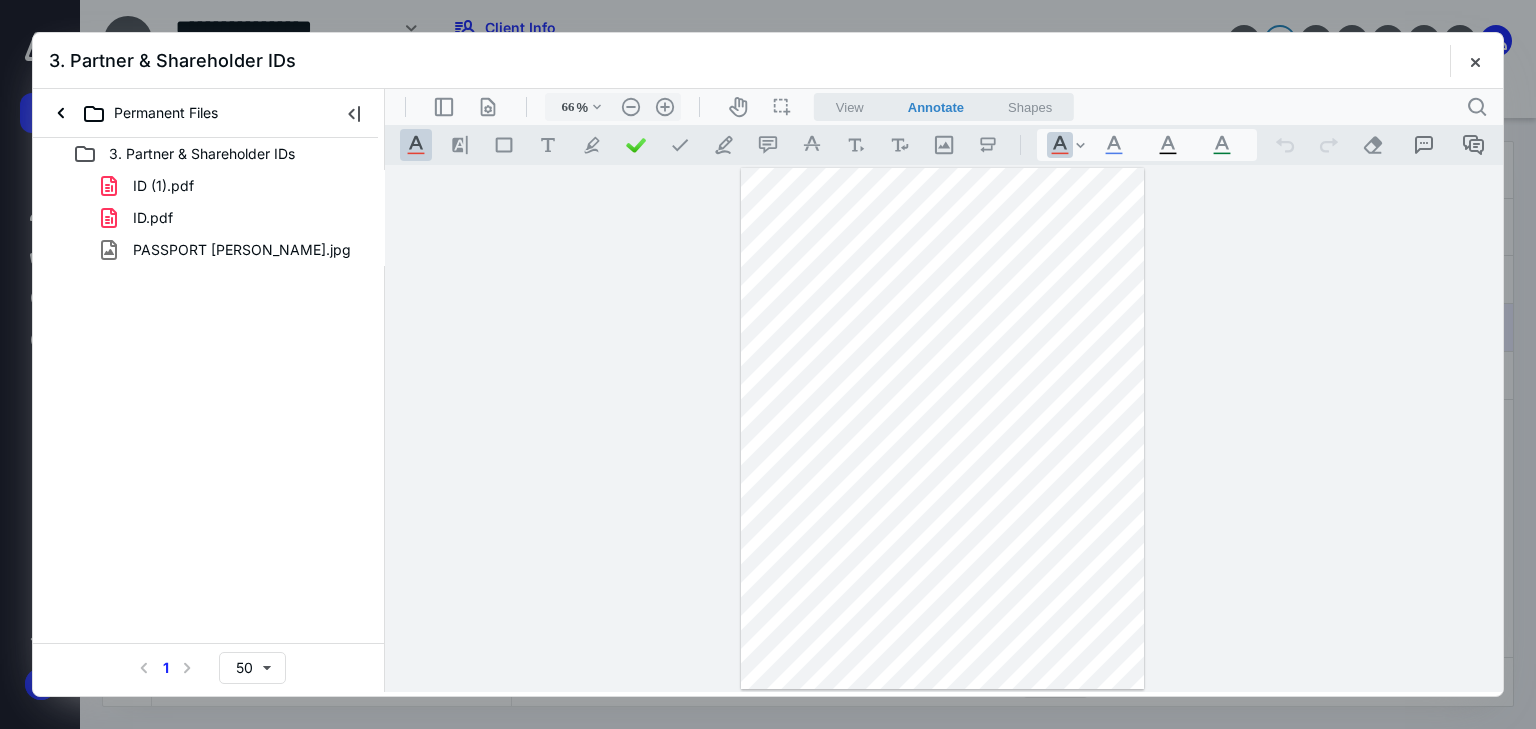click on "**********" at bounding box center [944, 428] 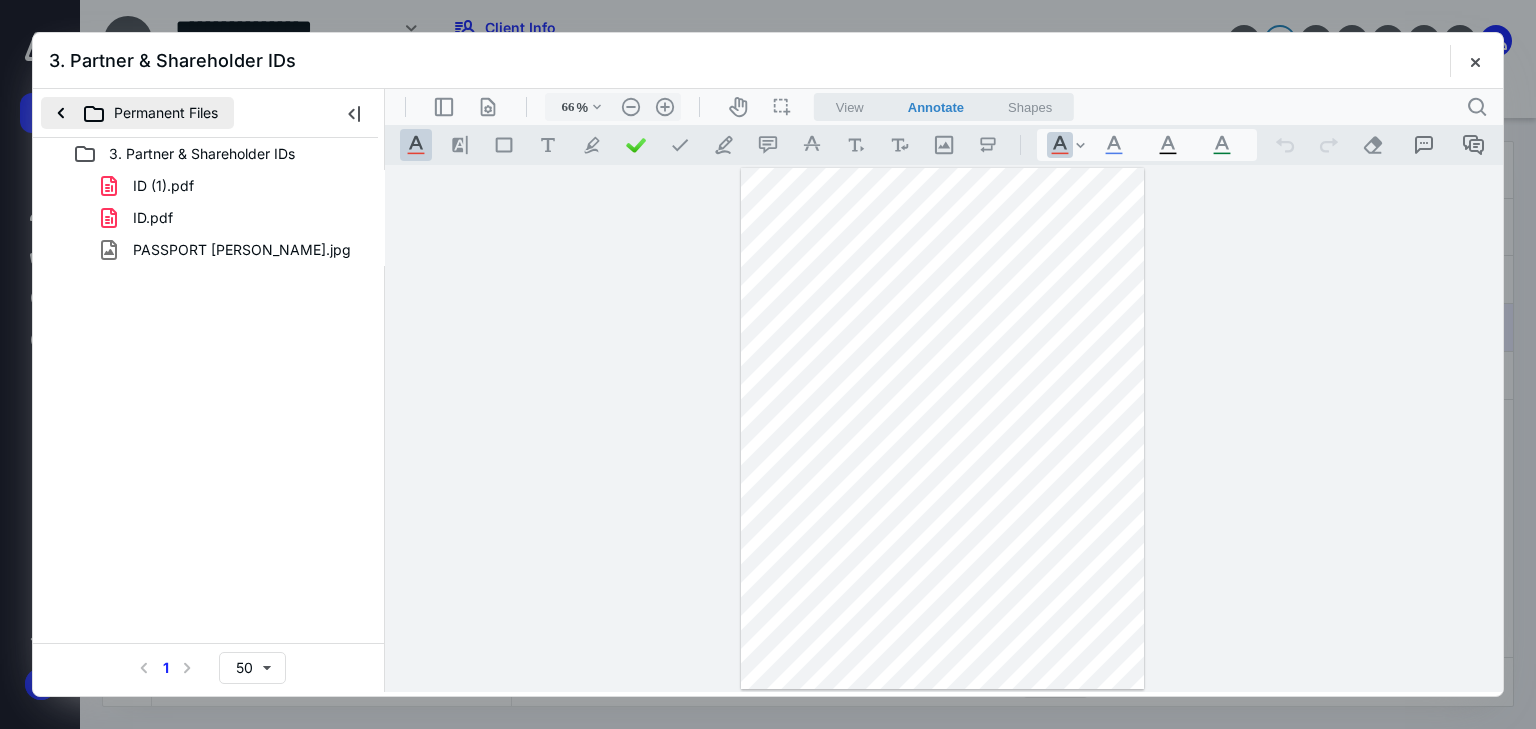 click on "Permanent Files" at bounding box center [137, 113] 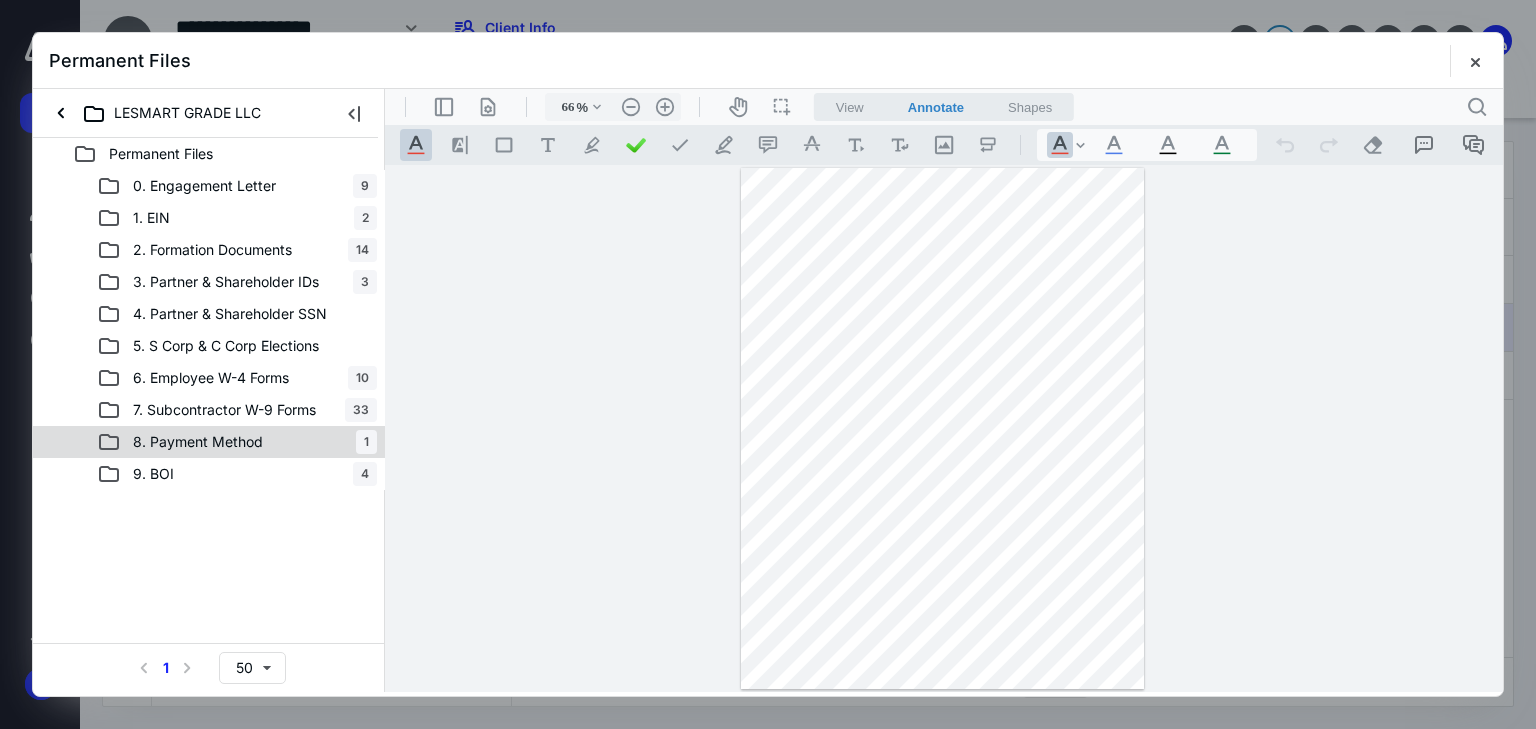 click on "8. Payment Method" at bounding box center (198, 442) 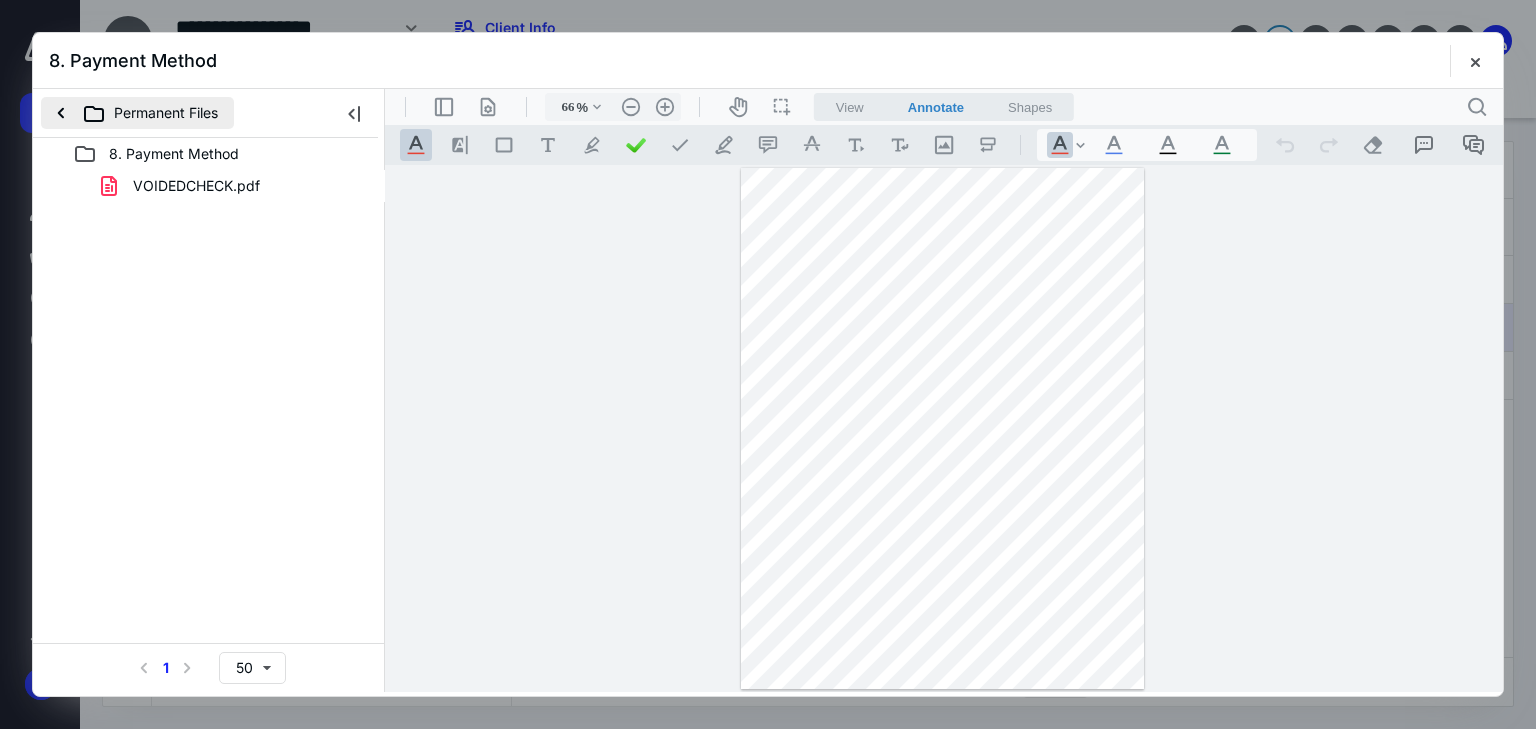 click on "Permanent Files" at bounding box center [137, 113] 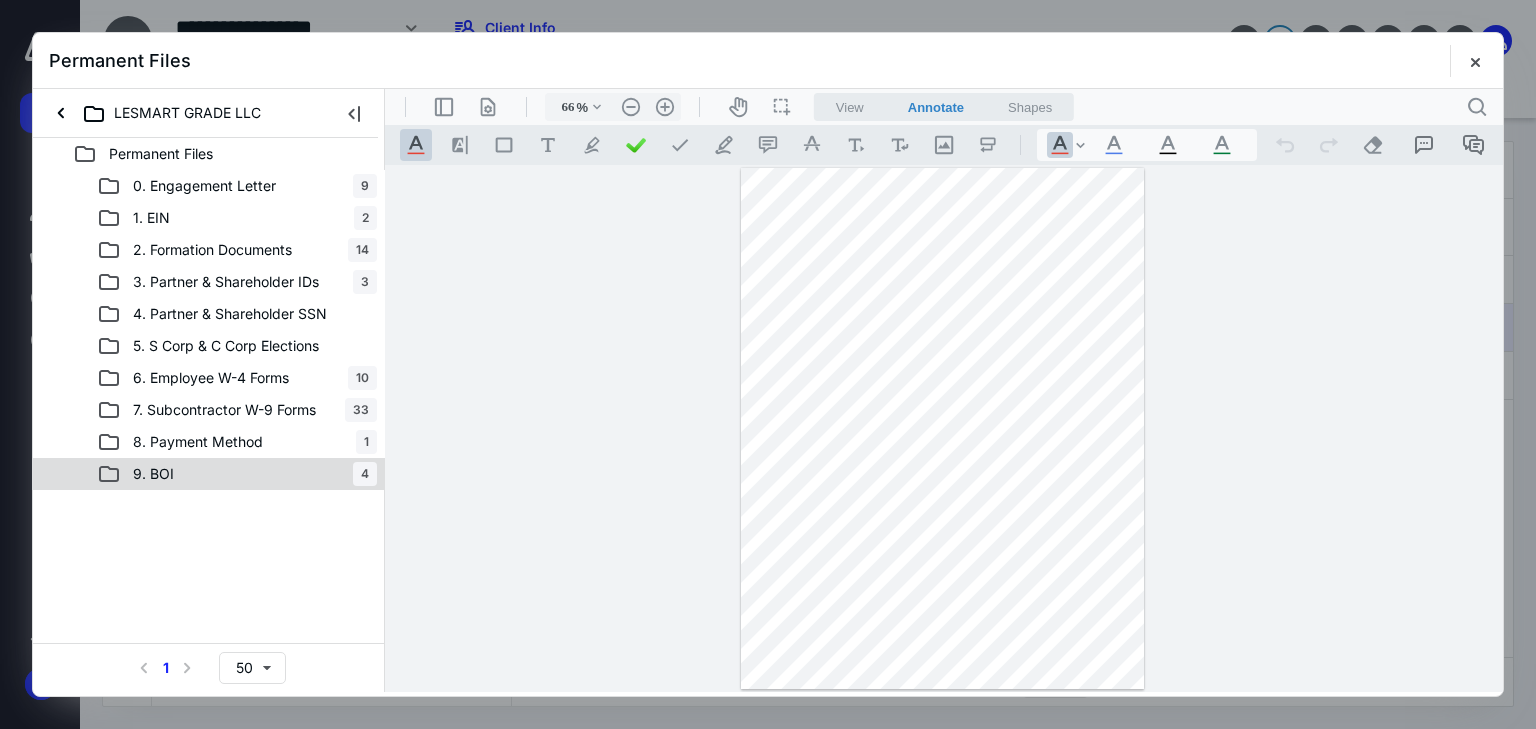 click on "9. BOI 4" at bounding box center [237, 474] 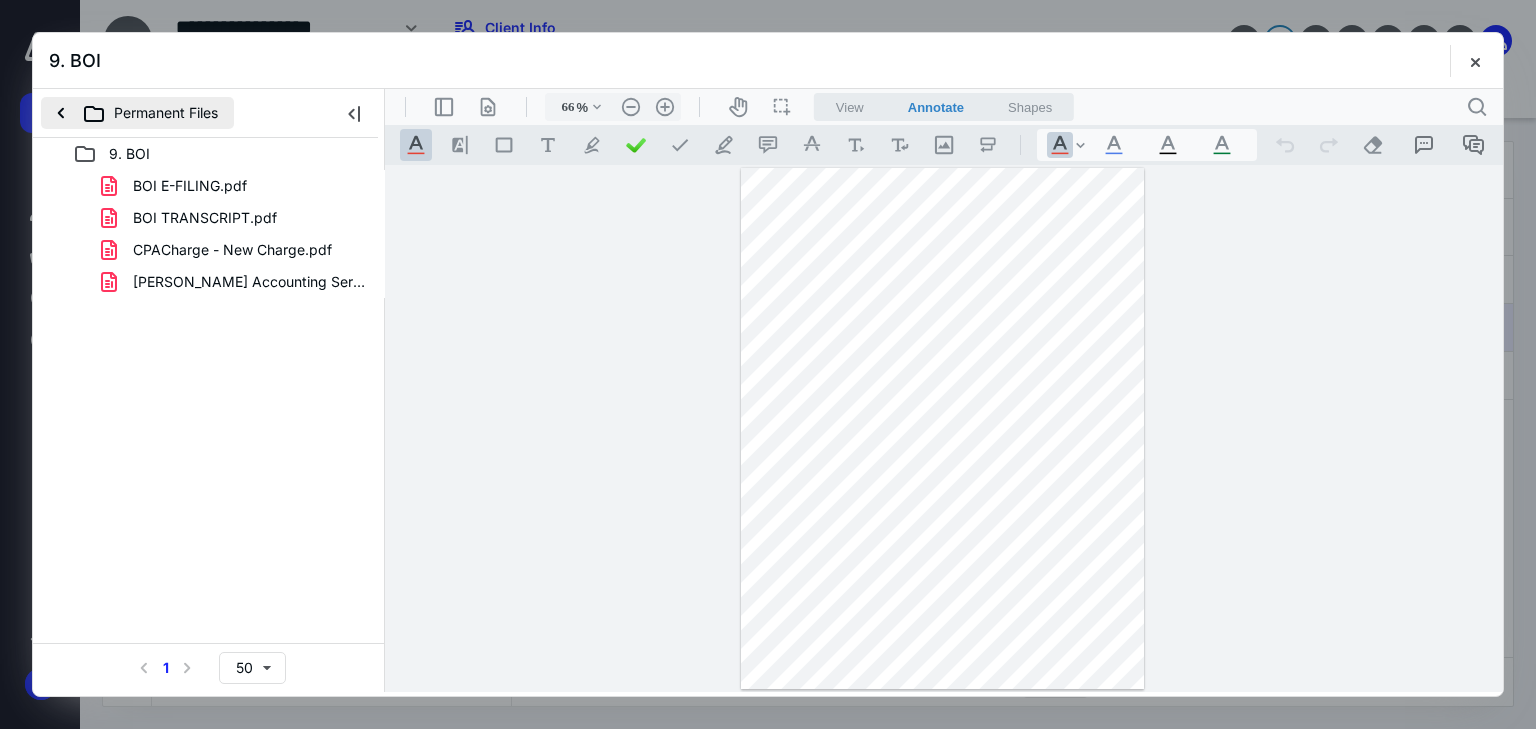click on "Permanent Files" at bounding box center [137, 113] 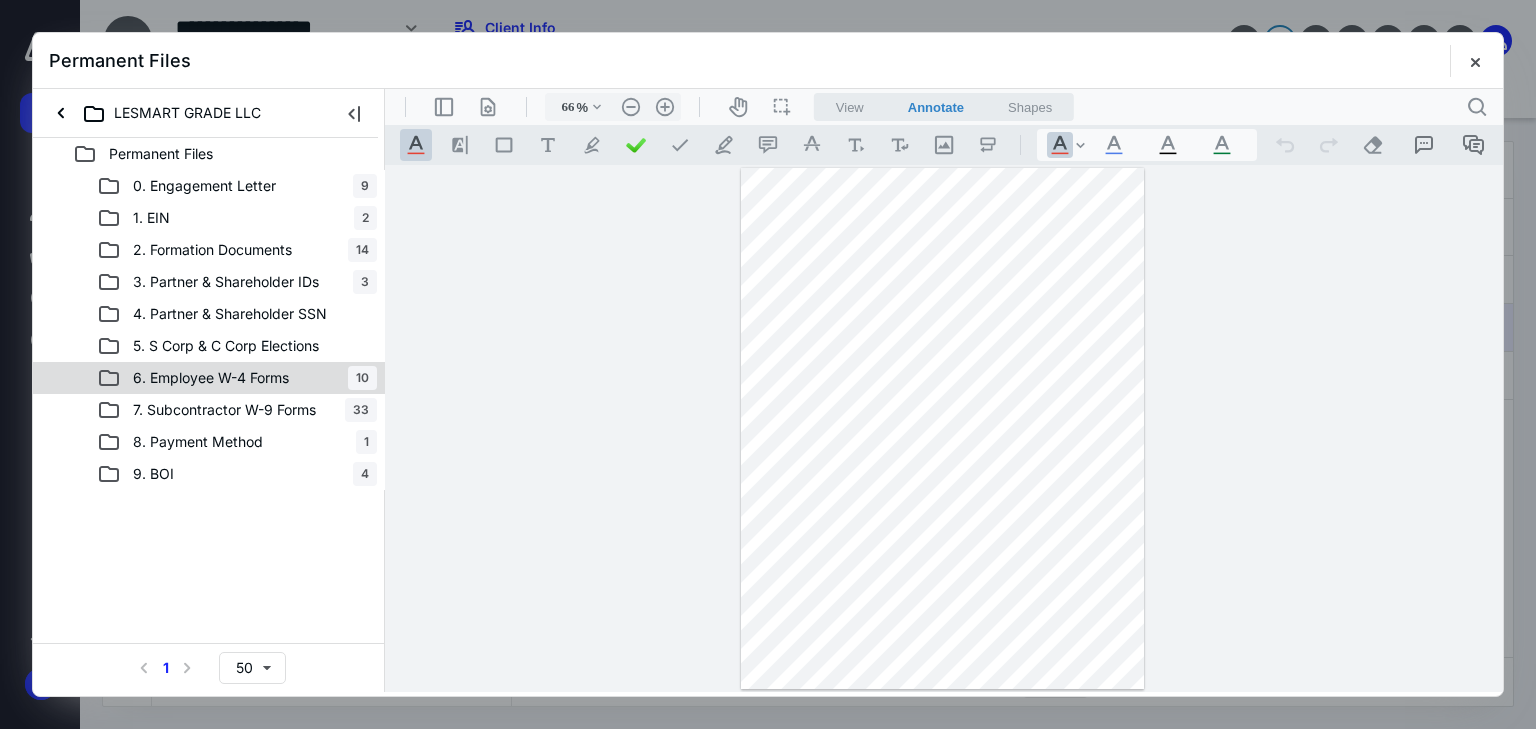 click on "6. Employee W-4 Forms" at bounding box center (211, 378) 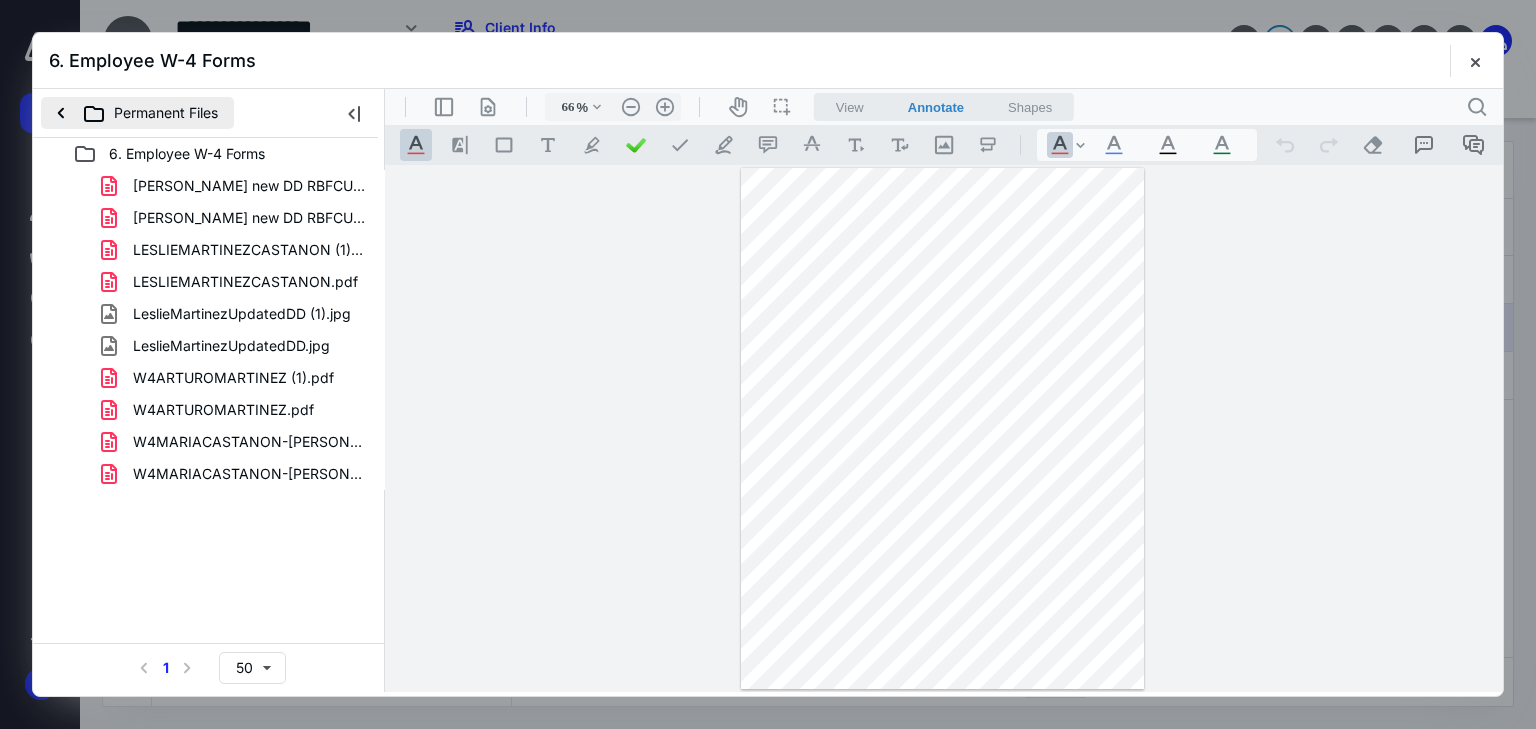 click on "Permanent Files" at bounding box center (137, 113) 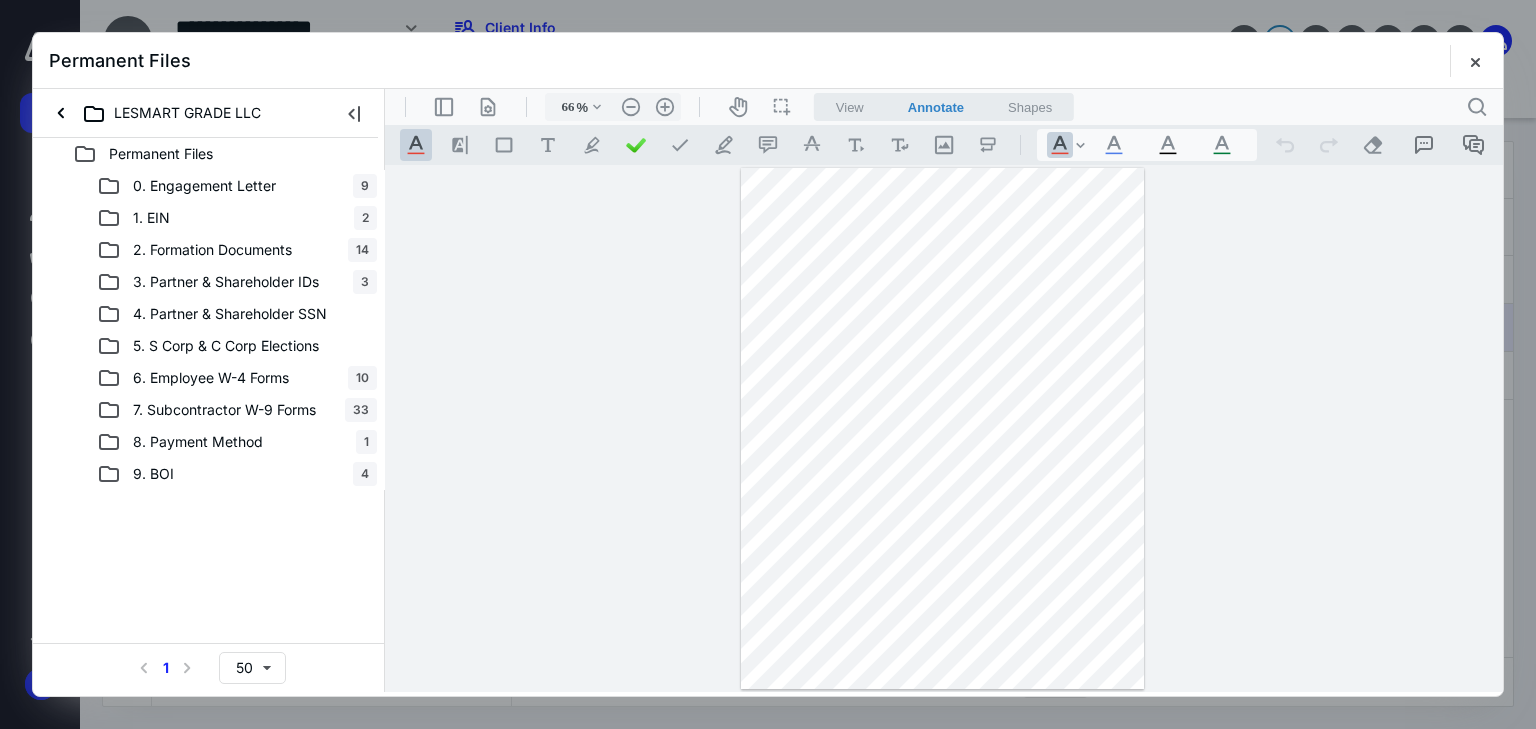 drag, startPoint x: 563, startPoint y: 419, endPoint x: 418, endPoint y: 394, distance: 147.13939 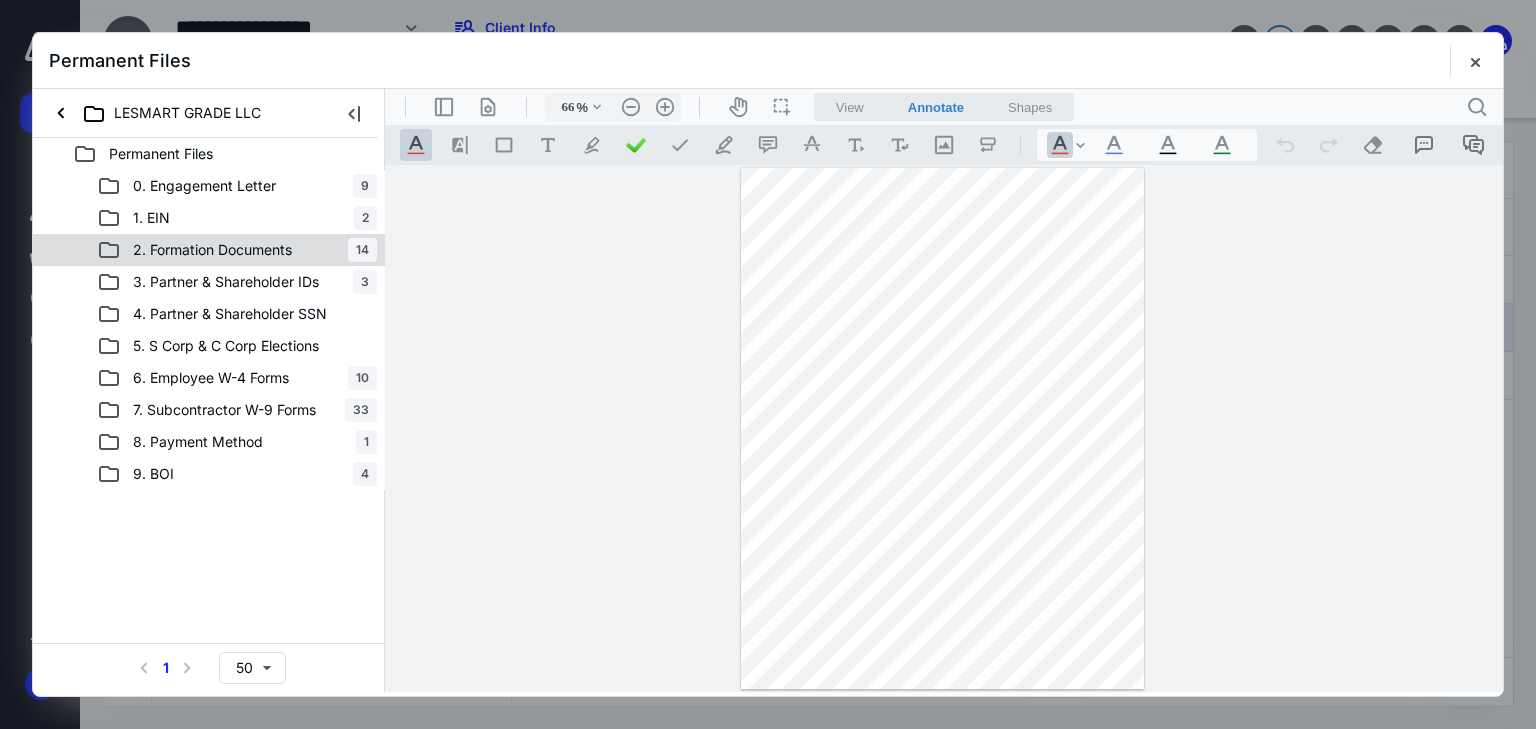 click on "2. Formation Documents" at bounding box center [212, 250] 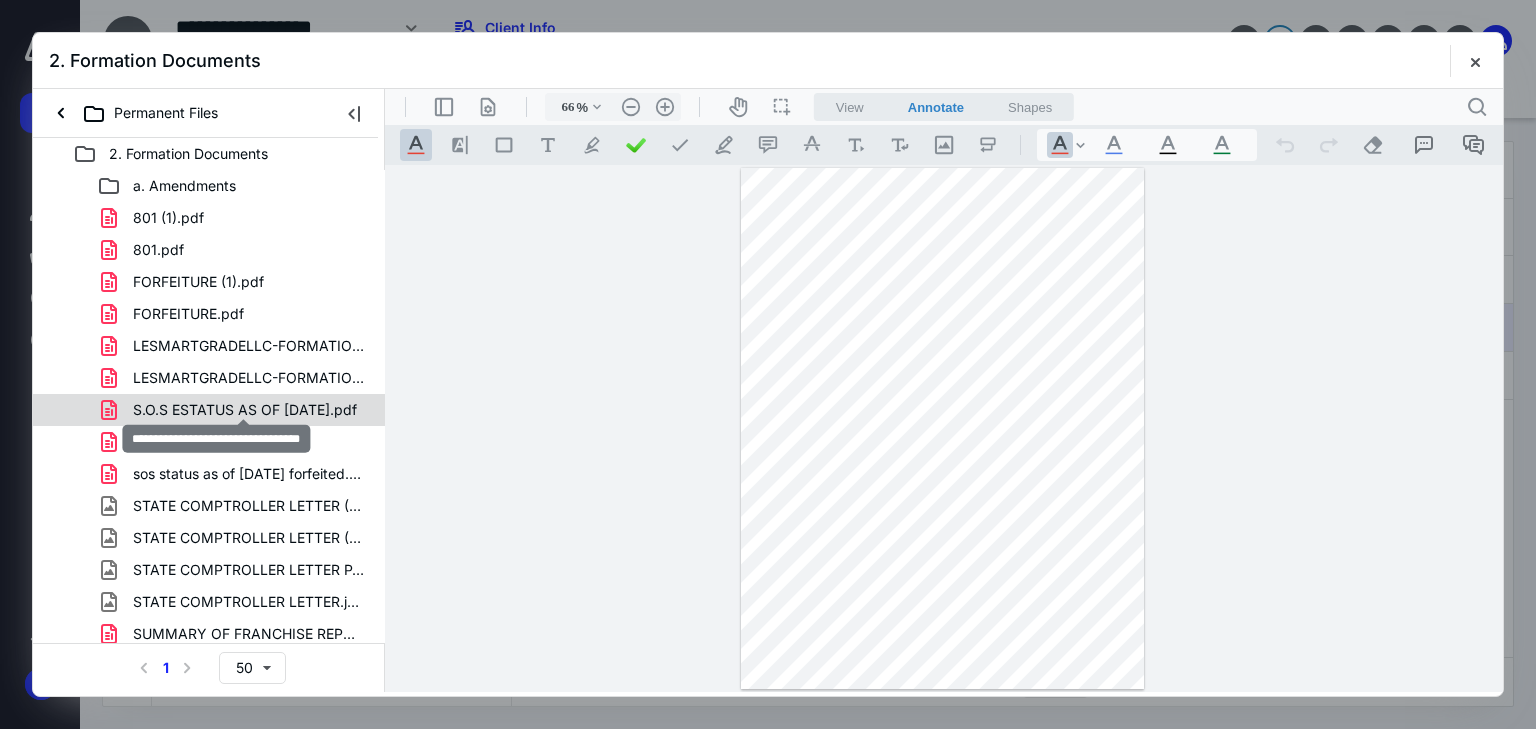 scroll, scrollTop: 6, scrollLeft: 0, axis: vertical 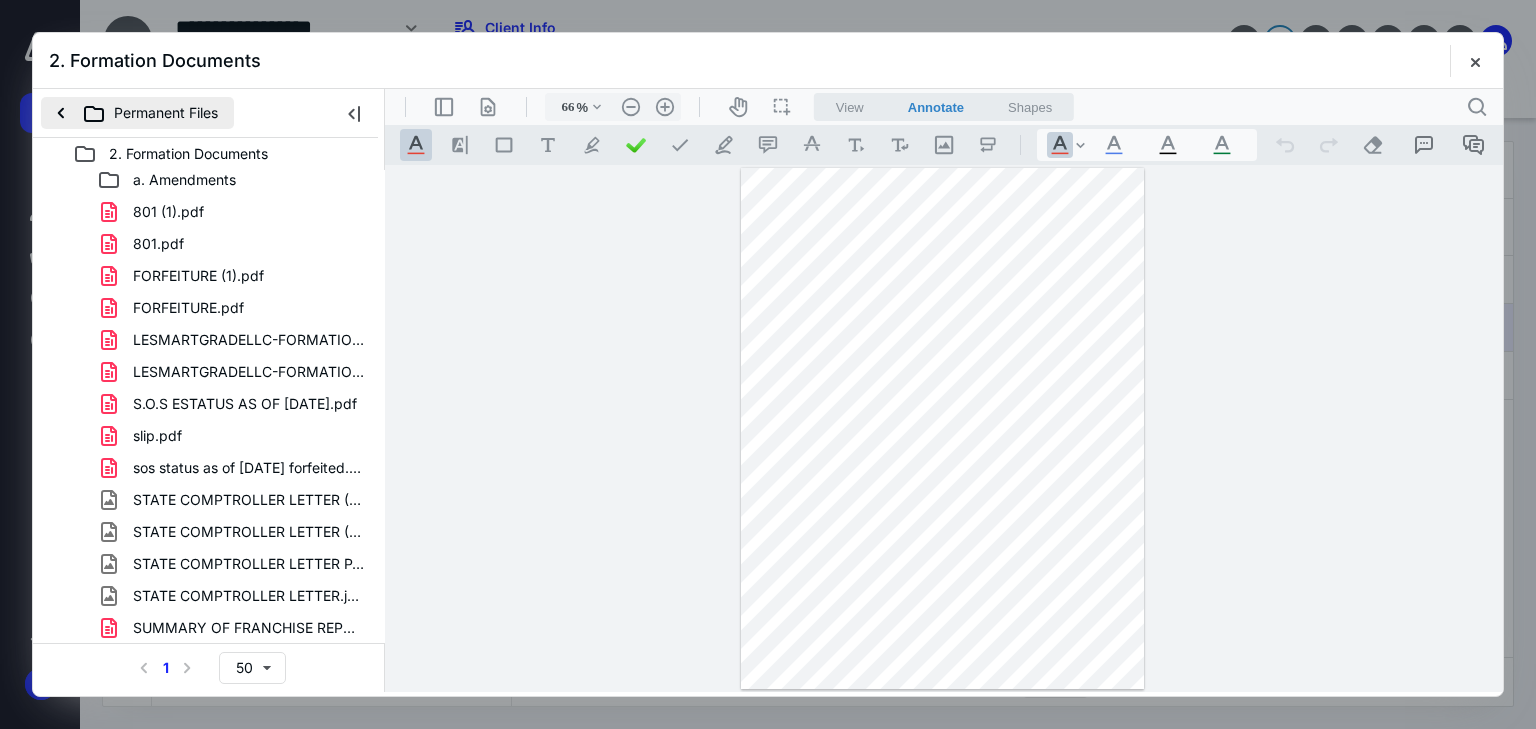 click on "Permanent Files" at bounding box center (137, 113) 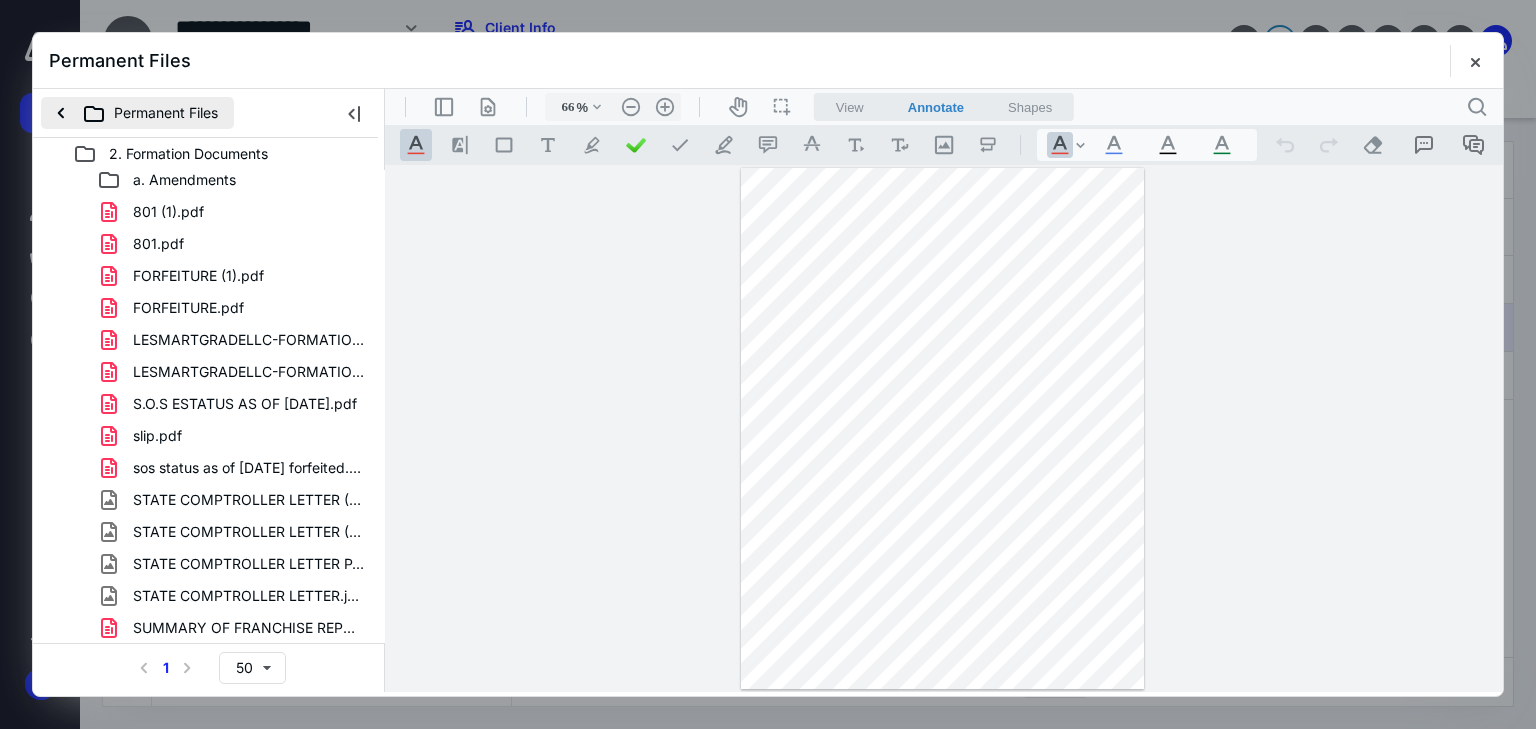 scroll, scrollTop: 0, scrollLeft: 0, axis: both 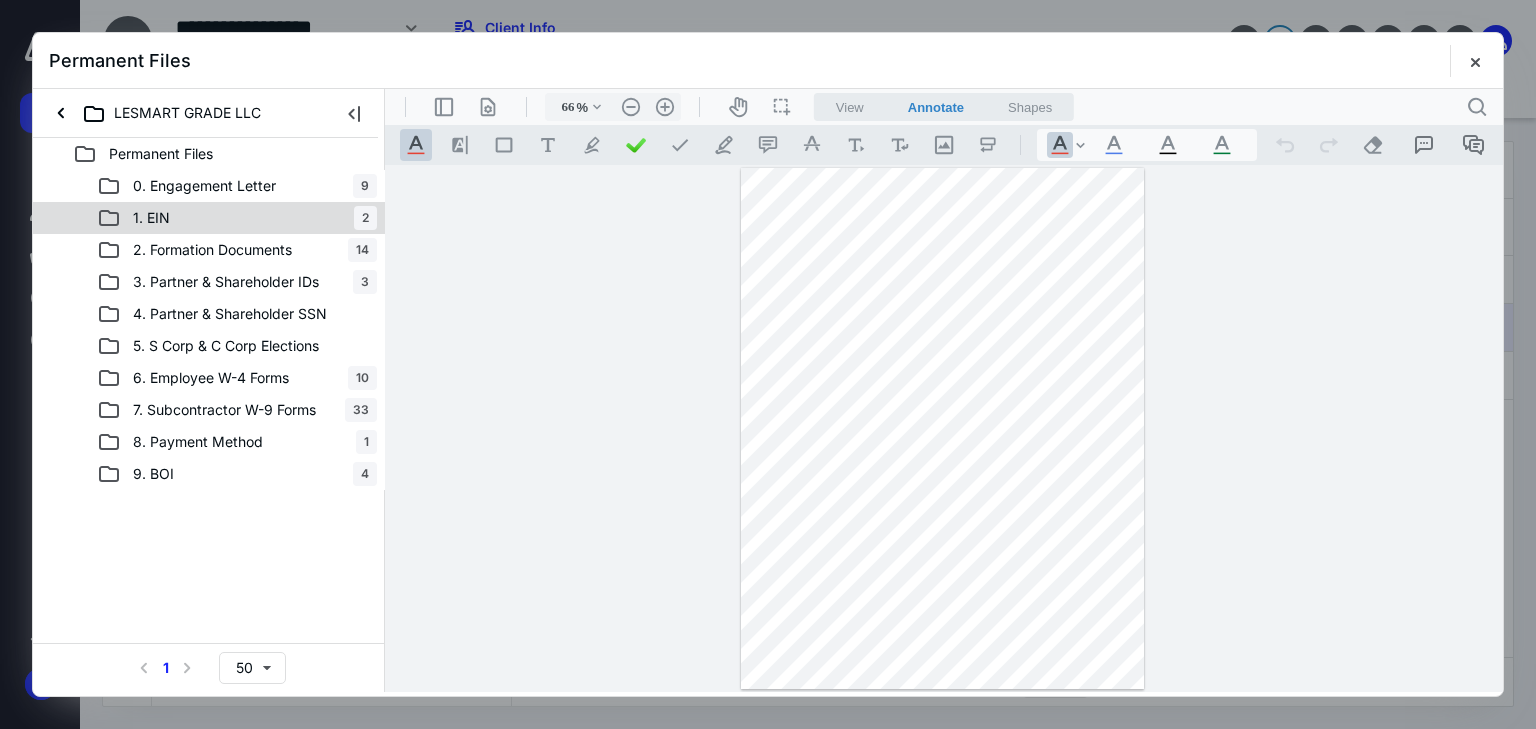 click on "1. EIN 2" at bounding box center (209, 218) 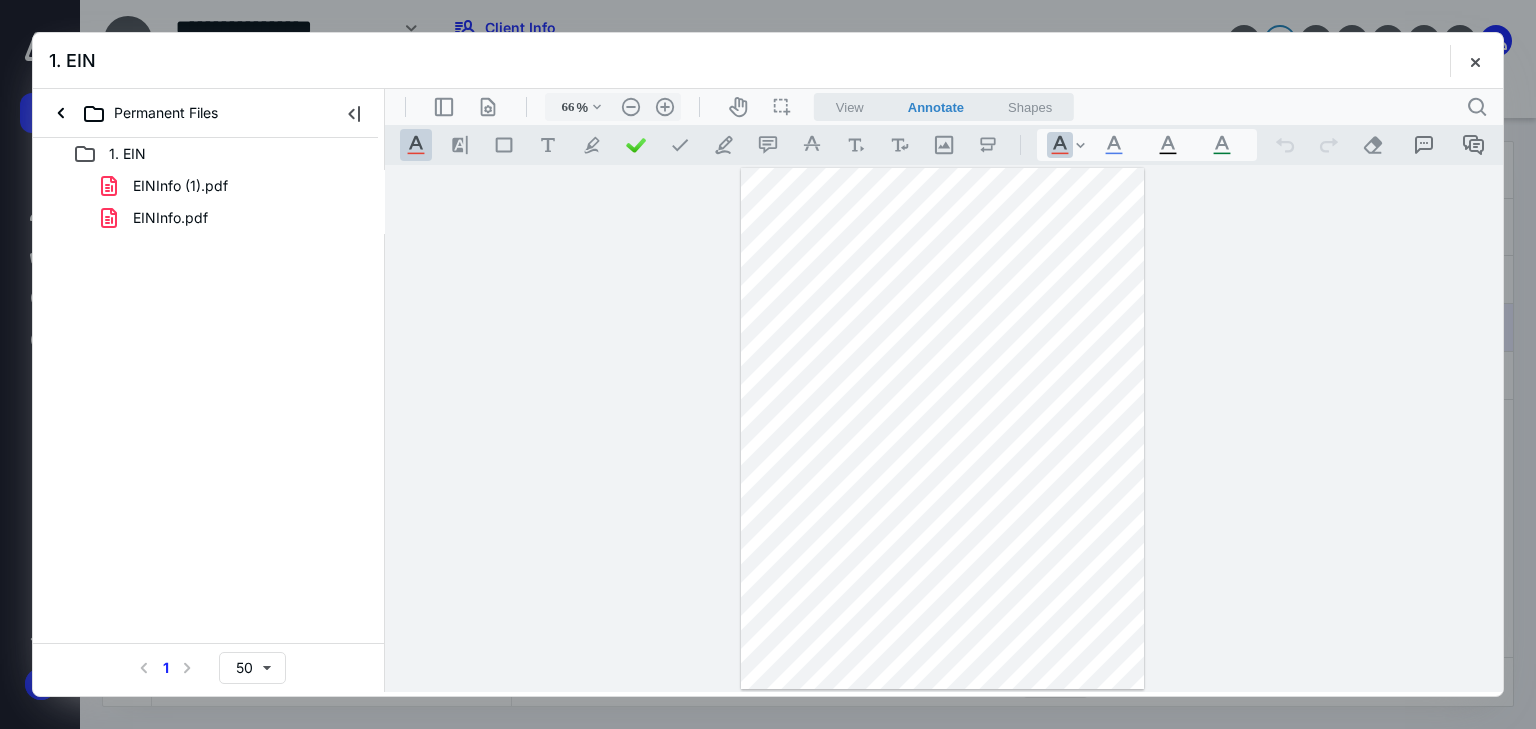 click on "Permanent Files" at bounding box center [181, 113] 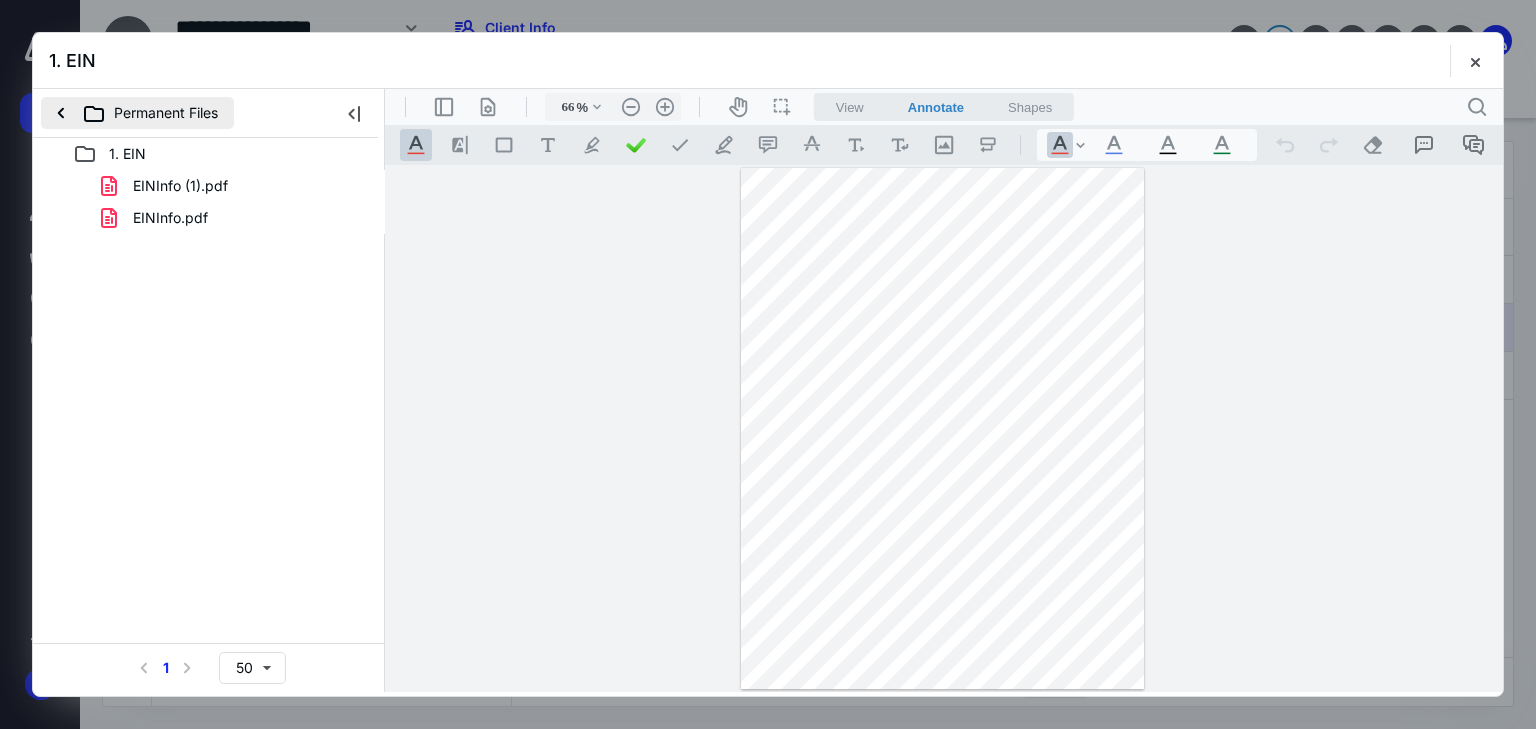 click on "Permanent Files" at bounding box center [137, 113] 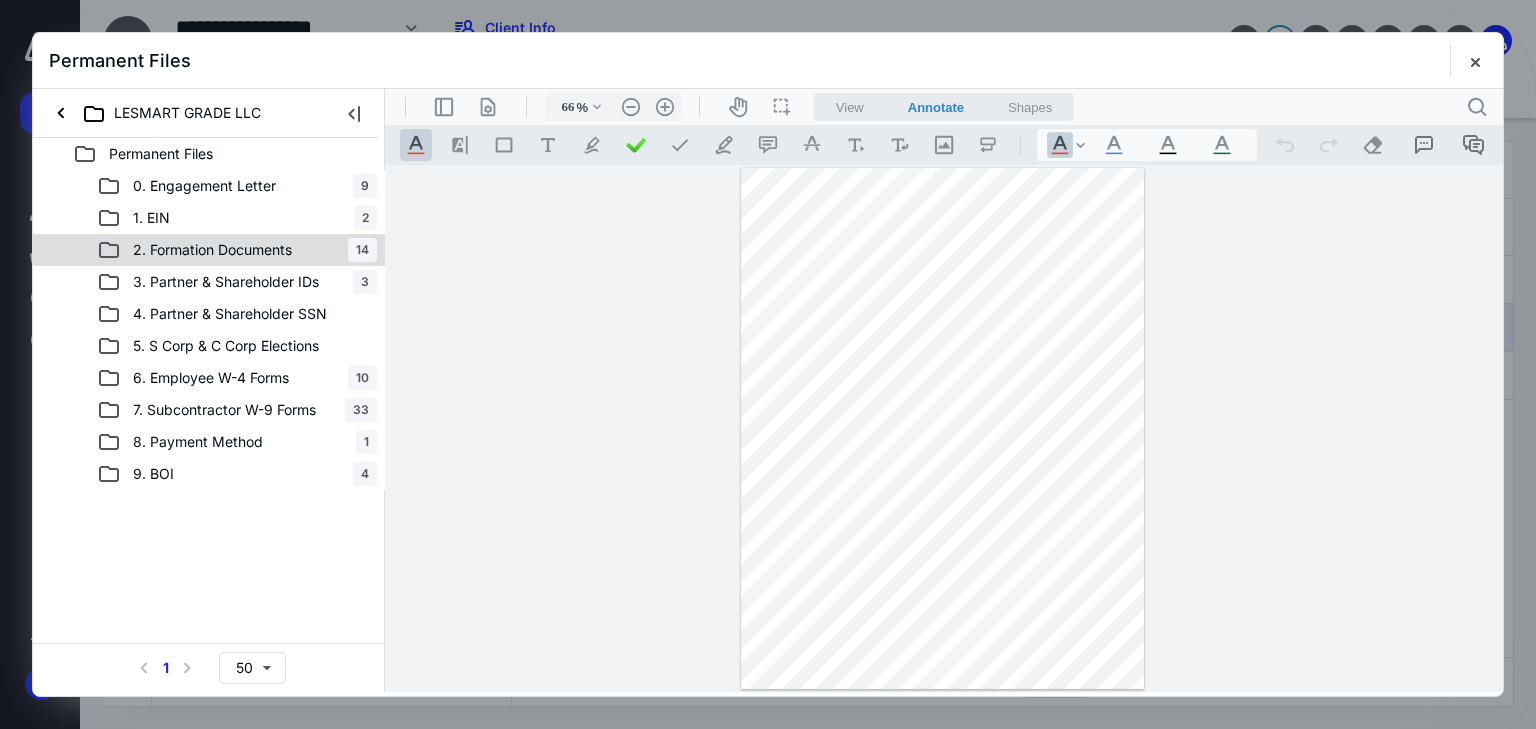 click on "2. Formation Documents" at bounding box center (212, 250) 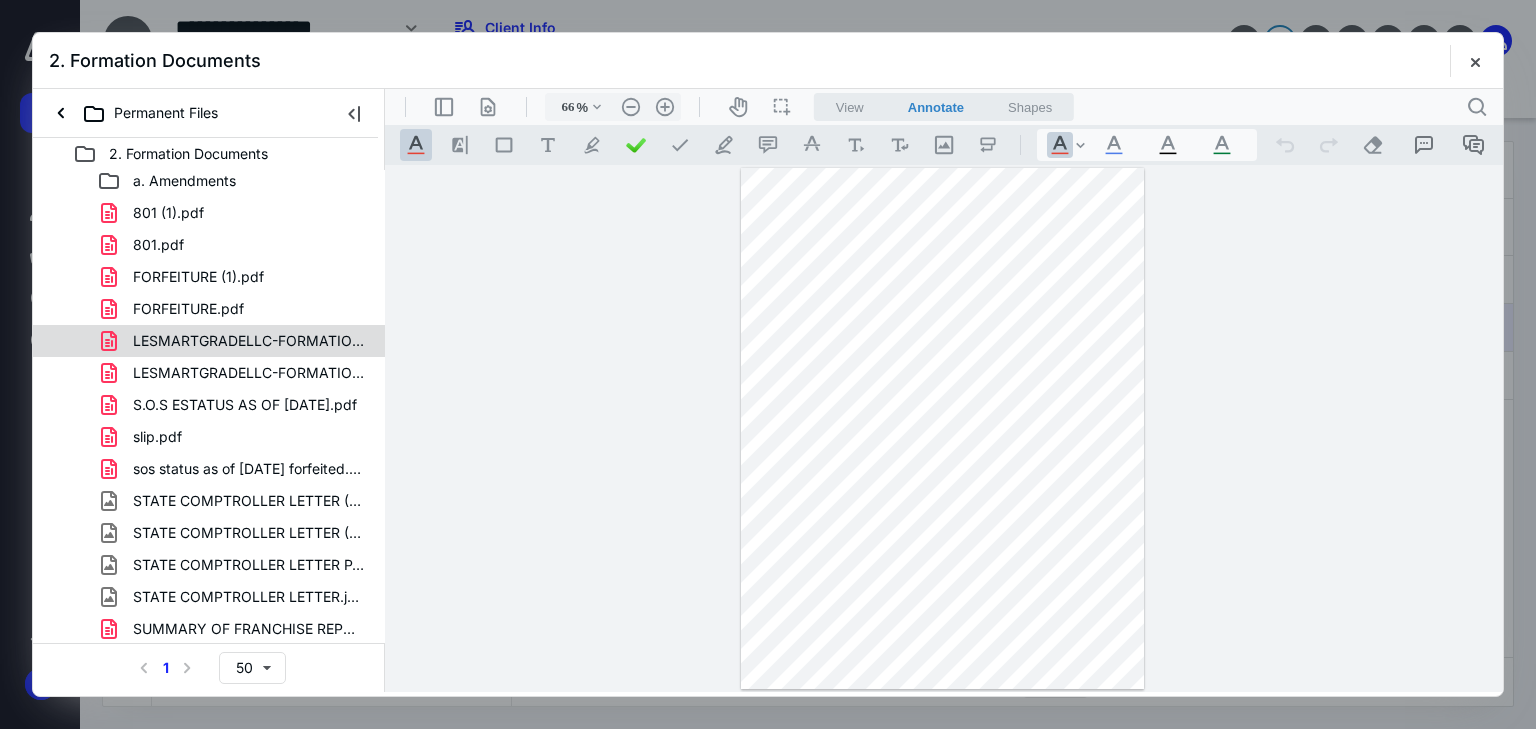 scroll, scrollTop: 6, scrollLeft: 0, axis: vertical 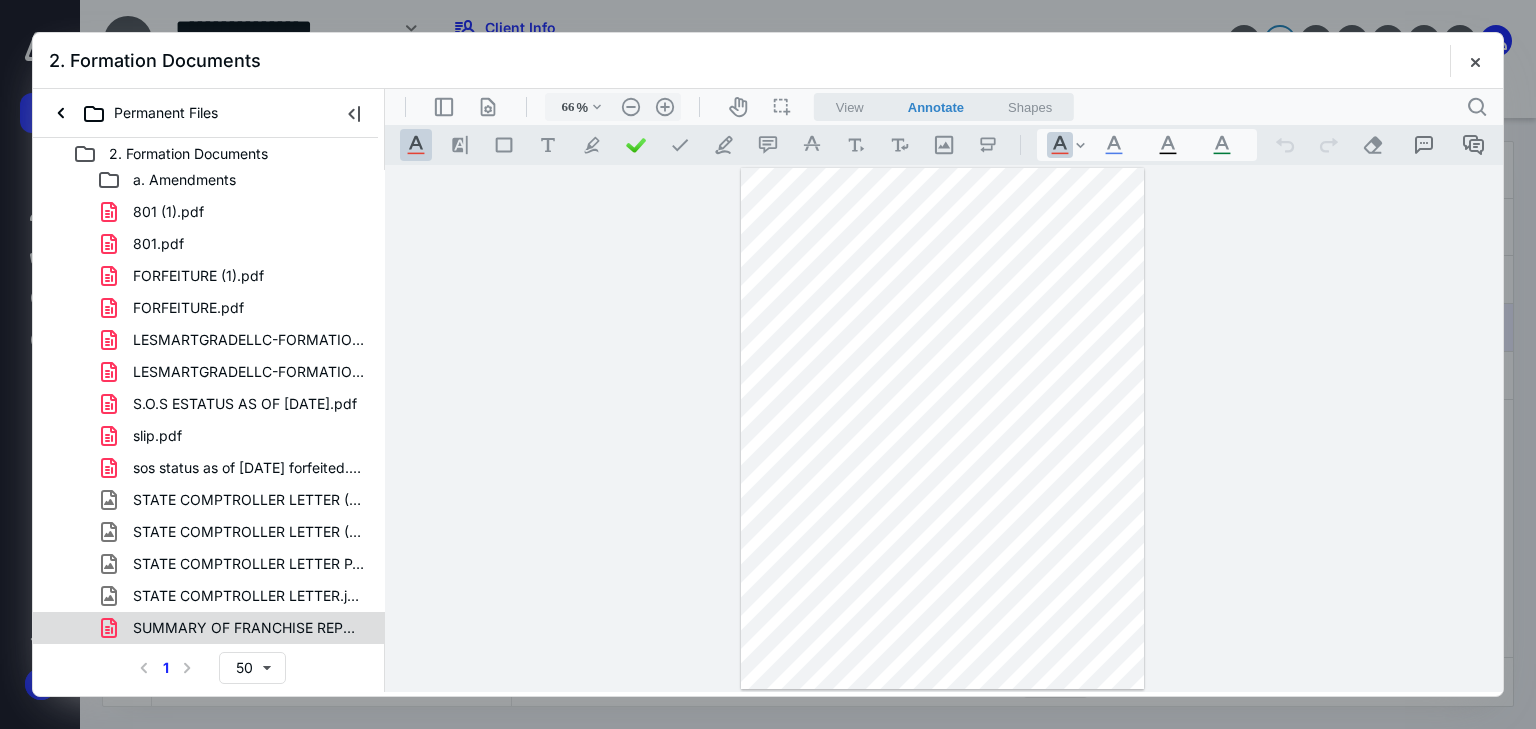 click on "SUMMARY OF FRANCHISE REPORTS FOR REINSTATEMENT.pdf" at bounding box center [249, 628] 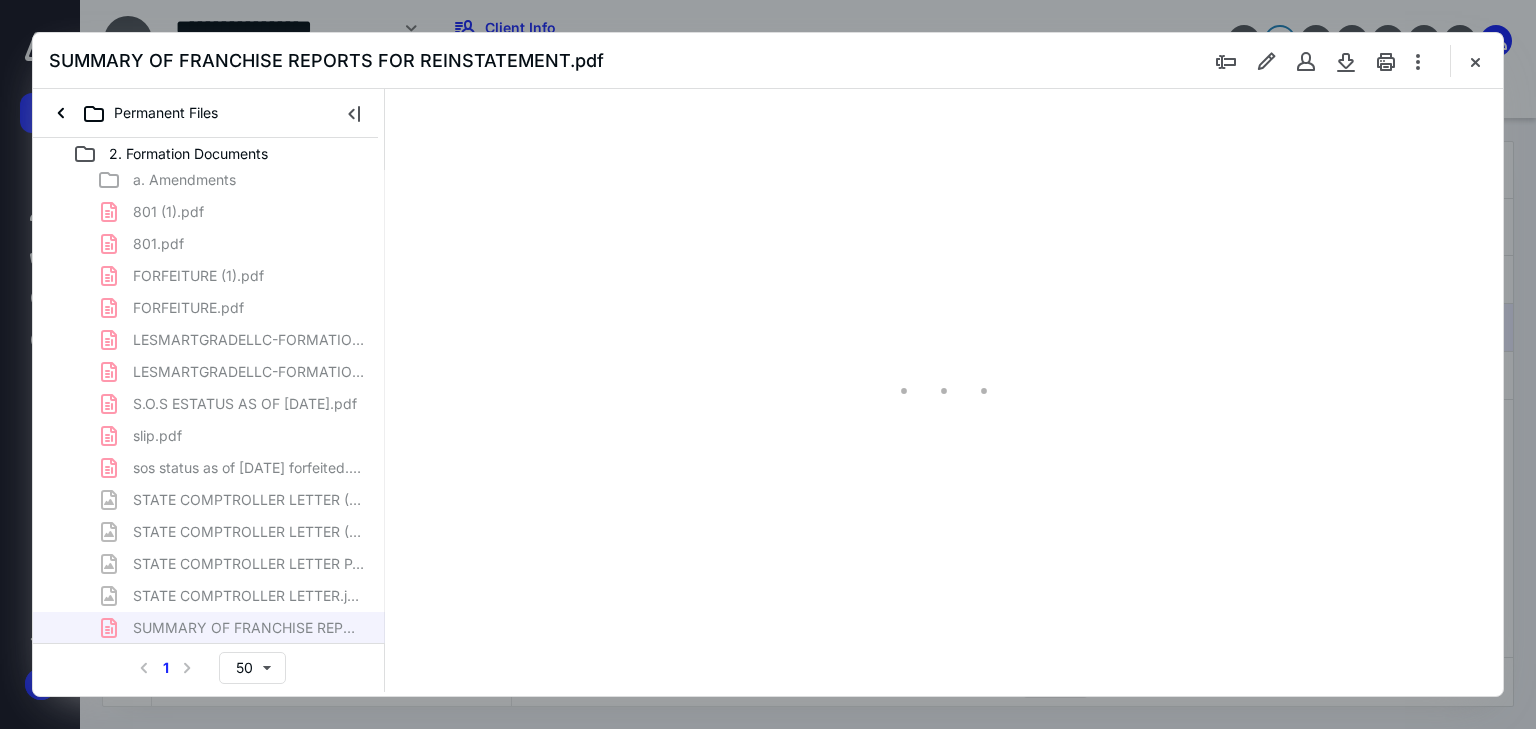 type on "66" 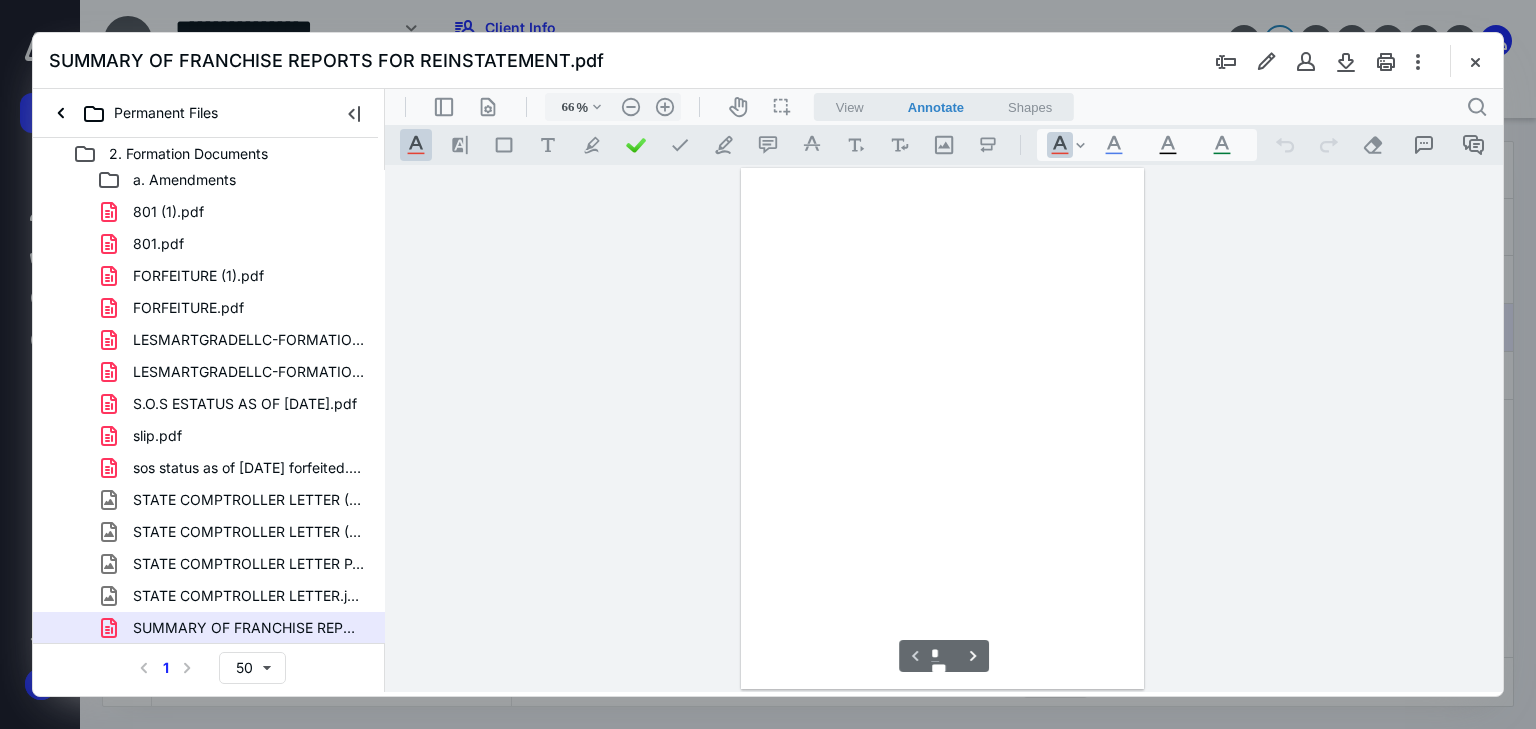 scroll, scrollTop: 79, scrollLeft: 0, axis: vertical 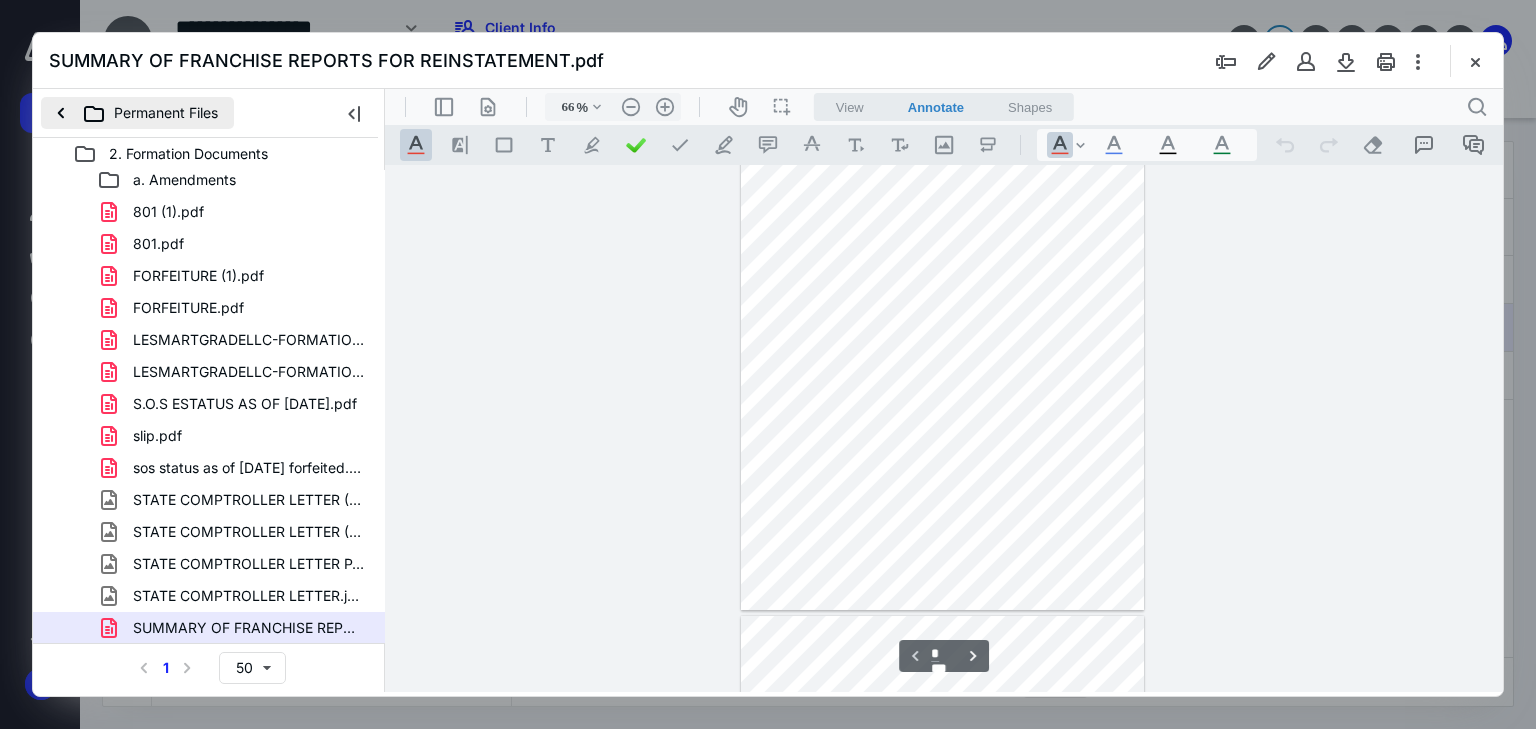 click on "Permanent Files" at bounding box center [137, 113] 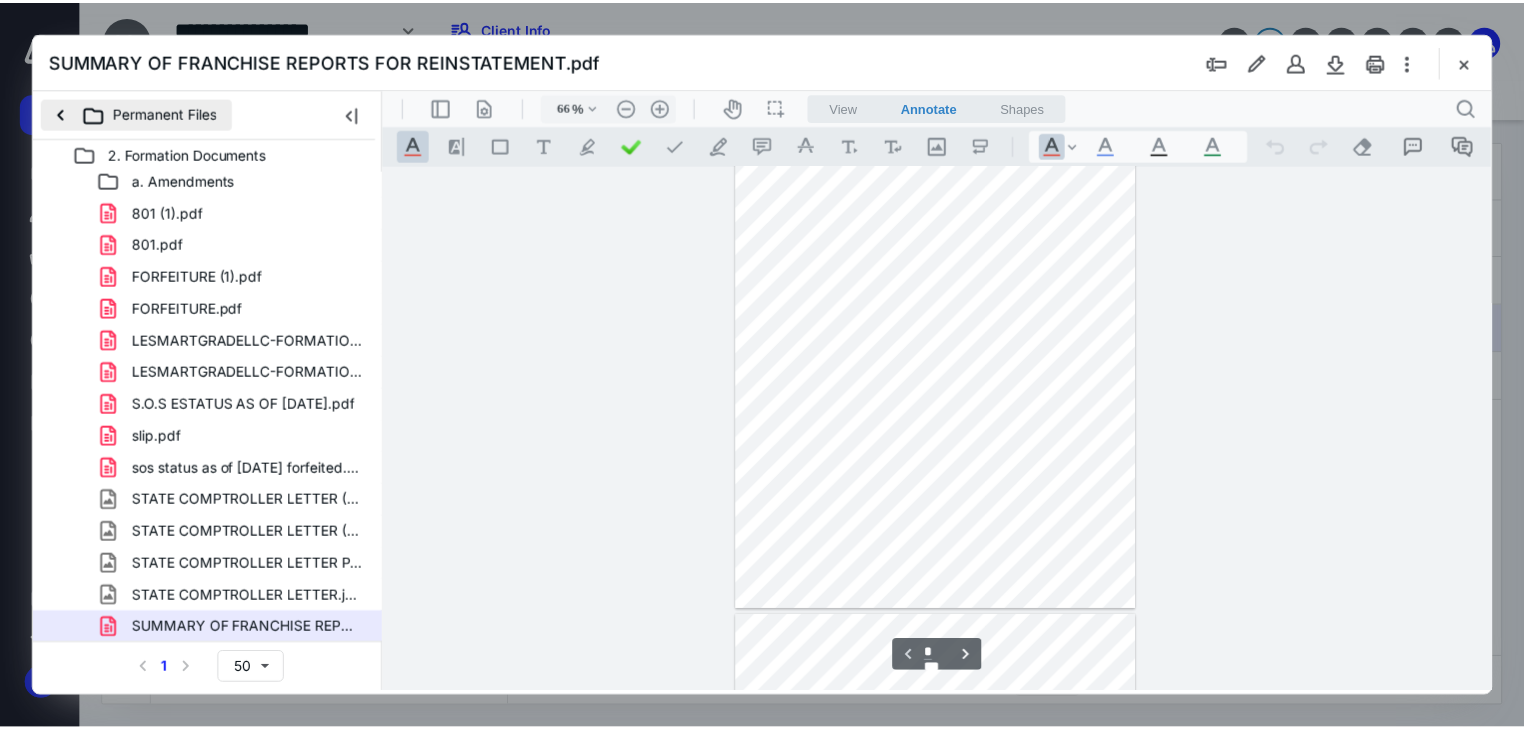 scroll, scrollTop: 0, scrollLeft: 0, axis: both 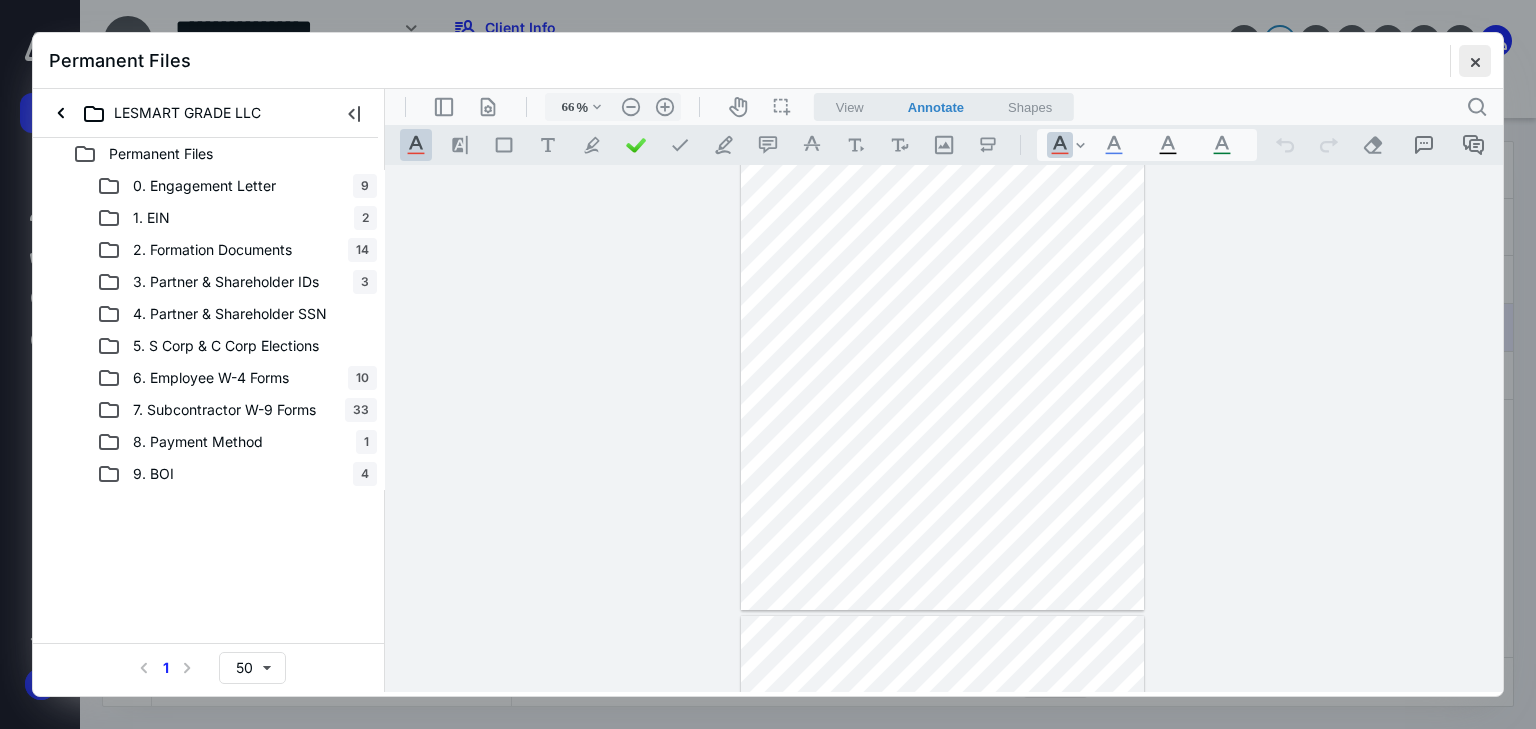 click at bounding box center [1475, 61] 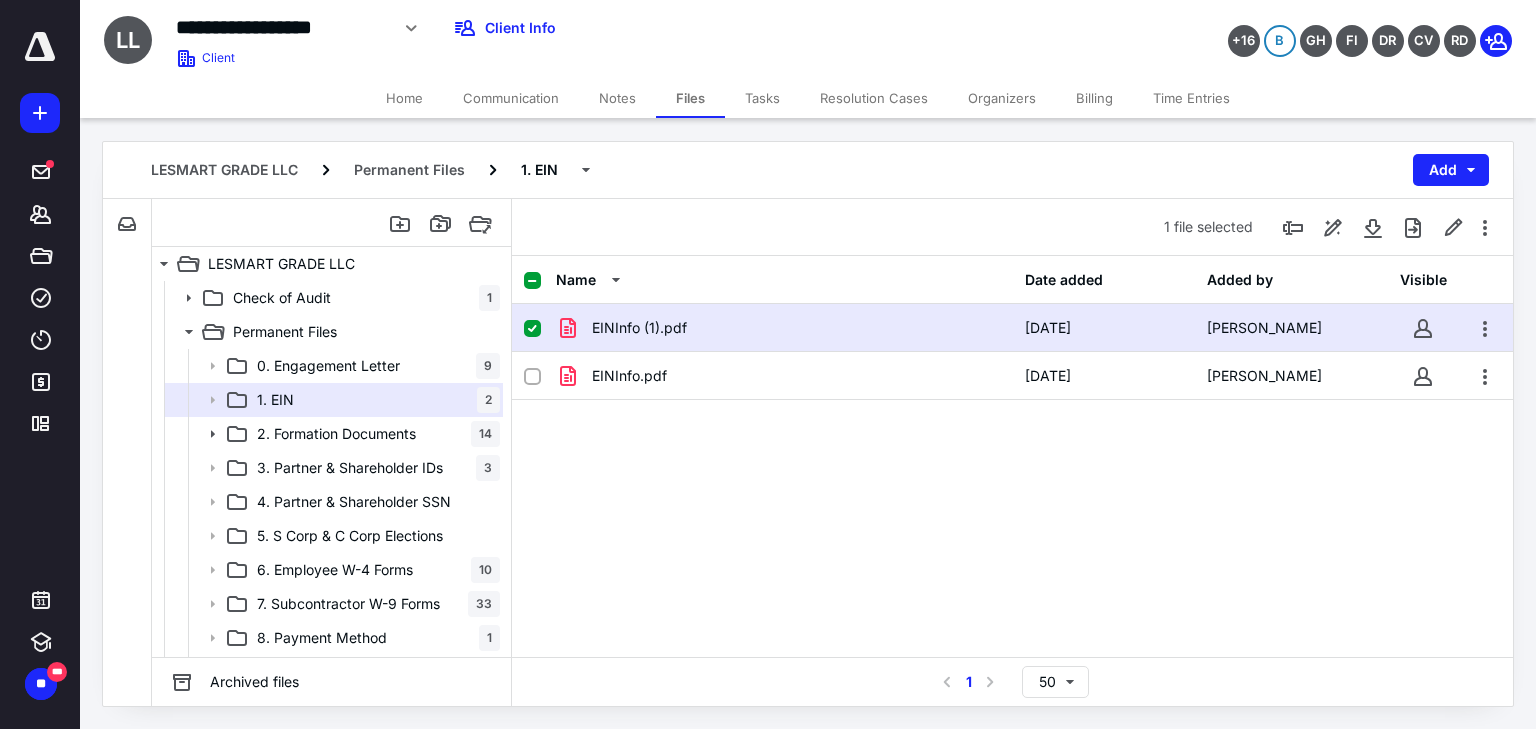 click on "EINInfo (1).pdf 4/26/2025 Jacqueline Guajardo EINInfo.pdf 2/8/2024 Yuseff gomez" at bounding box center [1012, 454] 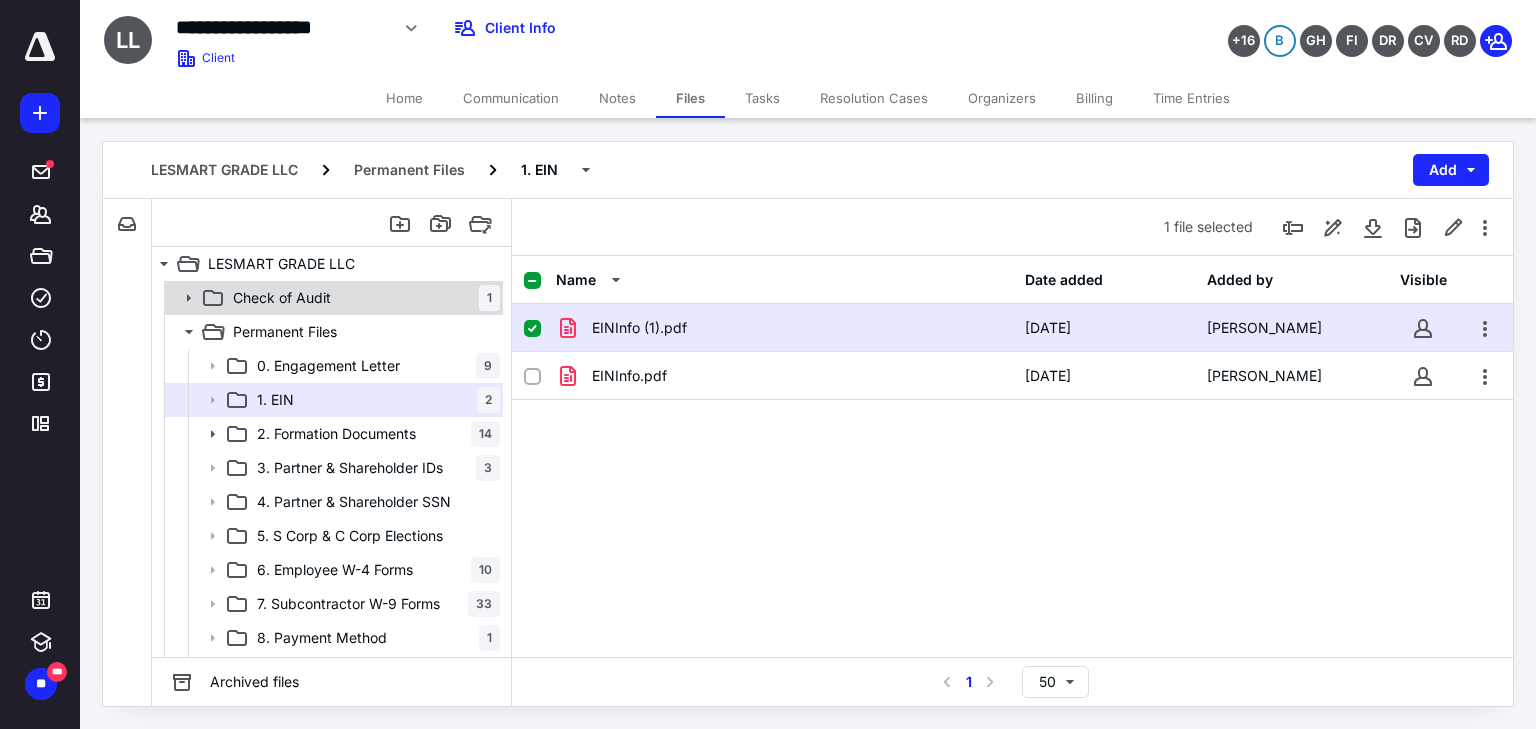 drag, startPoint x: 336, startPoint y: 286, endPoint x: 367, endPoint y: 286, distance: 31 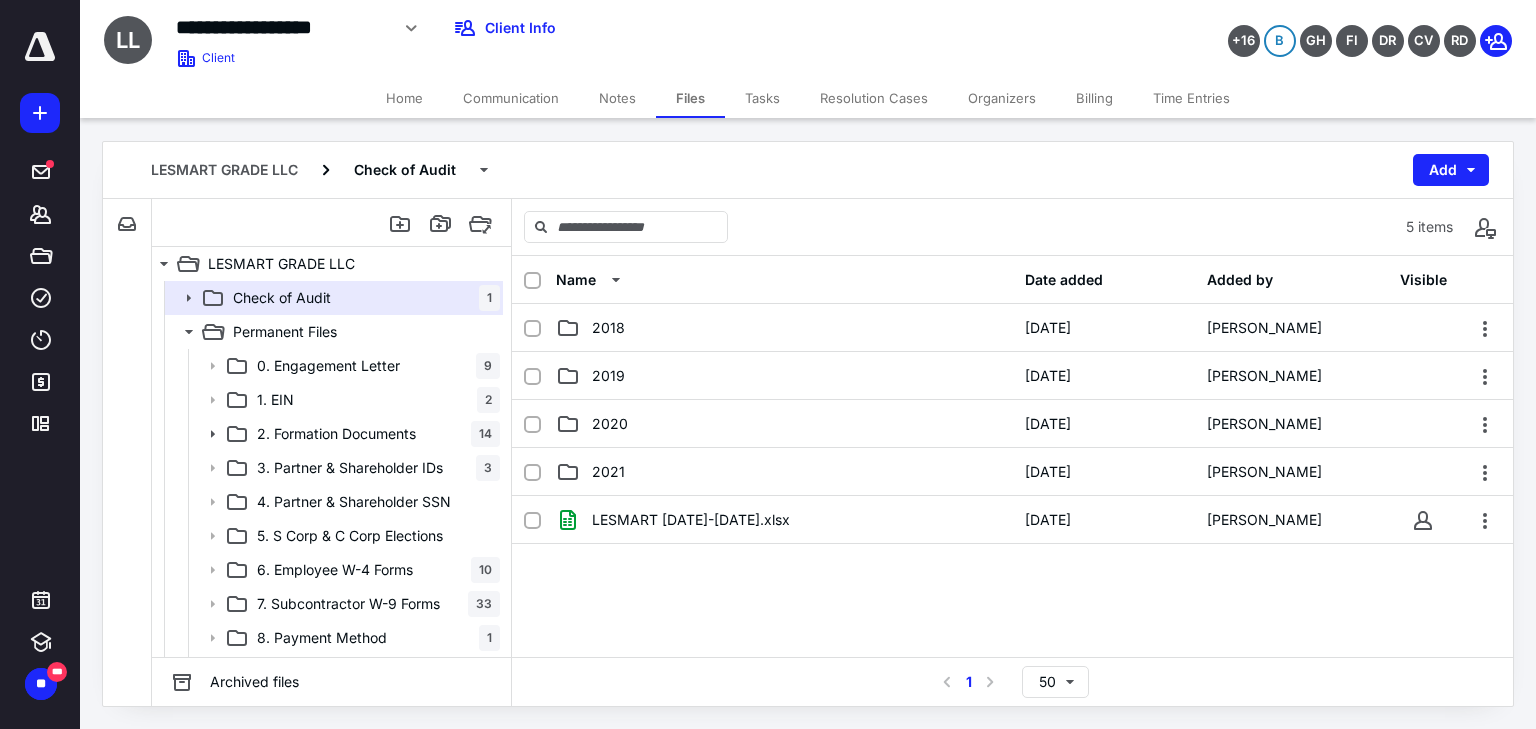 click on "LESMART  2018-2021.xlsx 6/19/2024 Andrea Rangel" at bounding box center [1012, 646] 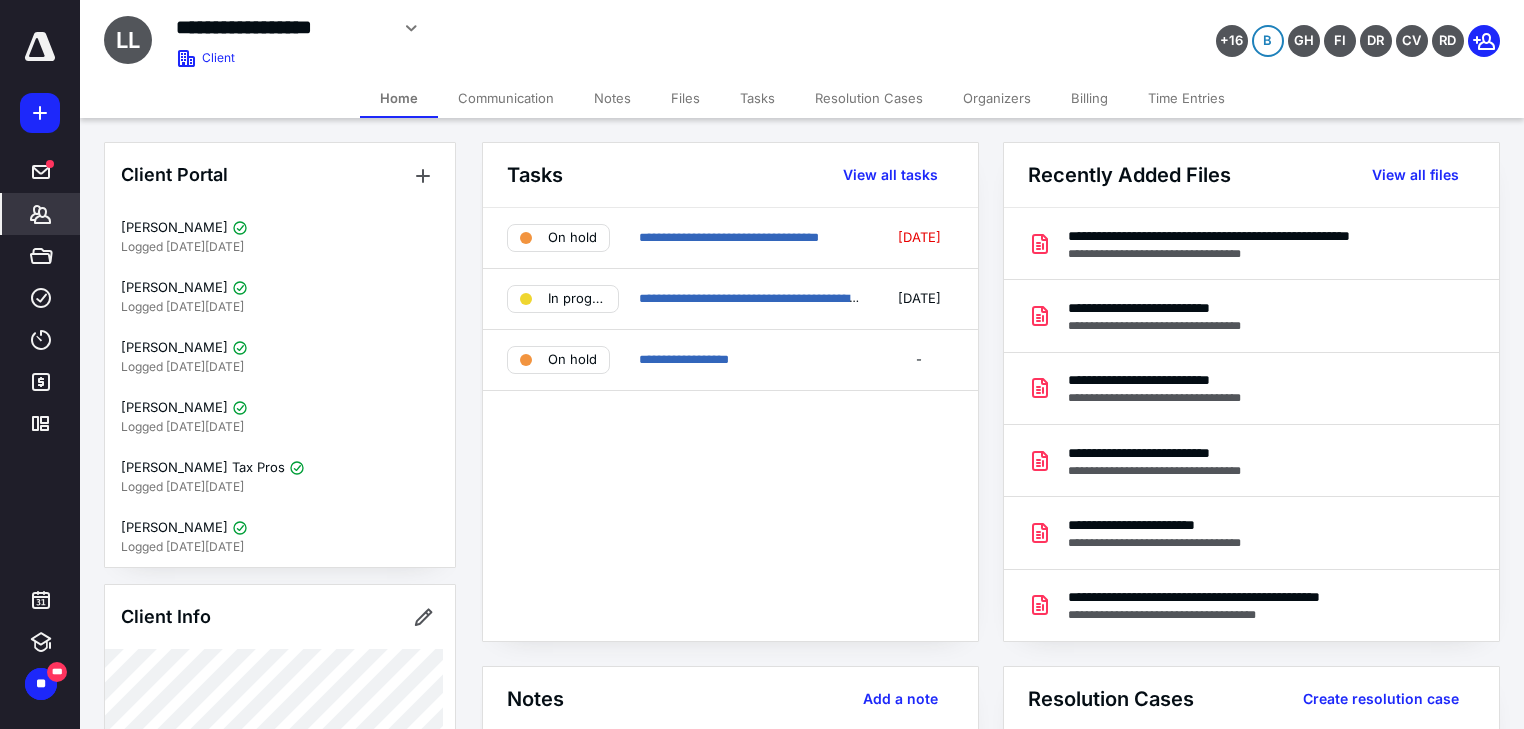 click on "**********" at bounding box center [730, 424] 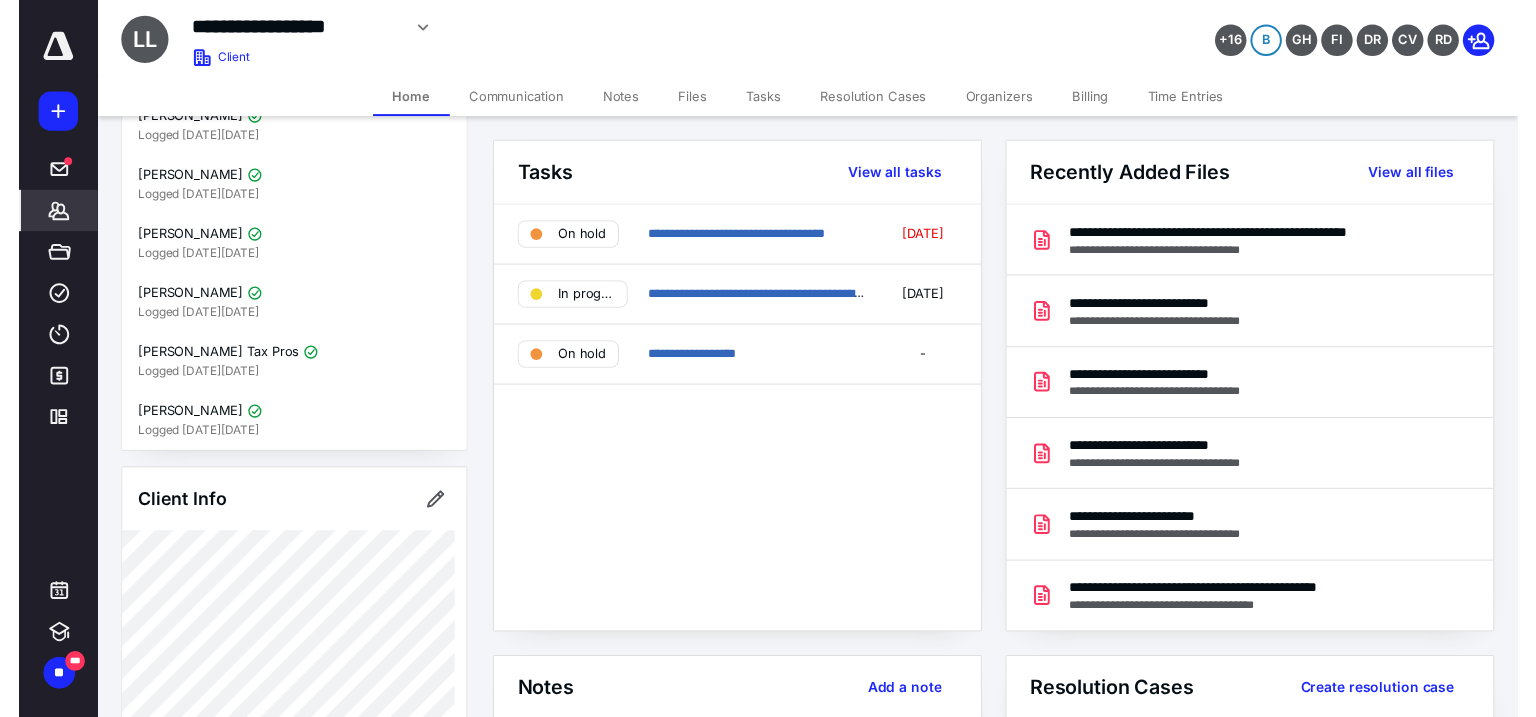 scroll, scrollTop: 240, scrollLeft: 0, axis: vertical 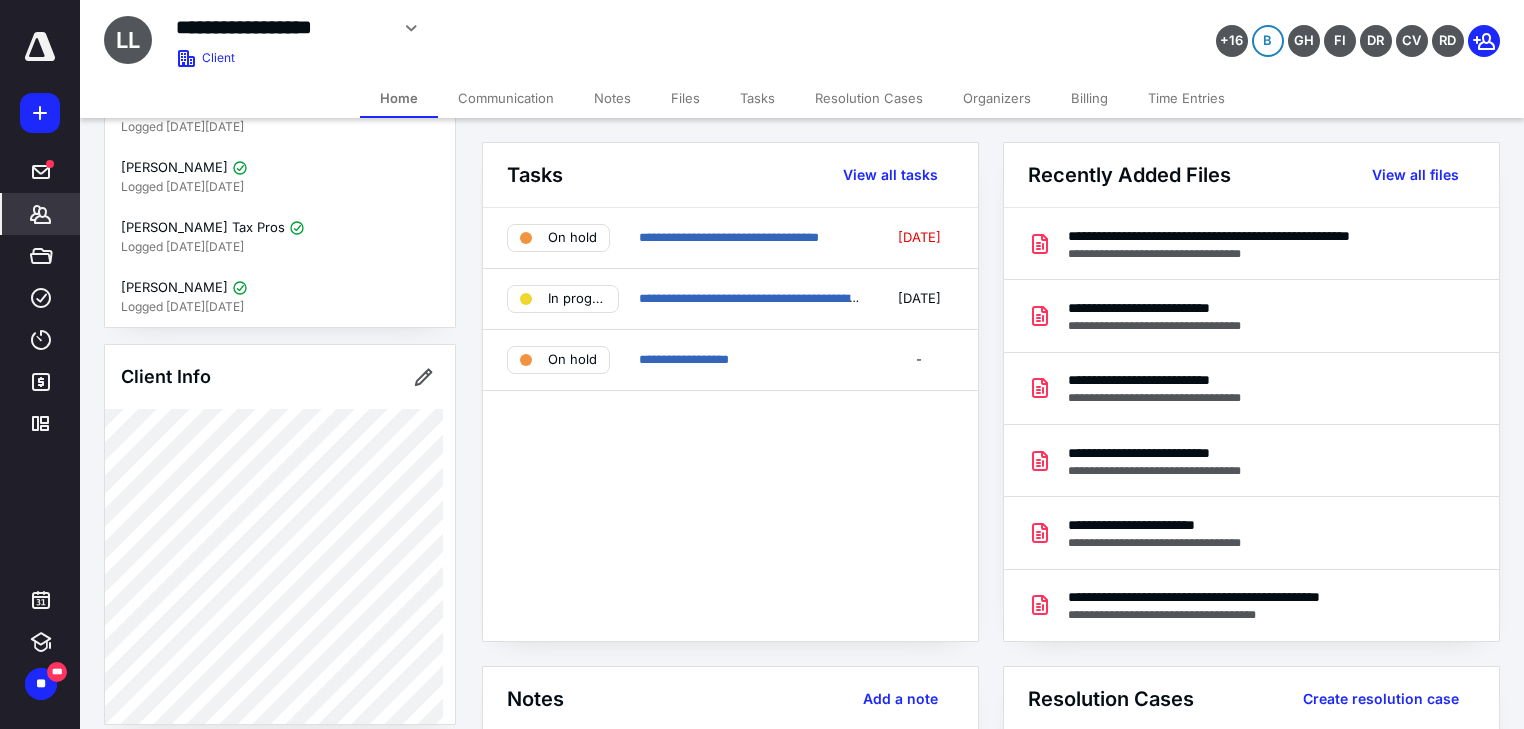 click 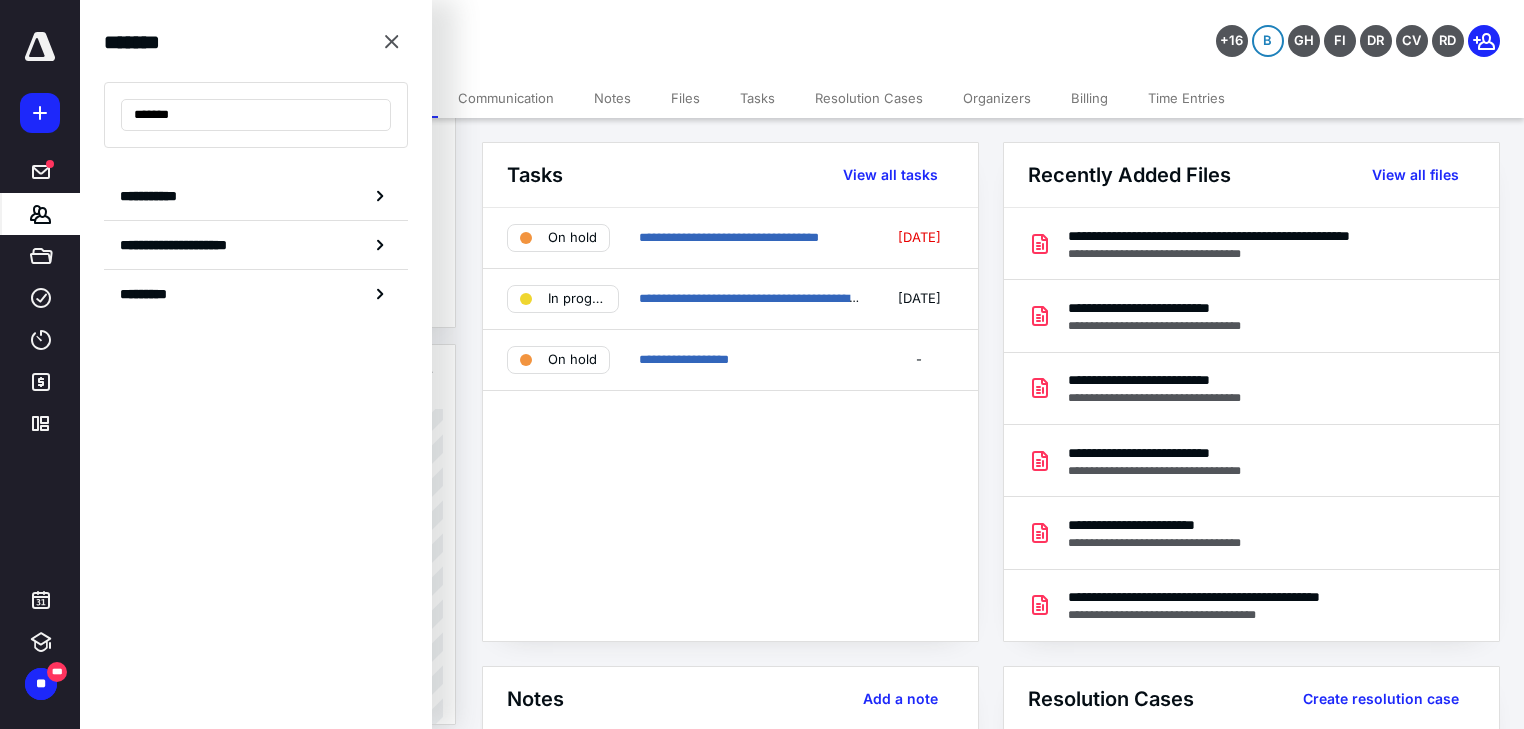 type on "*******" 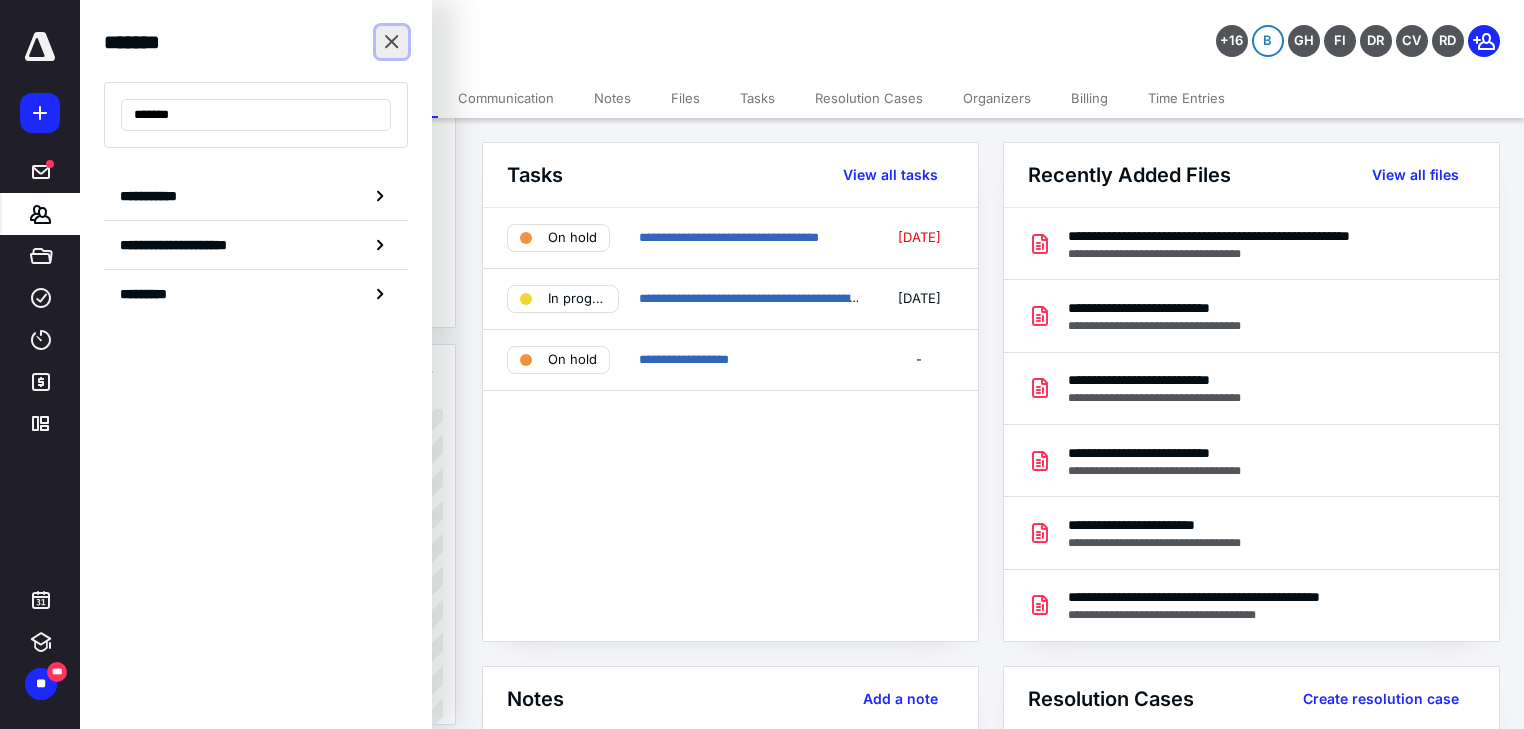 click at bounding box center [392, 42] 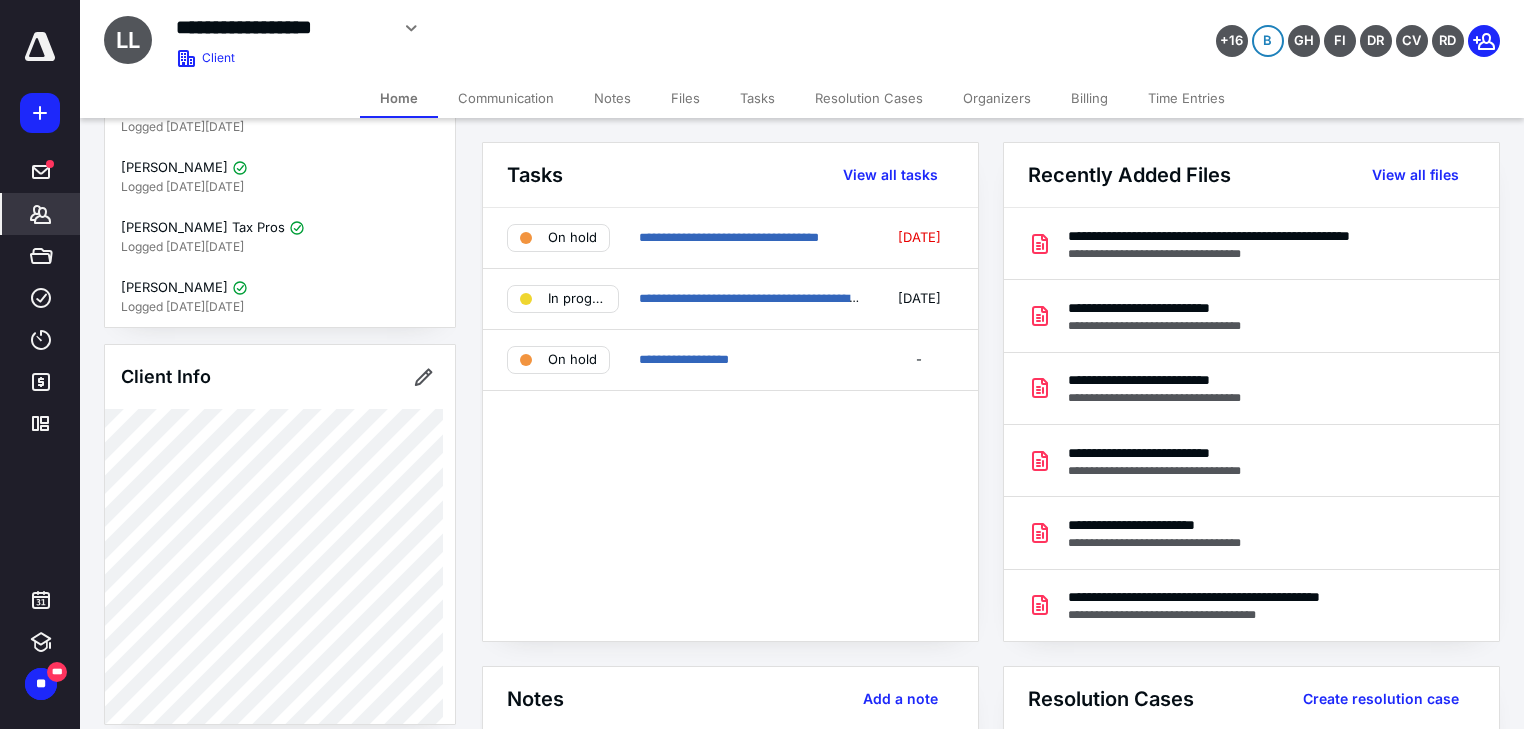 click 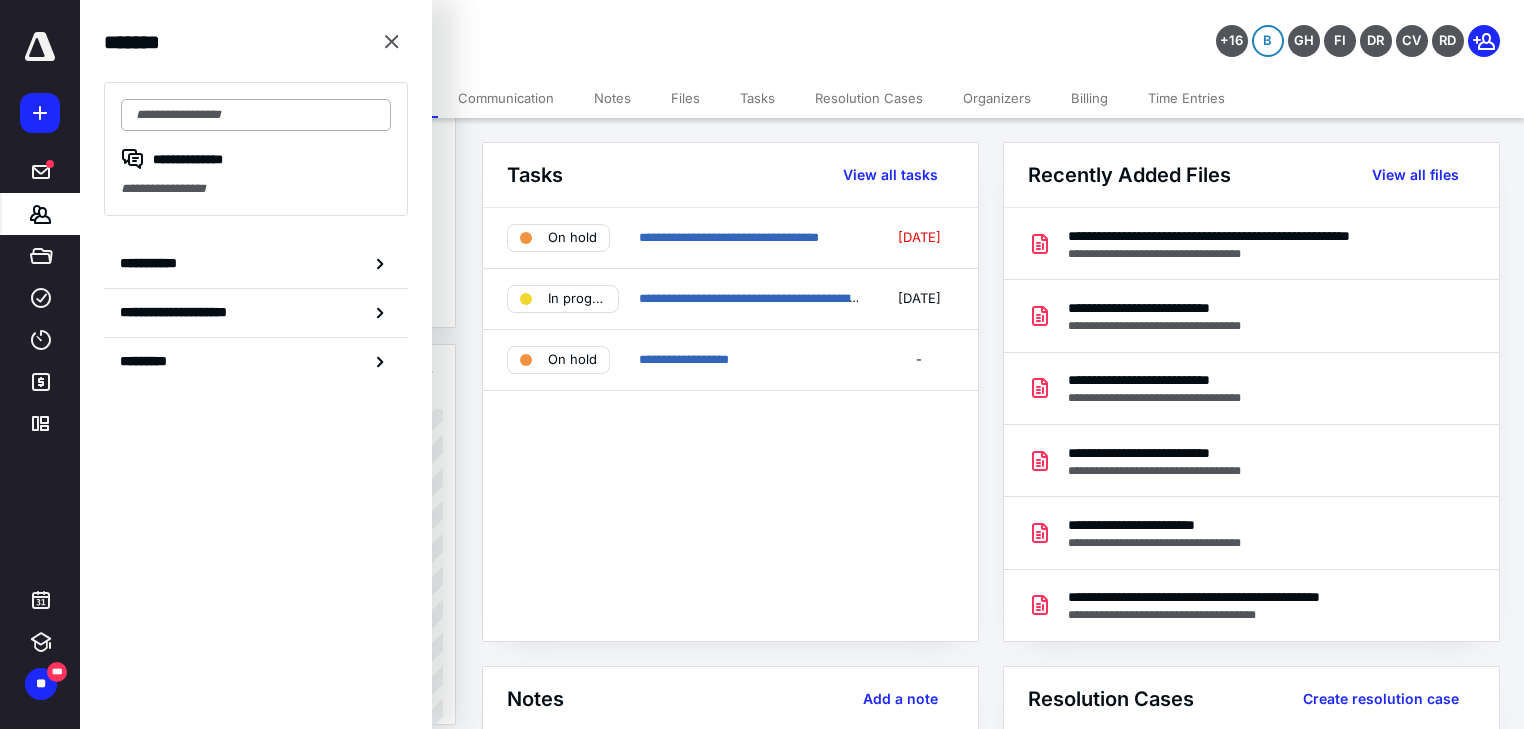 click at bounding box center [256, 115] 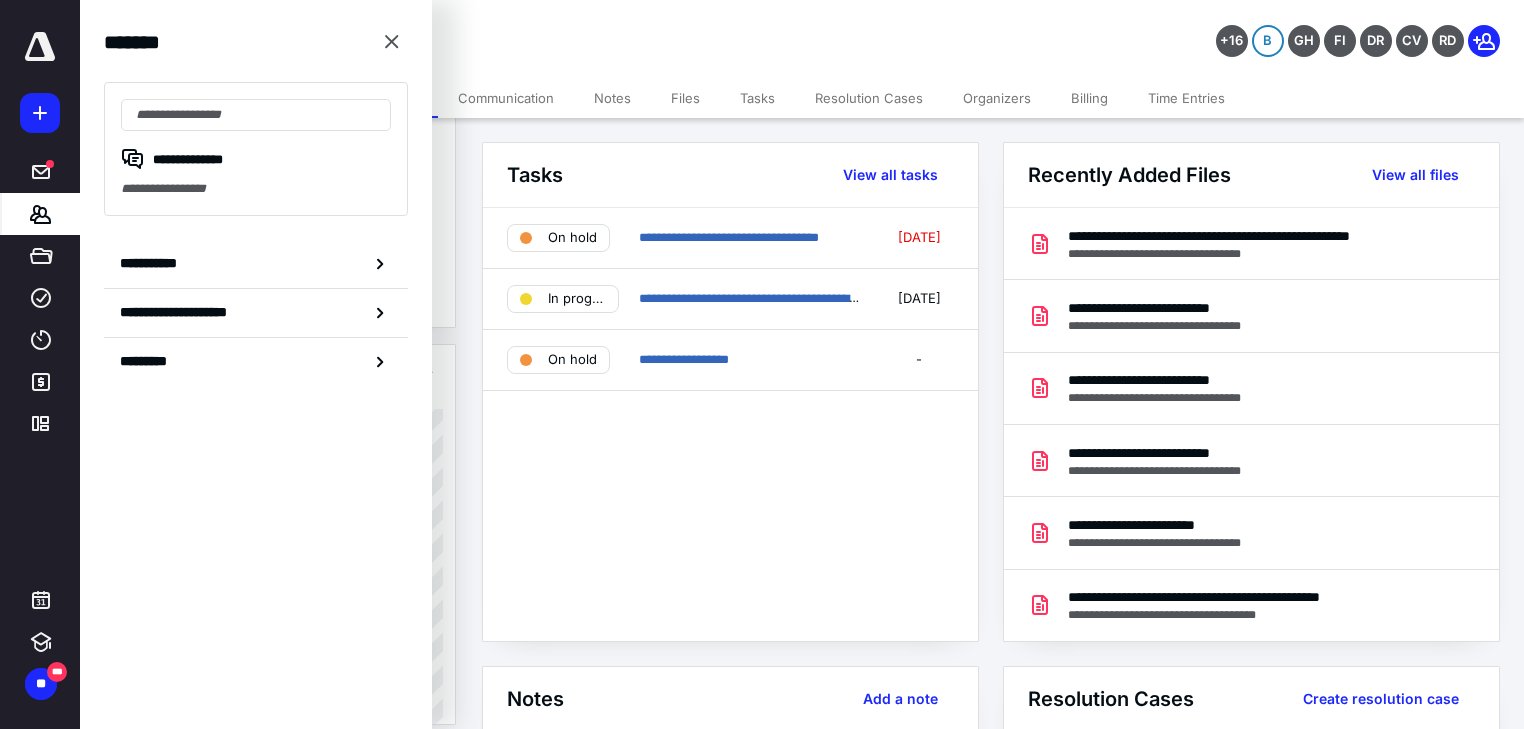 click on "**********" at bounding box center (730, 424) 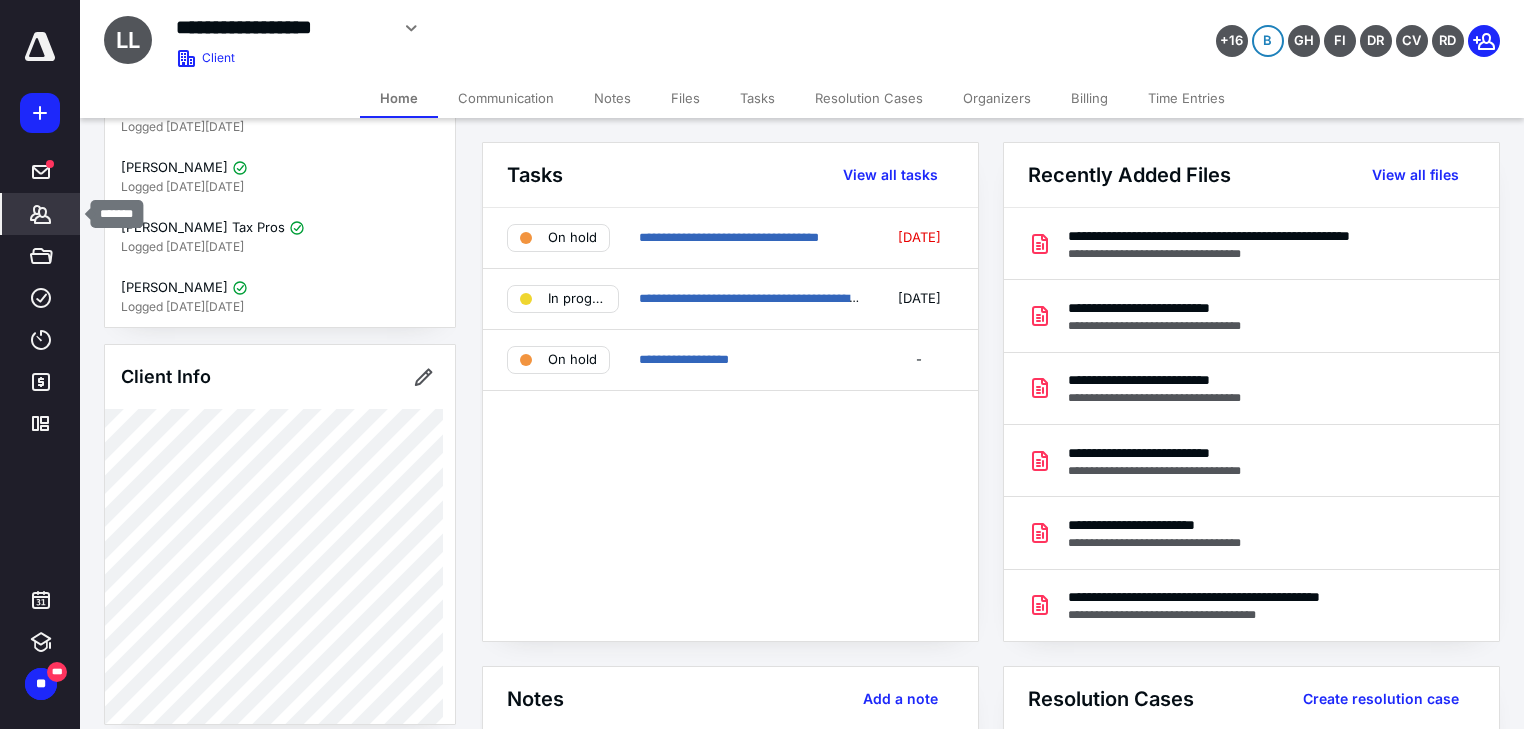 click 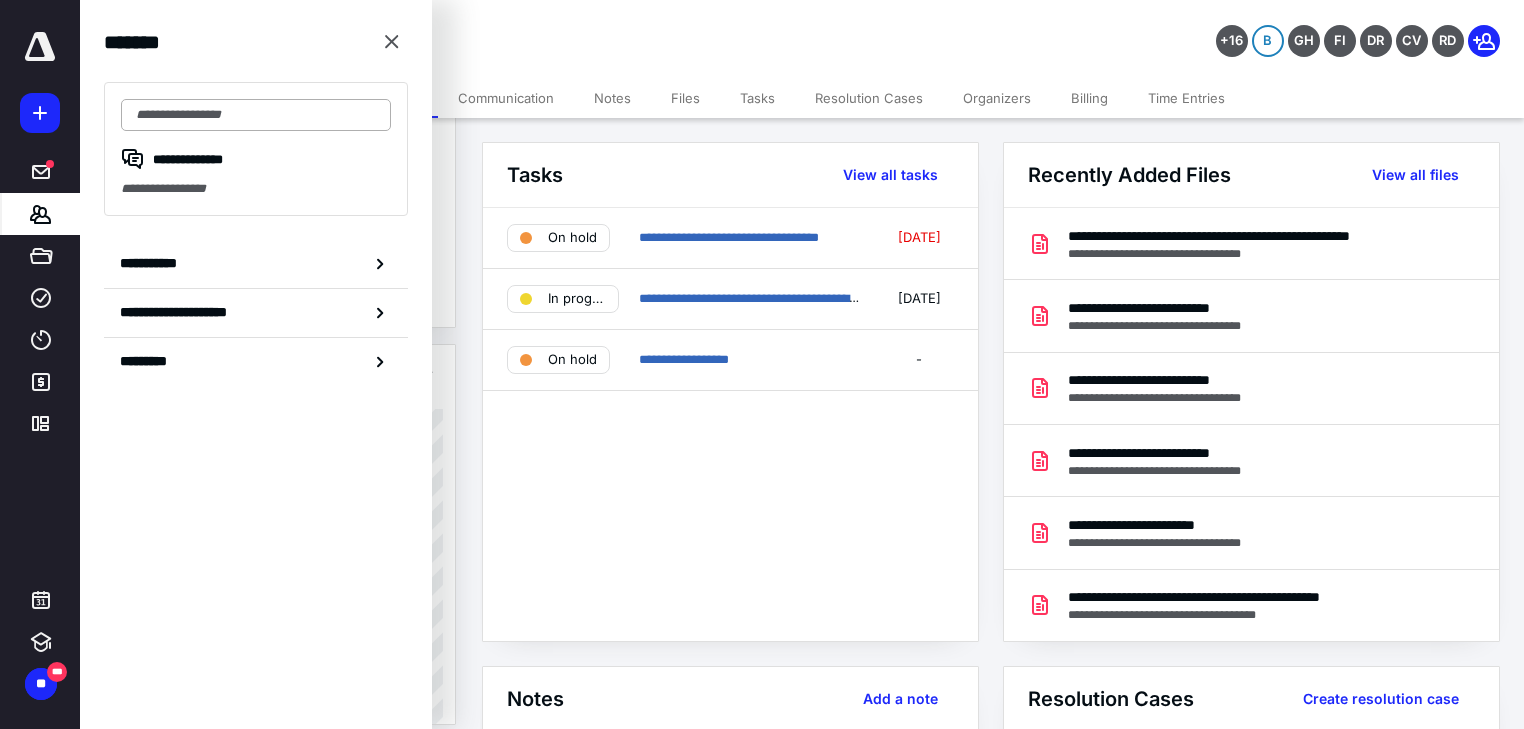click at bounding box center (256, 115) 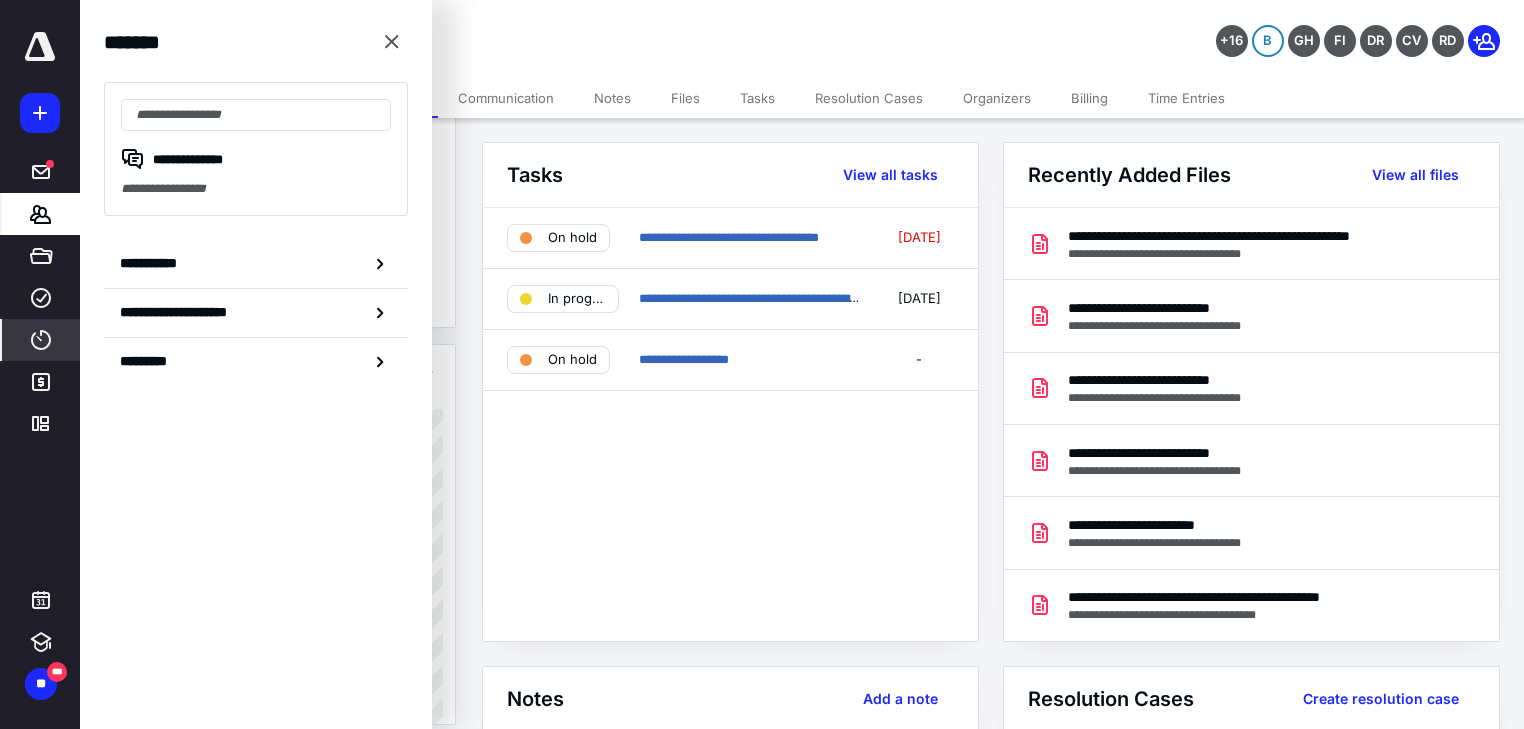 click 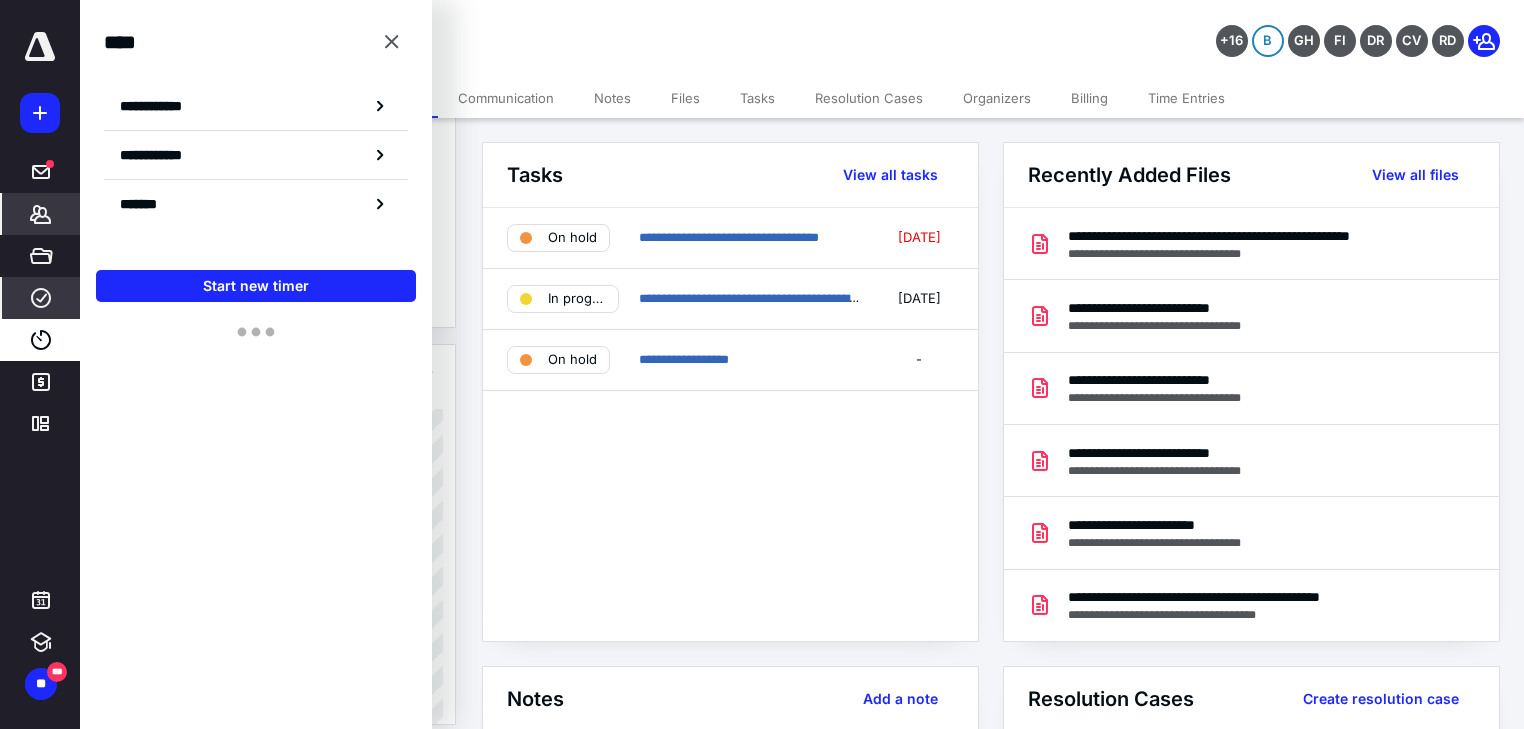 click on "****" at bounding box center (41, 298) 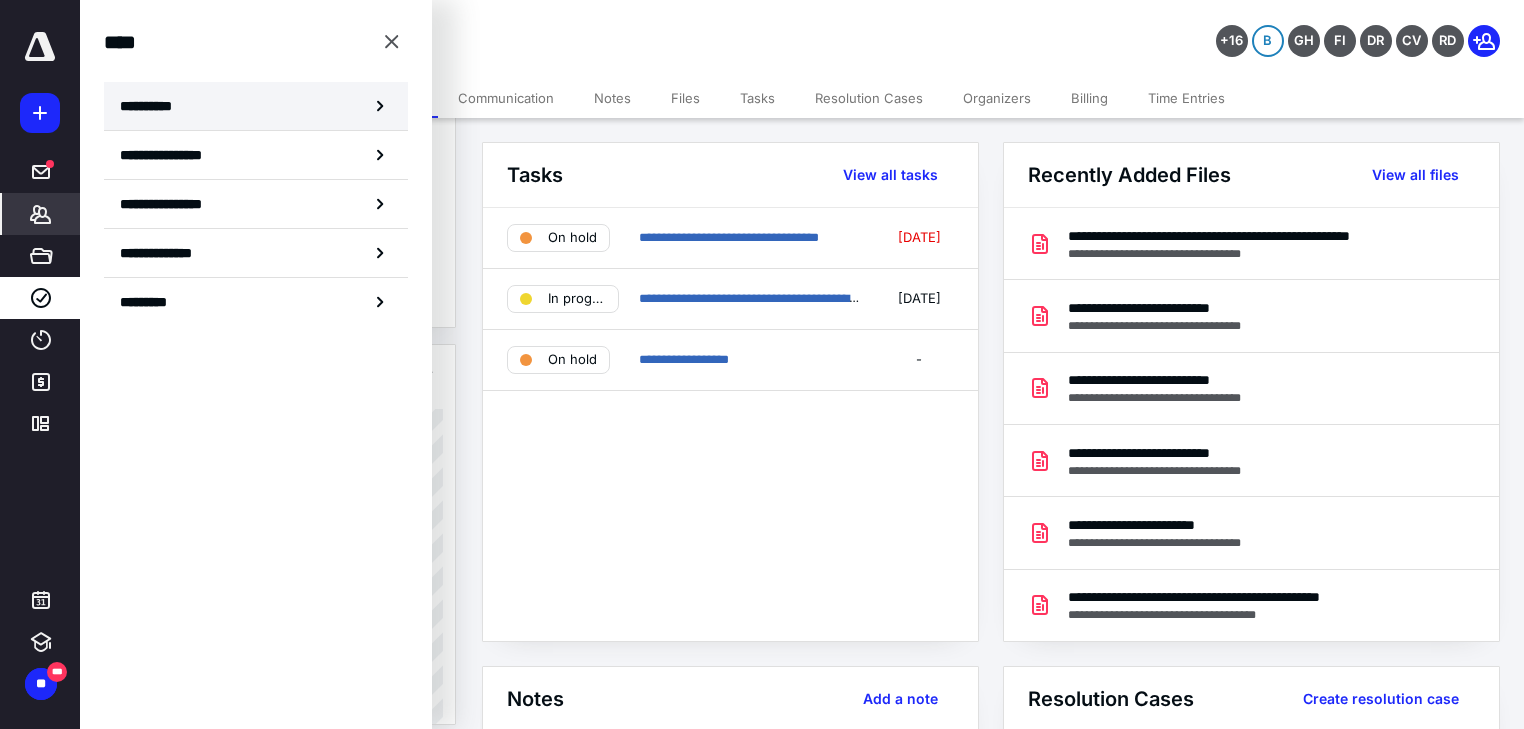 click on "**********" at bounding box center [256, 106] 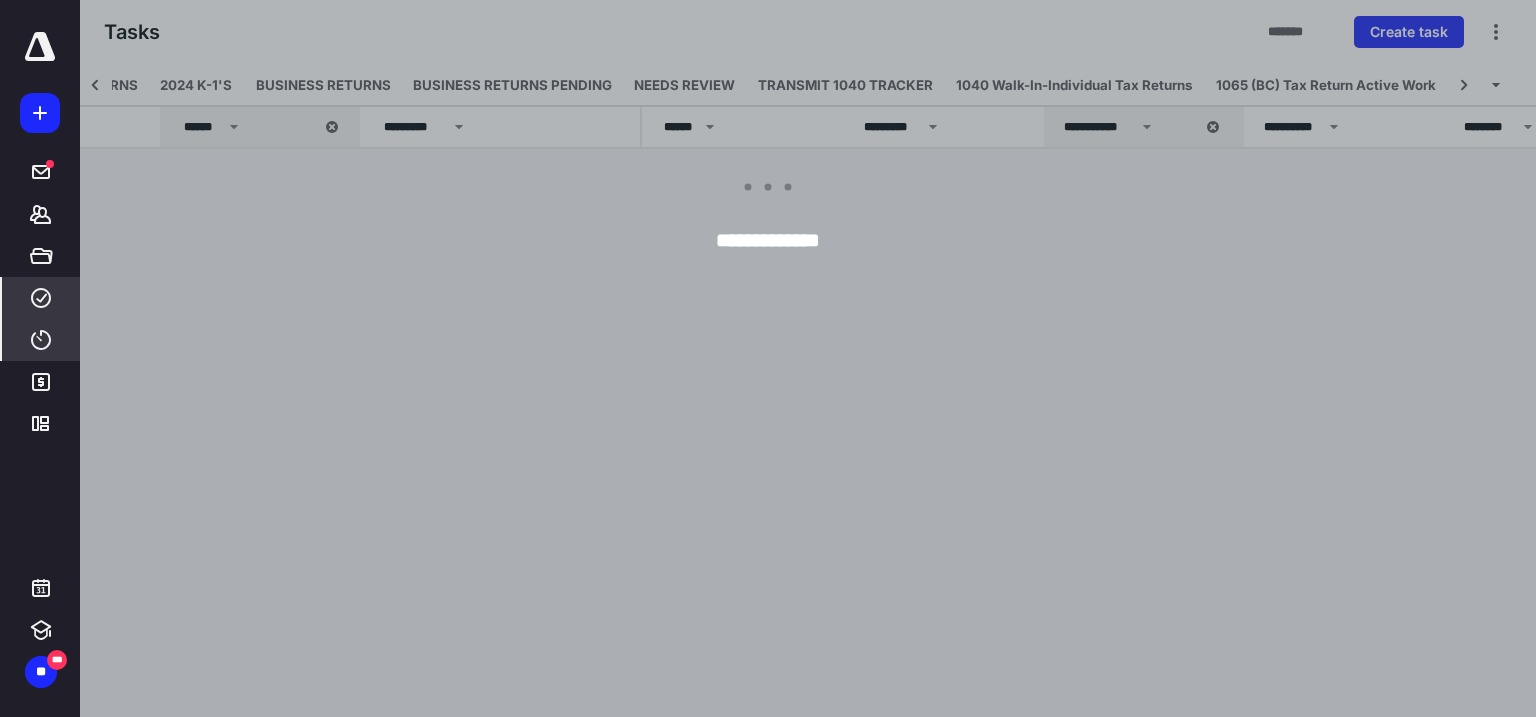 scroll, scrollTop: 0, scrollLeft: 2700, axis: horizontal 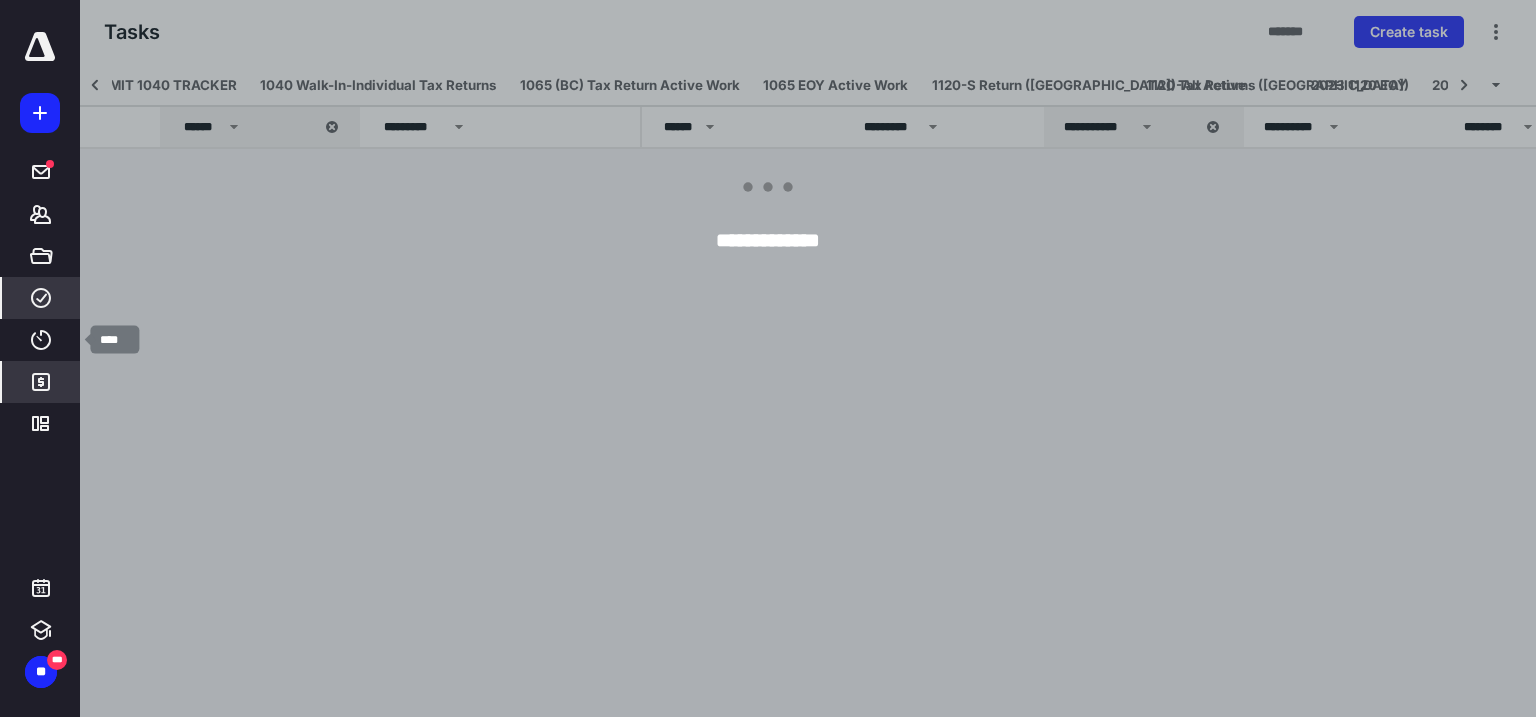 click 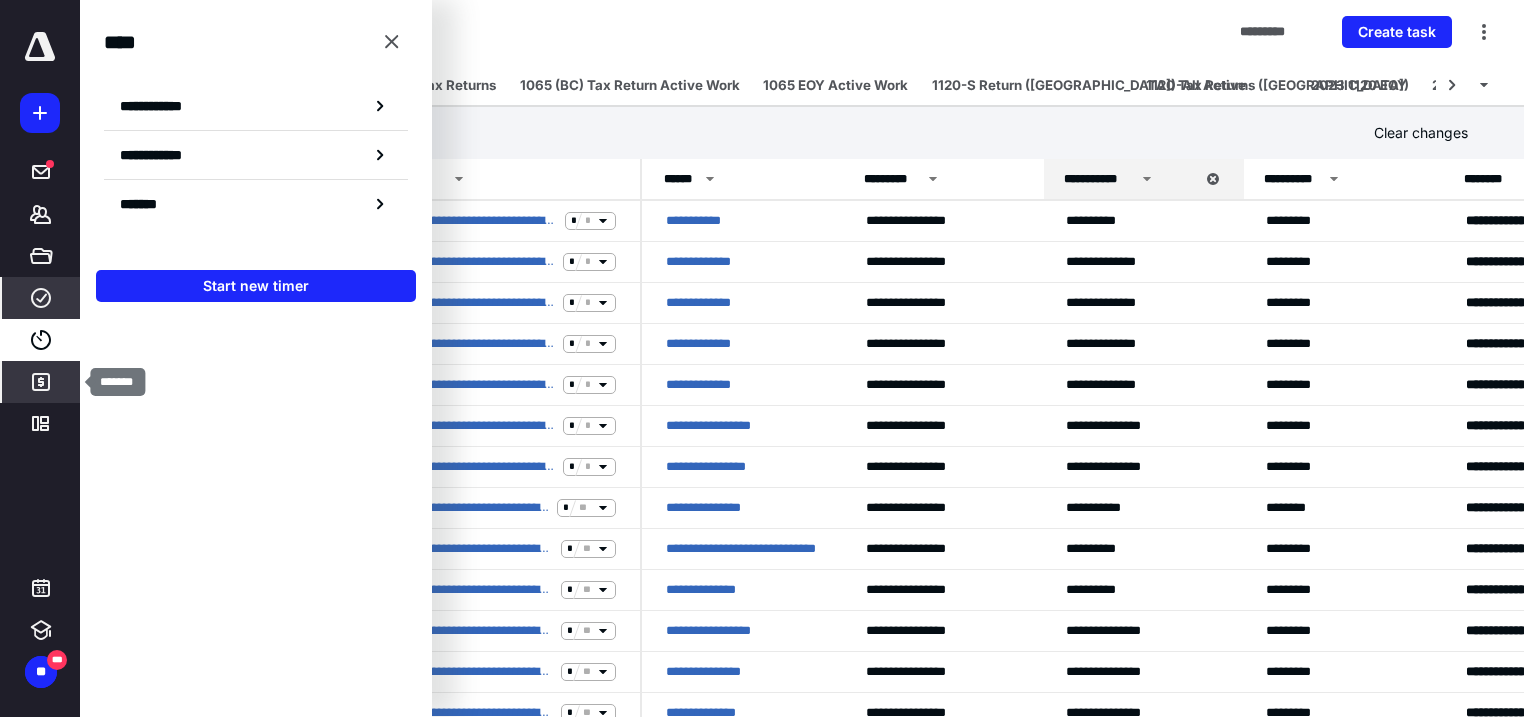 click 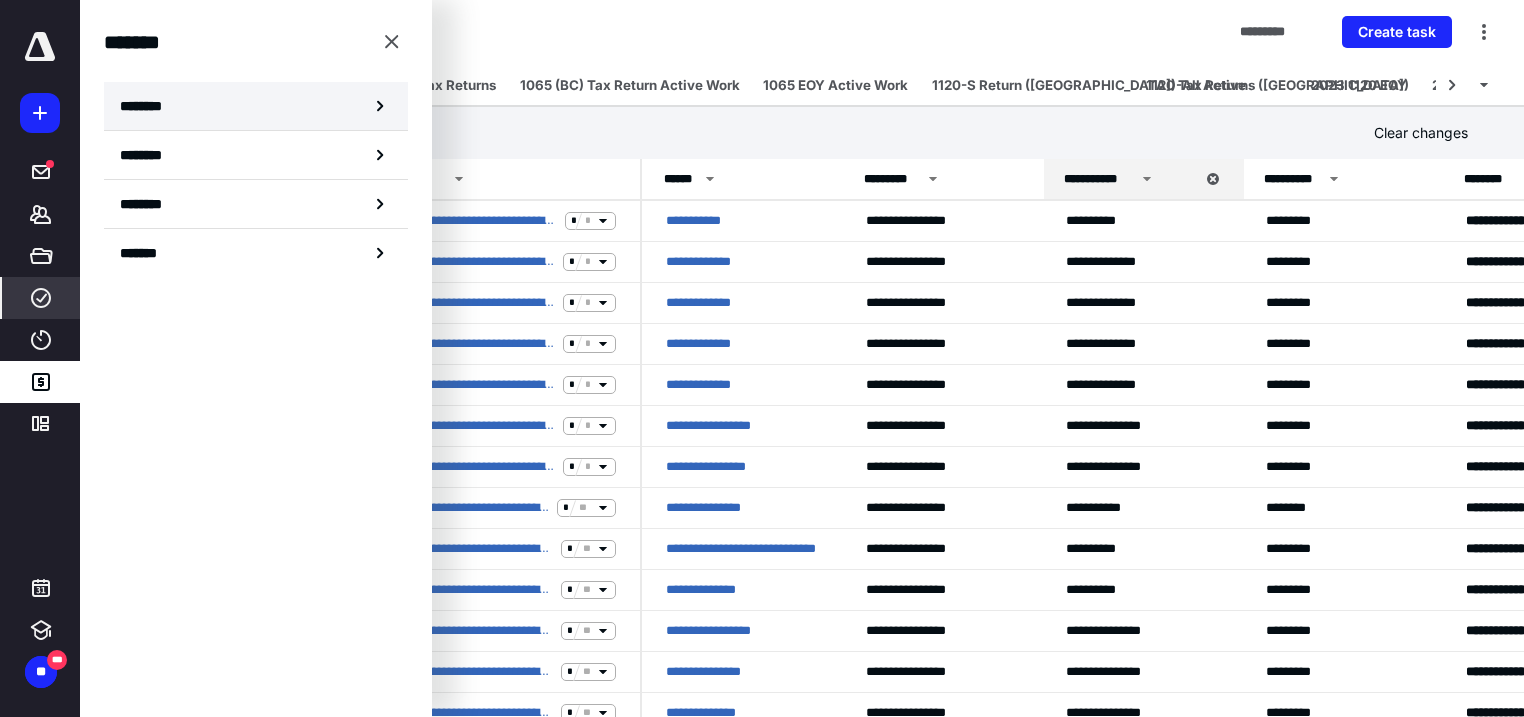 click on "********" at bounding box center (256, 106) 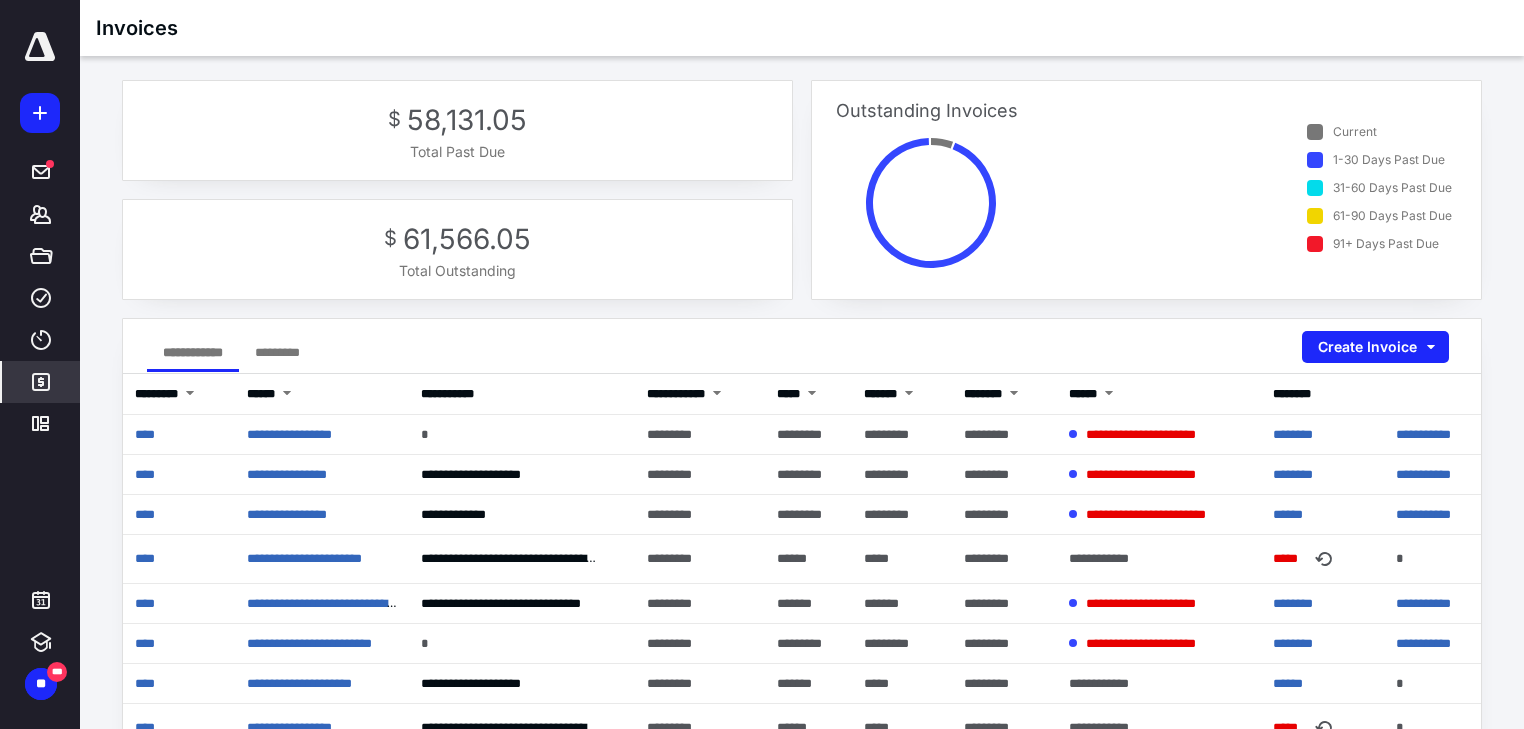 click on "**********" at bounding box center (802, 346) 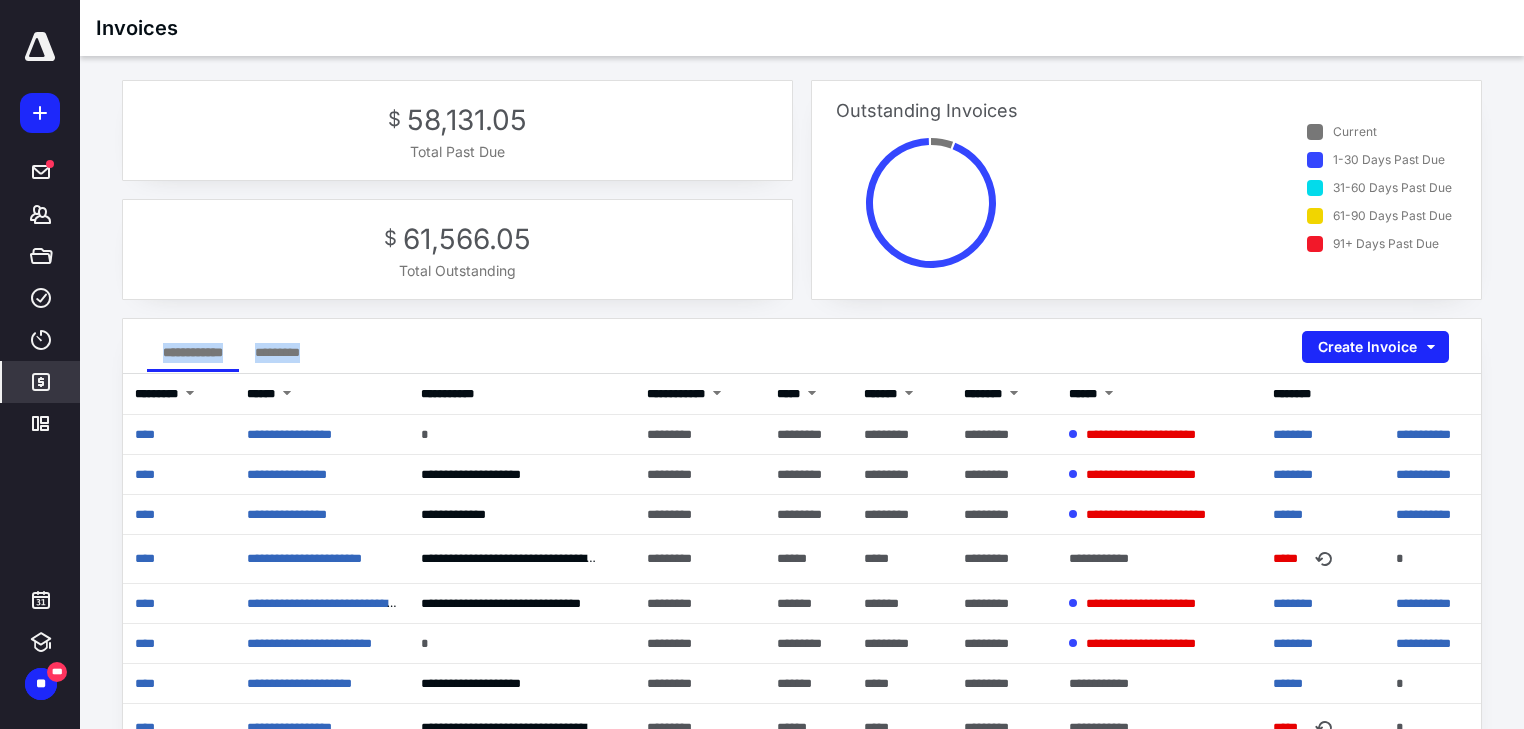 drag, startPoint x: 357, startPoint y: 360, endPoint x: 146, endPoint y: 352, distance: 211.15161 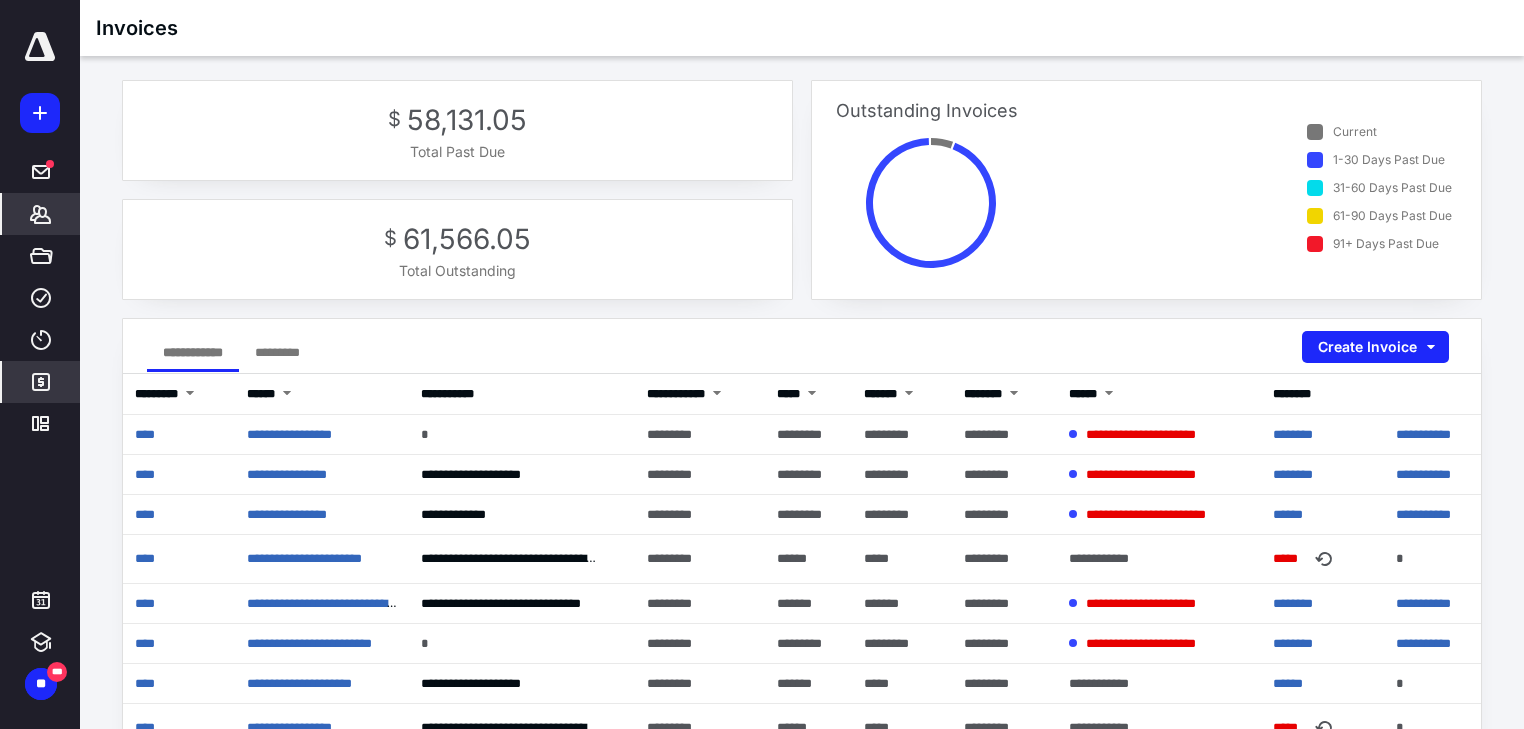 click on "*******" at bounding box center [41, 214] 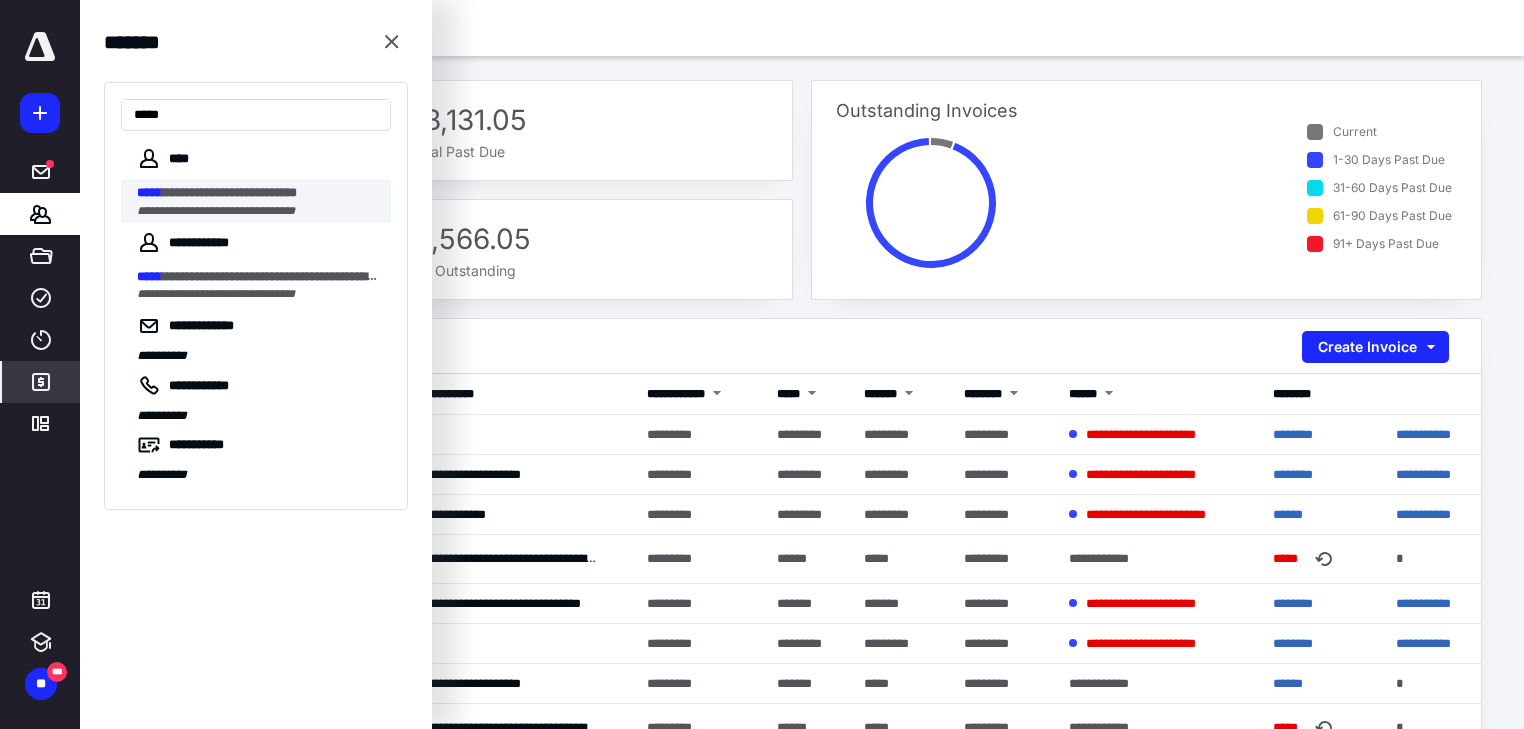 type on "*****" 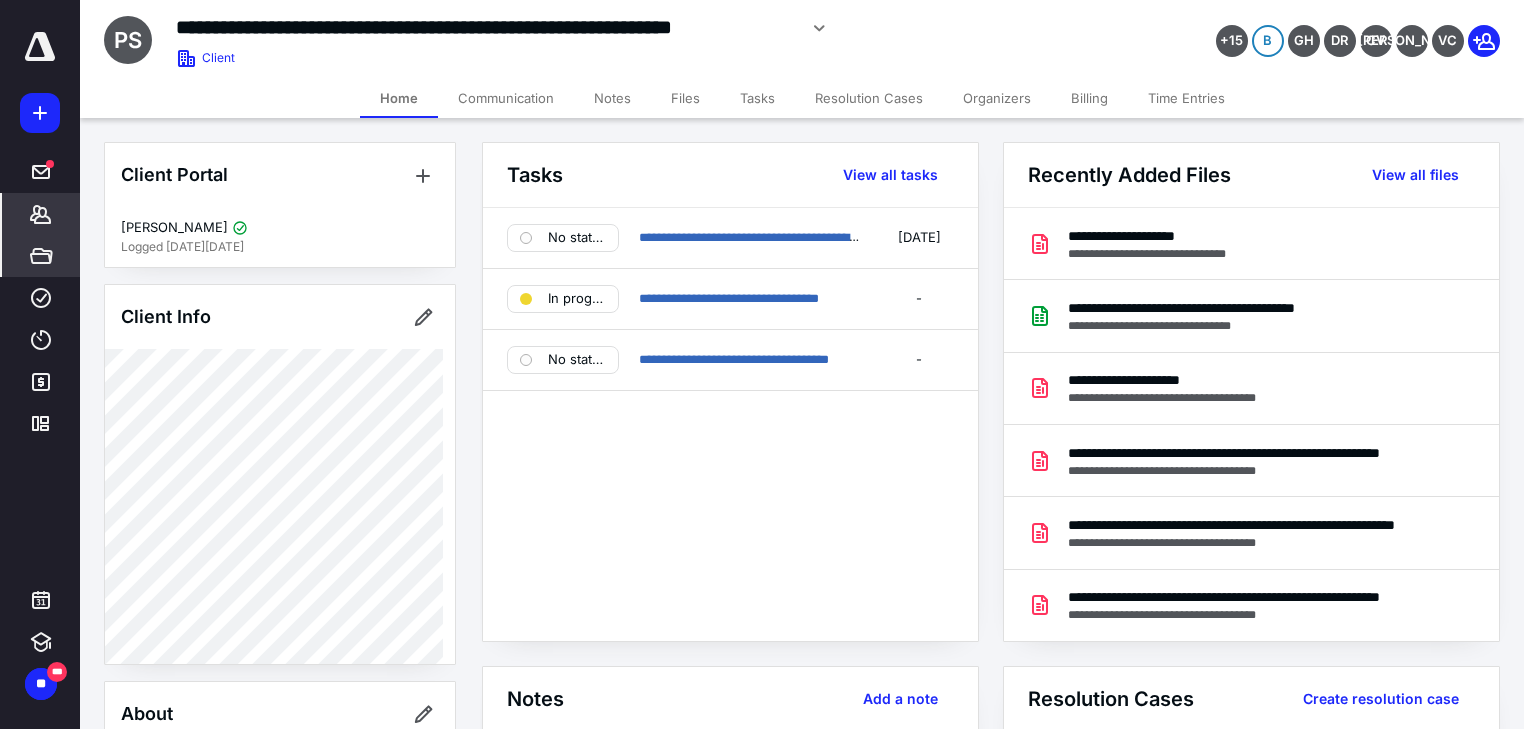 click on "*****" at bounding box center [41, 256] 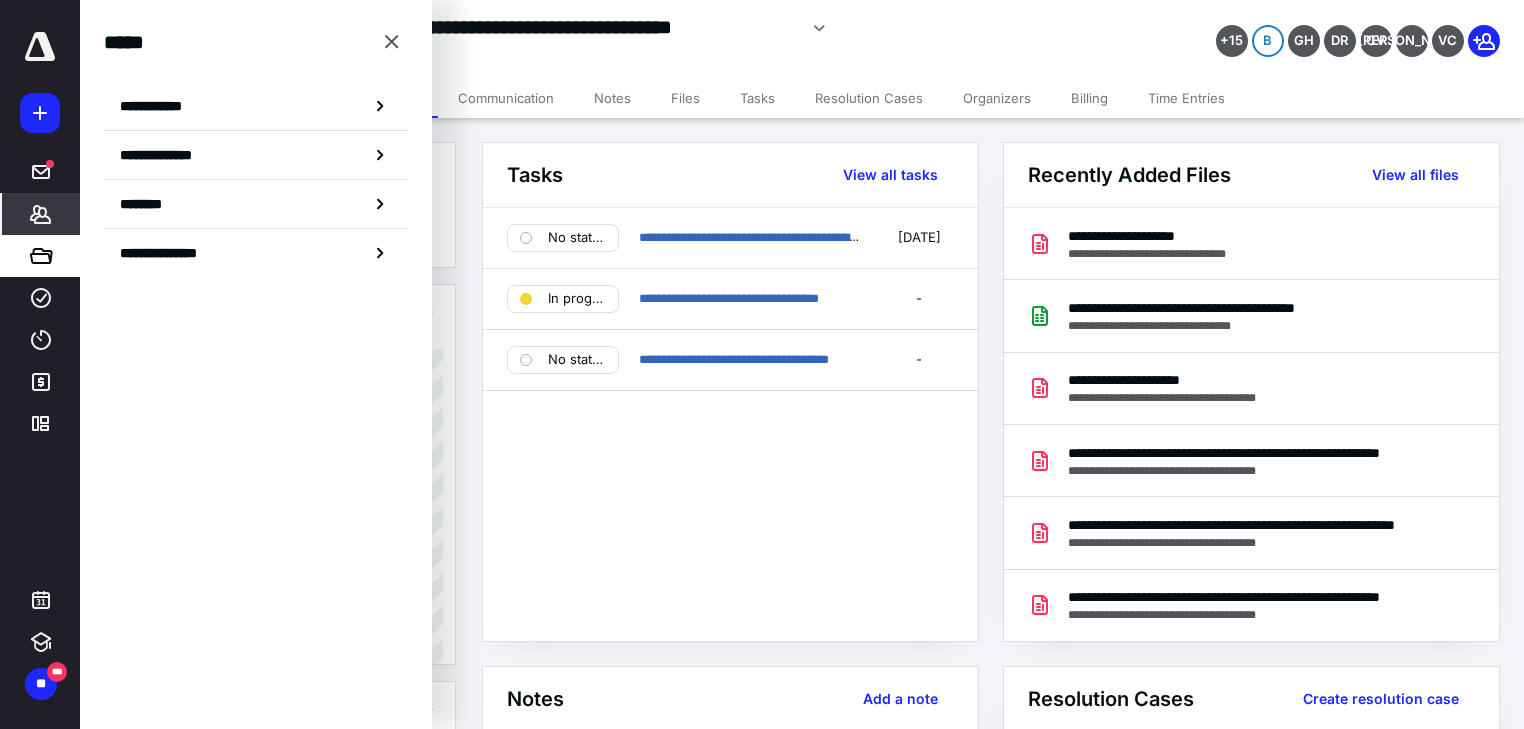click 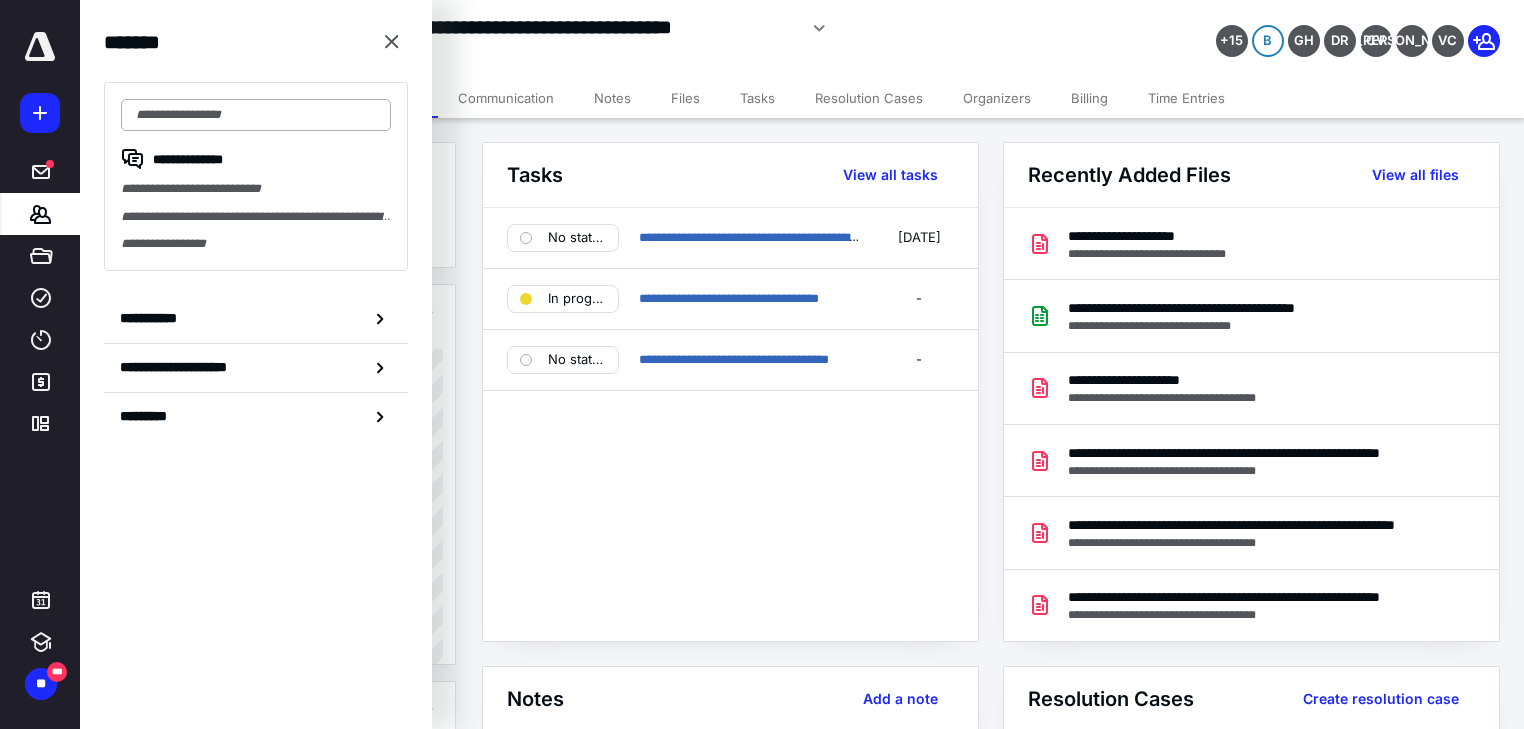 click at bounding box center [256, 115] 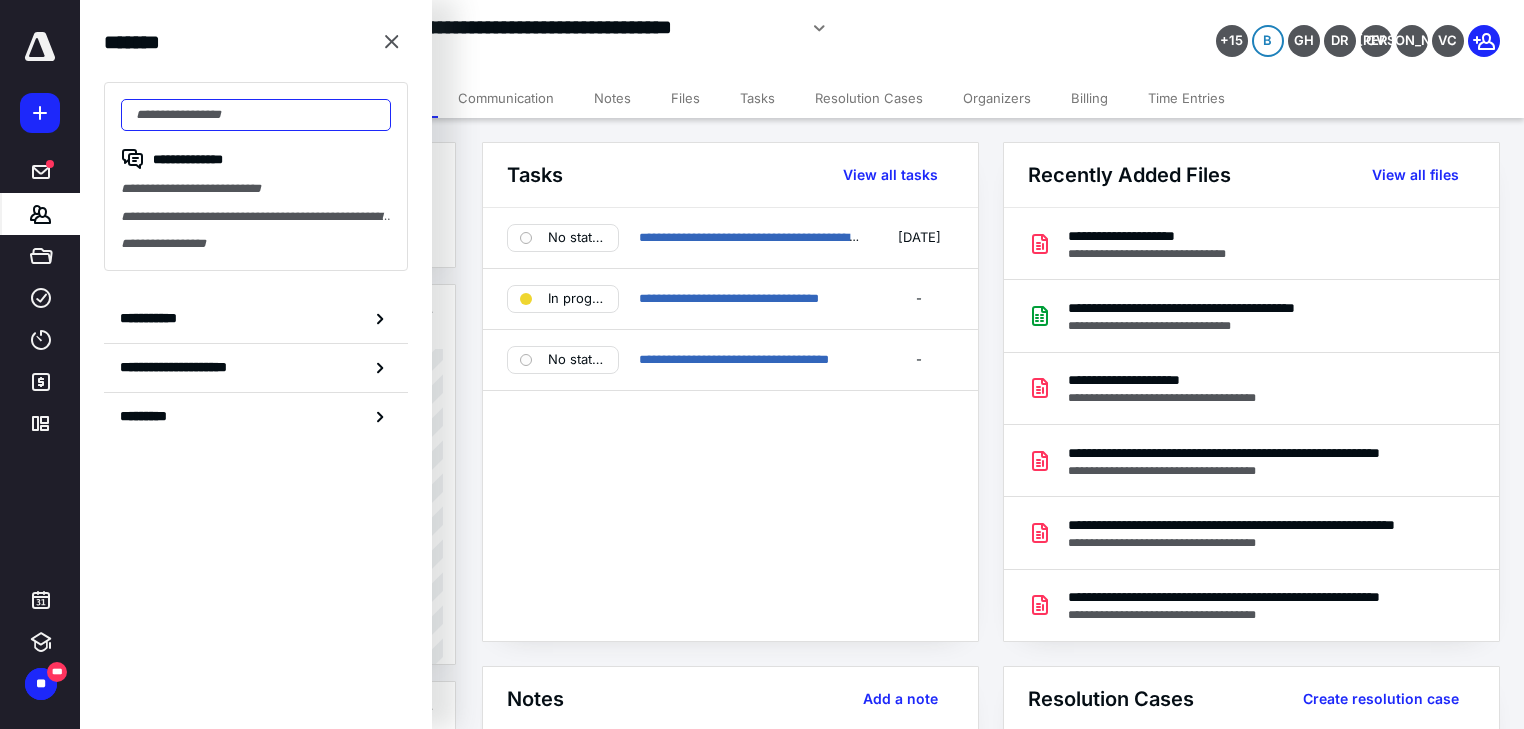 click at bounding box center [256, 115] 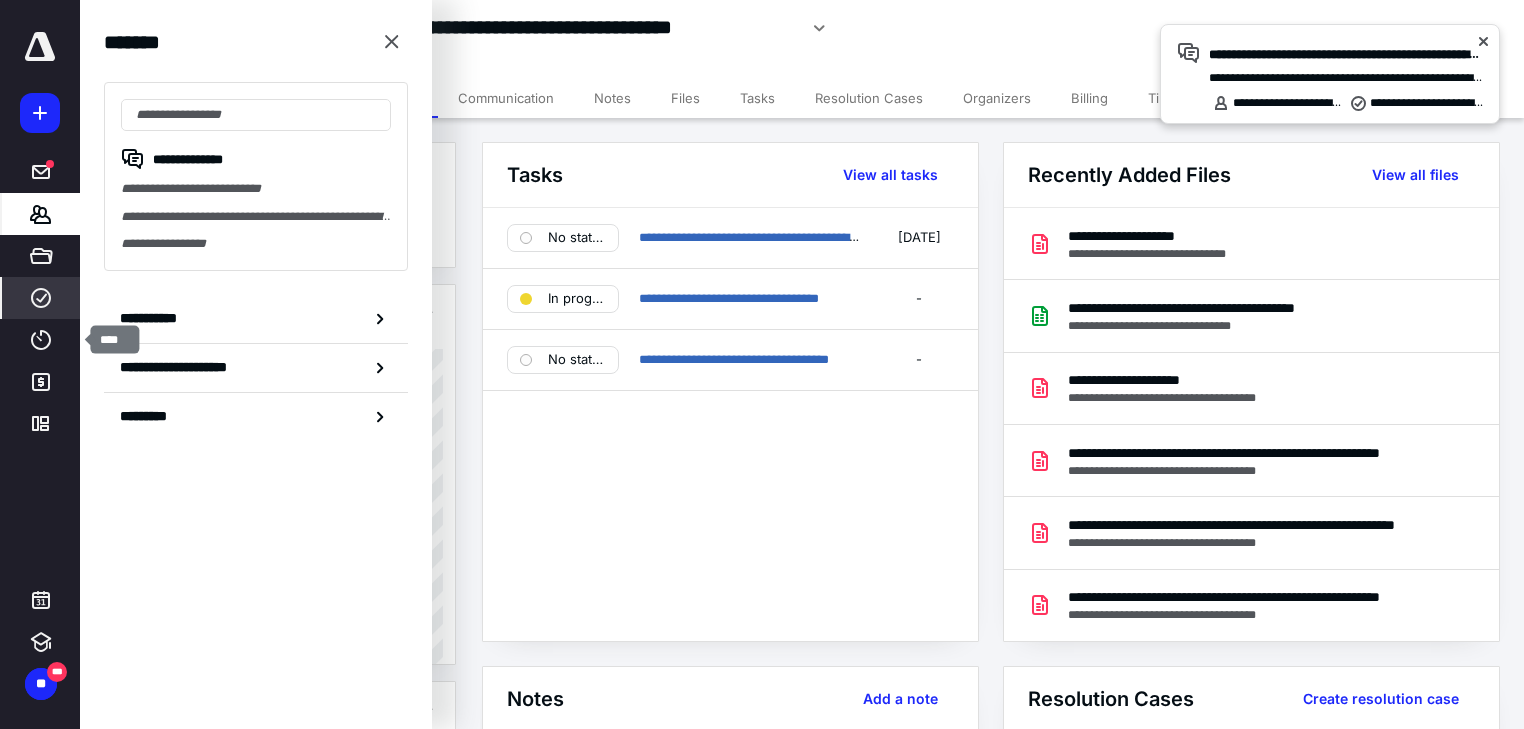 click 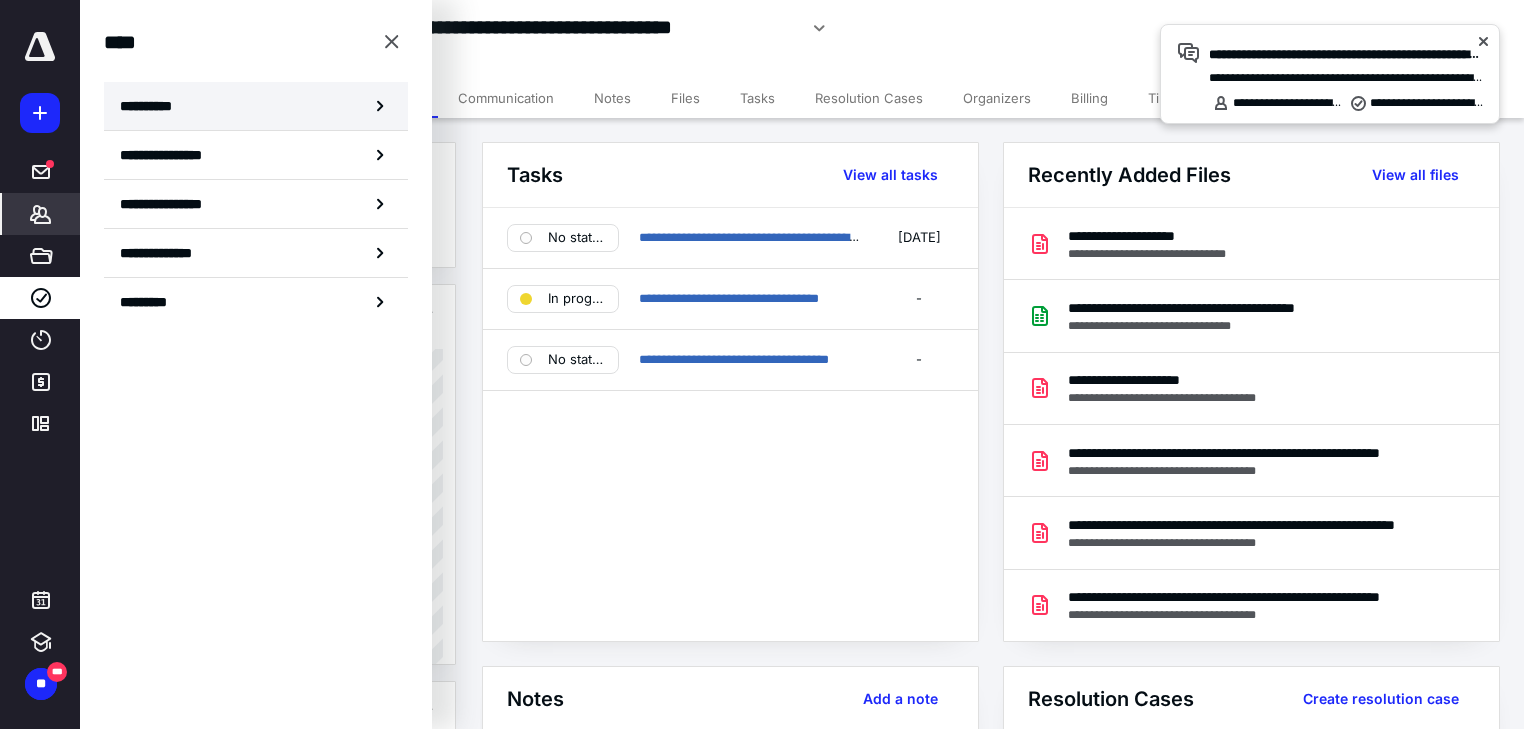 click on "**********" at bounding box center [256, 106] 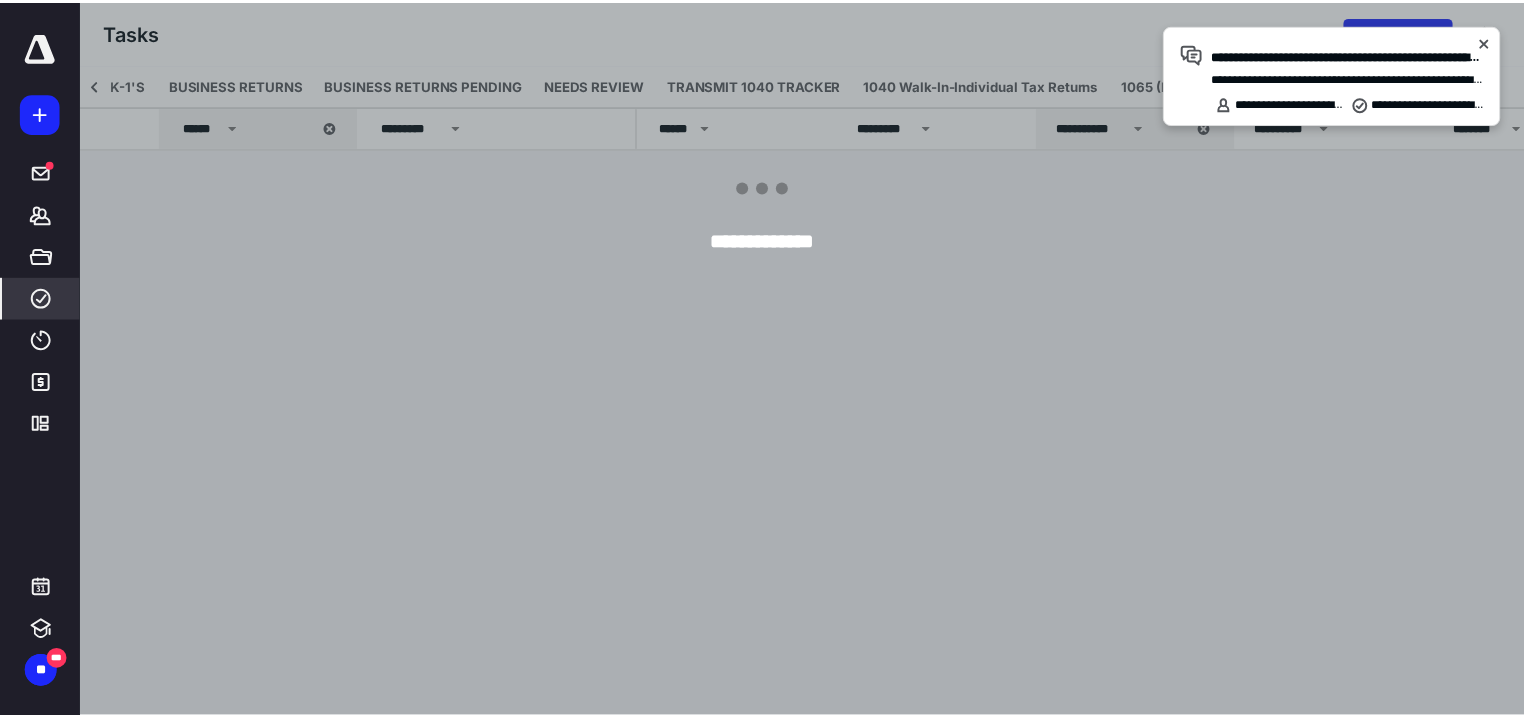 scroll, scrollTop: 0, scrollLeft: 2903, axis: horizontal 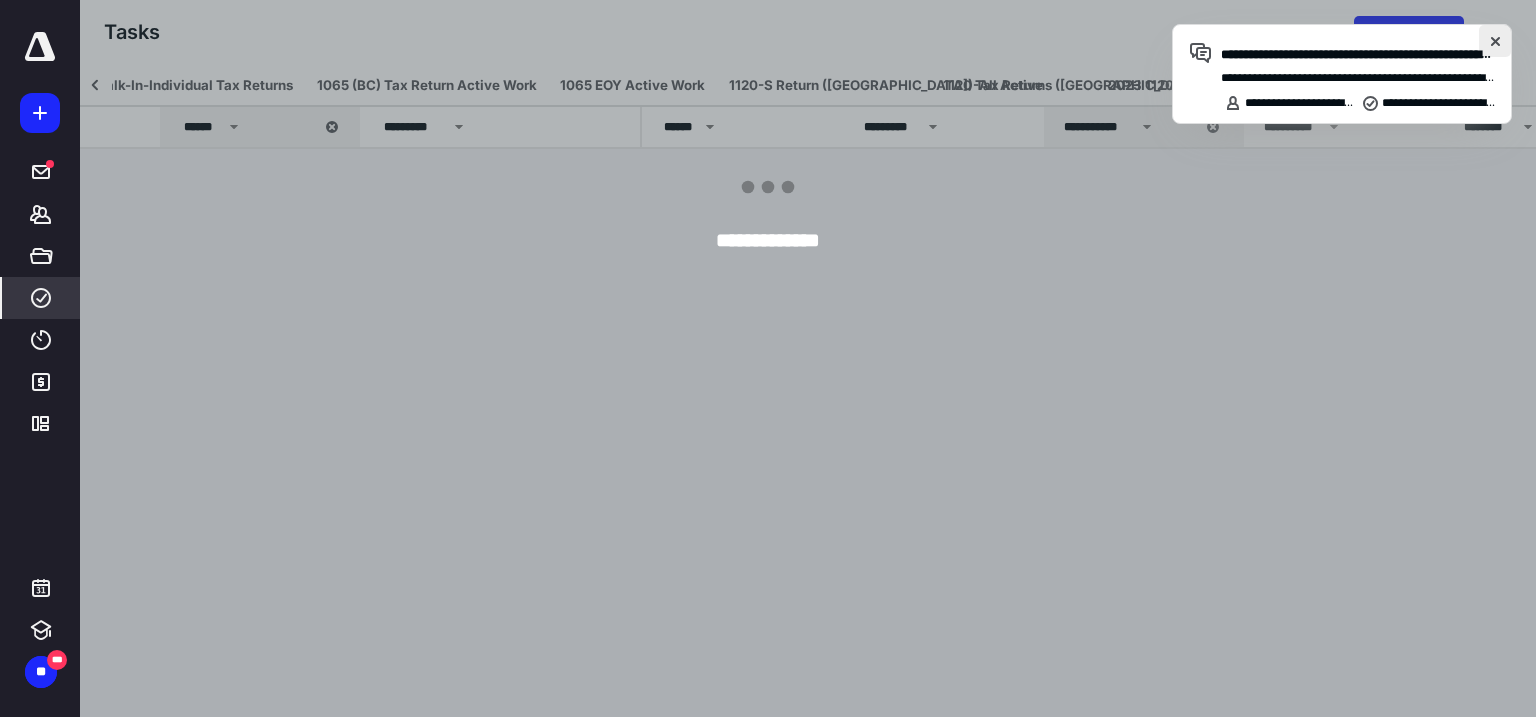 click at bounding box center (1495, 41) 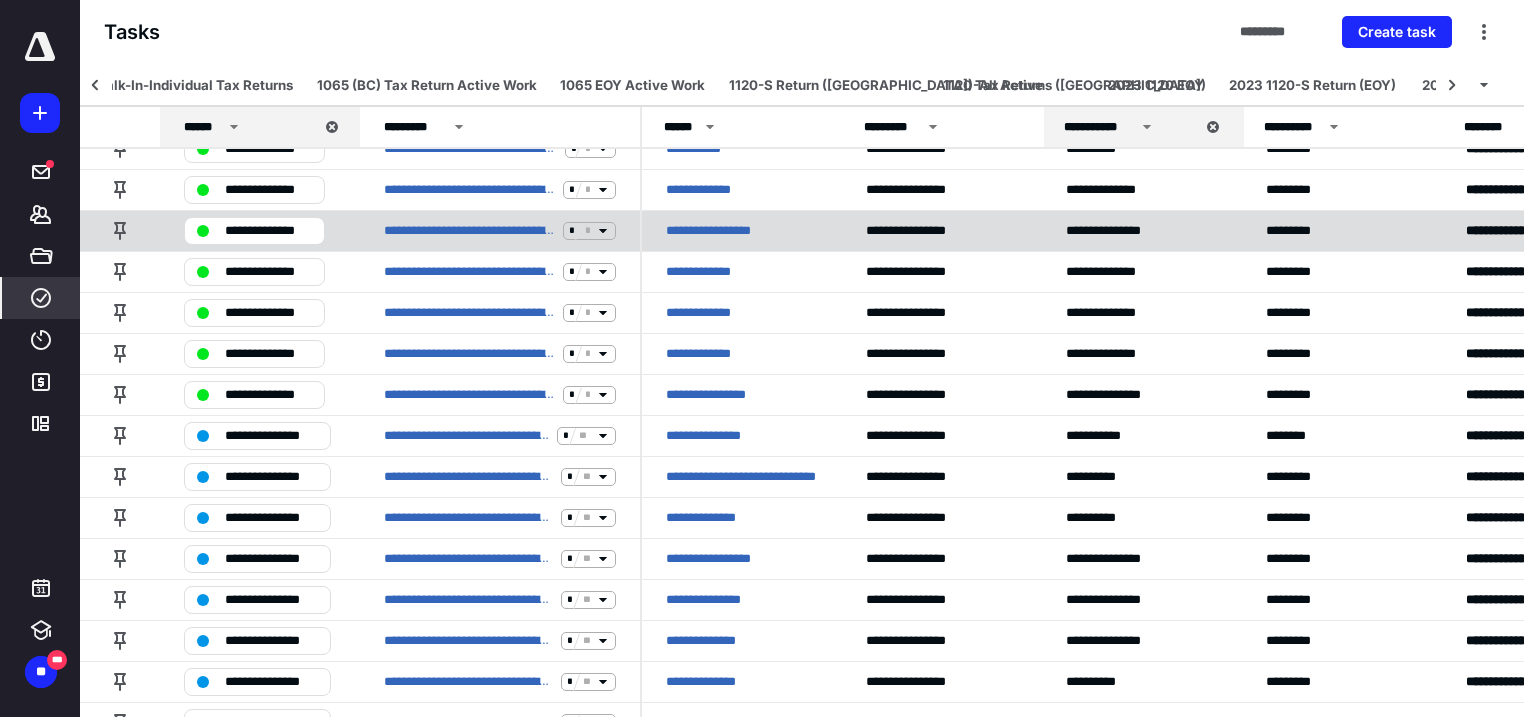 scroll, scrollTop: 0, scrollLeft: 0, axis: both 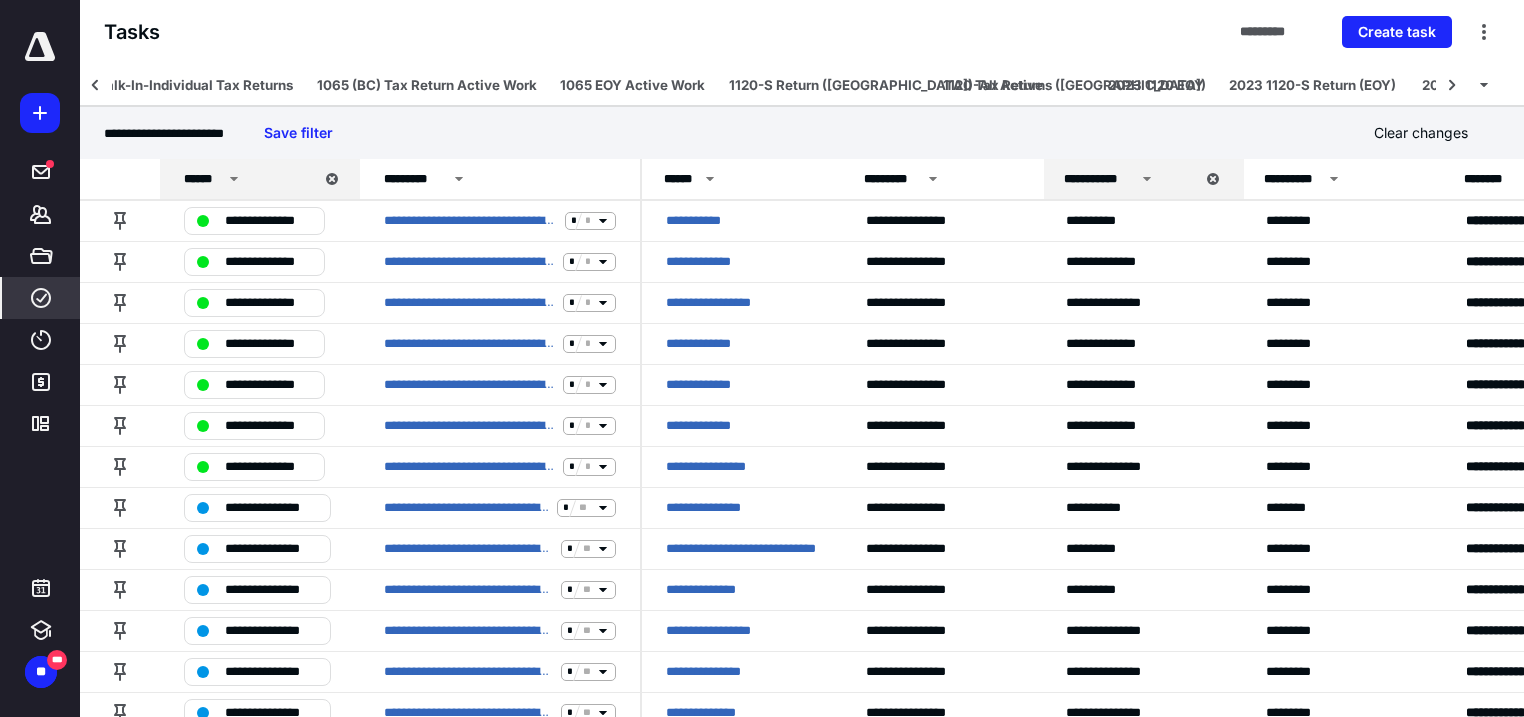 click on "**********" at bounding box center (802, 133) 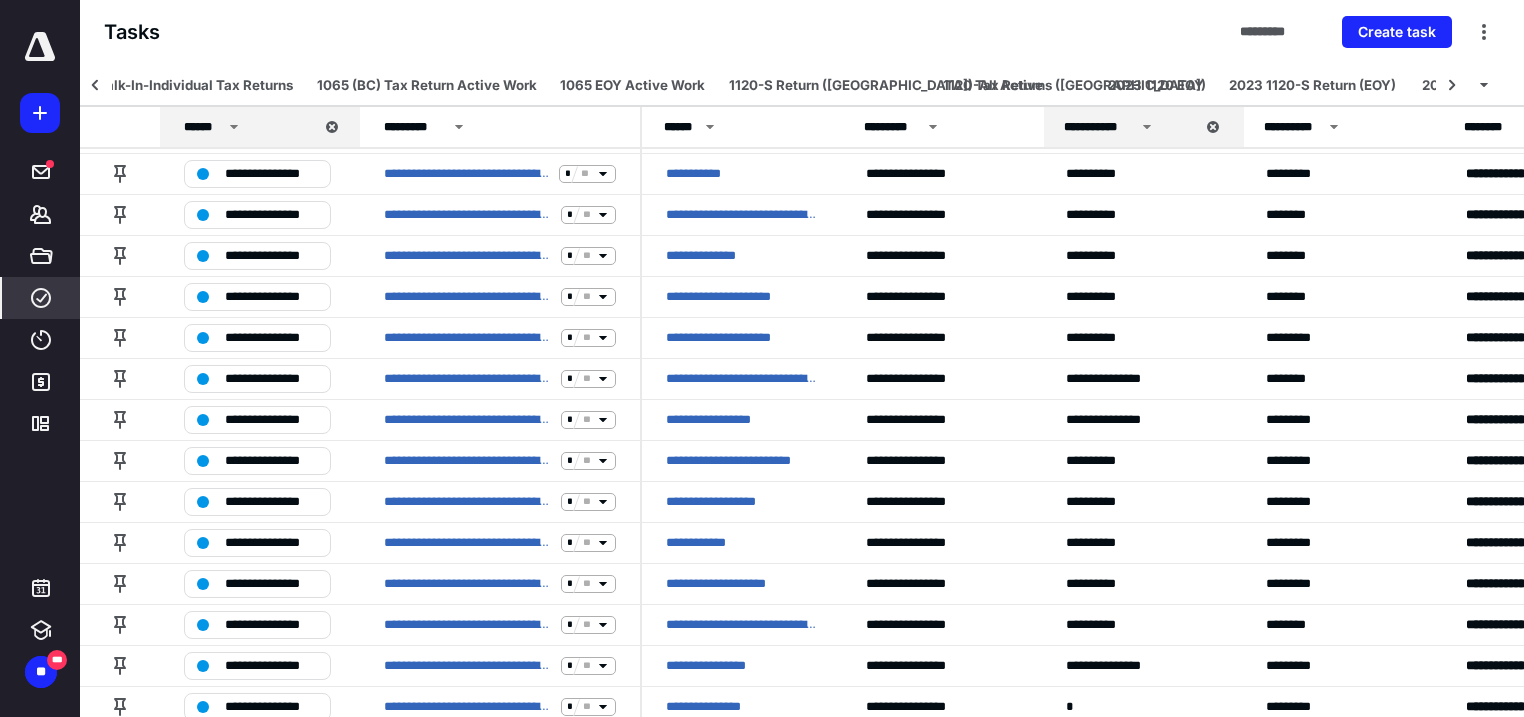 scroll, scrollTop: 3600, scrollLeft: 0, axis: vertical 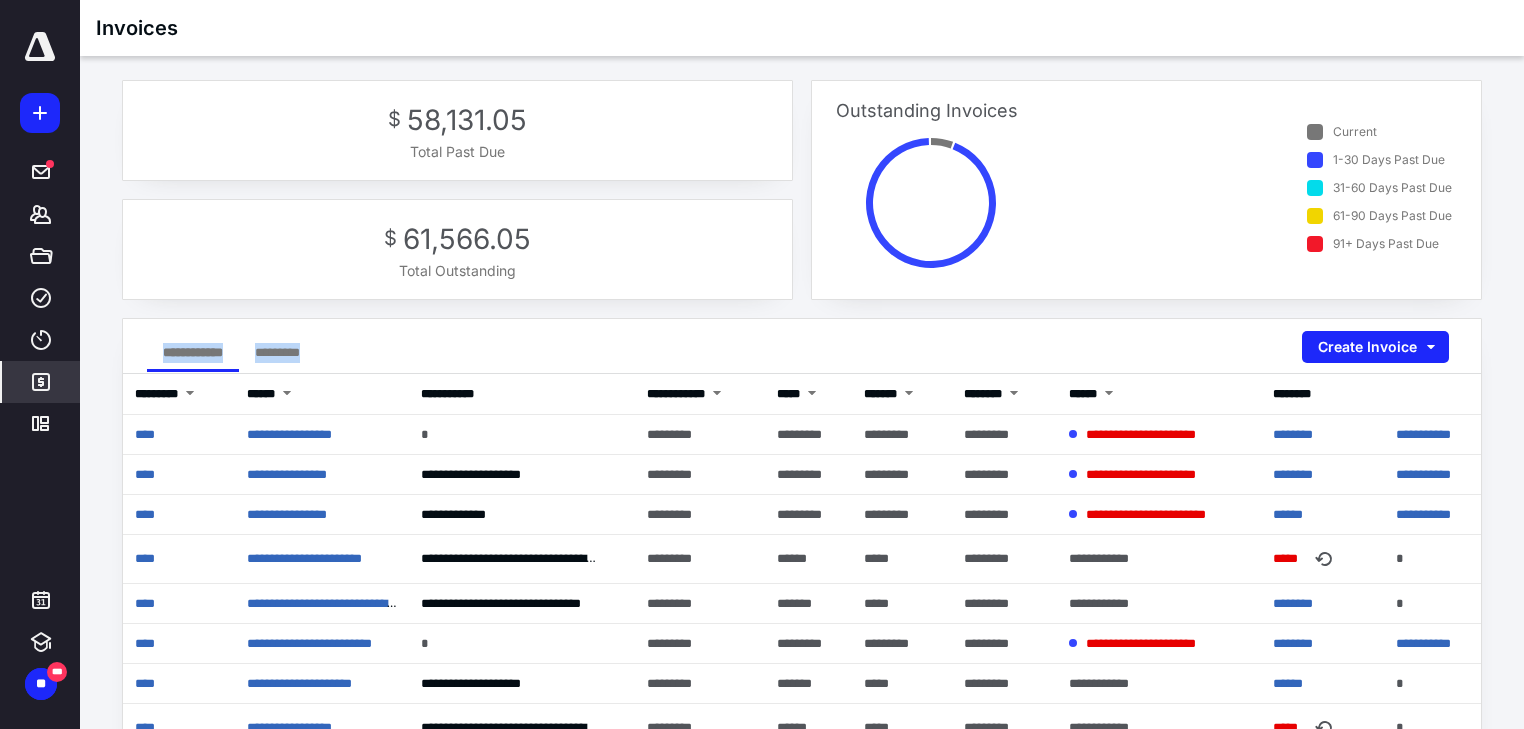 drag, startPoint x: 468, startPoint y: 342, endPoint x: 96, endPoint y: 330, distance: 372.1935 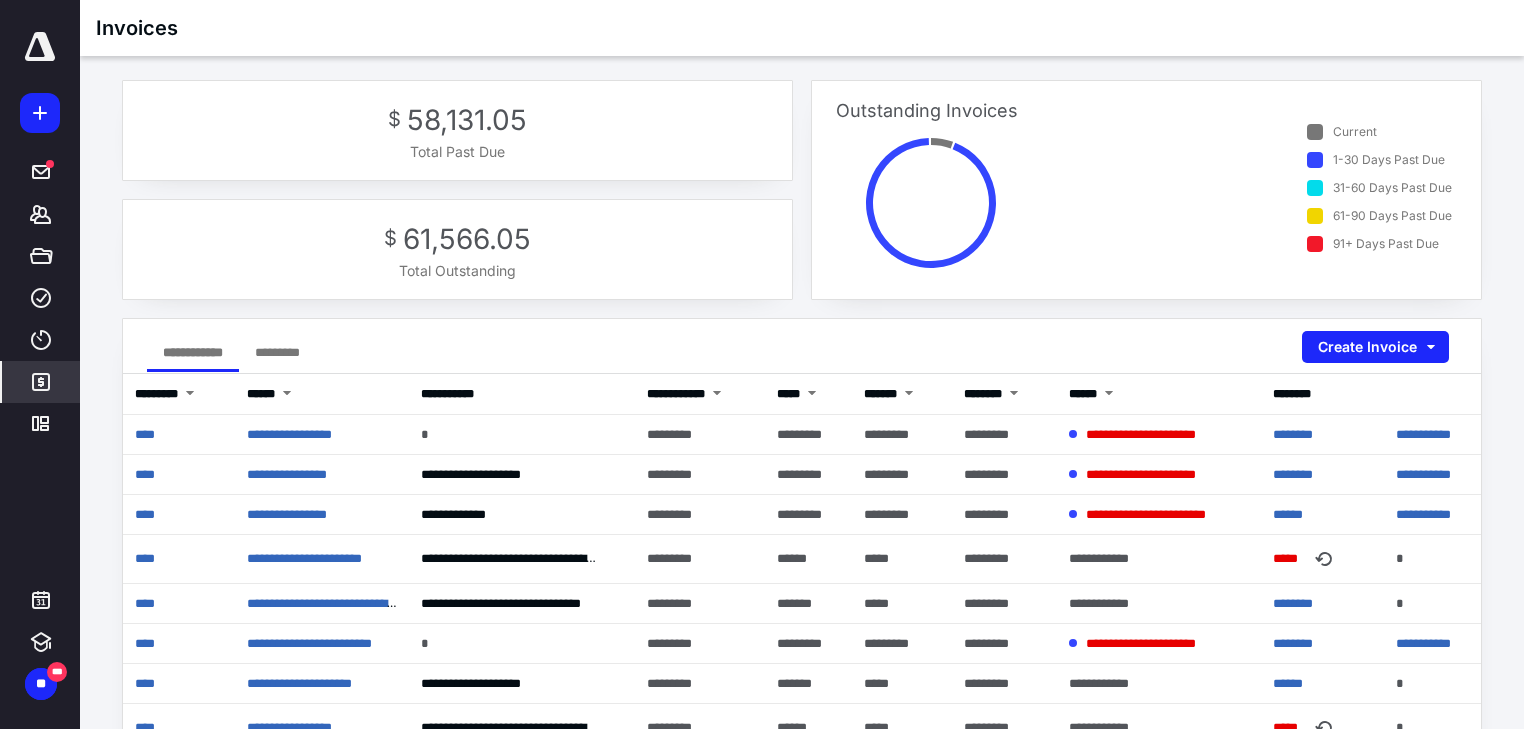 click on "*********" at bounding box center (277, 352) 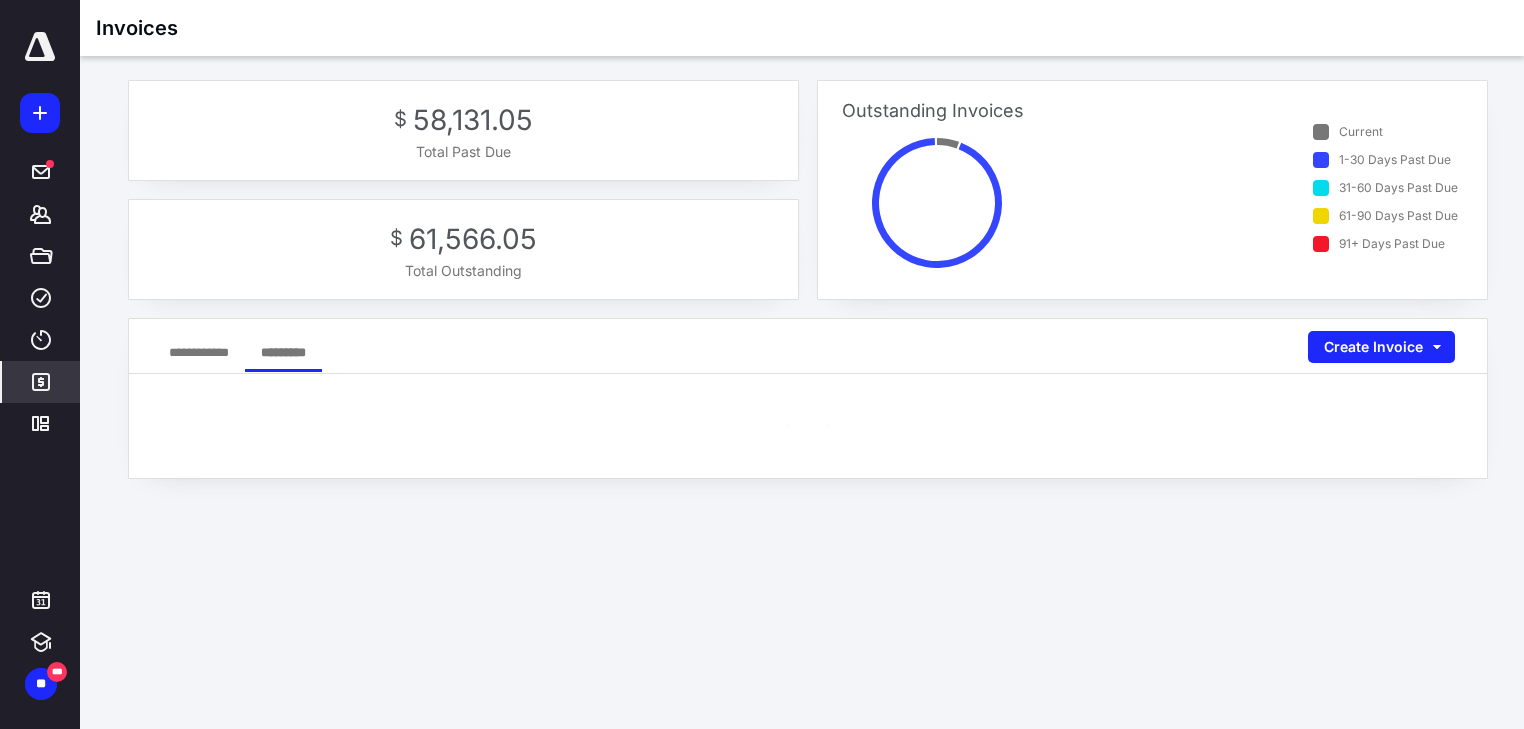 click on "**********" at bounding box center [199, 352] 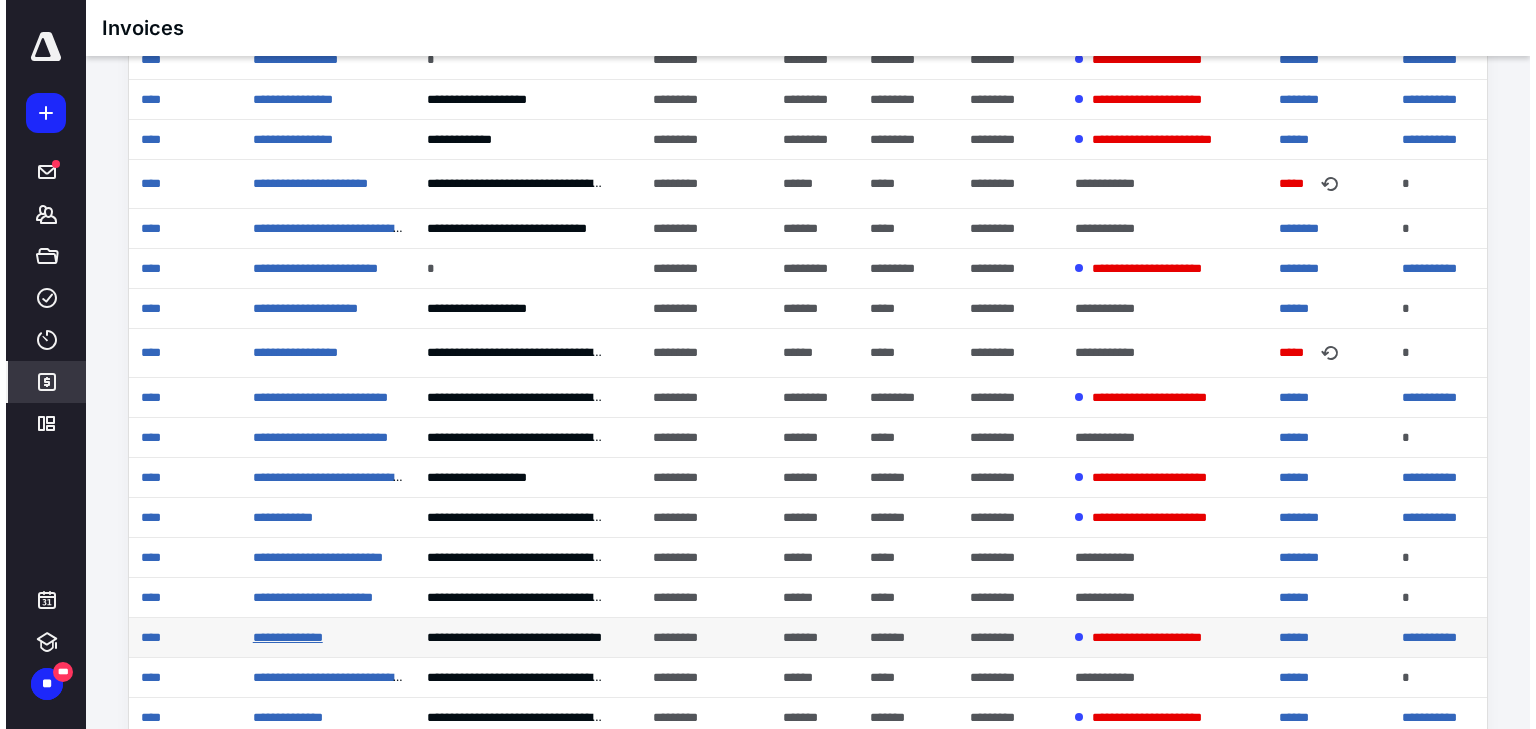scroll, scrollTop: 0, scrollLeft: 0, axis: both 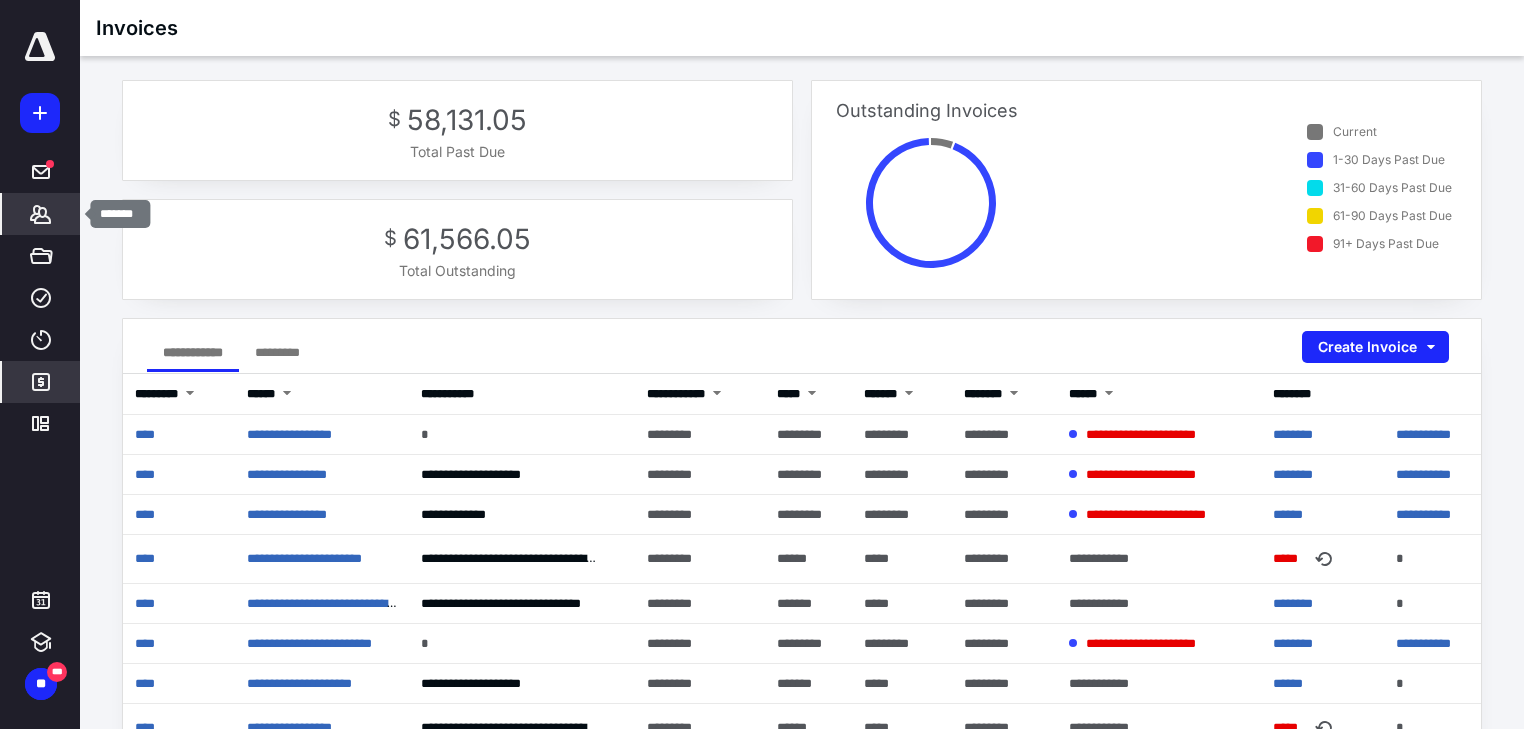 click 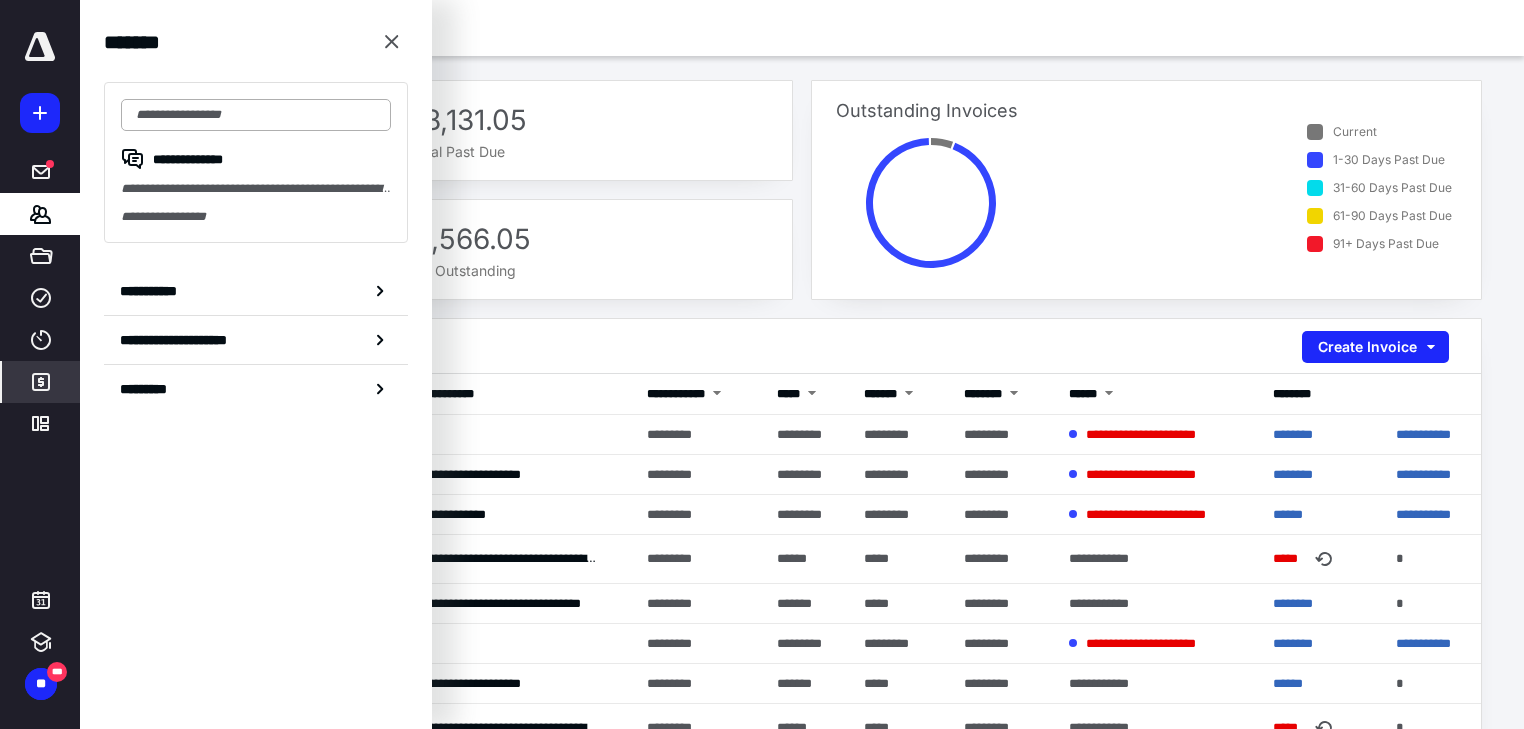click at bounding box center [256, 115] 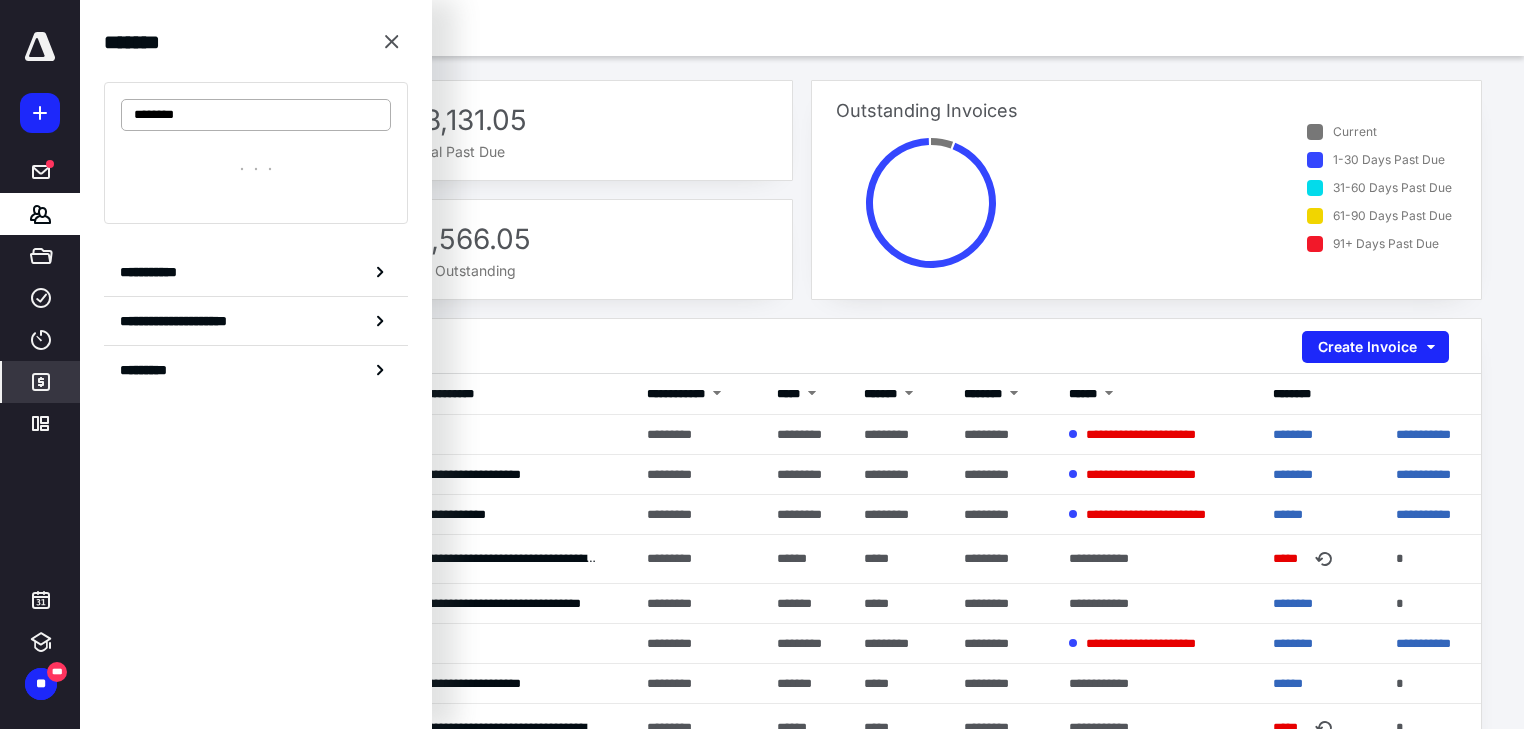 type on "*********" 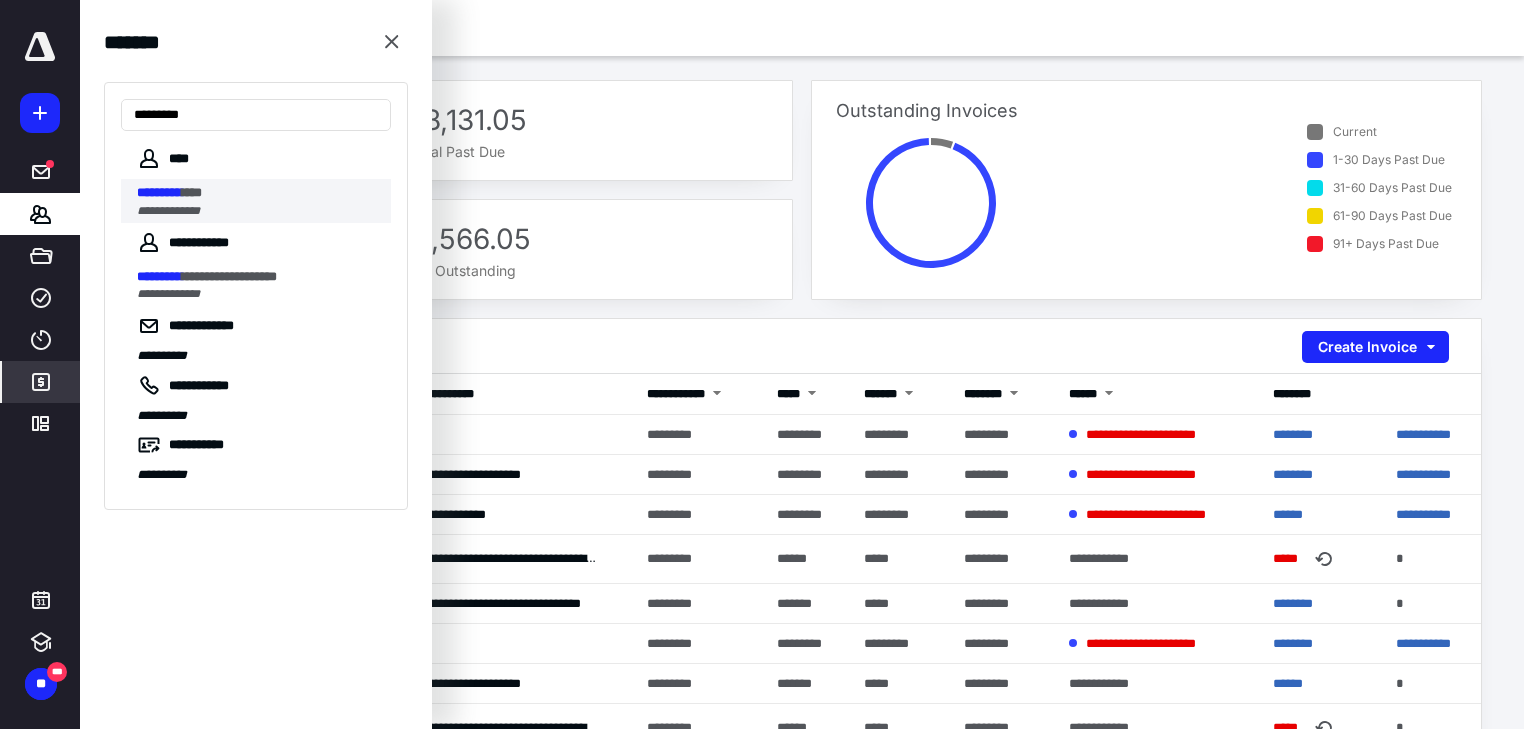 click on "***" at bounding box center [192, 192] 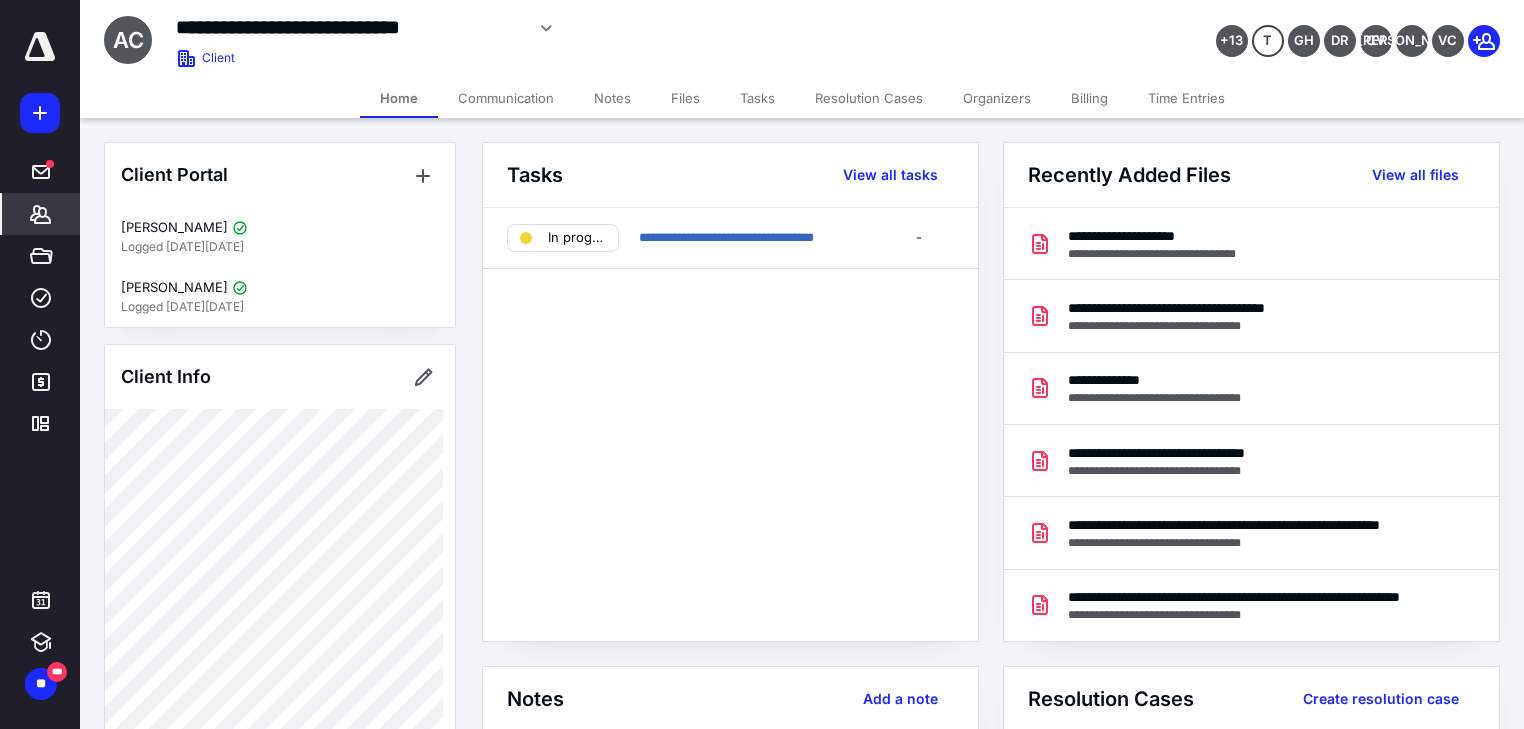 click on "**********" at bounding box center (730, 424) 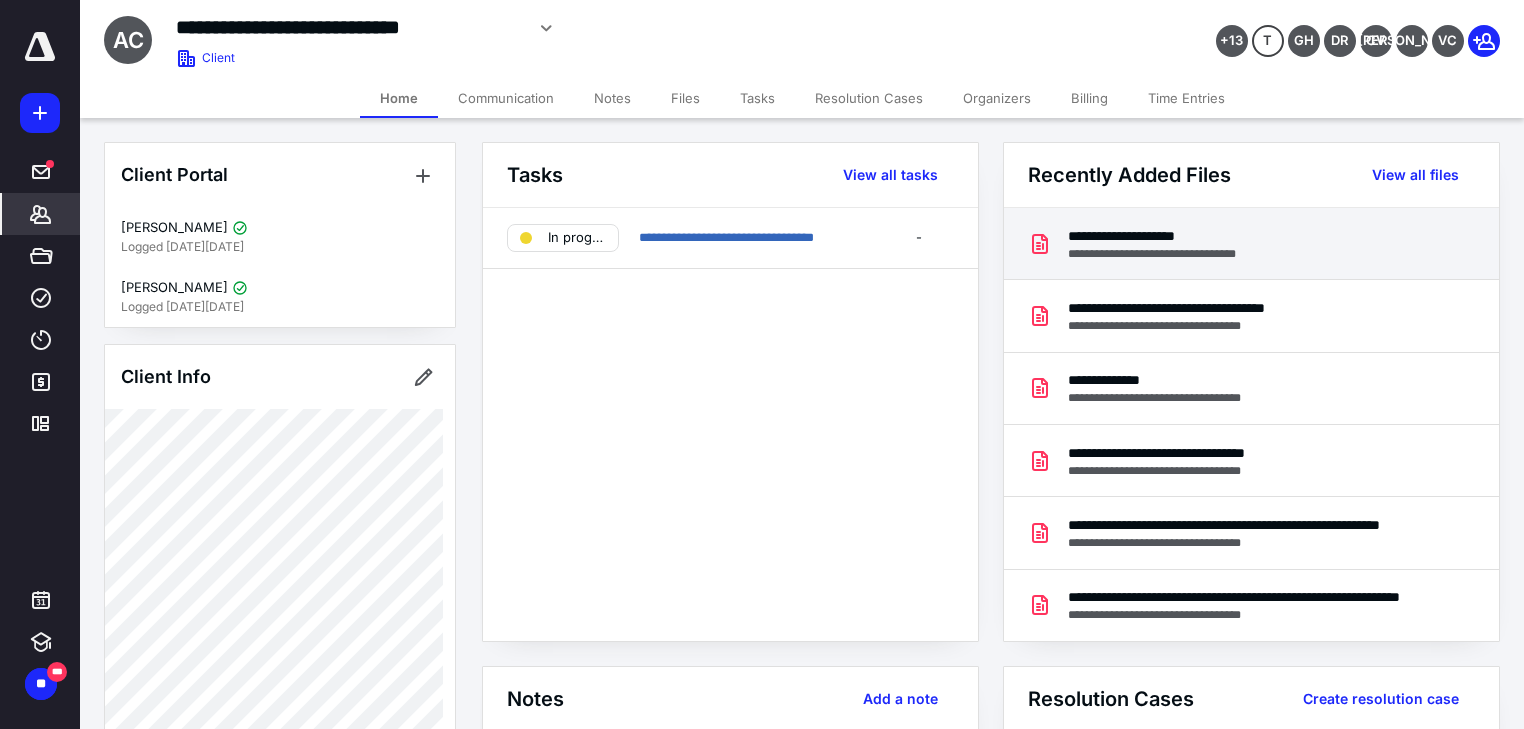 click on "**********" at bounding box center (1251, 244) 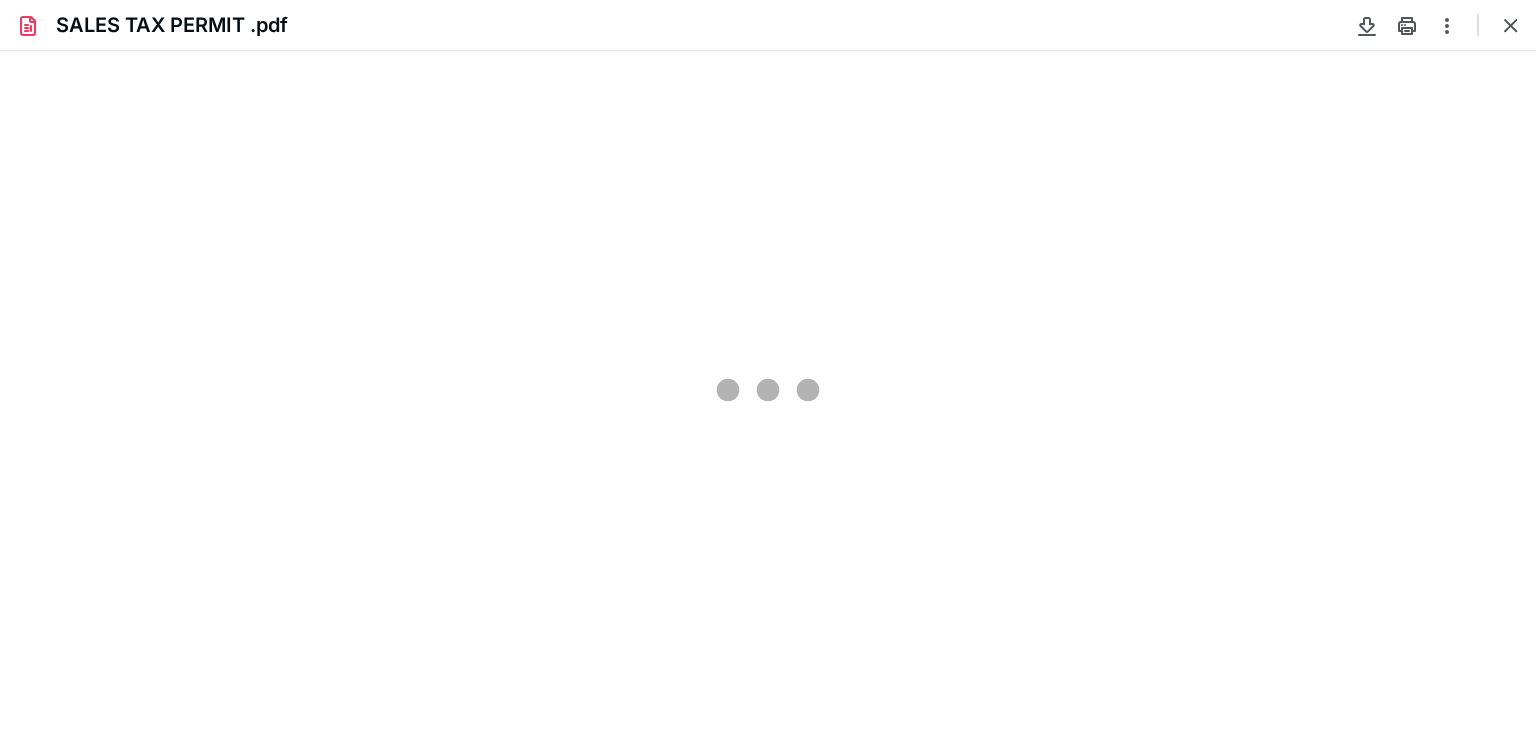 scroll, scrollTop: 0, scrollLeft: 0, axis: both 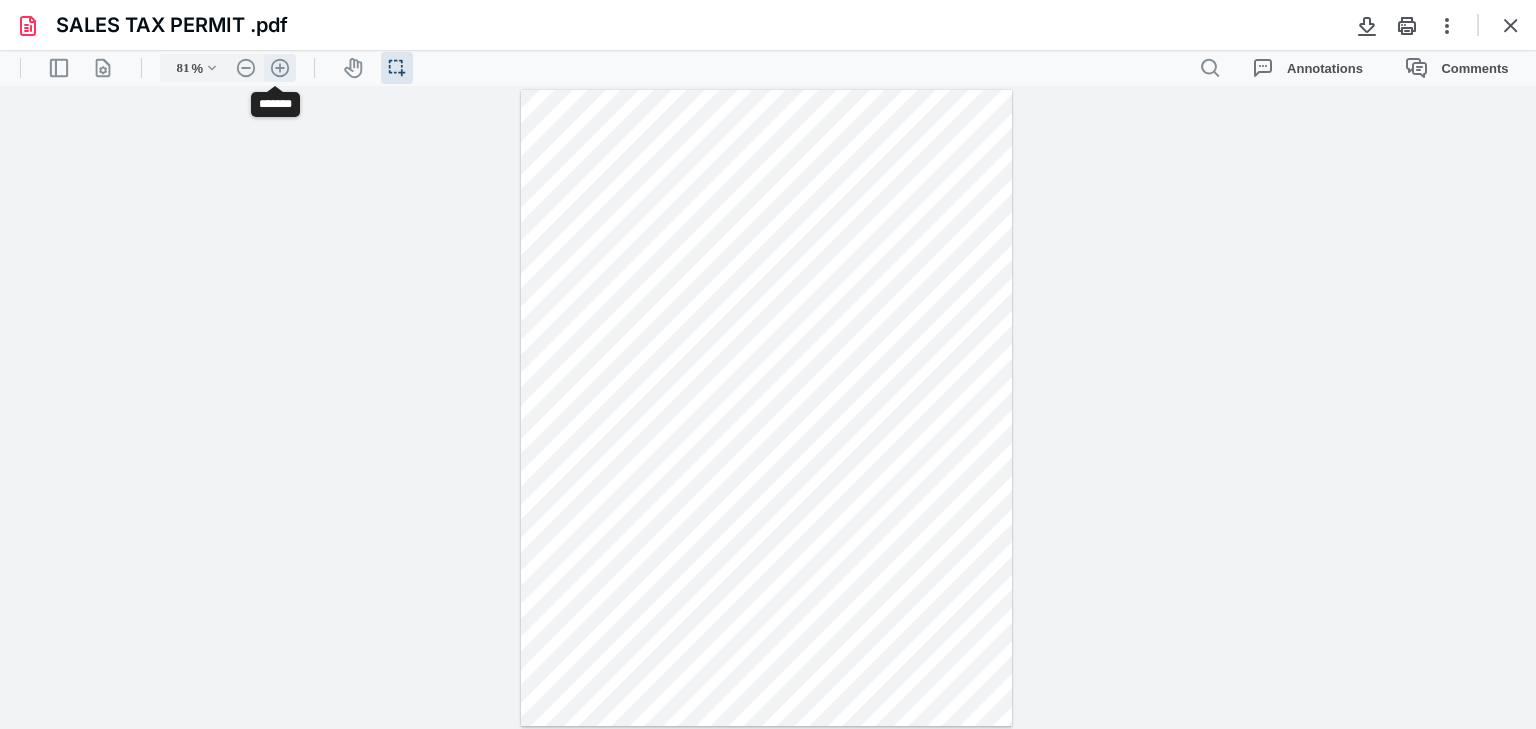click on ".cls-1{fill:#abb0c4;} icon - header - zoom - in - line" at bounding box center [280, 68] 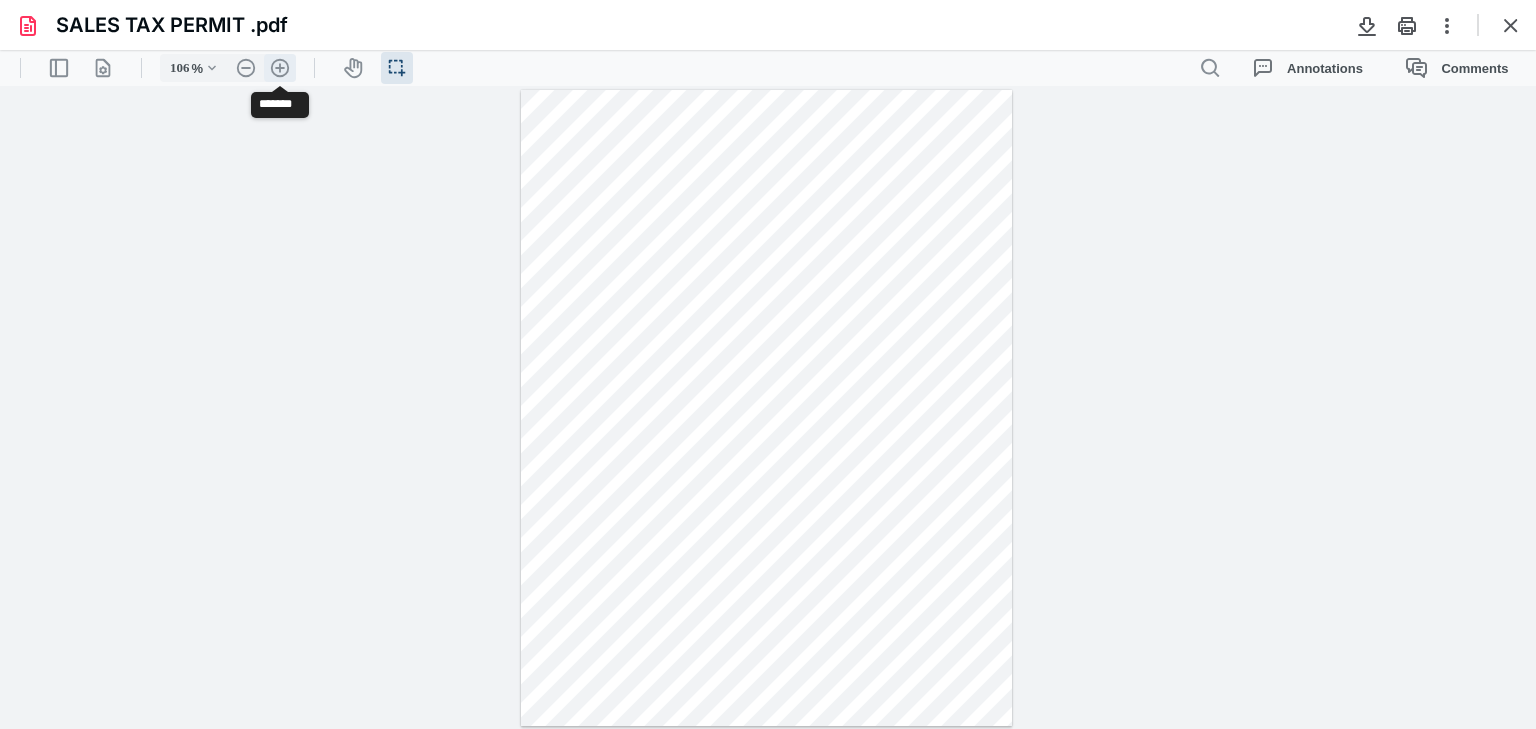 click on ".cls-1{fill:#abb0c4;} icon - header - zoom - in - line" at bounding box center [280, 68] 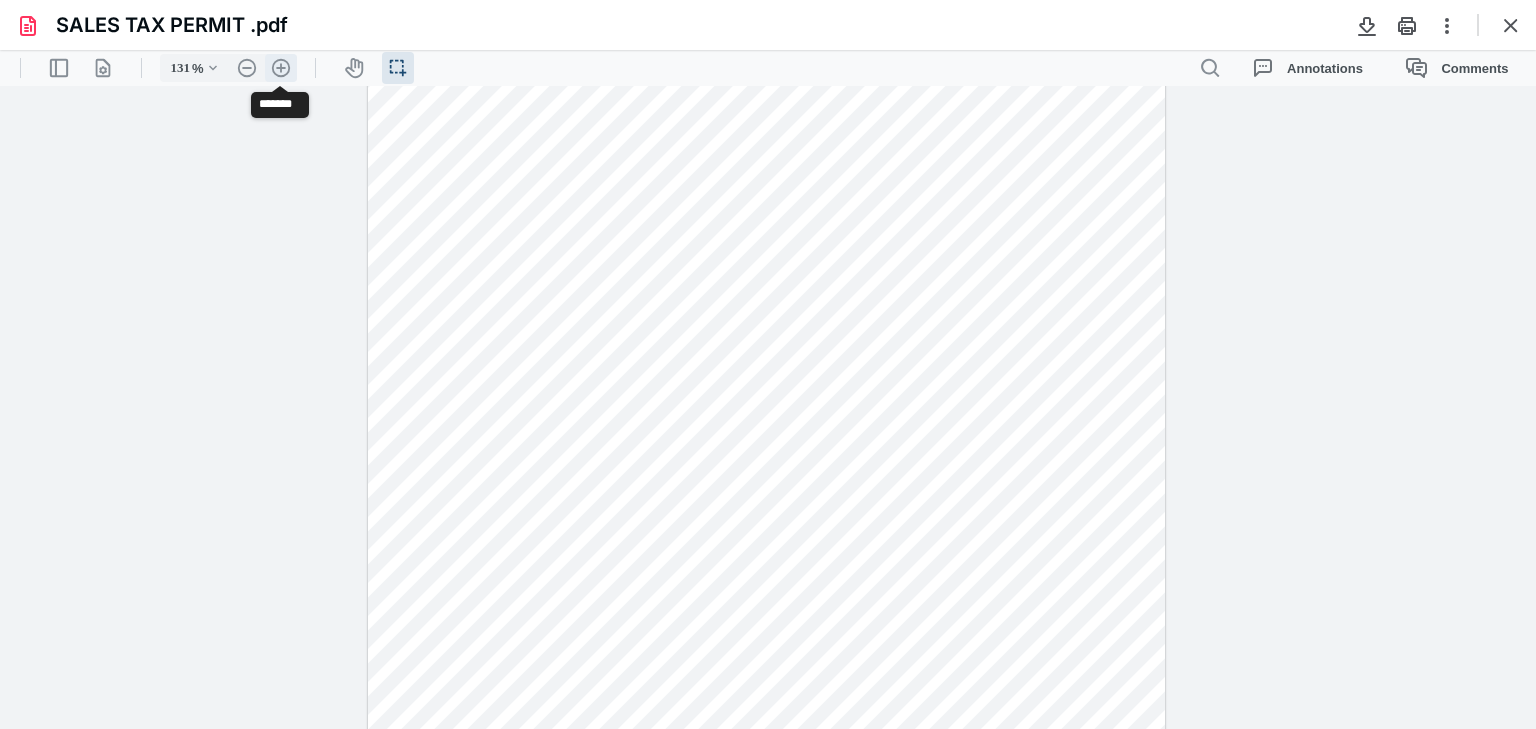 click on ".cls-1{fill:#abb0c4;} icon - header - zoom - in - line" at bounding box center (281, 68) 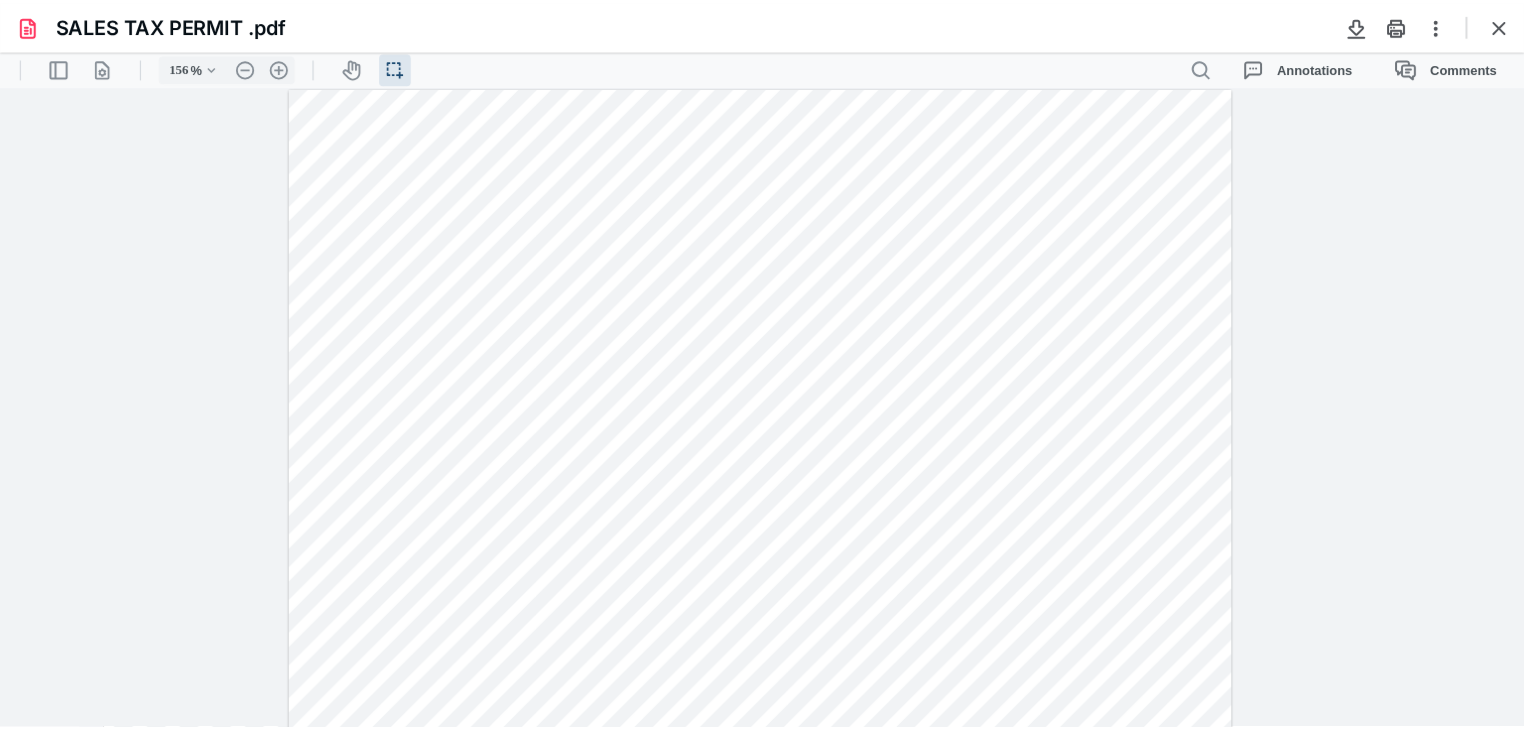 scroll, scrollTop: 0, scrollLeft: 0, axis: both 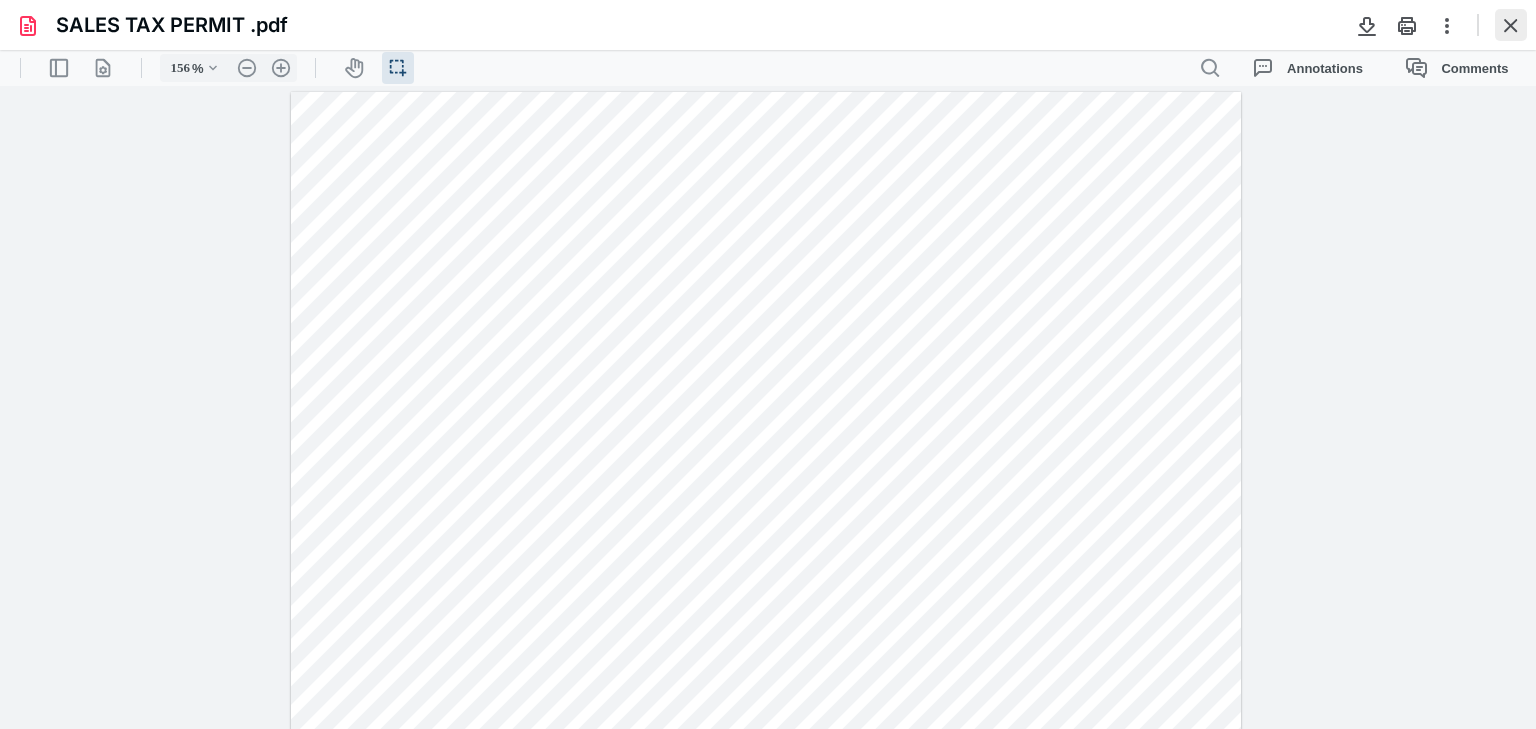click at bounding box center (1511, 25) 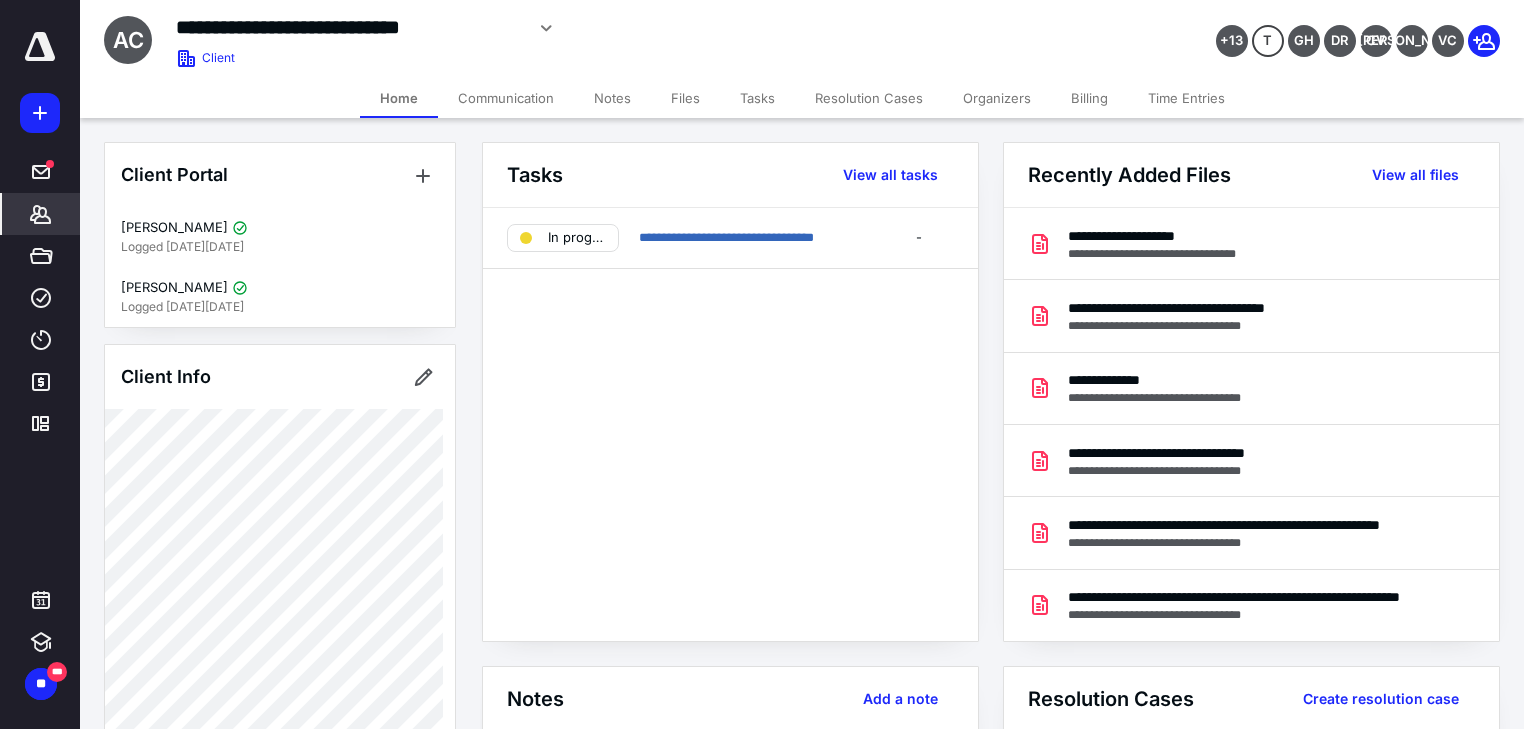 click on "**********" at bounding box center (730, 424) 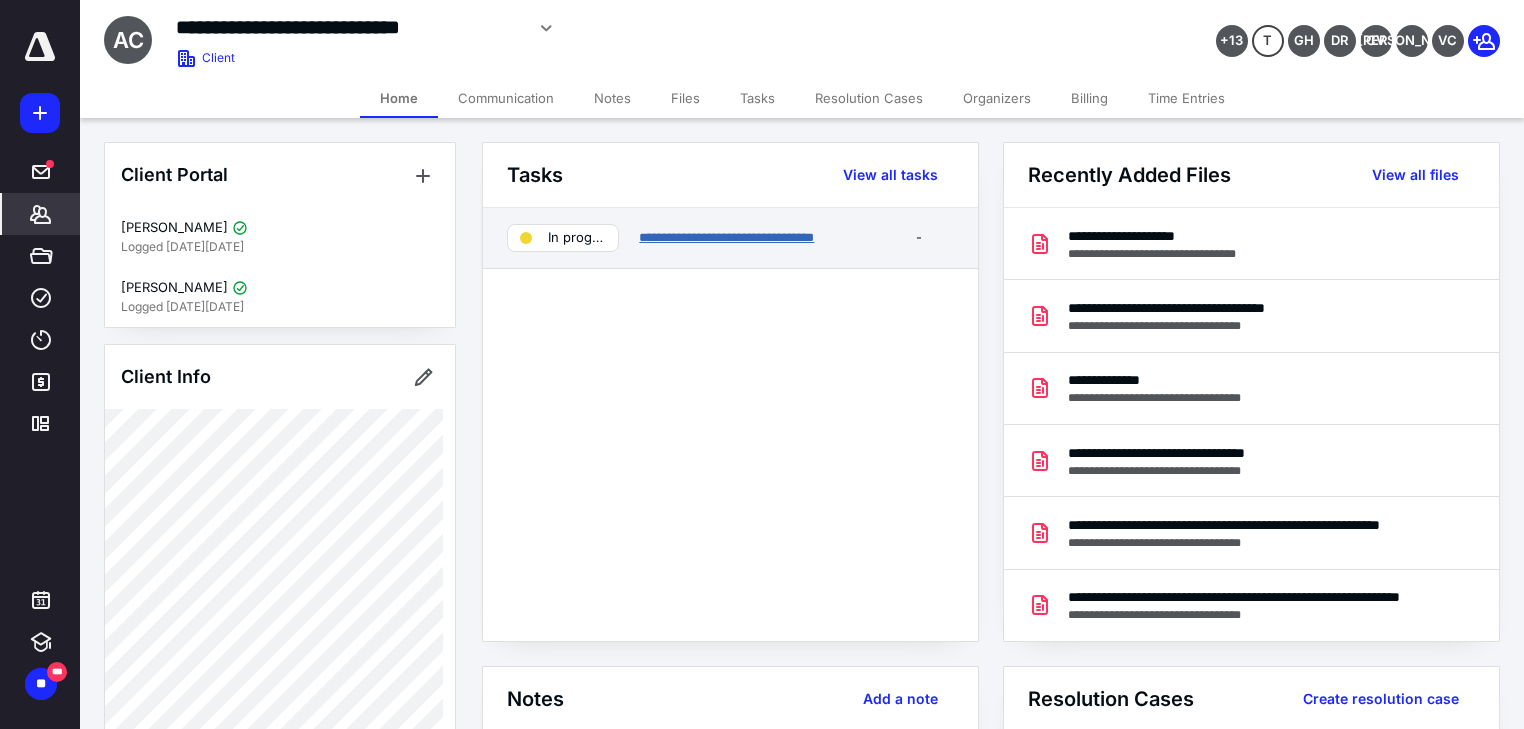 click on "**********" at bounding box center (726, 237) 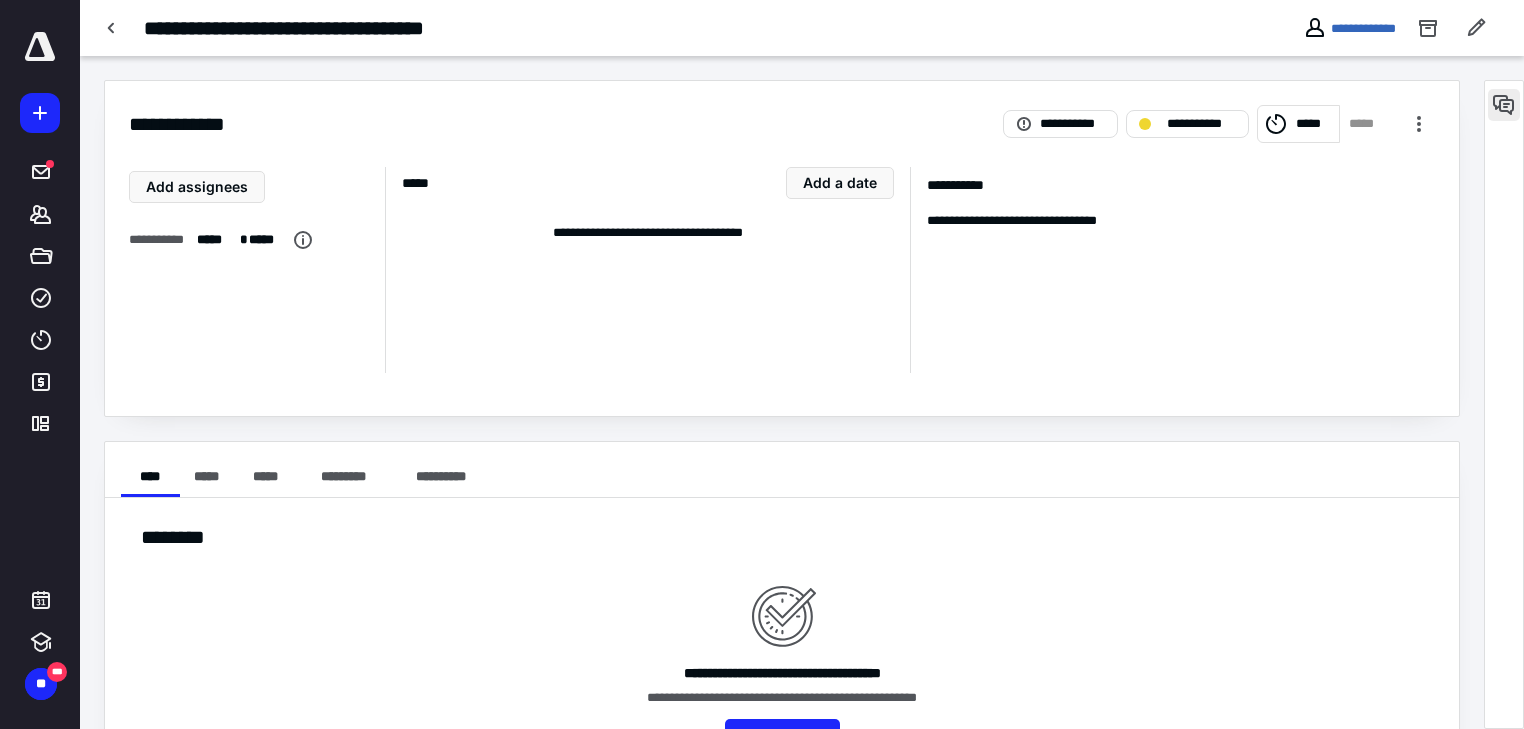 click at bounding box center [1504, 105] 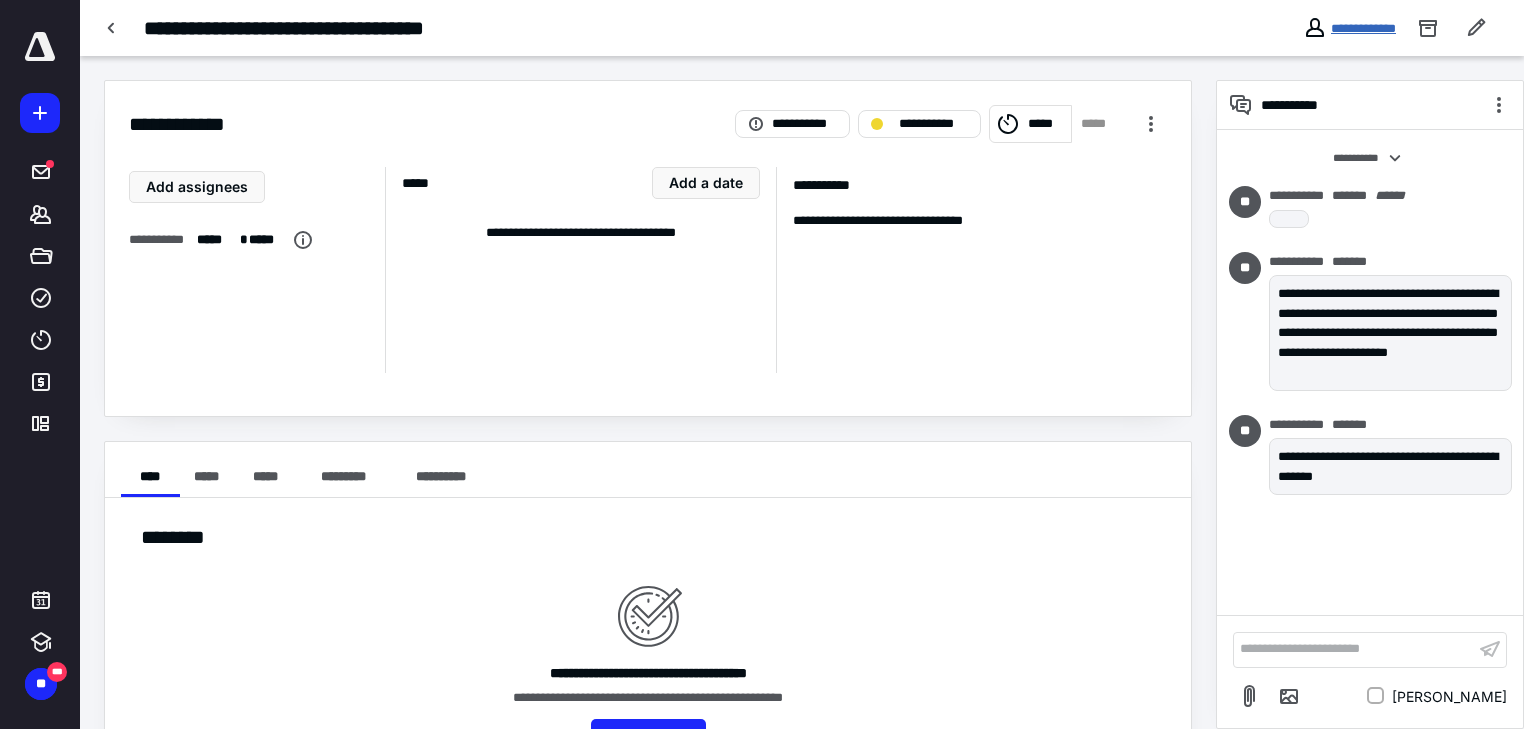 click on "**********" at bounding box center (1363, 28) 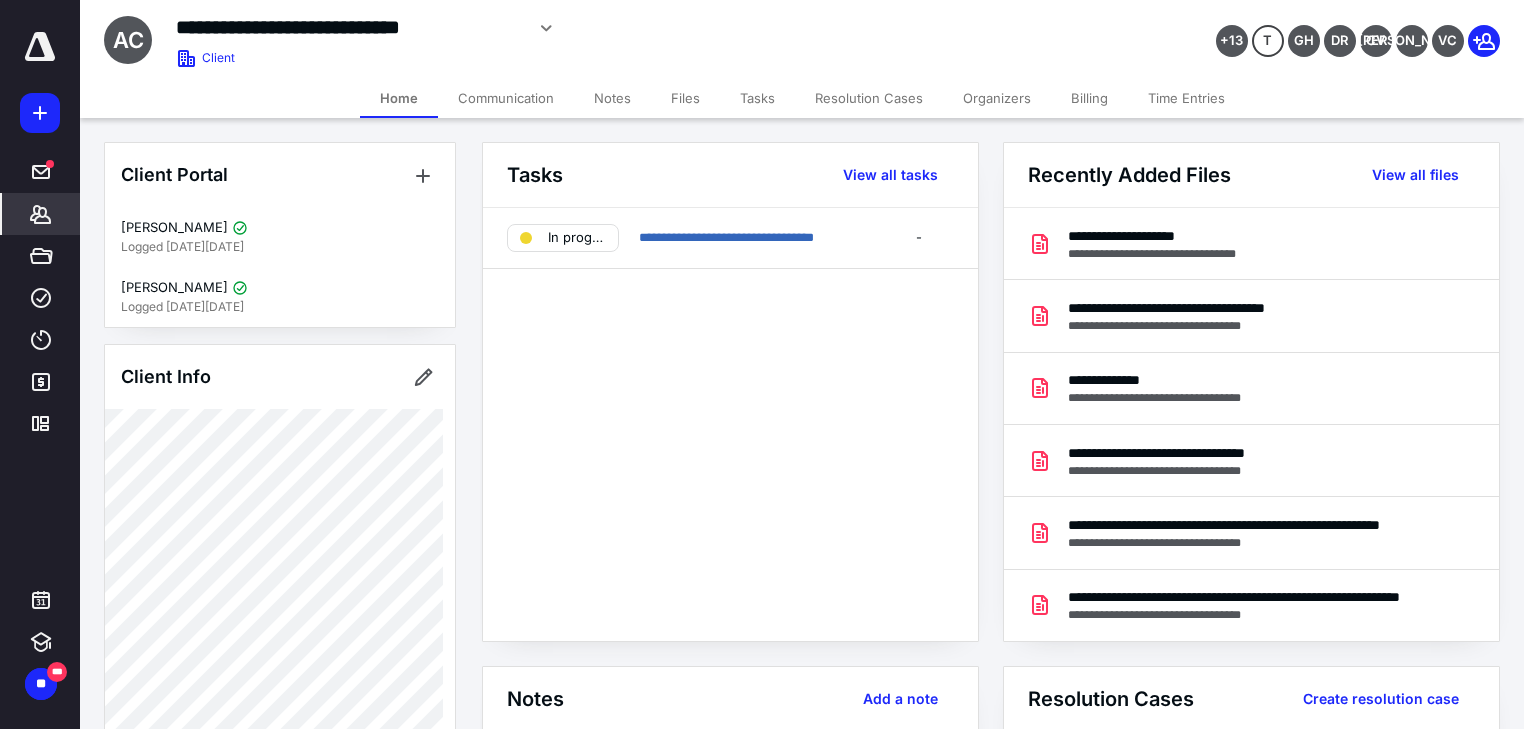 click on "**********" at bounding box center [730, 424] 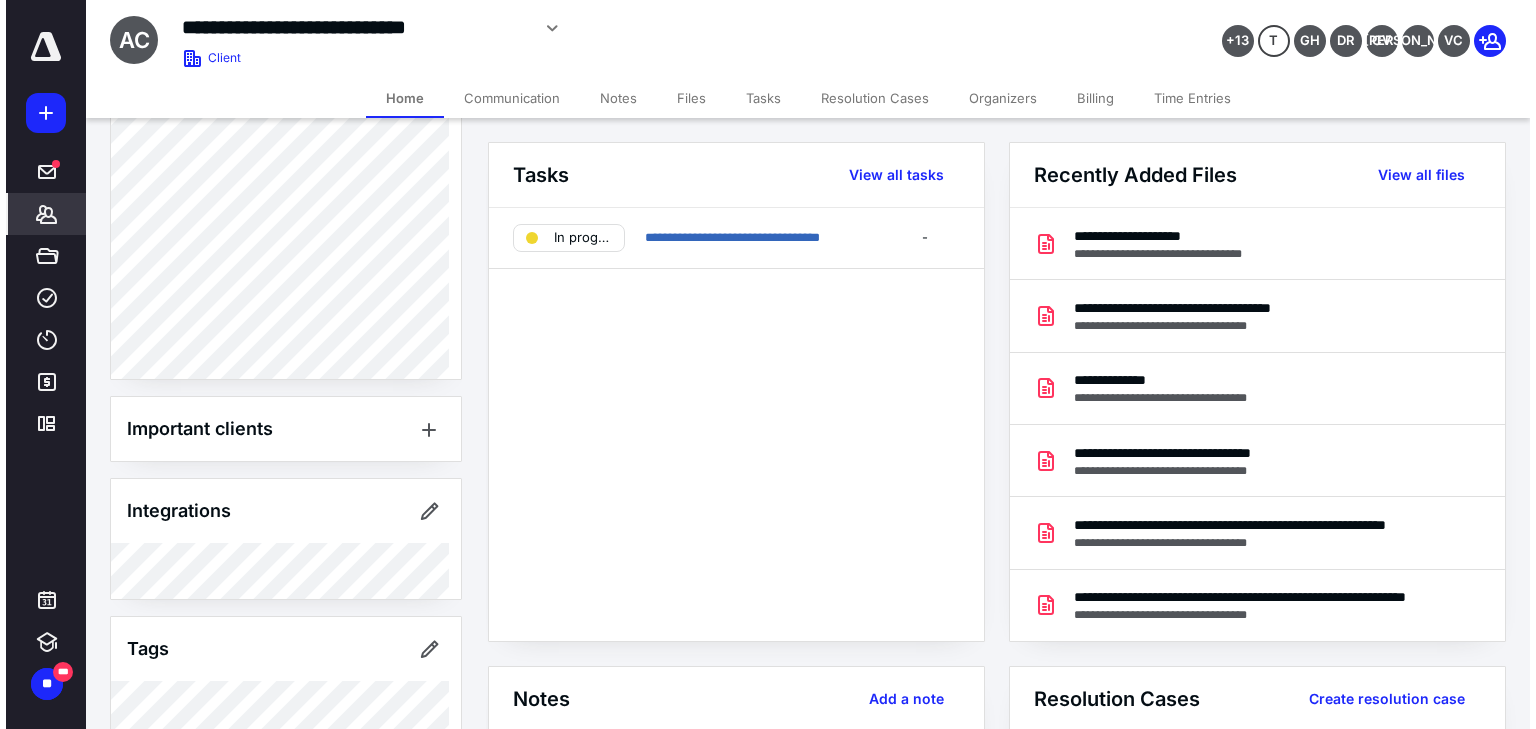 scroll, scrollTop: 1795, scrollLeft: 0, axis: vertical 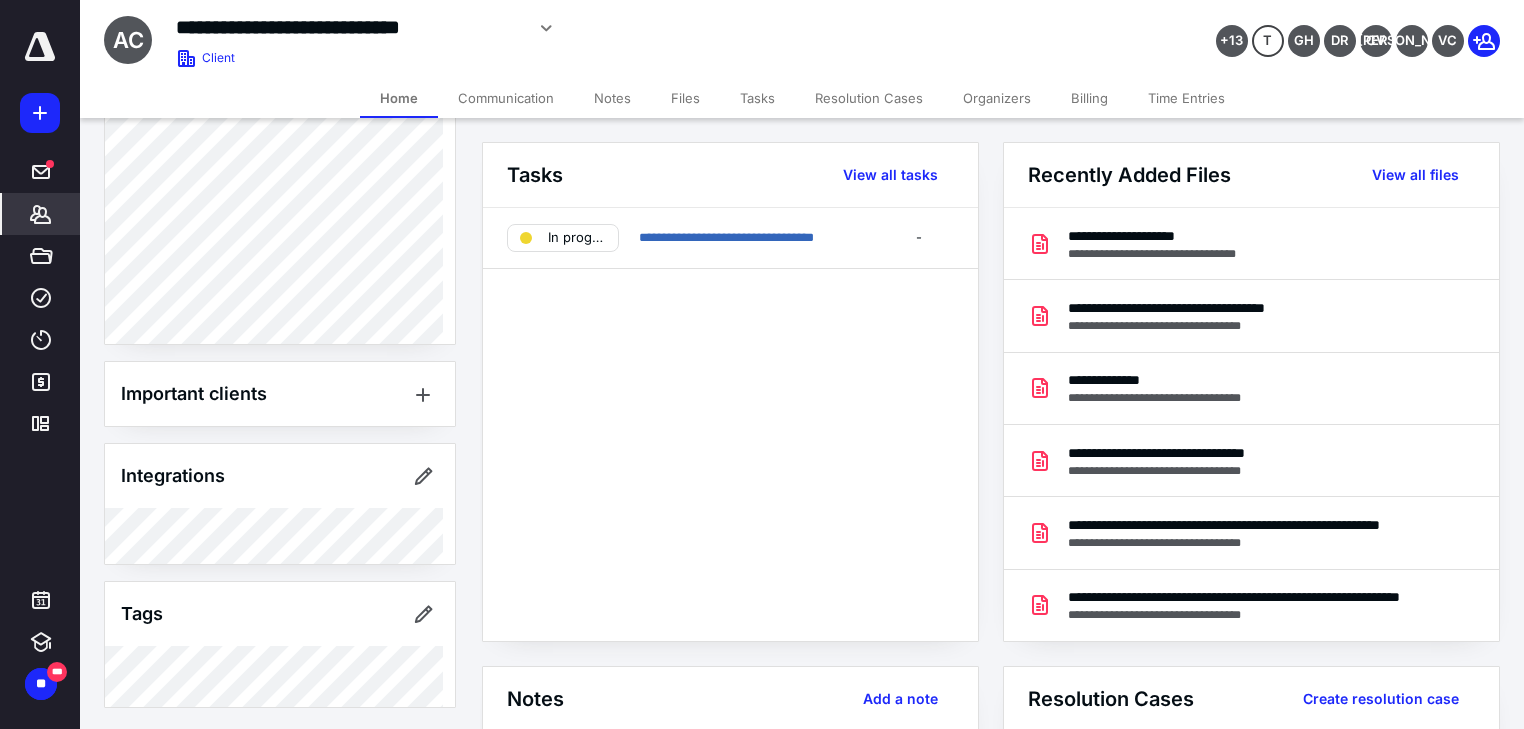 drag, startPoint x: 909, startPoint y: 423, endPoint x: 895, endPoint y: 394, distance: 32.202484 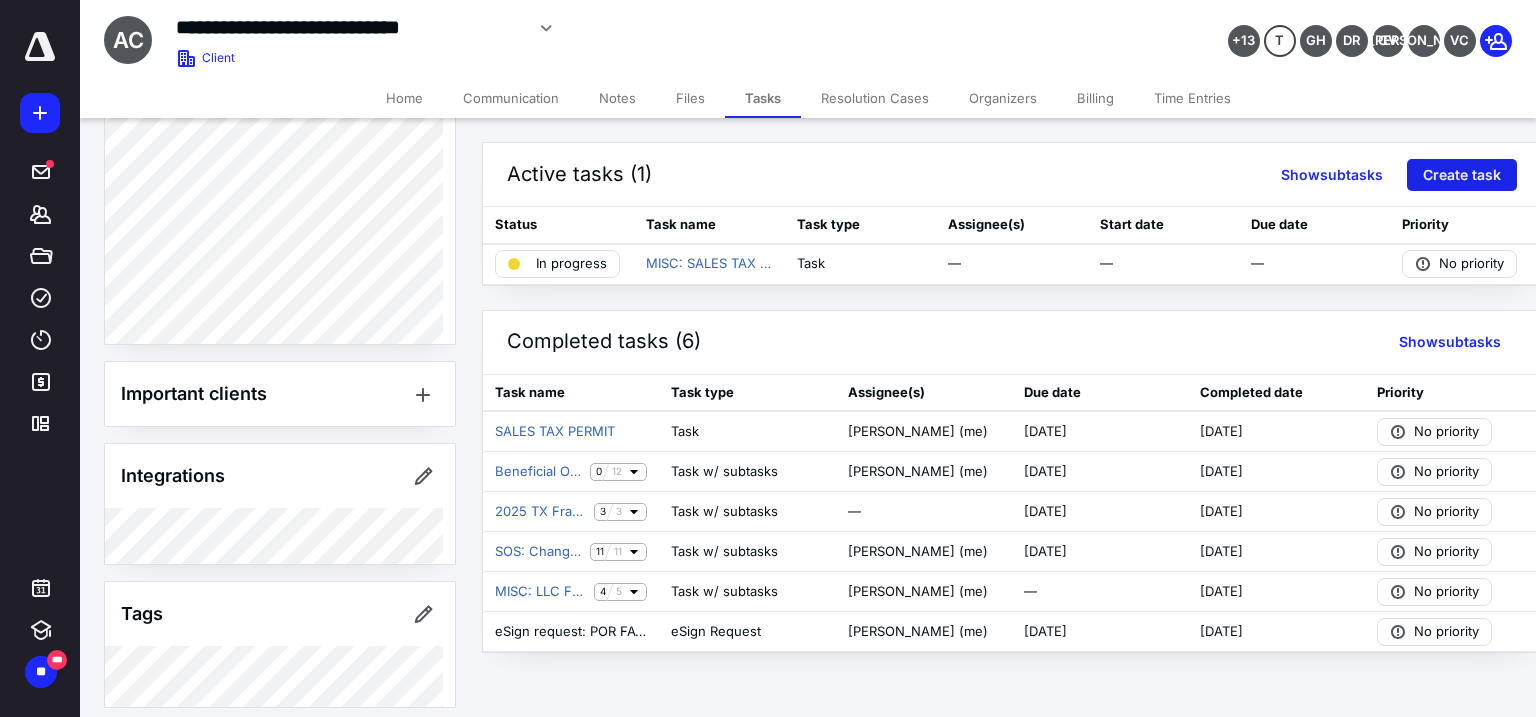 click on "Create task" at bounding box center (1462, 175) 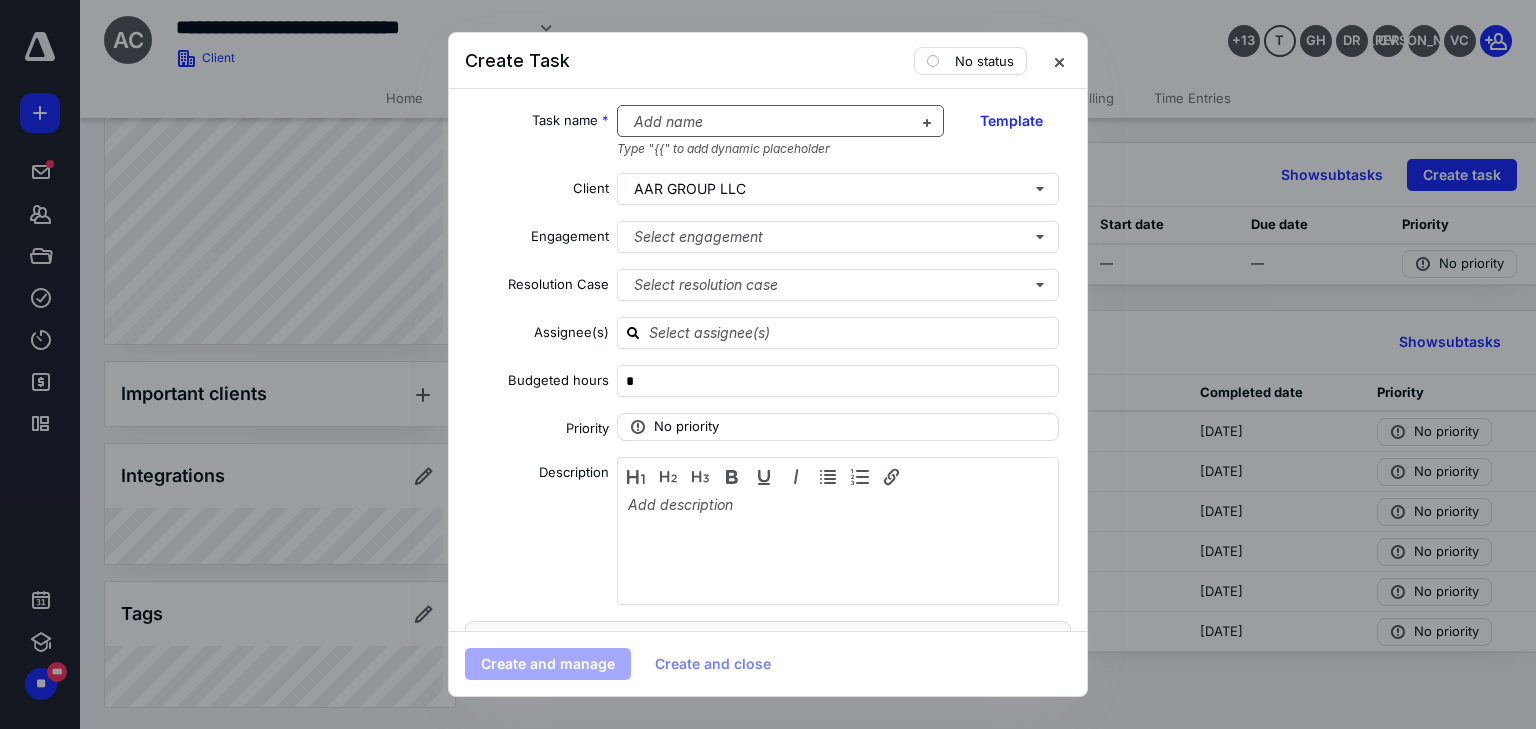 click at bounding box center [769, 122] 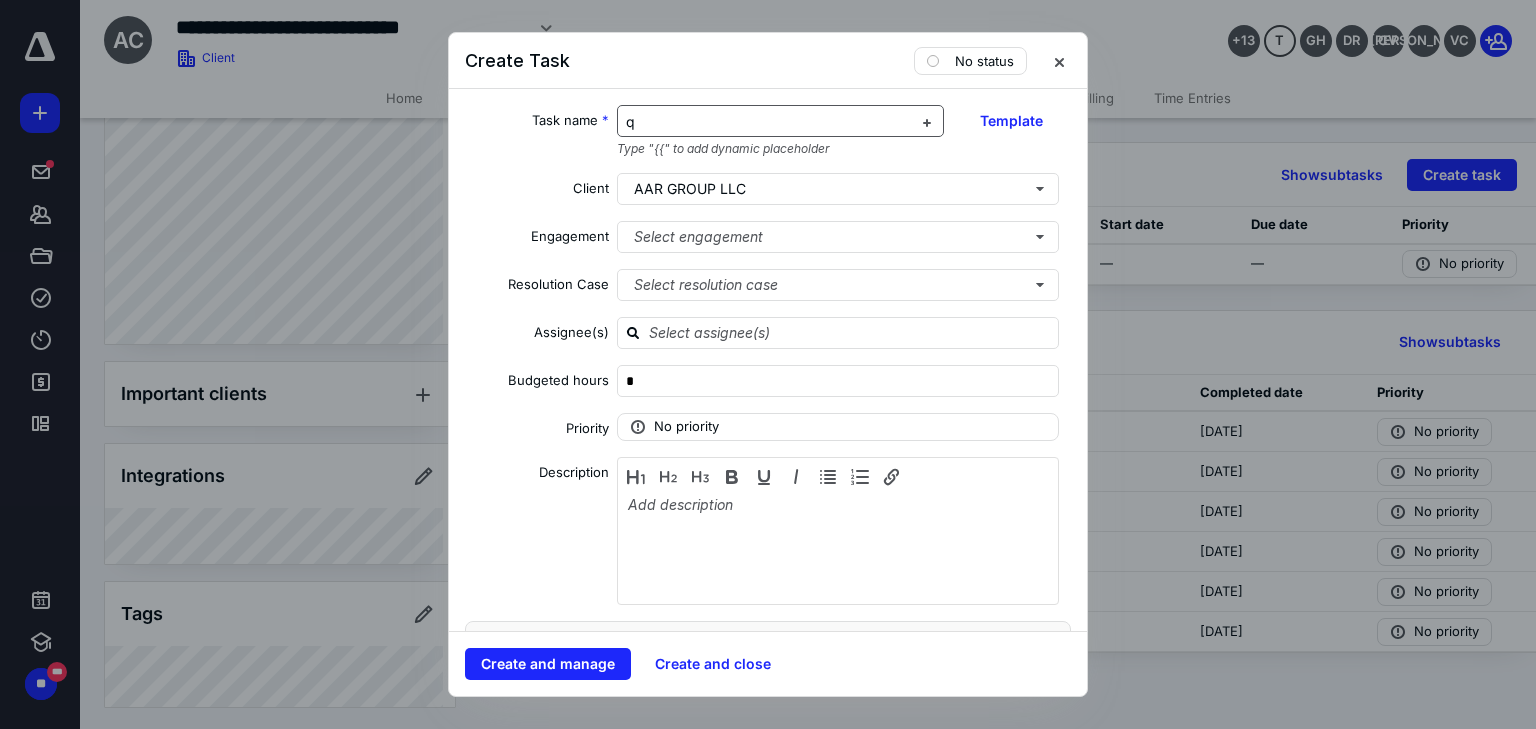 type 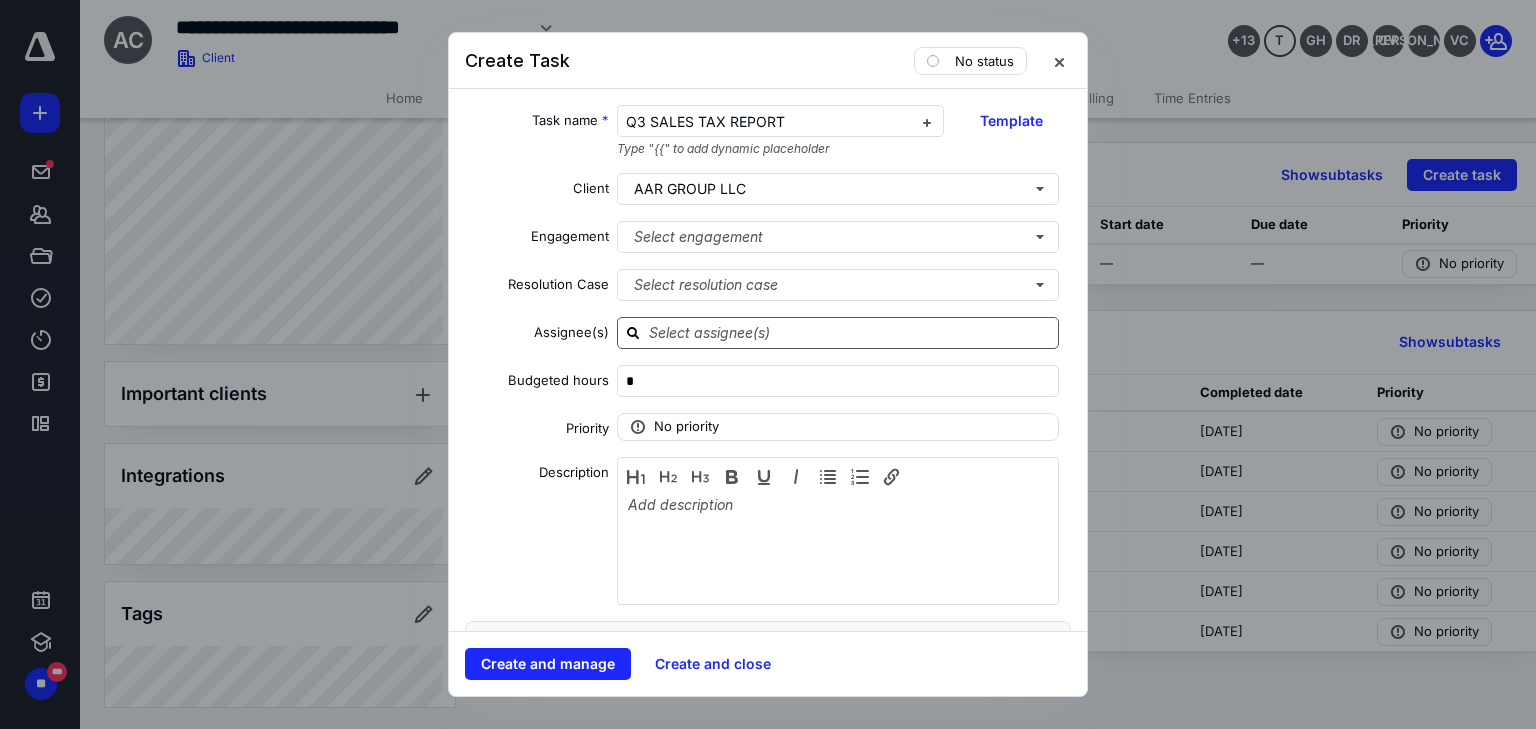 click at bounding box center (850, 332) 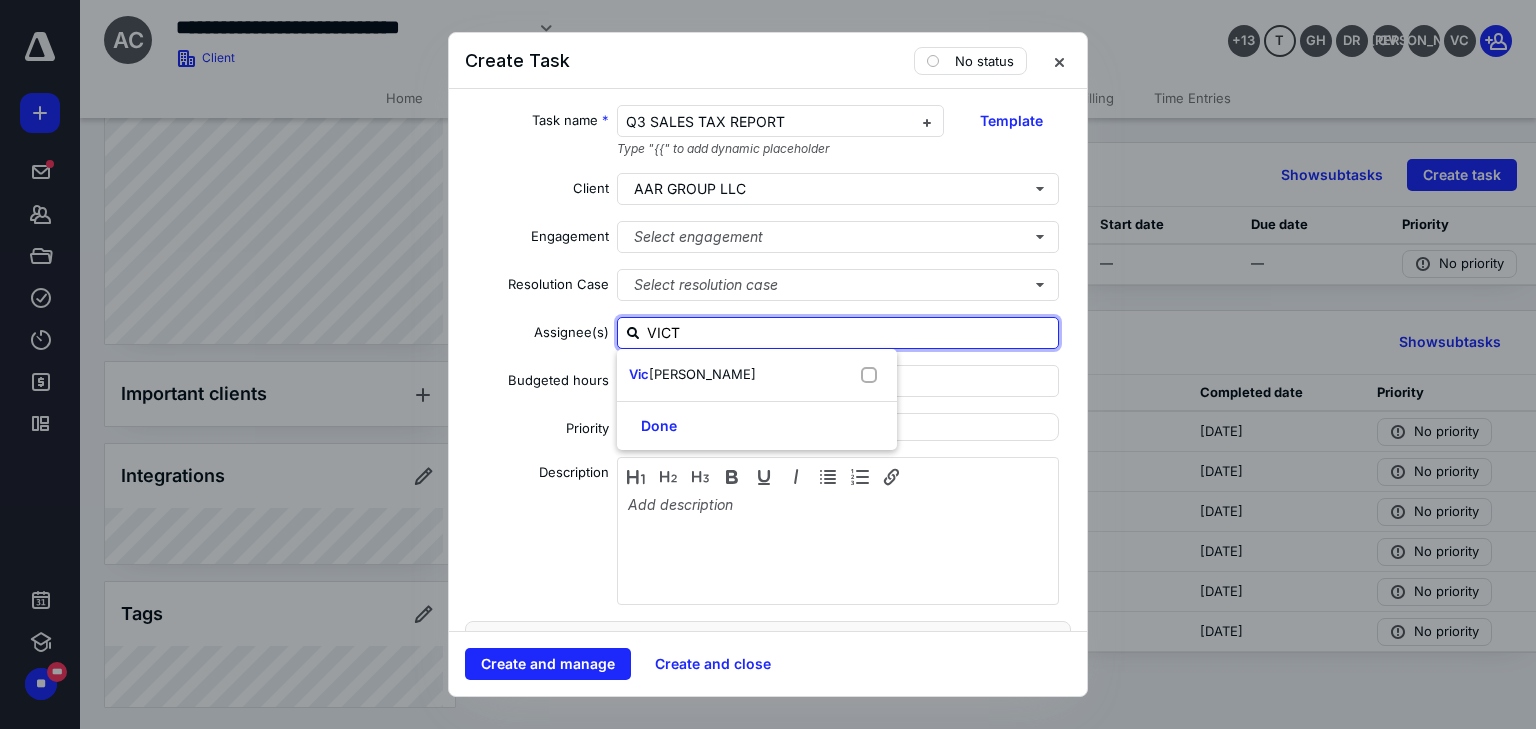 type on "VICTO" 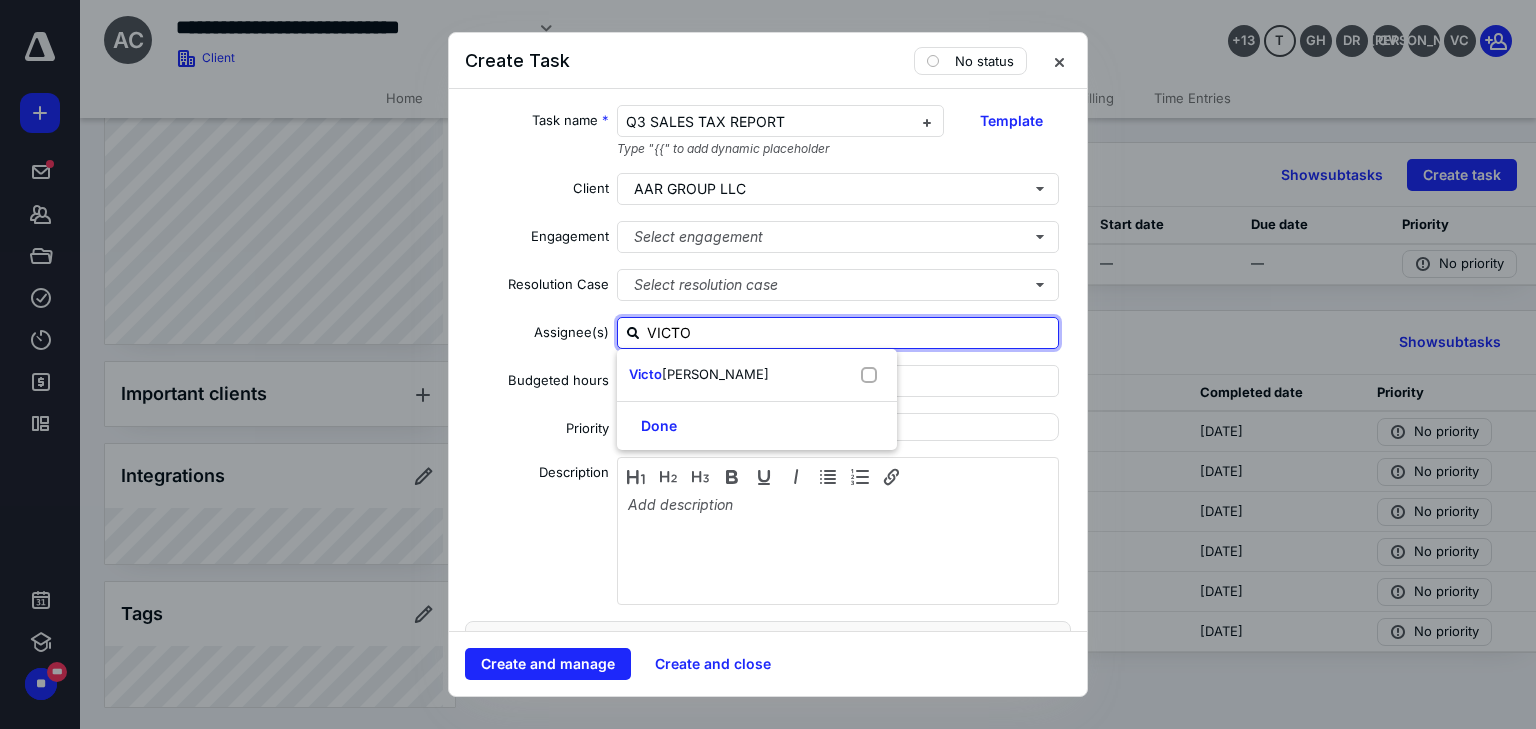 drag, startPoint x: 732, startPoint y: 383, endPoint x: 721, endPoint y: 392, distance: 14.21267 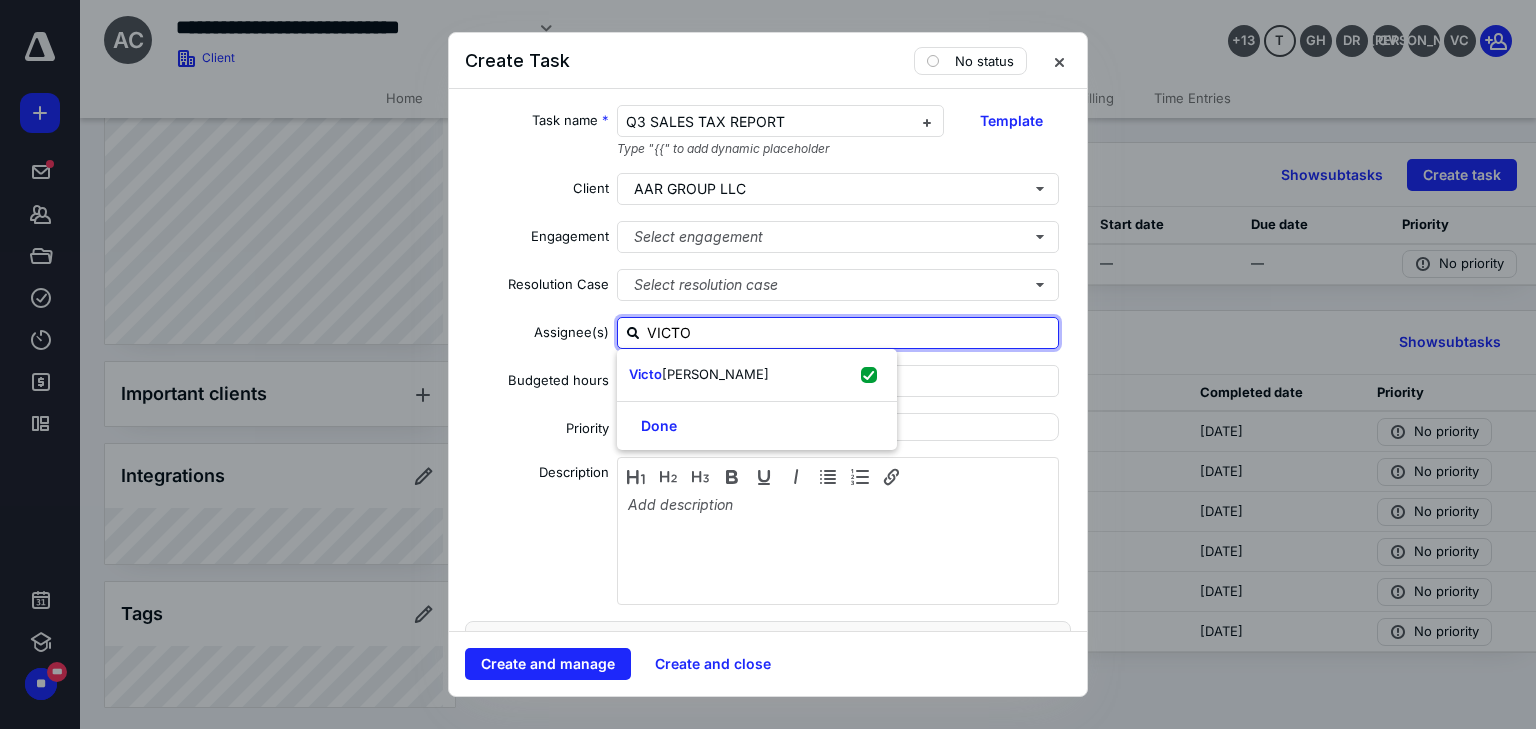 checkbox on "true" 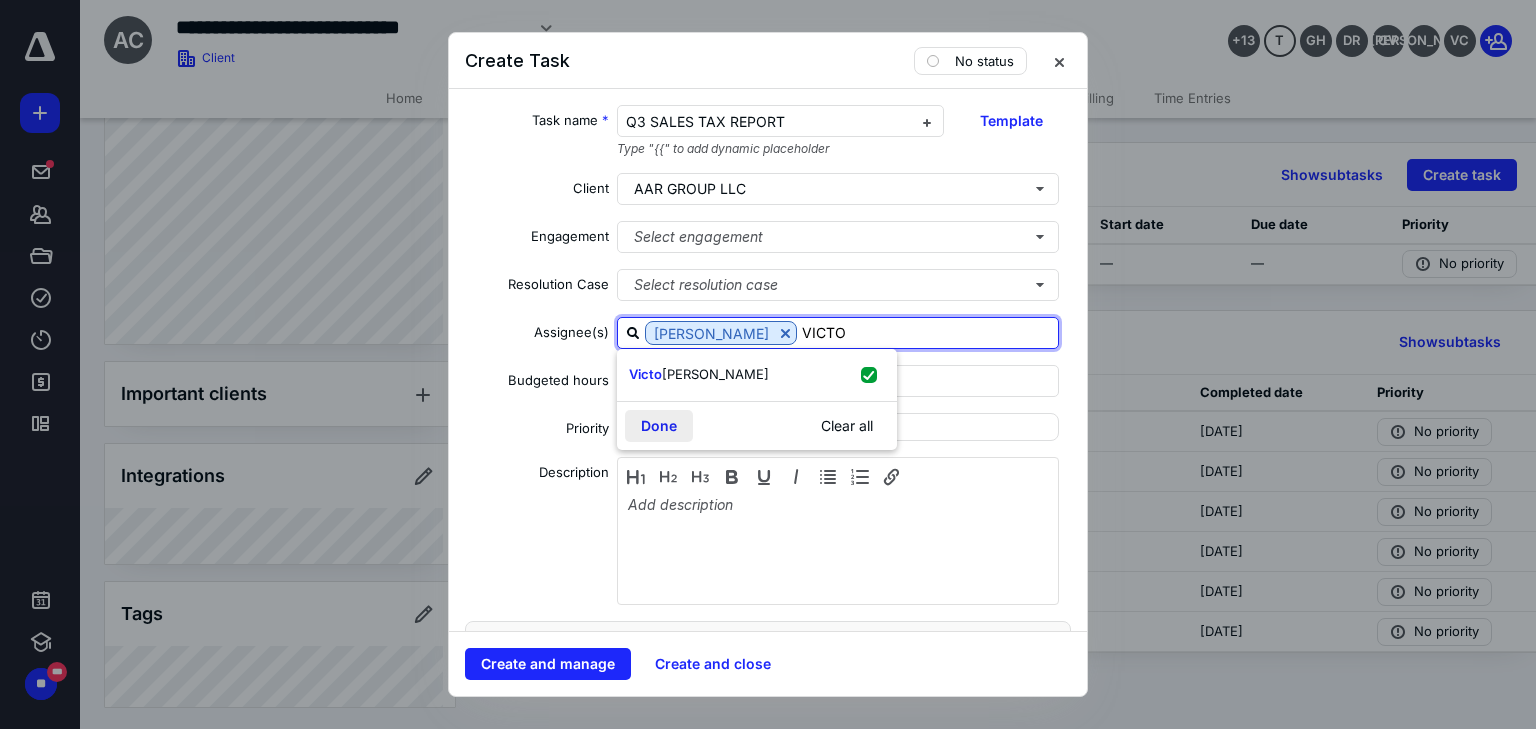 type on "VICTO" 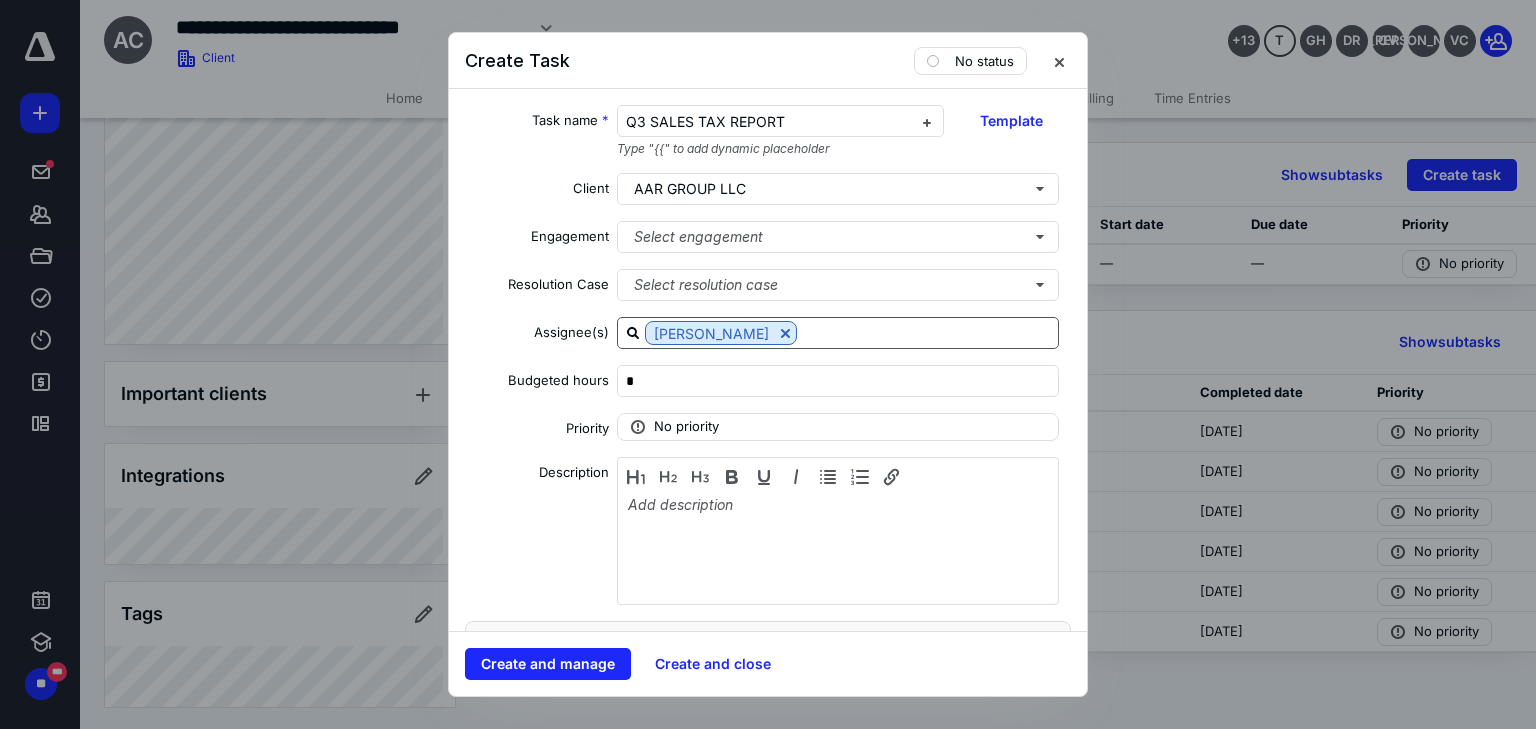click at bounding box center (927, 332) 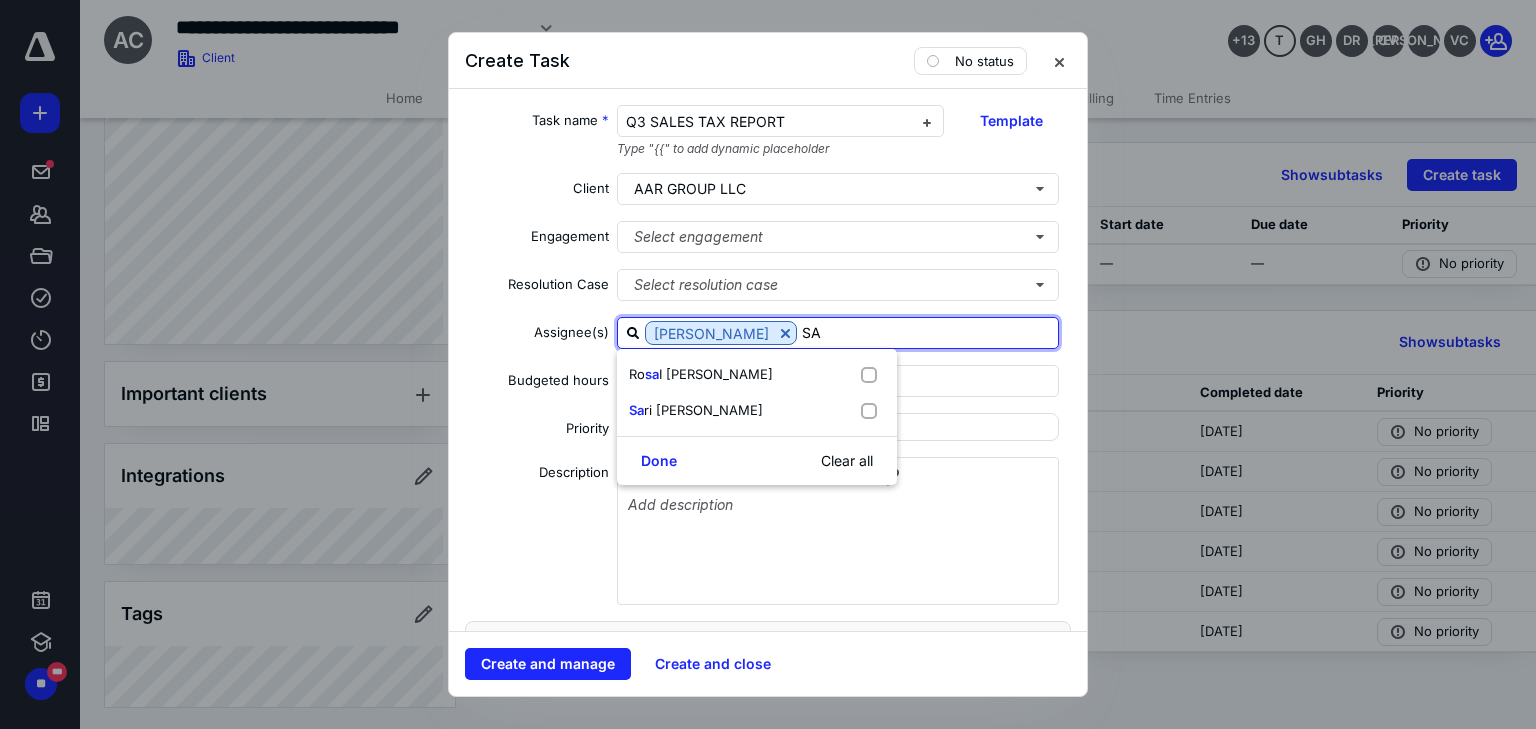 type on "S" 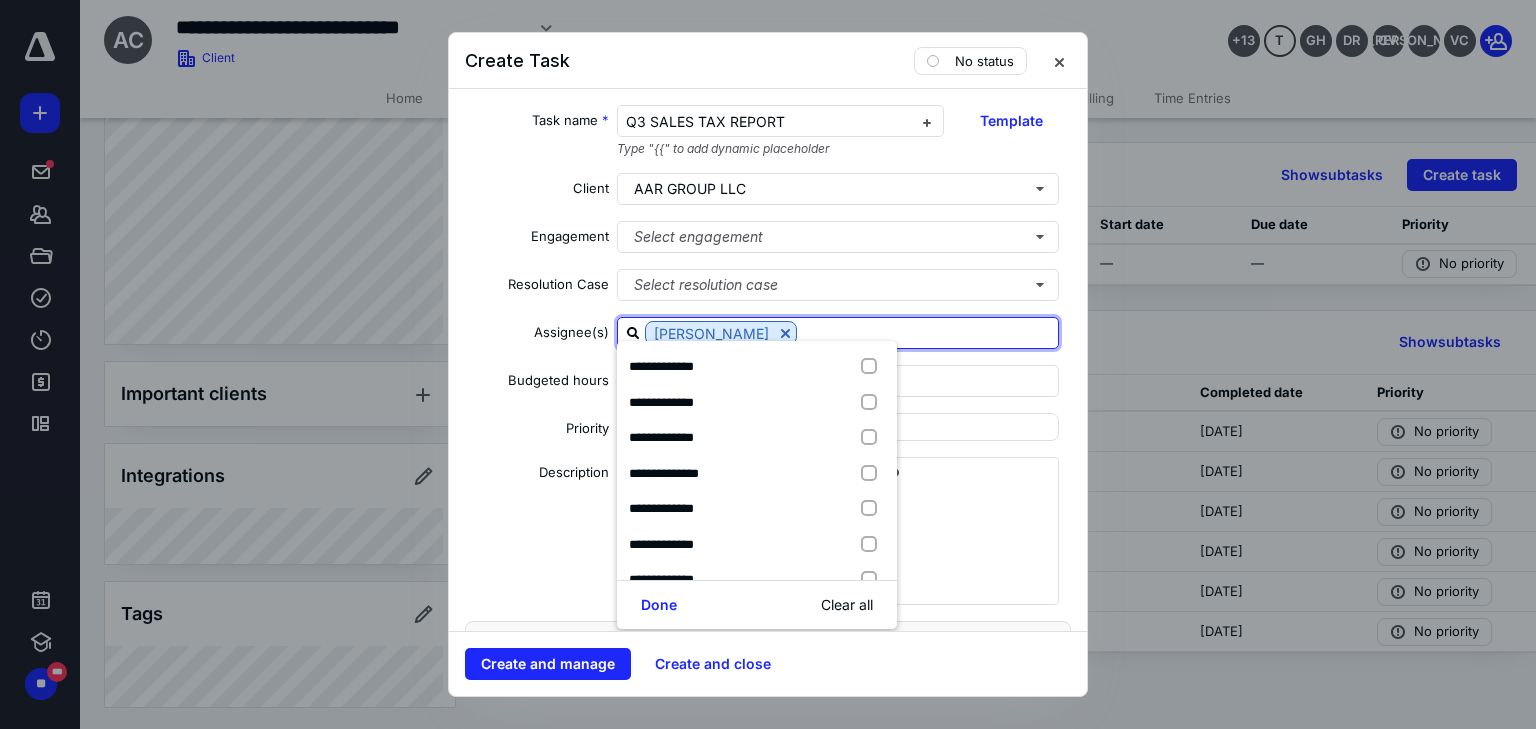 type on "[PERSON_NAME]" 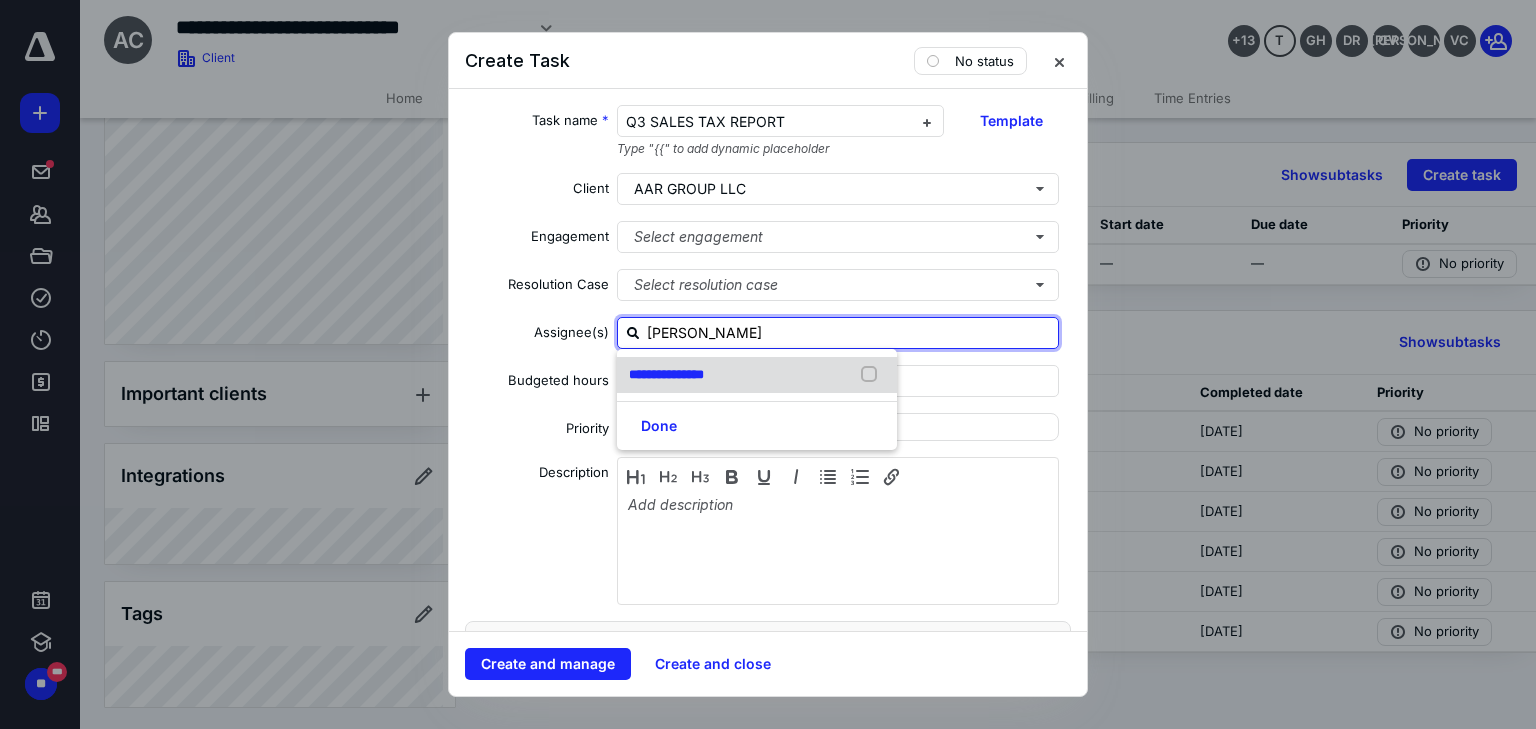 click on "**********" at bounding box center (666, 374) 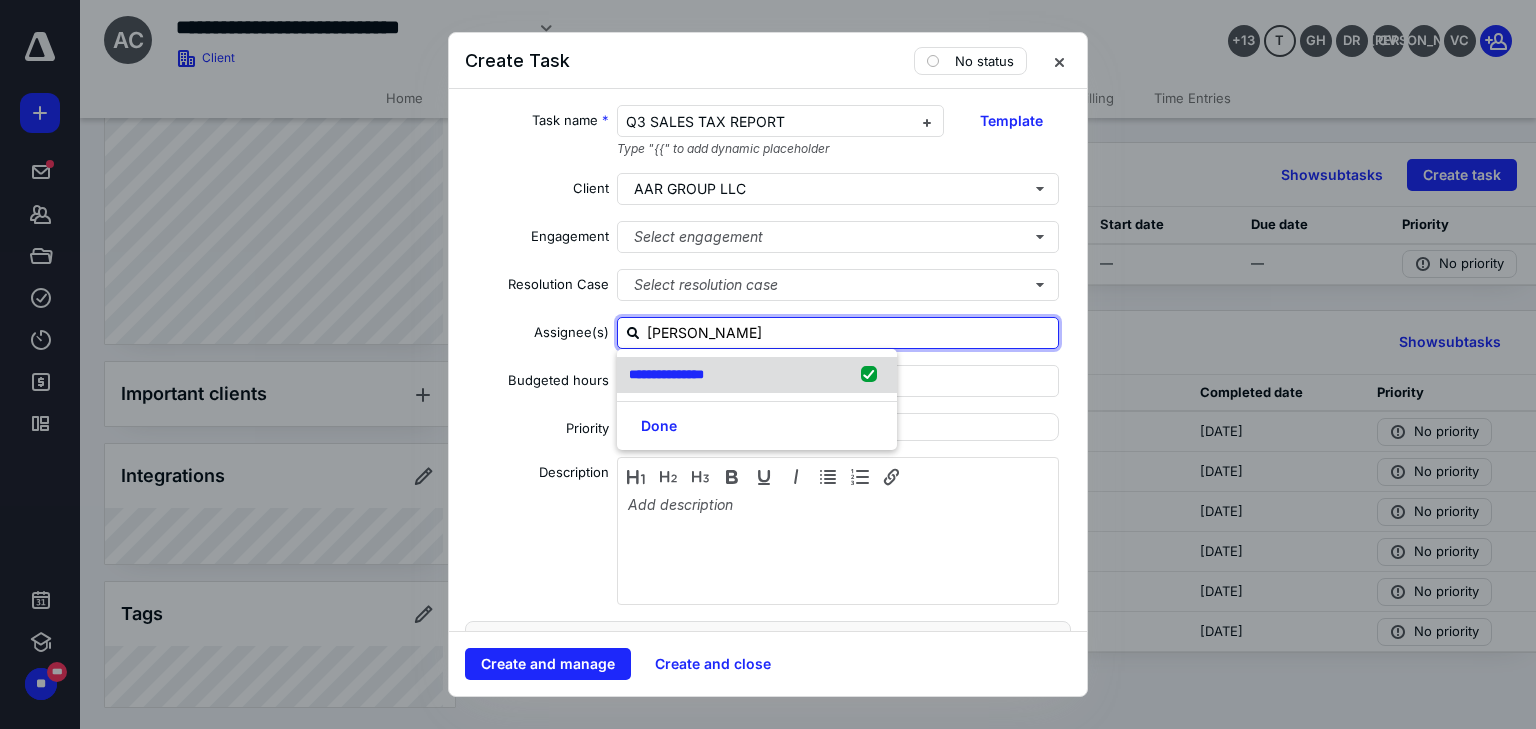 checkbox on "true" 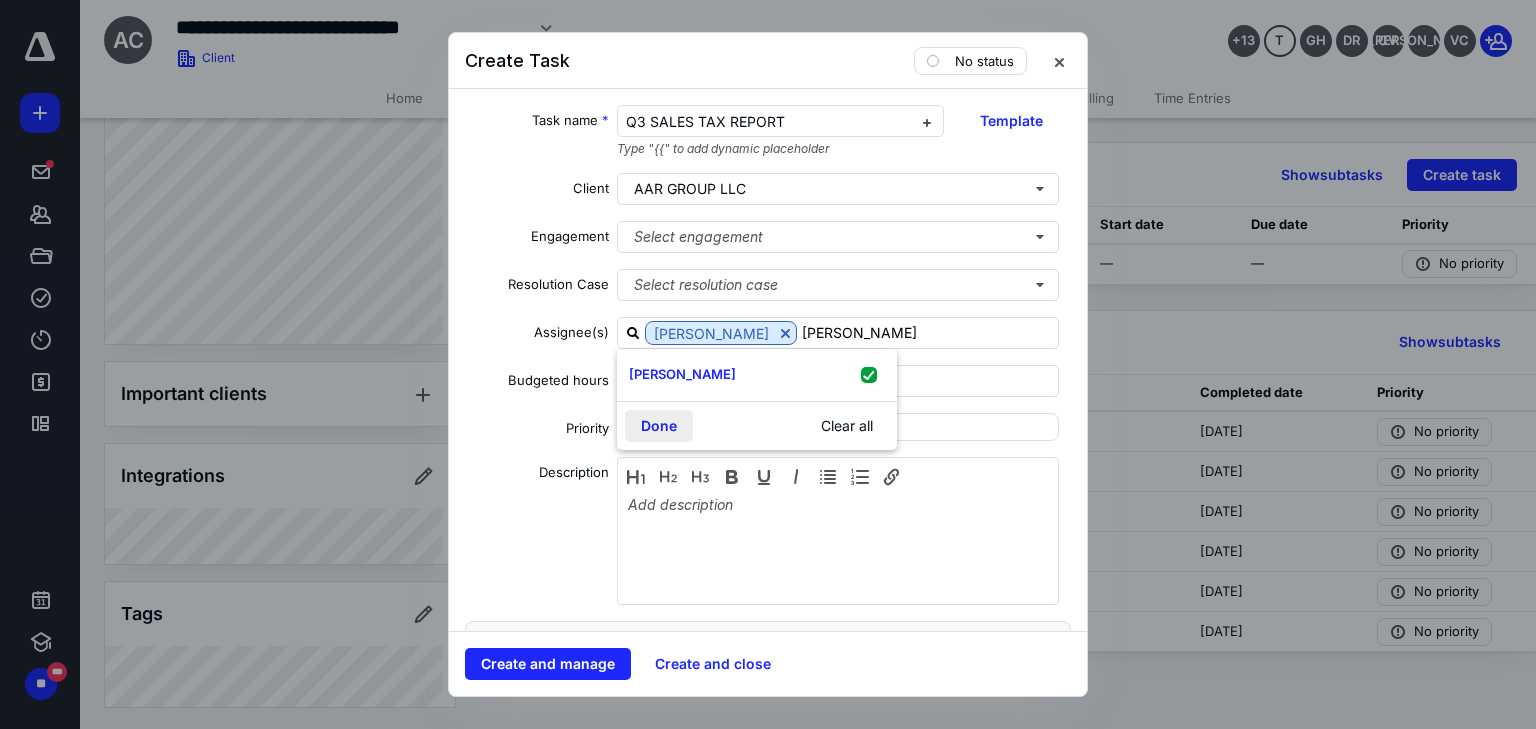 click on "Done" at bounding box center (659, 426) 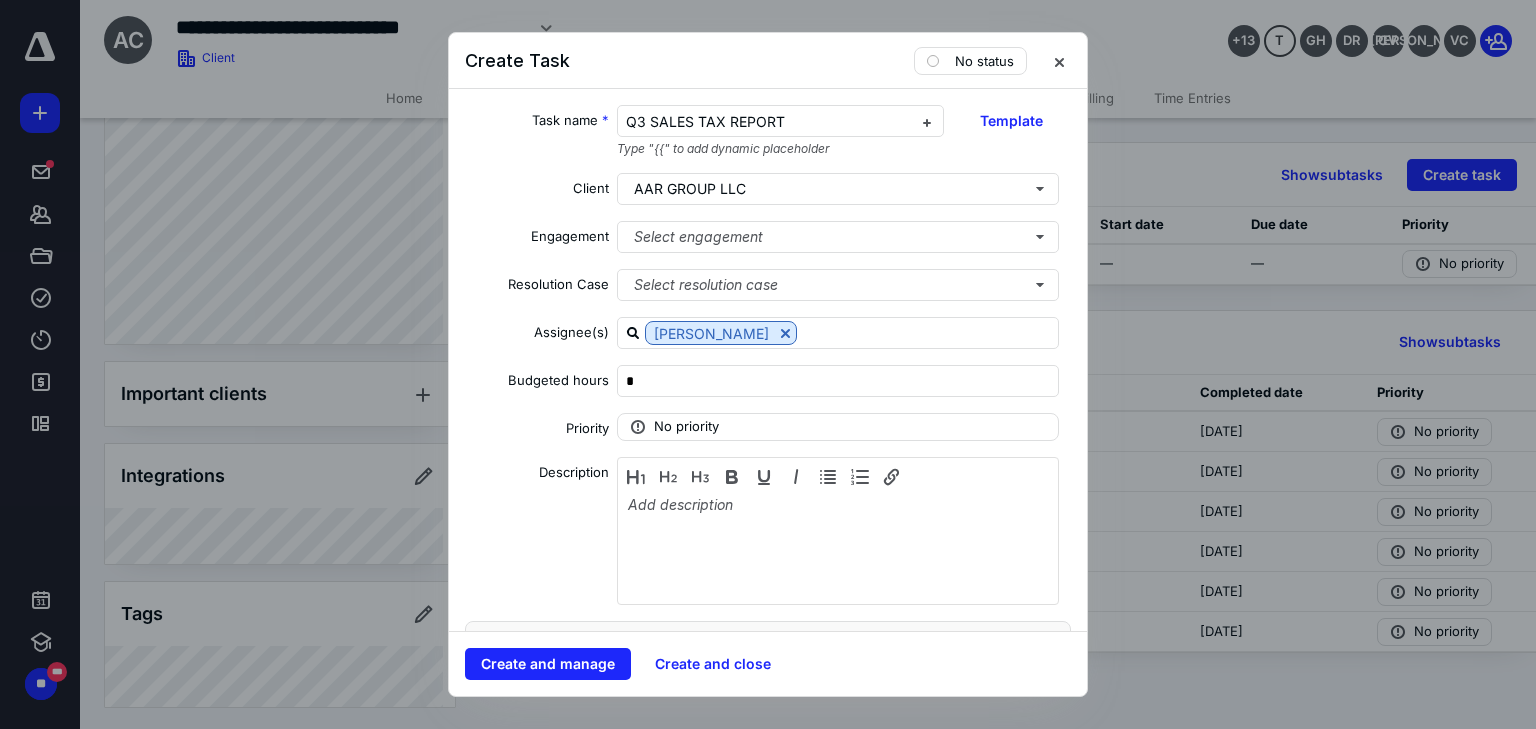 click on "Task name   * Q3 SALES TAX REPORT Type "{{" to add dynamic placeholder Template Client AAR GROUP LLC Engagement Select engagement Resolution Case Select resolution case Assignee(s) [PERSON_NAME] Budgeted hours * Priority No priority Description Date Start date Select a date Due date Select a date Add a date Recurring Tax preparation fields Reminder Add reminder File Add file Automation Add automation Add a client request Add a subtask" at bounding box center (768, 360) 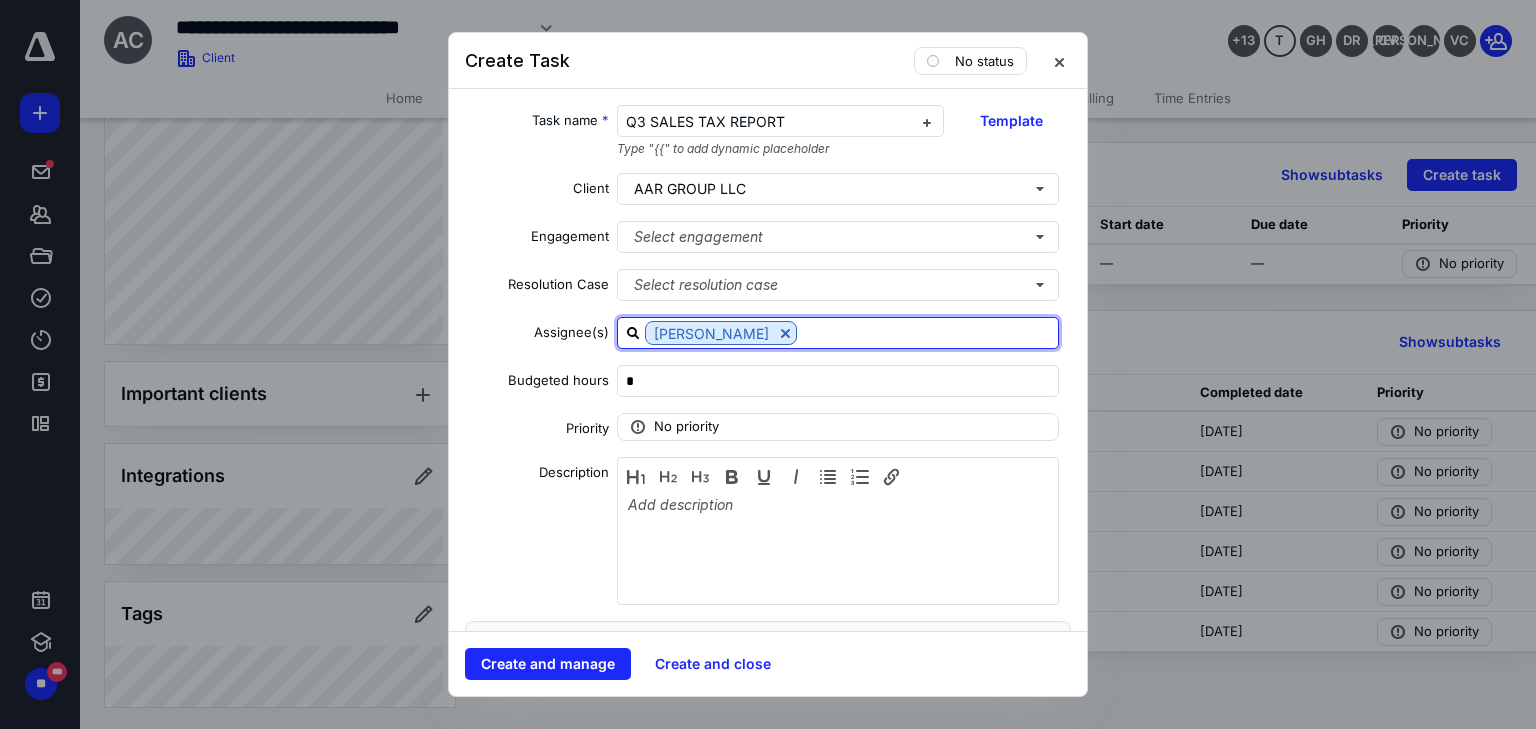 click at bounding box center [927, 332] 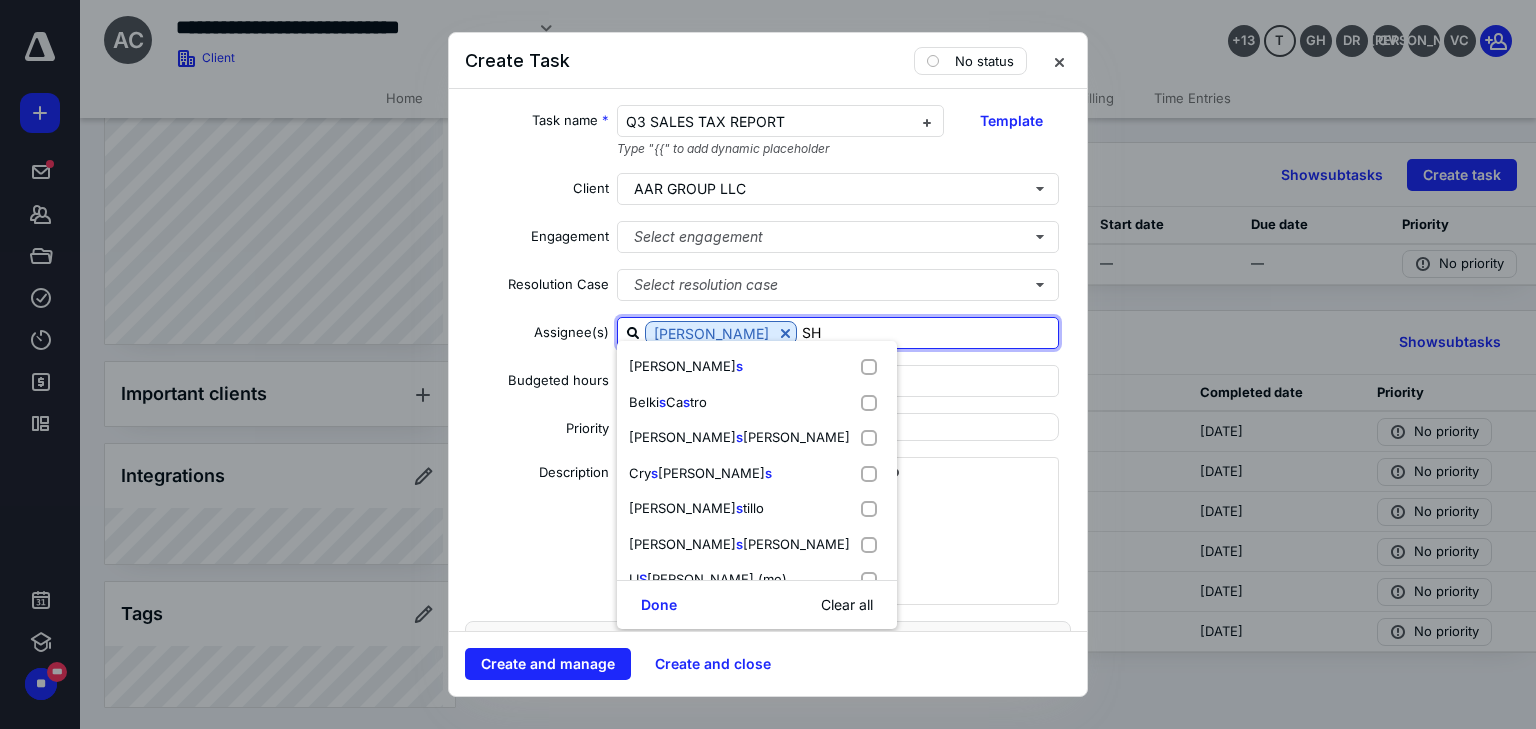 type on "SHA" 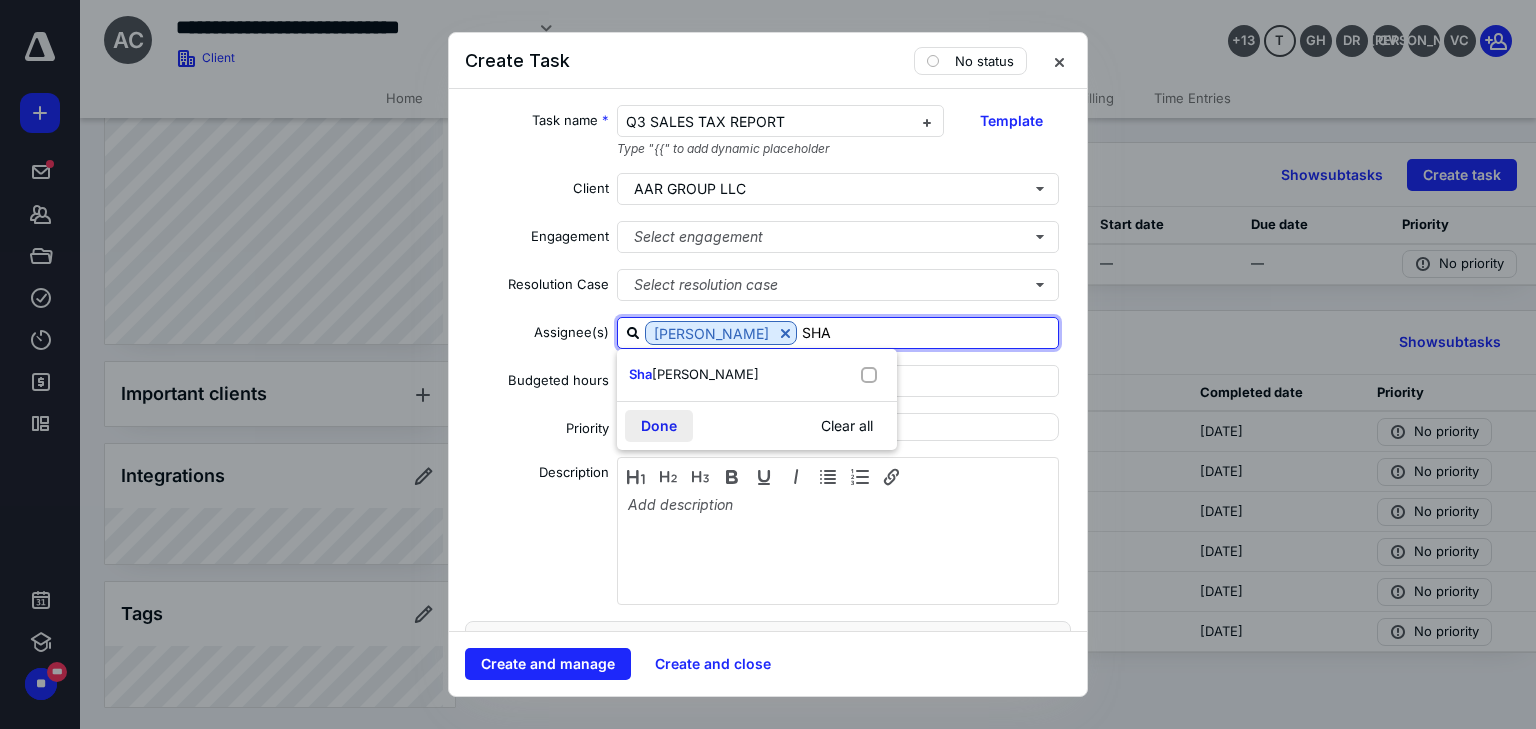 drag, startPoint x: 692, startPoint y: 372, endPoint x: 664, endPoint y: 420, distance: 55.569775 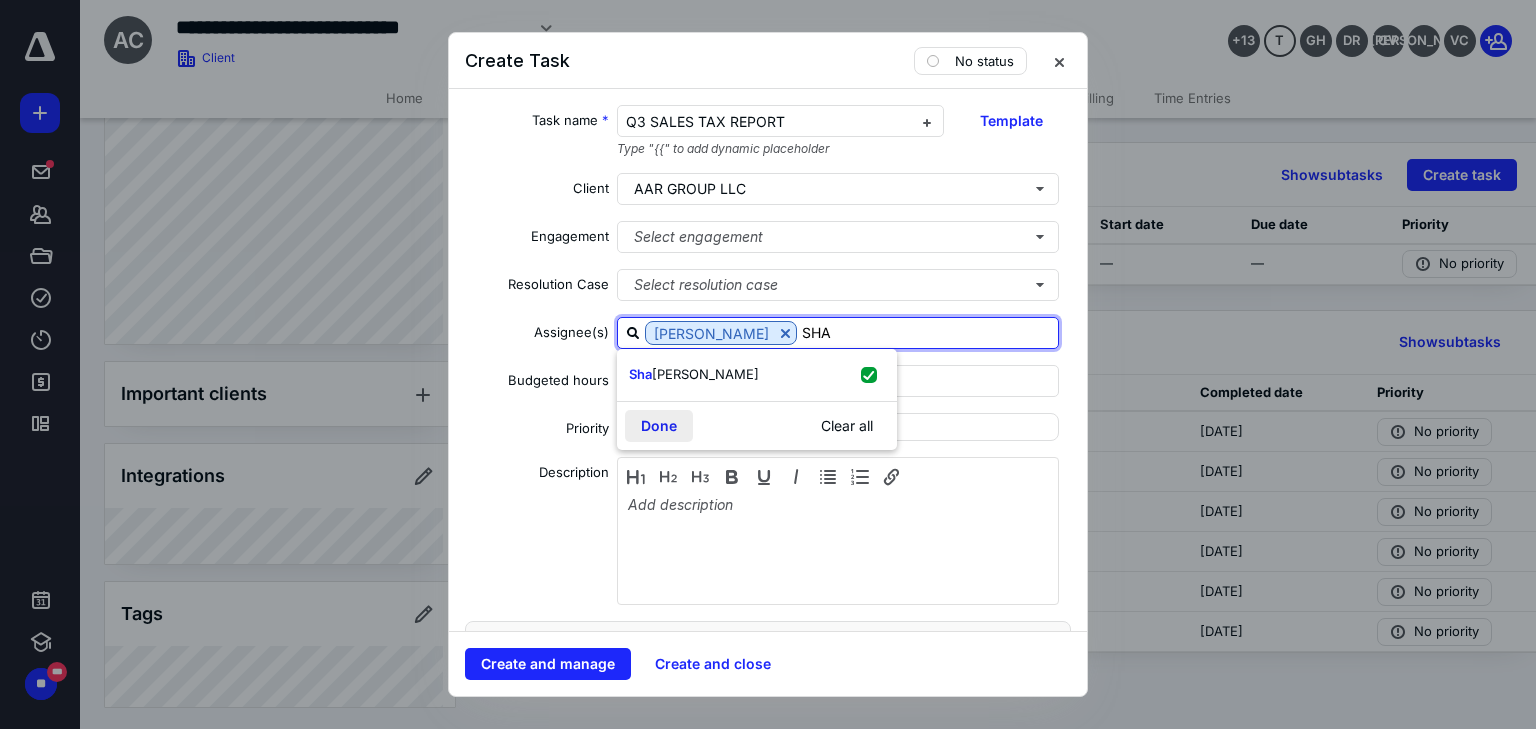 checkbox on "true" 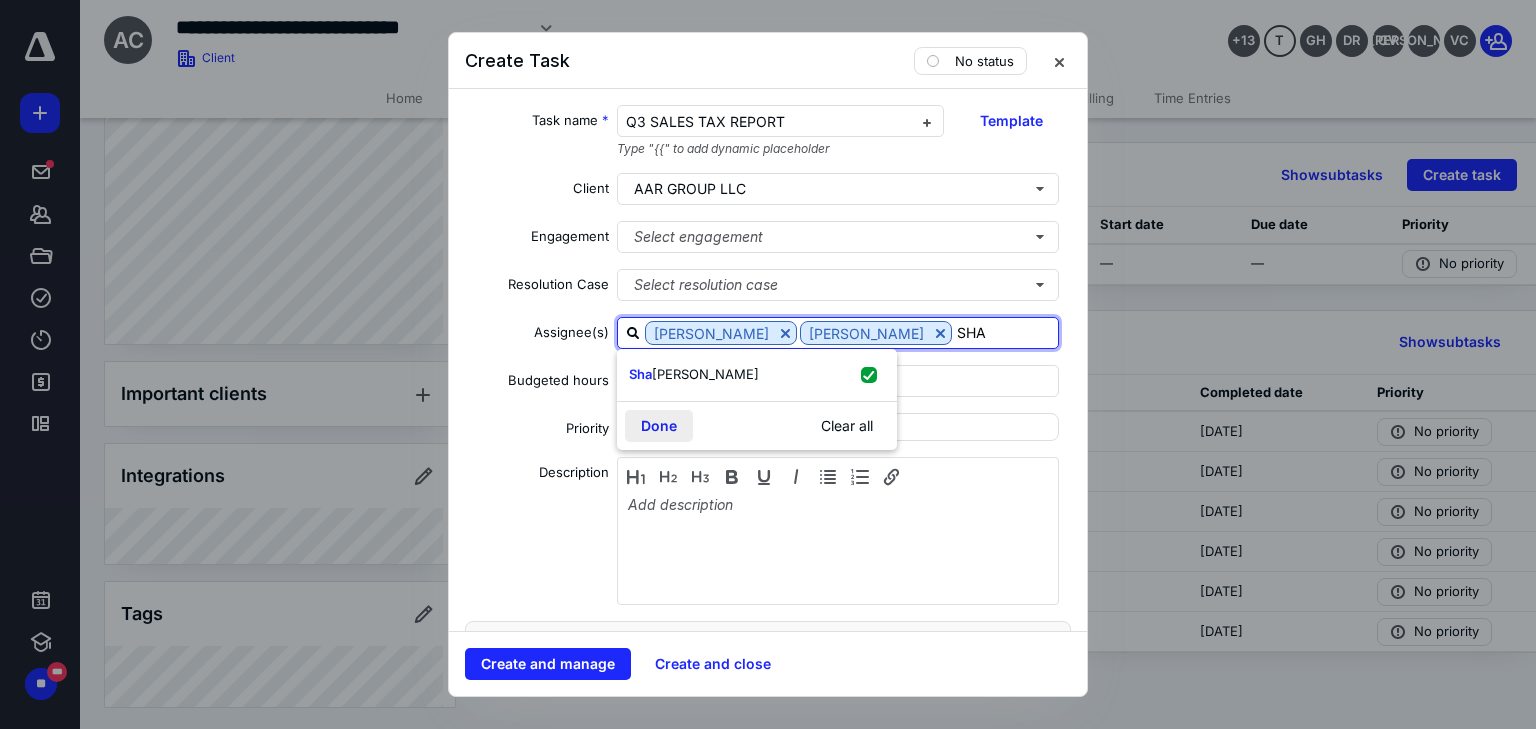 type on "SHA" 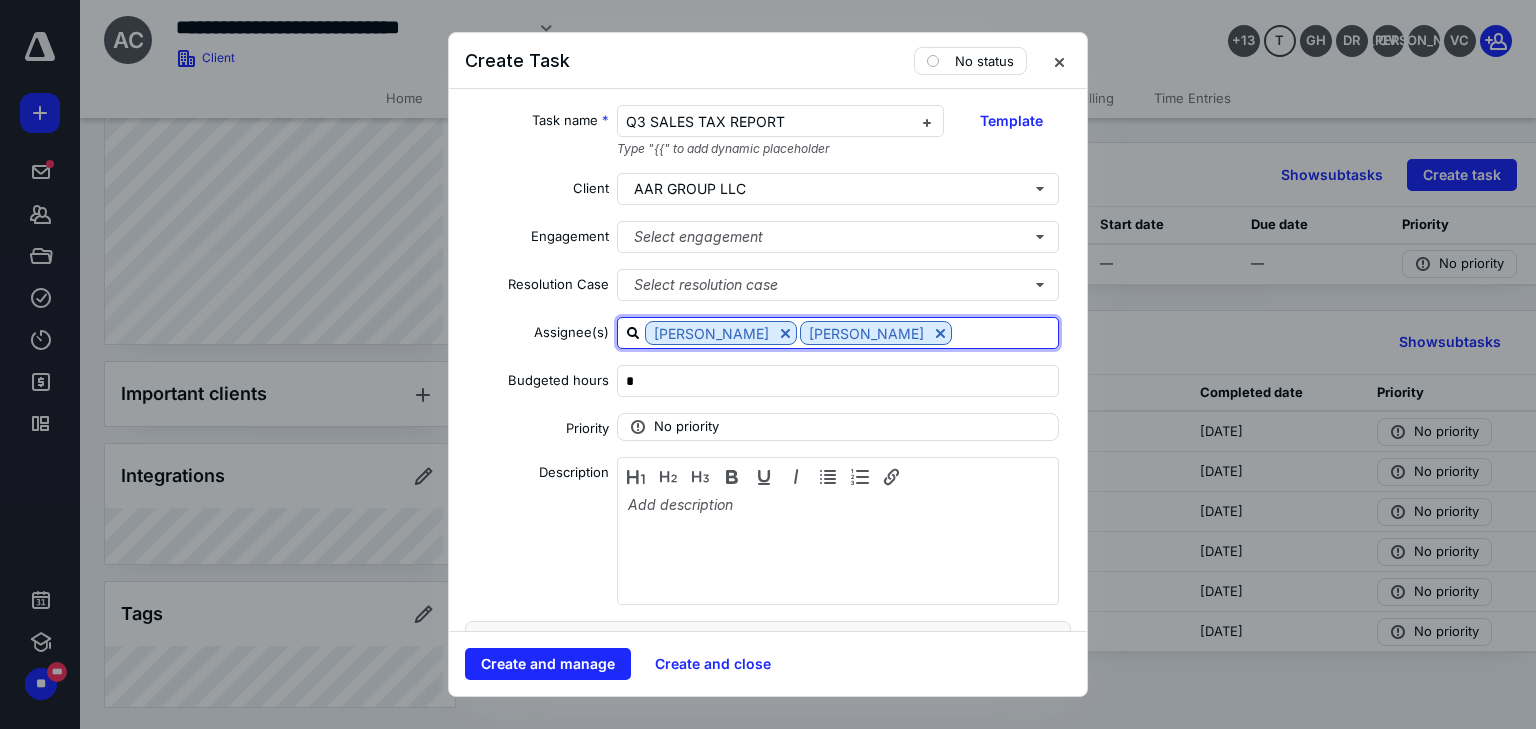 click at bounding box center (1005, 332) 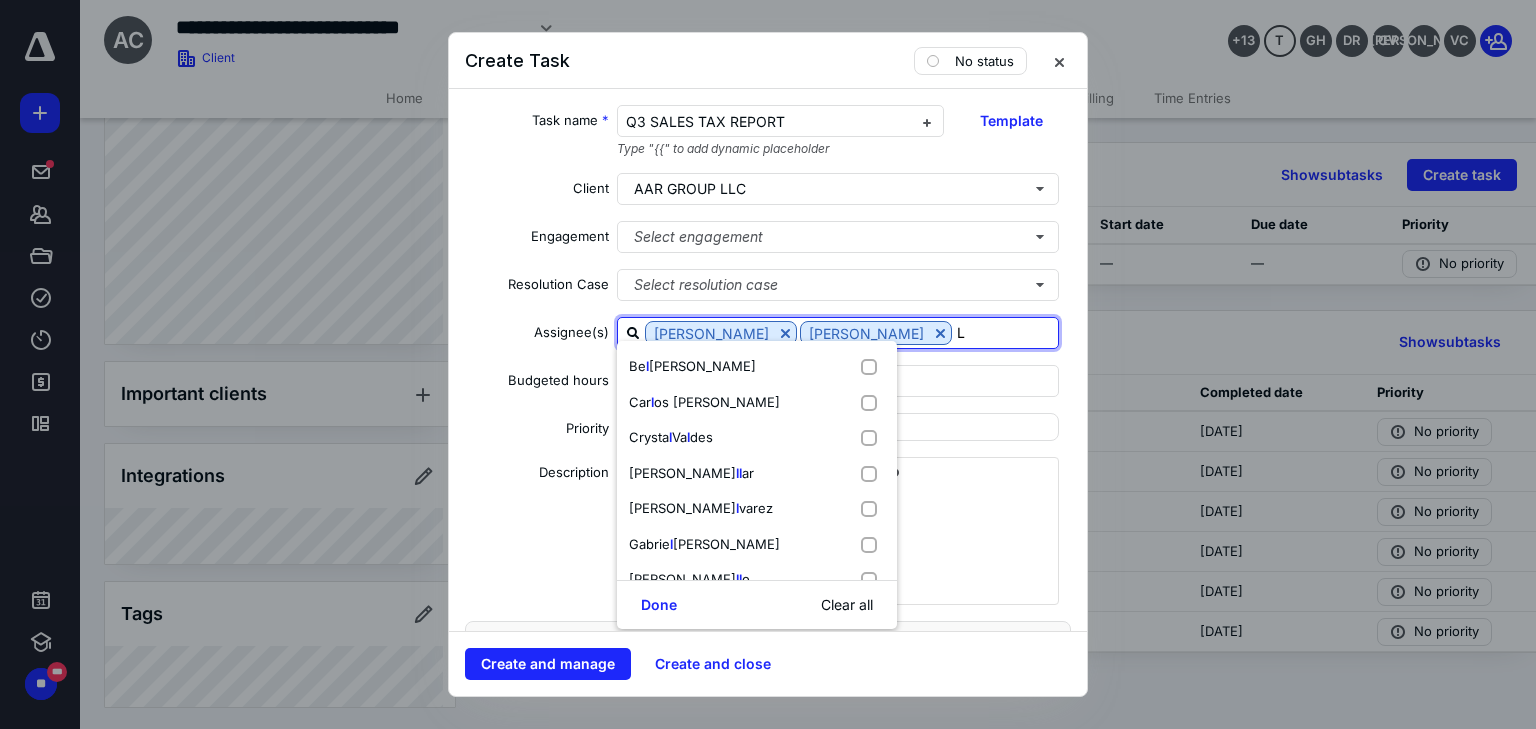 type on "LI" 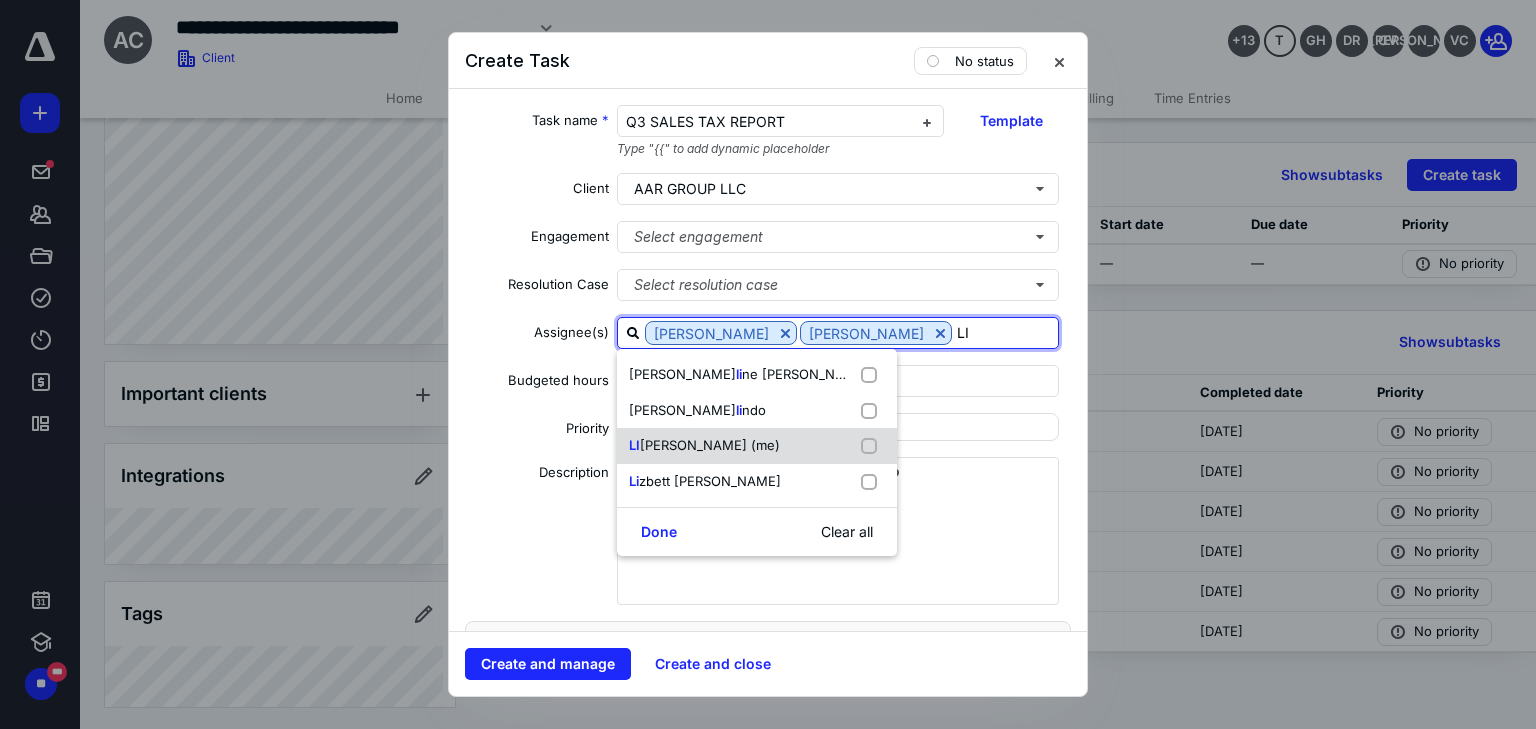 click on "LI [PERSON_NAME] (me)" at bounding box center [704, 446] 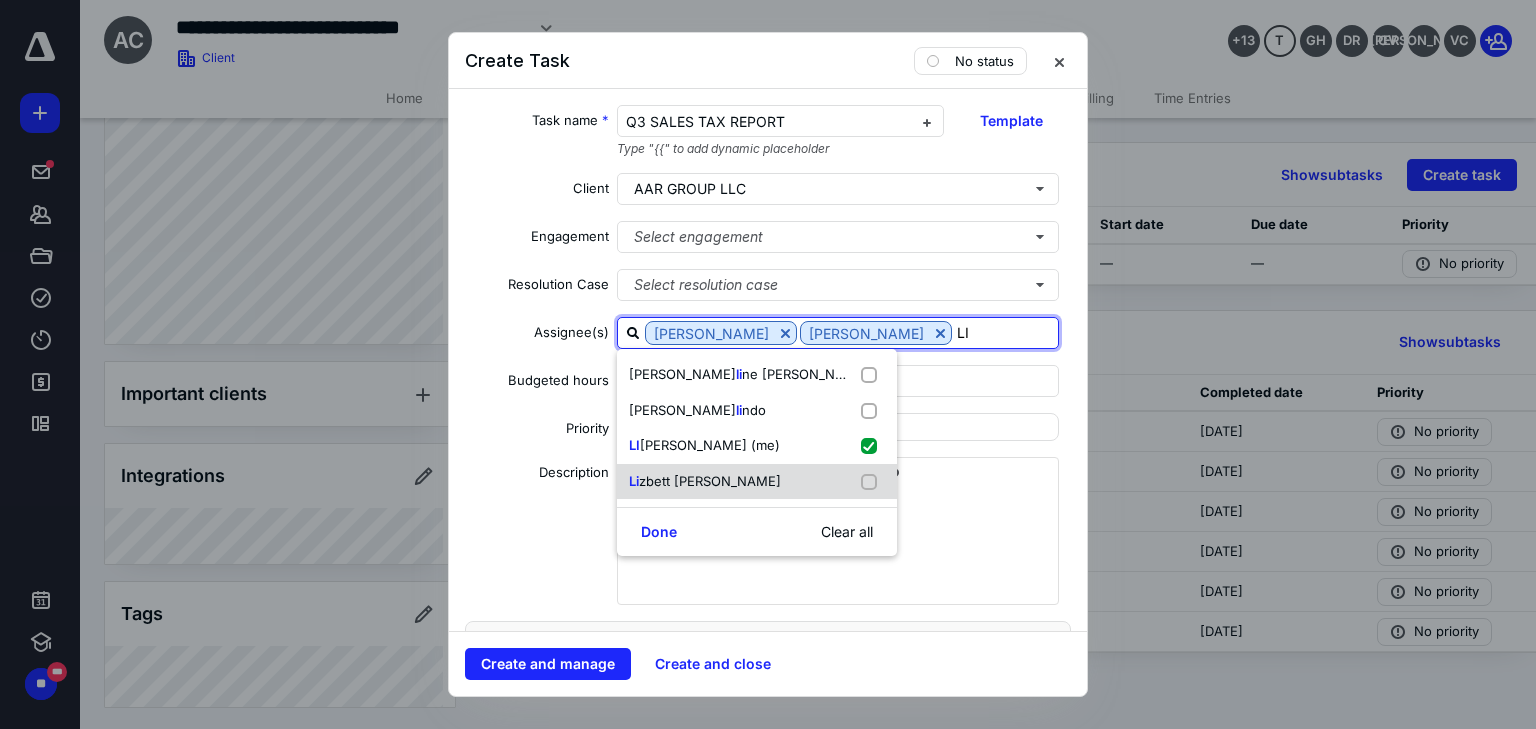 checkbox on "true" 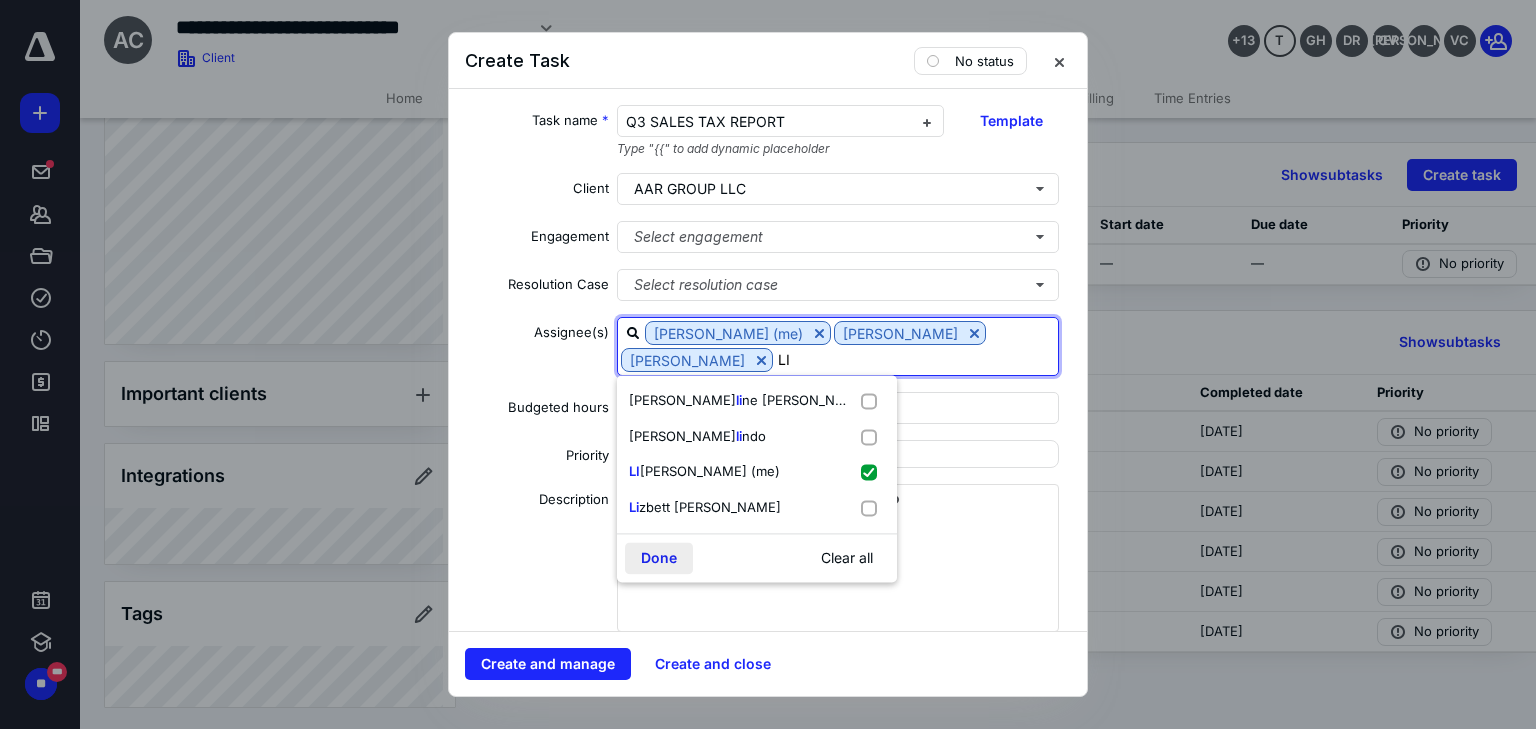 type on "LI" 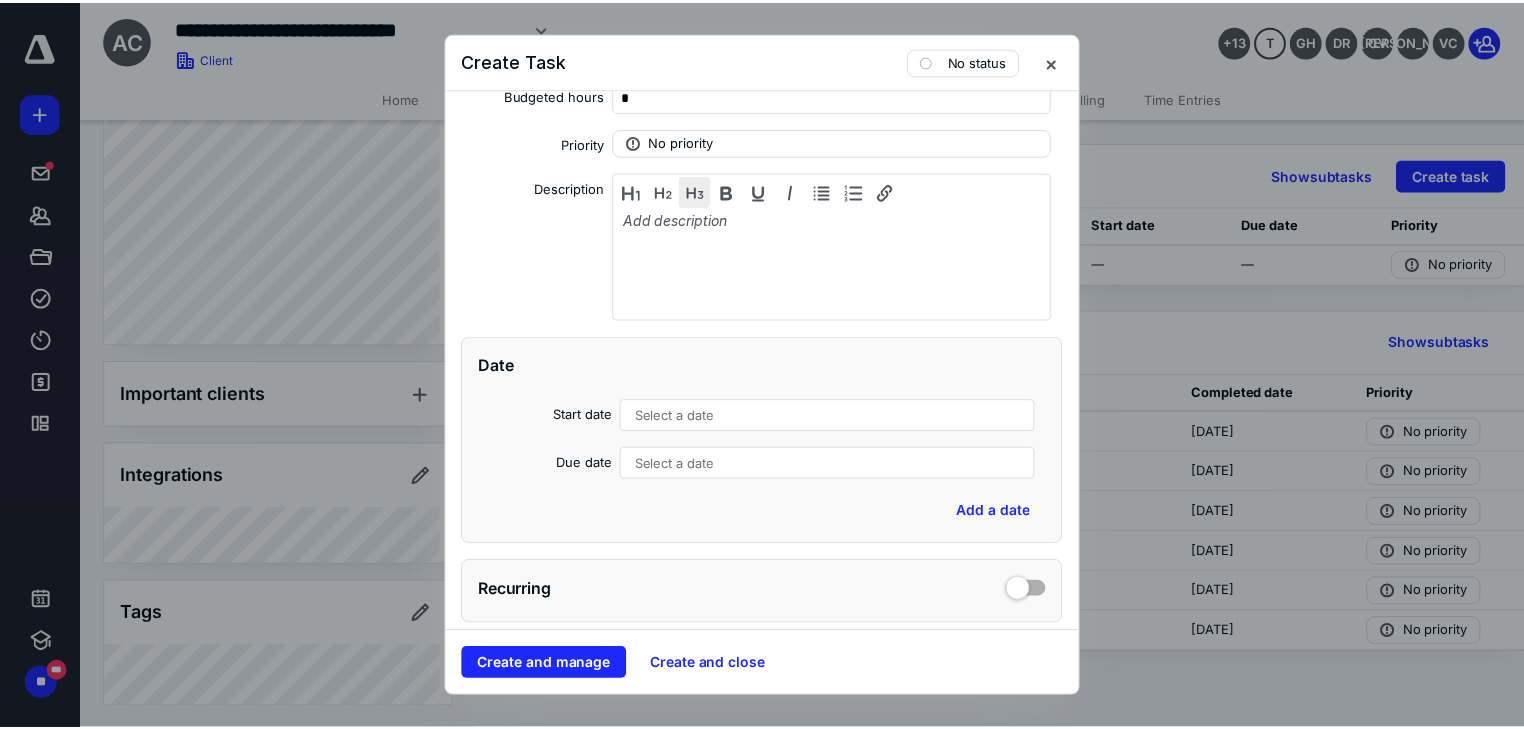 scroll, scrollTop: 320, scrollLeft: 0, axis: vertical 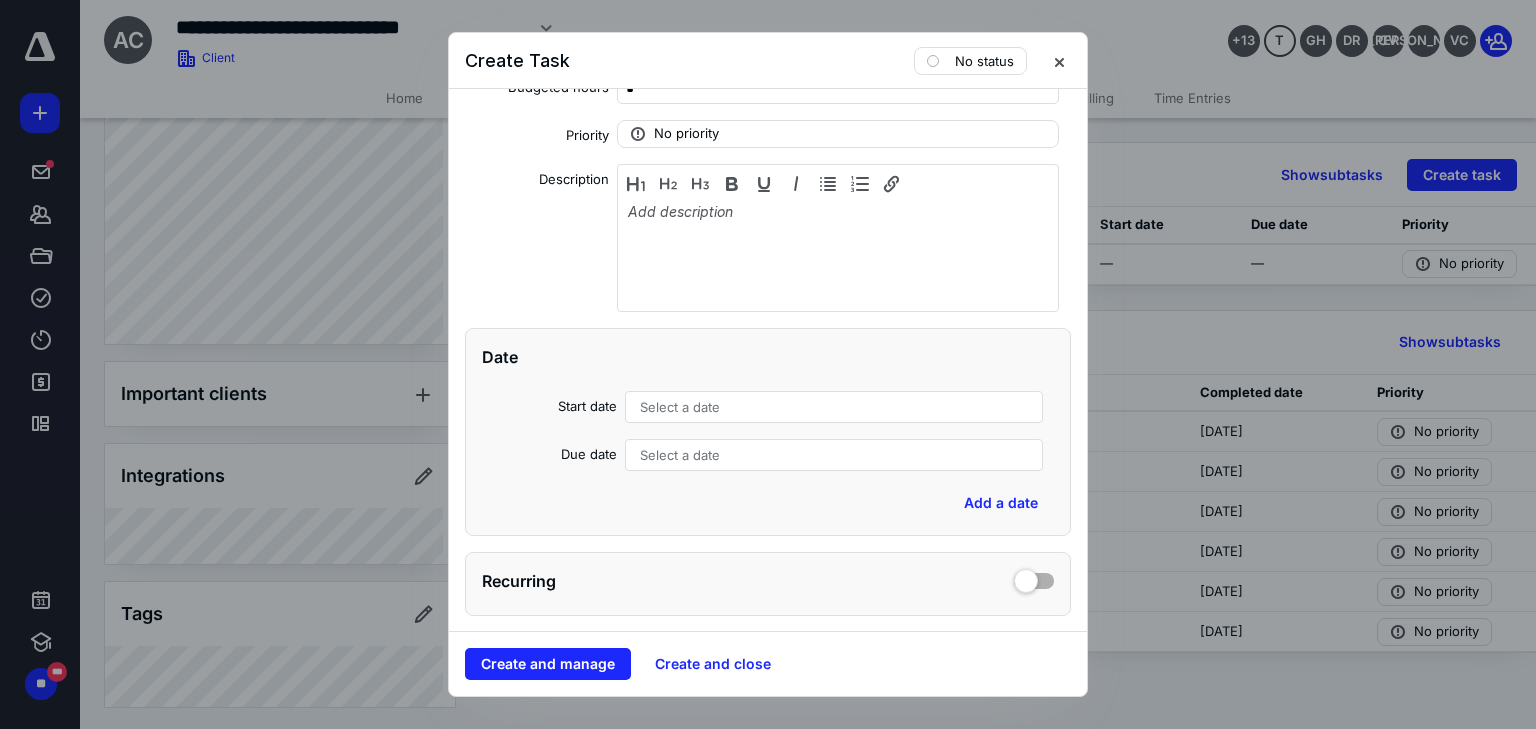 click on "Select a date" at bounding box center [834, 455] 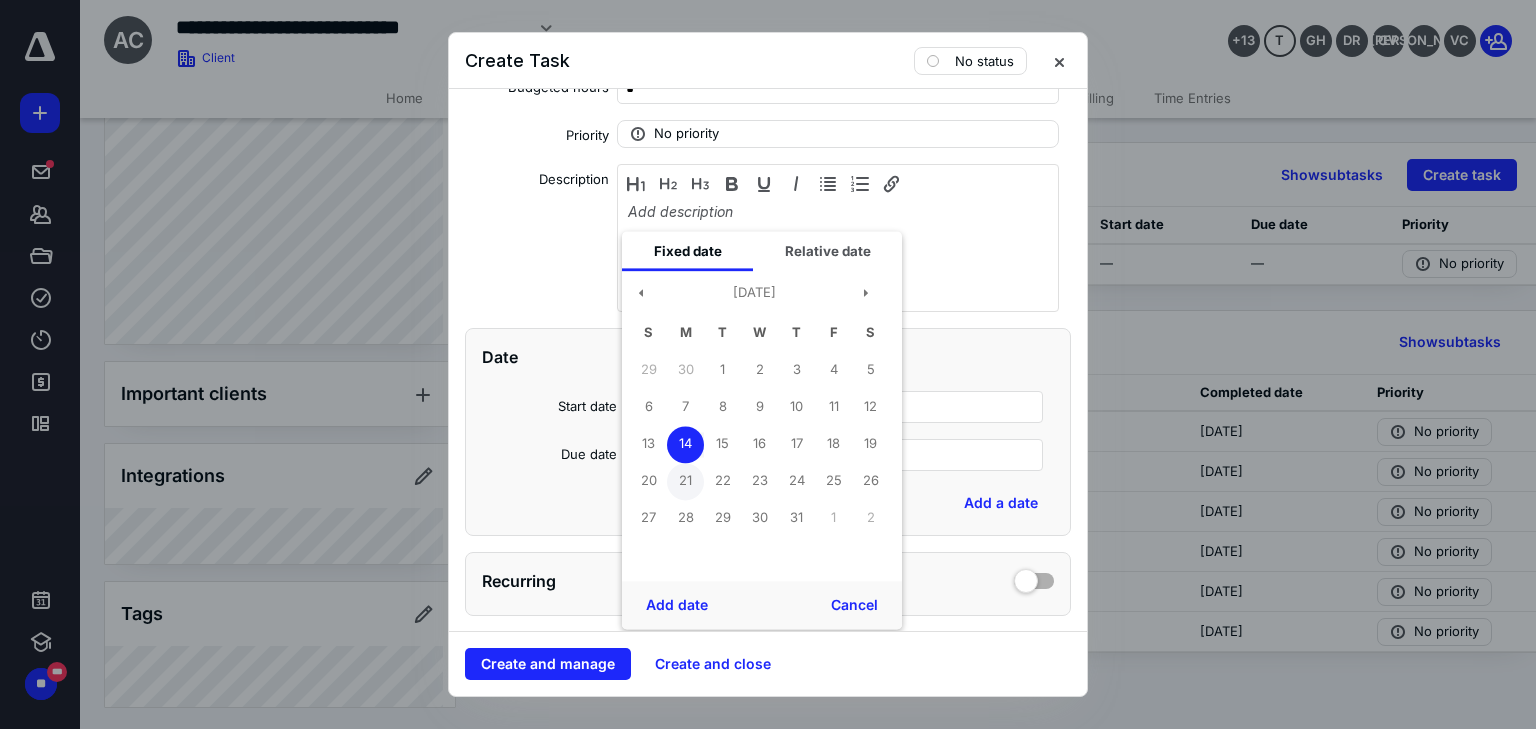 click on "21" at bounding box center [685, 481] 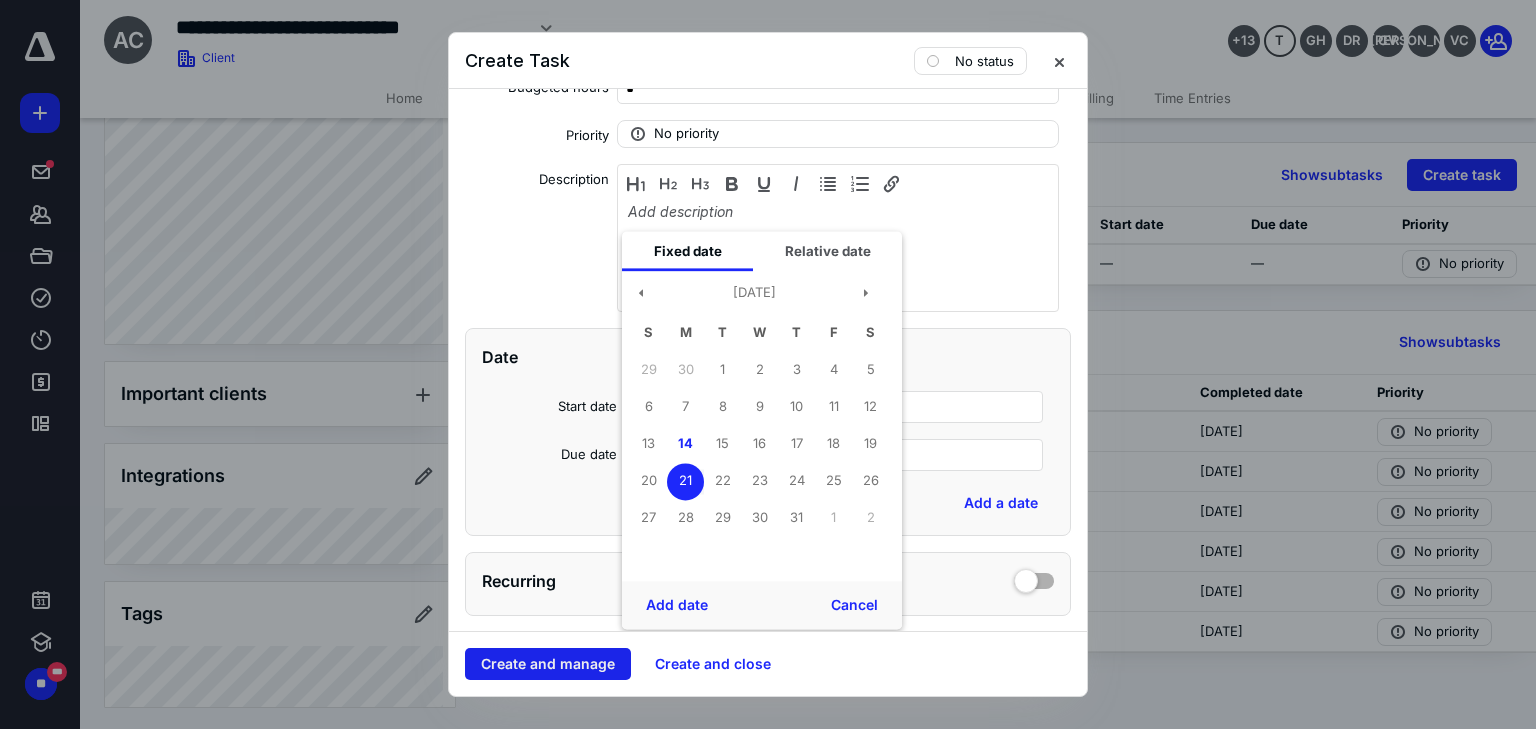 click on "Create and manage" at bounding box center [548, 664] 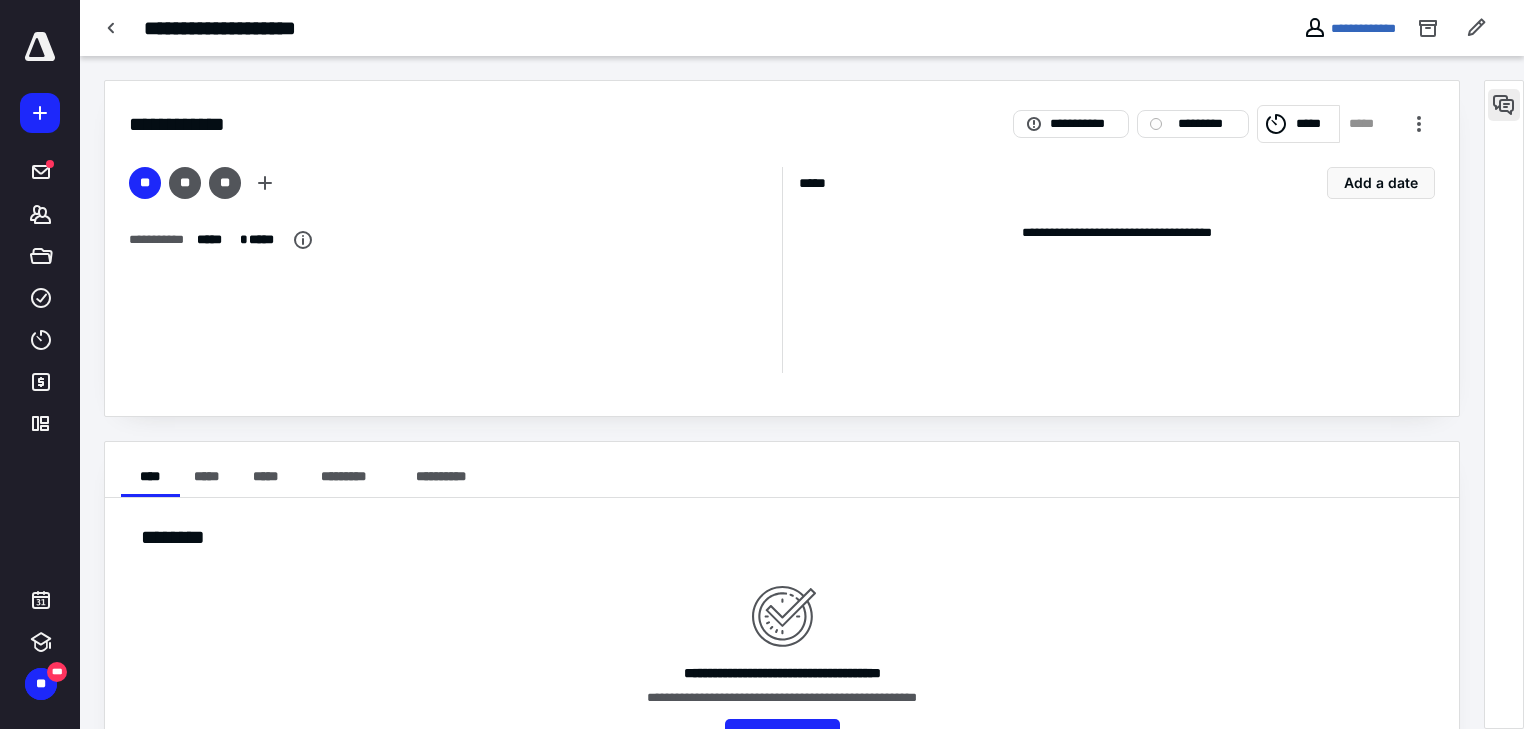 click at bounding box center (1504, 105) 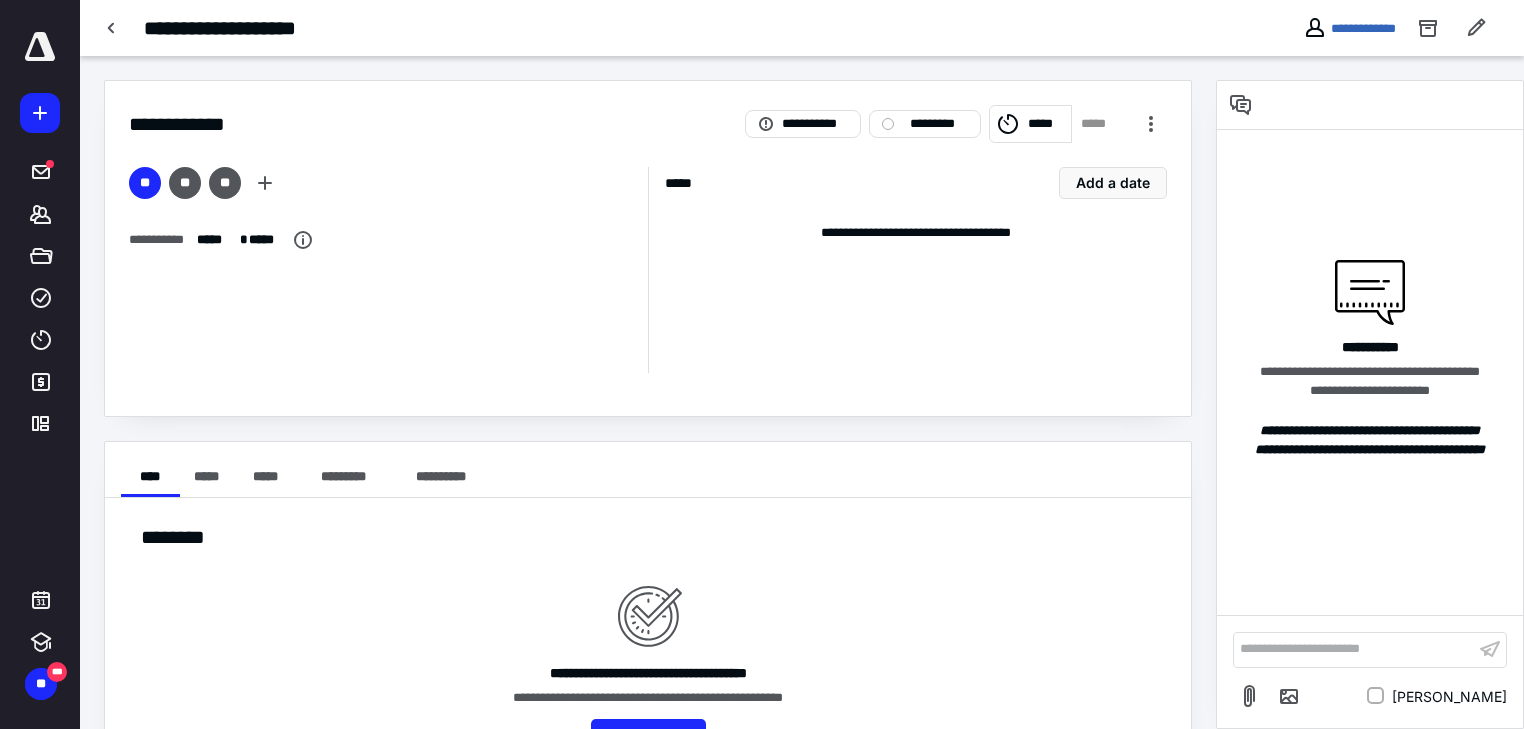 click on "**********" at bounding box center [1354, 649] 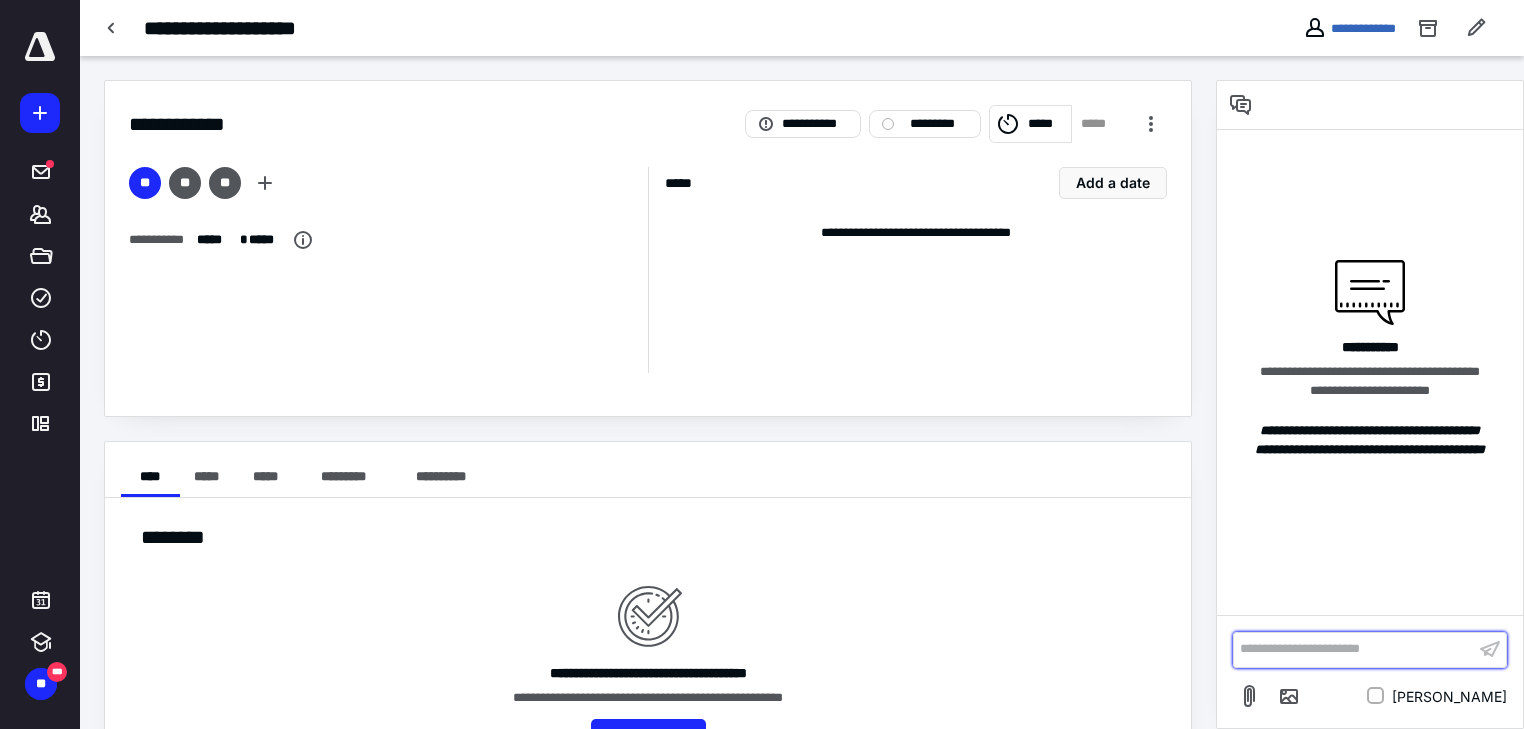 click on "**********" at bounding box center (1354, 649) 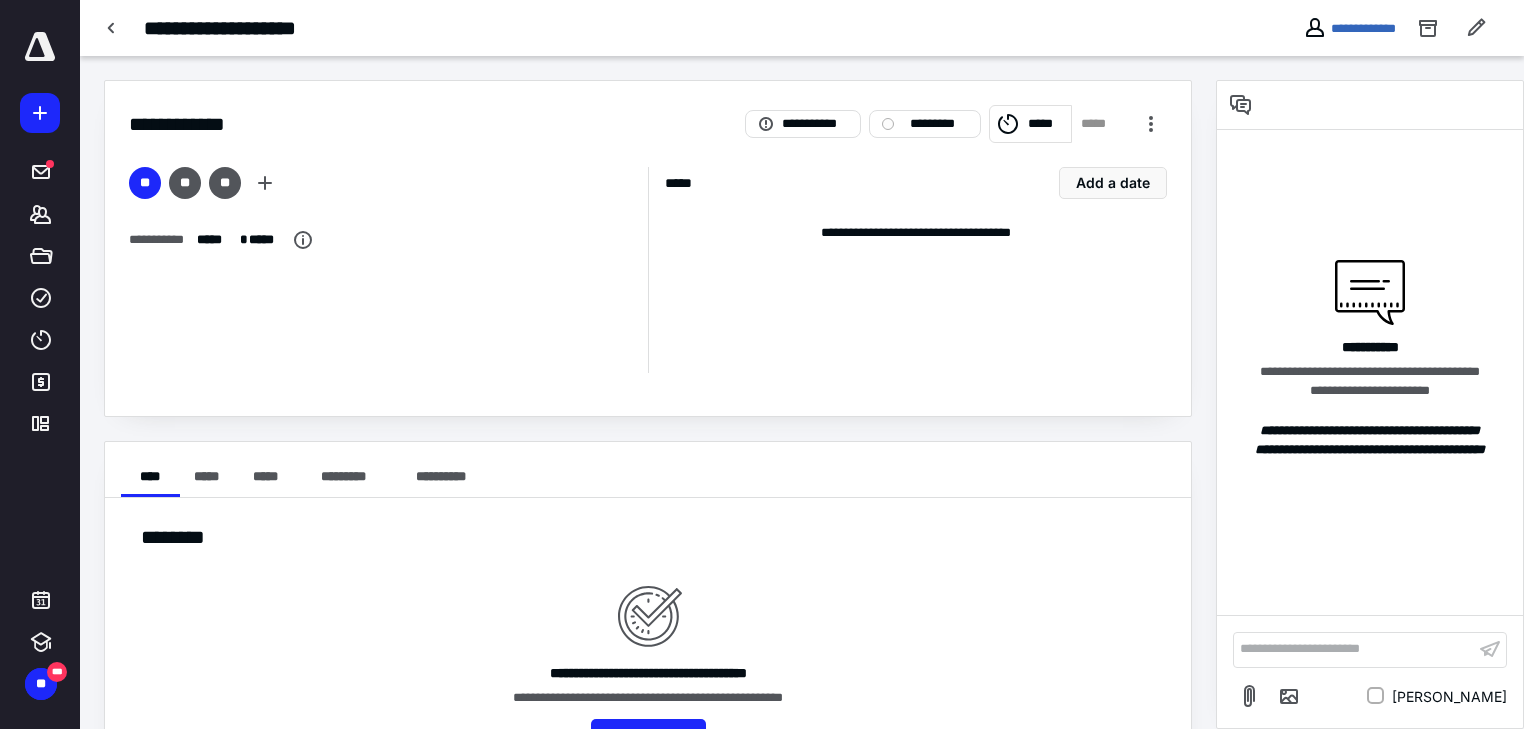click on "**********" at bounding box center [1354, 649] 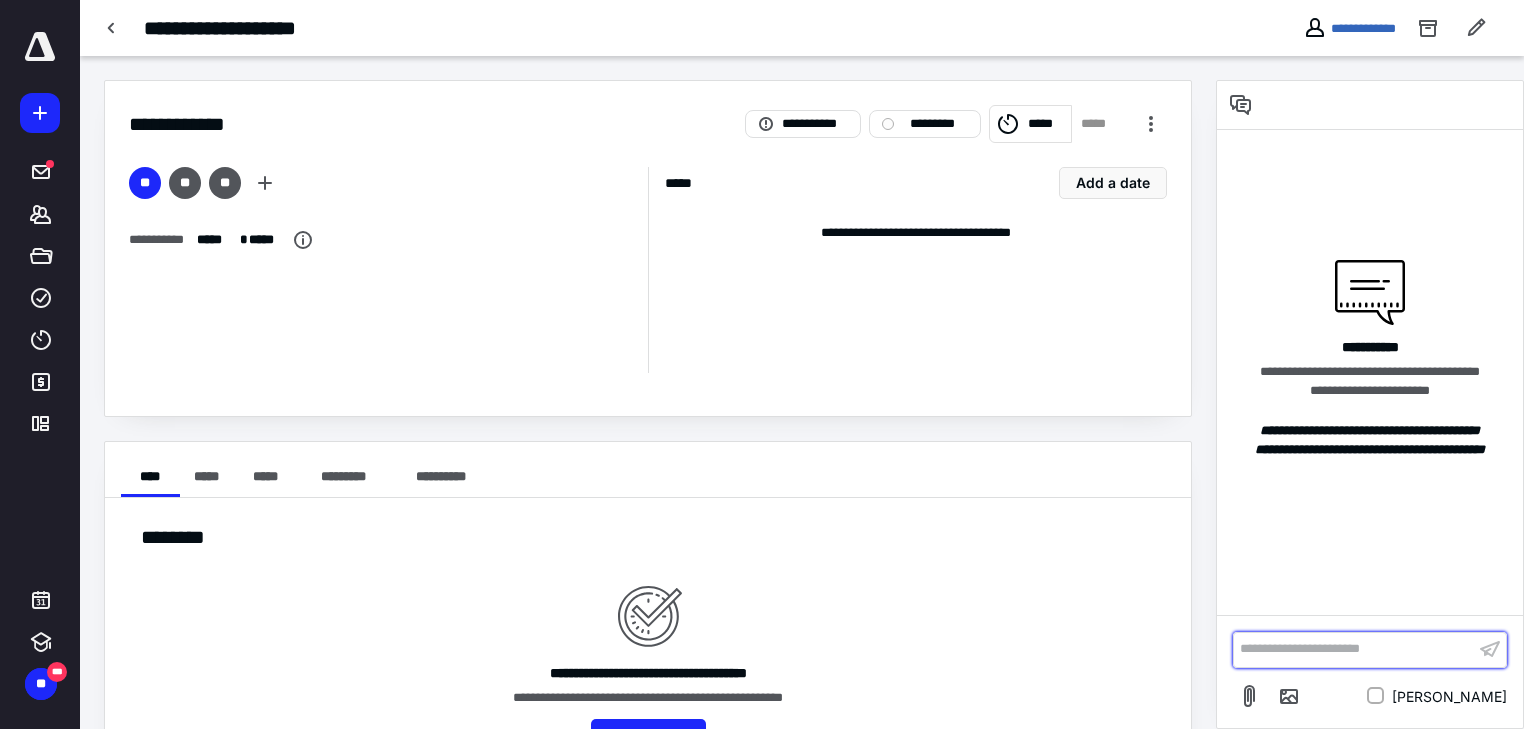 click on "**********" at bounding box center [1354, 649] 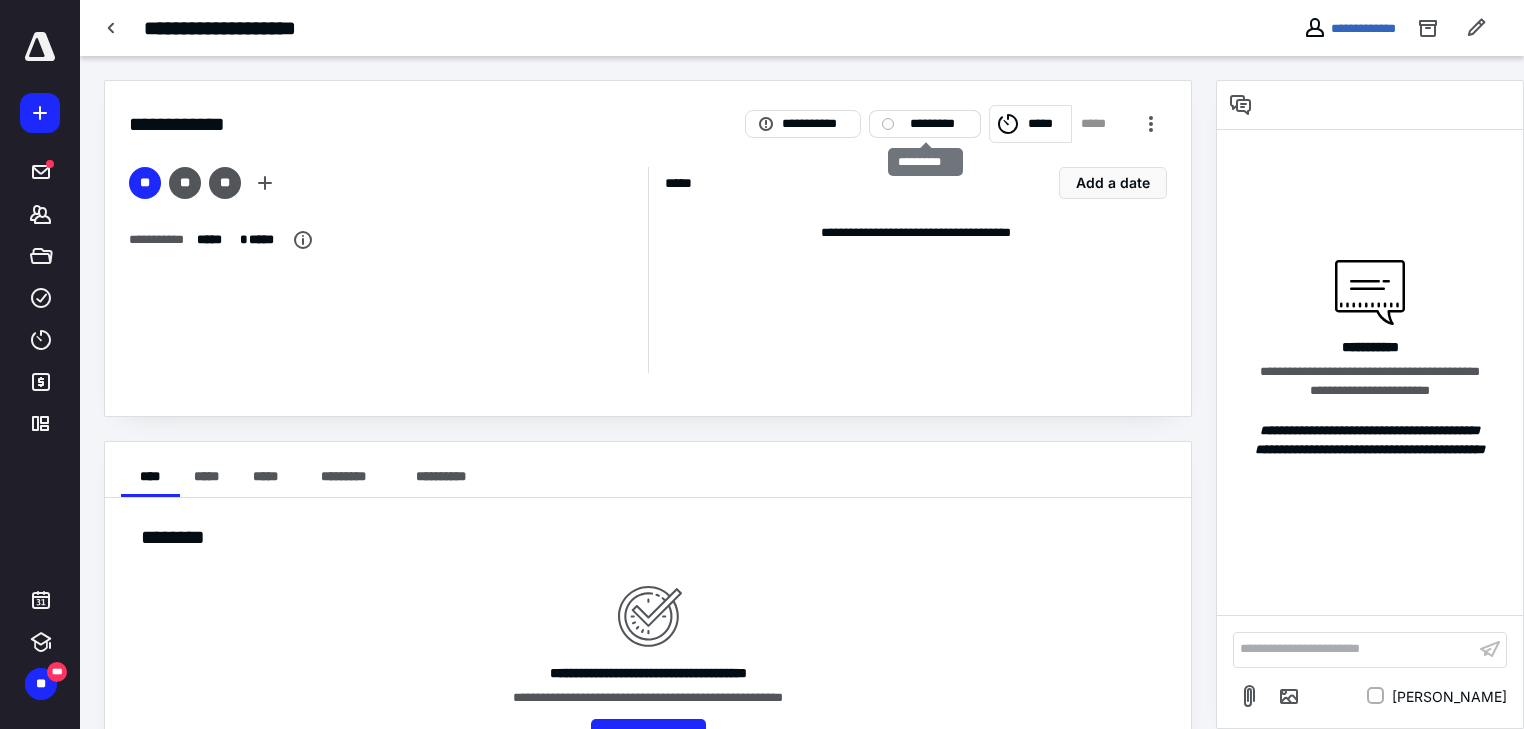 click on "*********" at bounding box center [939, 124] 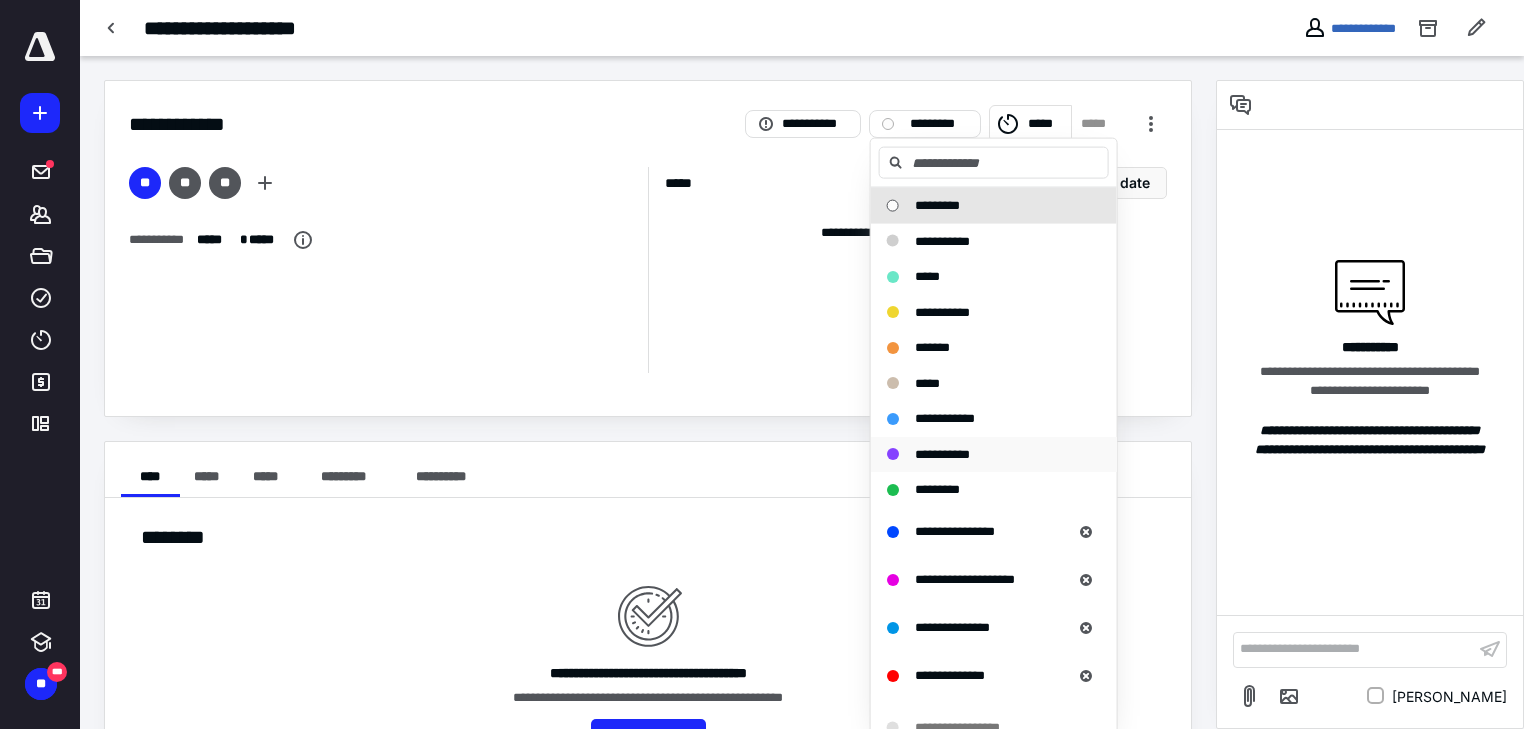 click on "**********" at bounding box center (942, 453) 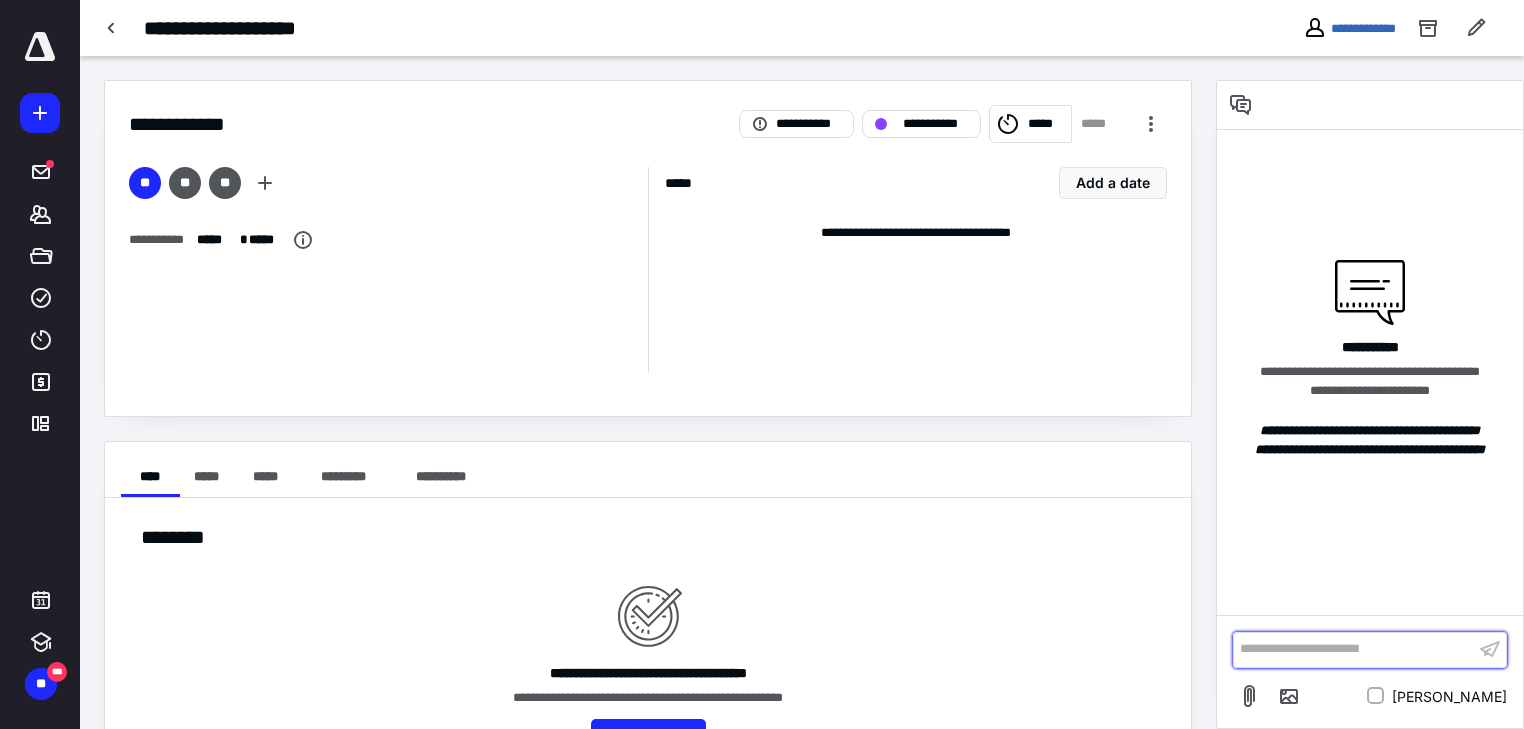click on "**********" at bounding box center [1354, 649] 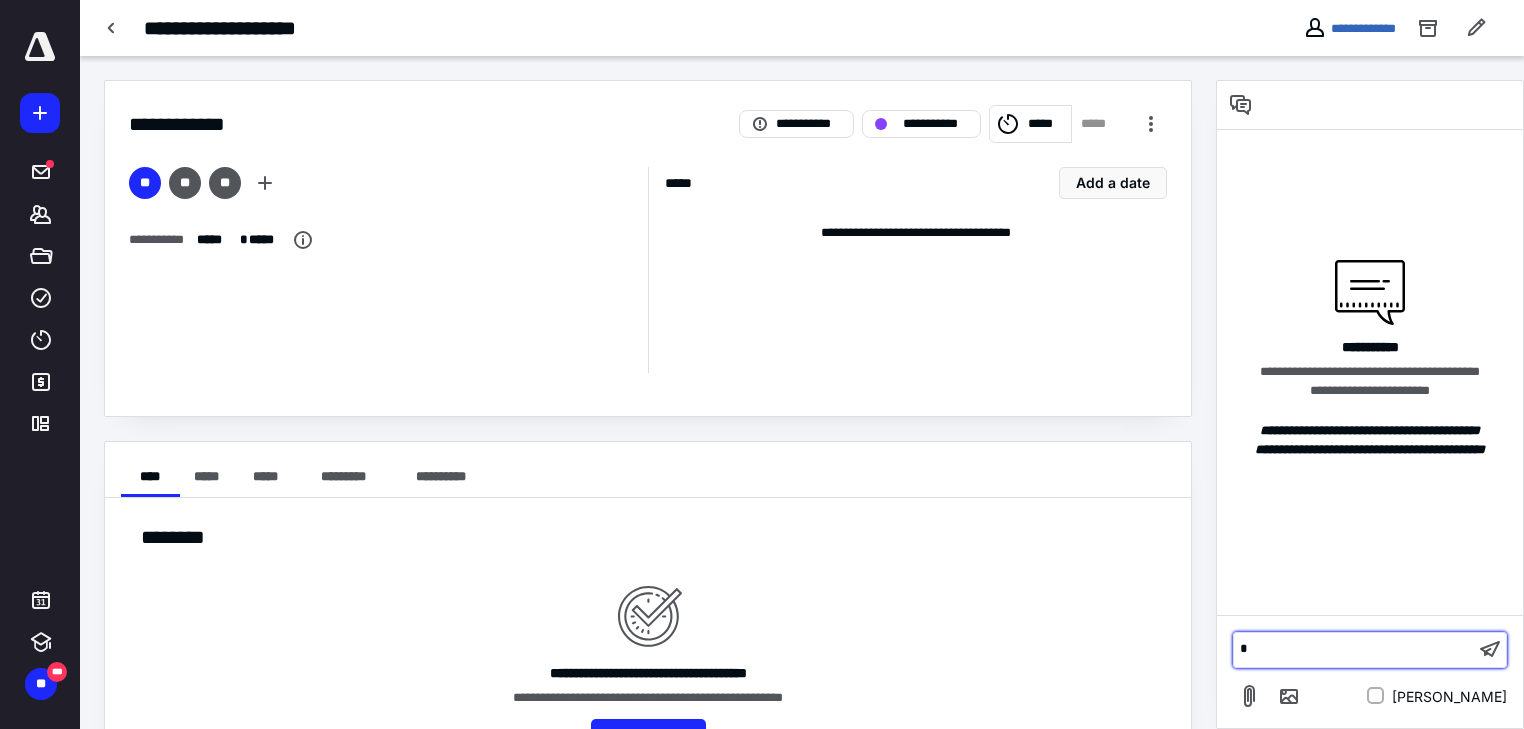 type 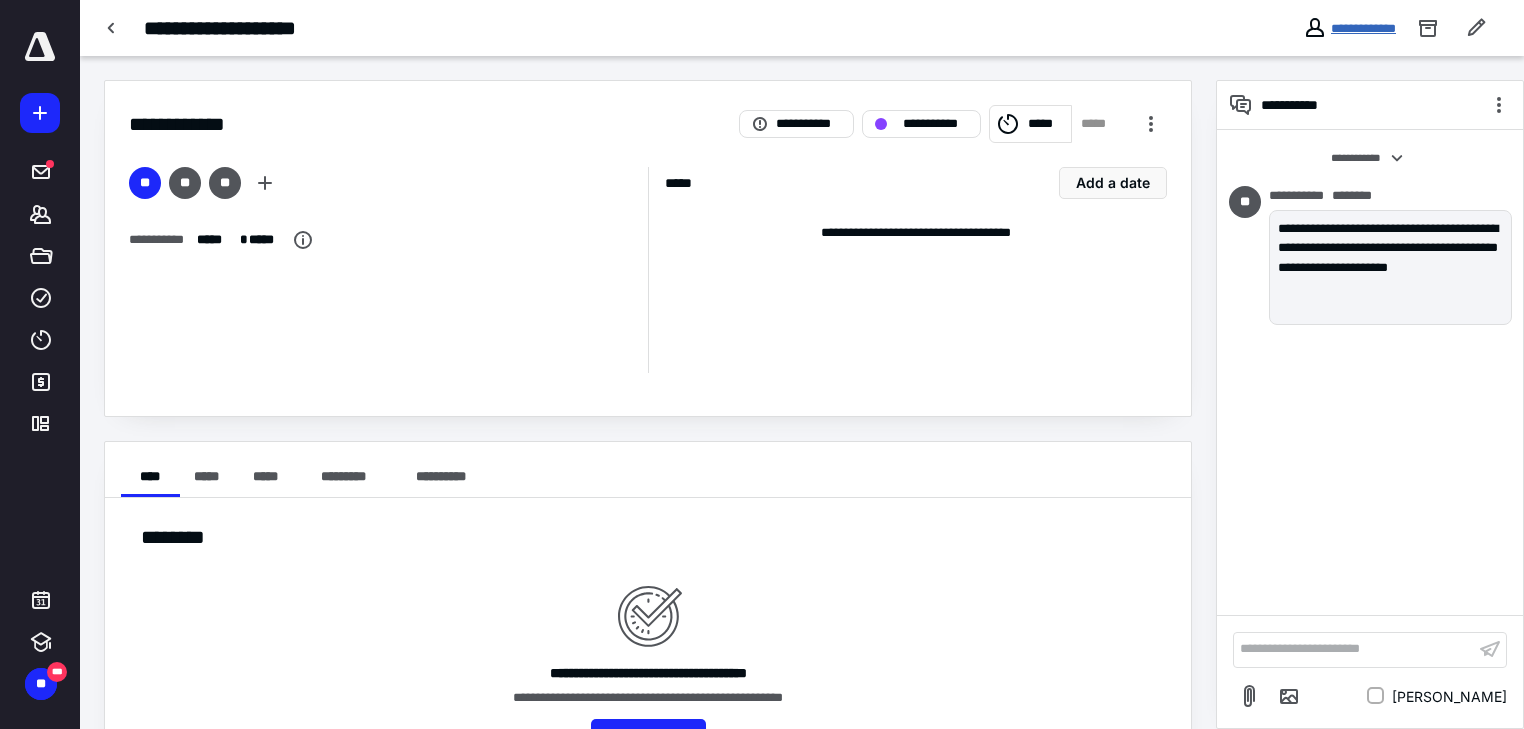 click on "**********" at bounding box center (1363, 28) 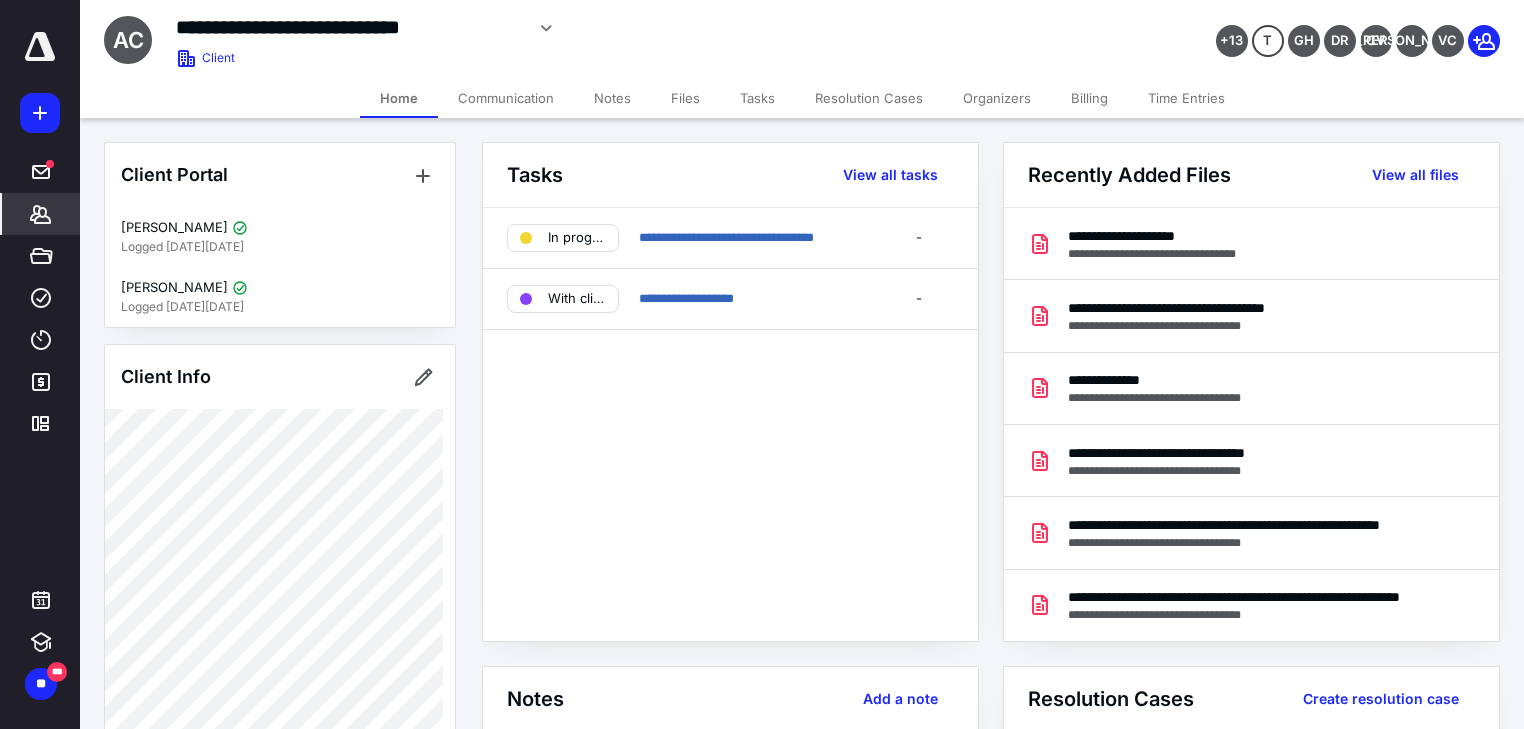 click on "**********" at bounding box center (730, 424) 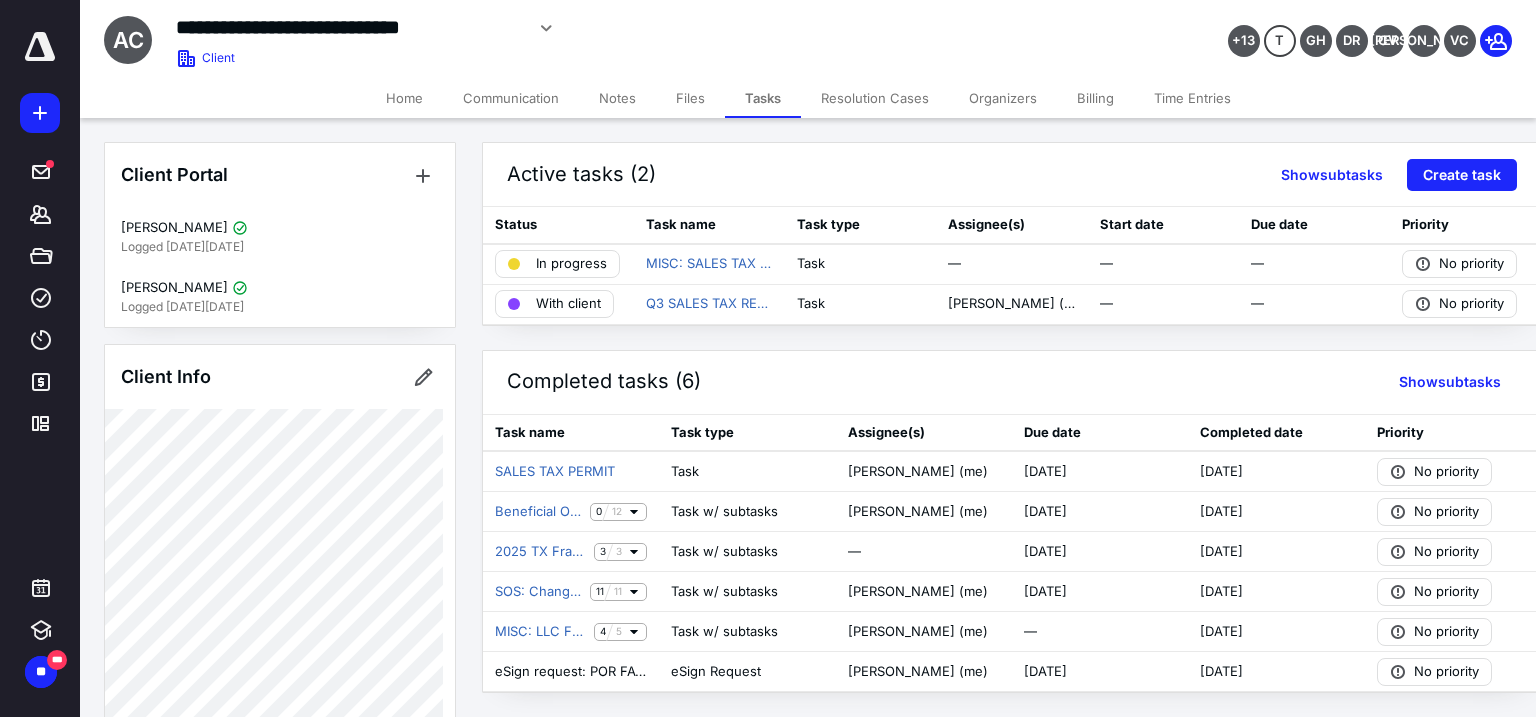 click on "Billing" at bounding box center (1095, 98) 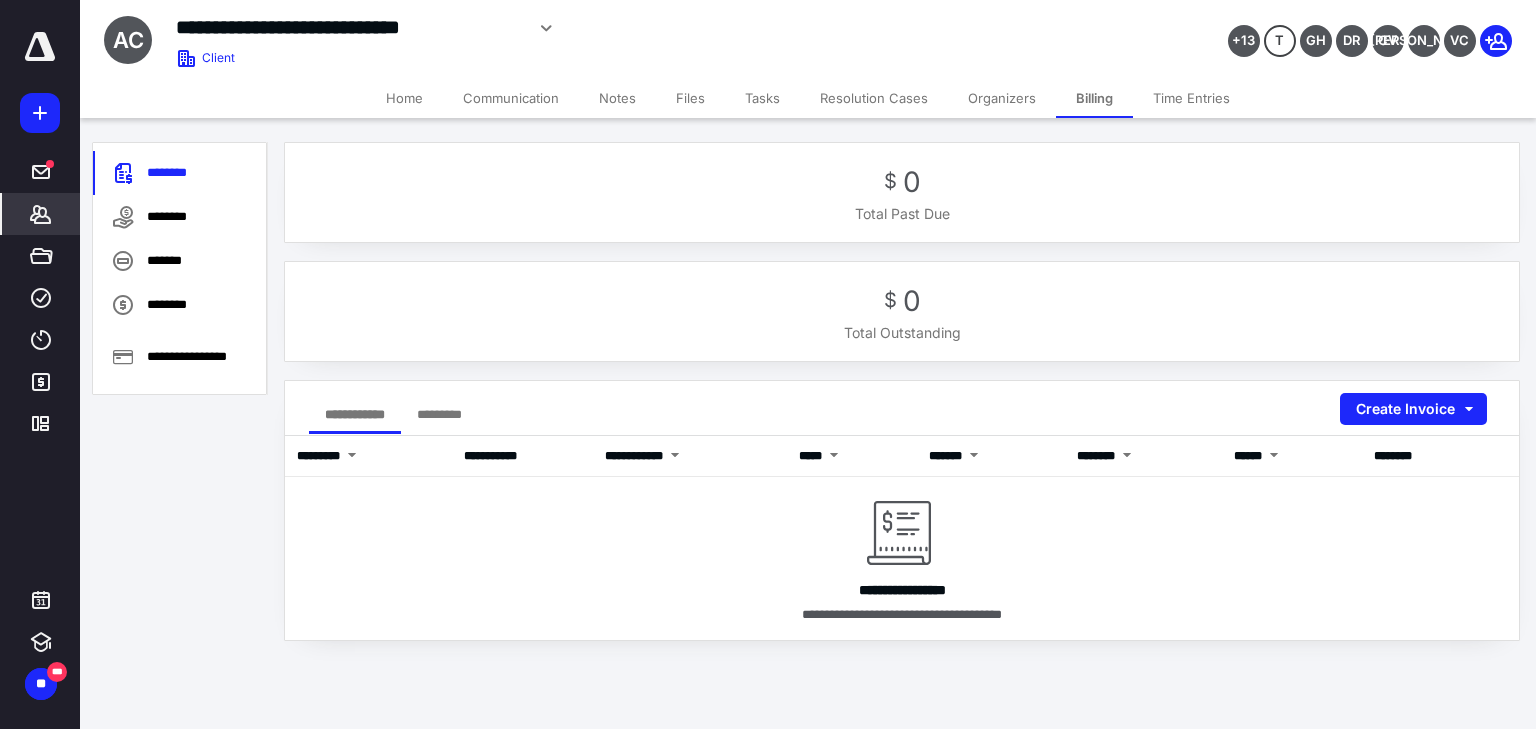 click on "**********" at bounding box center (902, 408) 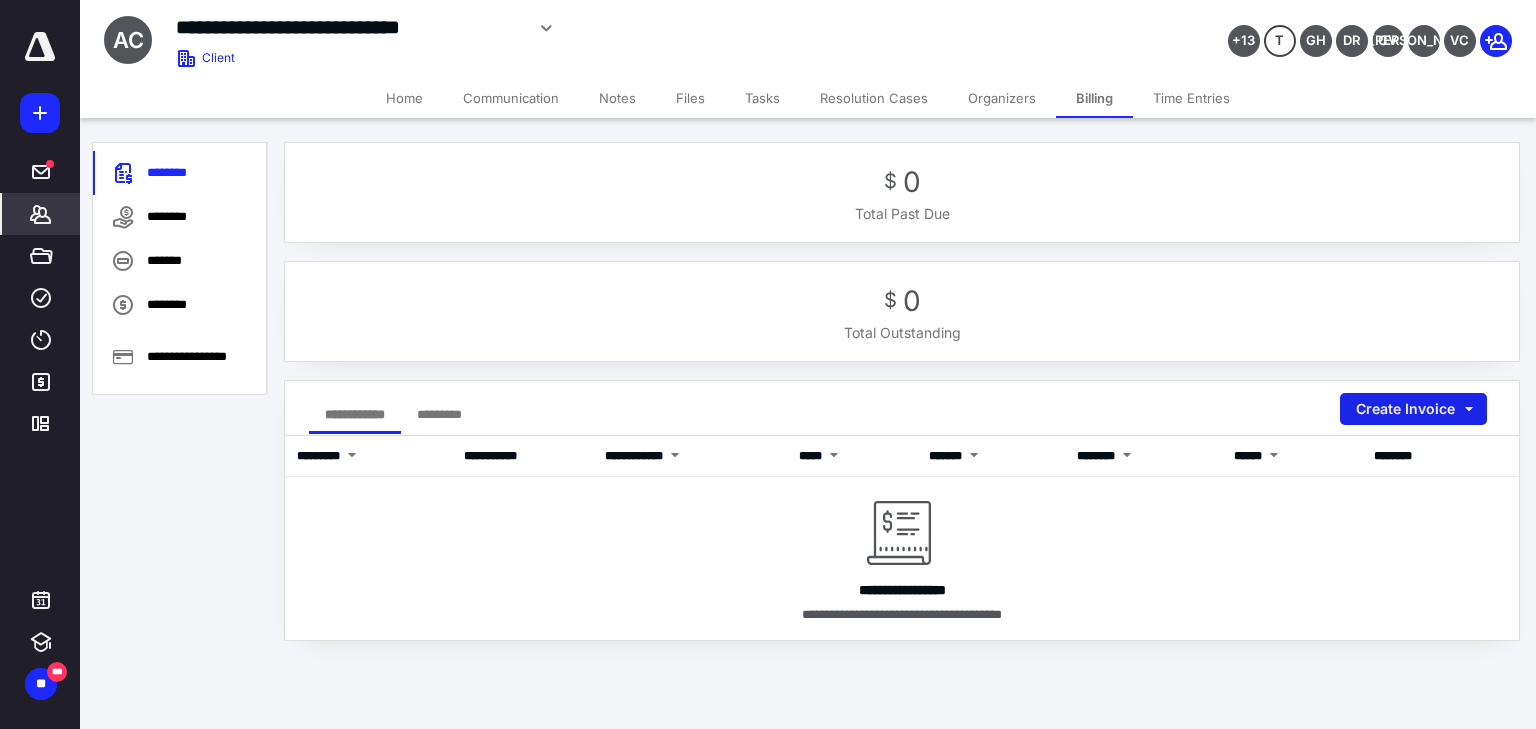 click on "Create Invoice" at bounding box center (1413, 409) 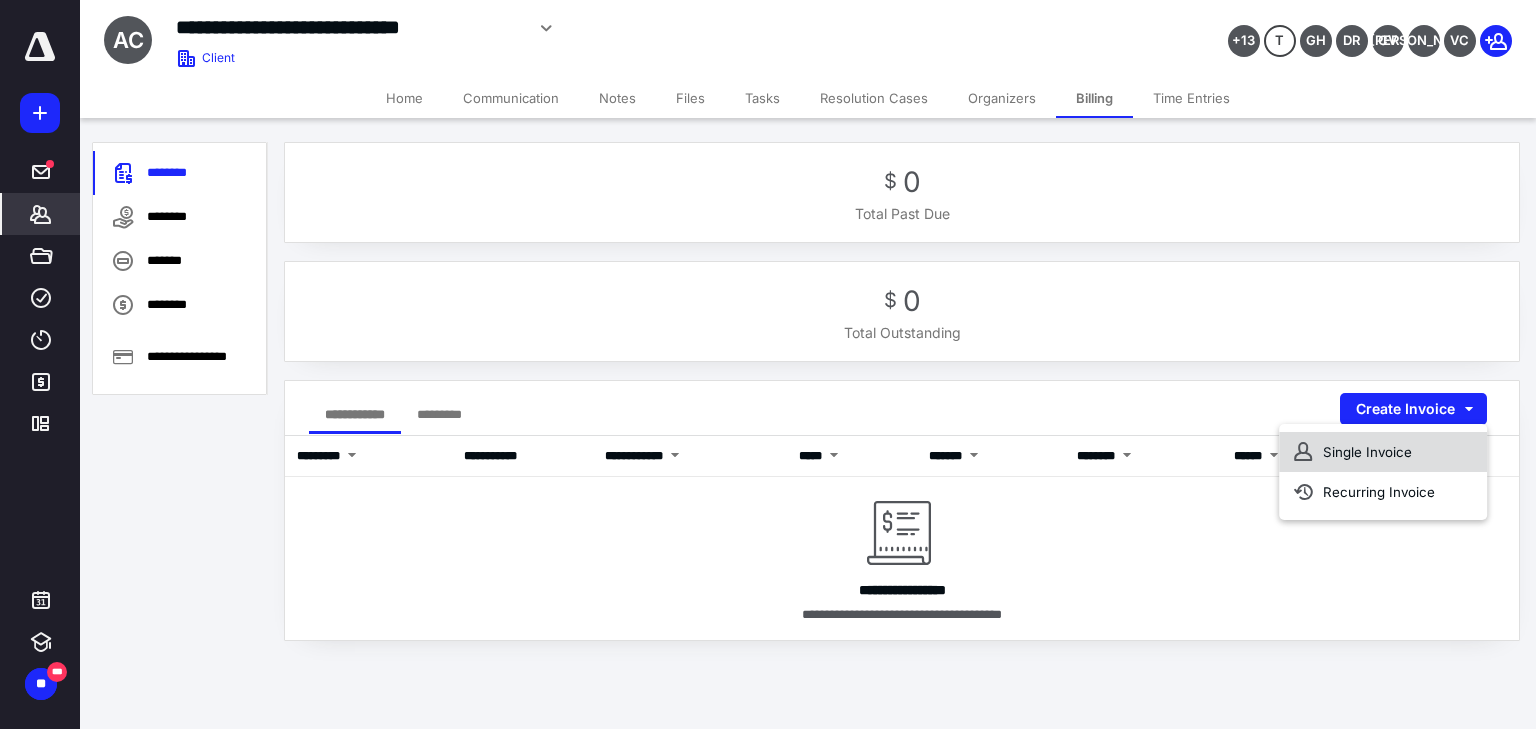 click on "Single Invoice" at bounding box center [1383, 452] 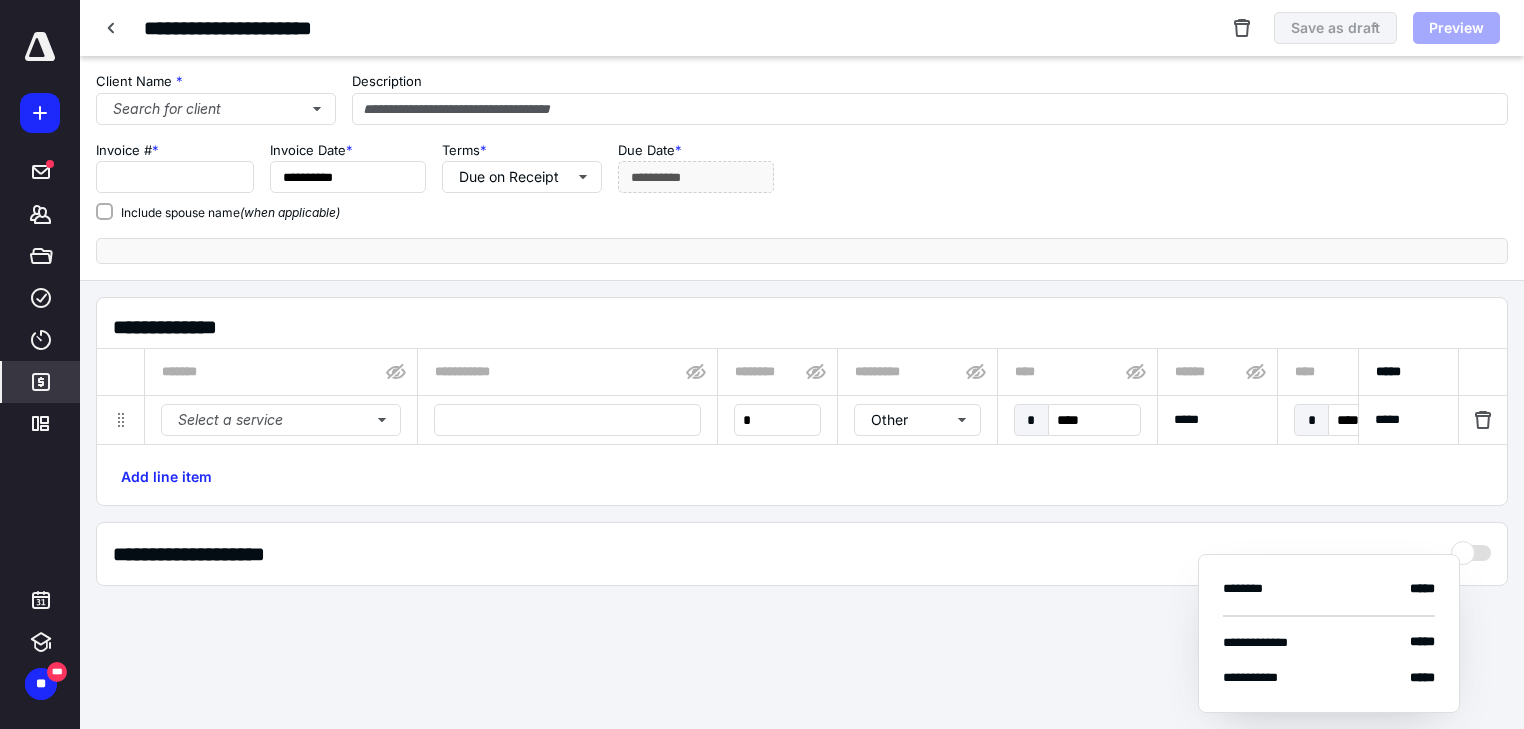 type on "****" 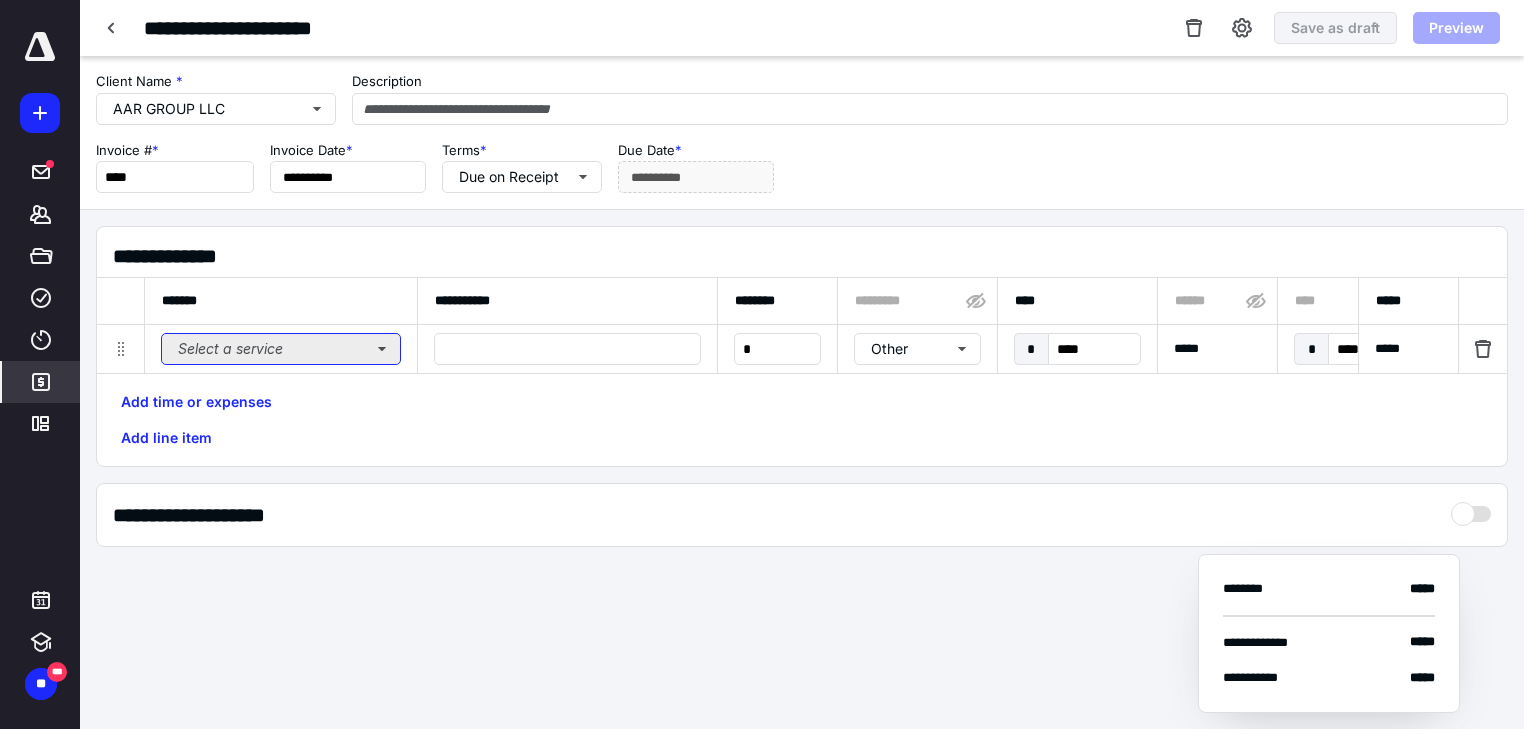click on "Select a service" at bounding box center [281, 349] 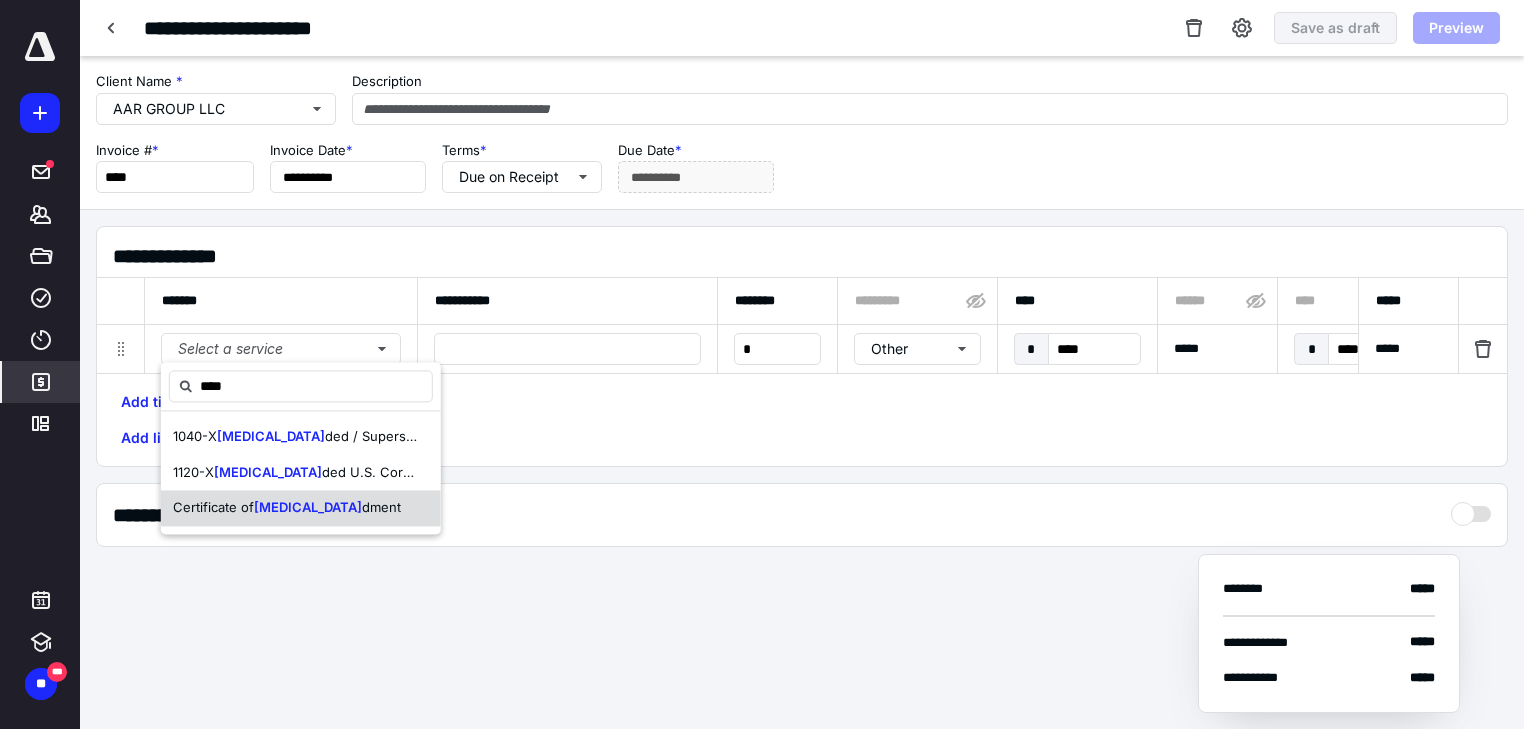 click on "dment" at bounding box center (381, 507) 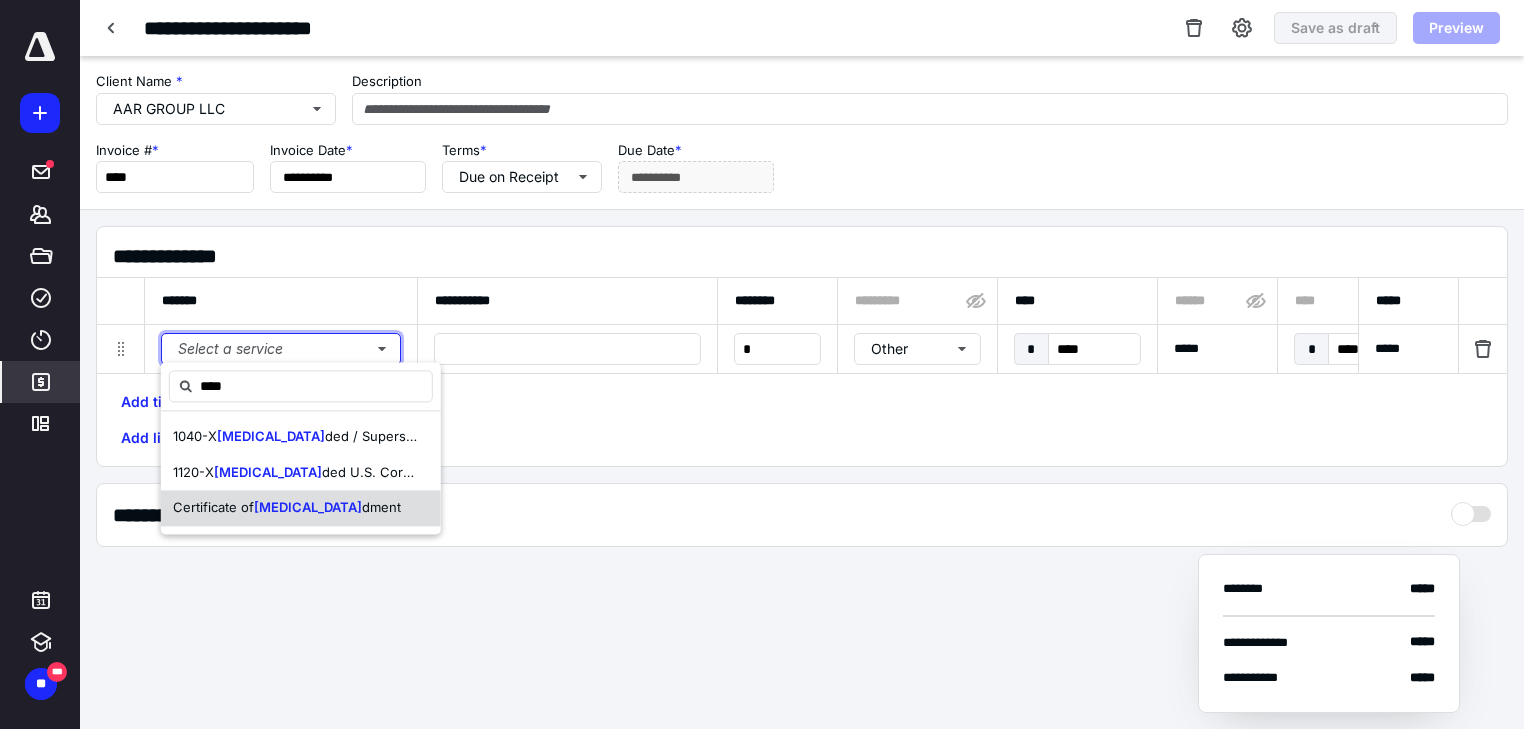 type 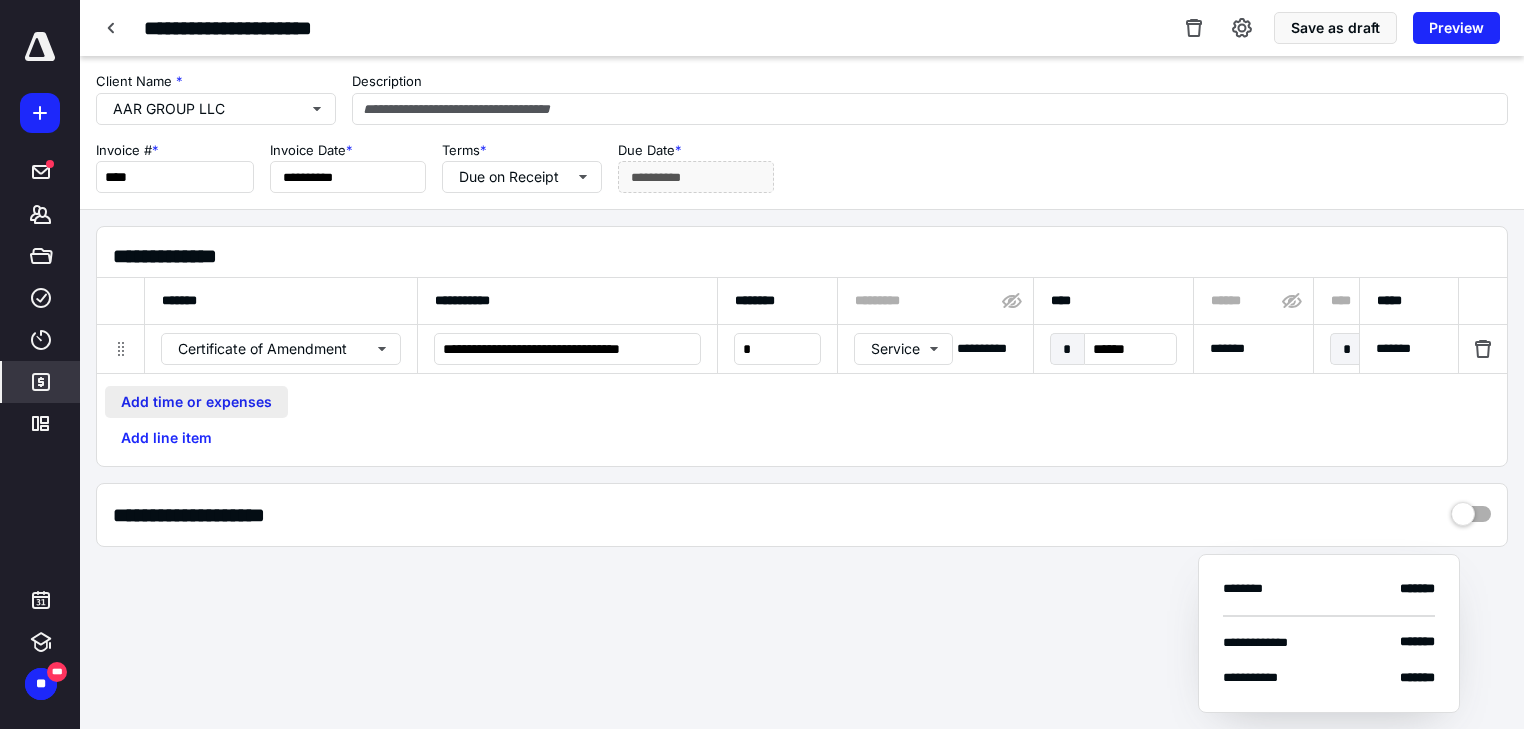 click on "Add time or expenses" at bounding box center (196, 402) 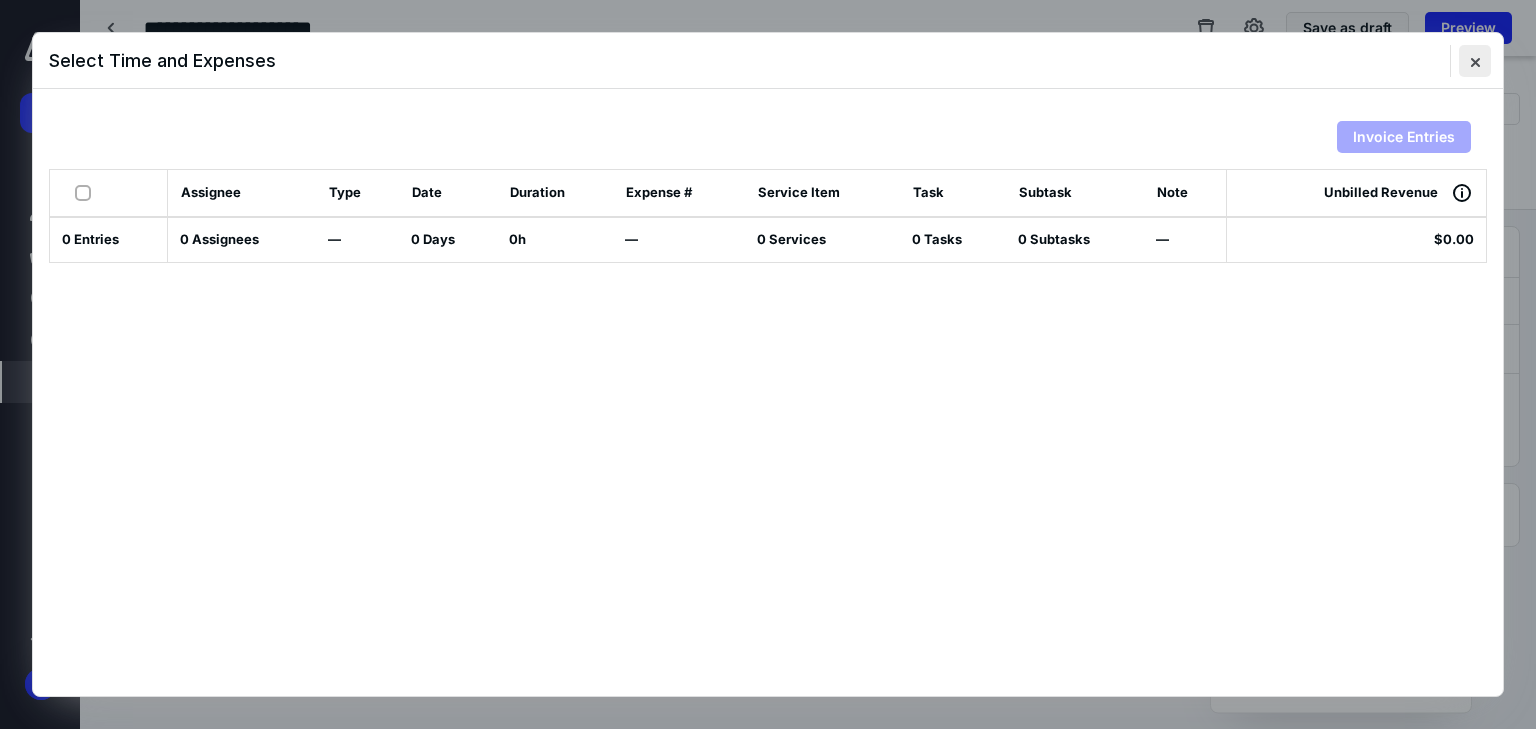 click at bounding box center [1475, 61] 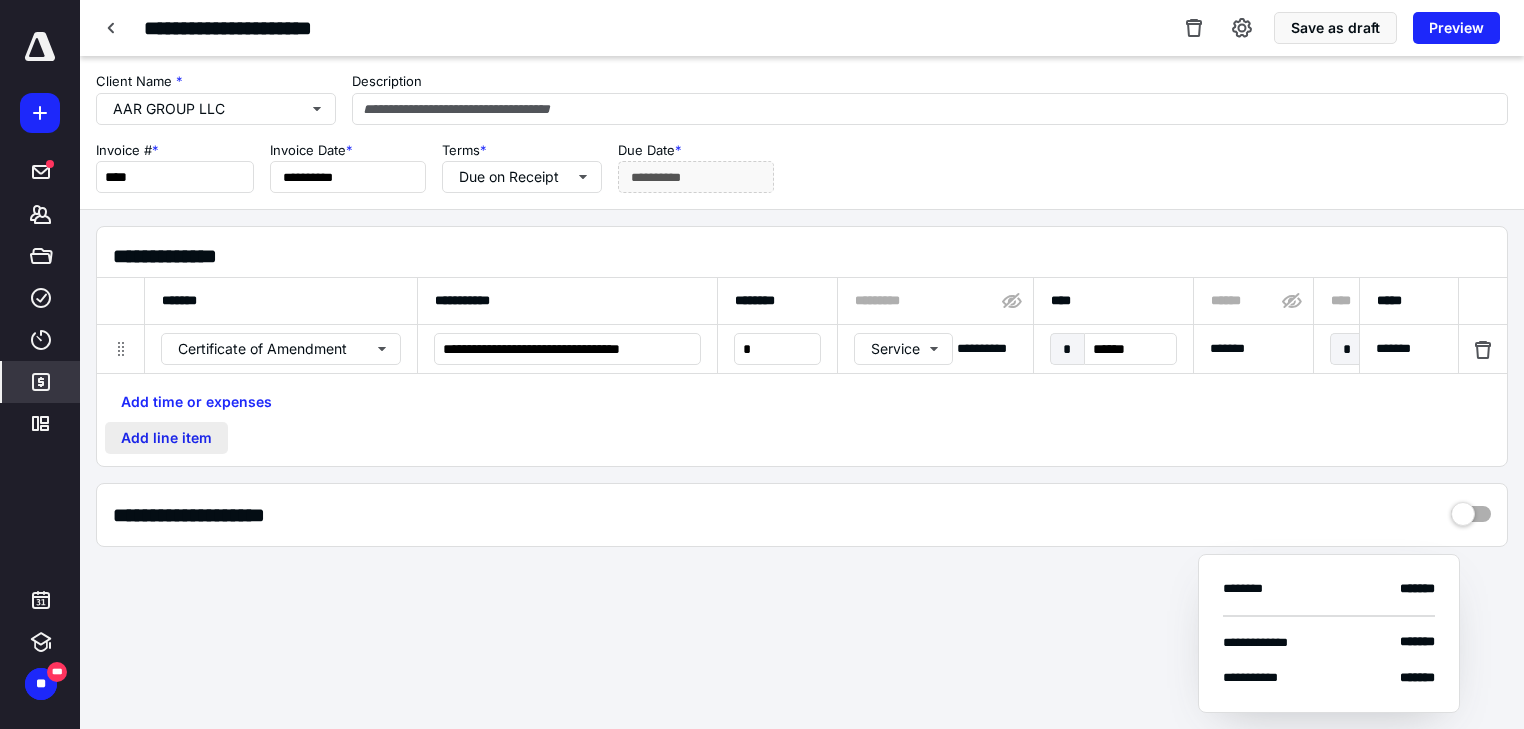 click on "Add line item" at bounding box center [166, 438] 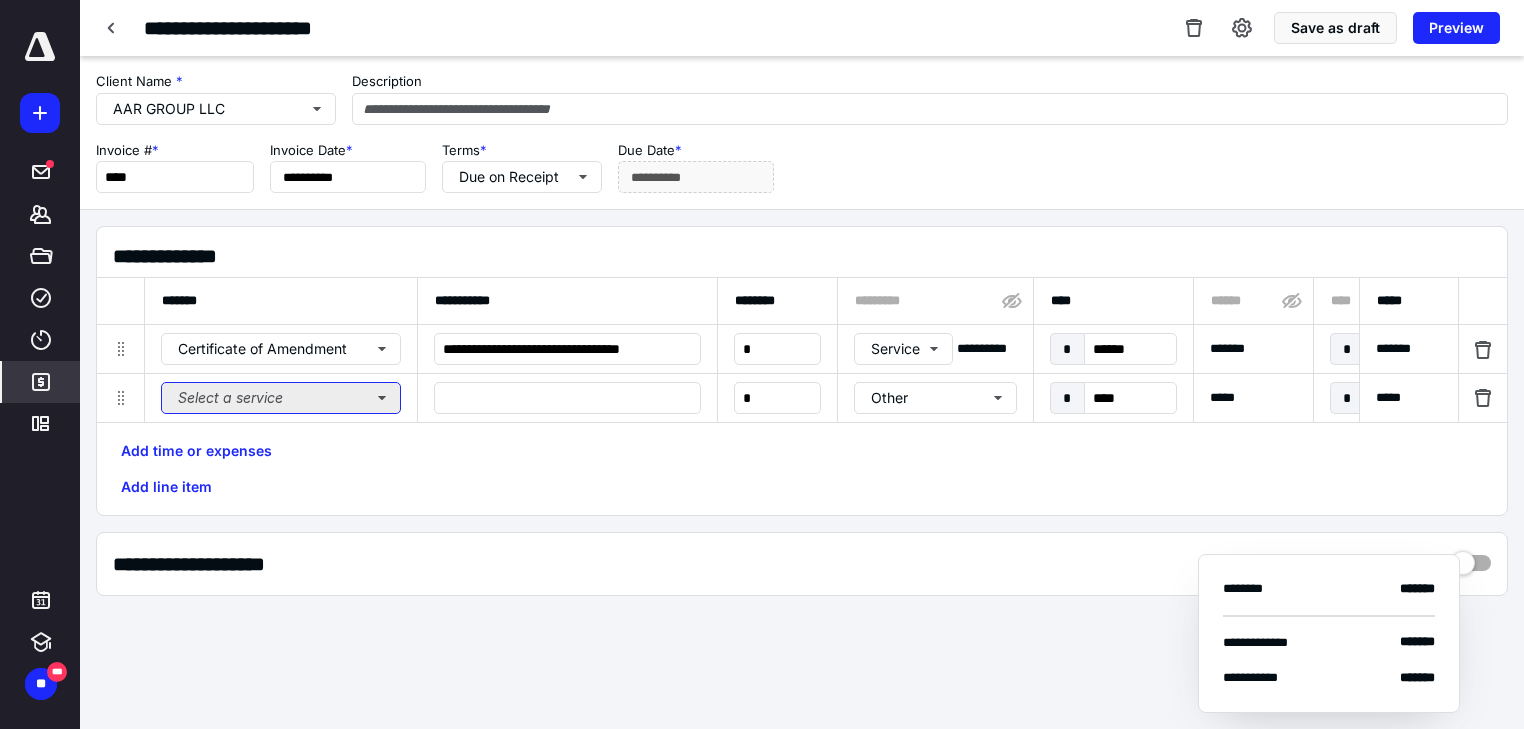 click on "Select a service" at bounding box center [281, 398] 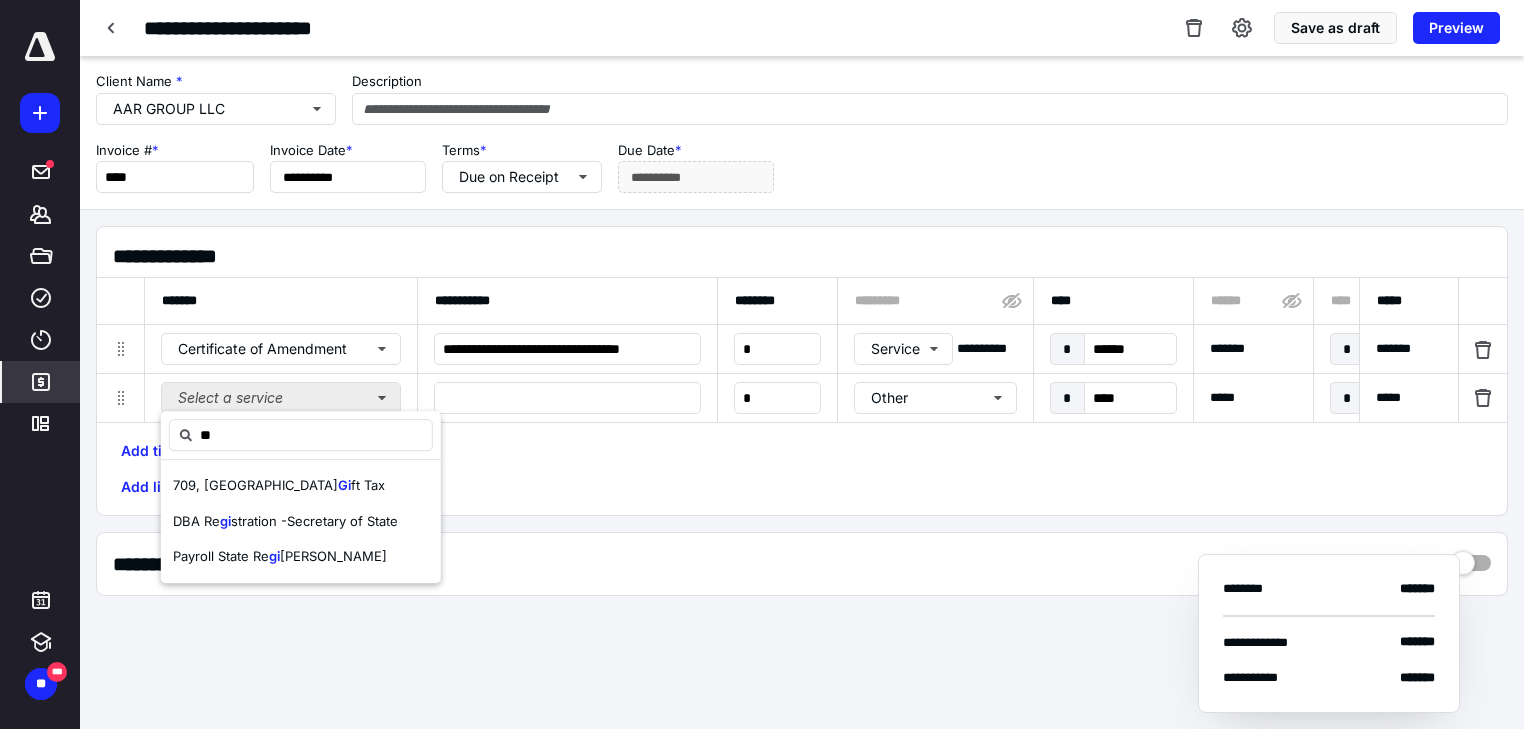 type on "*" 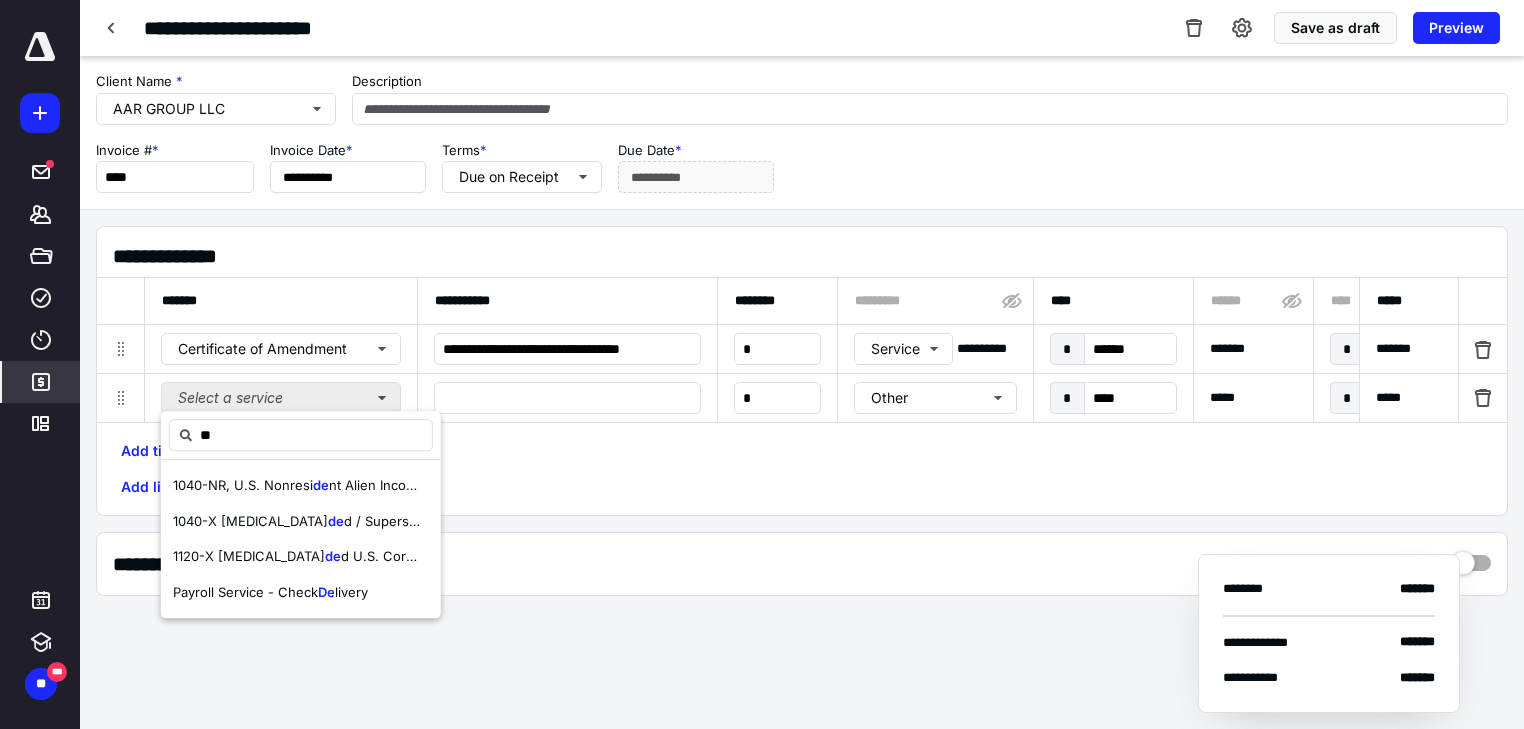 type on "*" 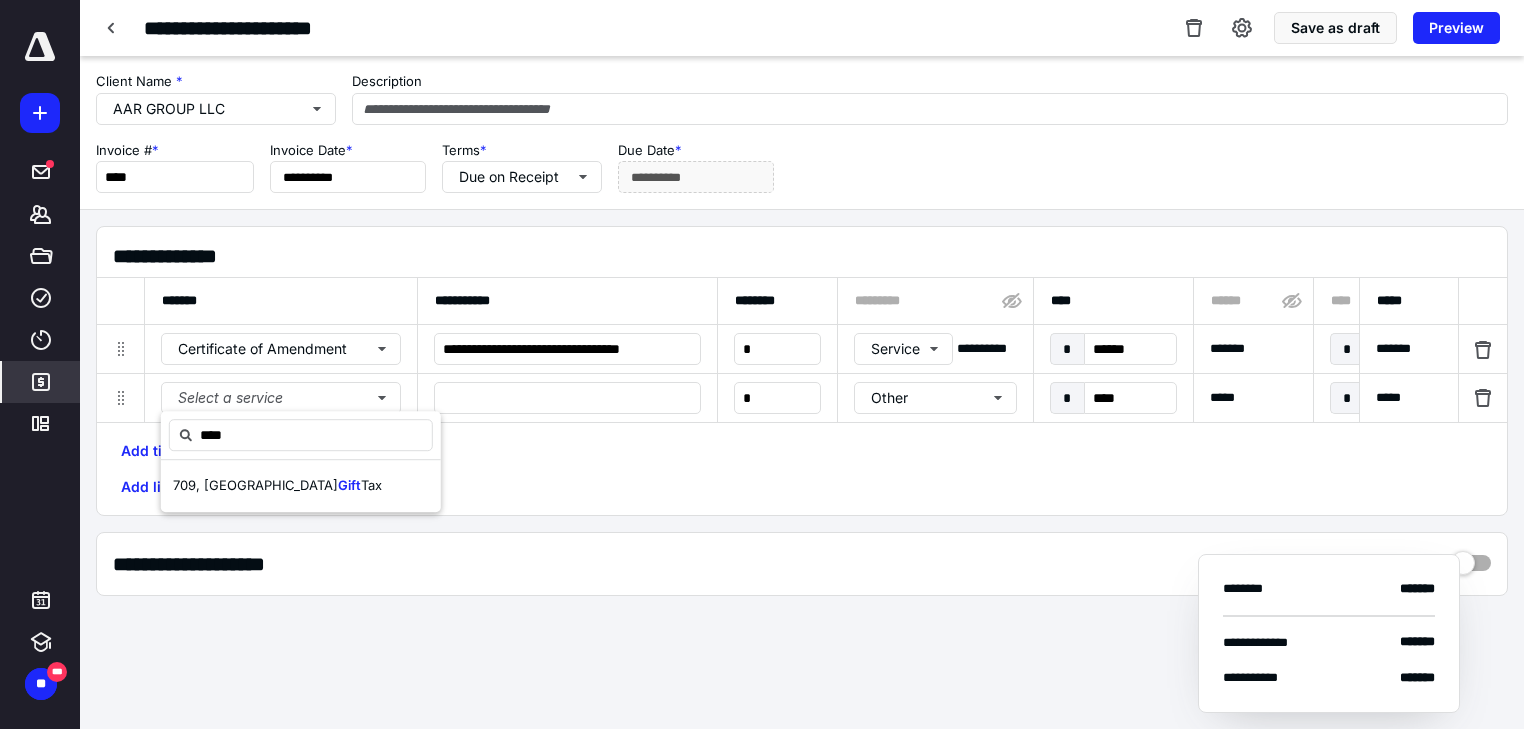 type on "****" 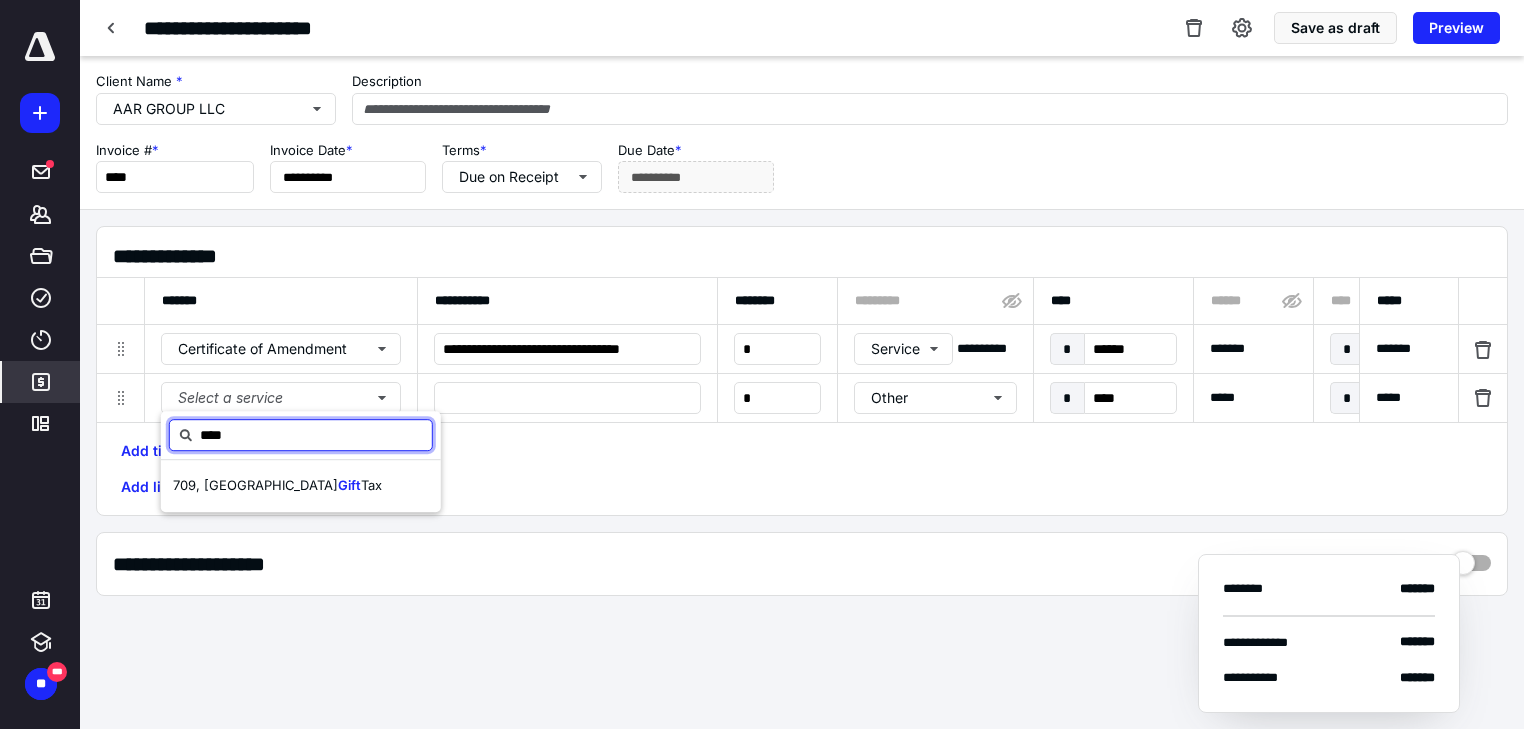 drag, startPoint x: 278, startPoint y: 447, endPoint x: 139, endPoint y: 419, distance: 141.7921 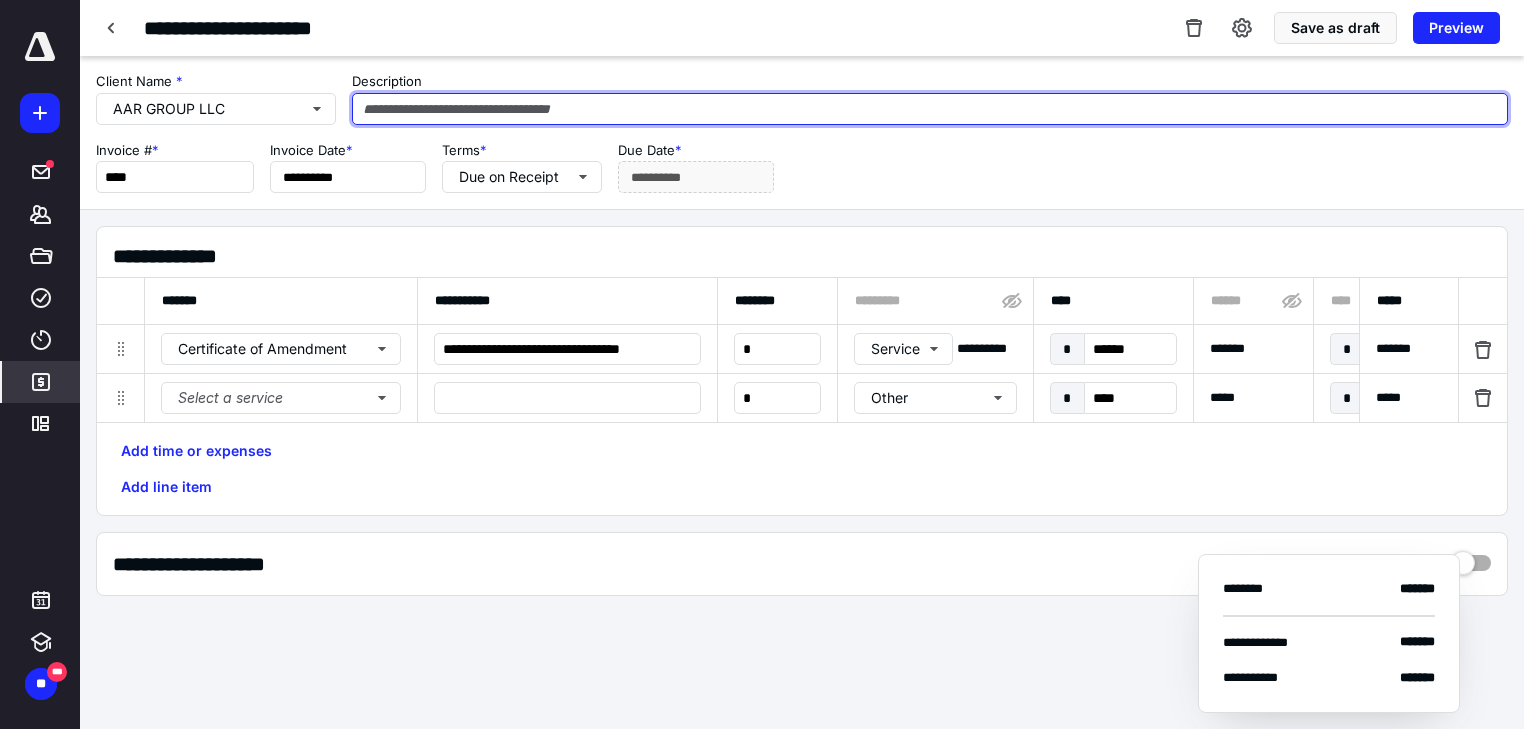 click at bounding box center (930, 109) 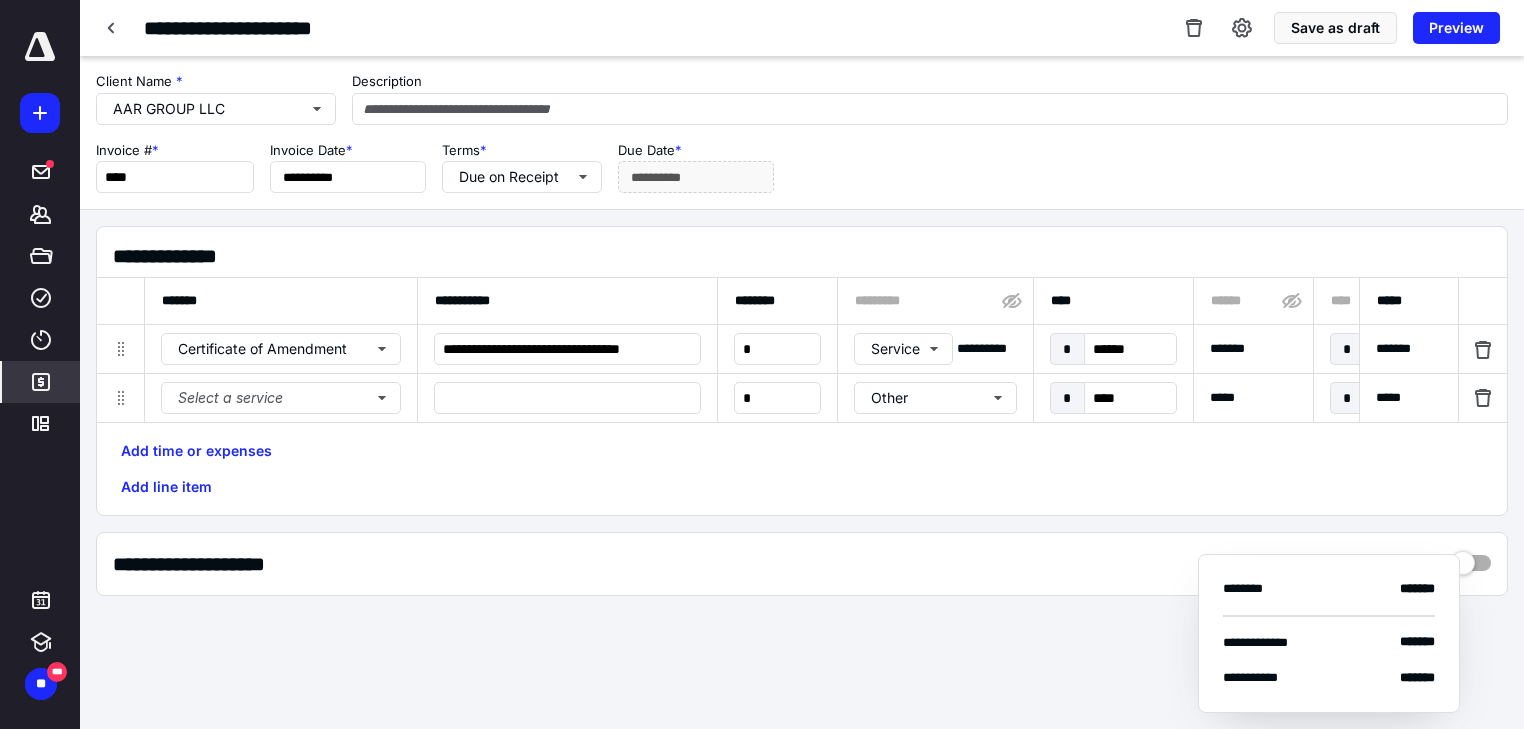 click on "Add time or expenses Add line item" at bounding box center [802, 469] 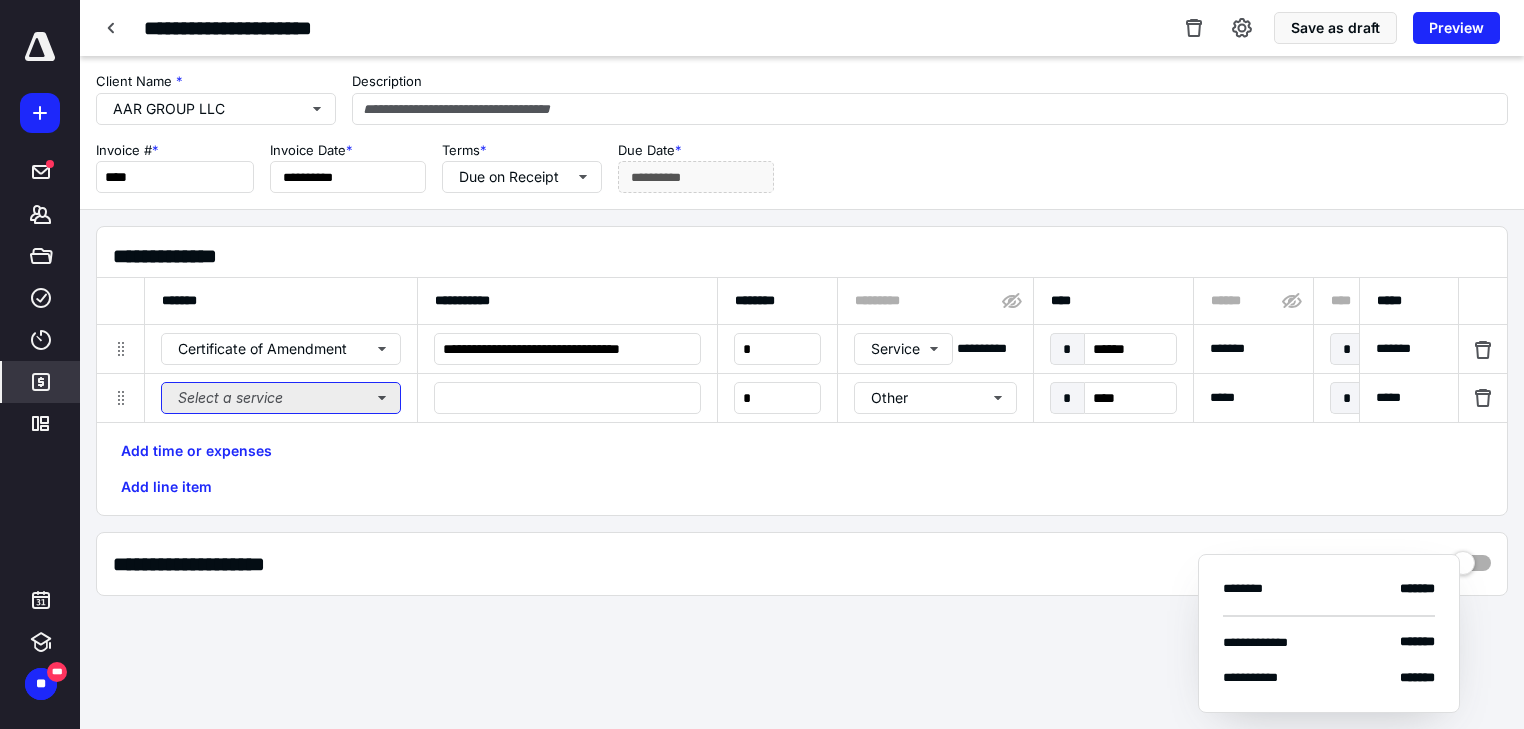 click on "Select a service" at bounding box center (281, 398) 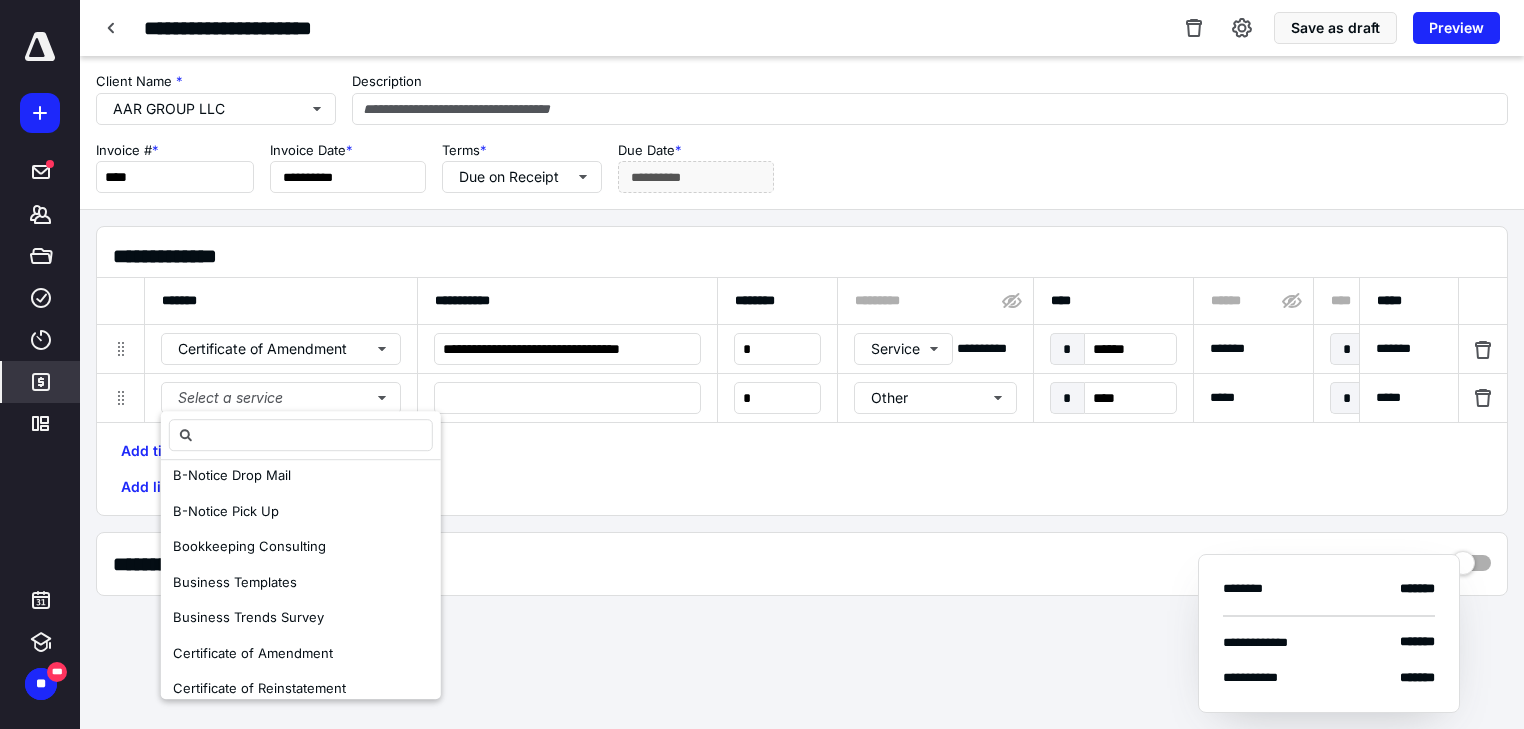 scroll, scrollTop: 640, scrollLeft: 0, axis: vertical 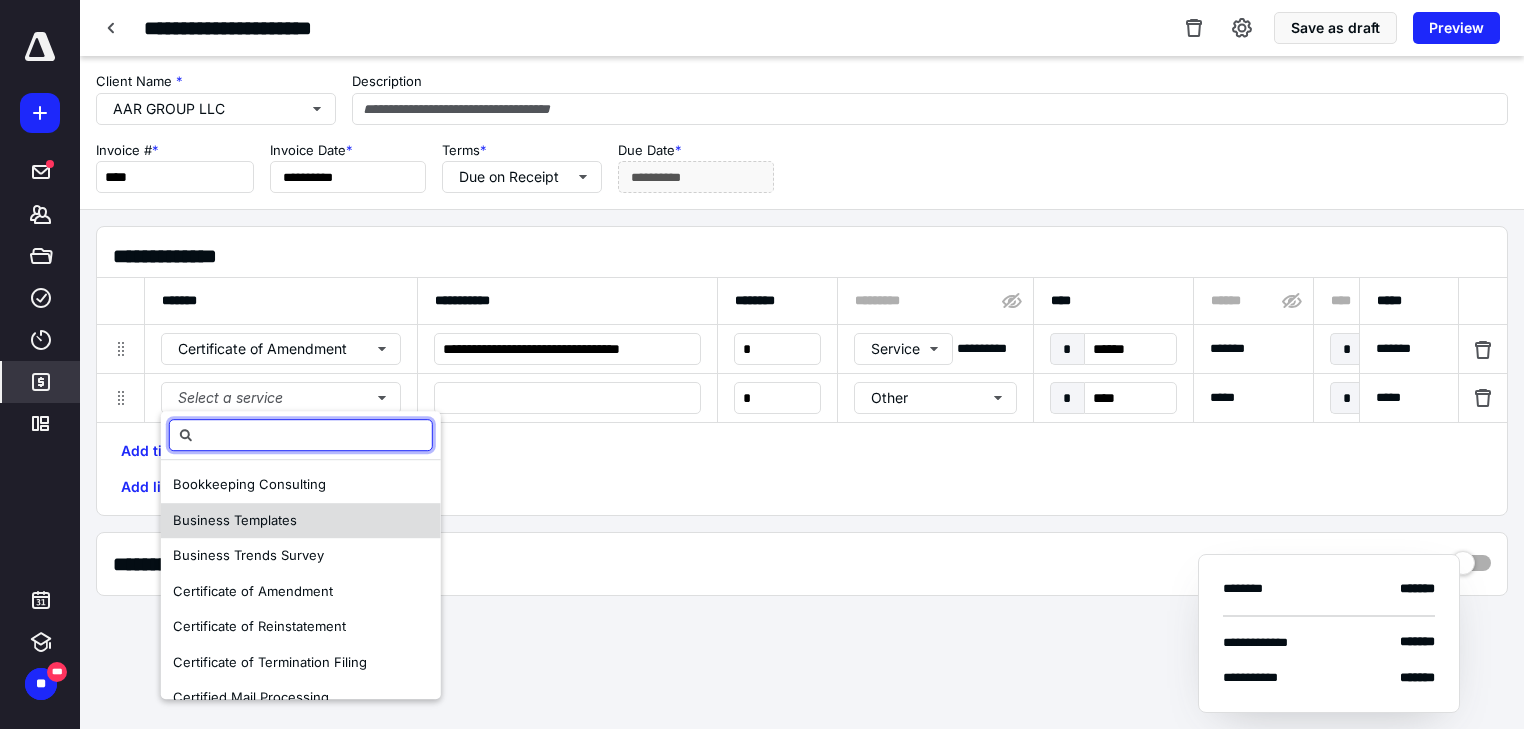 click on "Business Templates" at bounding box center [301, 521] 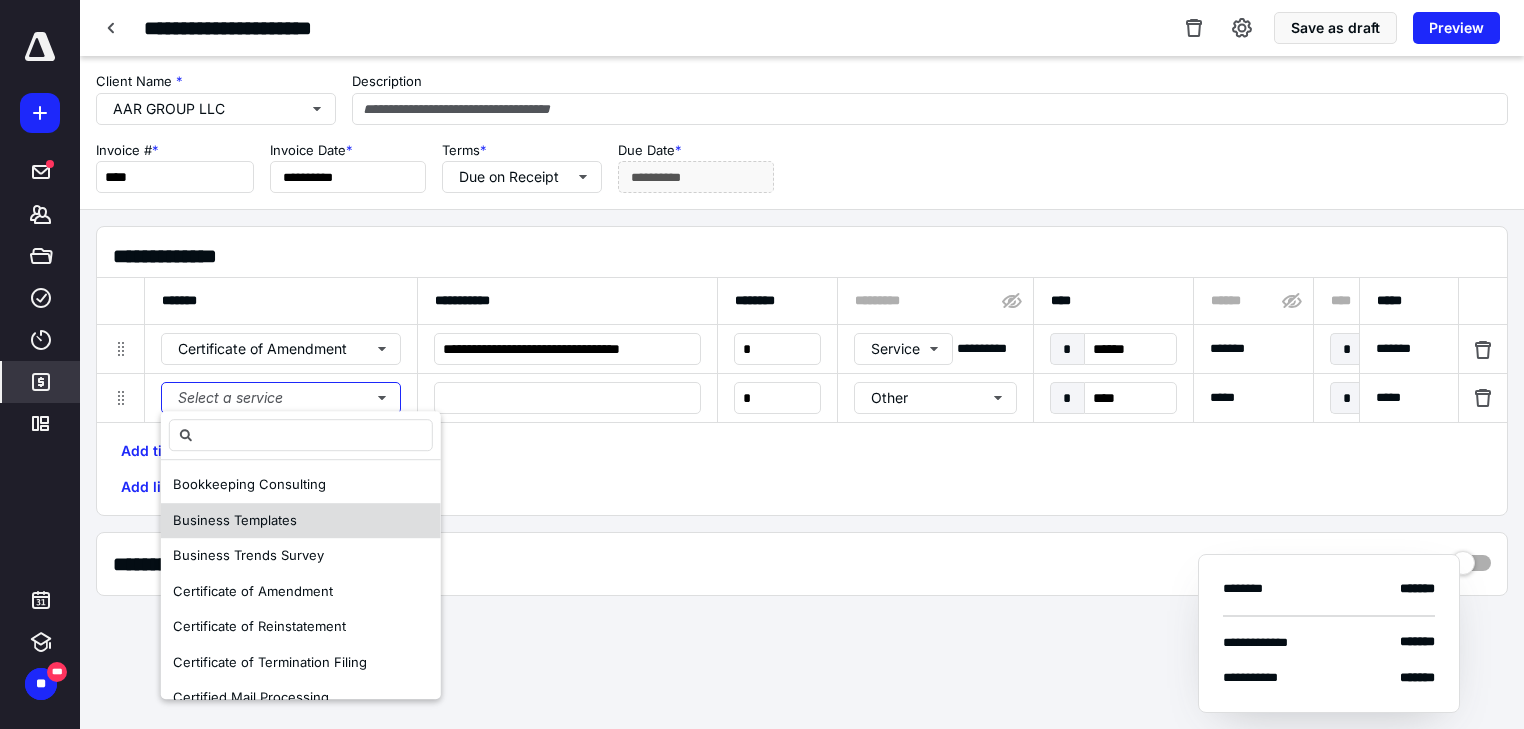scroll, scrollTop: 0, scrollLeft: 0, axis: both 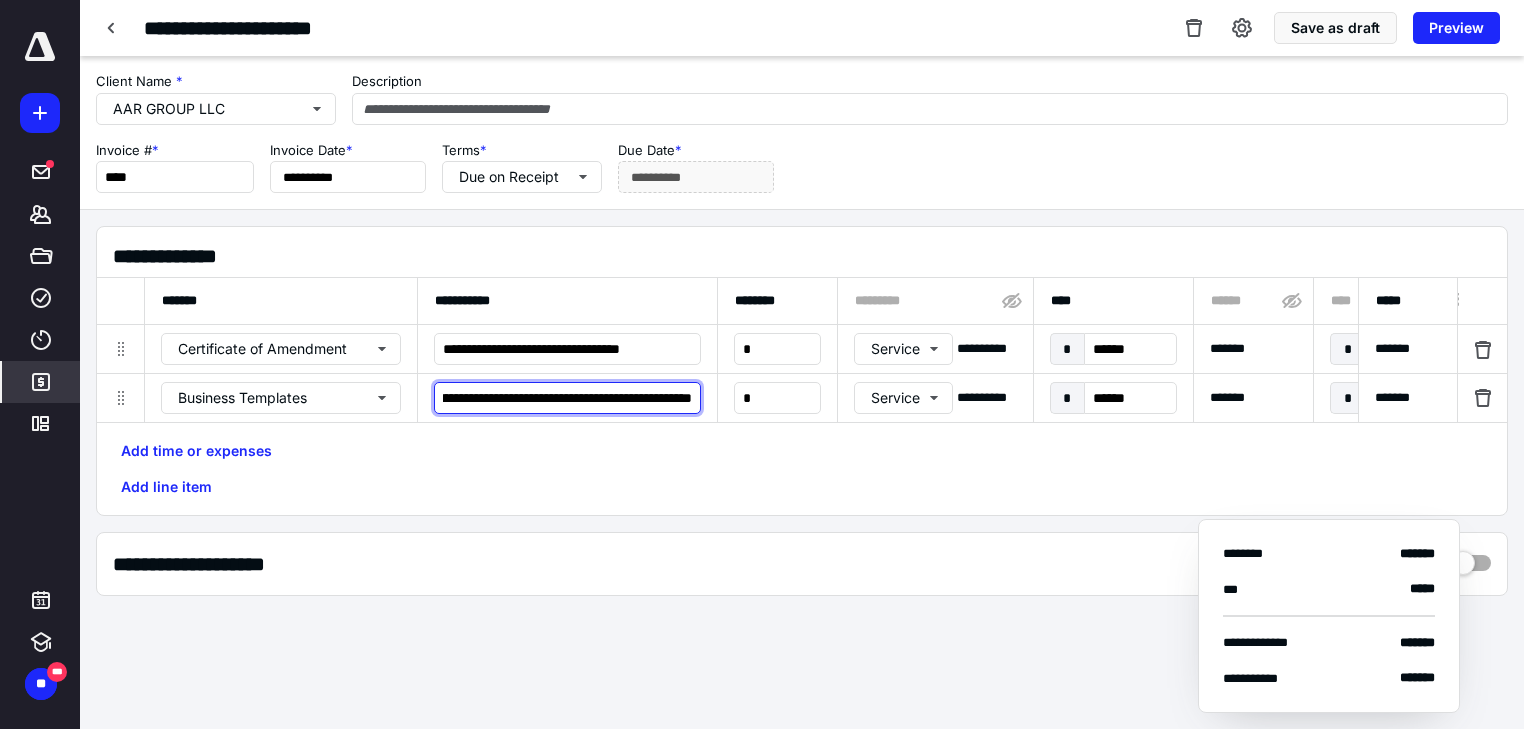 drag, startPoint x: 576, startPoint y: 399, endPoint x: 729, endPoint y: 398, distance: 153.00327 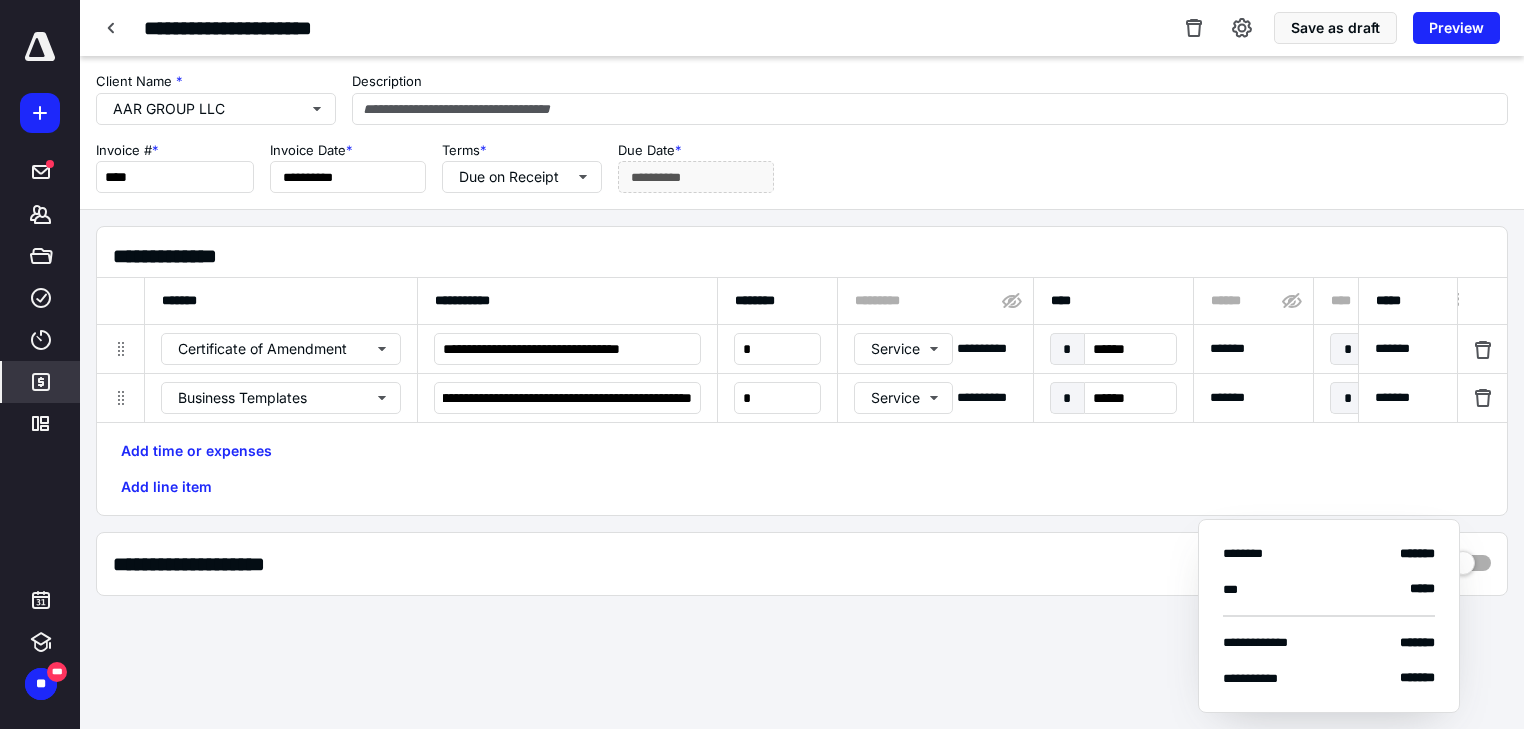 click on "Add time or expenses Add line item" at bounding box center [802, 469] 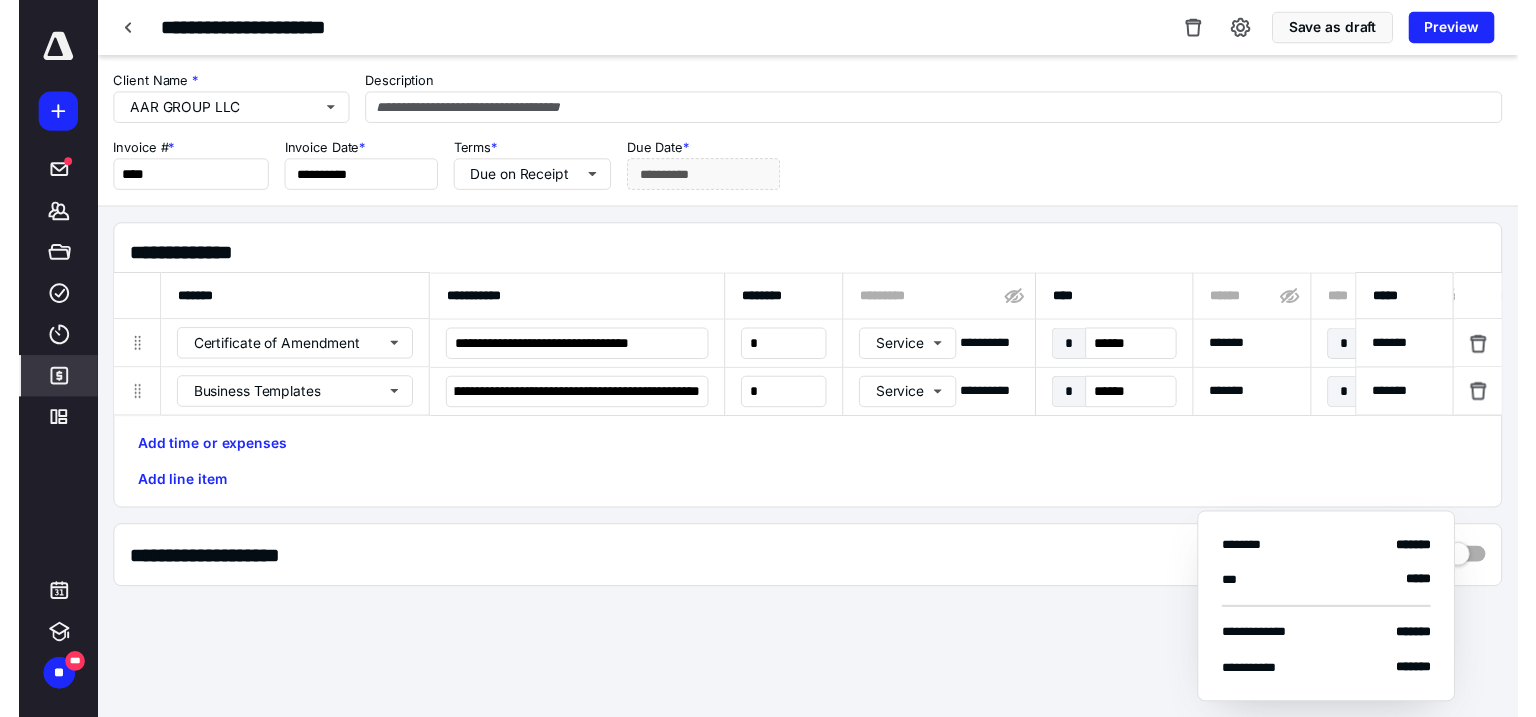 scroll, scrollTop: 0, scrollLeft: 0, axis: both 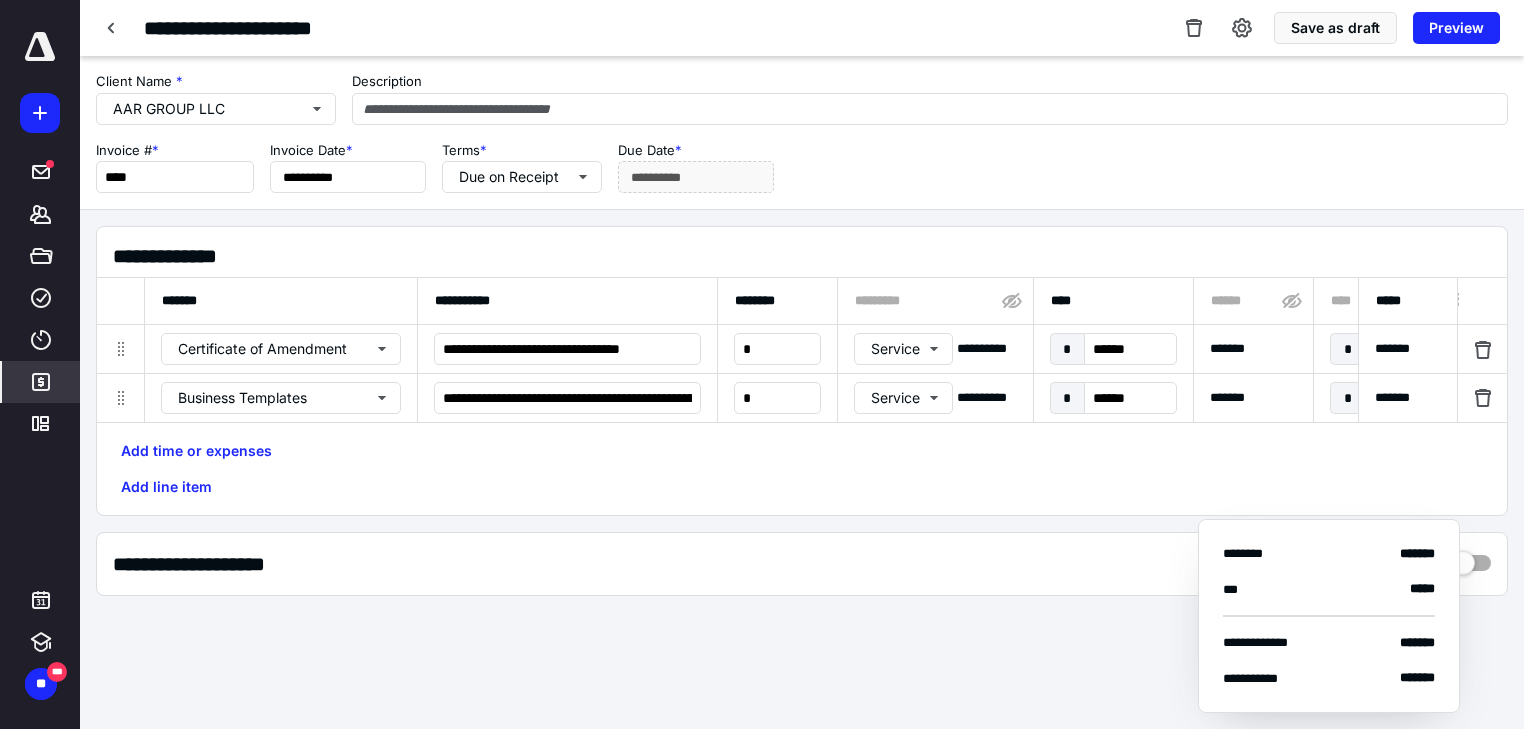 click on "Add time or expenses Add line item" at bounding box center [802, 469] 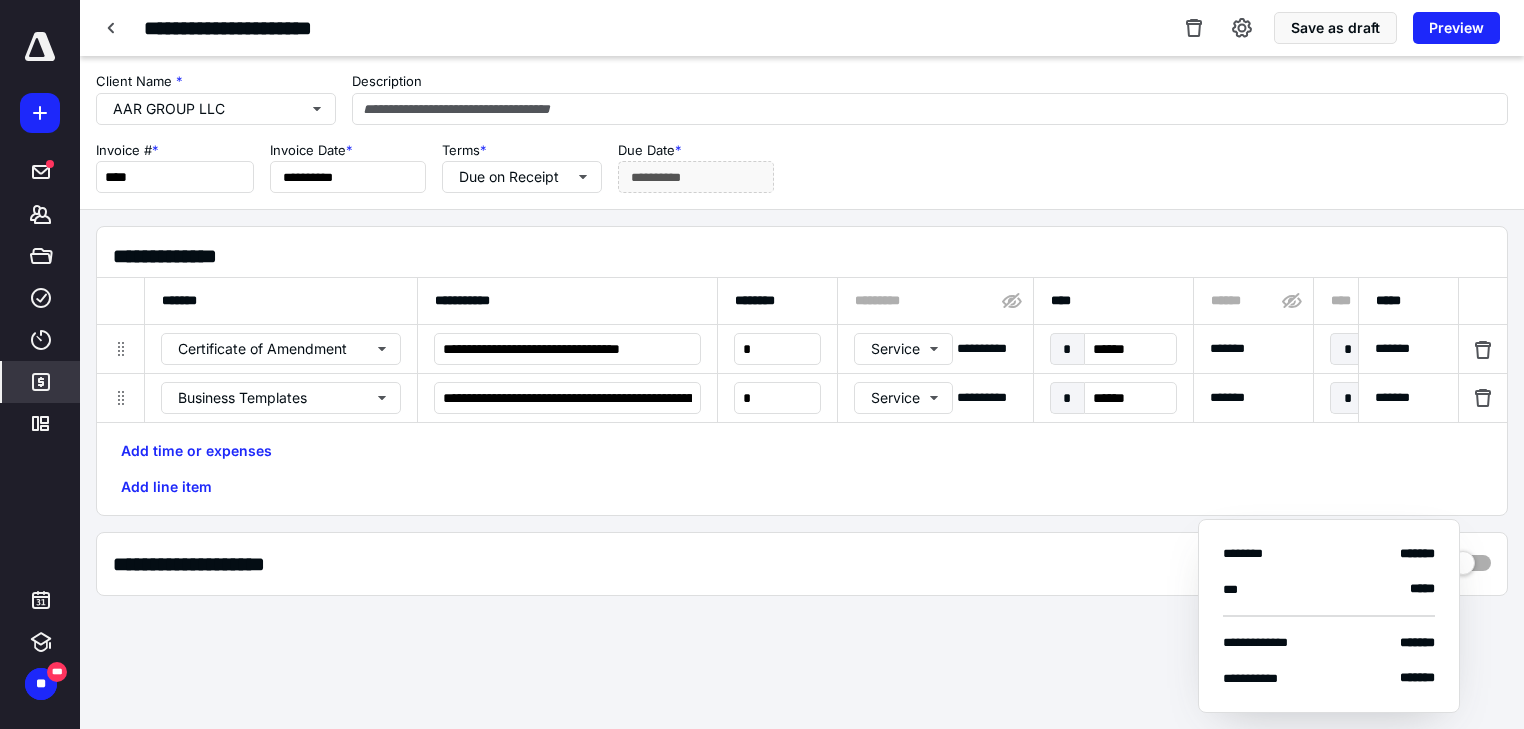 click on "**********" at bounding box center [802, 371] 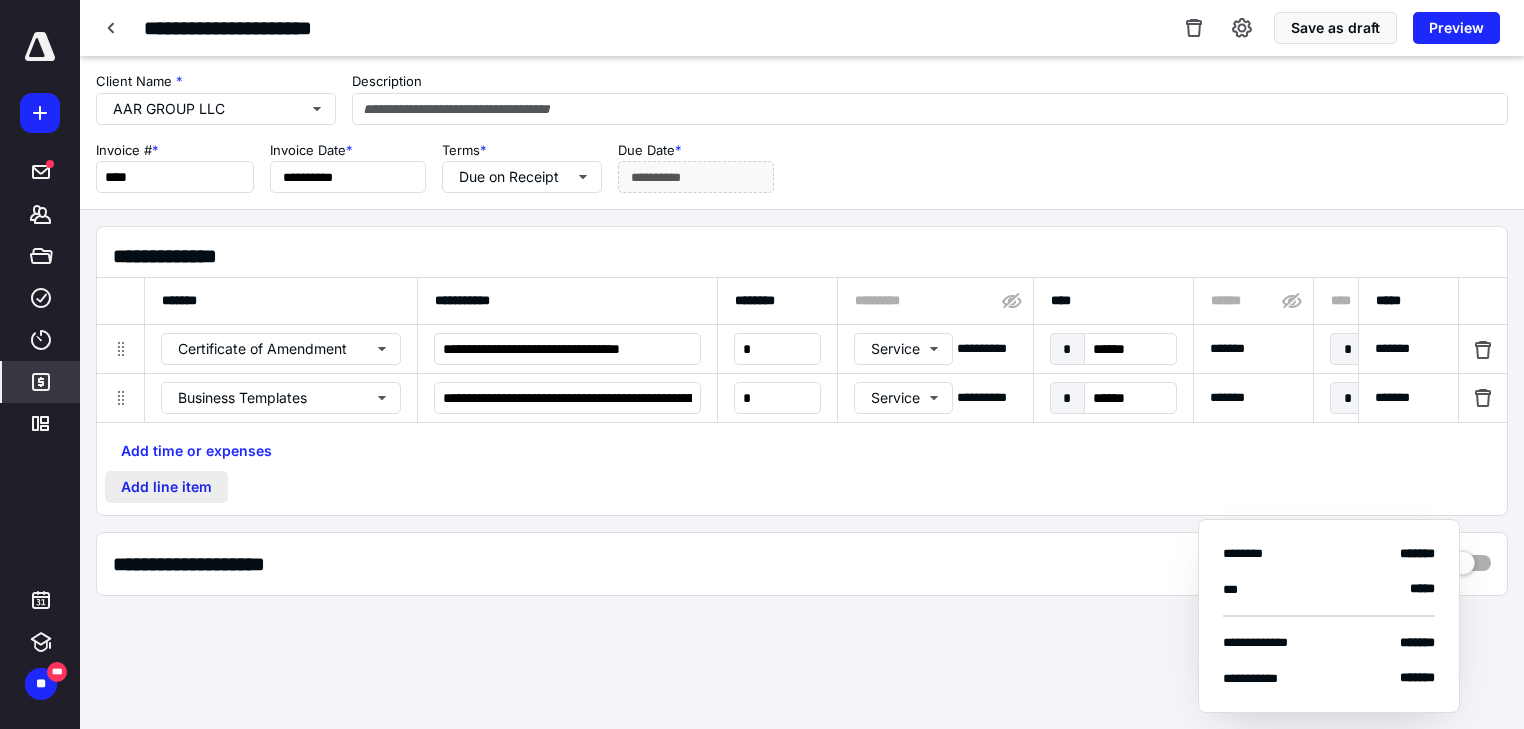click on "Add line item" at bounding box center [166, 487] 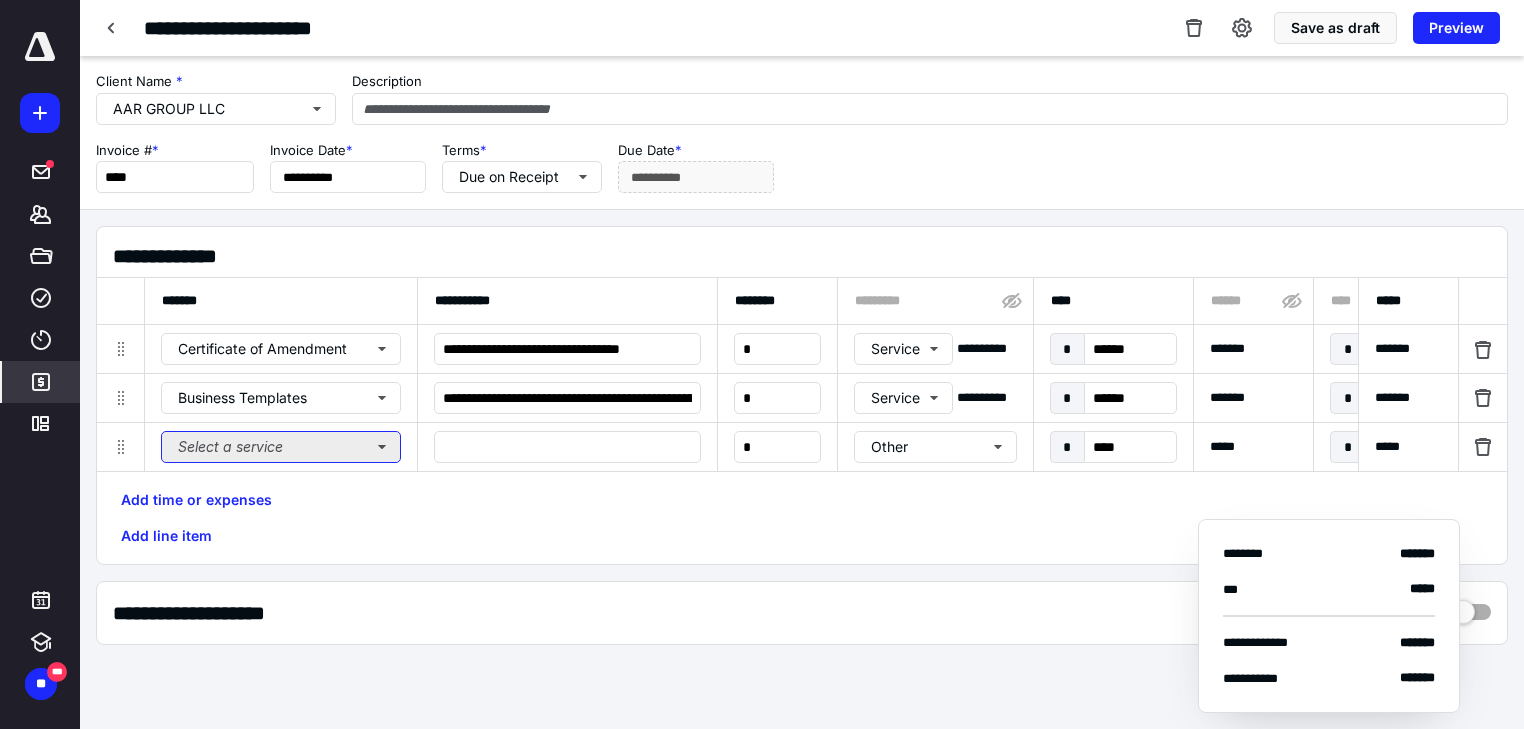 click on "Select a service" at bounding box center [281, 447] 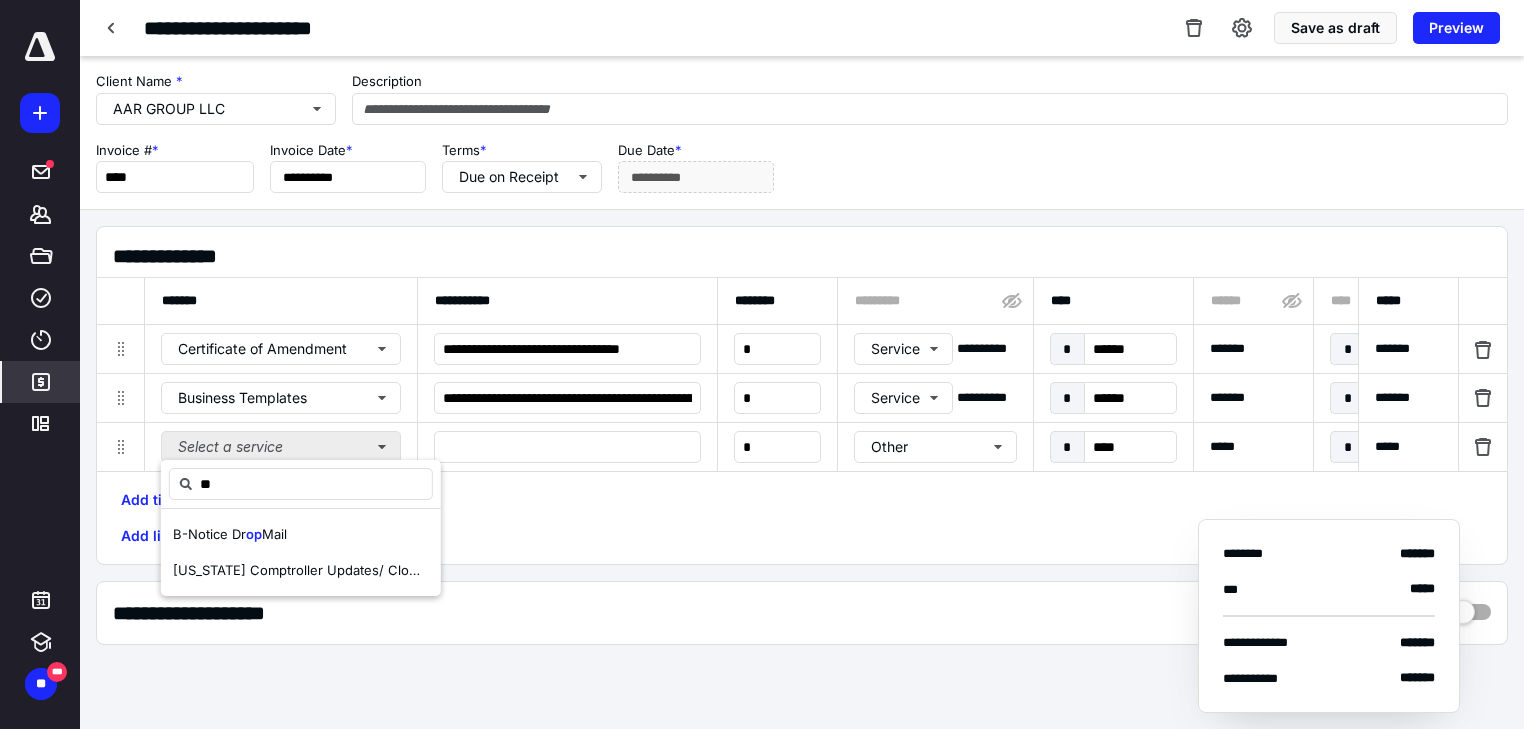 type on "*" 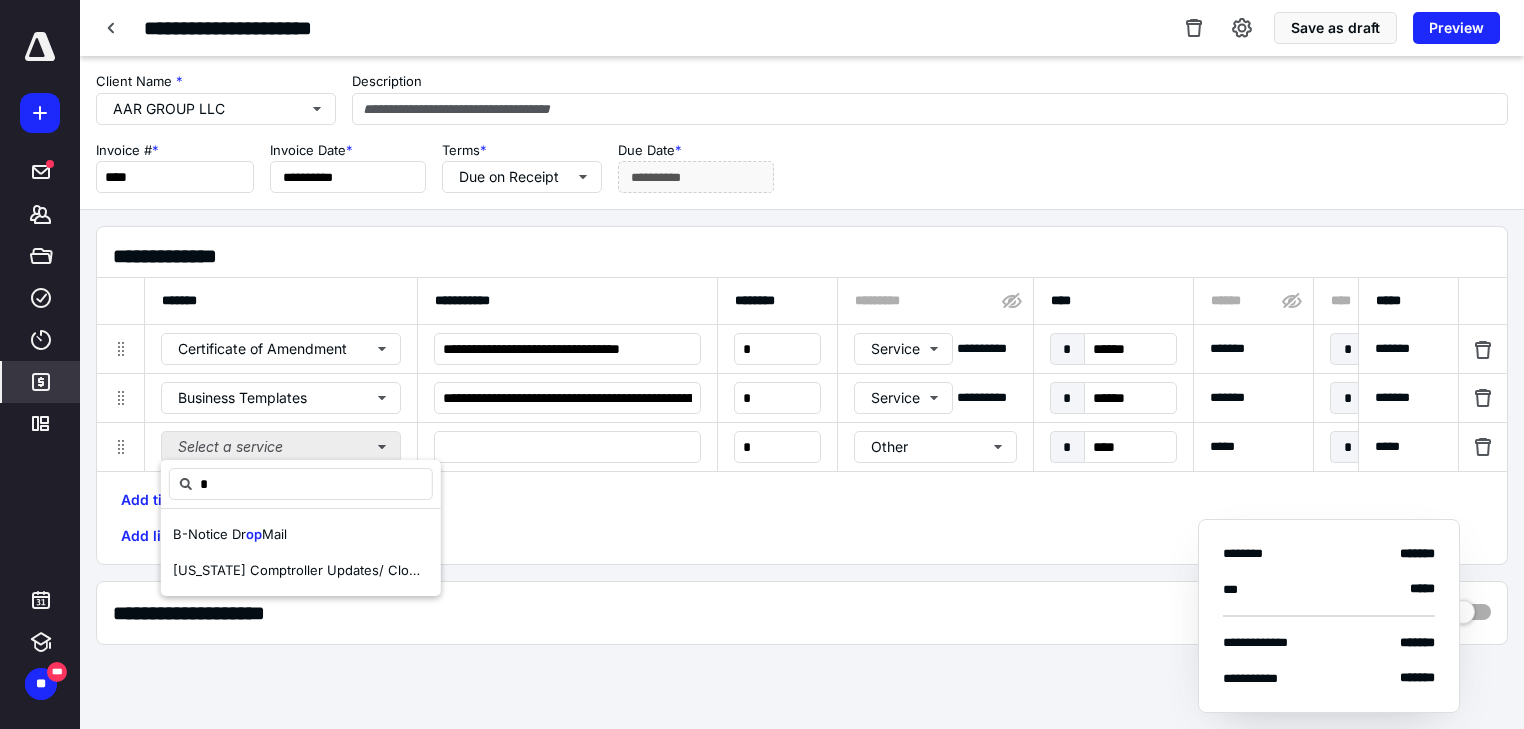 type 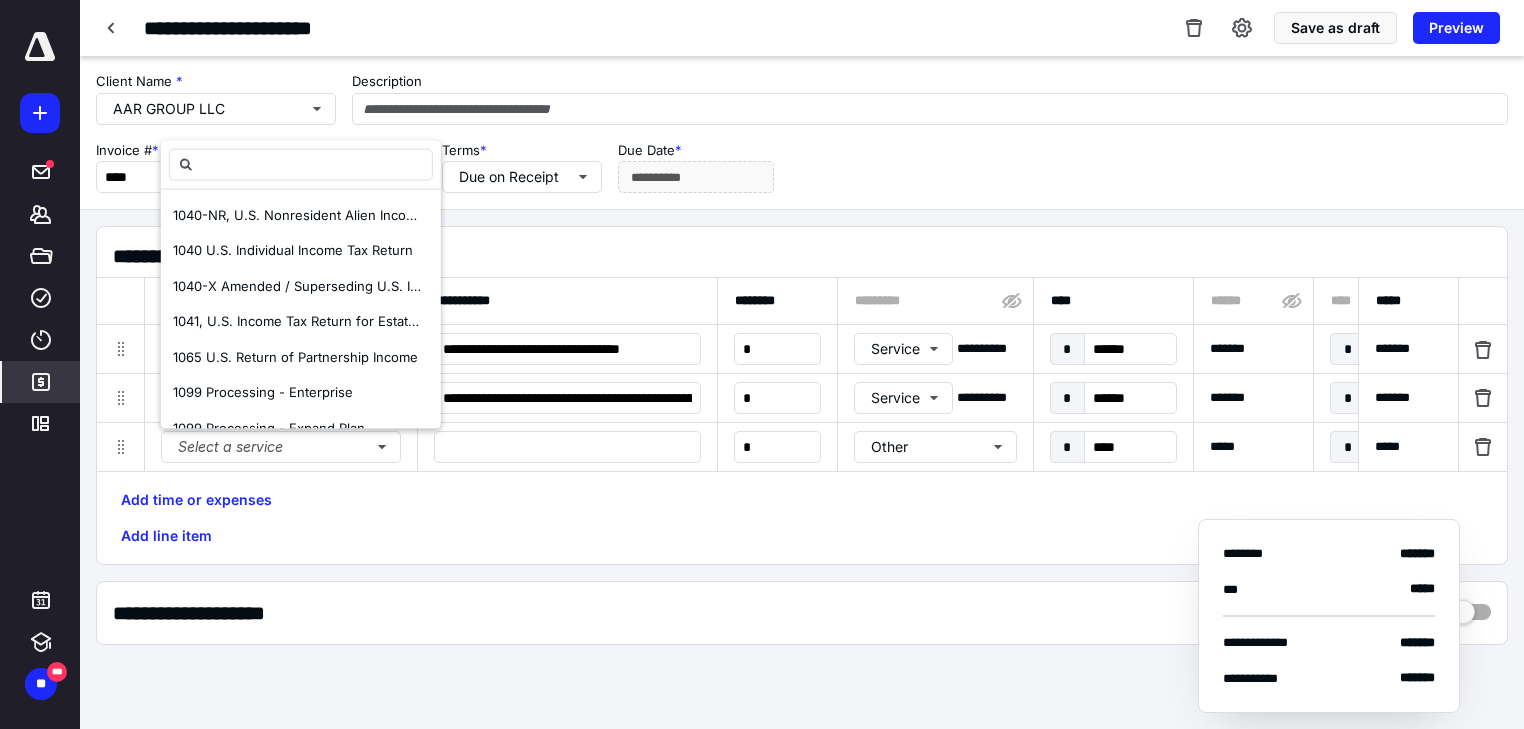 click on "**********" at bounding box center [802, 28] 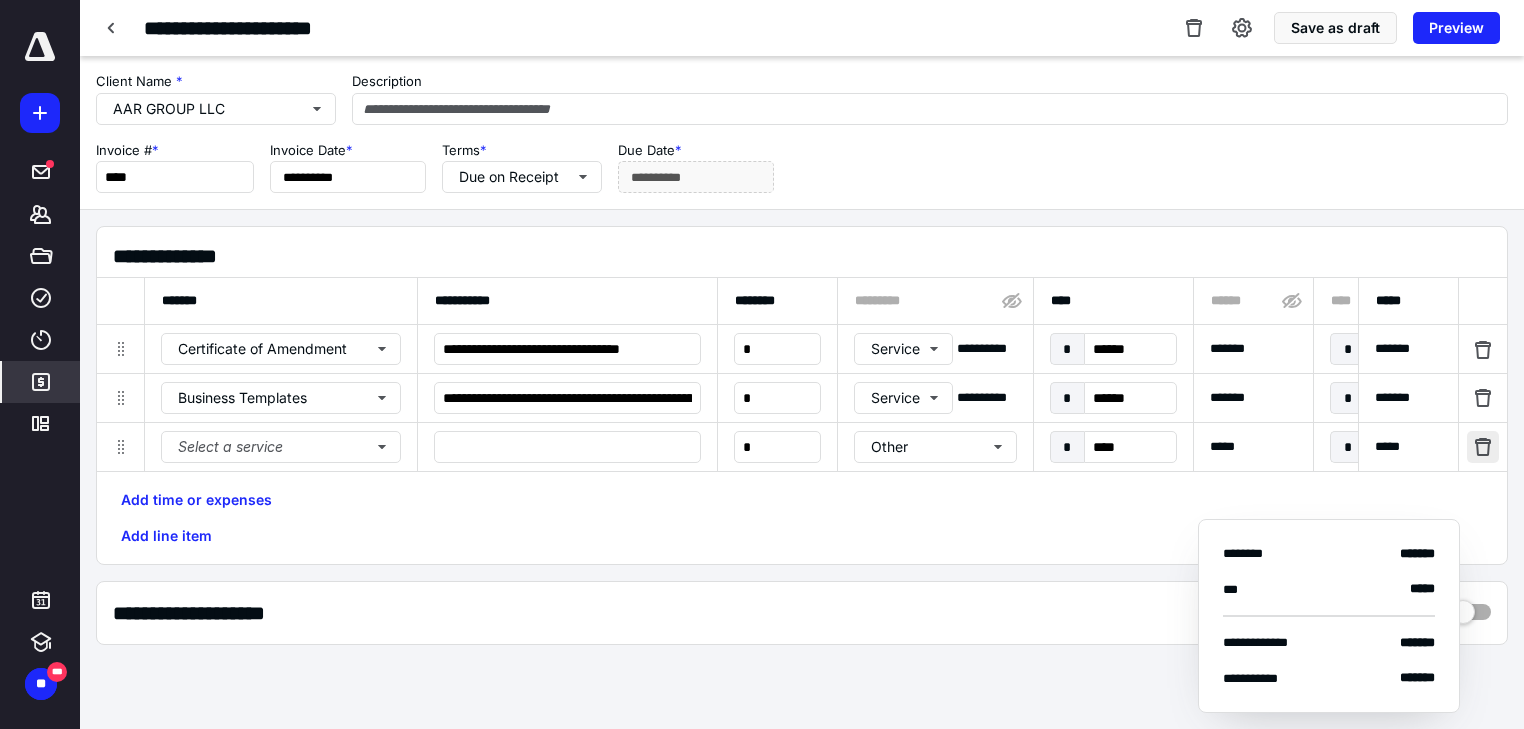 click at bounding box center (1483, 447) 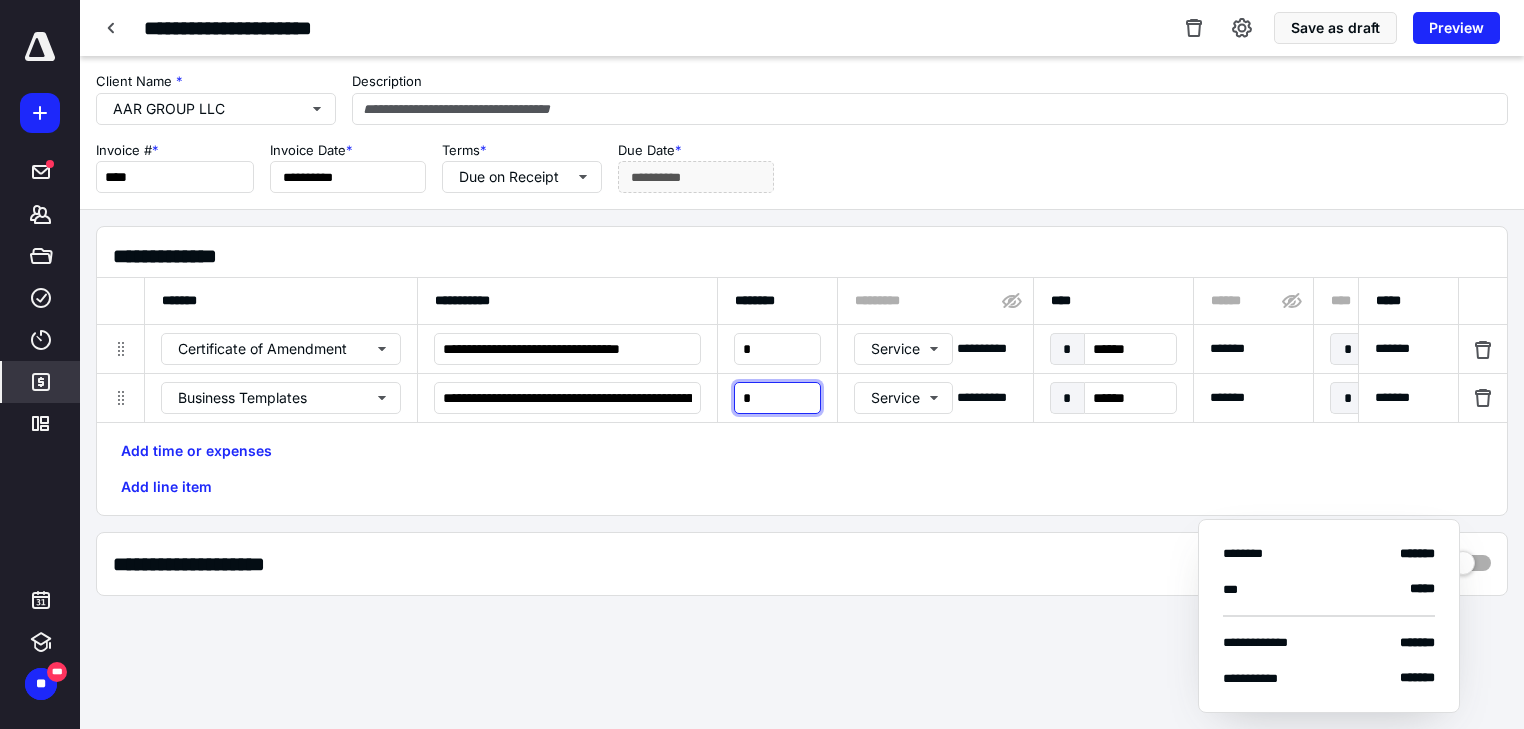click on "*" at bounding box center (777, 398) 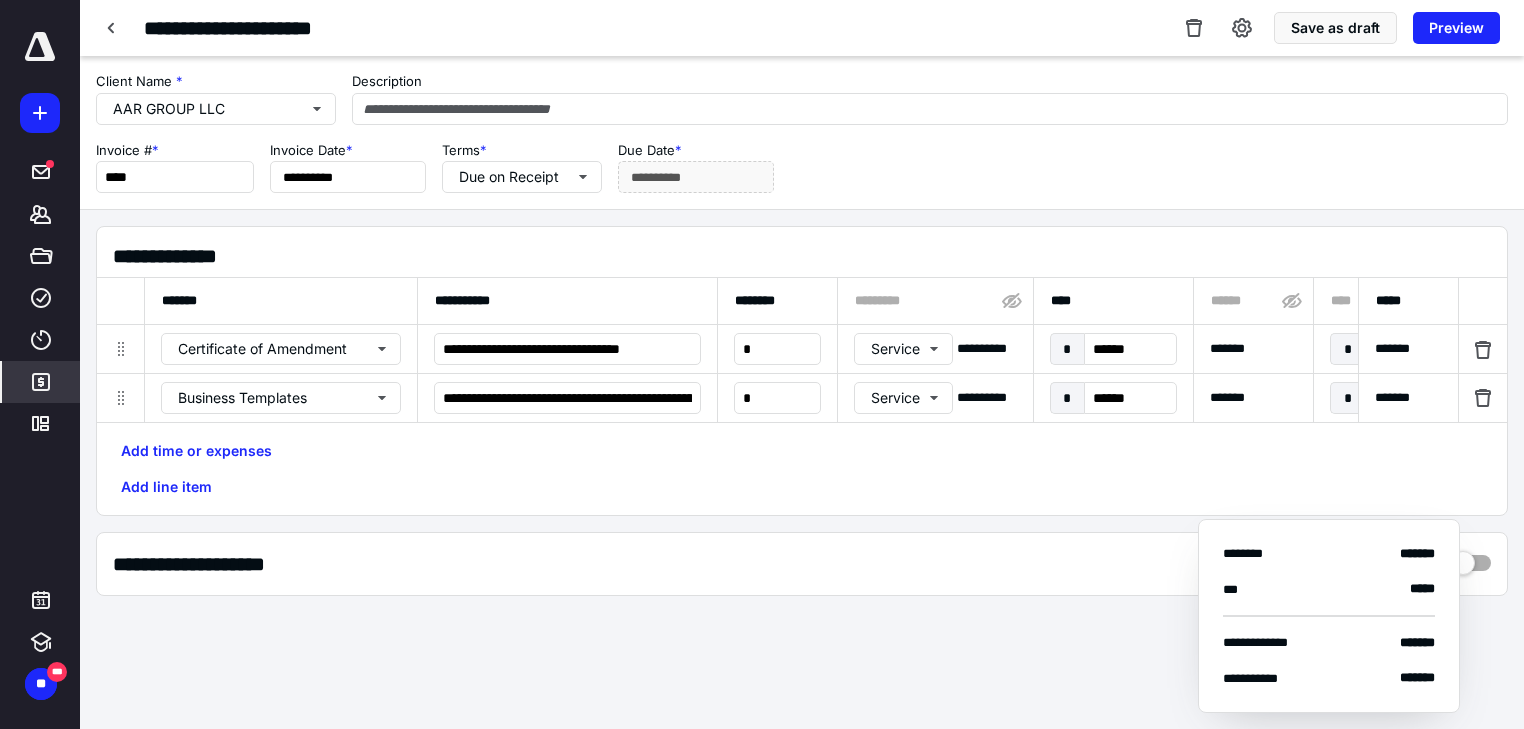 click on "Add time or expenses Add line item" at bounding box center [802, 469] 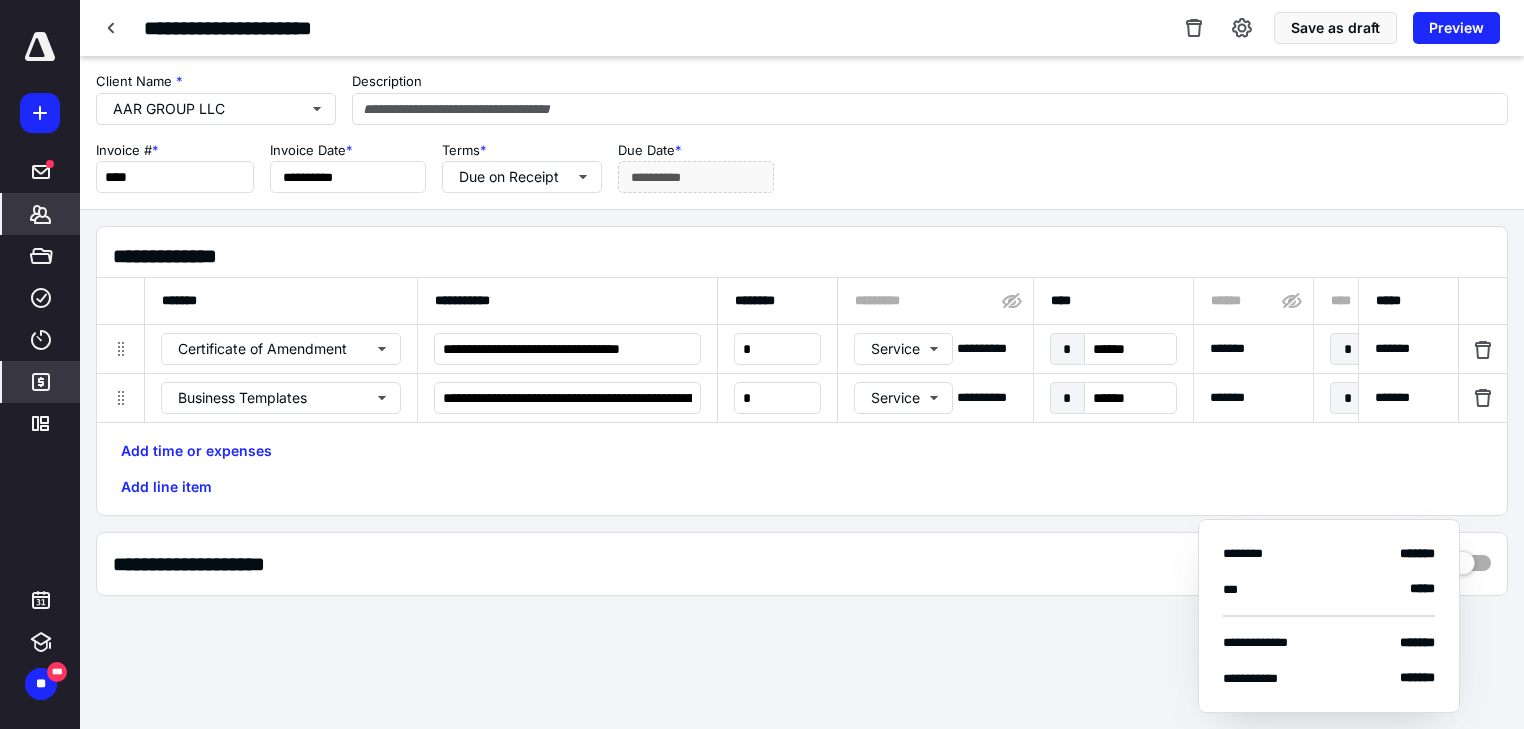 click on "*******" at bounding box center (41, 214) 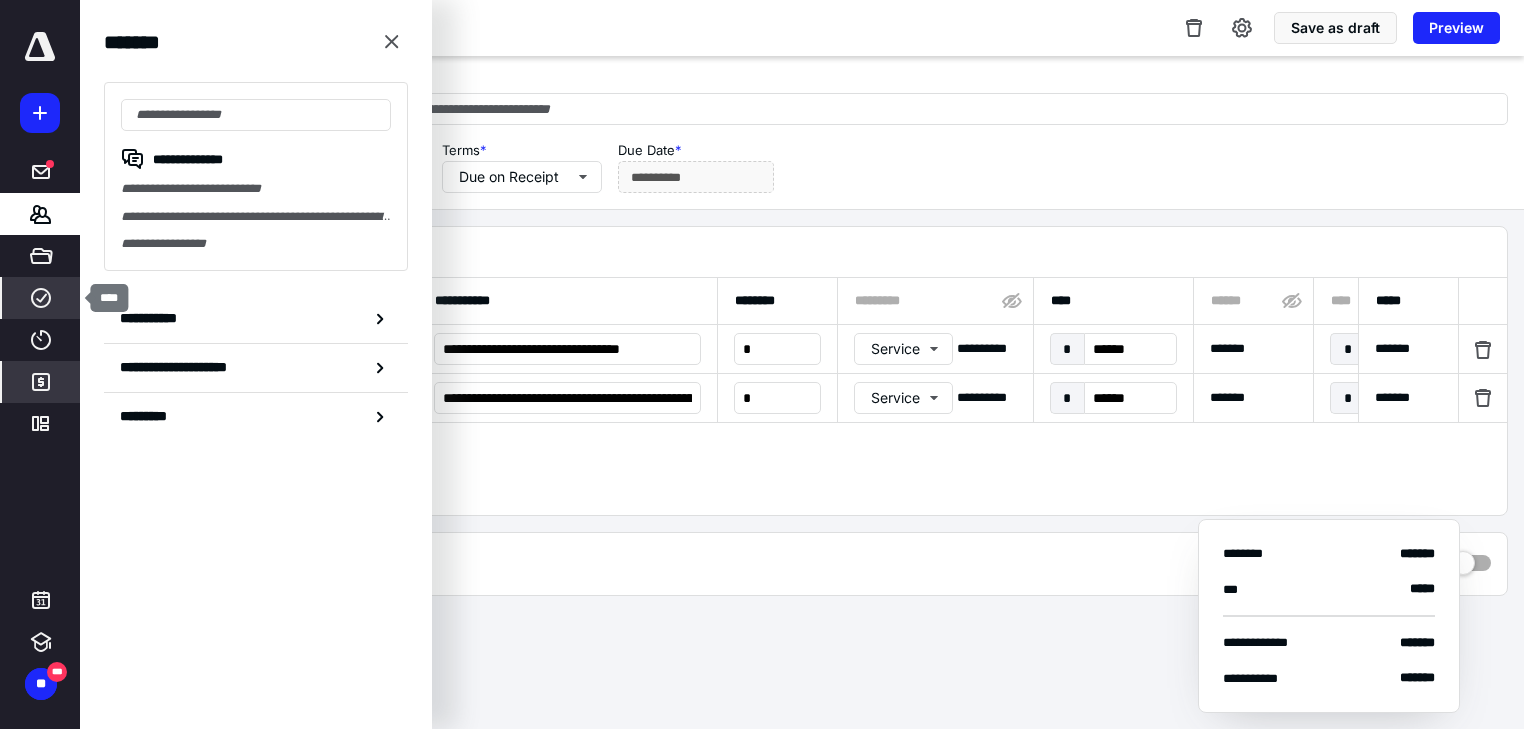 click 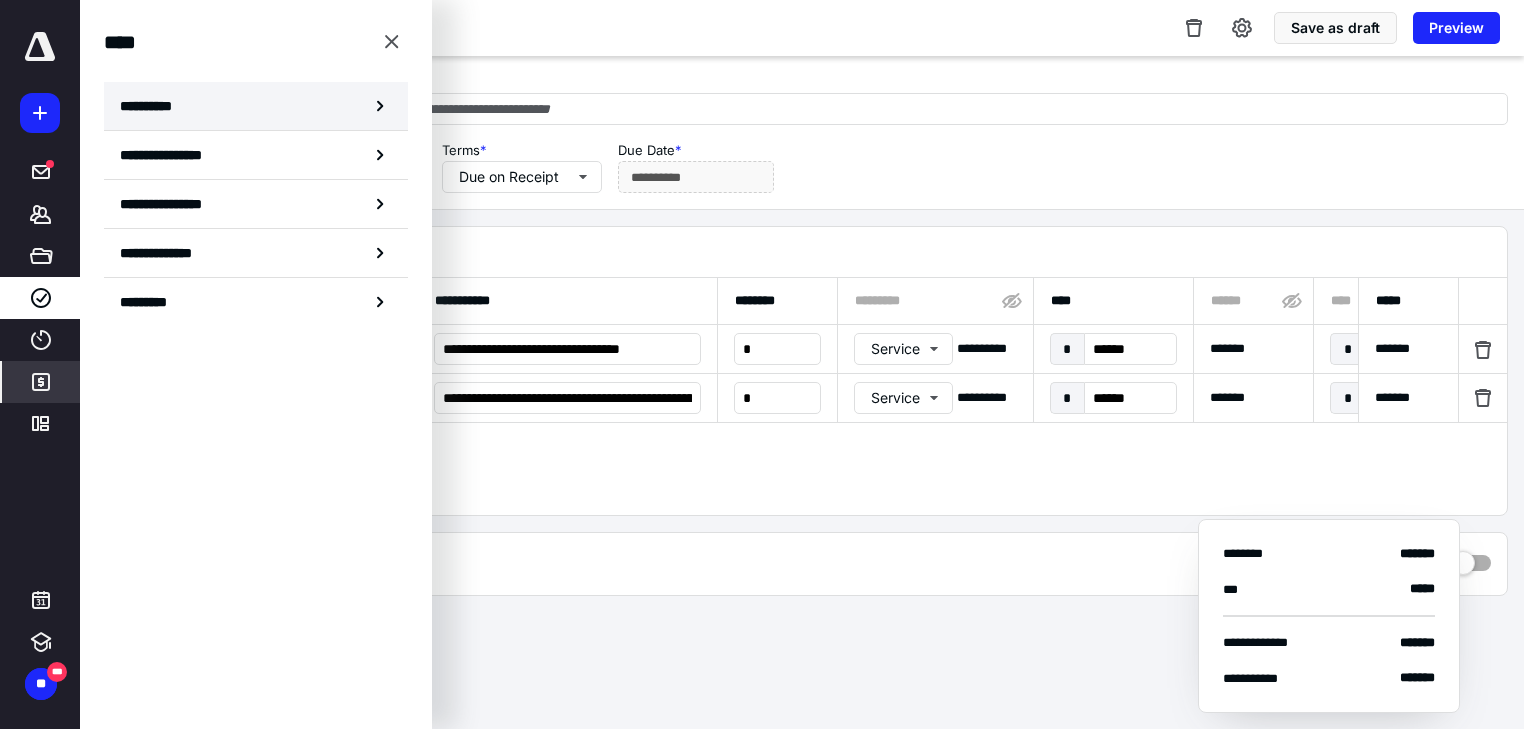 click on "**********" at bounding box center (256, 106) 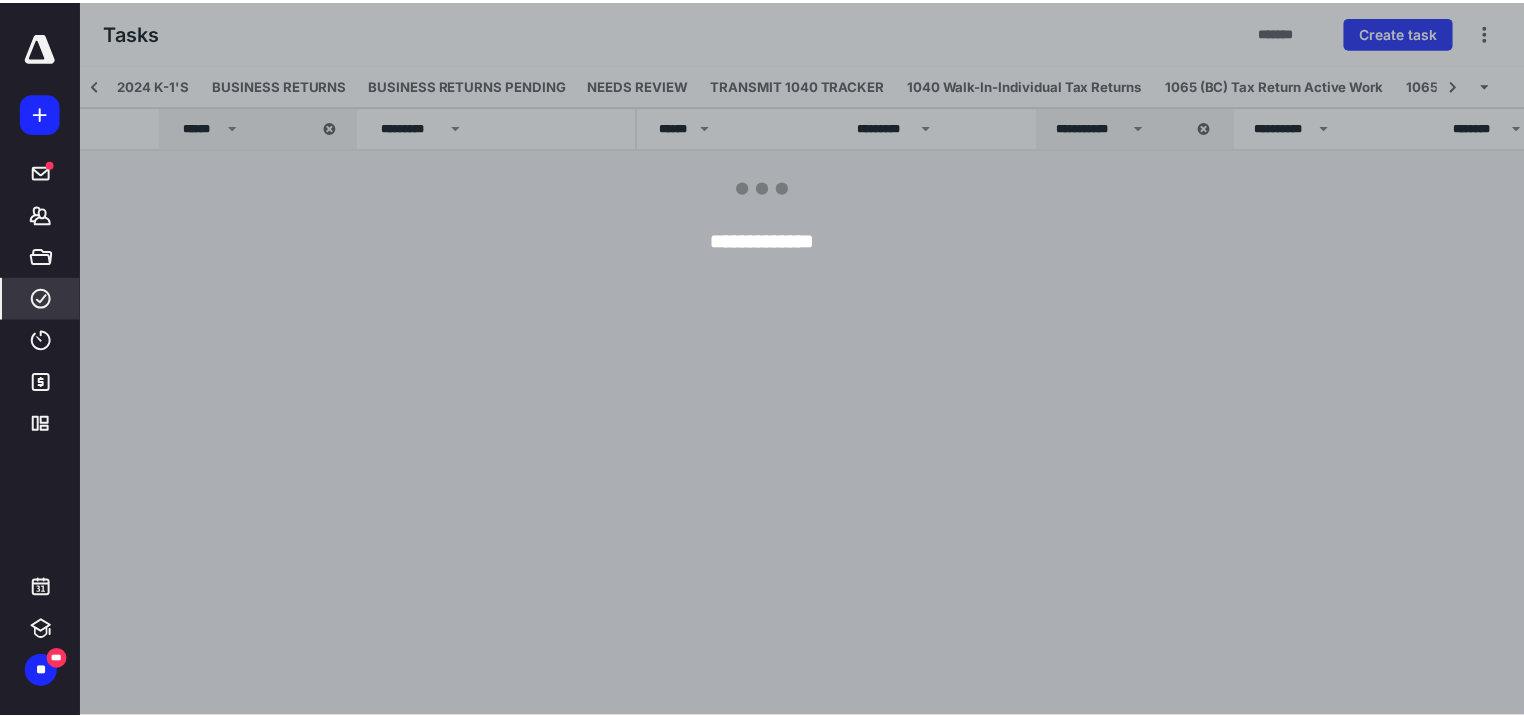 scroll, scrollTop: 0, scrollLeft: 2700, axis: horizontal 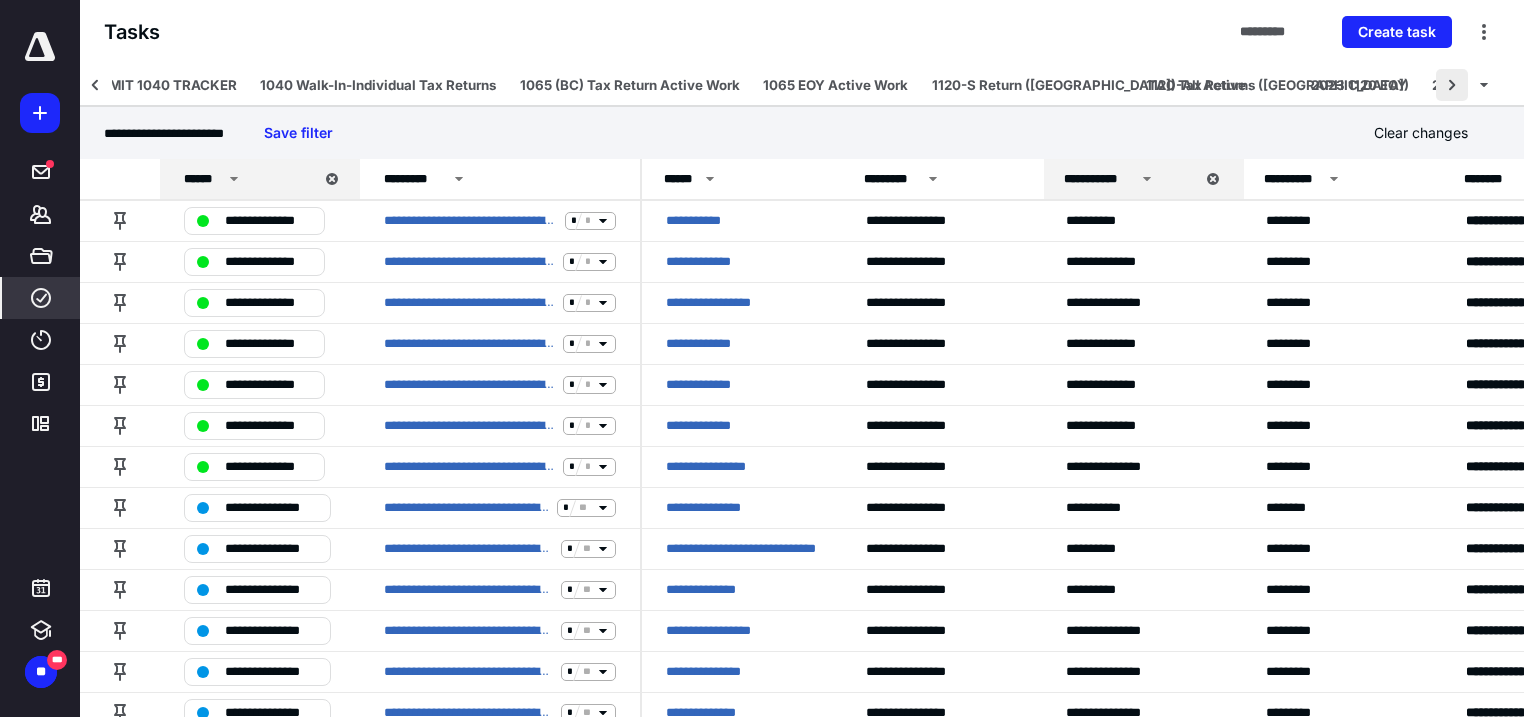 click at bounding box center [1452, 85] 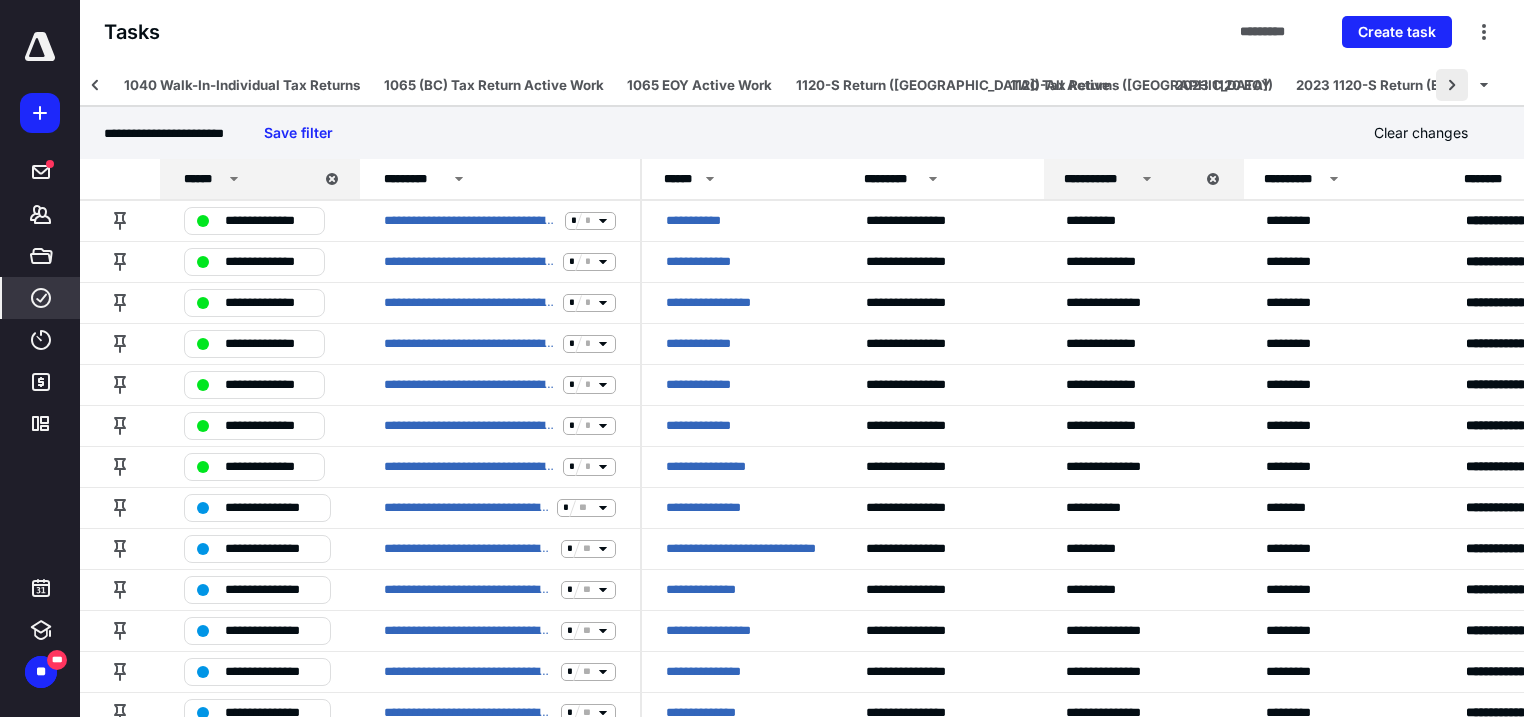 click at bounding box center (1452, 85) 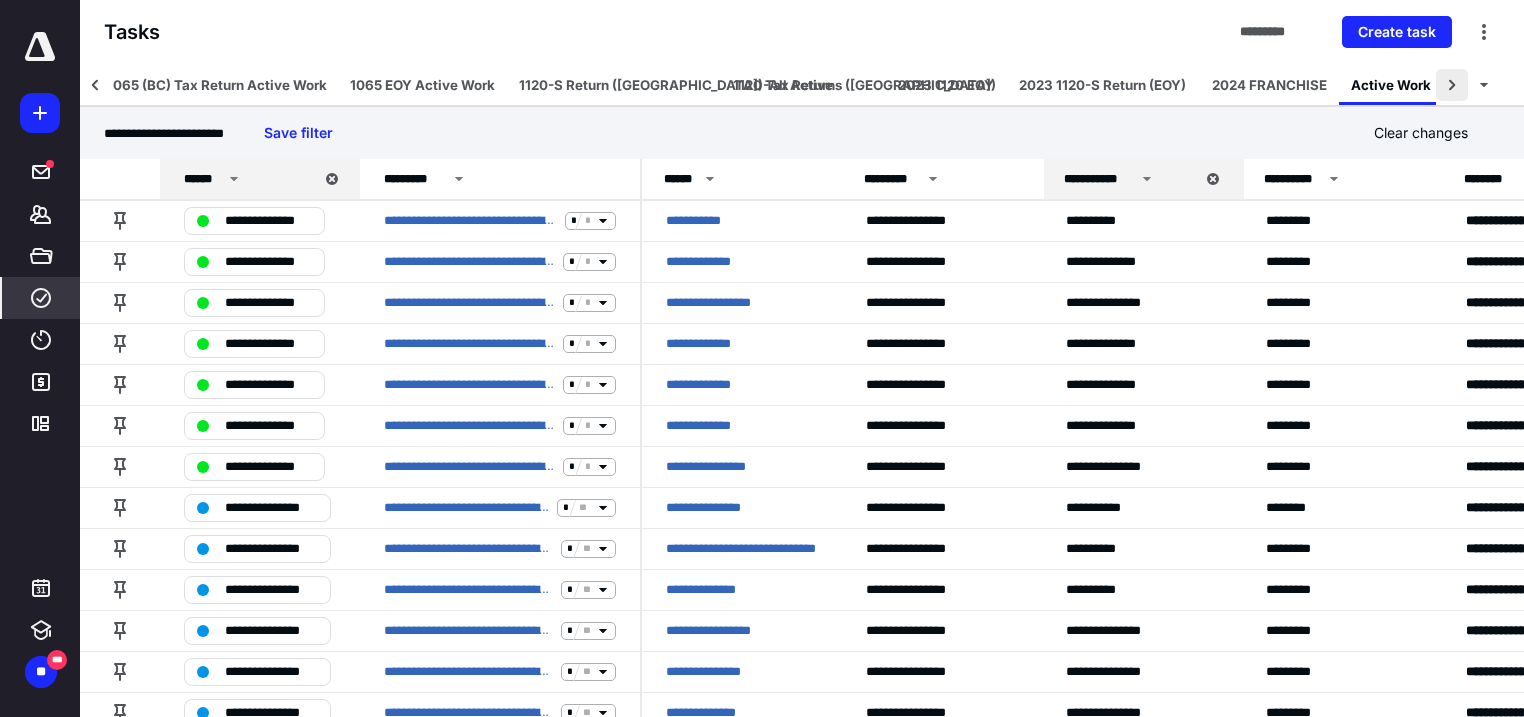 click at bounding box center (1452, 85) 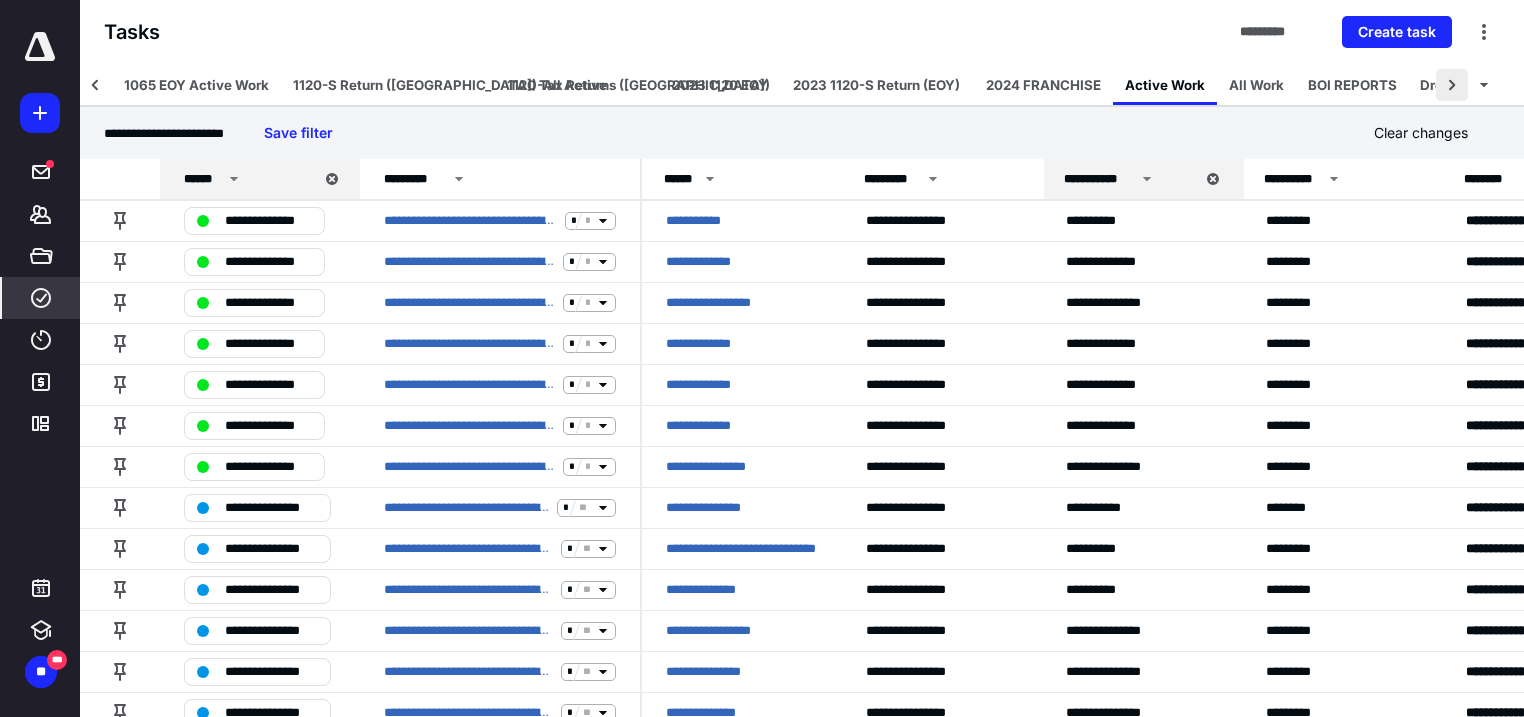 click at bounding box center [1452, 85] 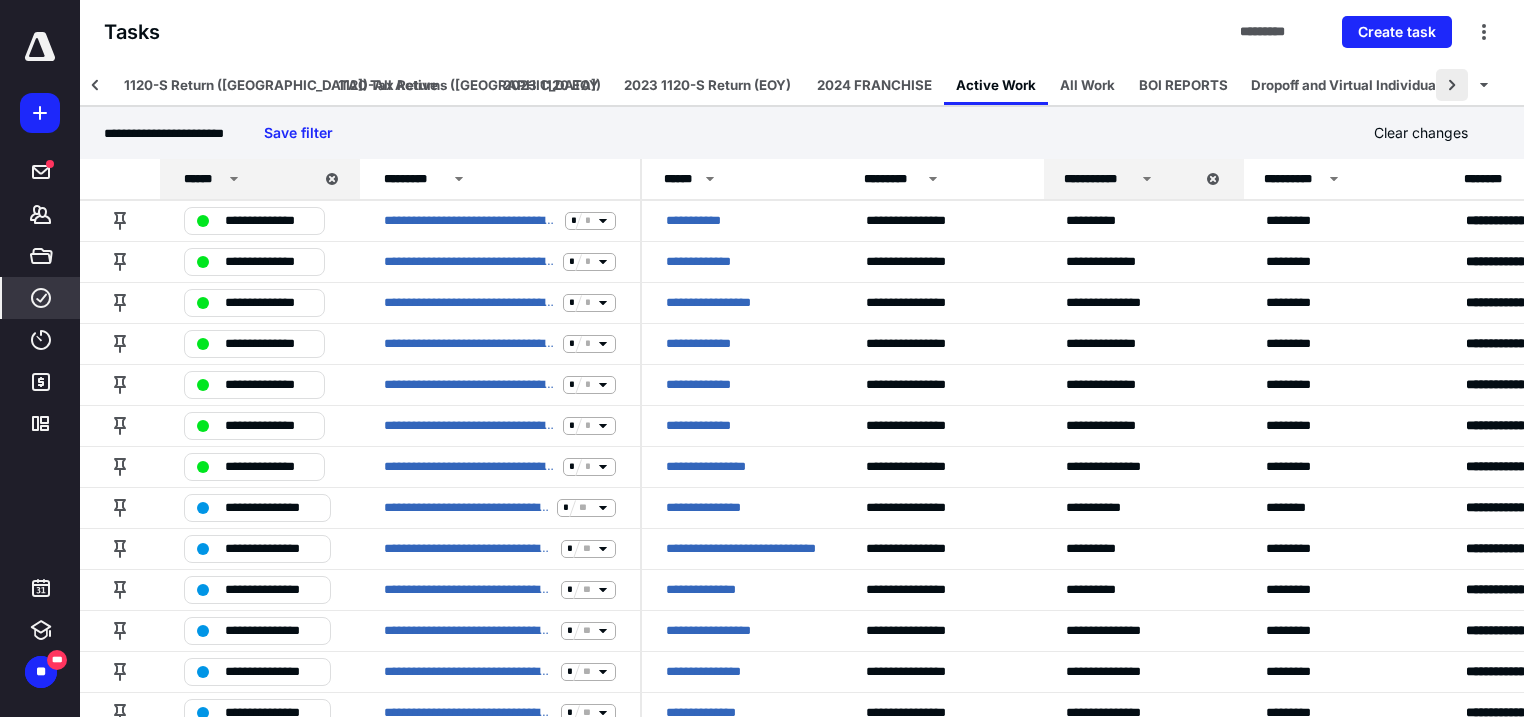 click at bounding box center [1452, 85] 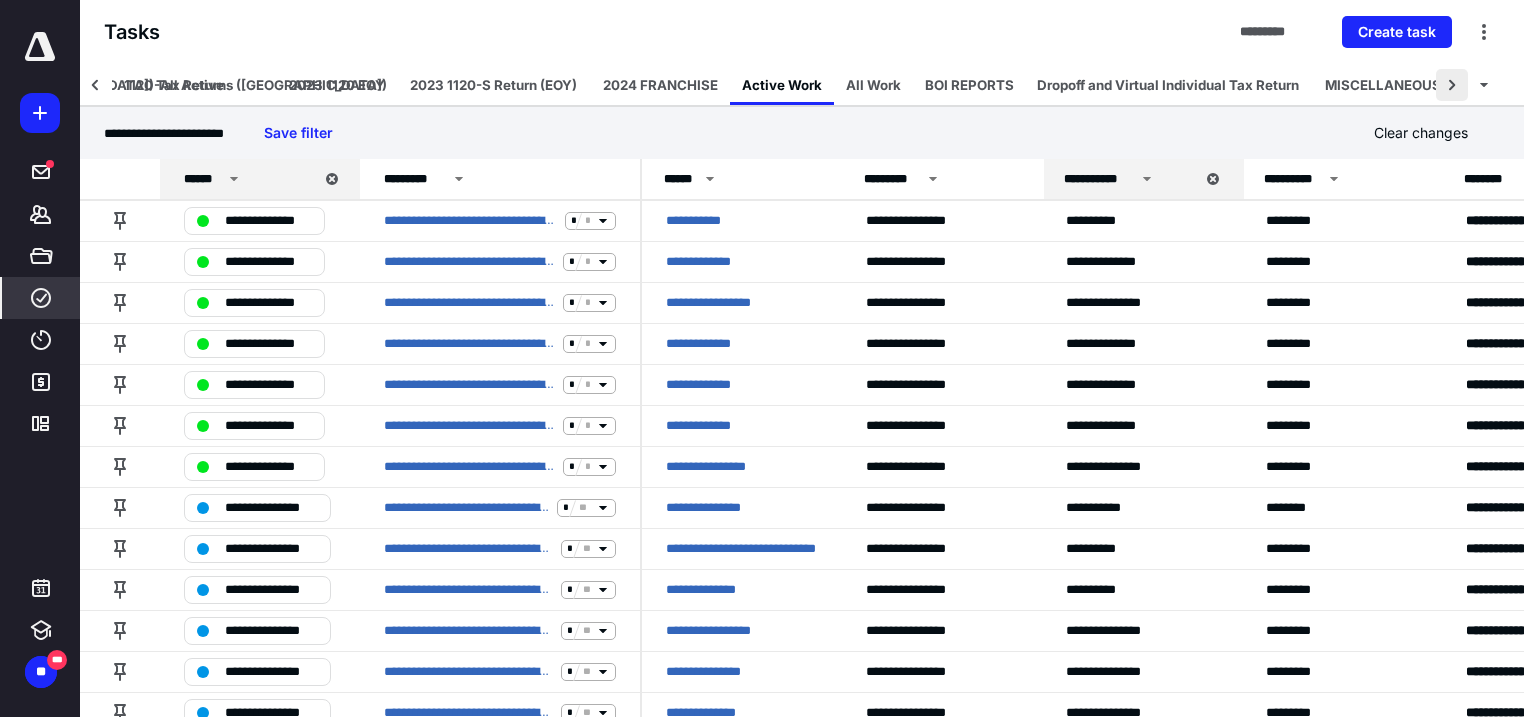 click at bounding box center (1452, 85) 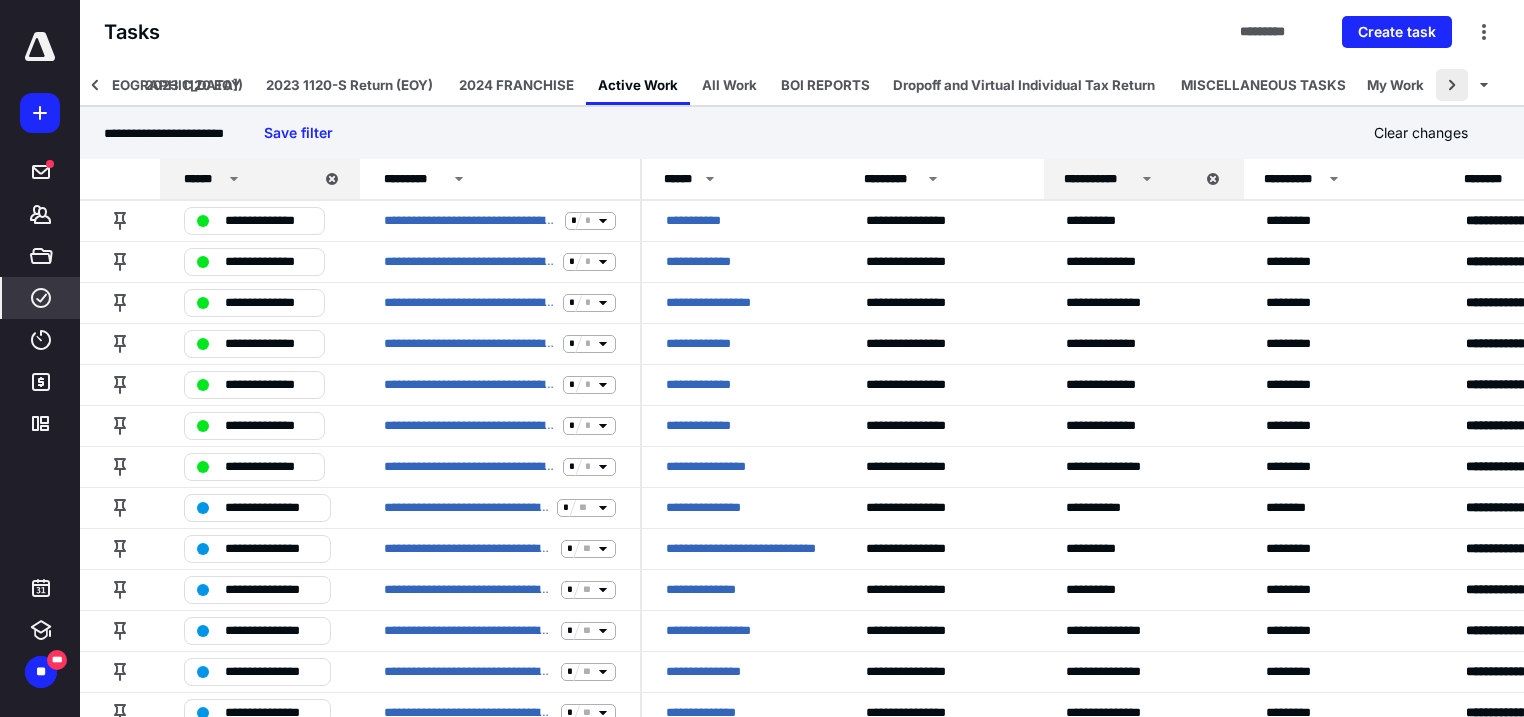 click 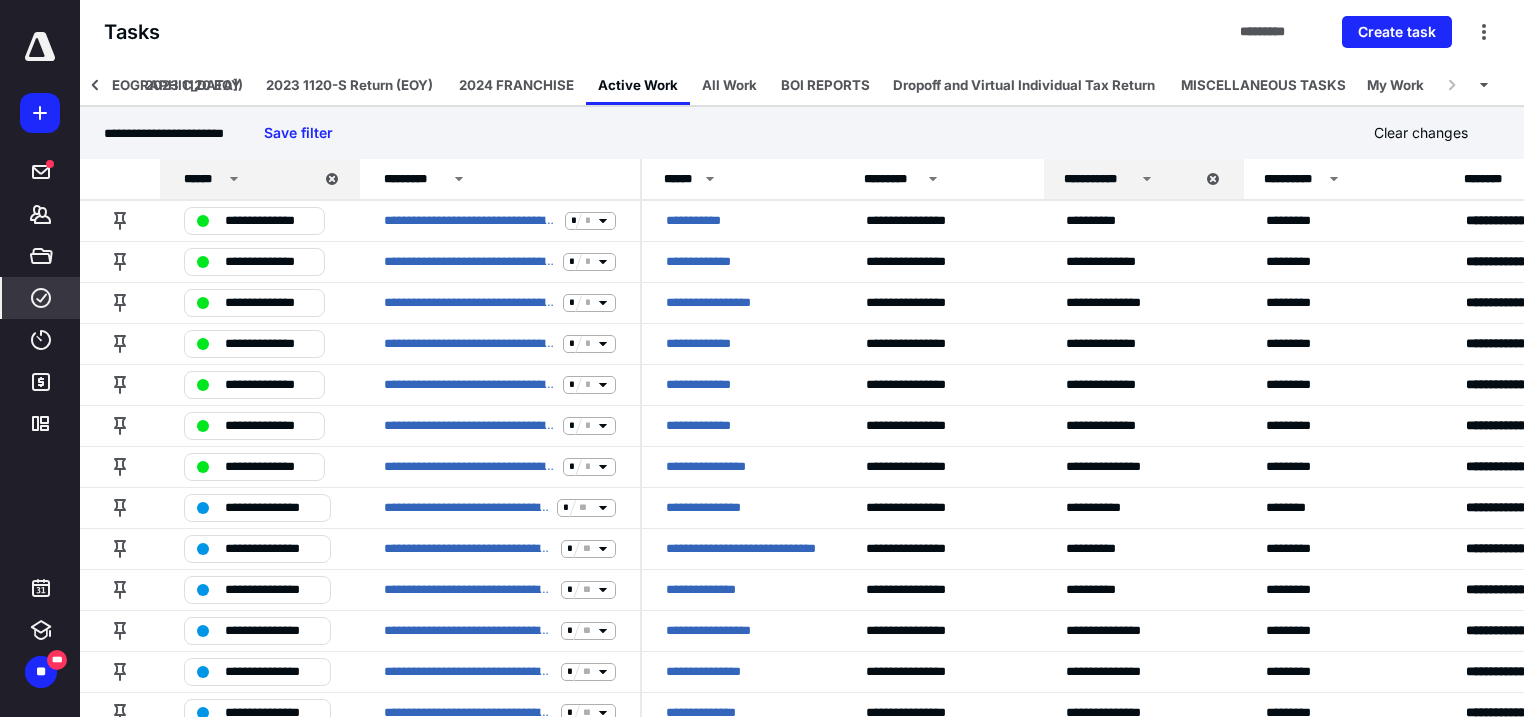 click 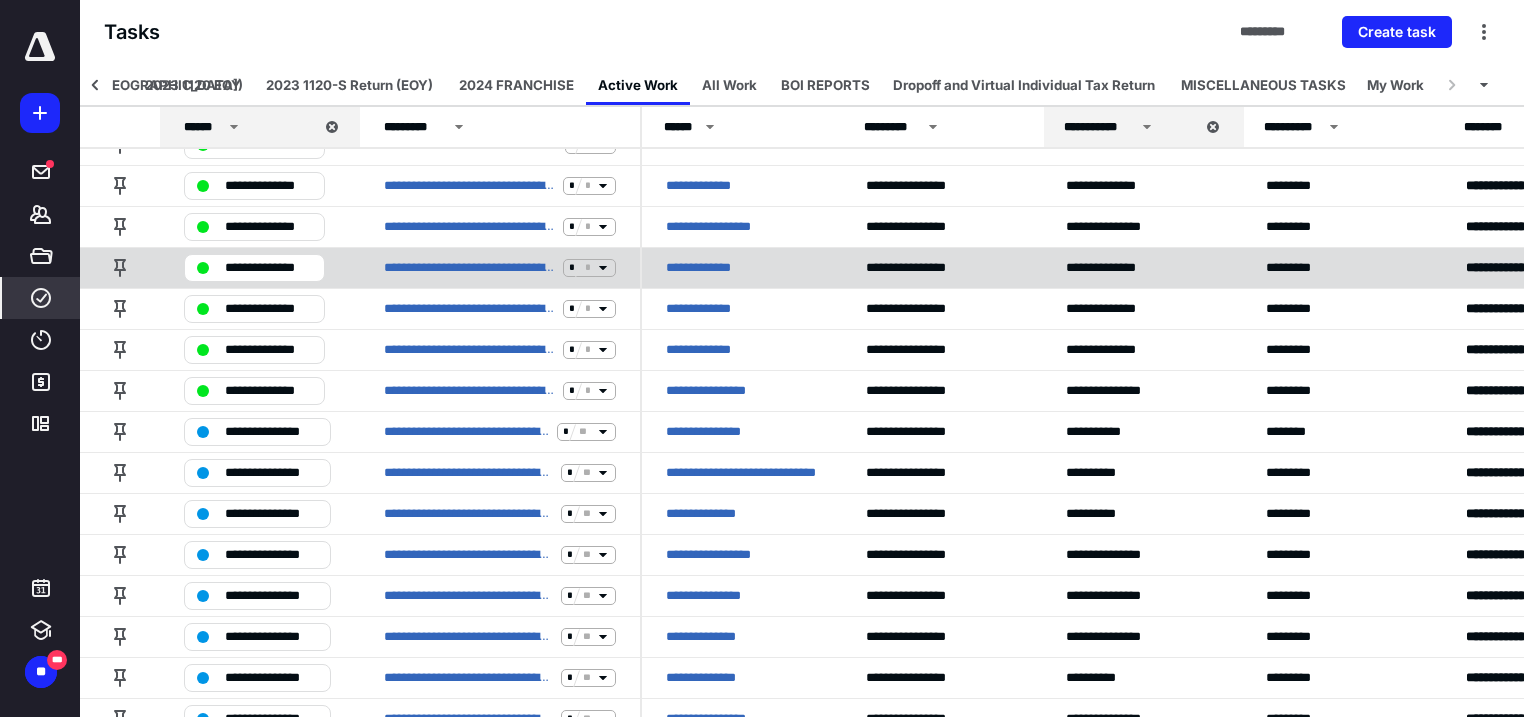 scroll, scrollTop: 0, scrollLeft: 0, axis: both 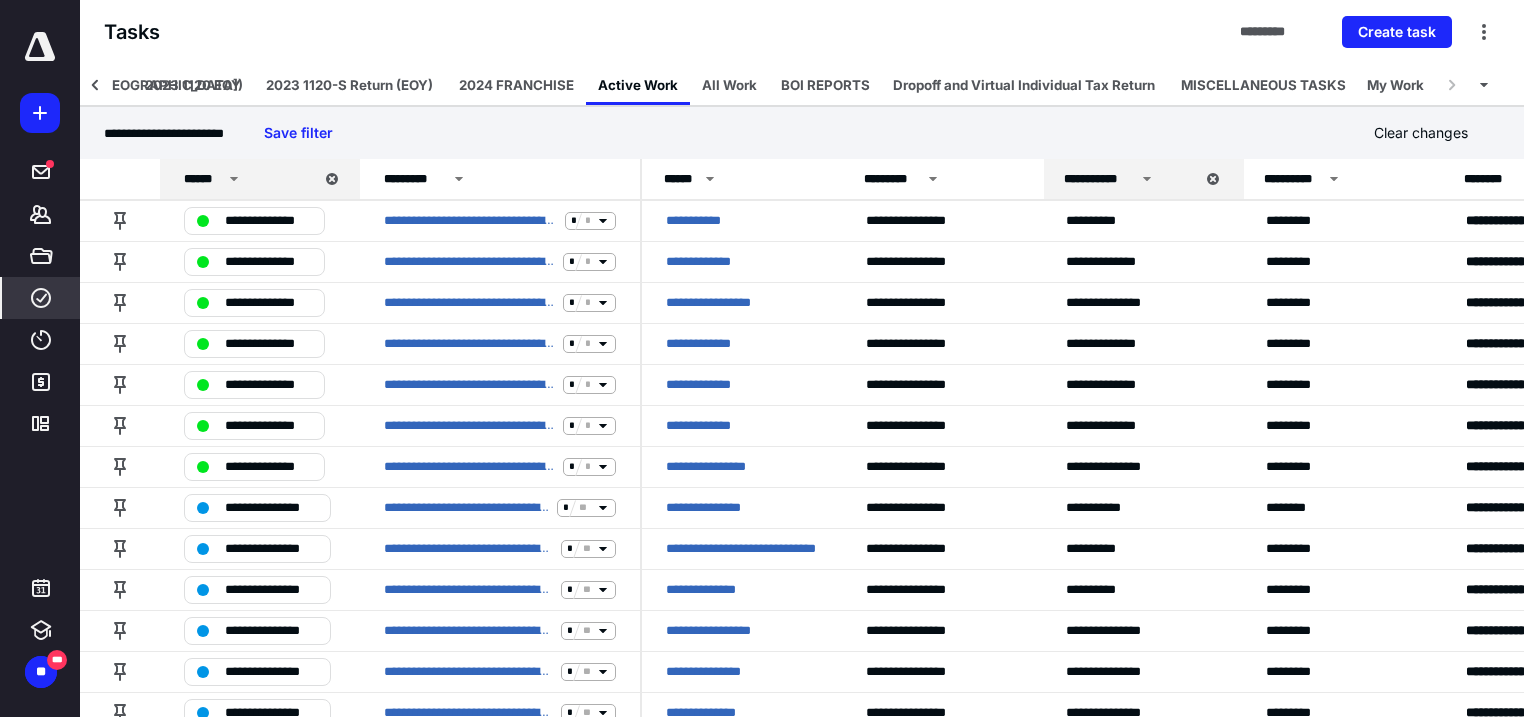 click 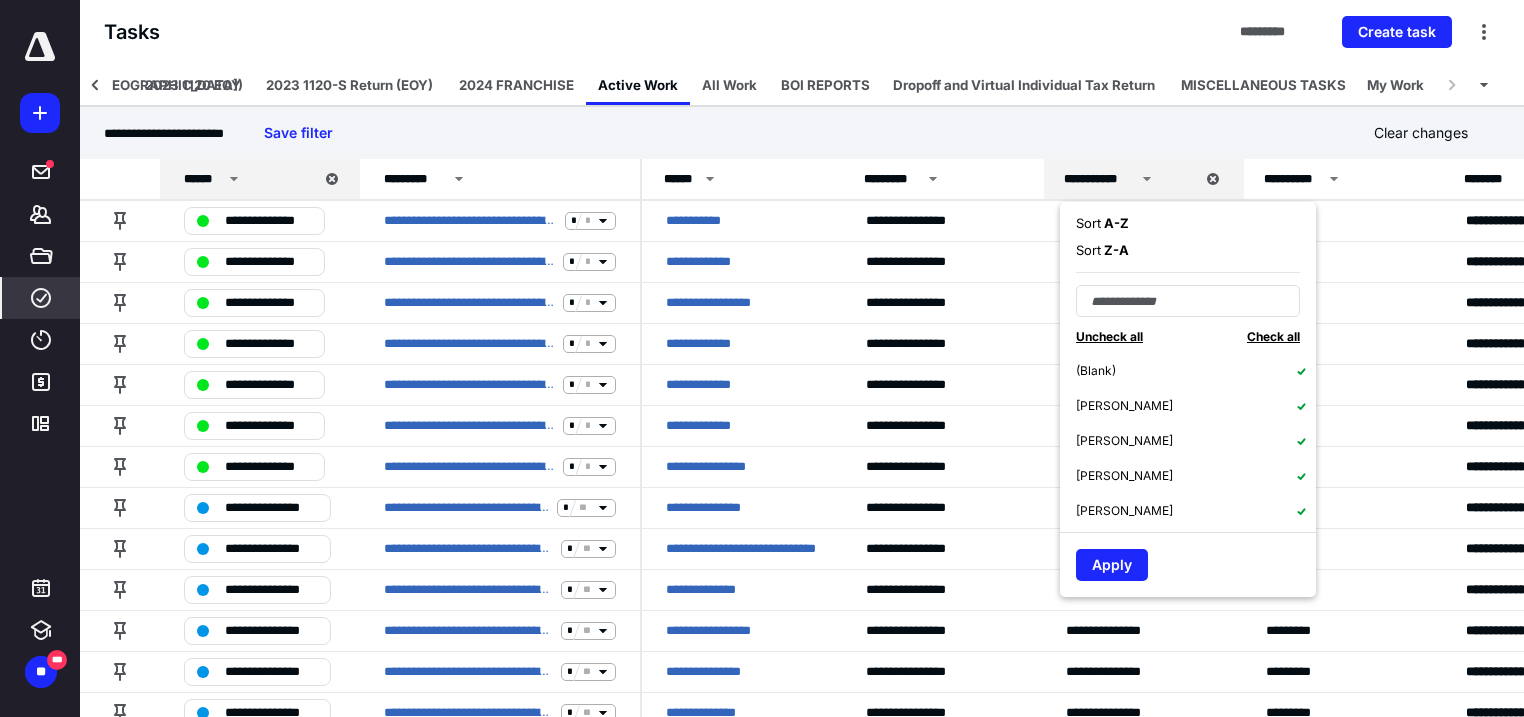 click on "**********" at bounding box center (802, 133) 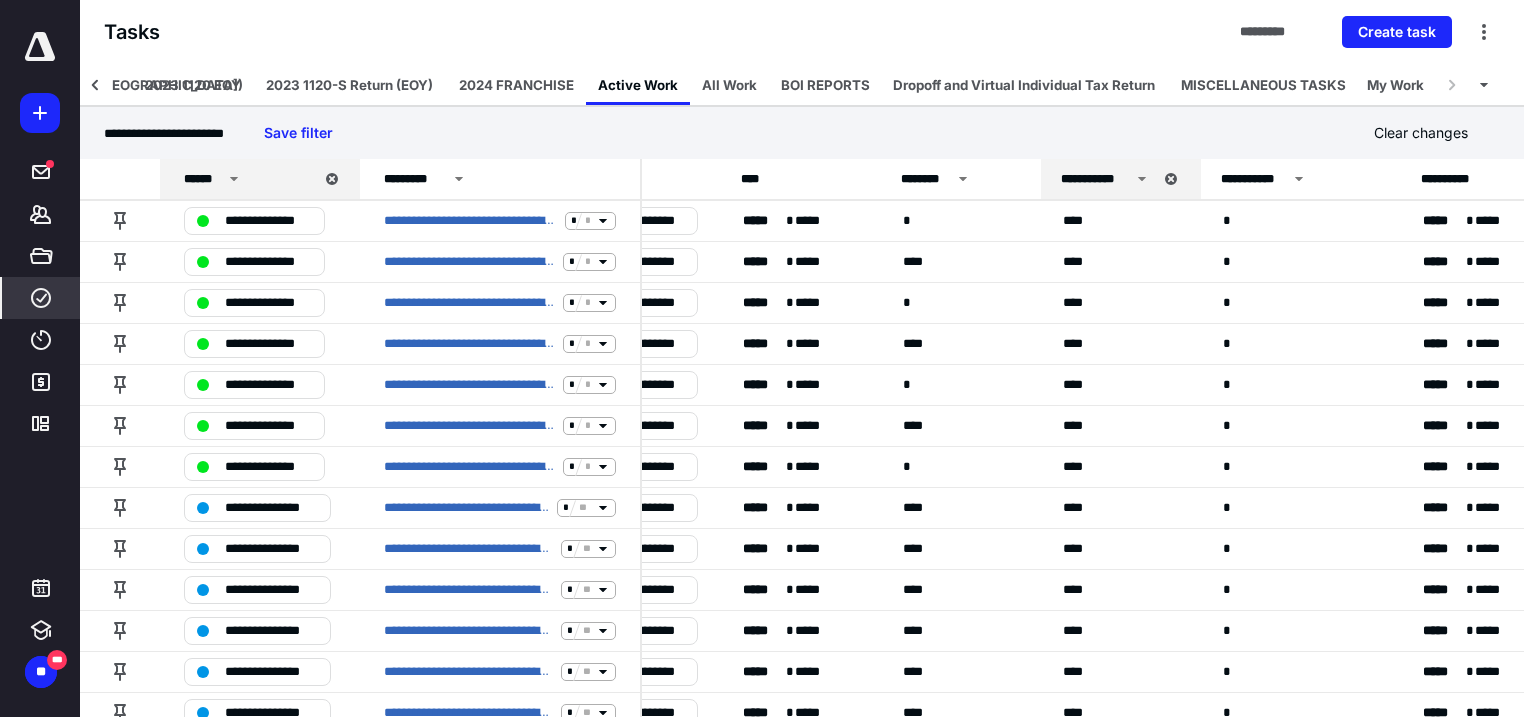 scroll, scrollTop: 0, scrollLeft: 1121, axis: horizontal 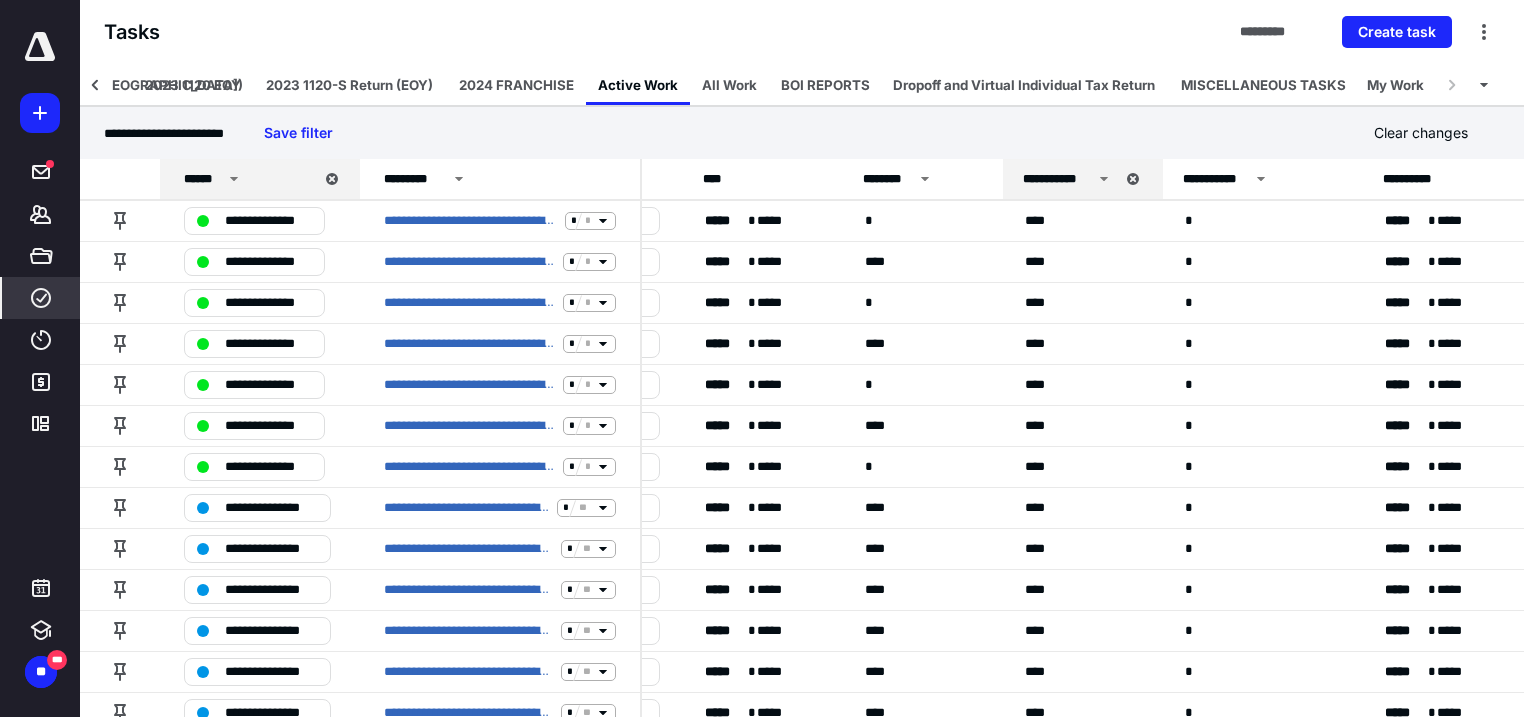 click 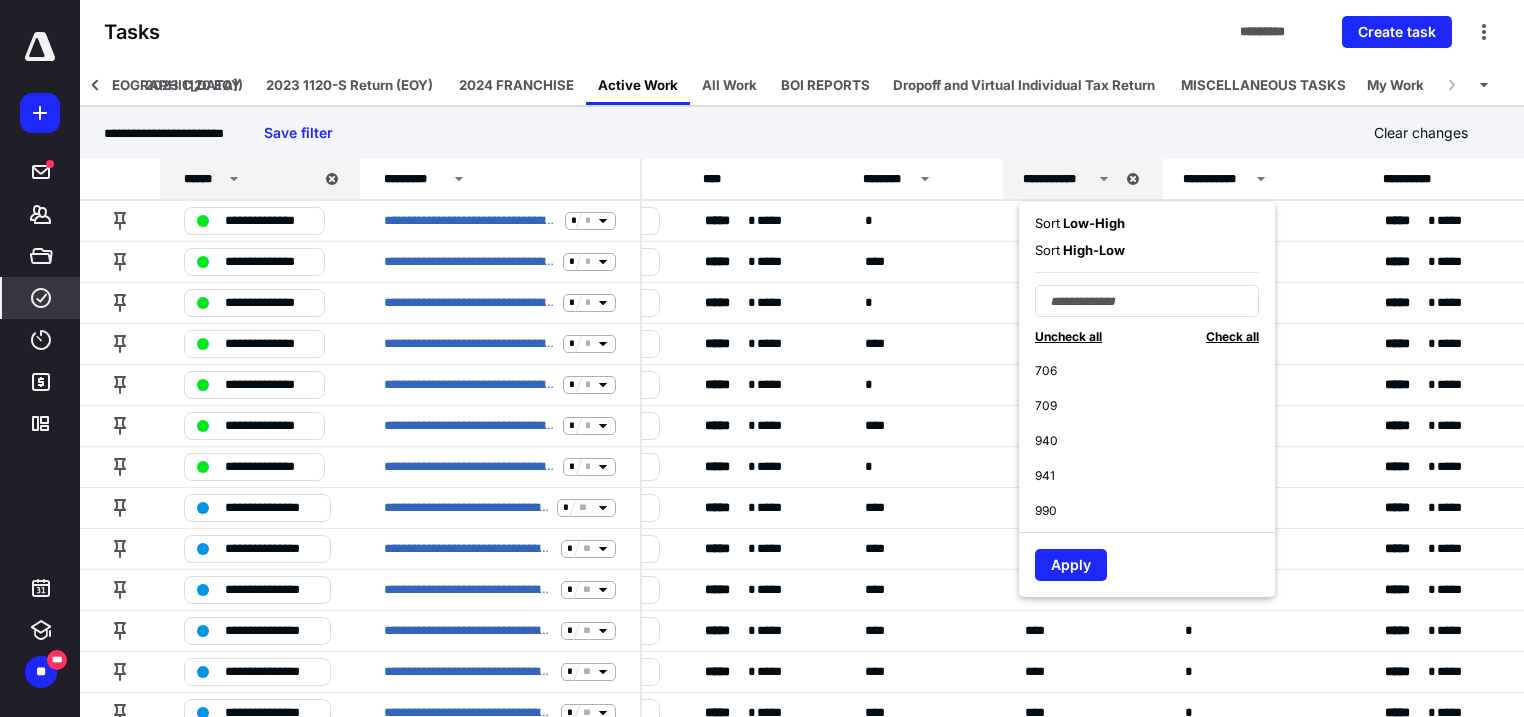 click on "Check all" at bounding box center (1232, 336) 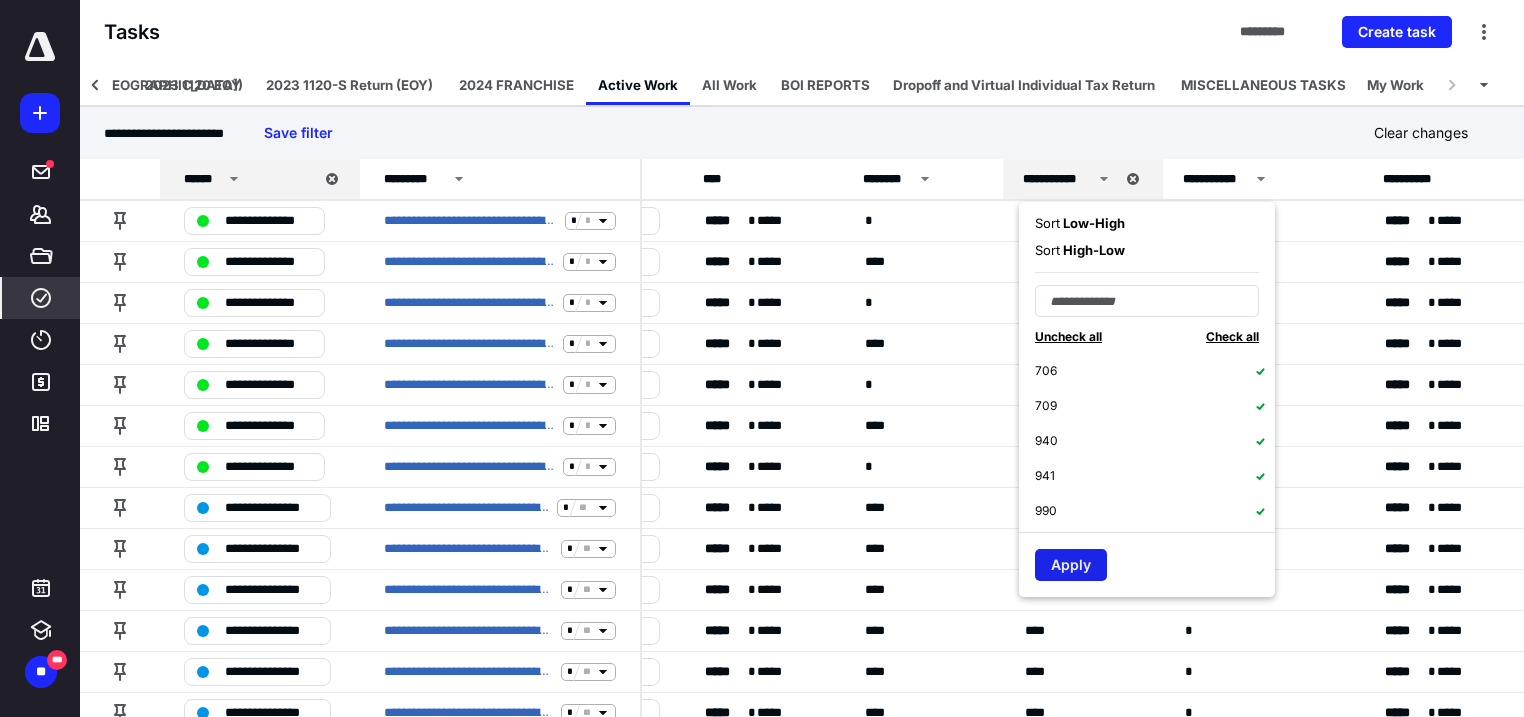 click on "Apply" at bounding box center [1071, 565] 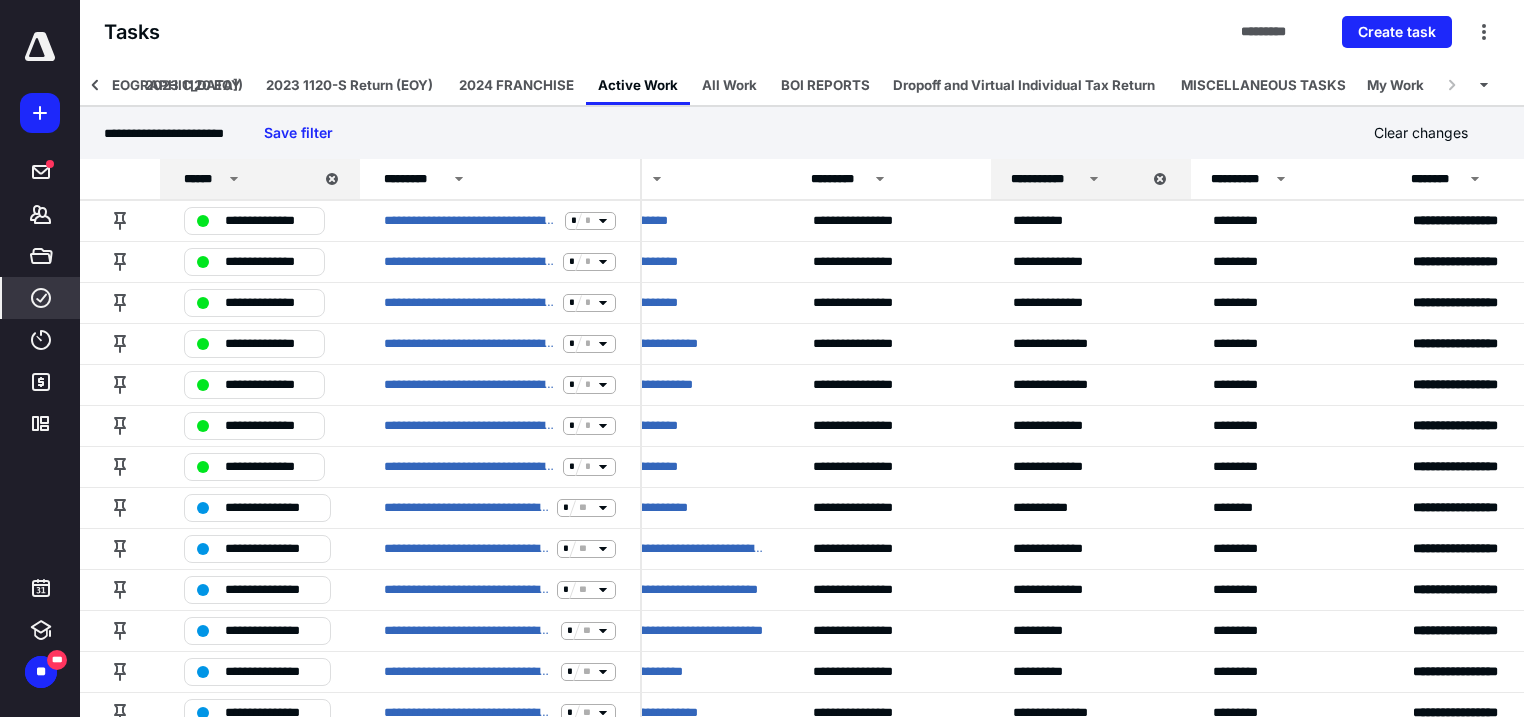 scroll, scrollTop: 0, scrollLeft: 0, axis: both 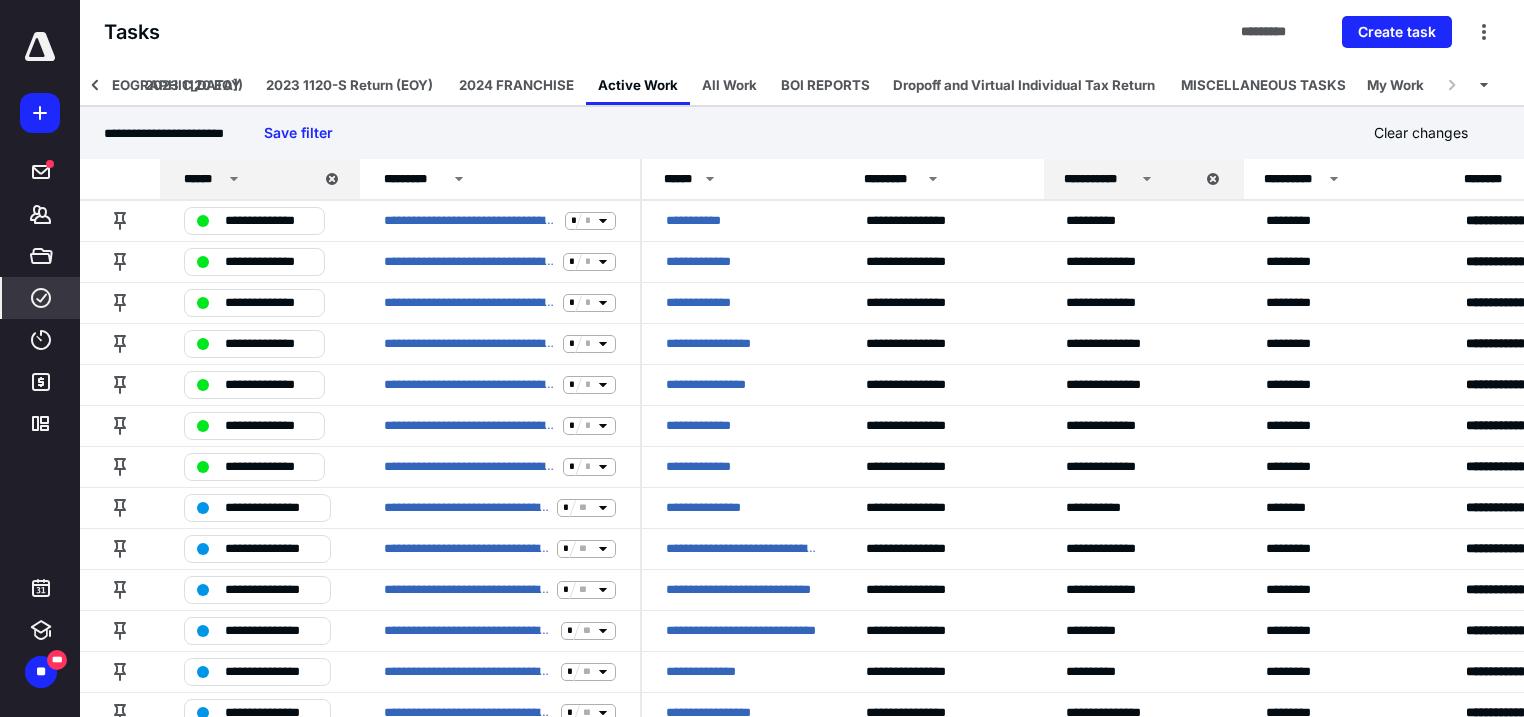 click 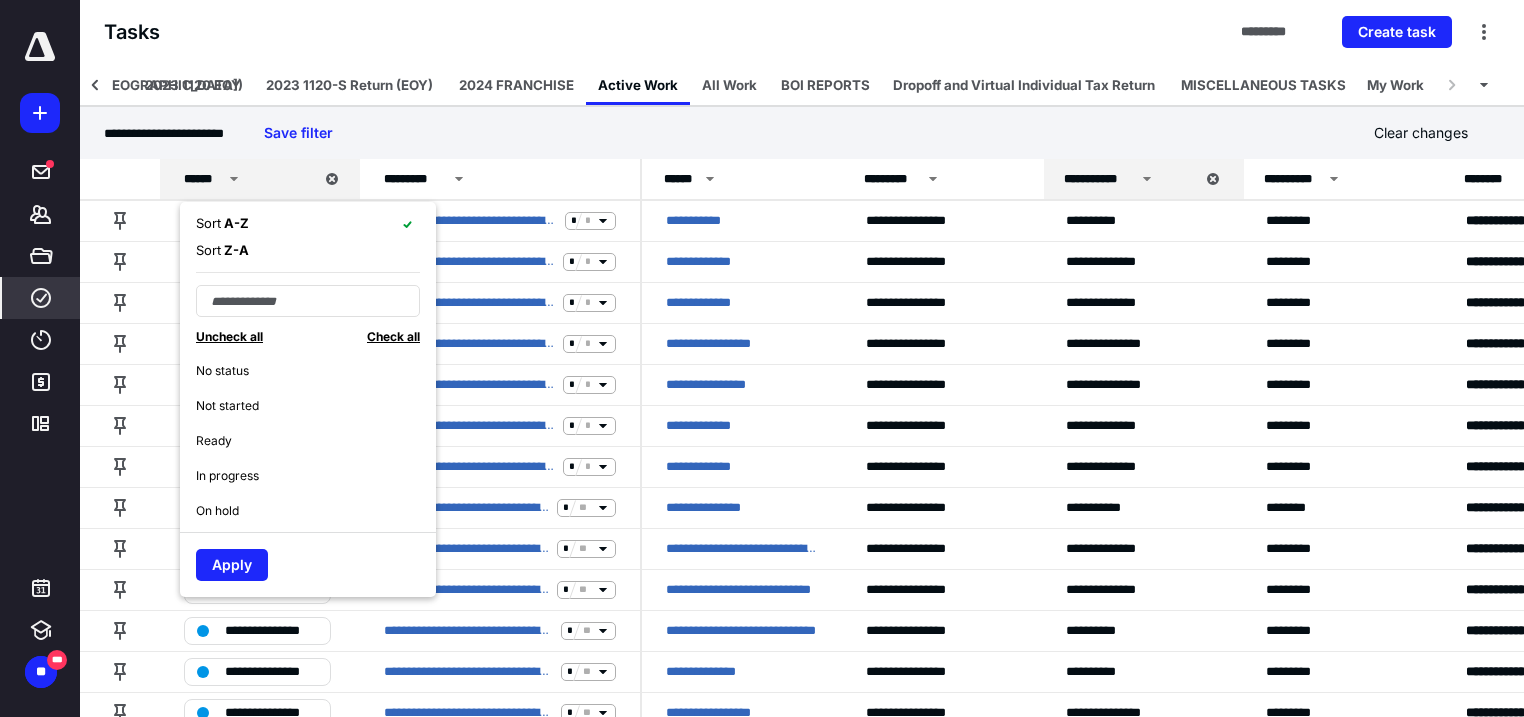 click on "**********" at bounding box center (802, 133) 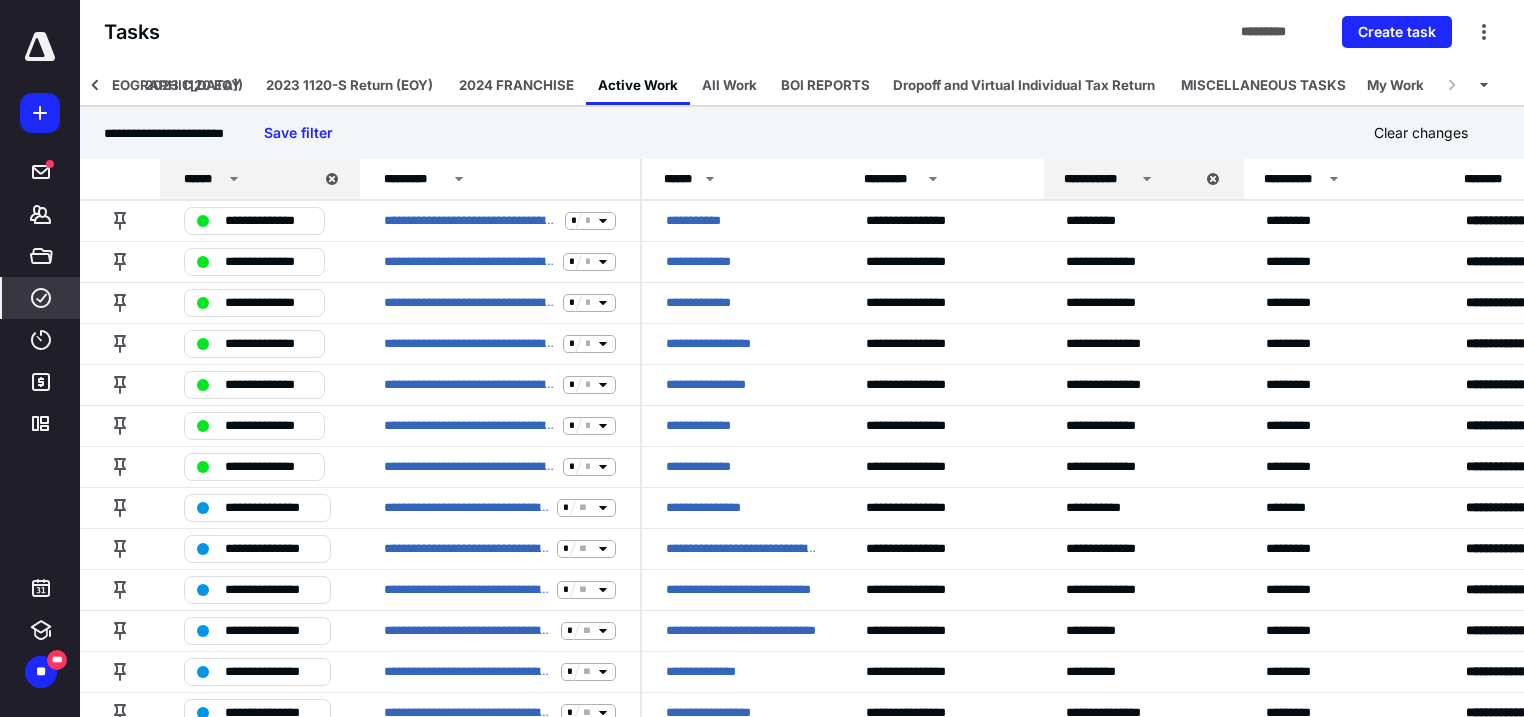 click 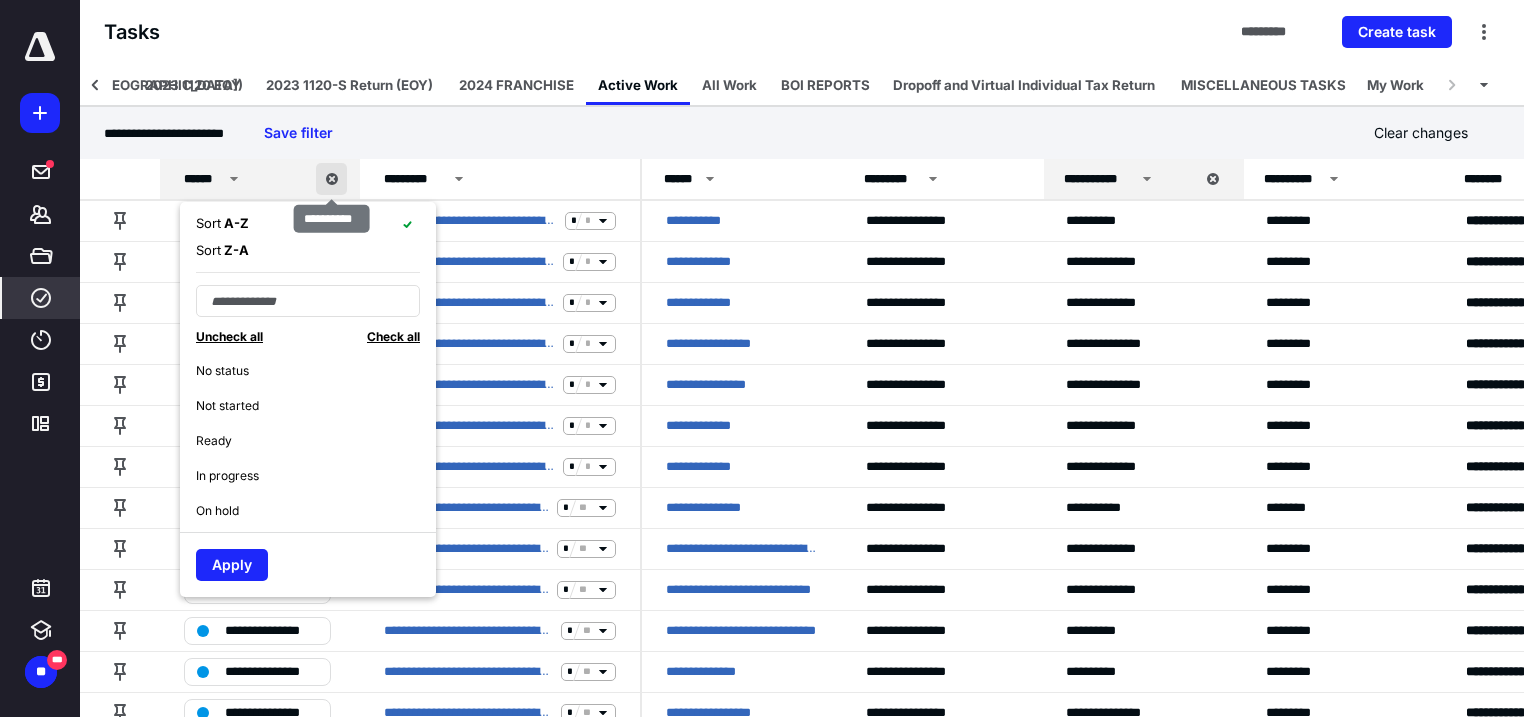 click at bounding box center [331, 179] 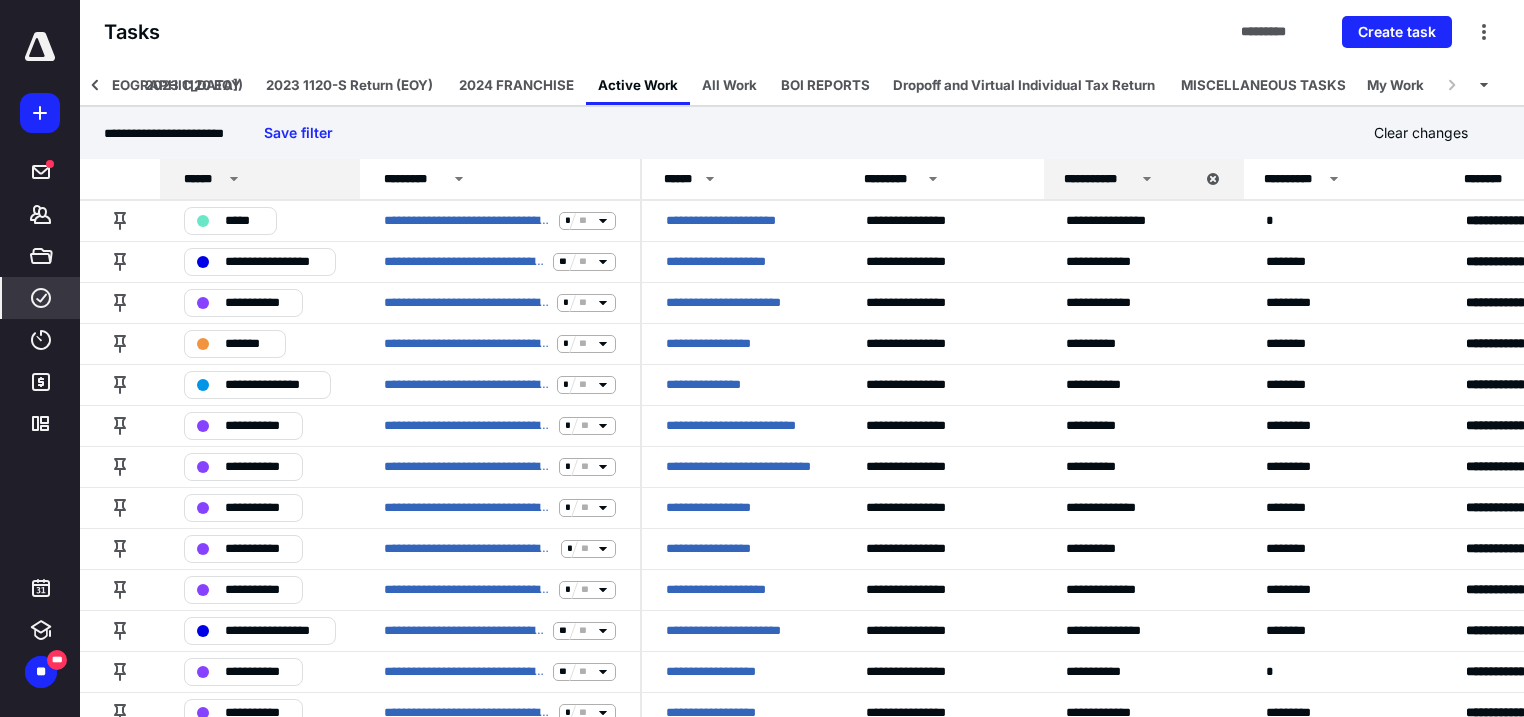 click 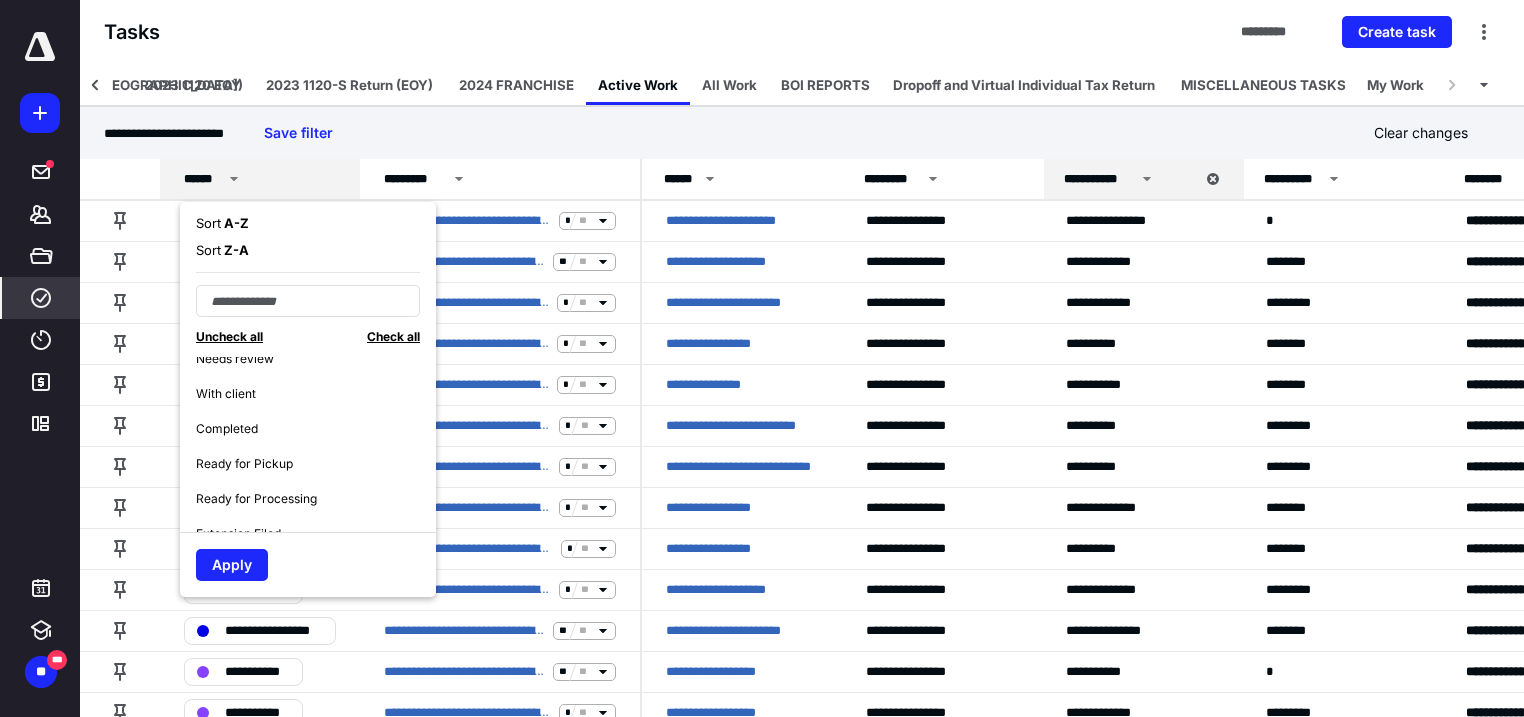 scroll, scrollTop: 240, scrollLeft: 0, axis: vertical 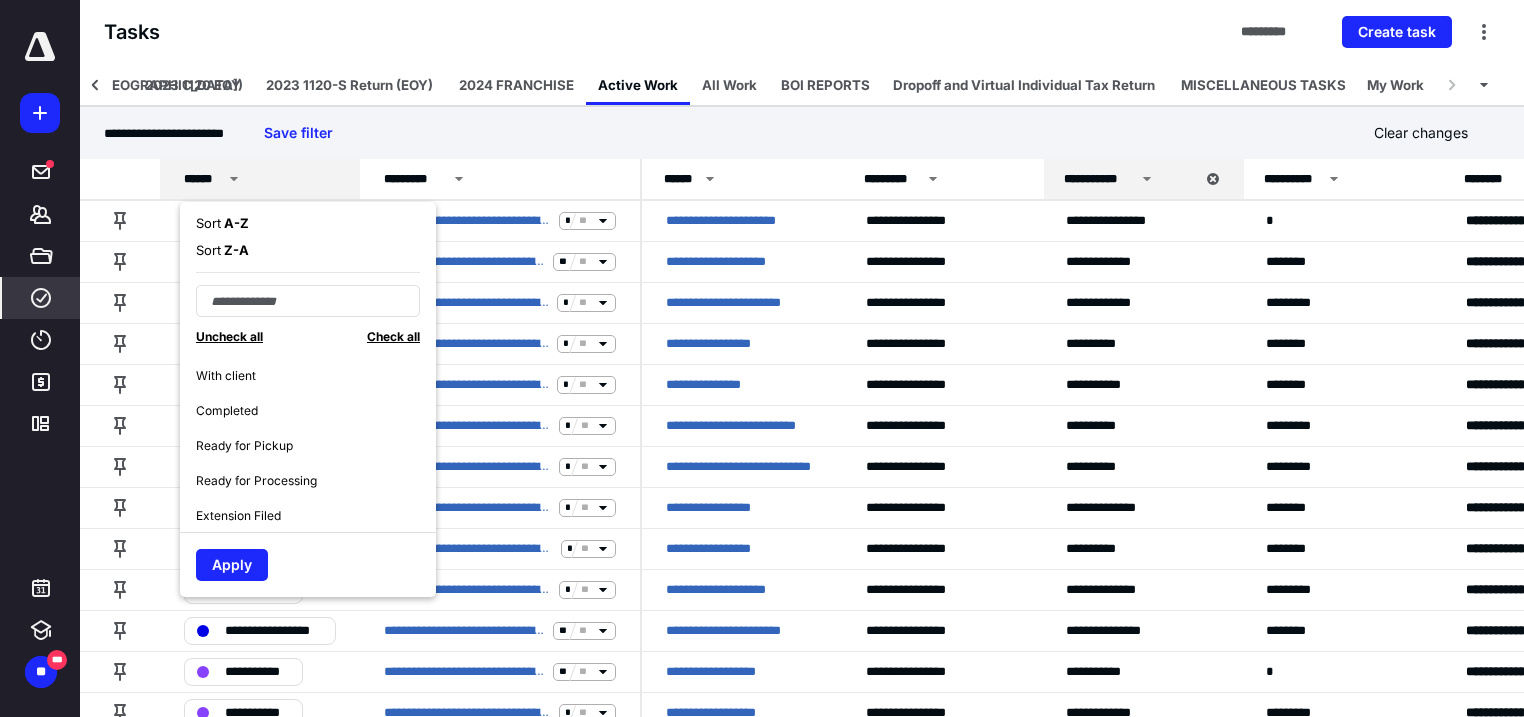 click on "Check all" at bounding box center (393, 336) 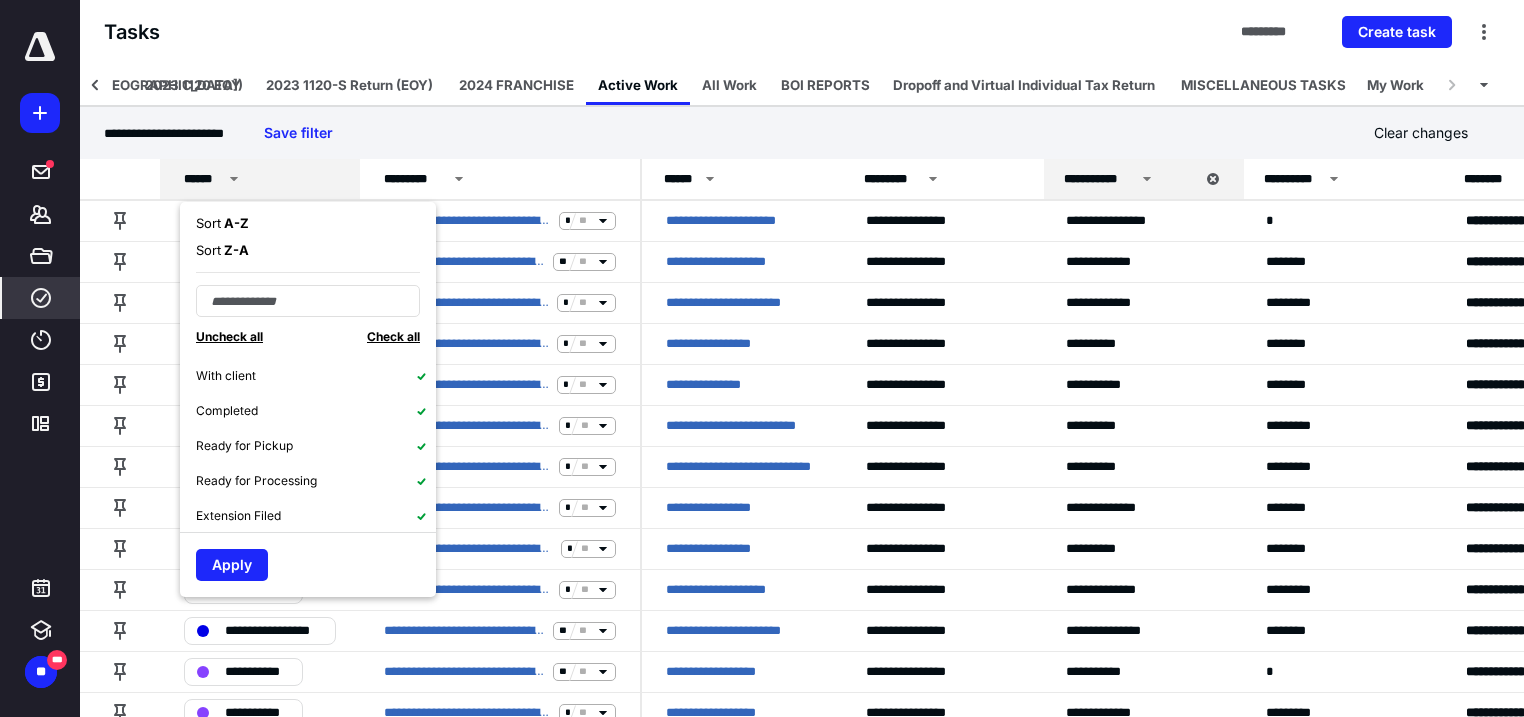 click 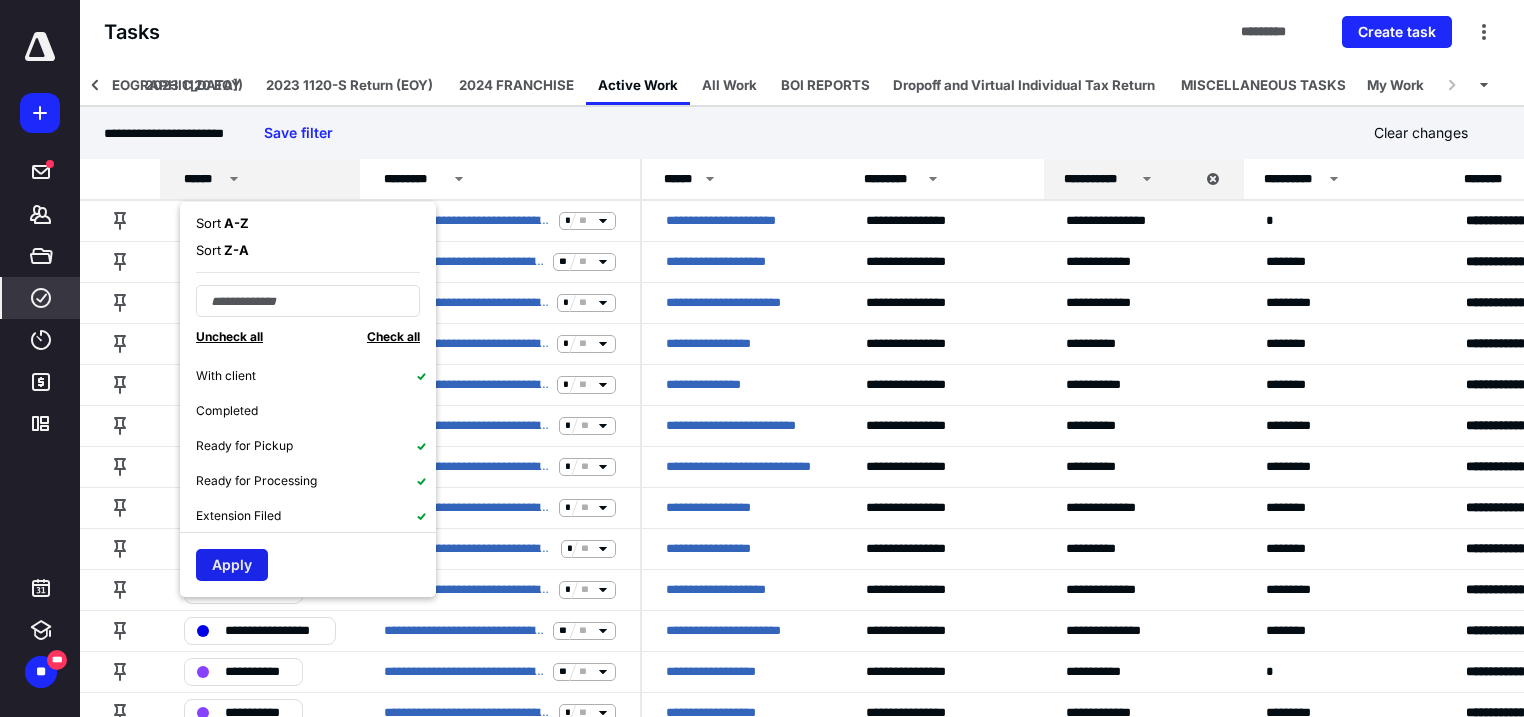 click on "Apply" at bounding box center [232, 565] 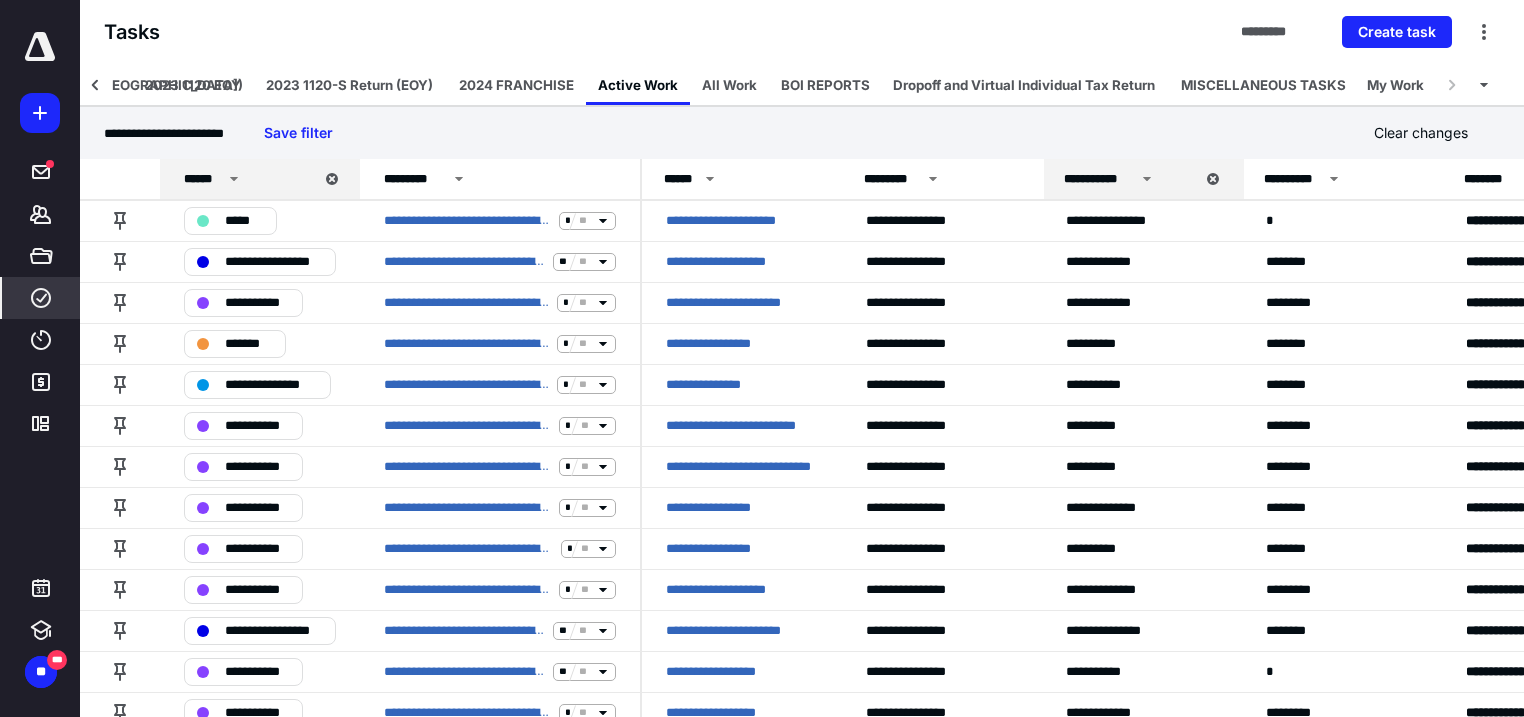 click 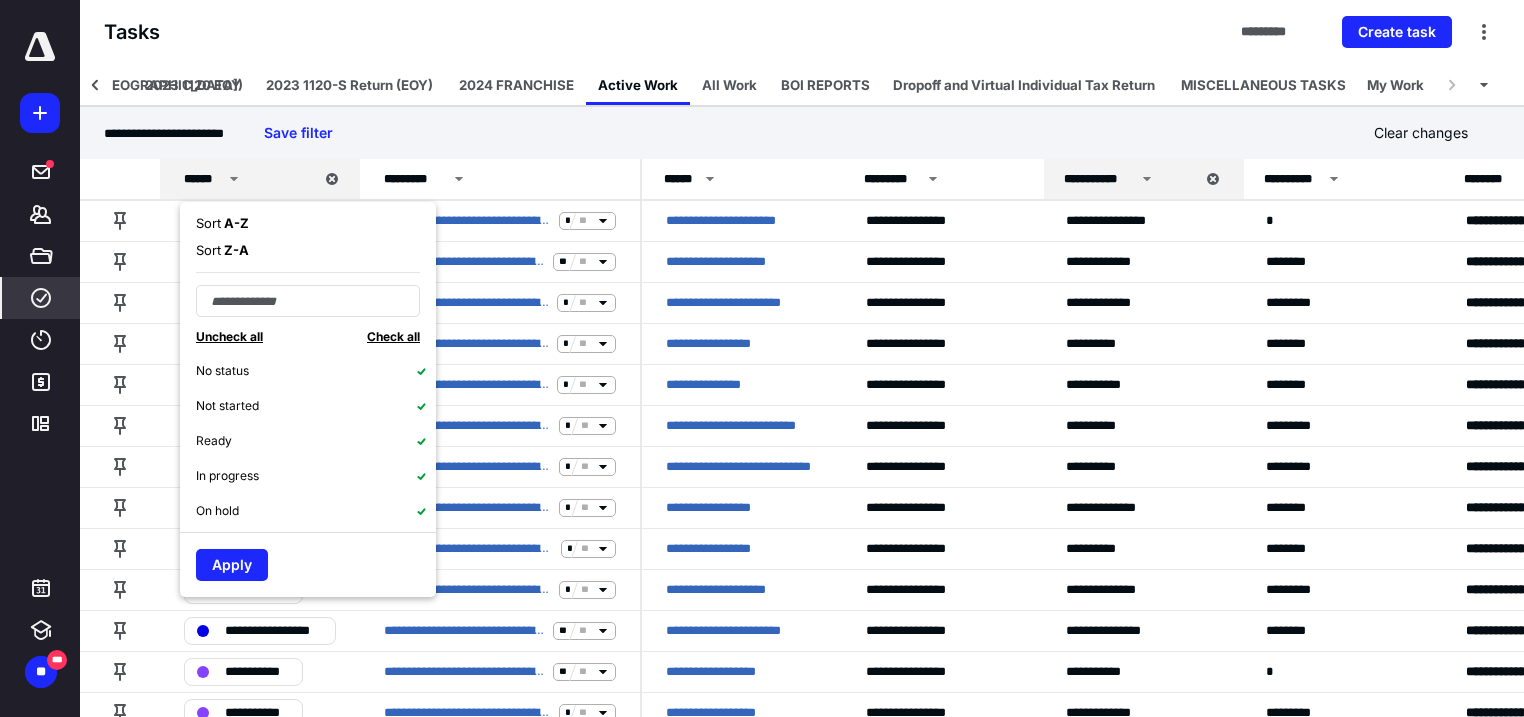 click on "Sort   A  -  Z" at bounding box center (308, 223) 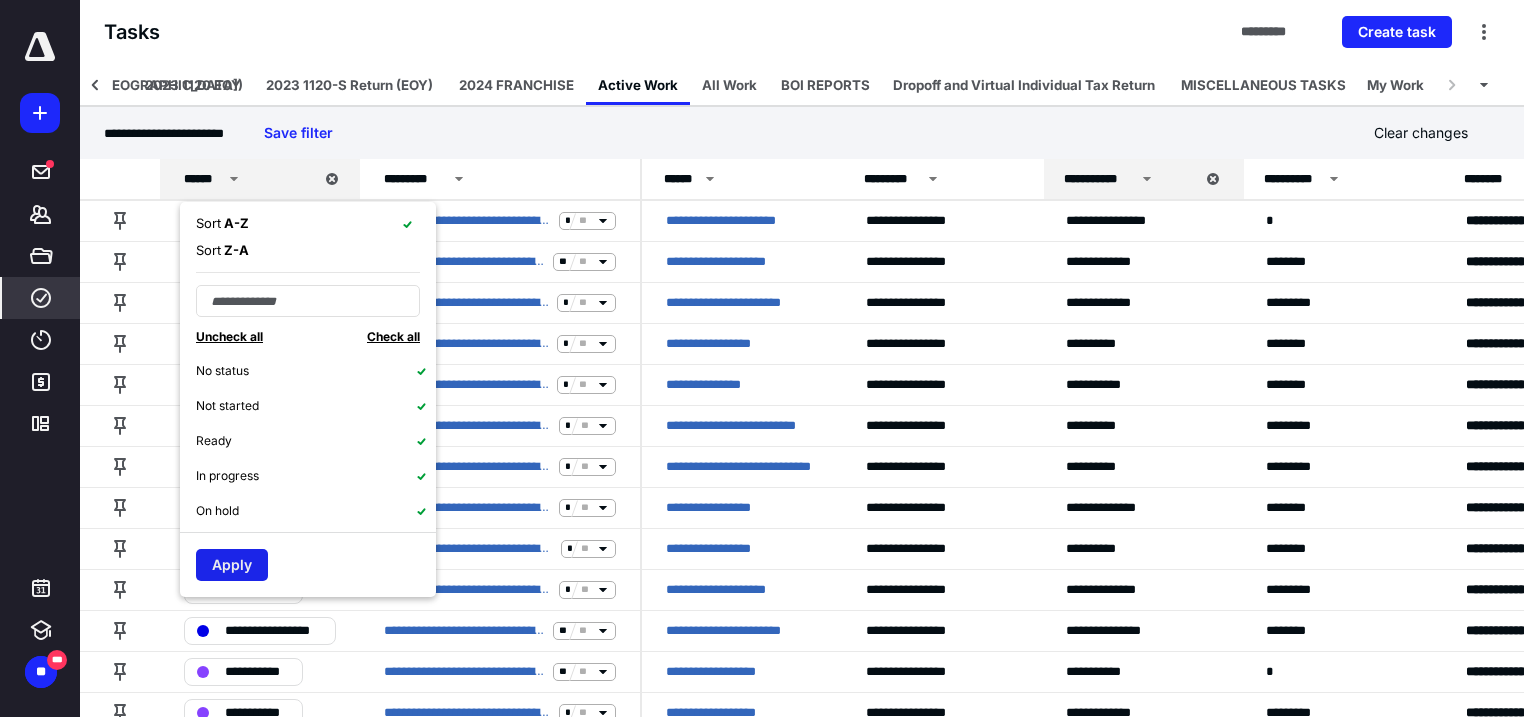 click on "Apply" at bounding box center [232, 565] 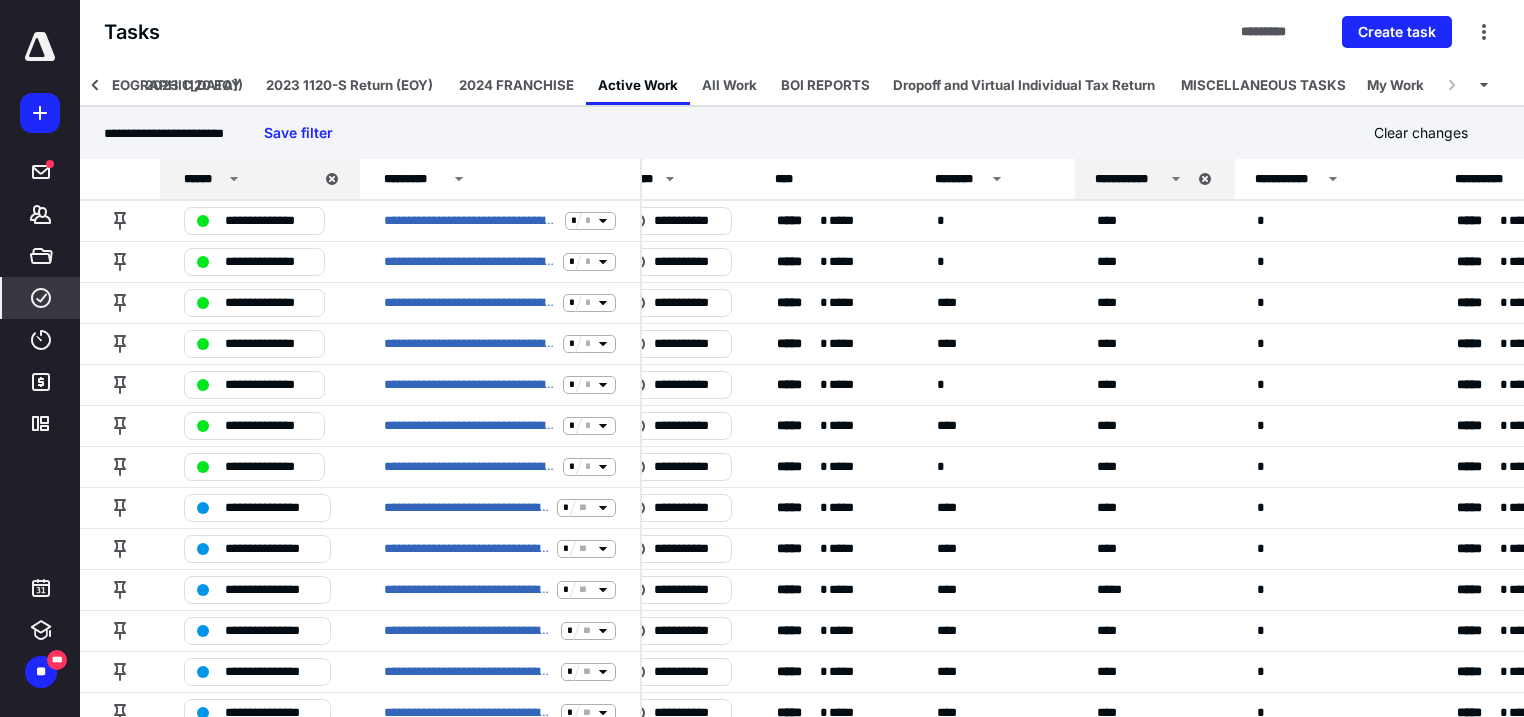 scroll, scrollTop: 0, scrollLeft: 1121, axis: horizontal 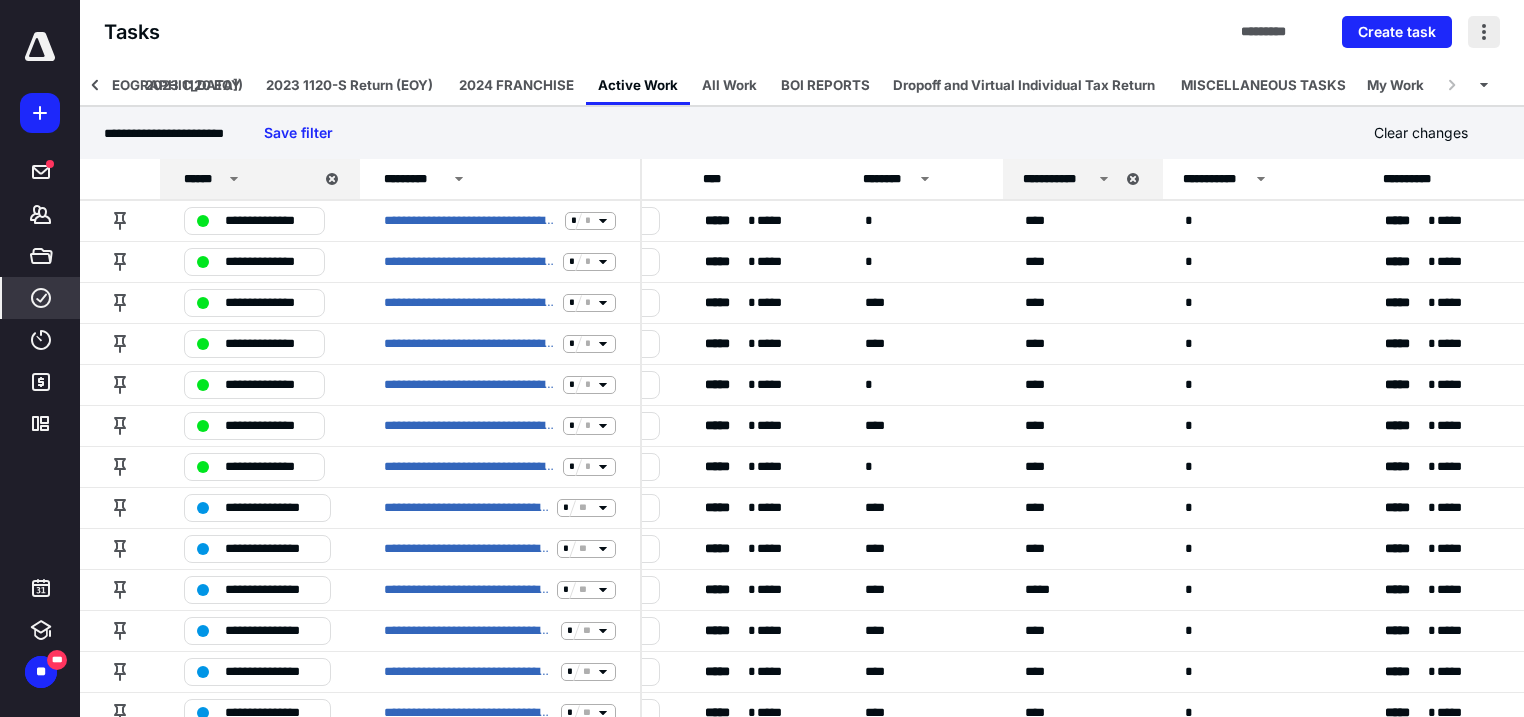 click at bounding box center [1484, 32] 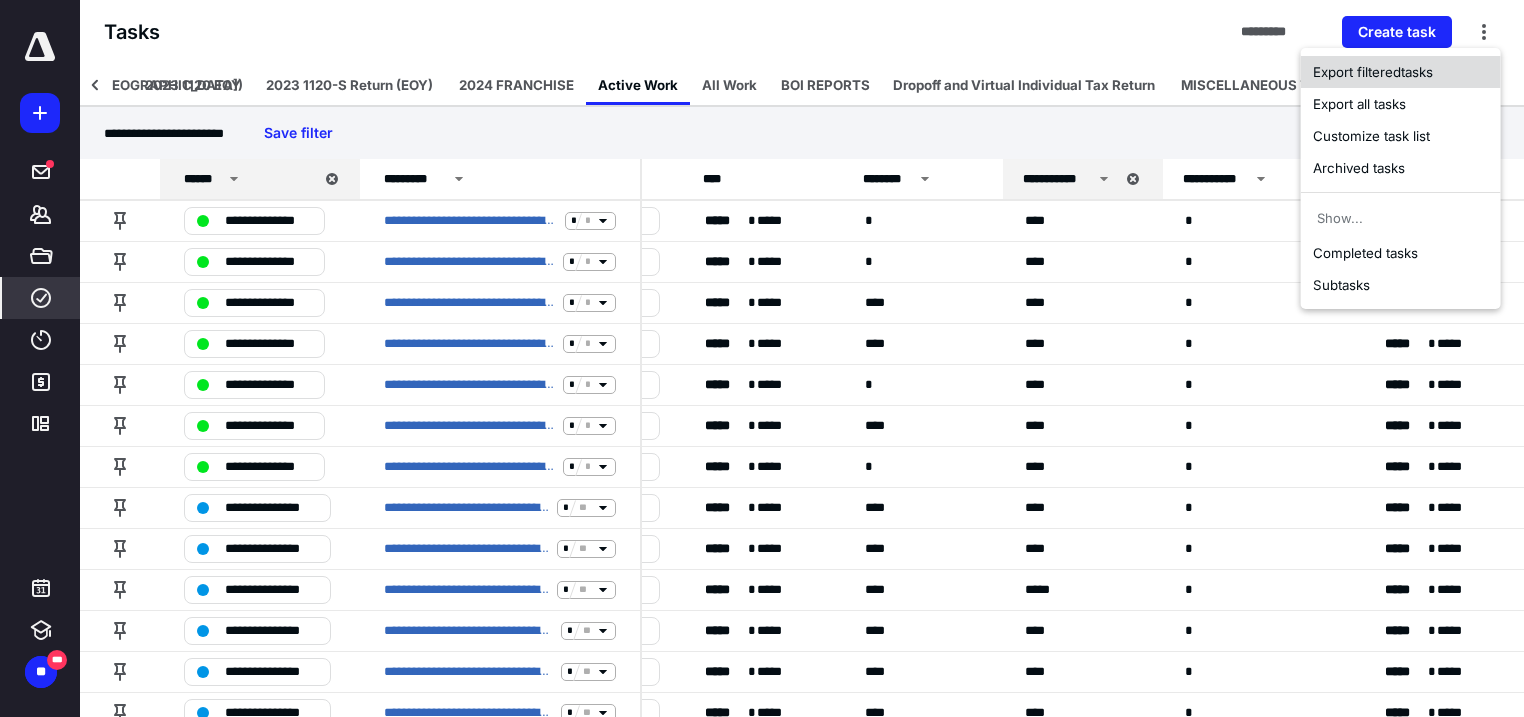 click on "Export filtered  tasks" at bounding box center [1401, 72] 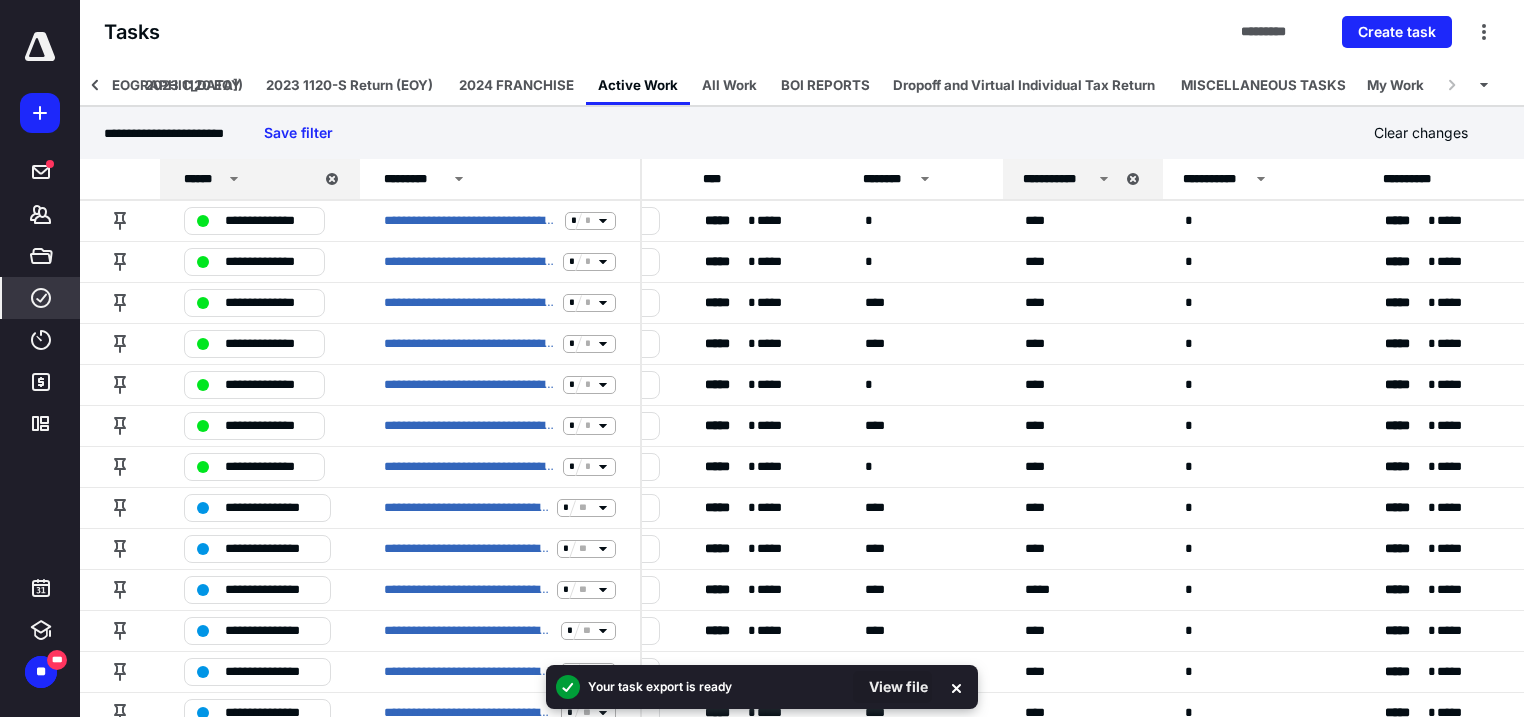 click on "View file" at bounding box center [892, 687] 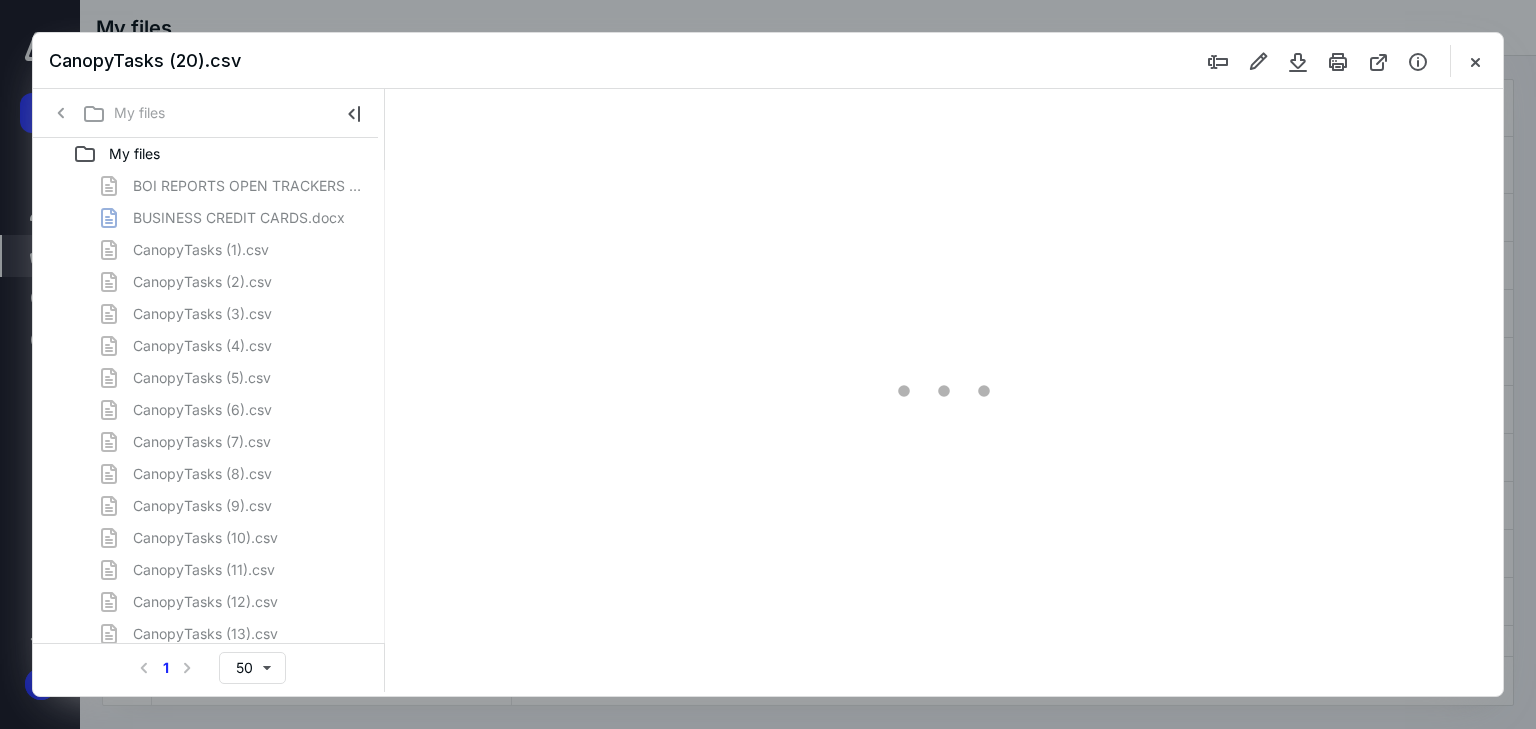 scroll, scrollTop: 0, scrollLeft: 0, axis: both 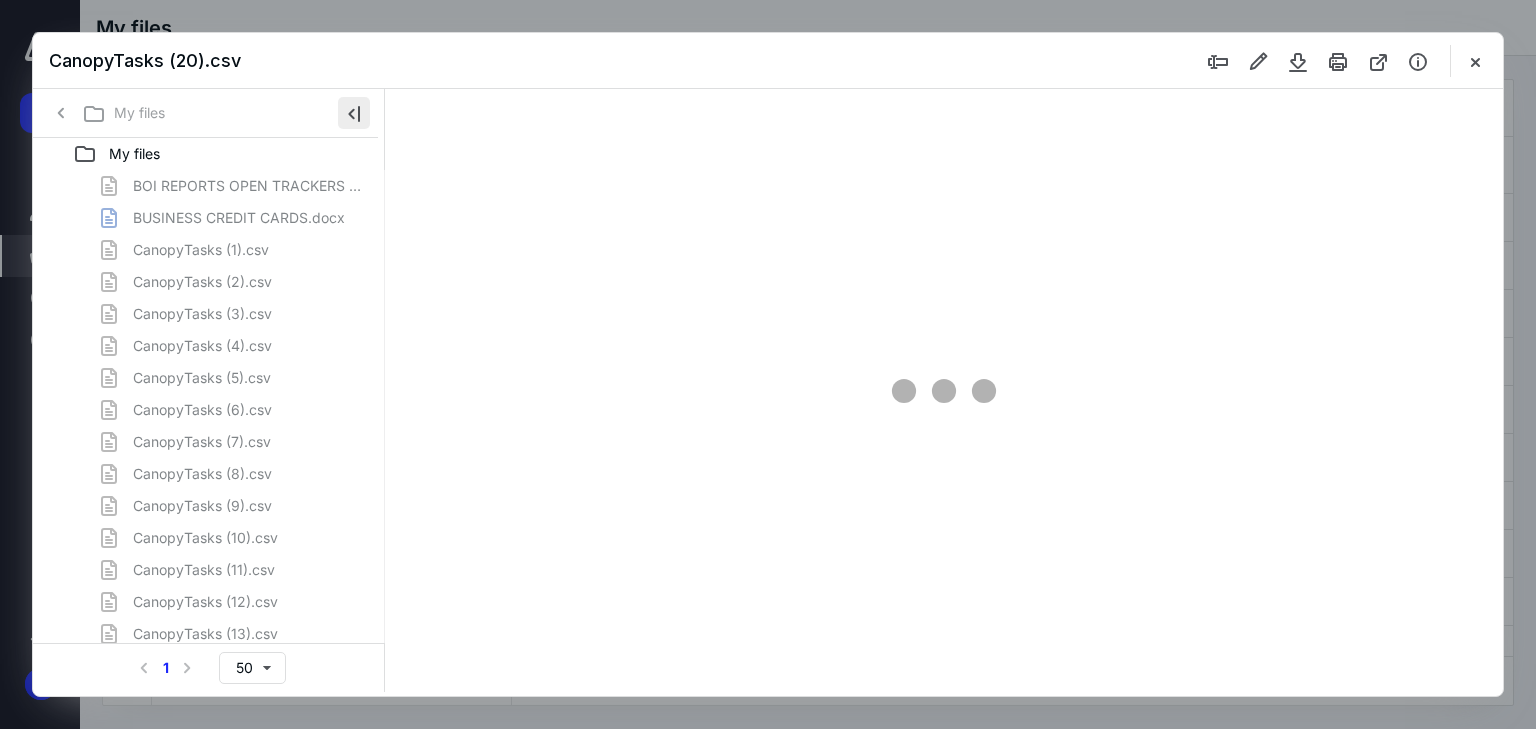 click at bounding box center (354, 113) 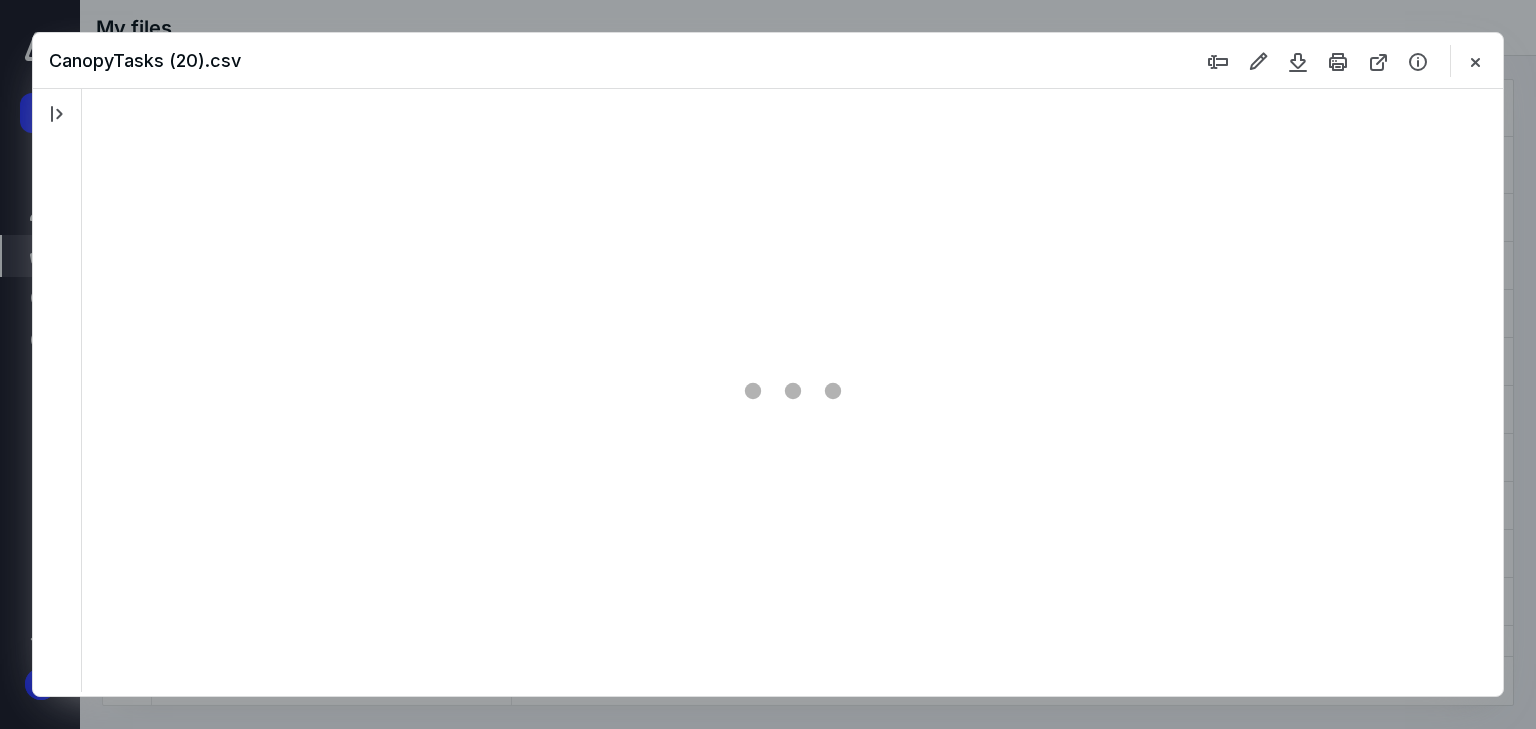 type on "66" 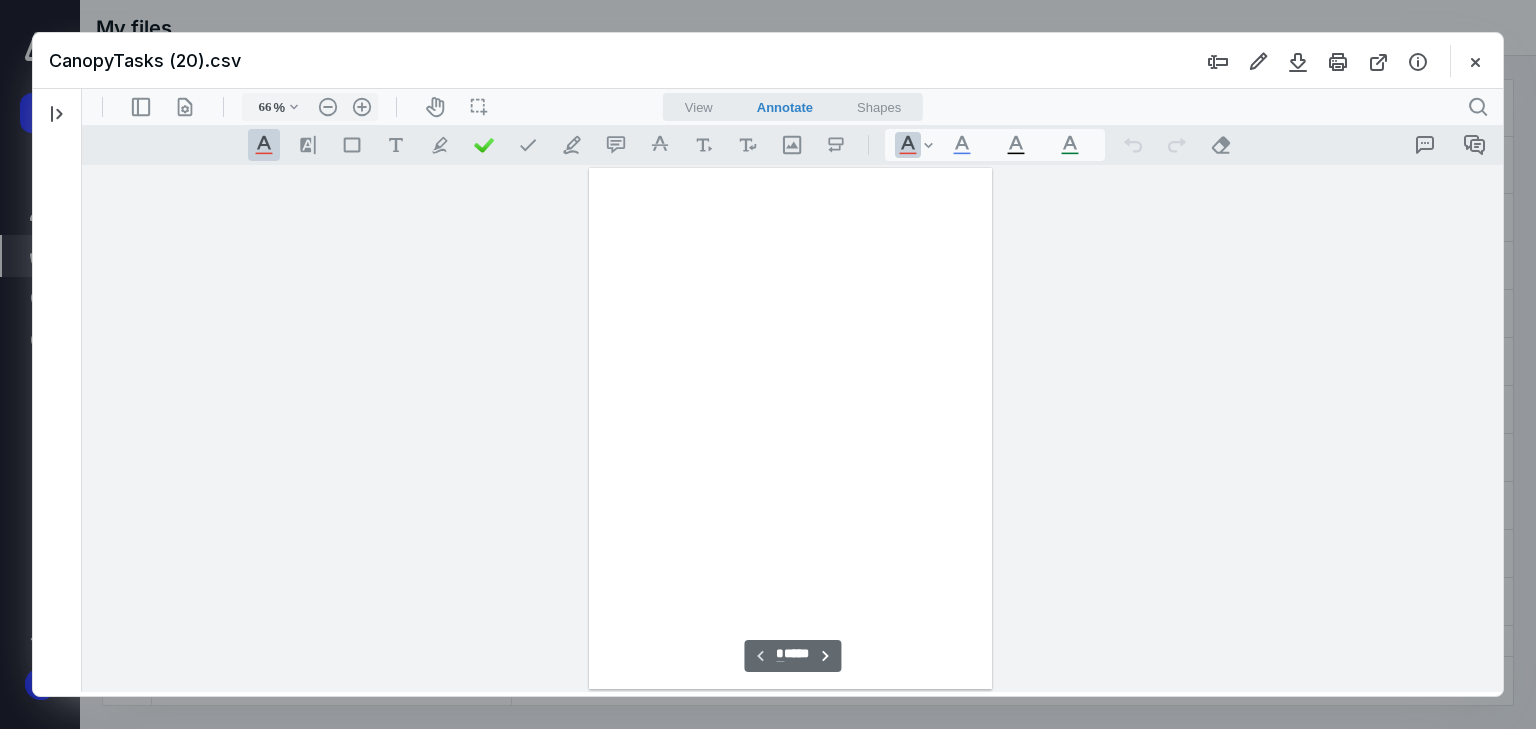 scroll, scrollTop: 79, scrollLeft: 0, axis: vertical 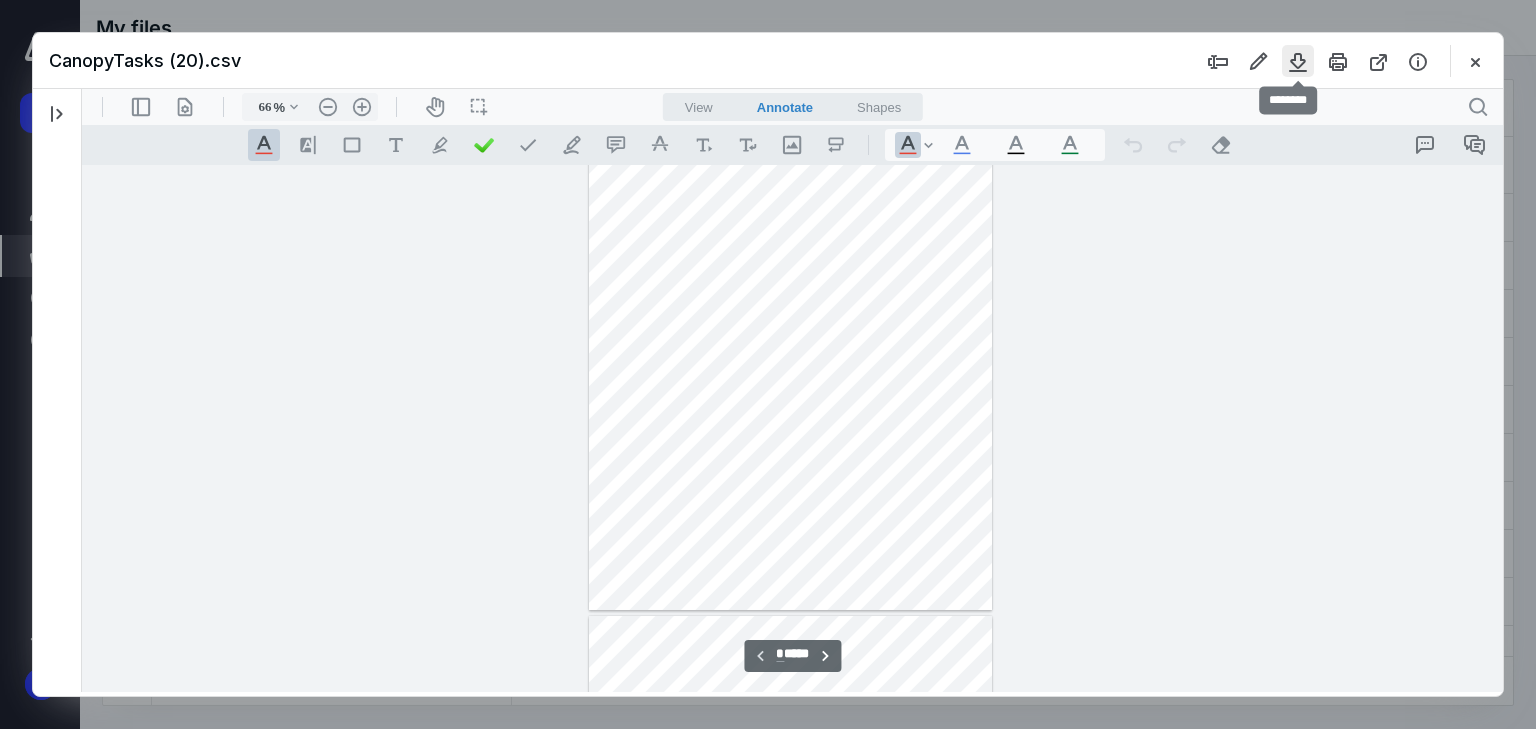 click at bounding box center [1298, 61] 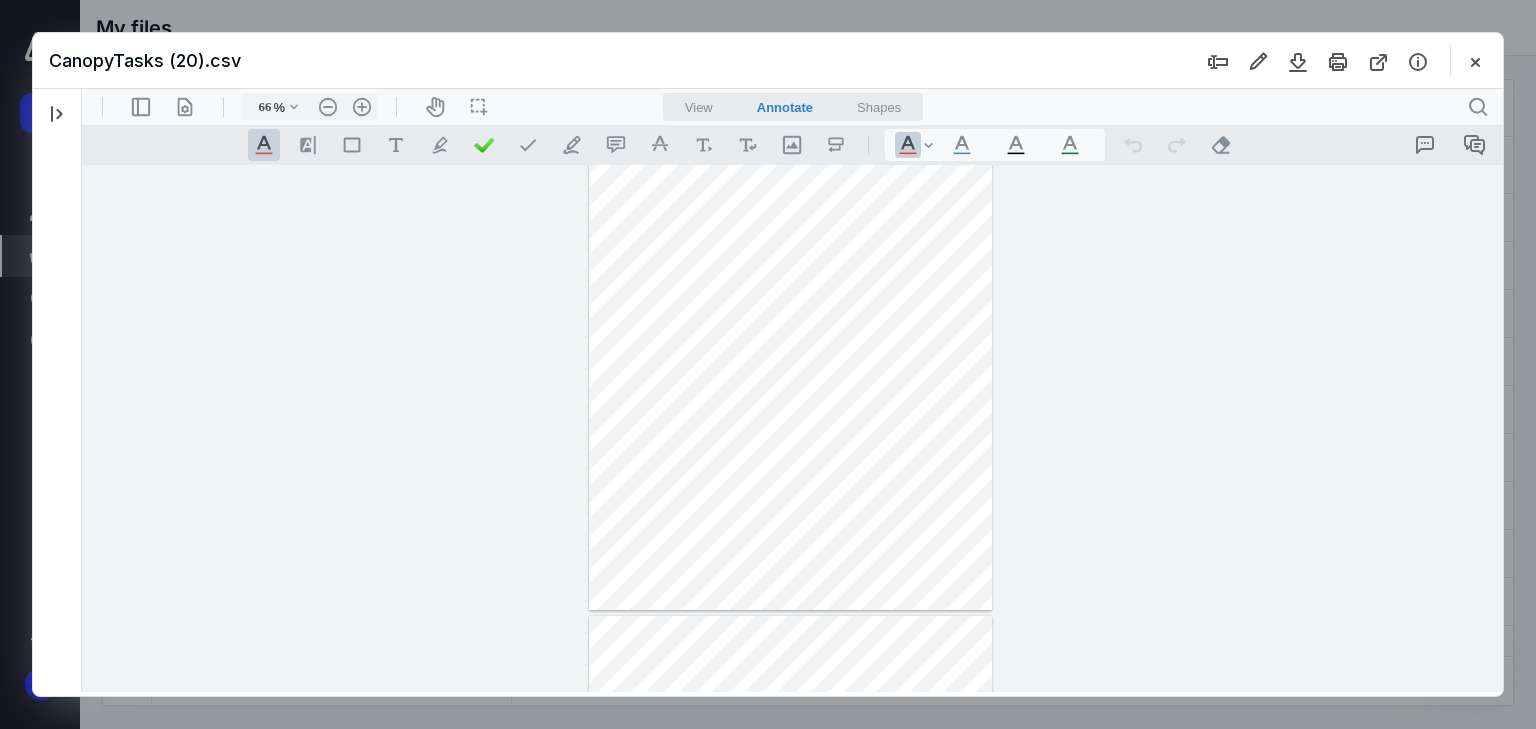drag, startPoint x: 1467, startPoint y: 60, endPoint x: 1451, endPoint y: 89, distance: 33.12099 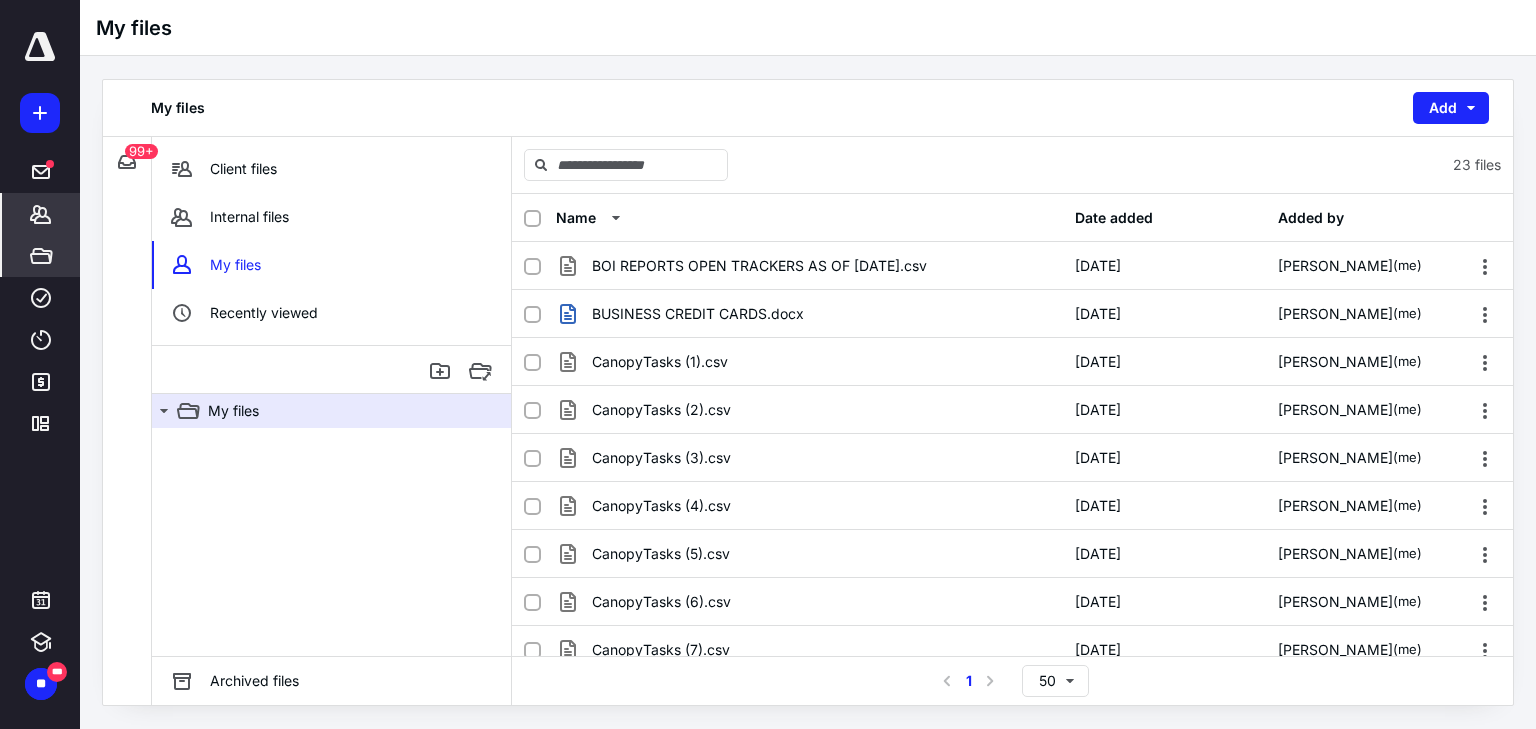 click on "*******" at bounding box center [41, 214] 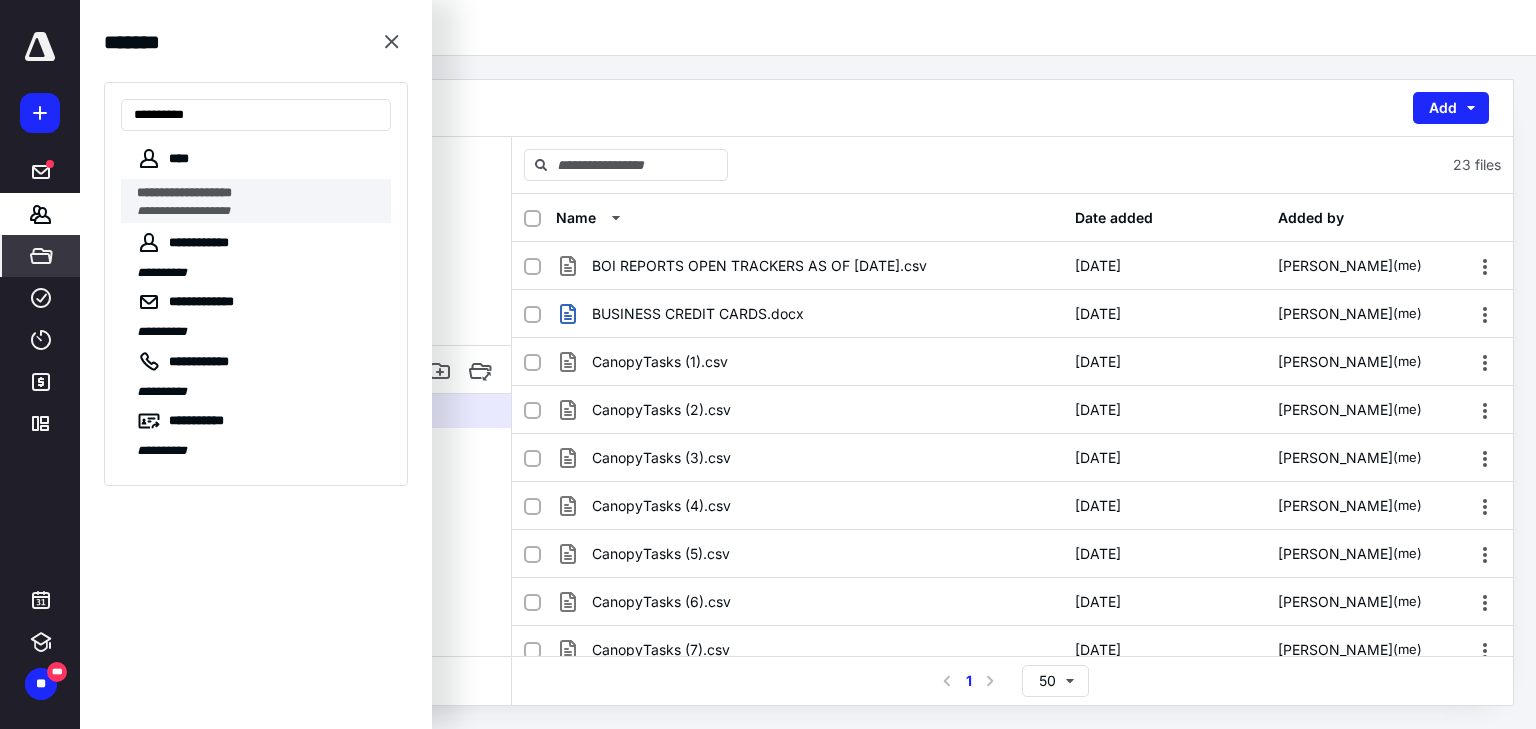 type on "**********" 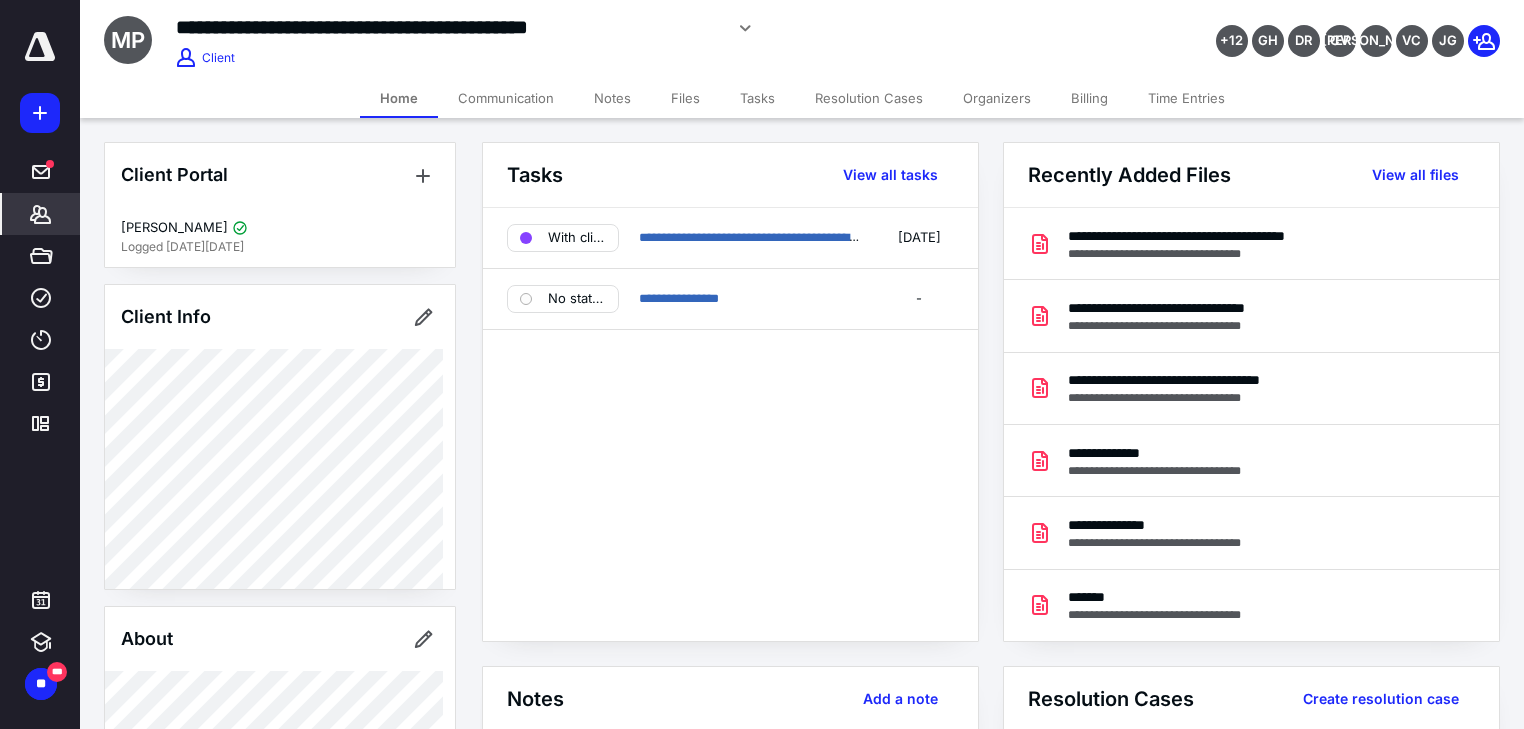 click on "**********" at bounding box center [730, 424] 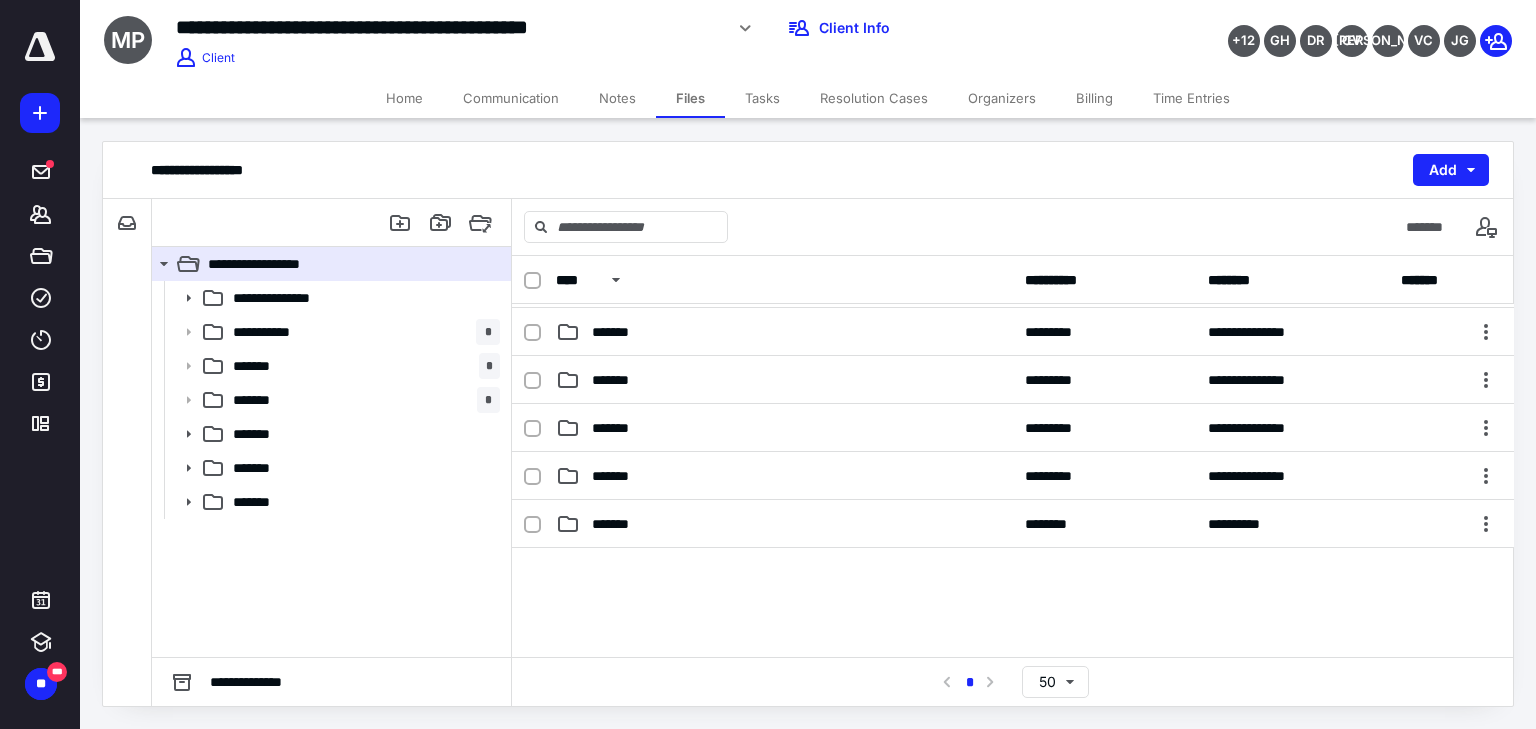 scroll, scrollTop: 160, scrollLeft: 0, axis: vertical 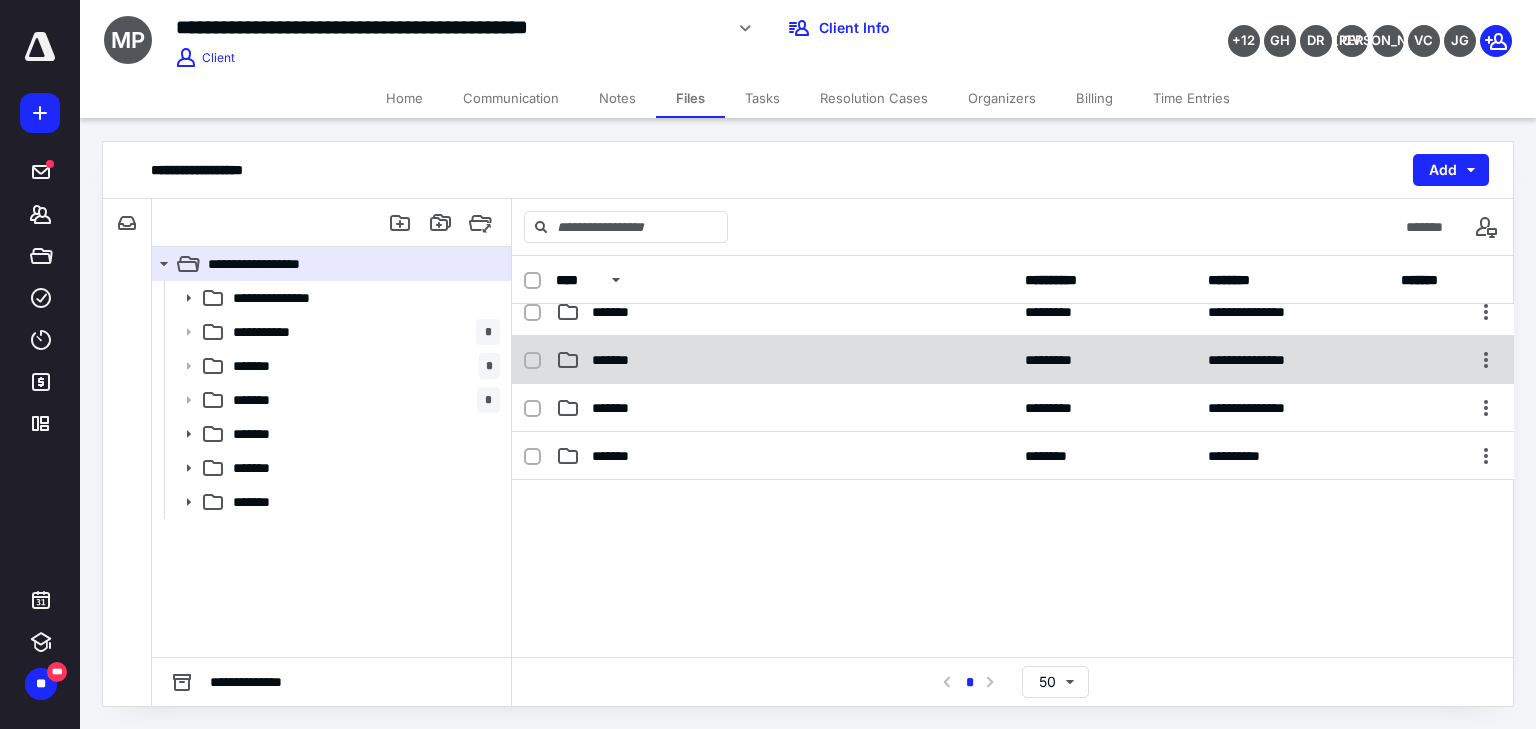 click on "*******" at bounding box center (784, 360) 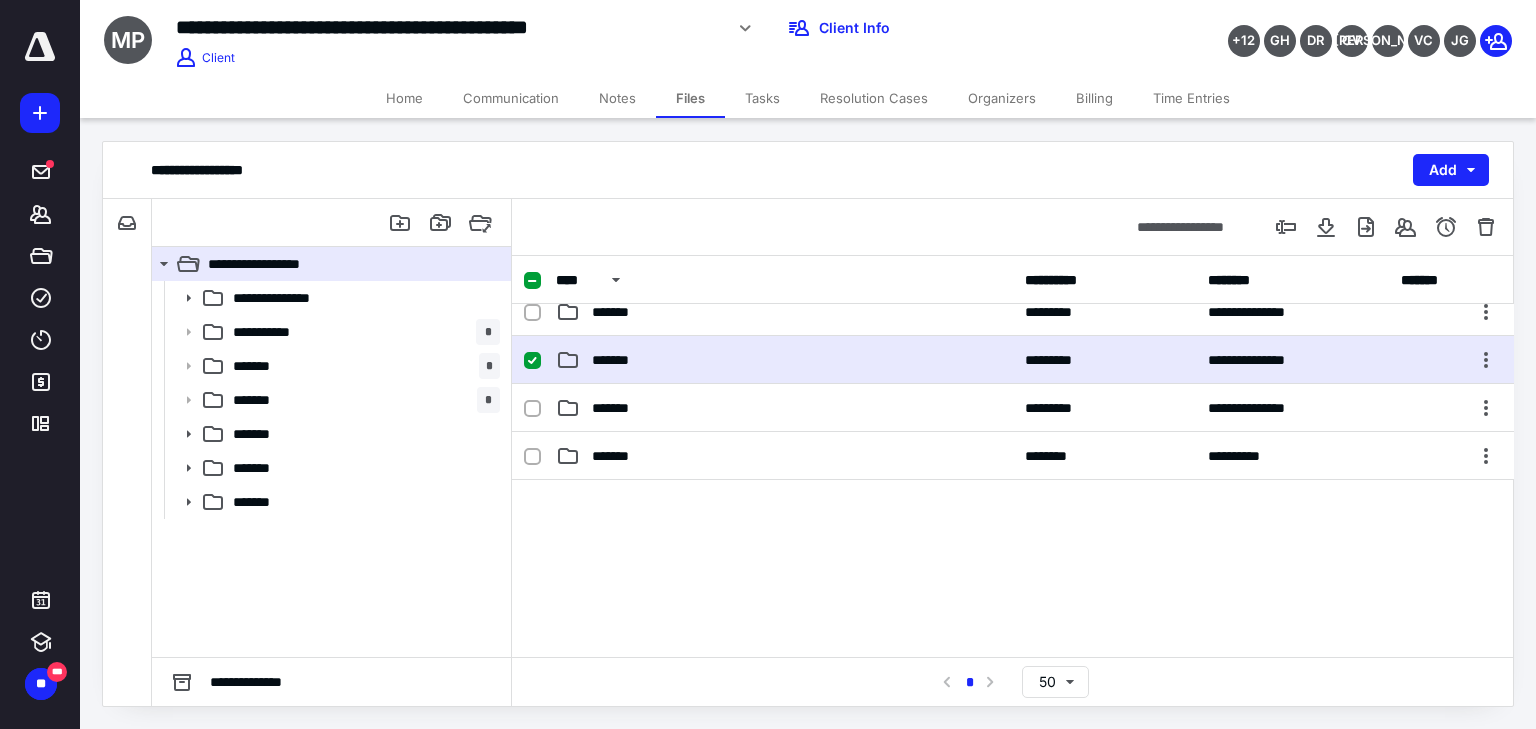 click on "*******" at bounding box center [784, 360] 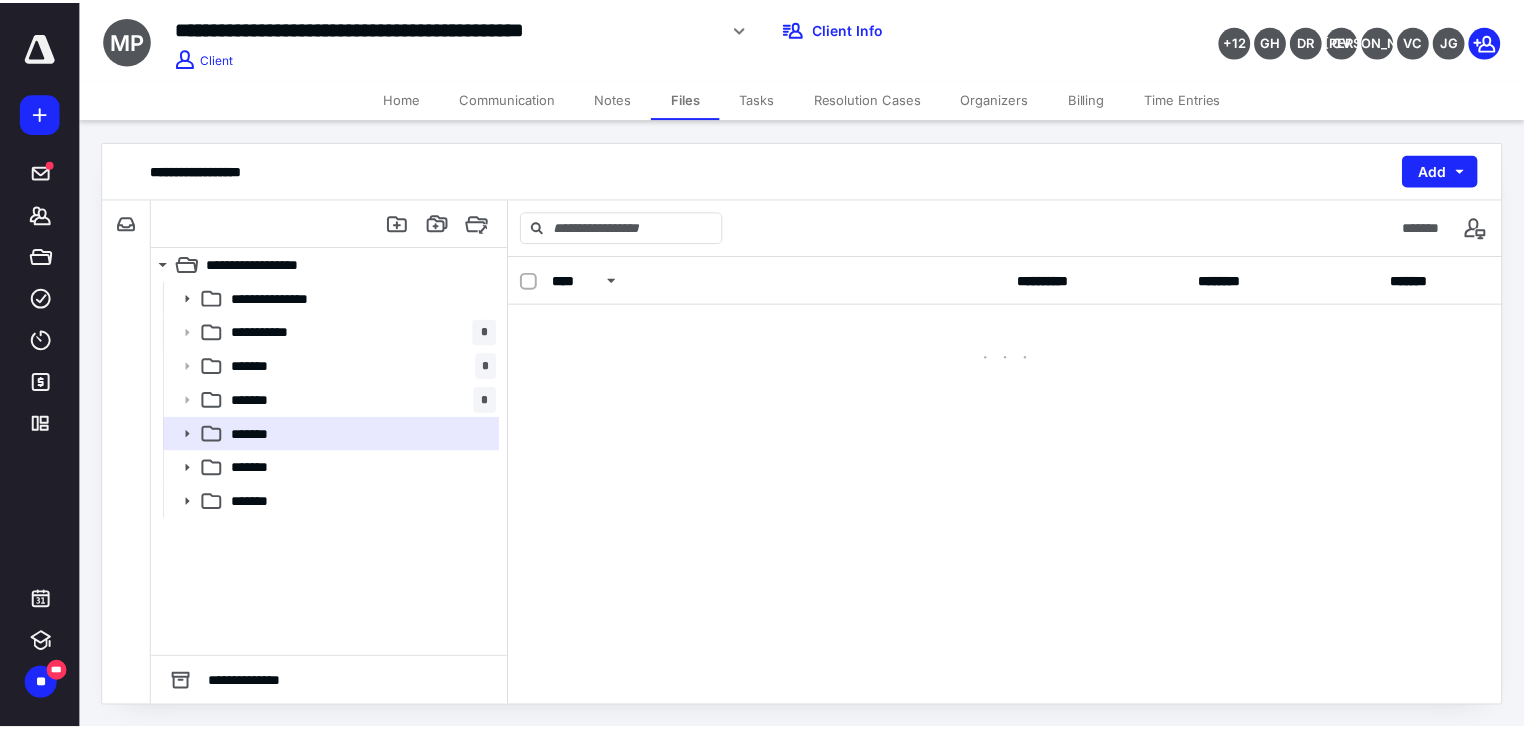scroll, scrollTop: 0, scrollLeft: 0, axis: both 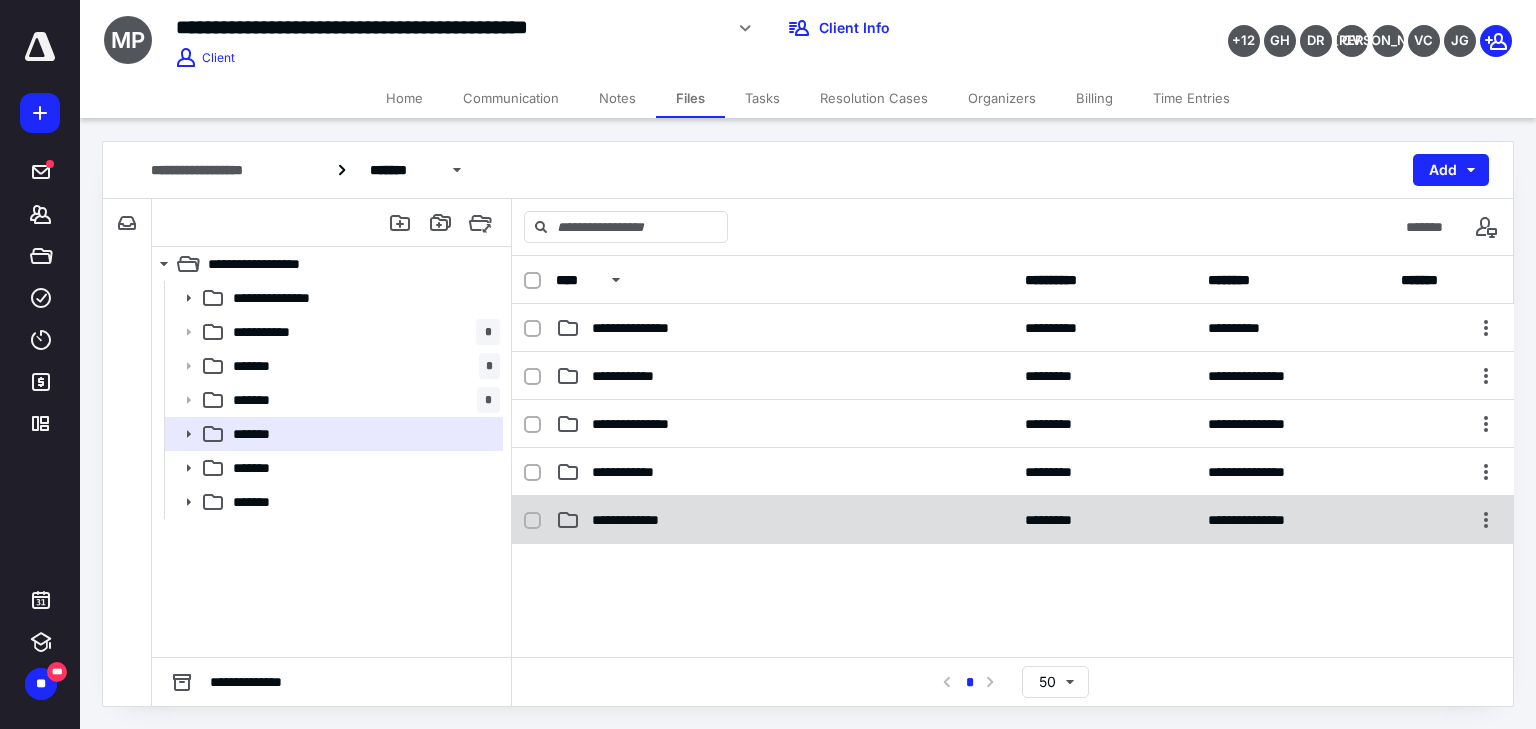 click on "**********" at bounding box center [636, 520] 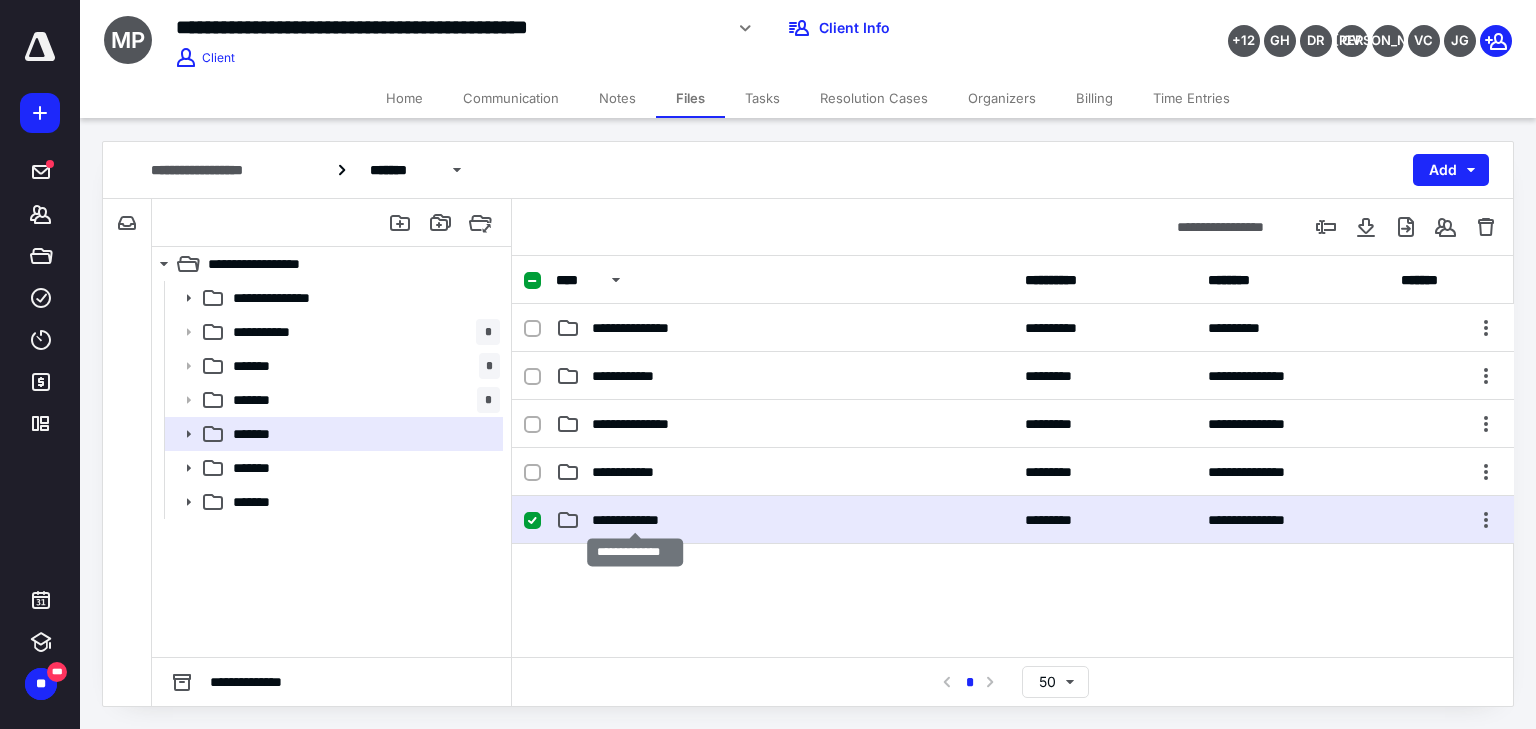 click on "**********" at bounding box center [636, 520] 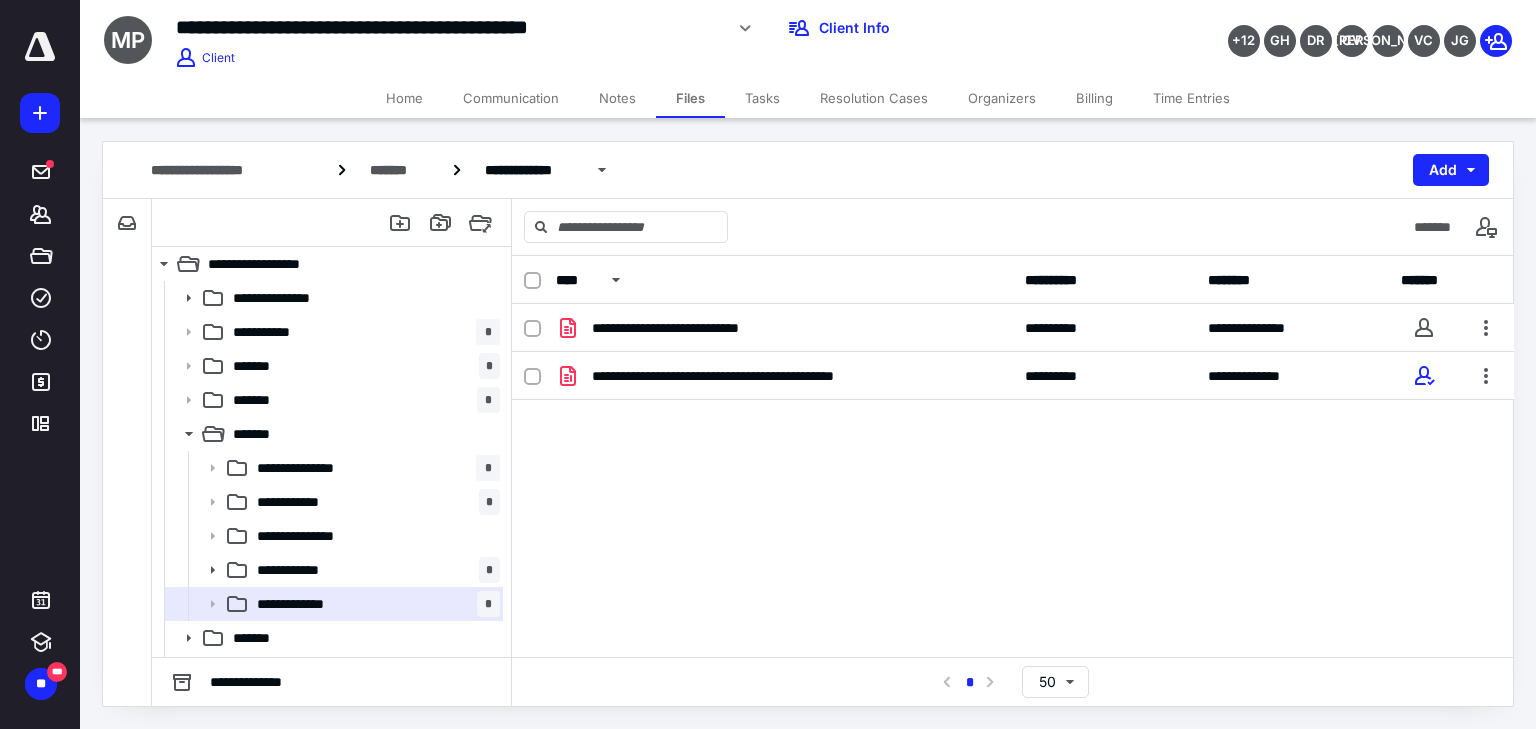 click on "**********" at bounding box center (1013, 454) 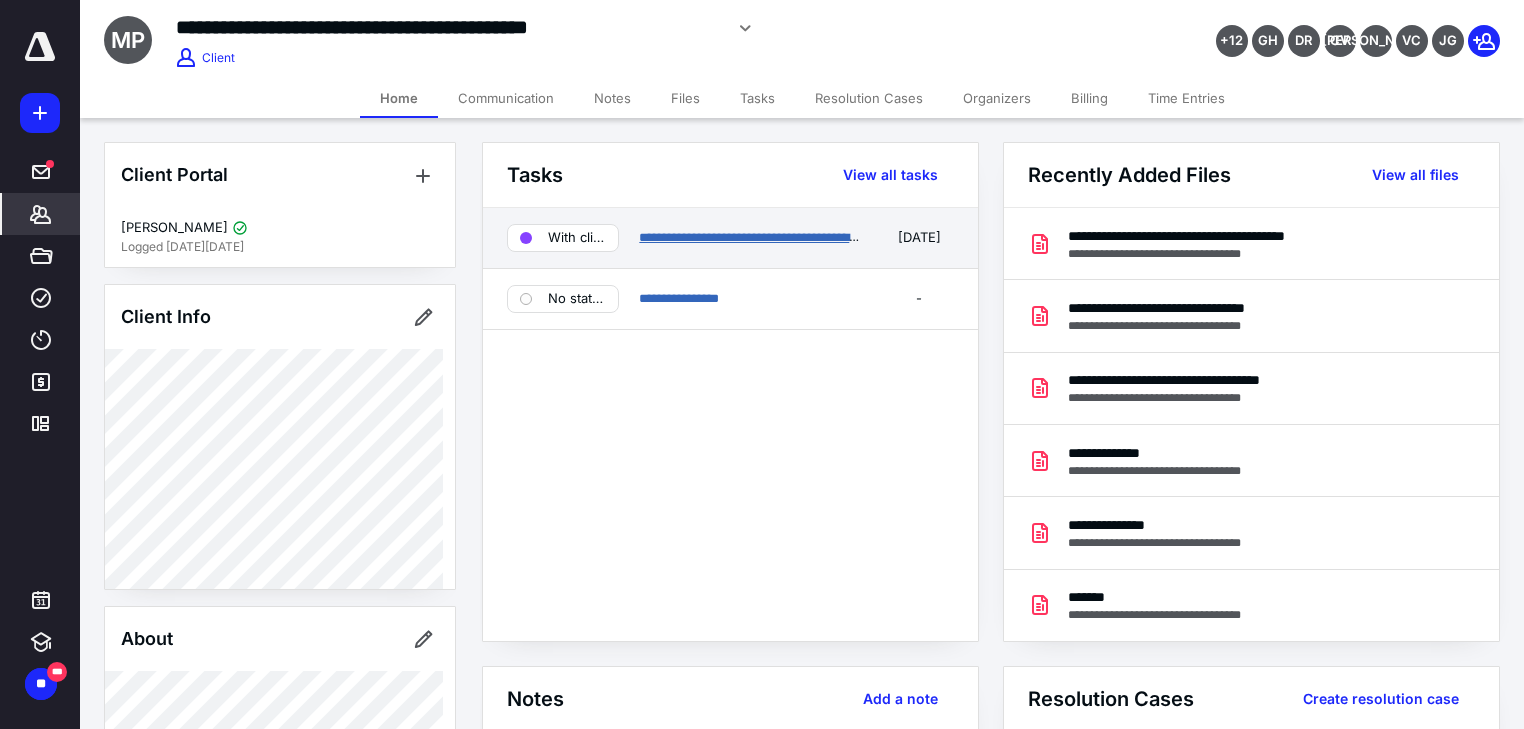 click on "**********" at bounding box center [764, 237] 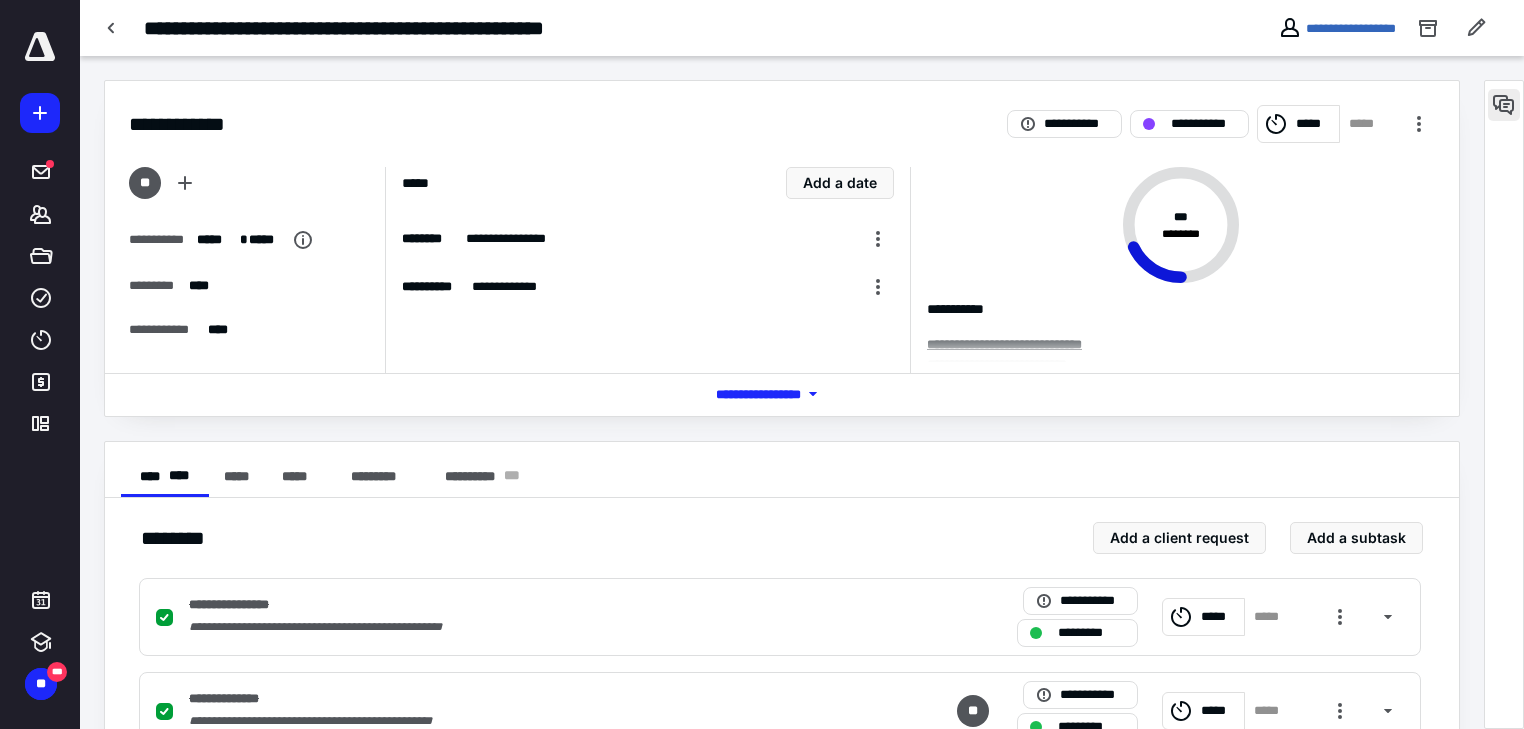 click at bounding box center (1504, 105) 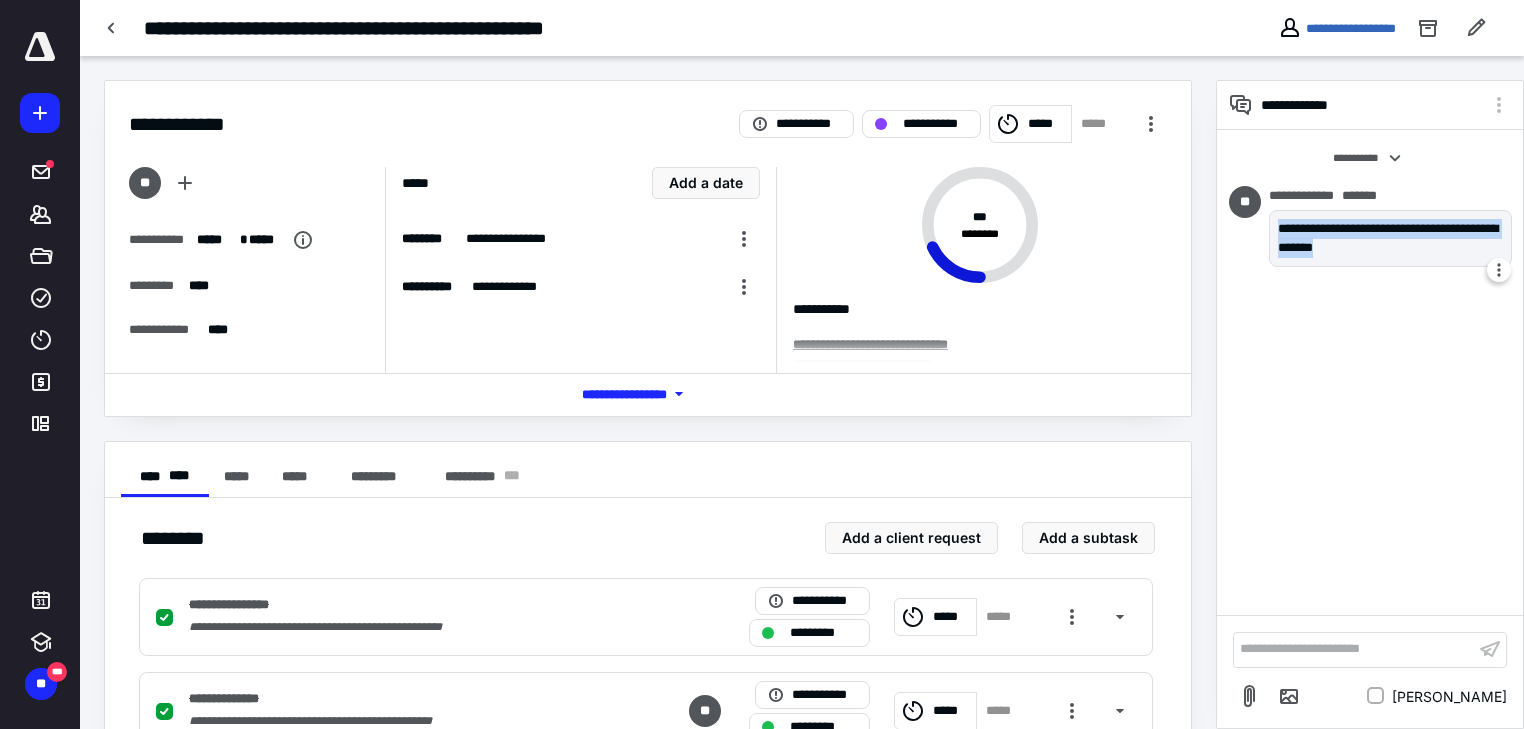 drag, startPoint x: 1392, startPoint y: 260, endPoint x: 1270, endPoint y: 227, distance: 126.38433 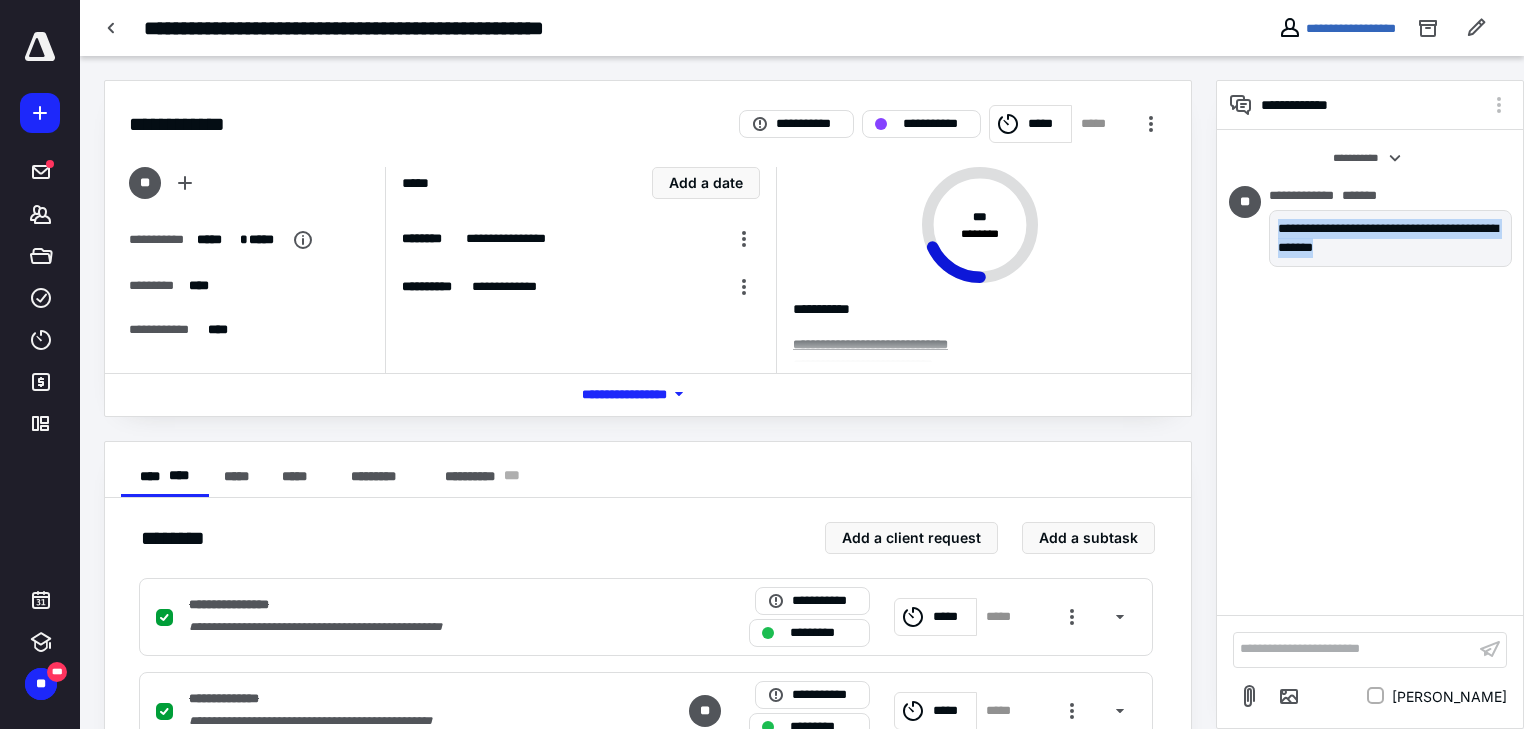 drag, startPoint x: 1376, startPoint y: 359, endPoint x: 1309, endPoint y: 260, distance: 119.54079 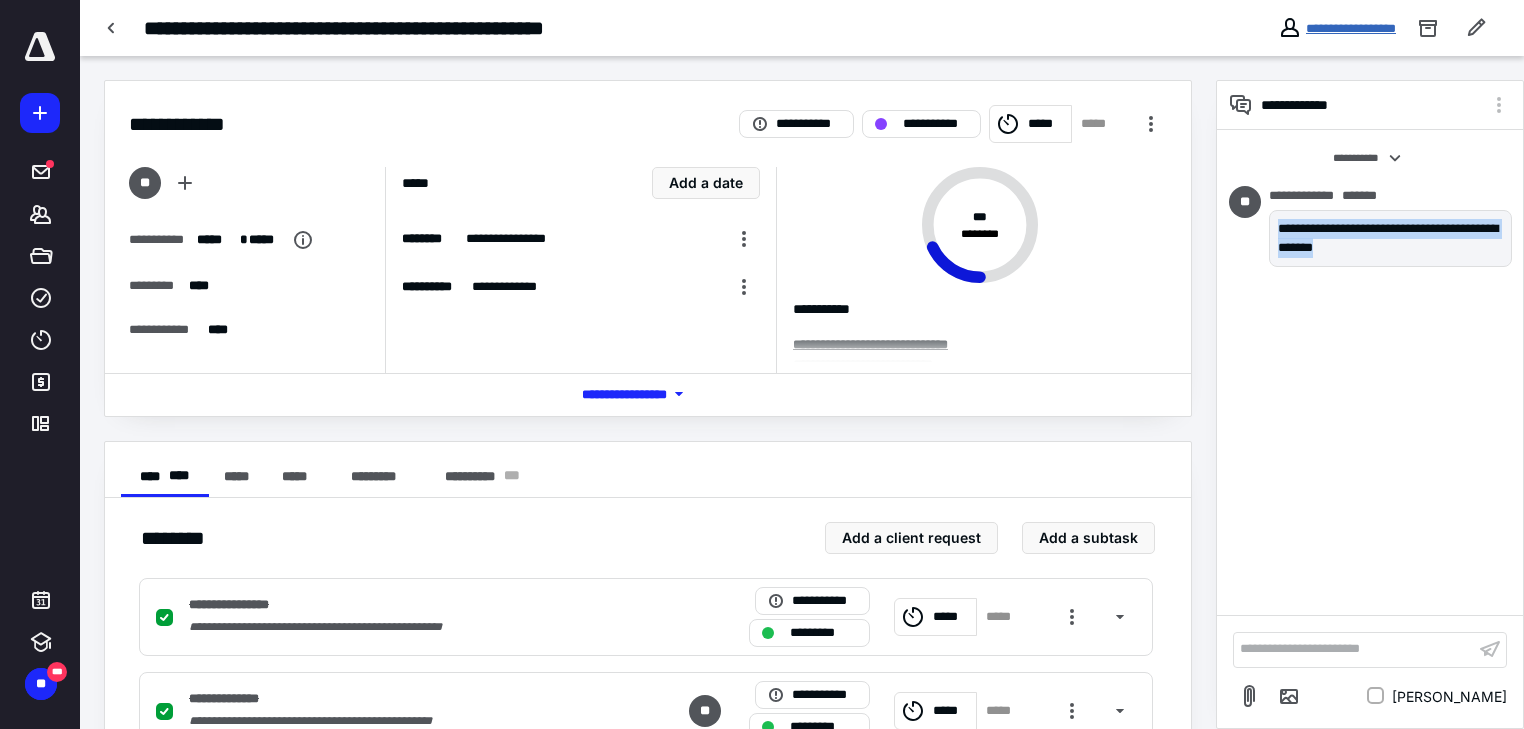 click on "**********" at bounding box center [1351, 28] 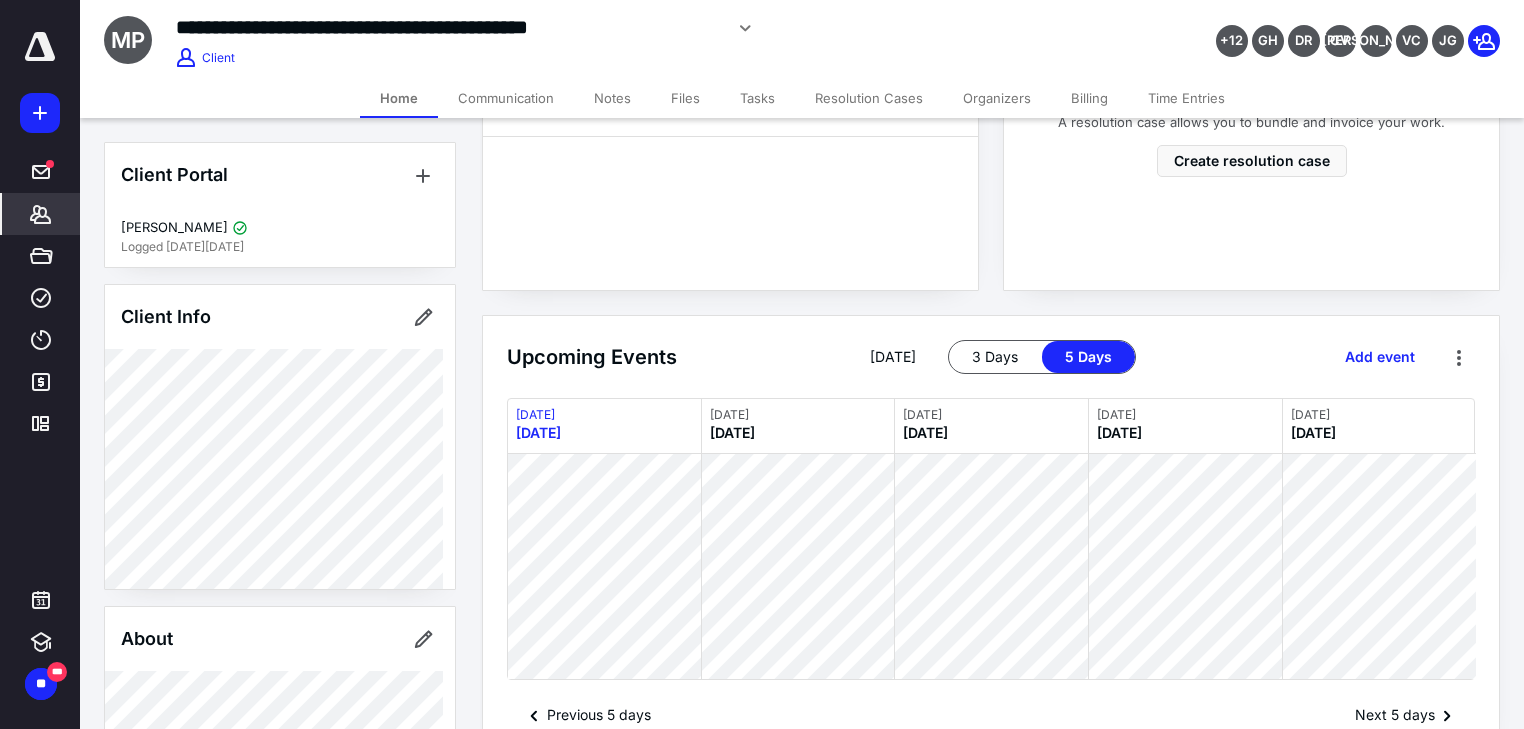 scroll, scrollTop: 920, scrollLeft: 0, axis: vertical 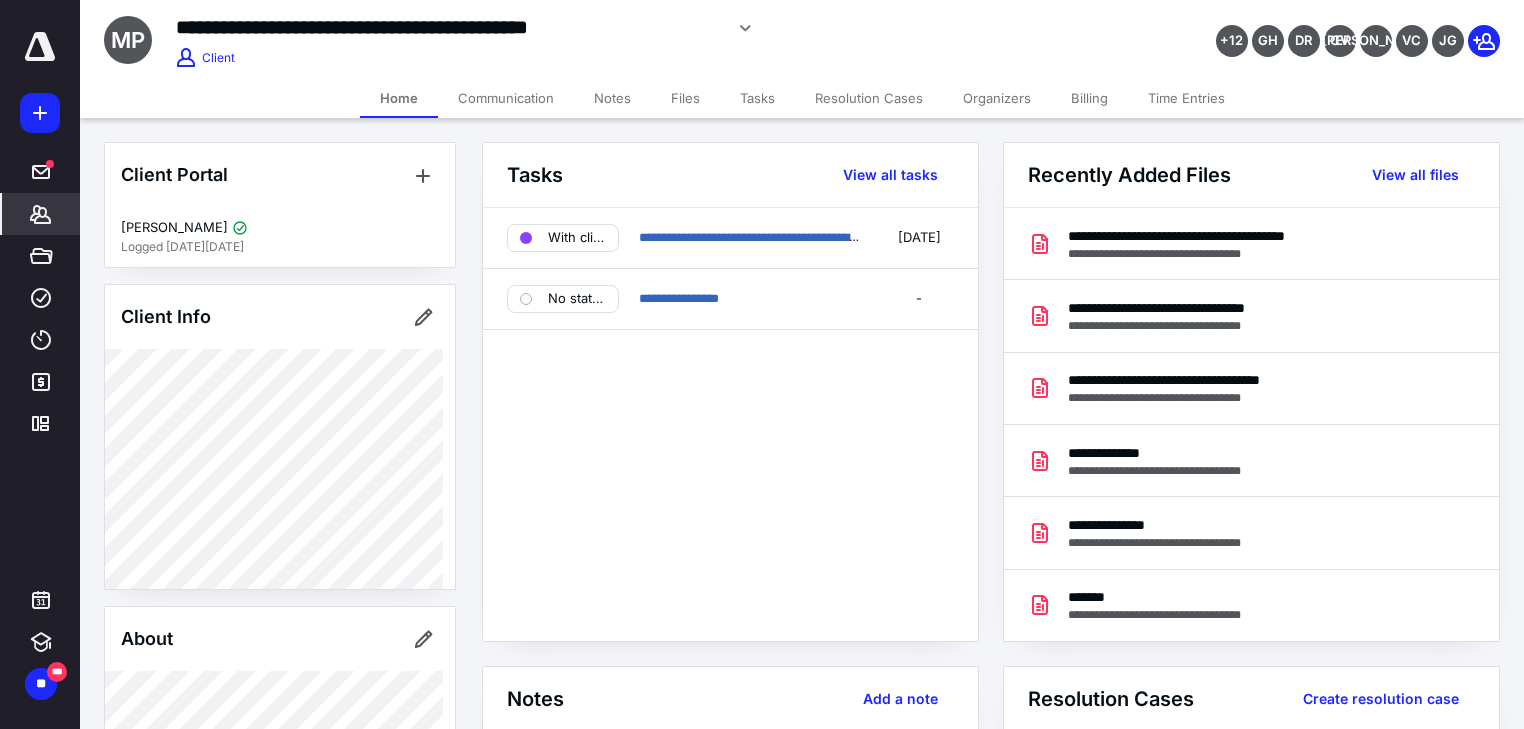 drag, startPoint x: 629, startPoint y: 436, endPoint x: 656, endPoint y: 373, distance: 68.54196 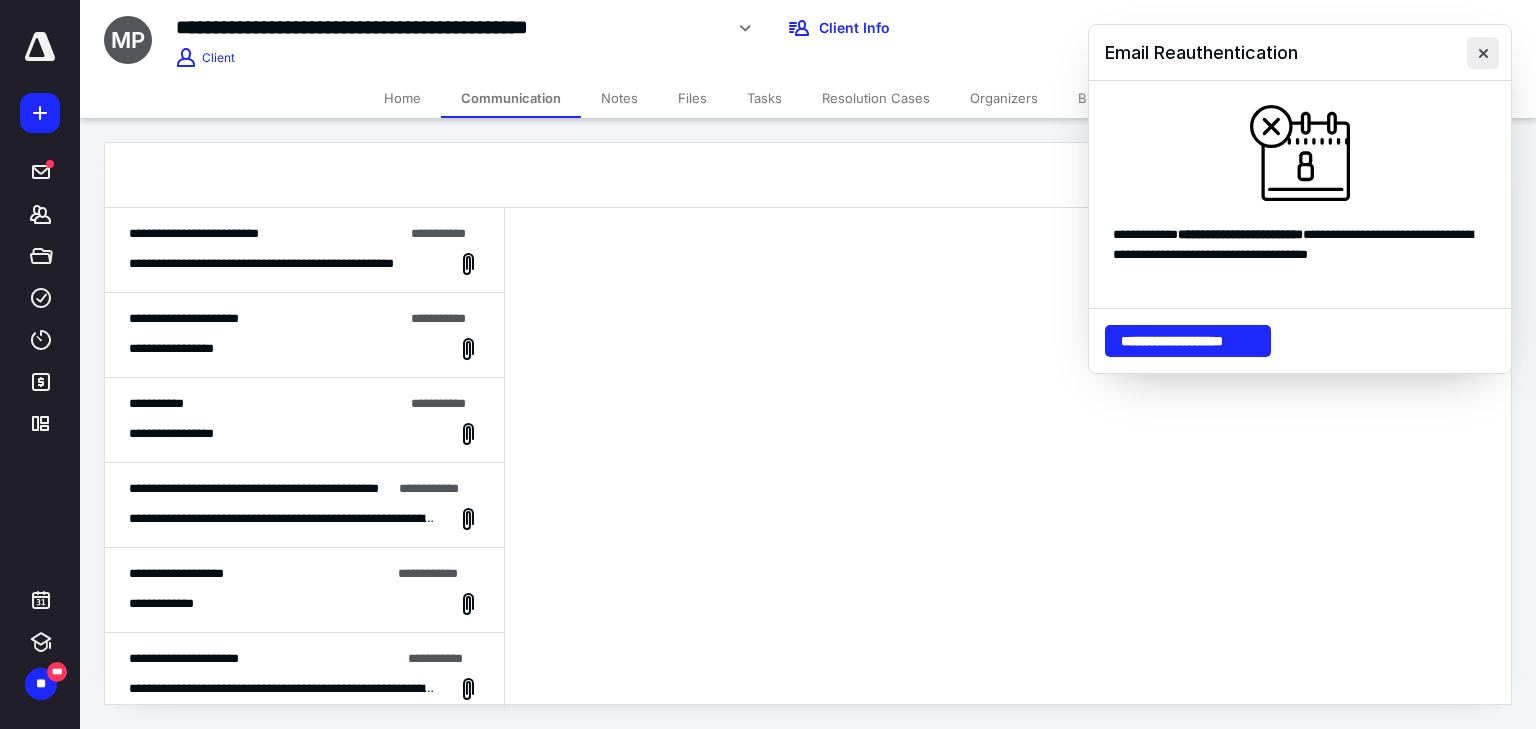 click at bounding box center [1483, 53] 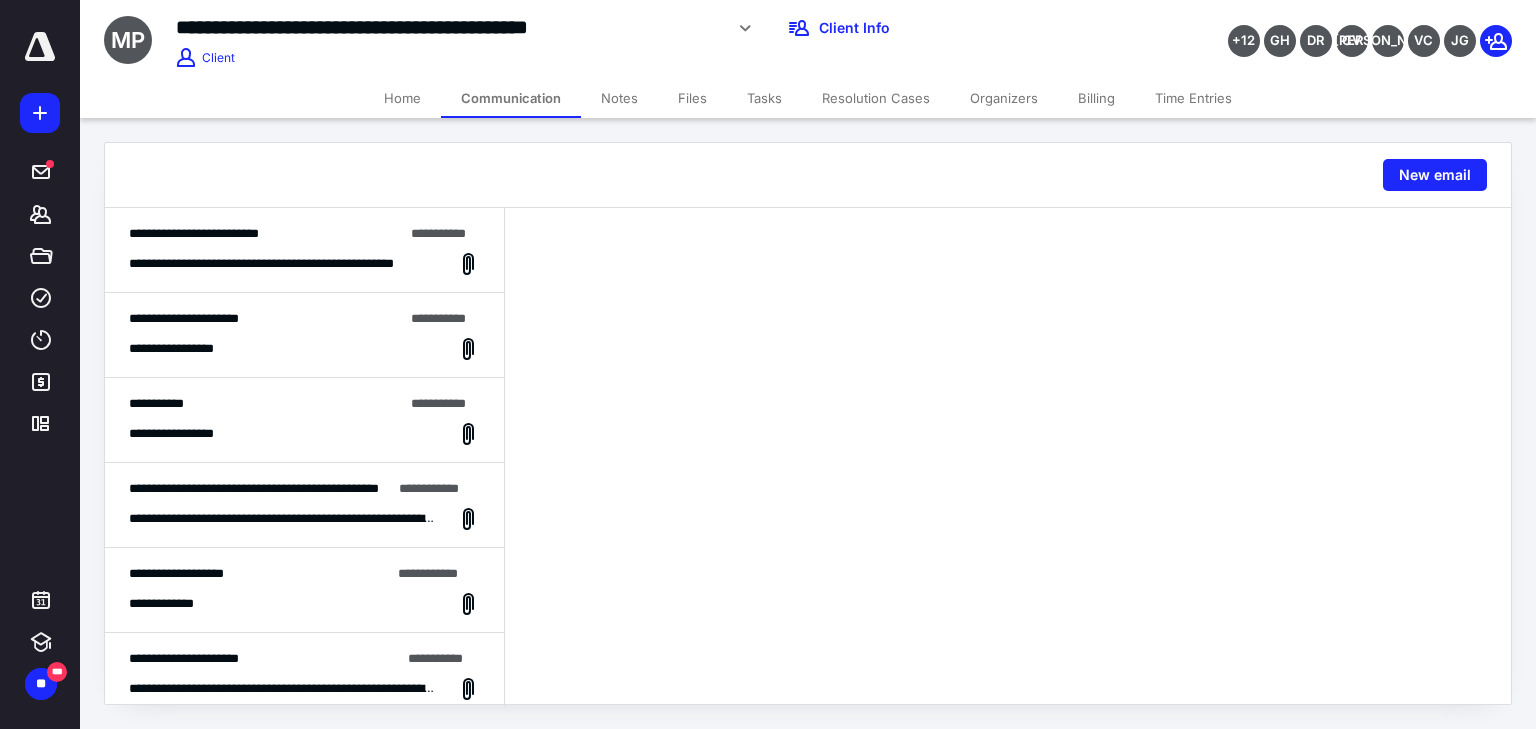 click on "**********" at bounding box center (282, 264) 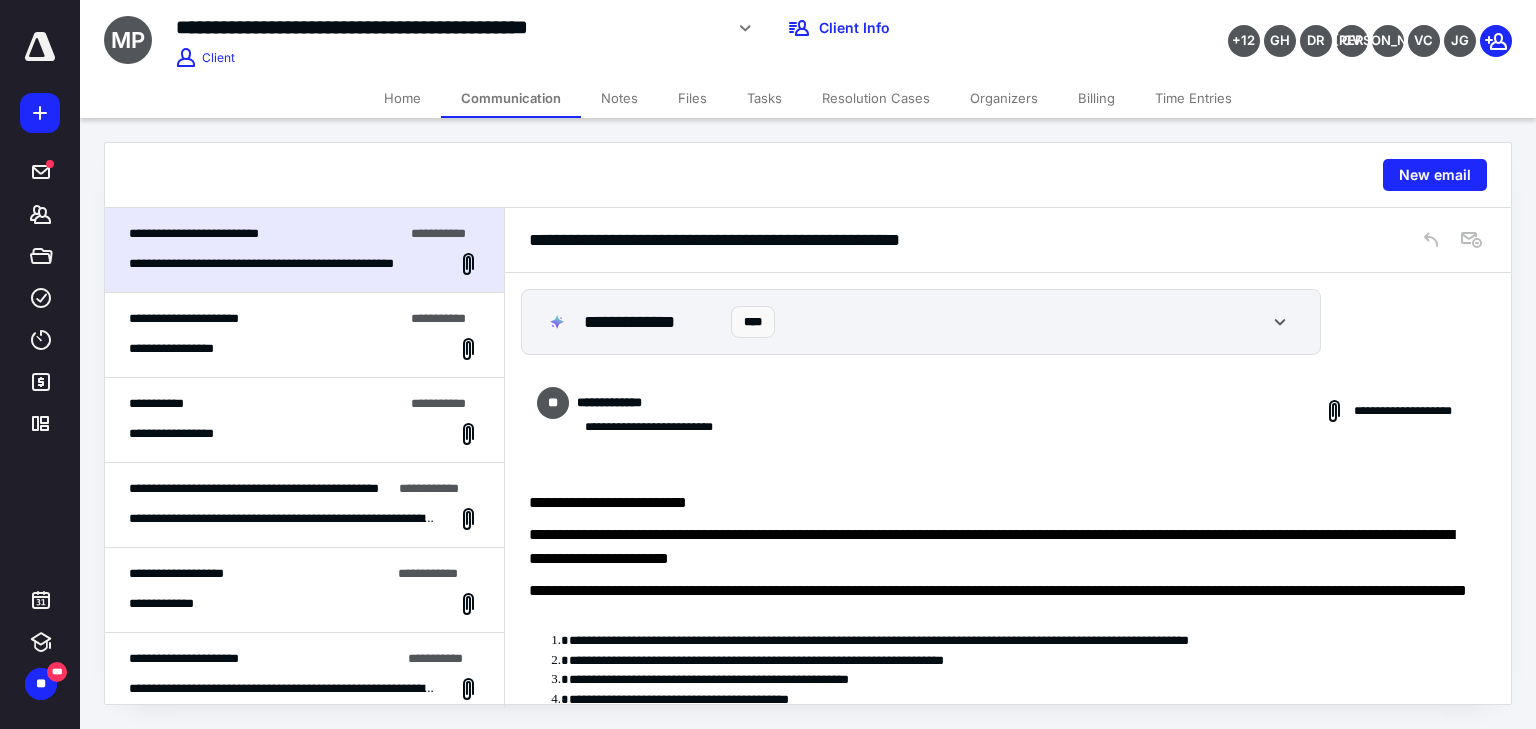 scroll, scrollTop: 80, scrollLeft: 0, axis: vertical 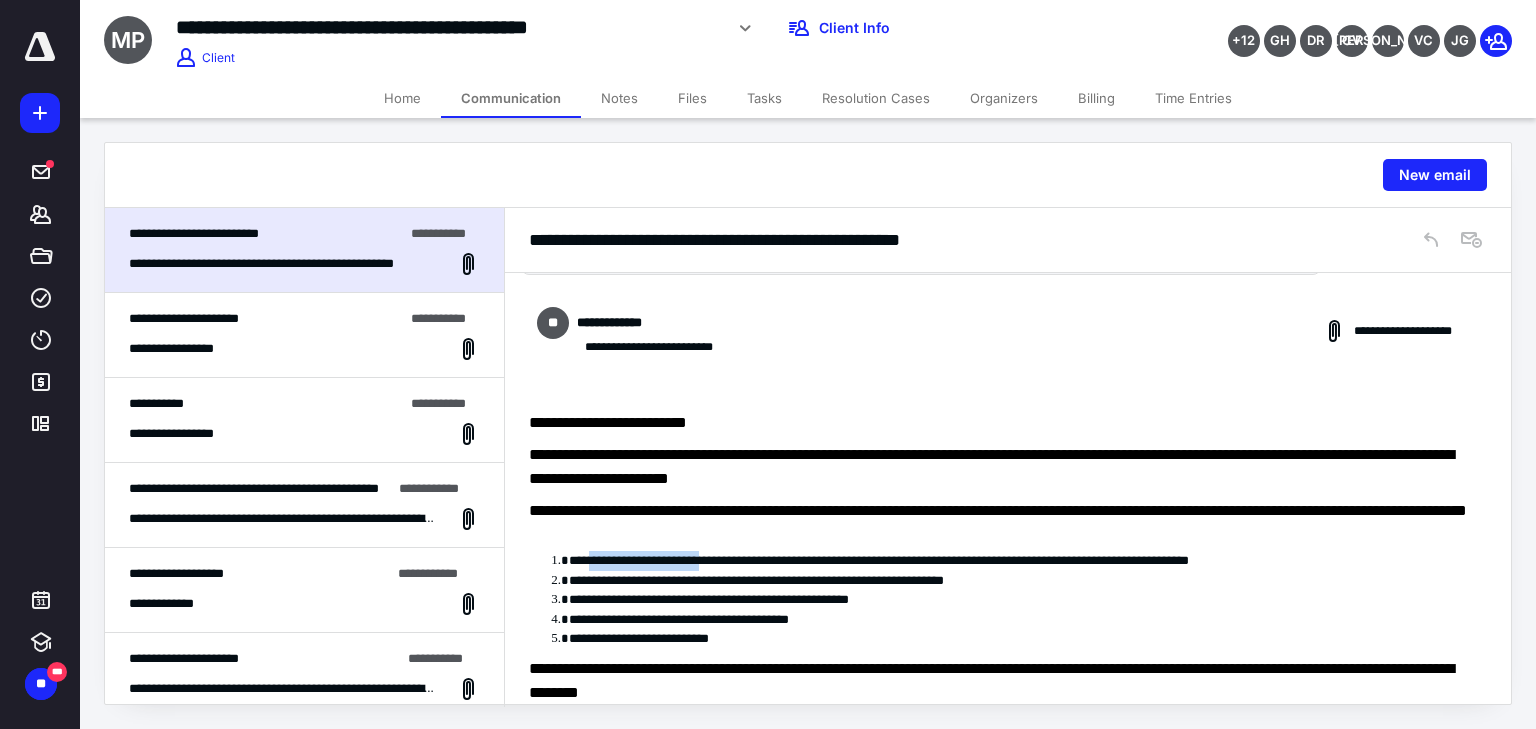 drag, startPoint x: 594, startPoint y: 554, endPoint x: 736, endPoint y: 563, distance: 142.28493 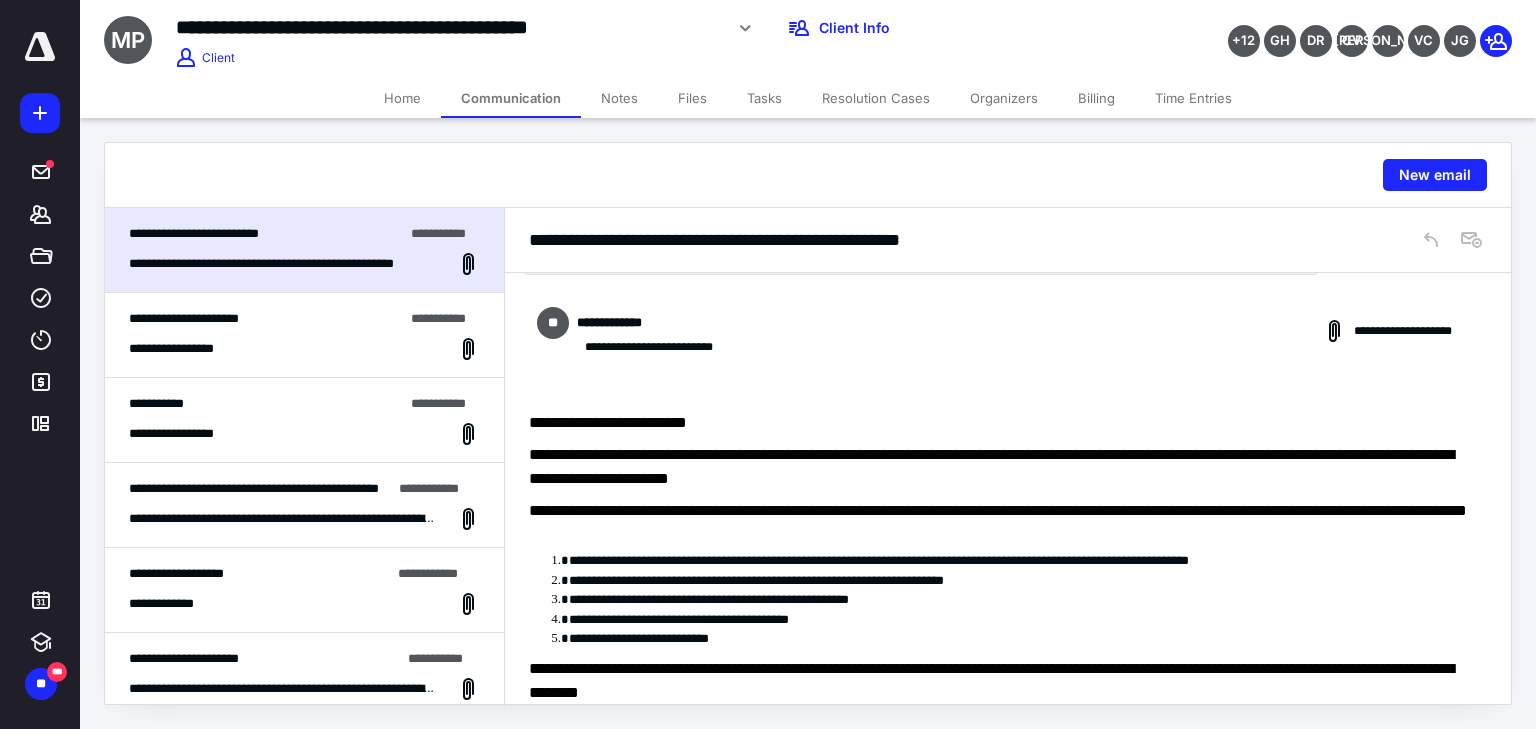 click on "**********" at bounding box center (304, 349) 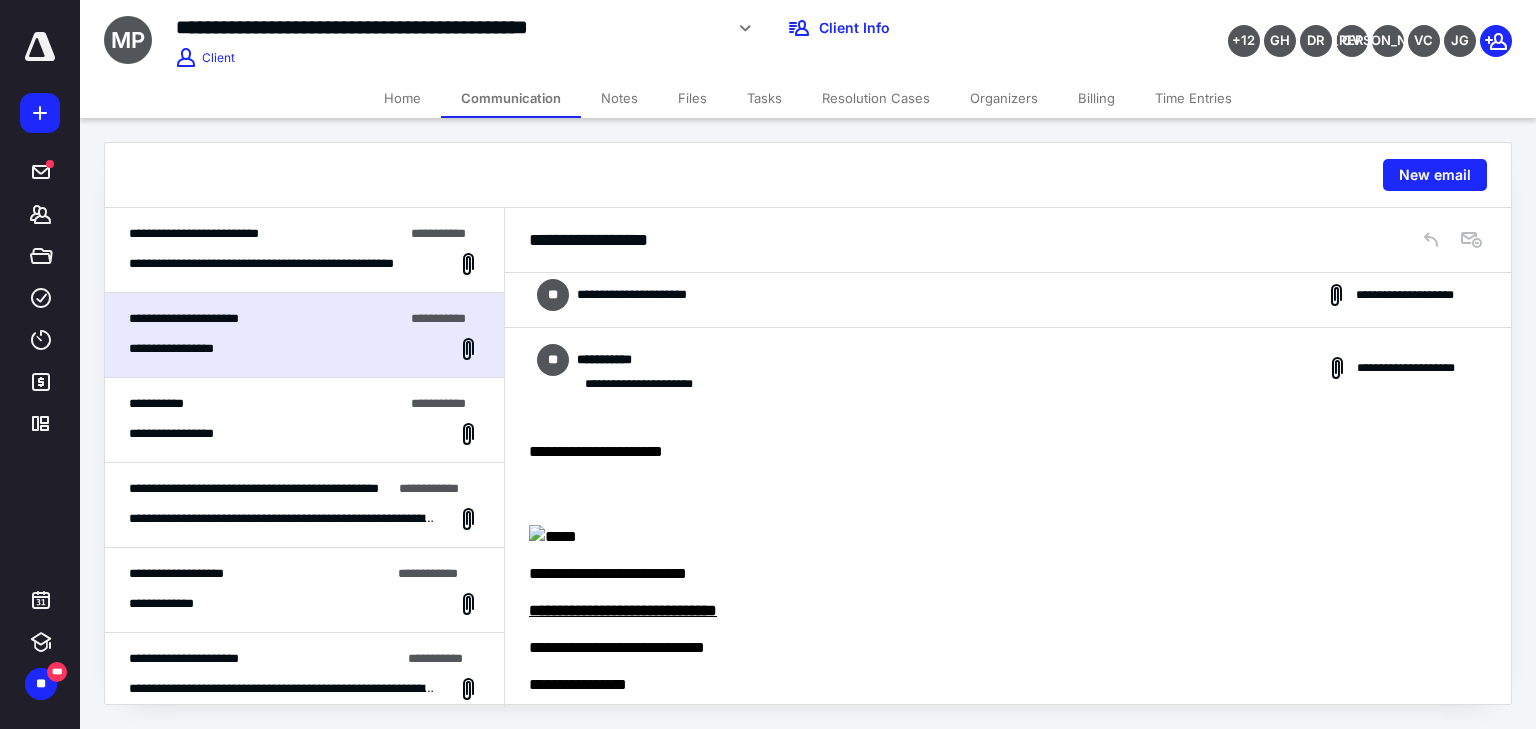 scroll, scrollTop: 28, scrollLeft: 0, axis: vertical 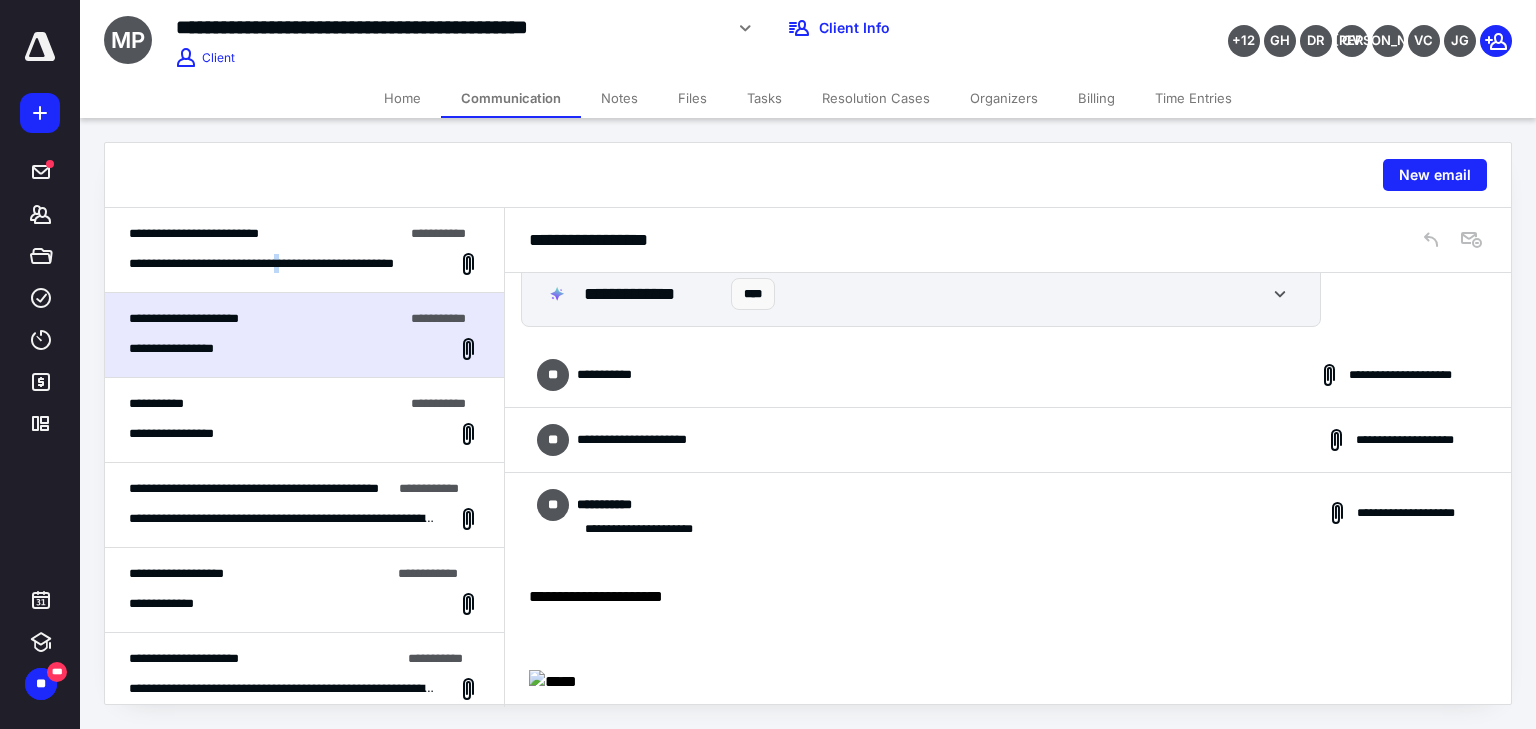 click on "**********" at bounding box center (304, 250) 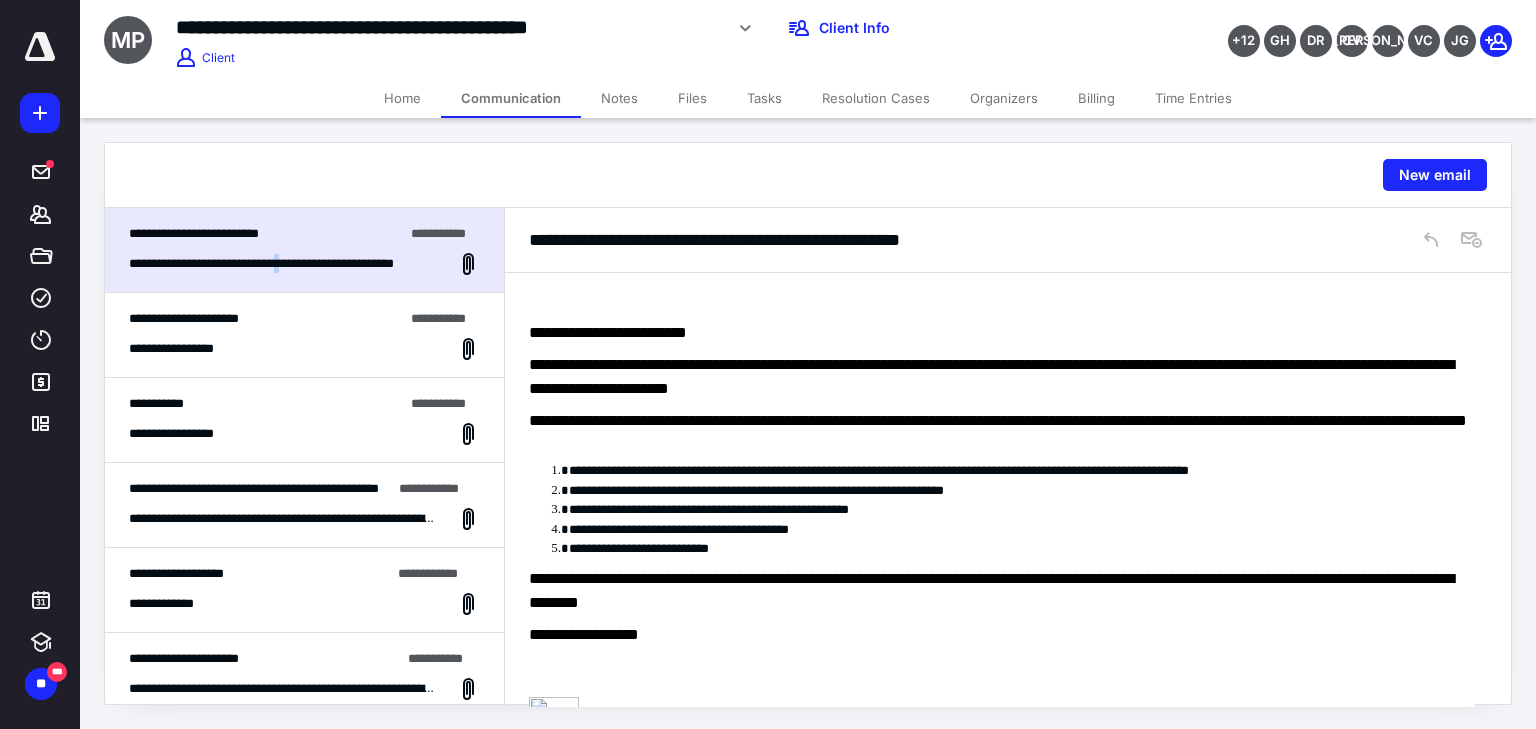 scroll, scrollTop: 127, scrollLeft: 0, axis: vertical 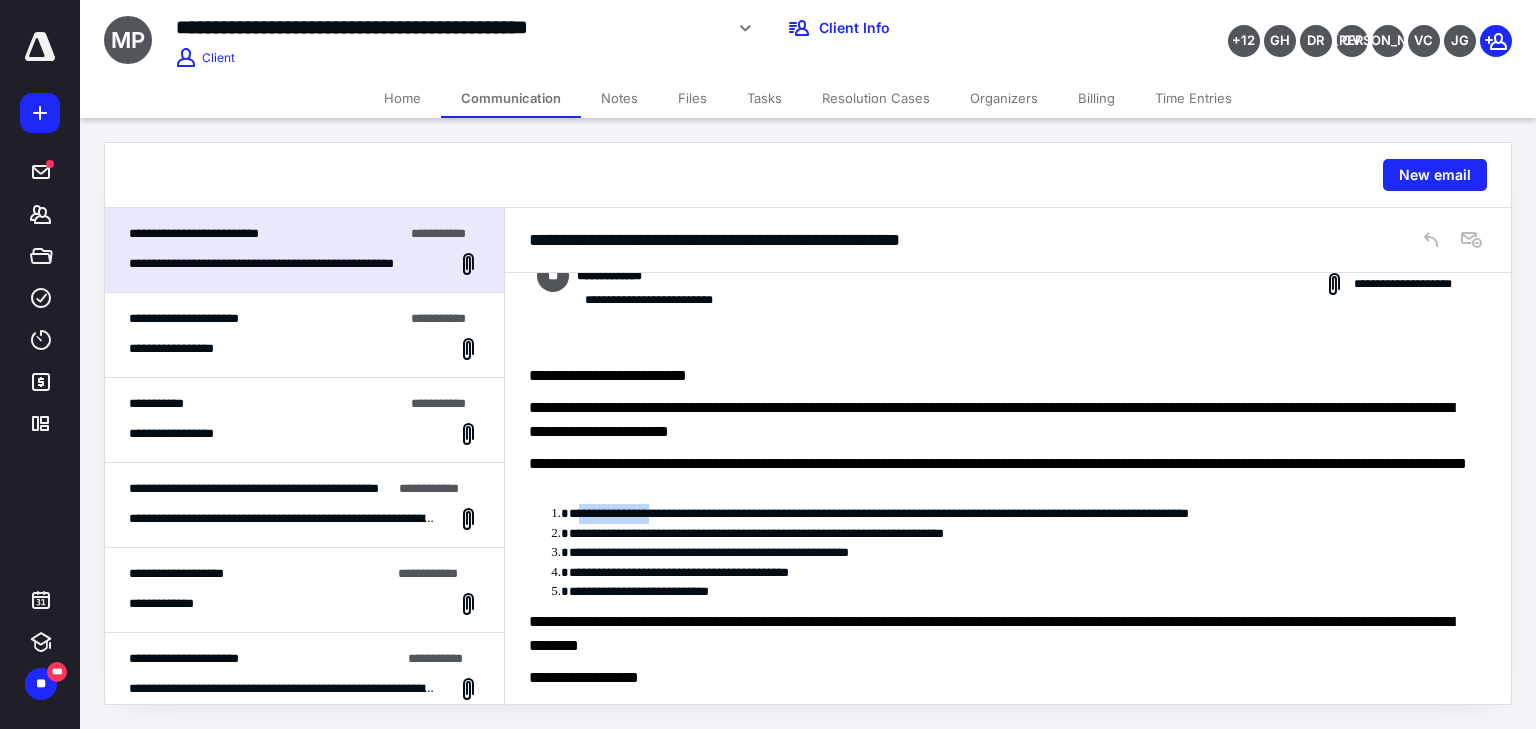 drag, startPoint x: 584, startPoint y: 516, endPoint x: 675, endPoint y: 514, distance: 91.02197 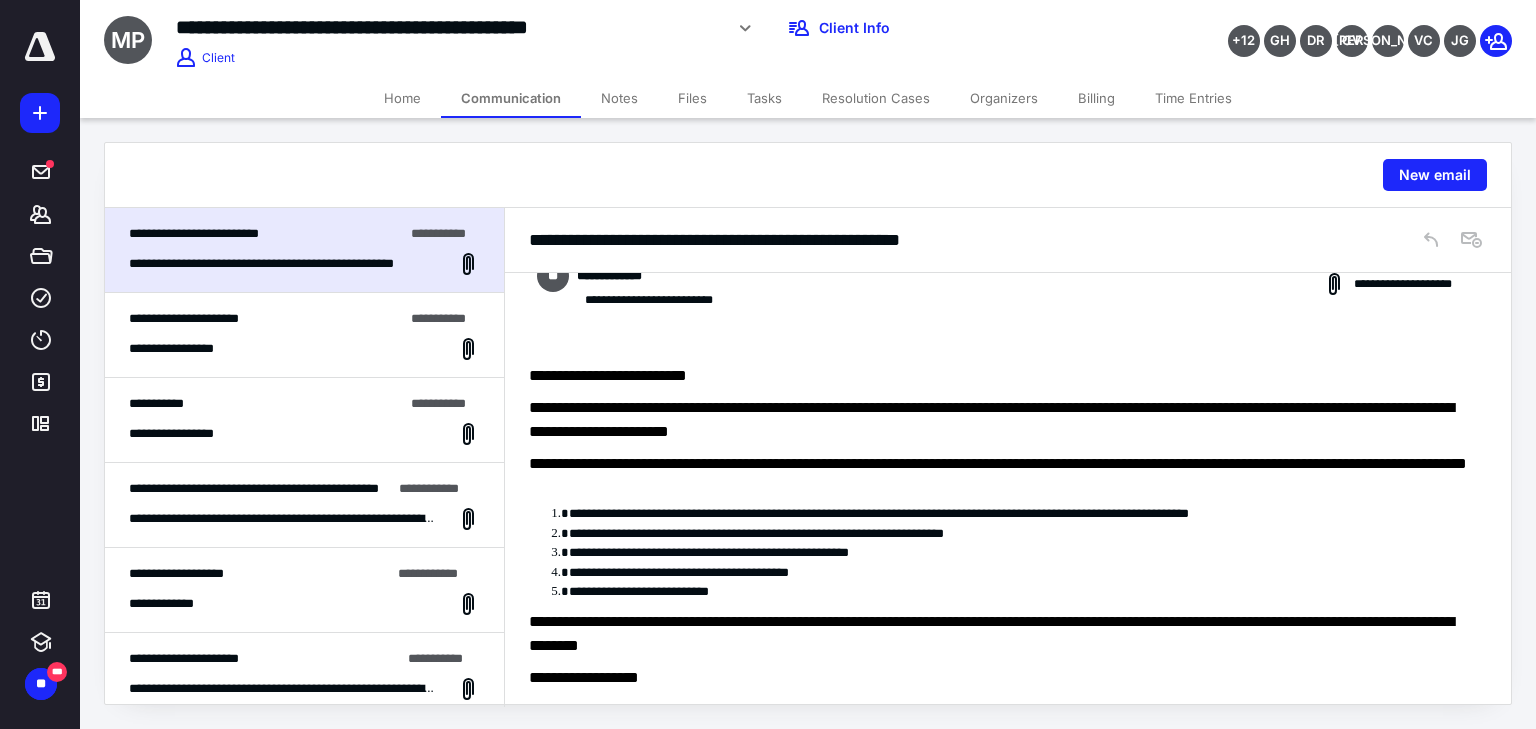 click on "**********" at bounding box center [634, 552] 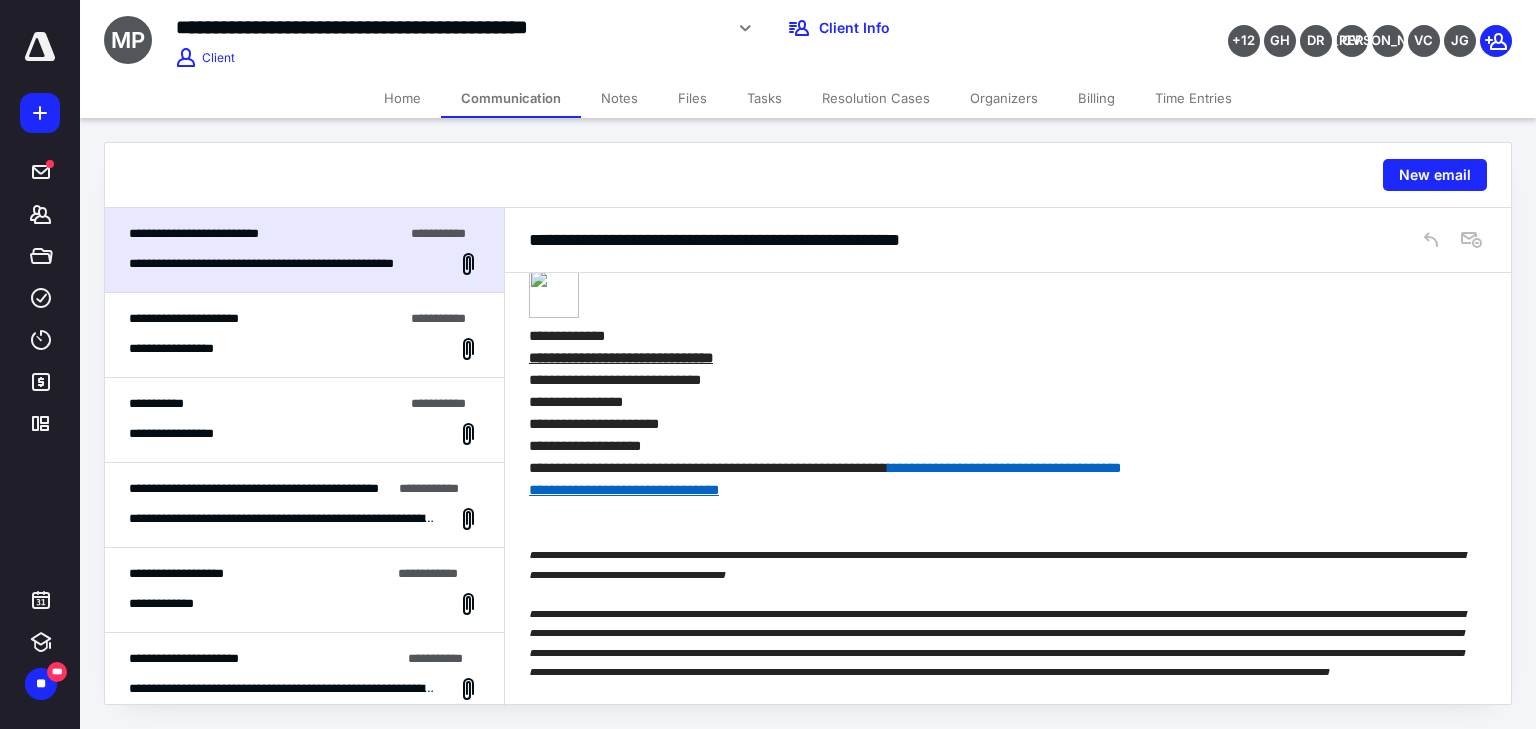 scroll, scrollTop: 687, scrollLeft: 0, axis: vertical 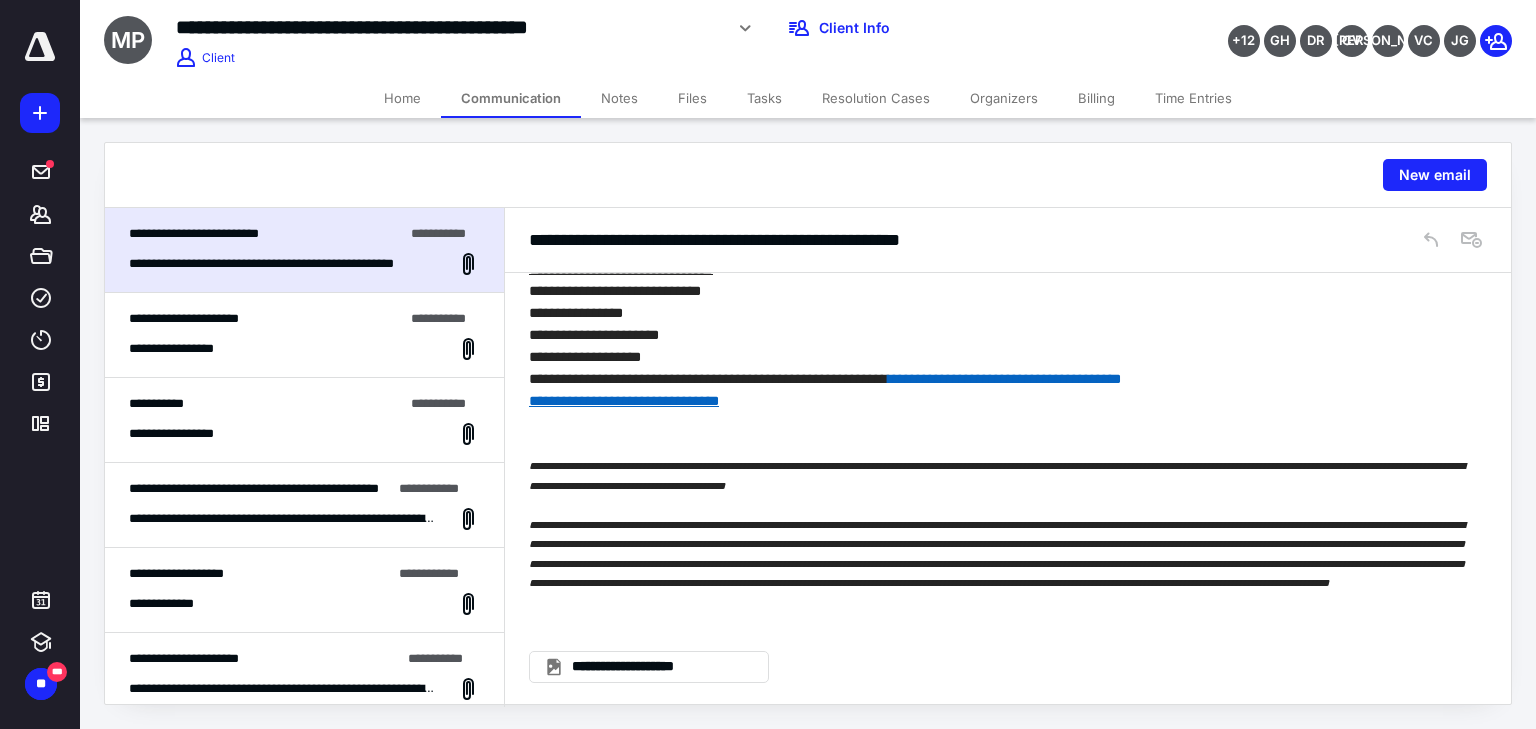 click on "**********" at bounding box center [304, 335] 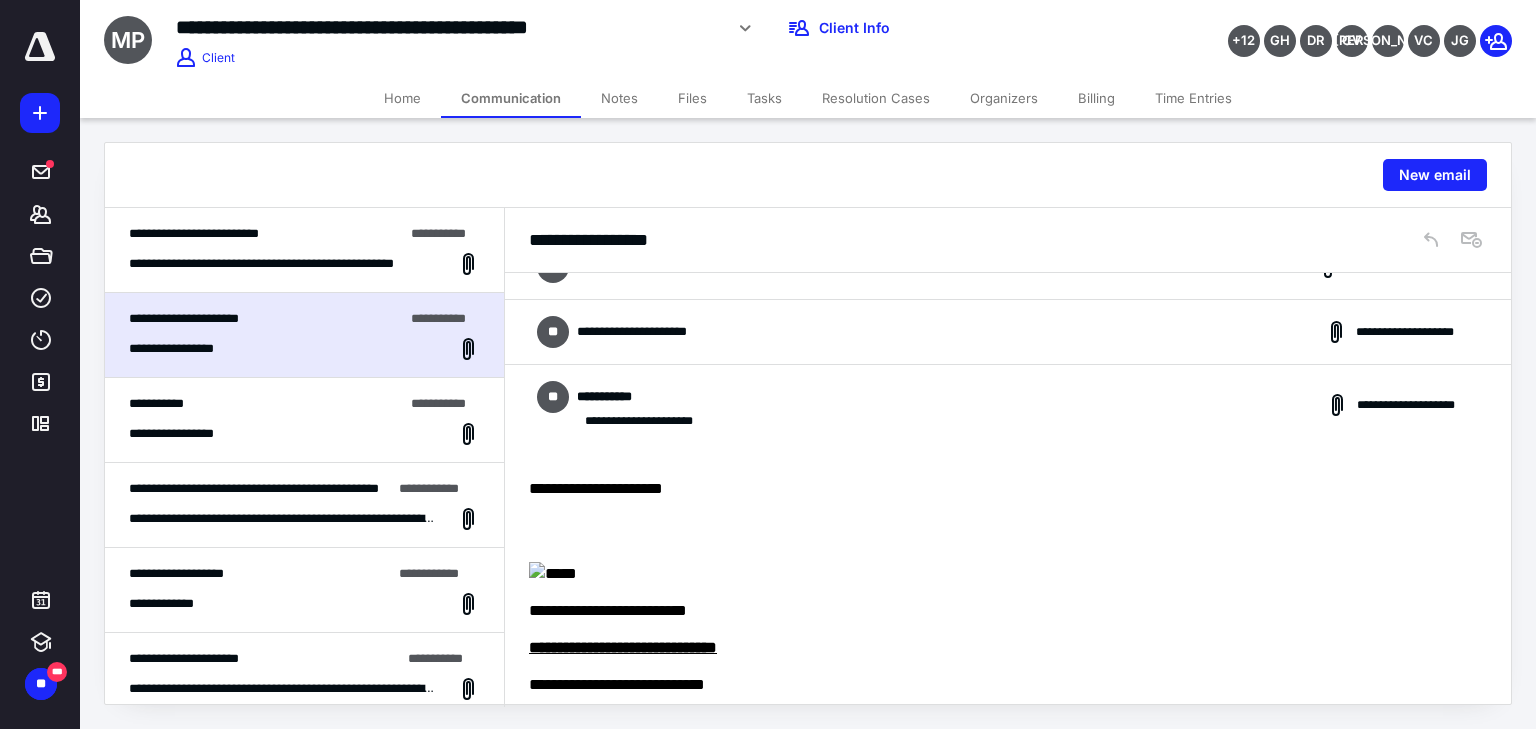 scroll, scrollTop: 0, scrollLeft: 0, axis: both 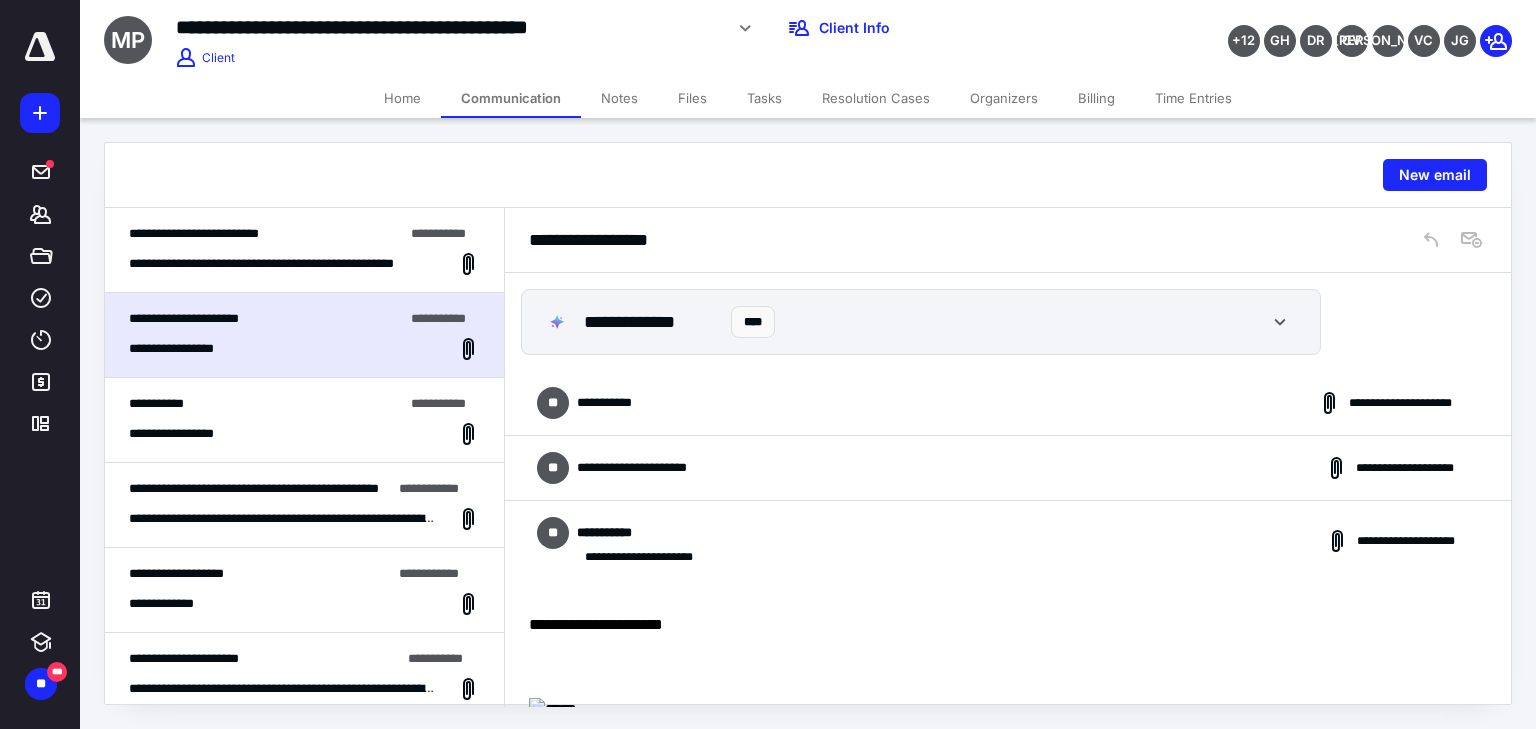 click on "**********" at bounding box center [1008, 468] 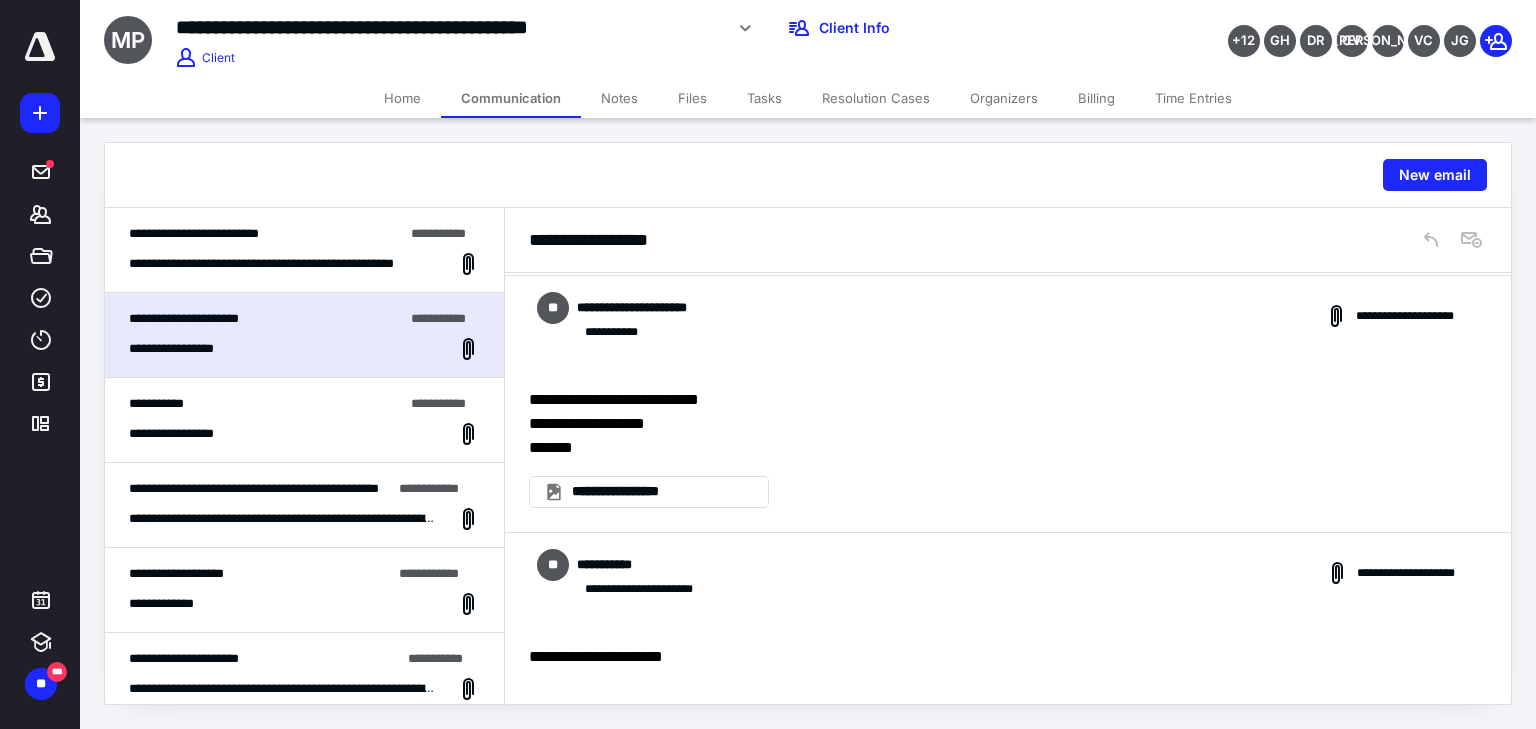 scroll, scrollTop: 400, scrollLeft: 0, axis: vertical 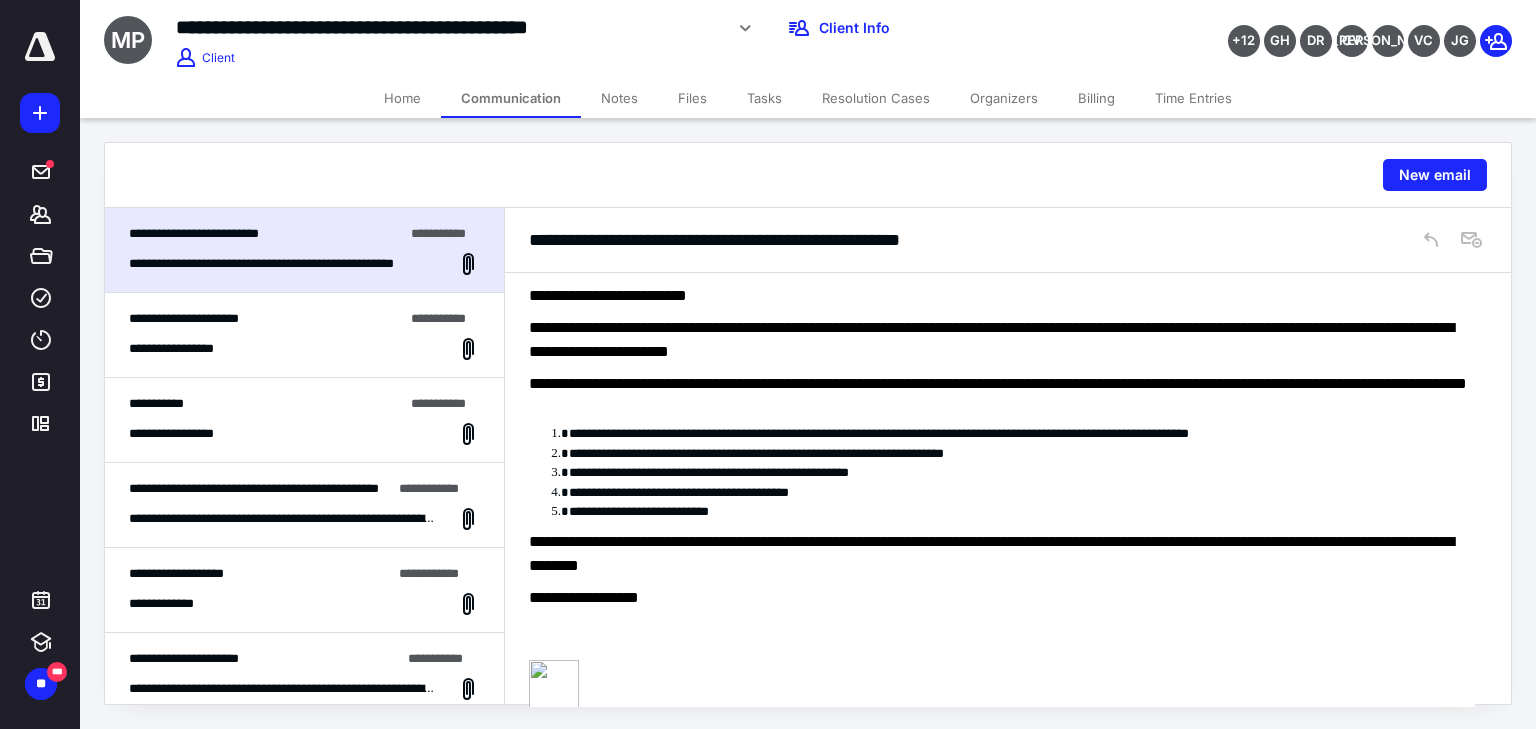 click on "**********" at bounding box center [1002, 598] 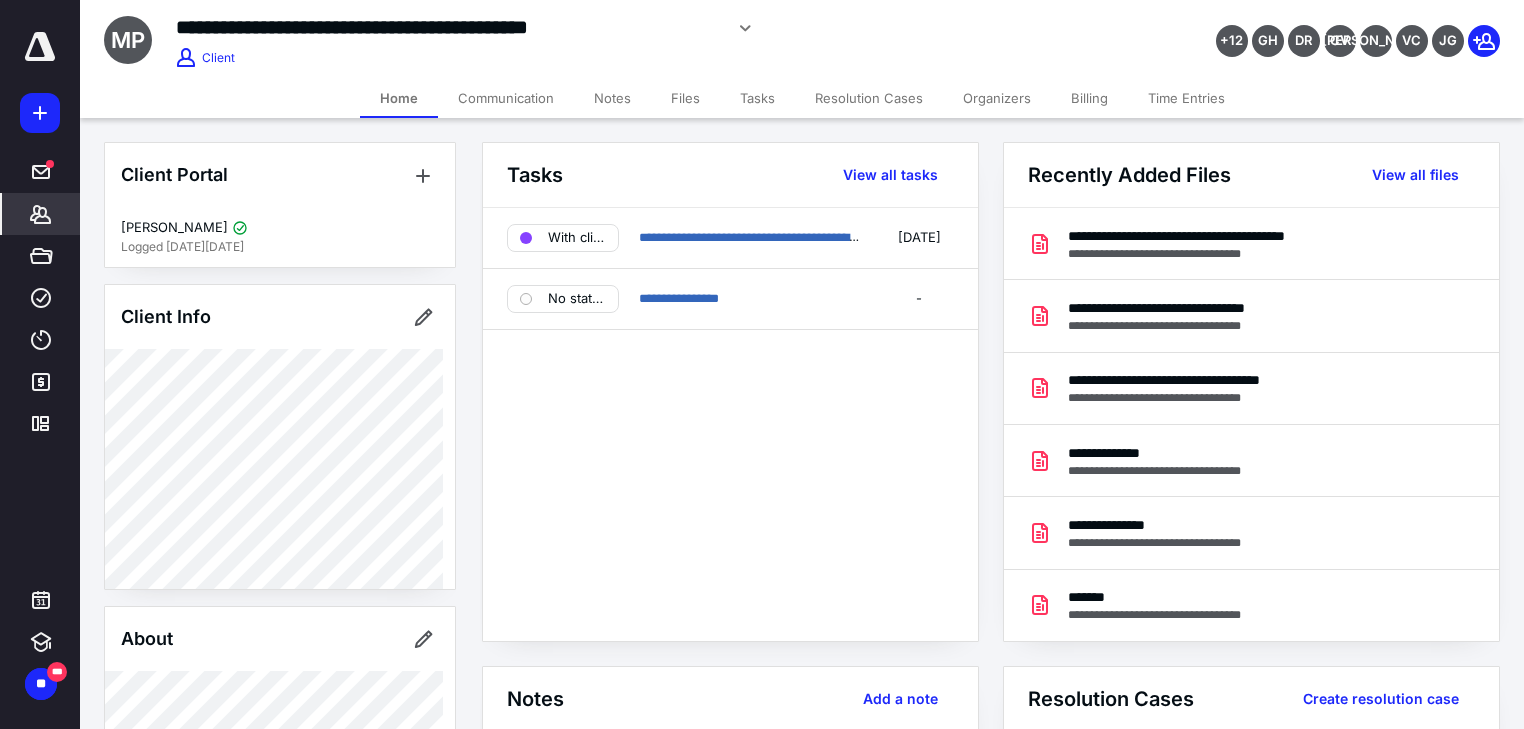 click on "Client Info" at bounding box center (280, 437) 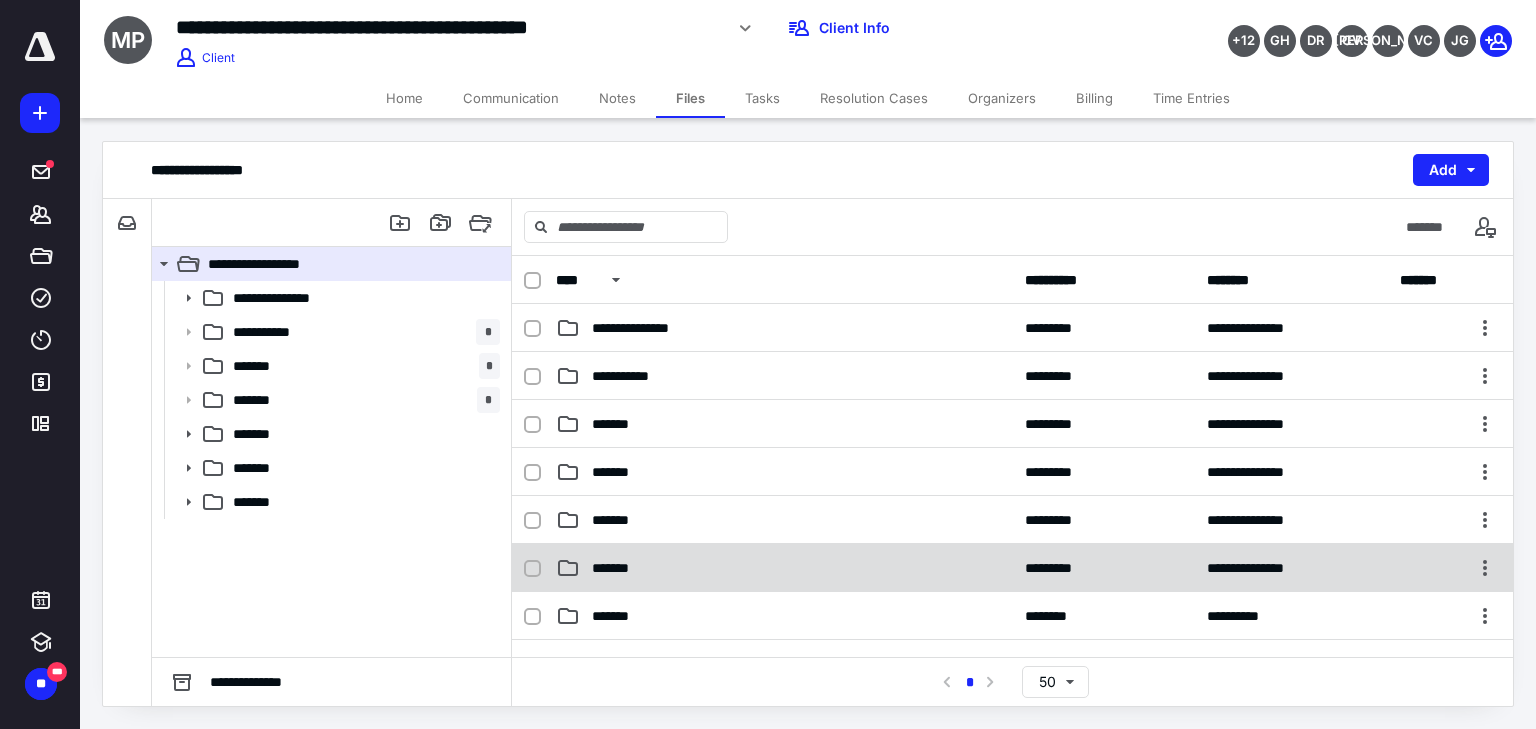 click on "*******" at bounding box center (784, 568) 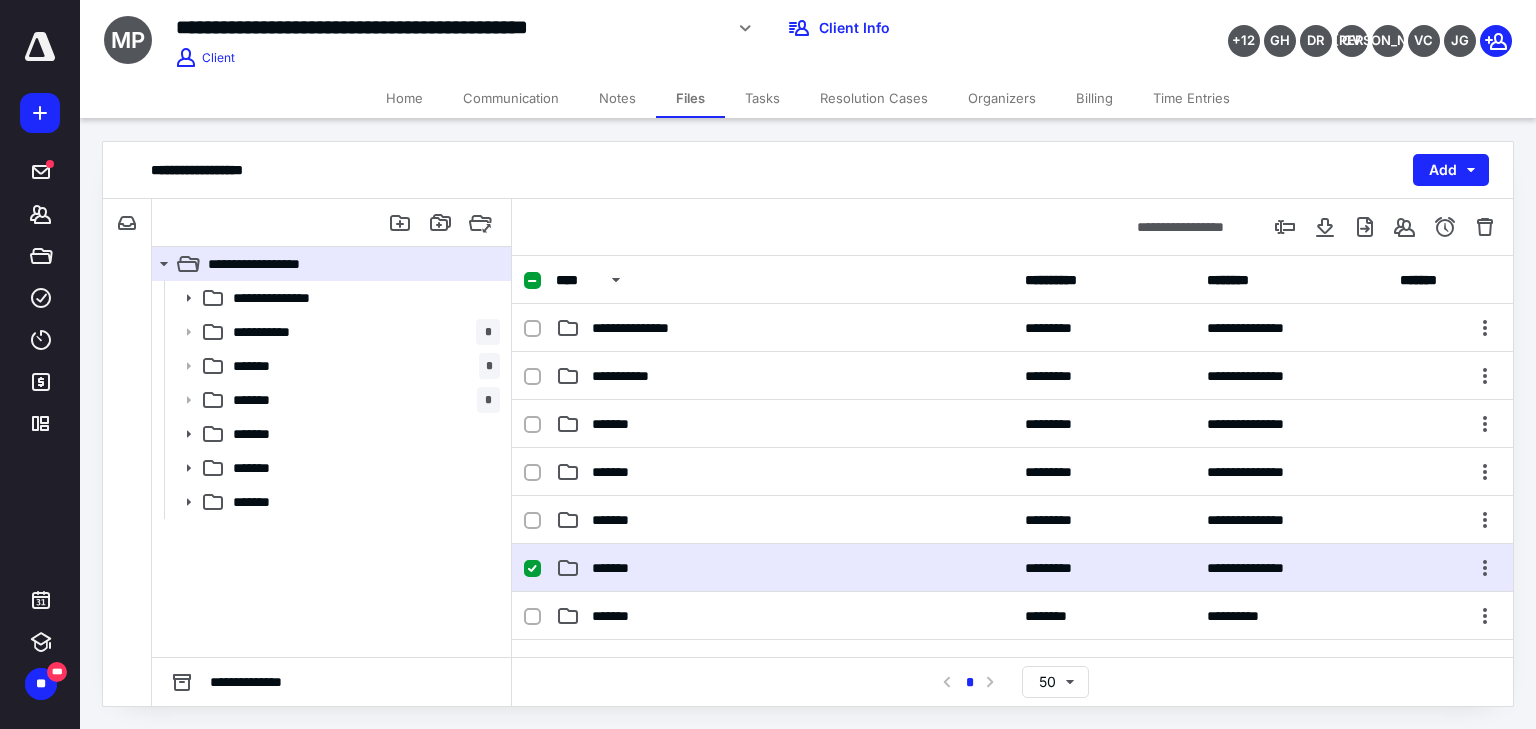 click on "*******" at bounding box center [784, 568] 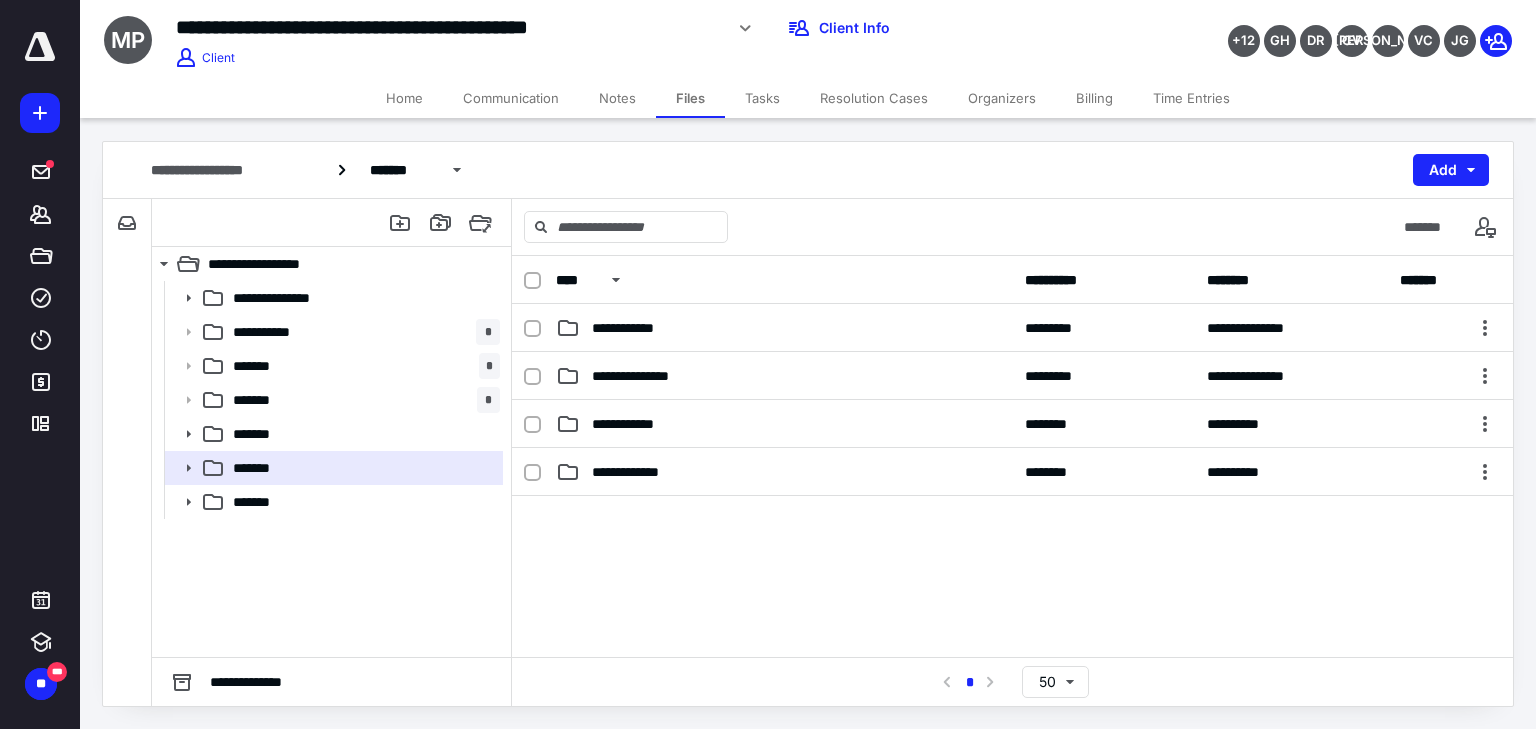 drag, startPoint x: 694, startPoint y: 570, endPoint x: 653, endPoint y: 418, distance: 157.43253 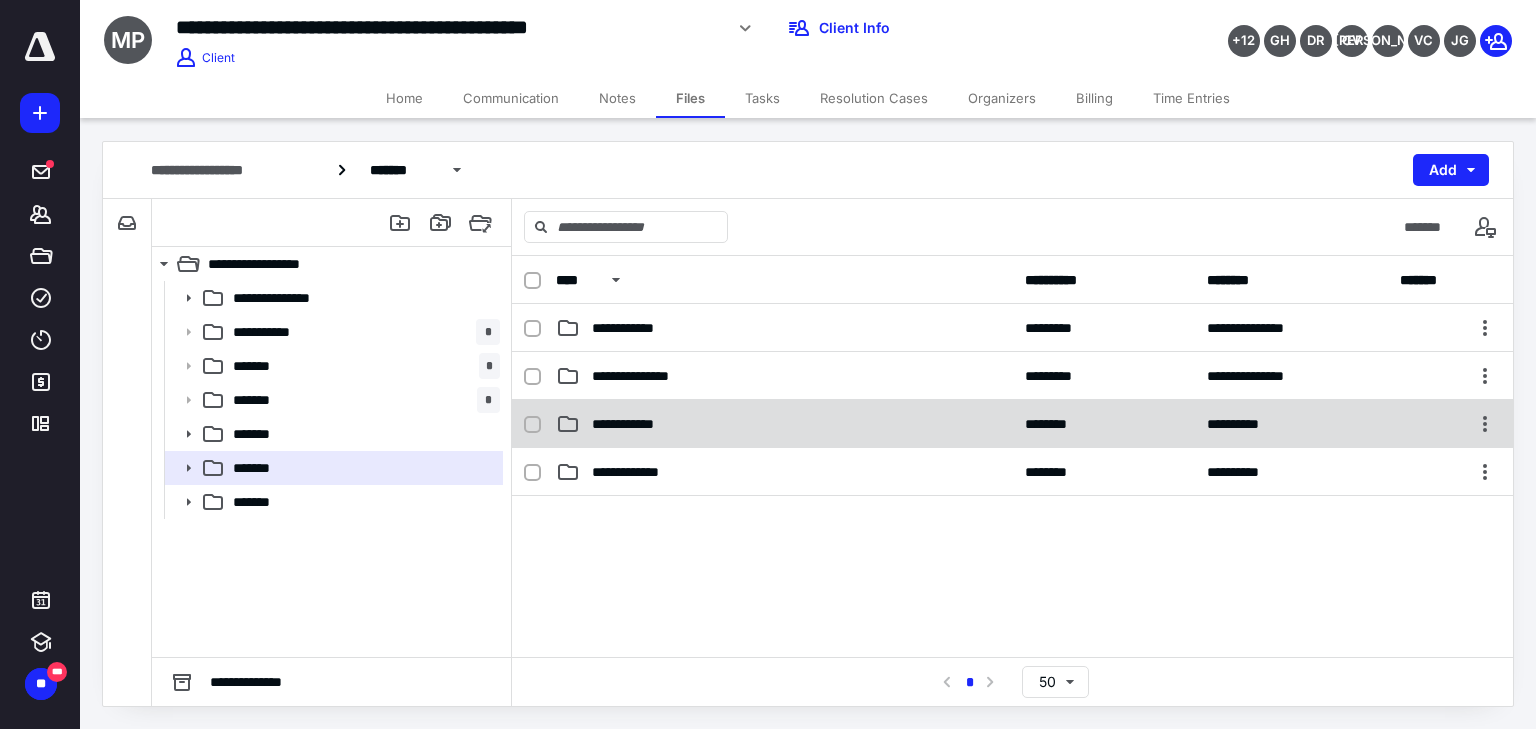 click on "**********" at bounding box center [634, 424] 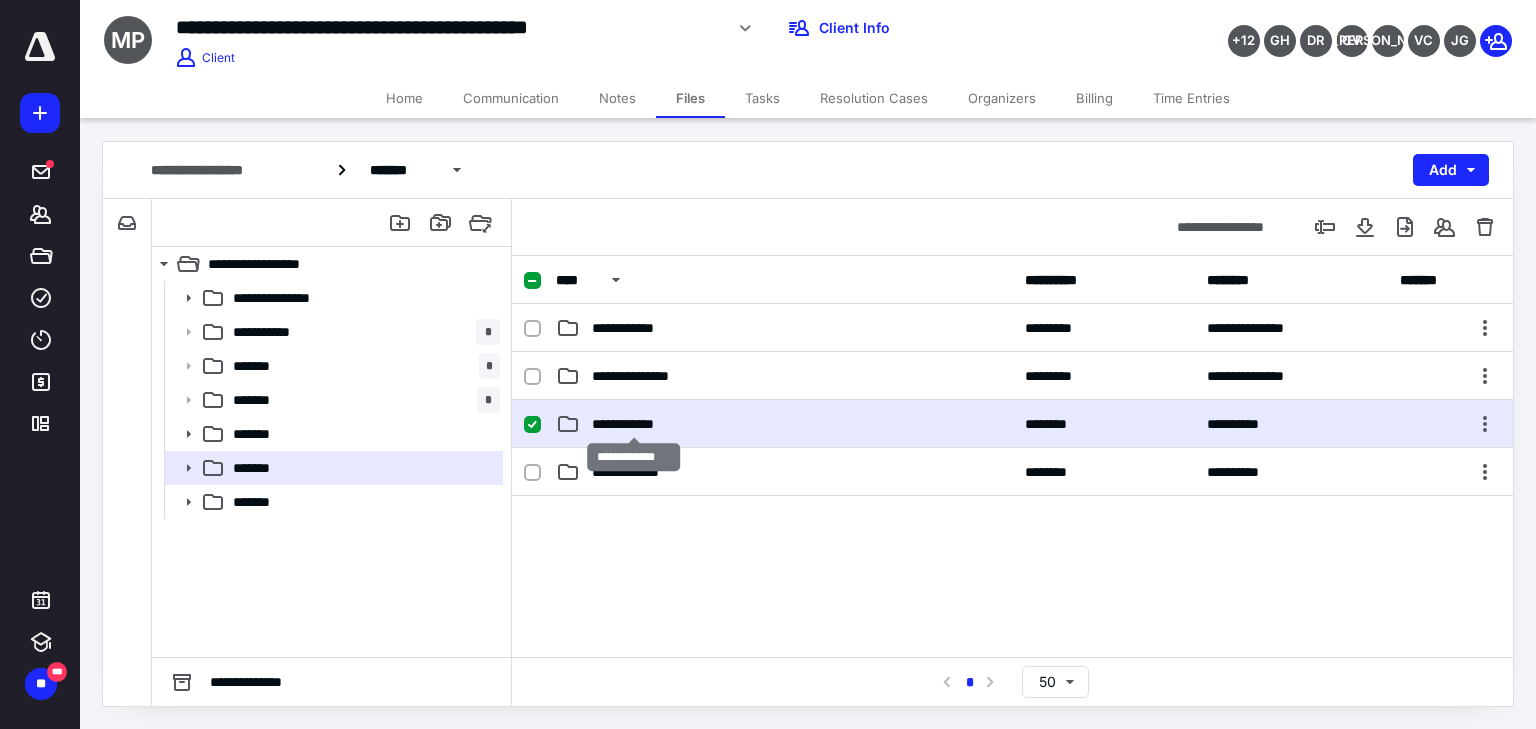click on "**********" at bounding box center [634, 424] 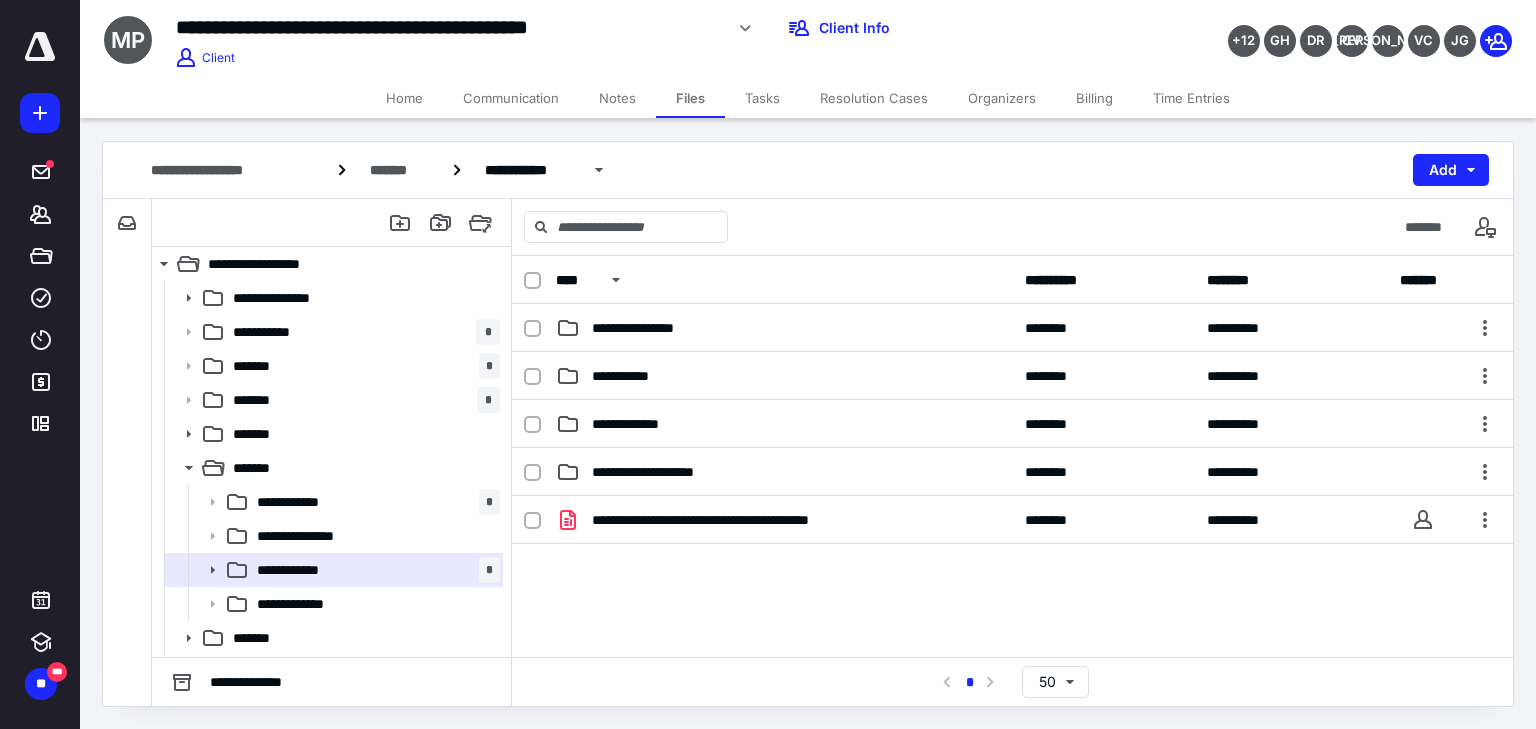 click on "**********" at bounding box center (1012, 646) 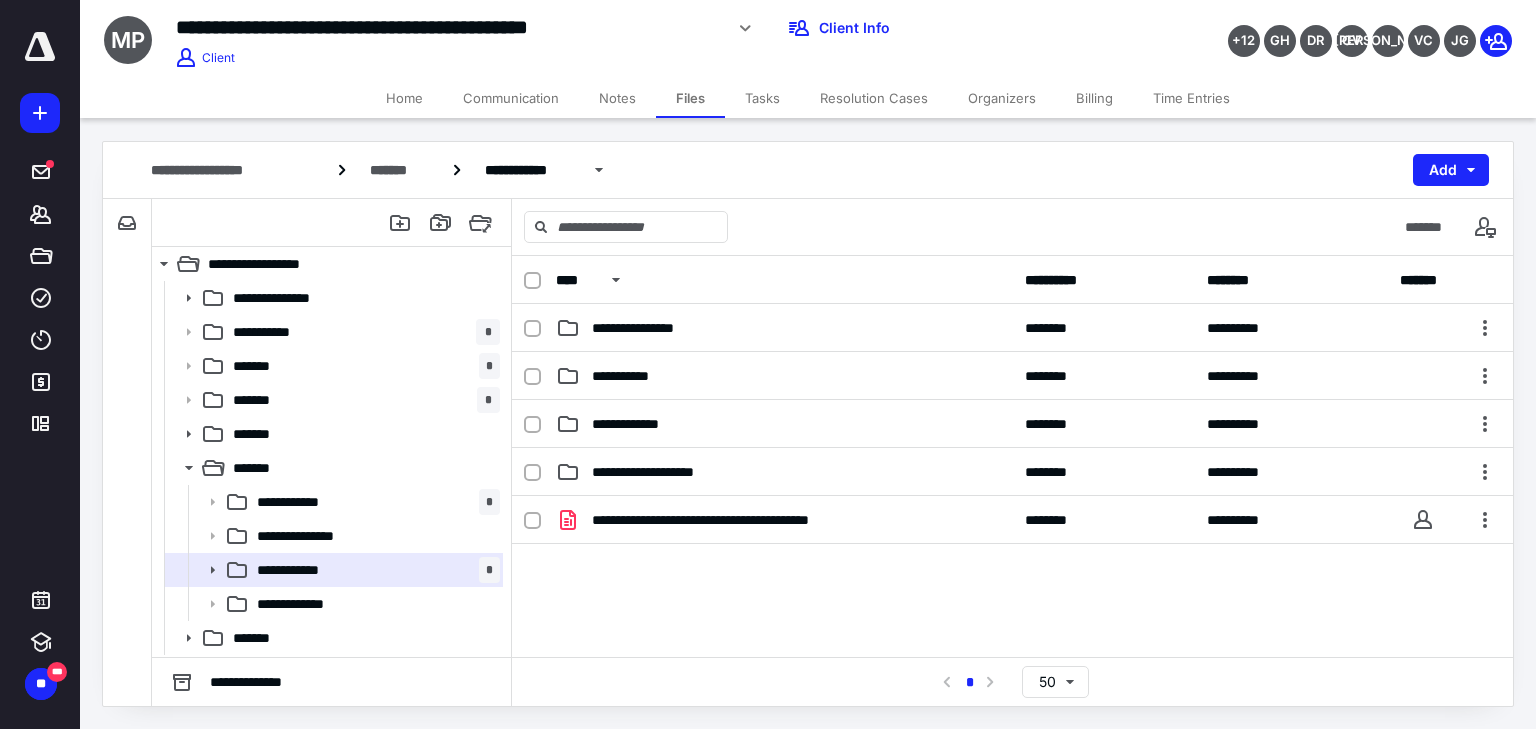 click on "**********" at bounding box center (1012, 646) 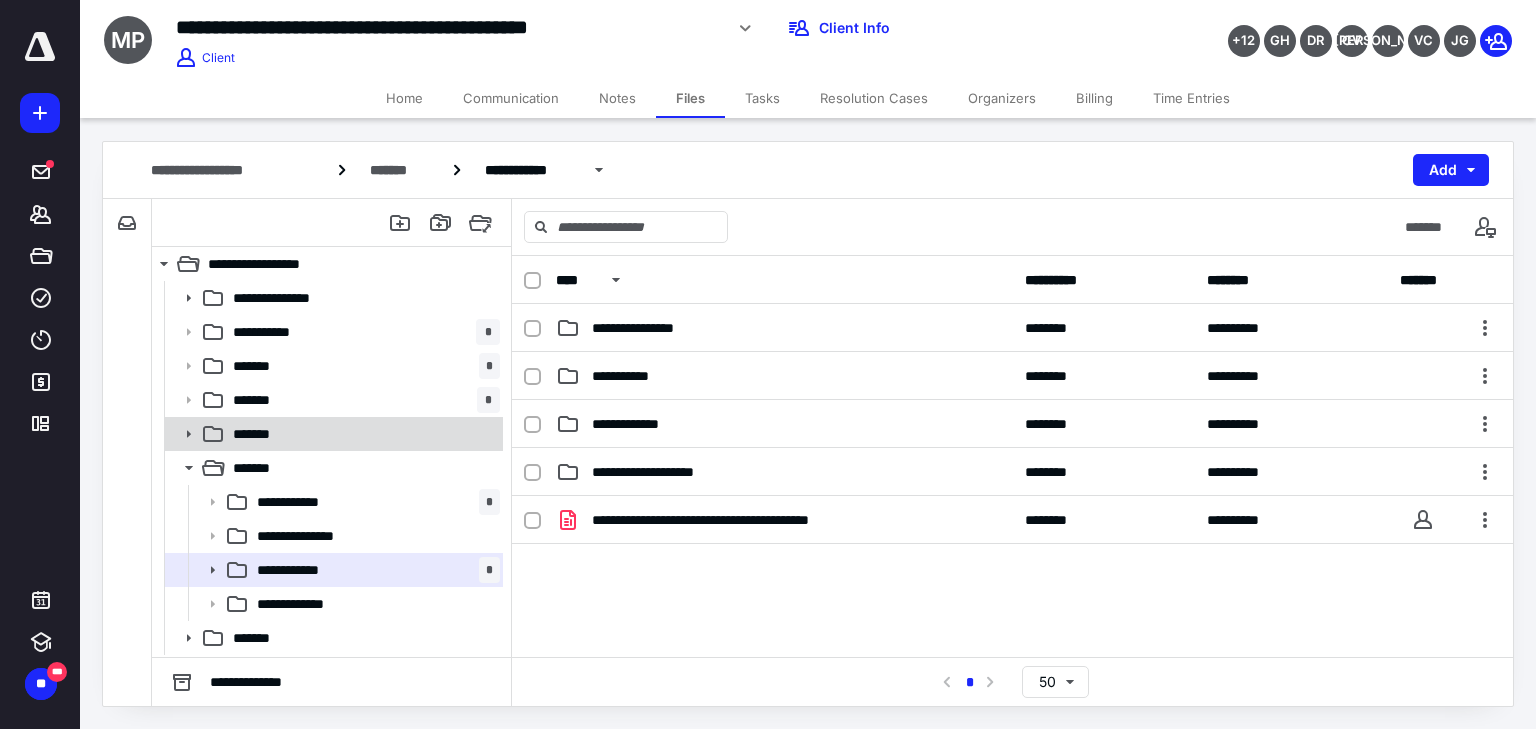 click on "*******" at bounding box center [362, 434] 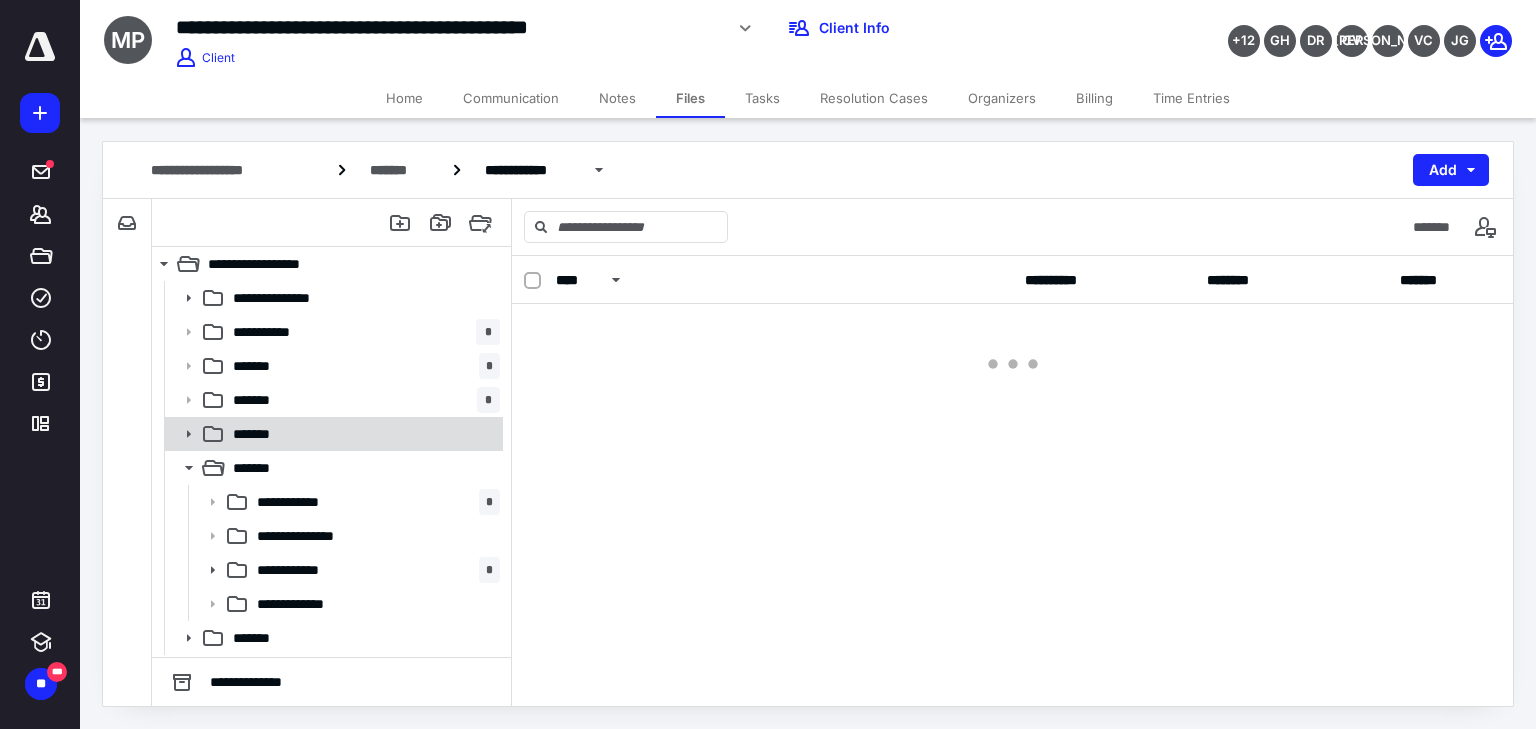 click on "*******" at bounding box center (362, 434) 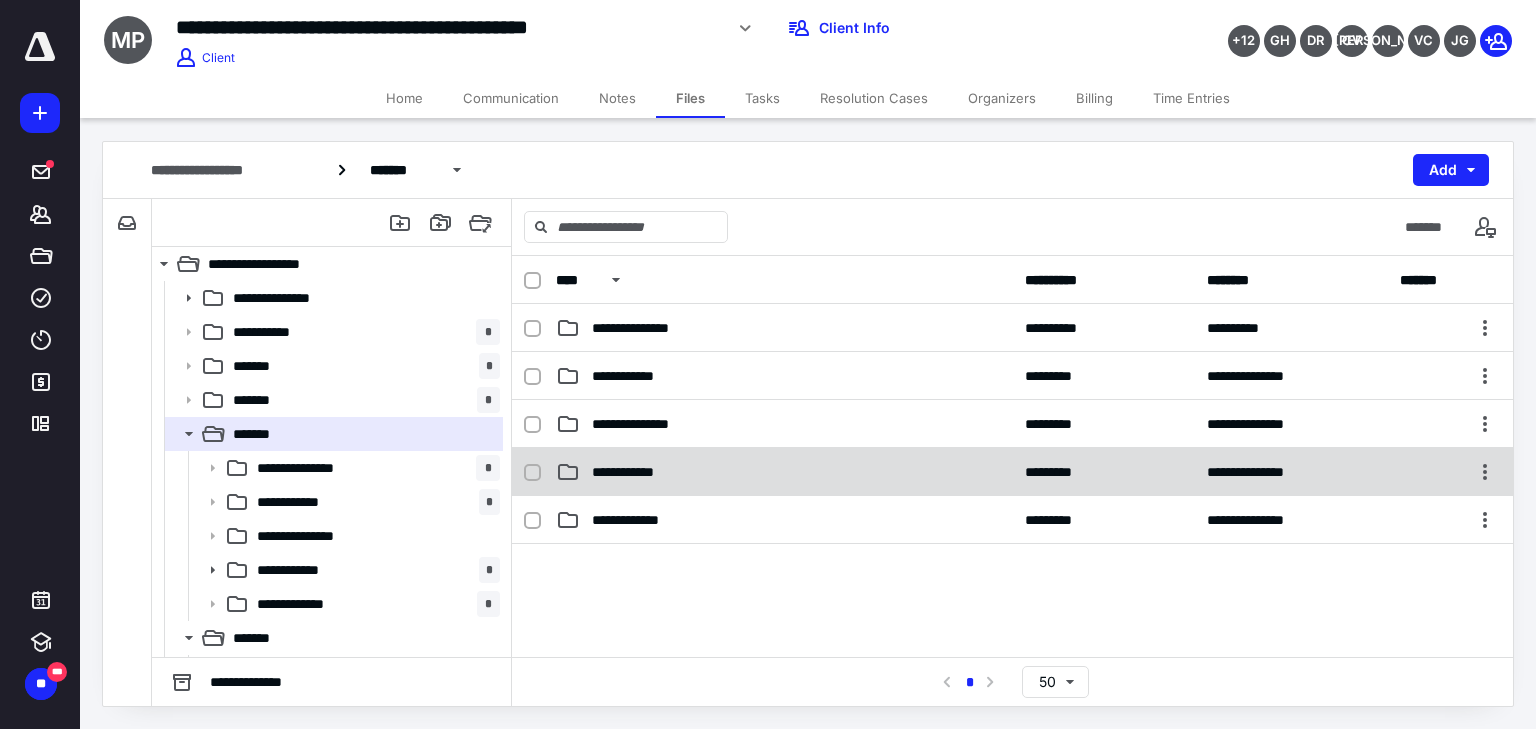 click on "**********" at bounding box center [634, 472] 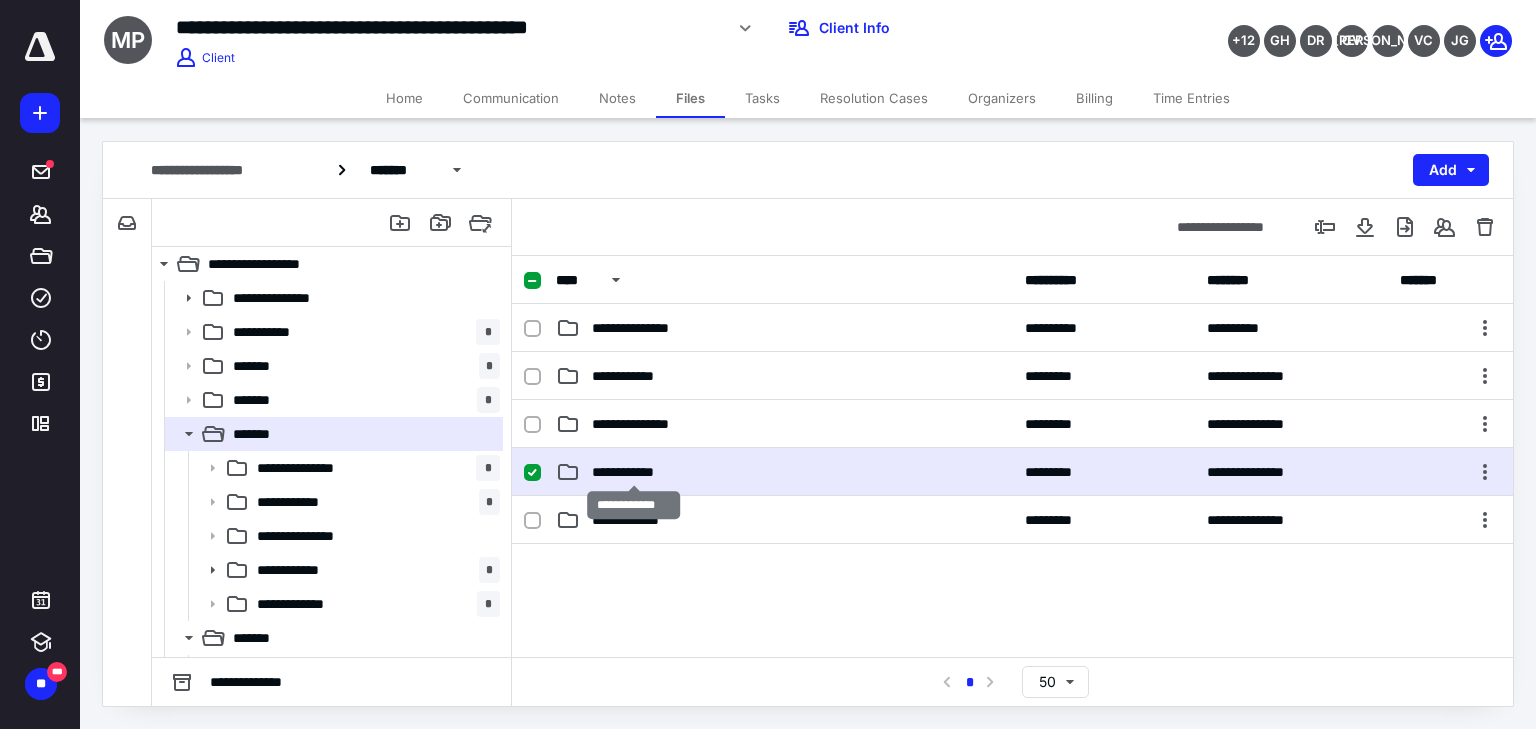 click on "**********" at bounding box center [634, 472] 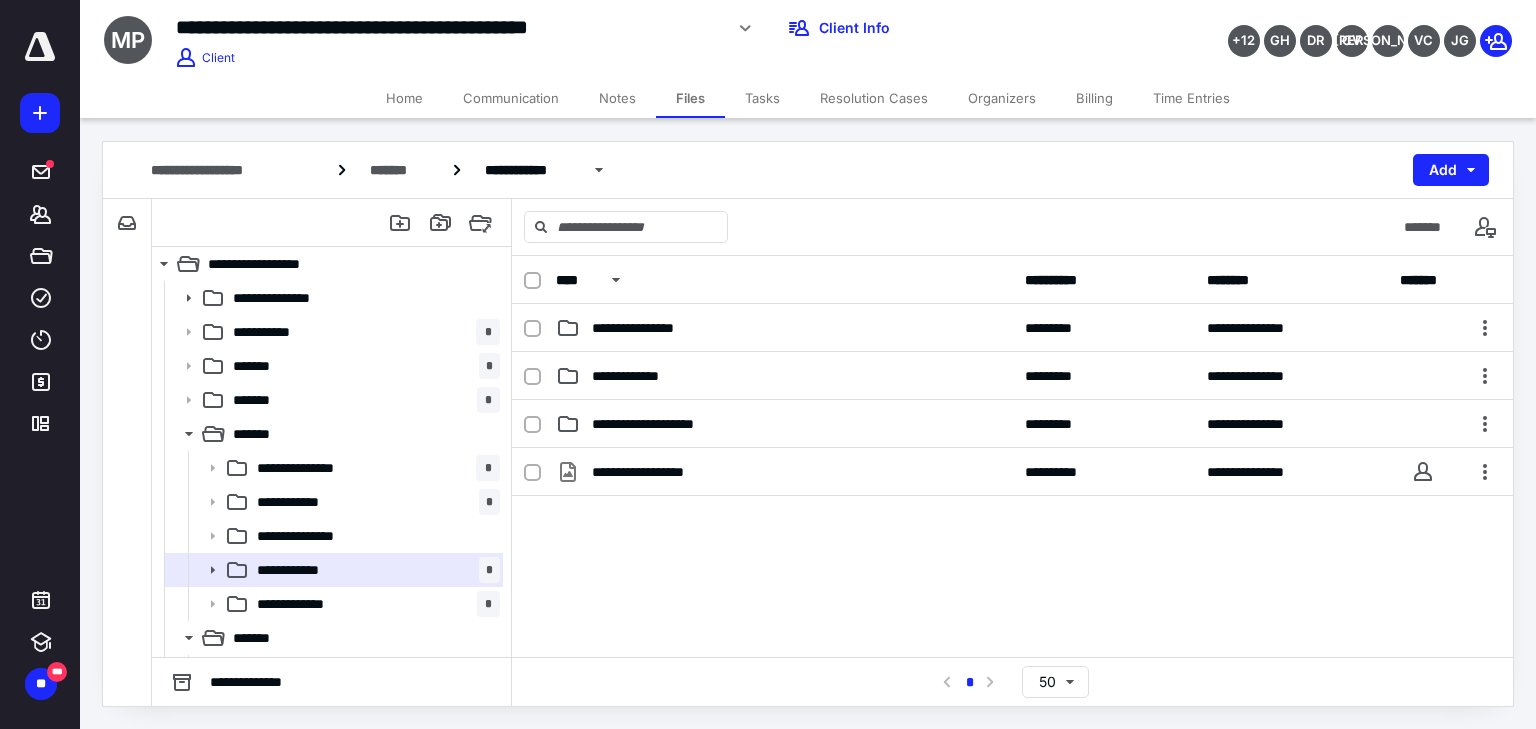 click on "**********" at bounding box center [1012, 598] 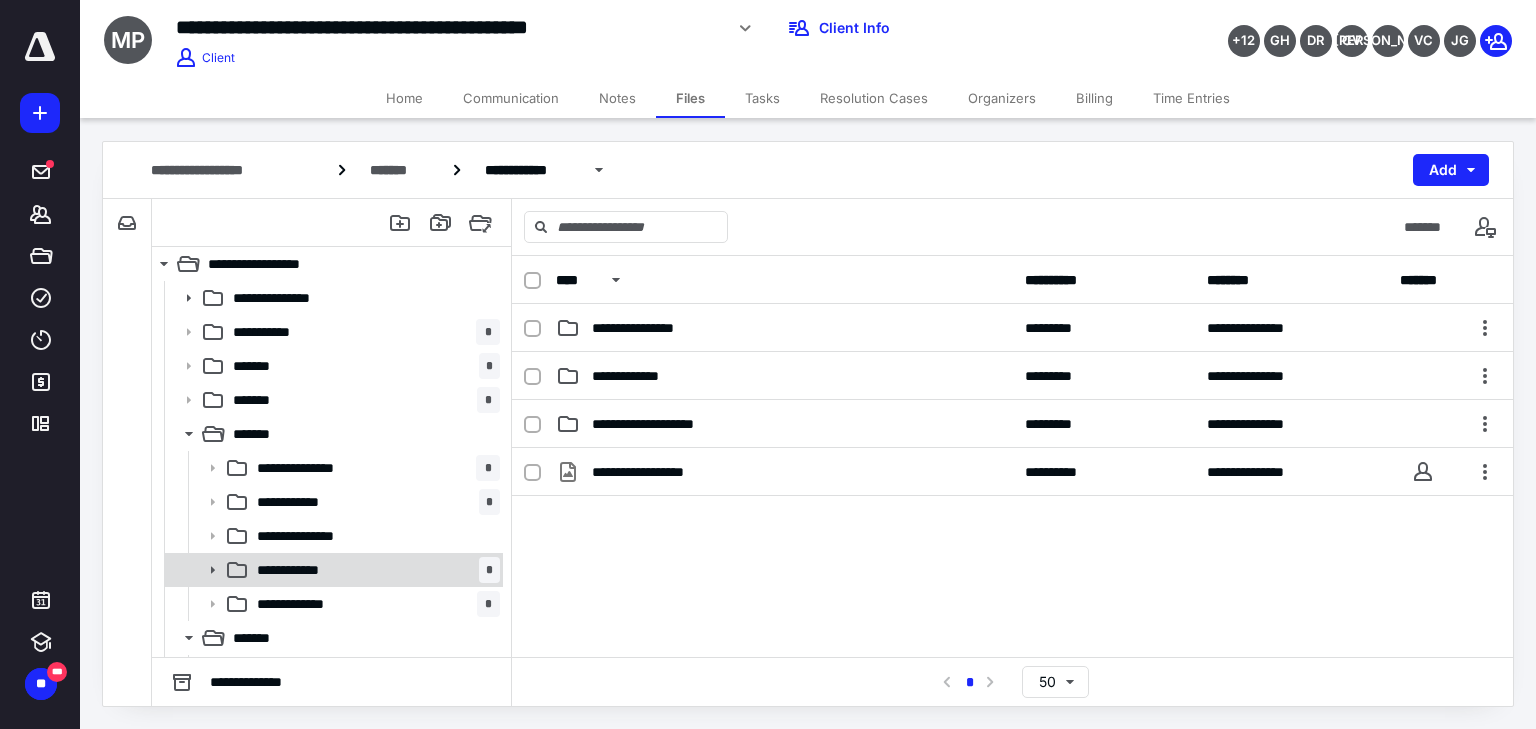 click on "**********" at bounding box center (374, 570) 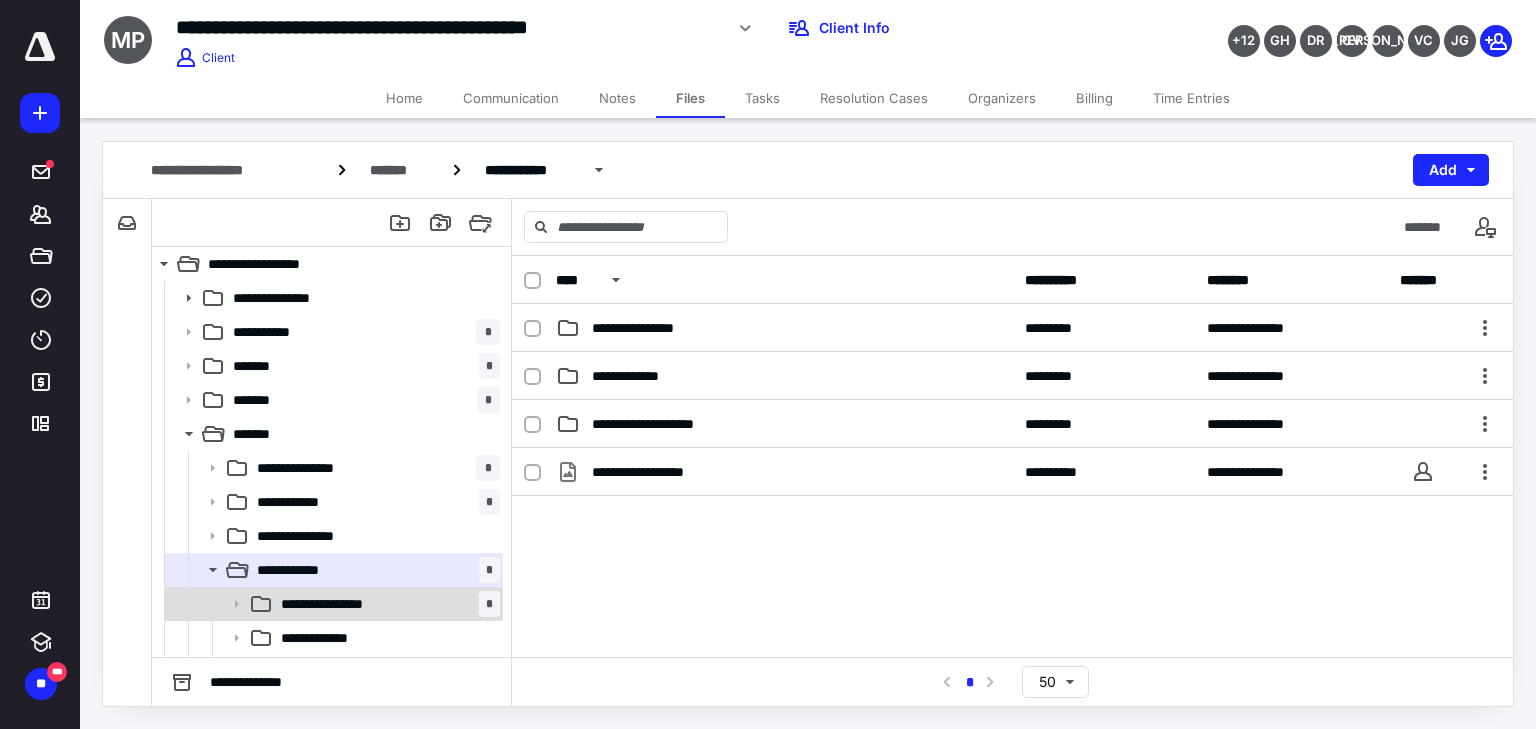 click on "**********" at bounding box center (386, 604) 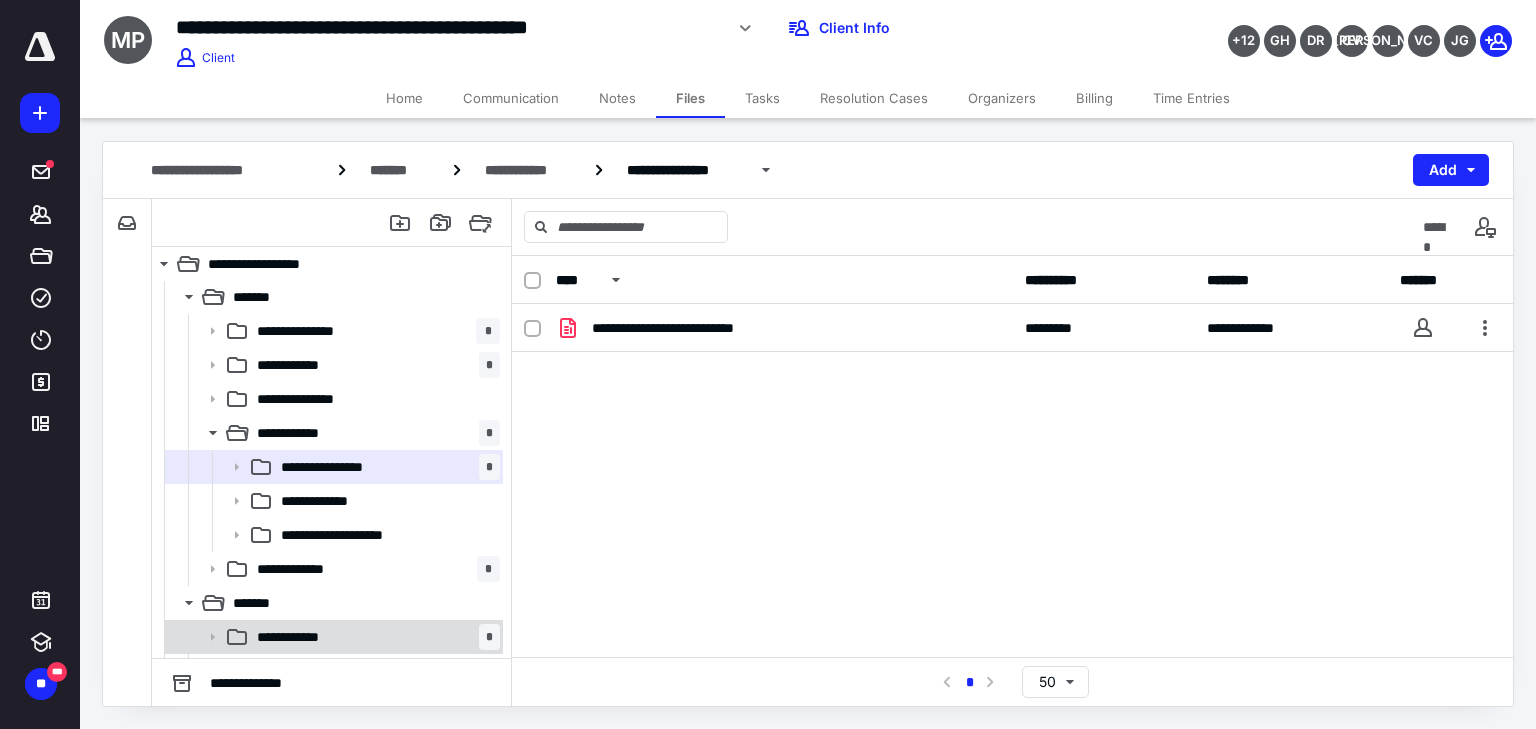 scroll, scrollTop: 160, scrollLeft: 0, axis: vertical 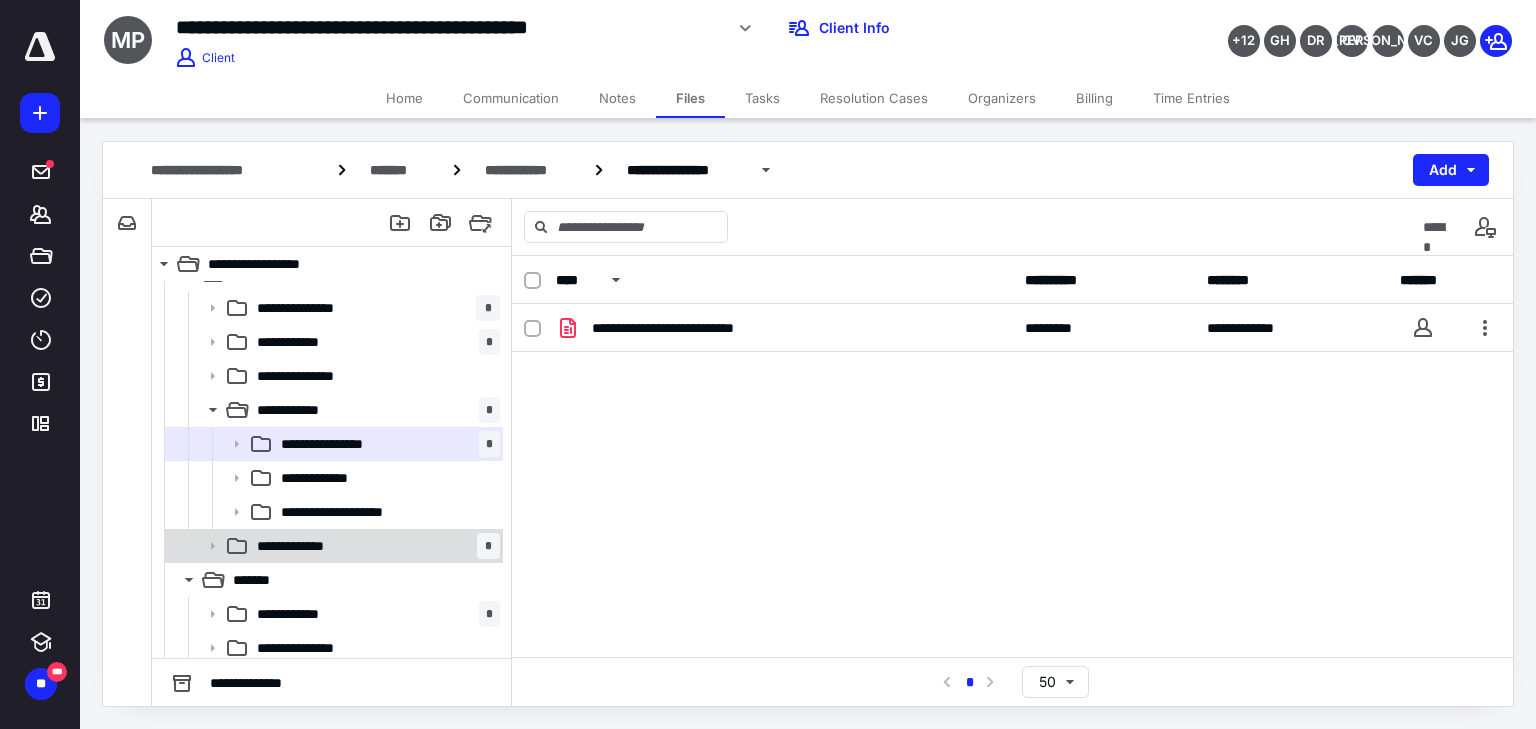 click on "**********" at bounding box center [374, 546] 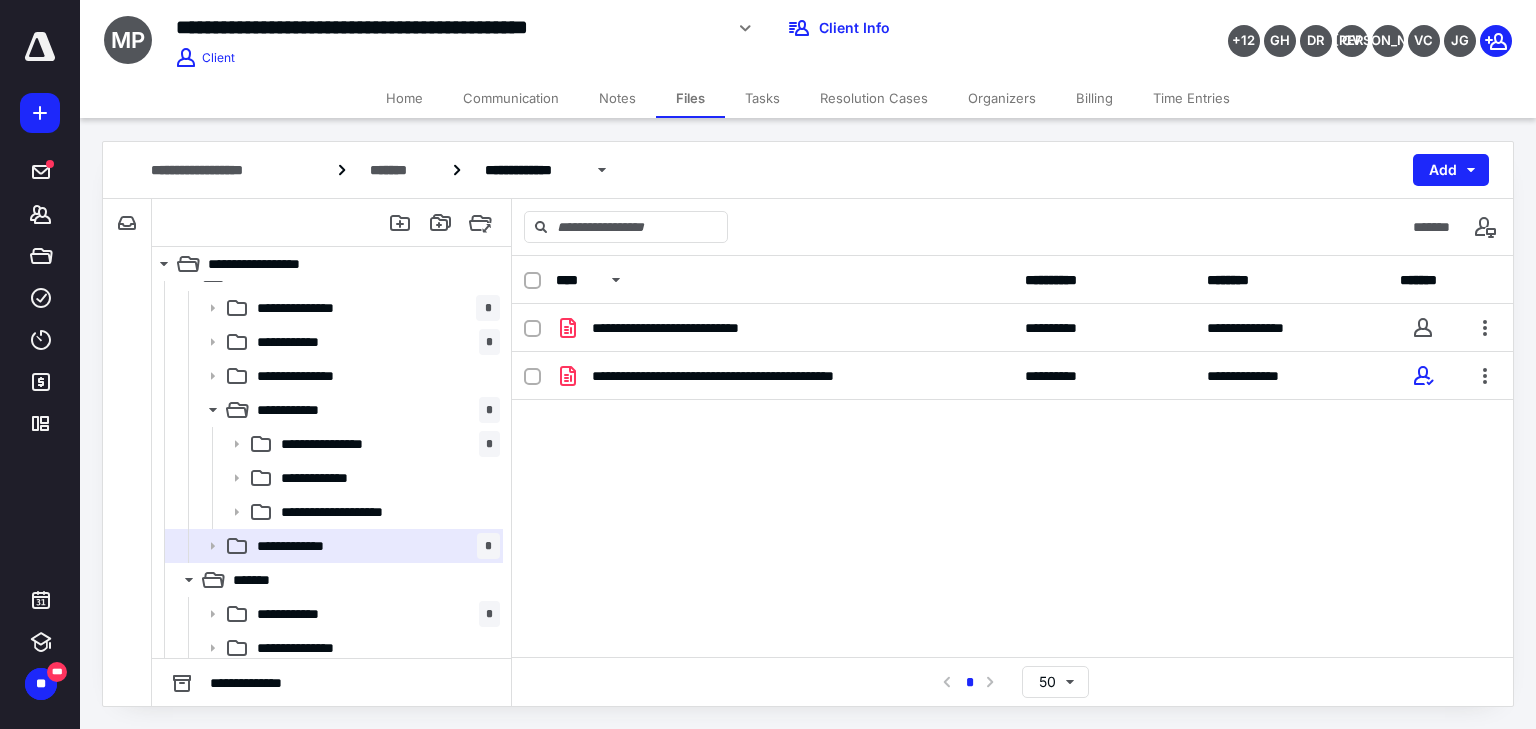 click on "**********" at bounding box center (1012, 454) 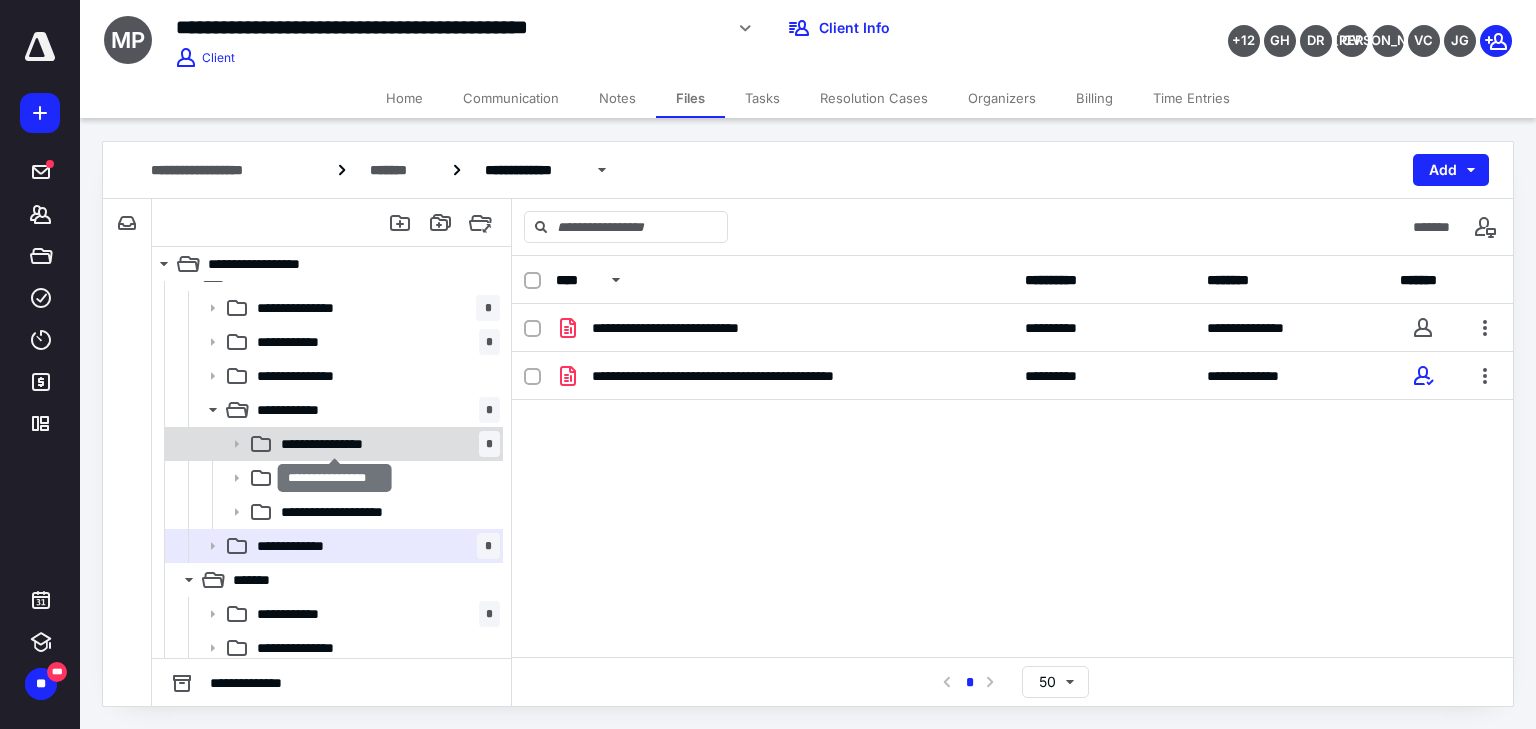 click on "**********" at bounding box center [335, 444] 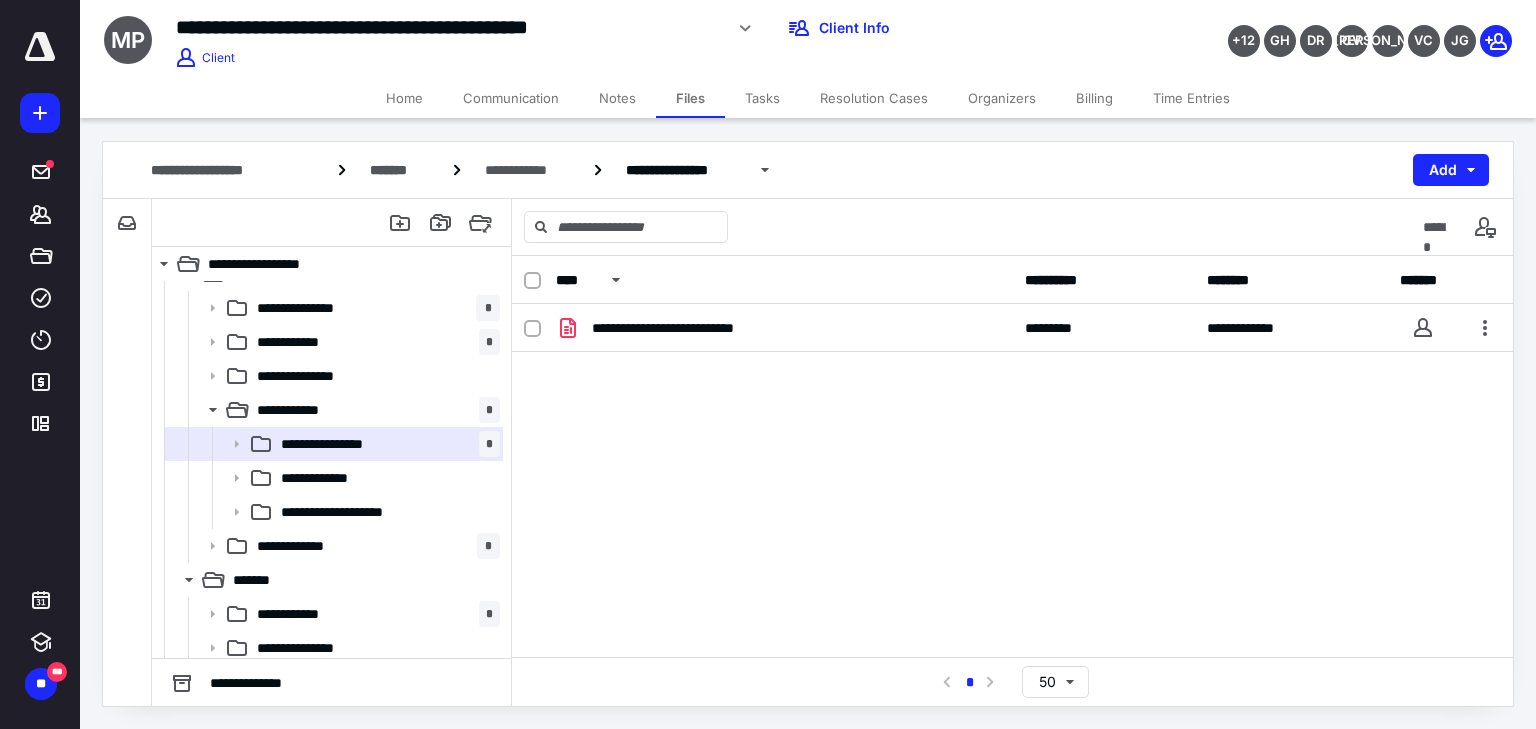 drag, startPoint x: 722, startPoint y: 555, endPoint x: 689, endPoint y: 540, distance: 36.249138 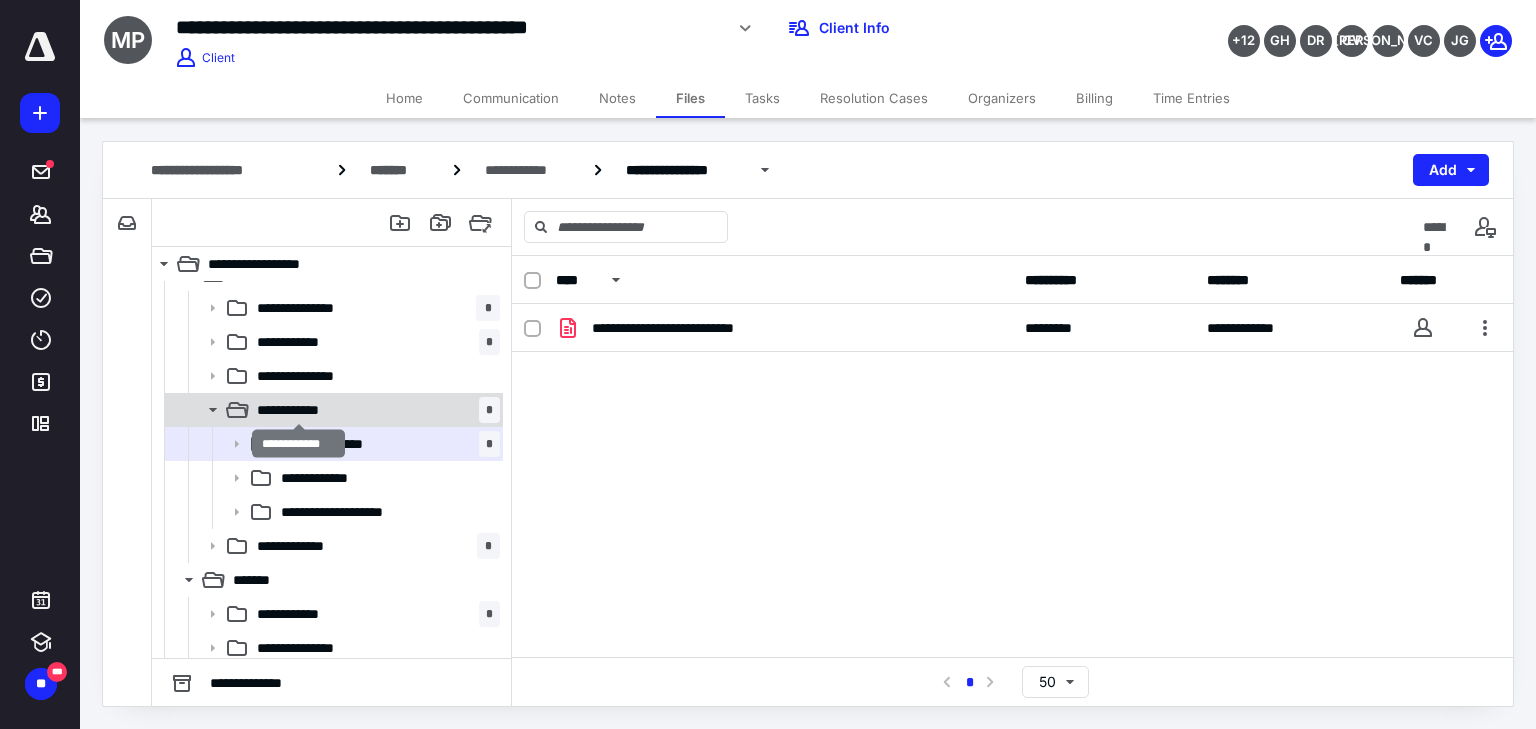 click on "**********" at bounding box center (299, 410) 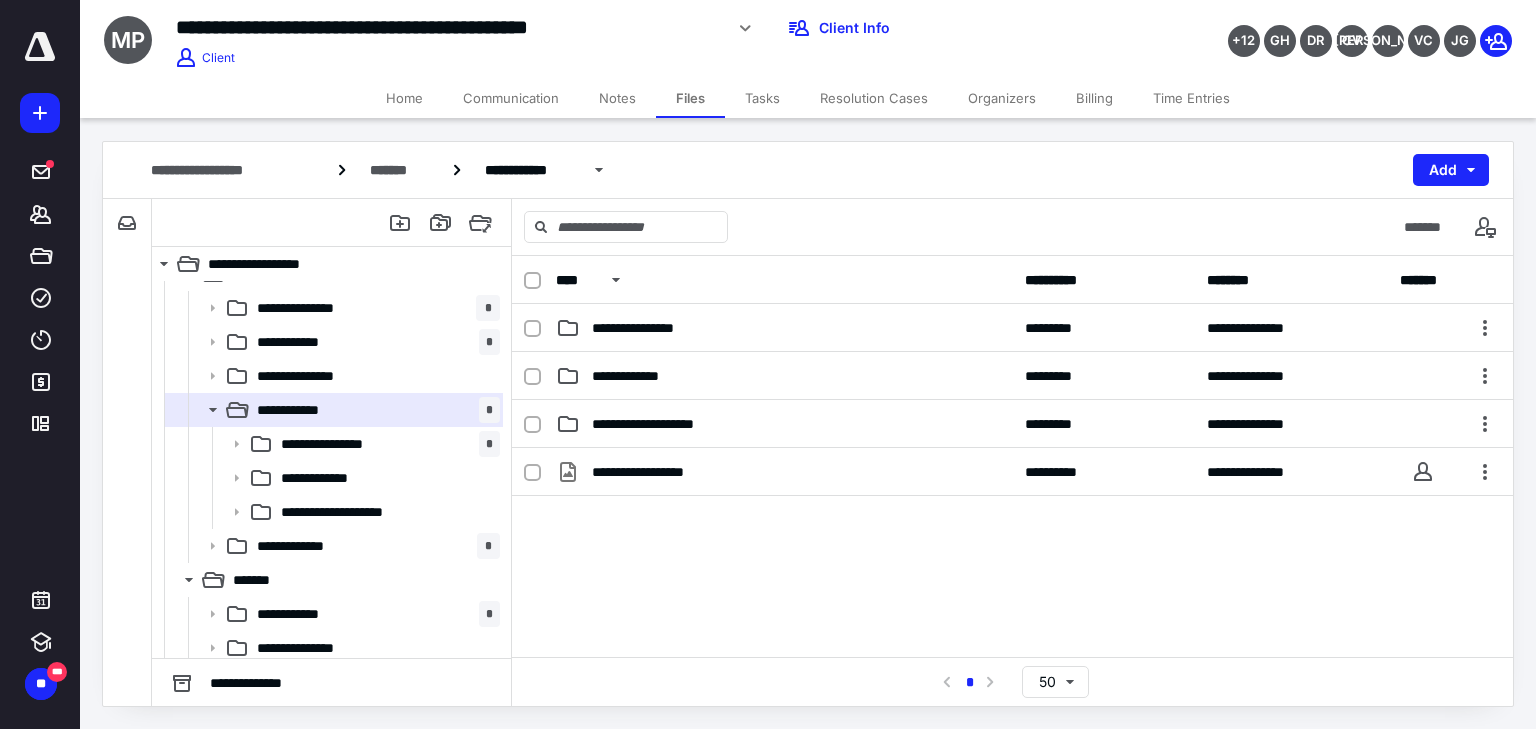 click on "**********" at bounding box center [1012, 598] 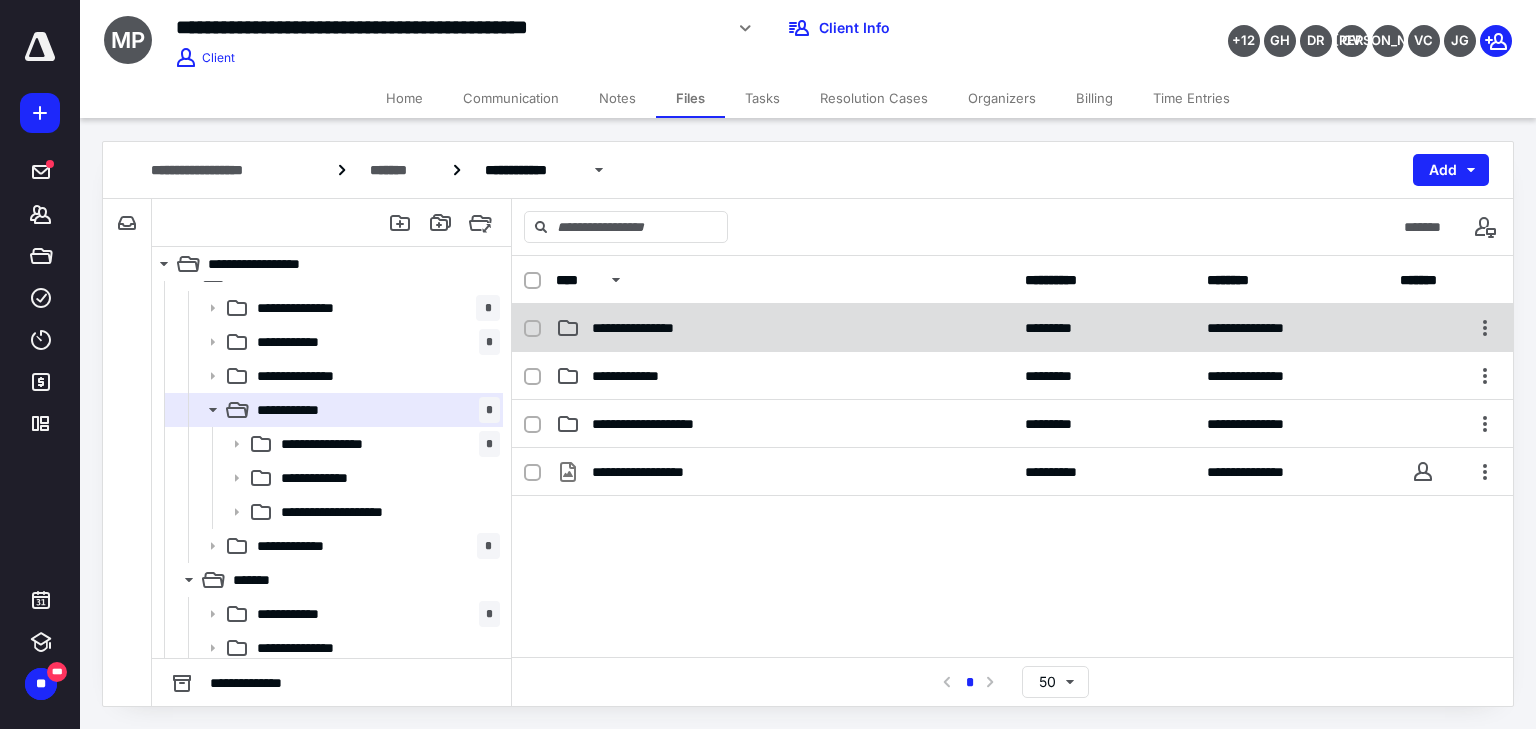 click on "**********" at bounding box center [784, 328] 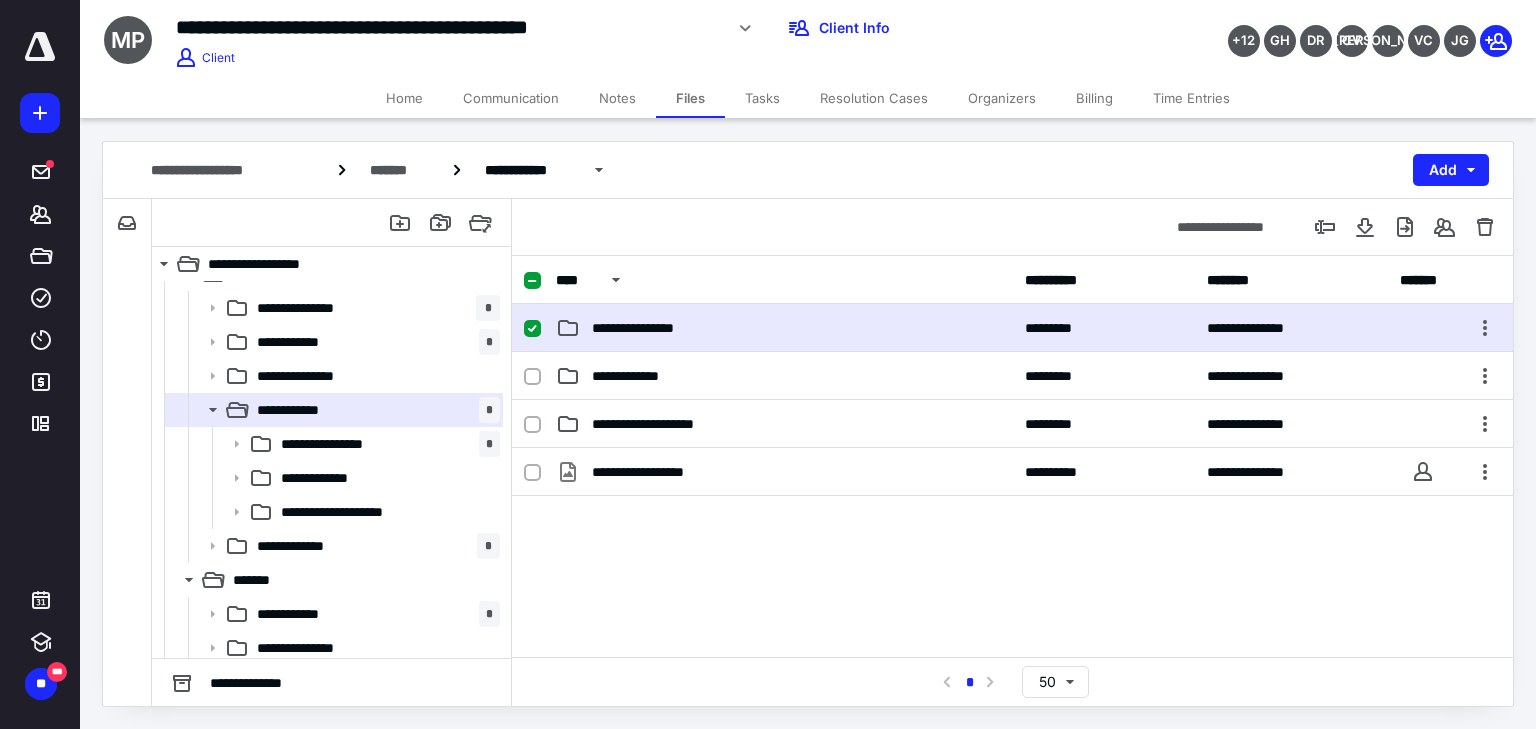 click on "**********" at bounding box center (784, 328) 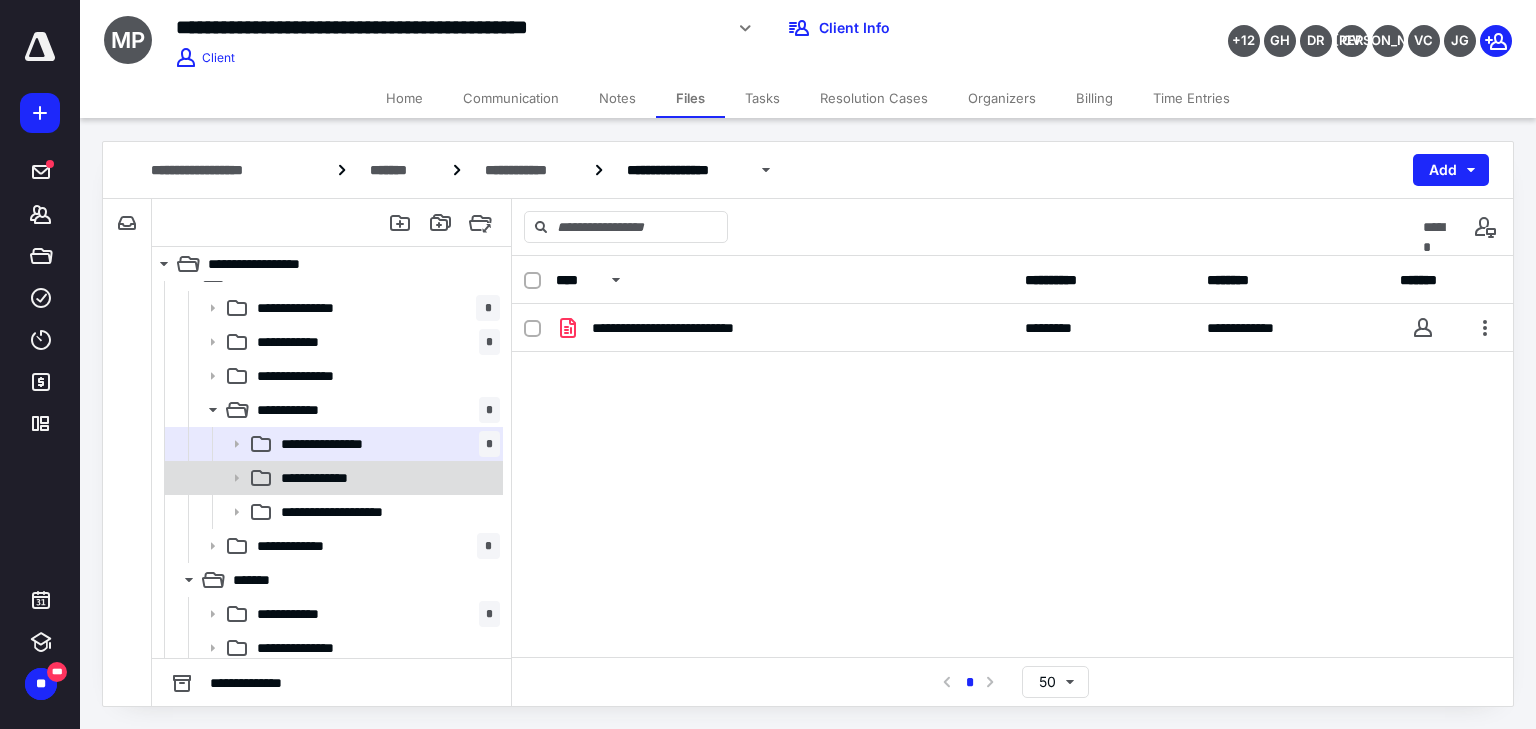 drag, startPoint x: 396, startPoint y: 472, endPoint x: 481, endPoint y: 449, distance: 88.0568 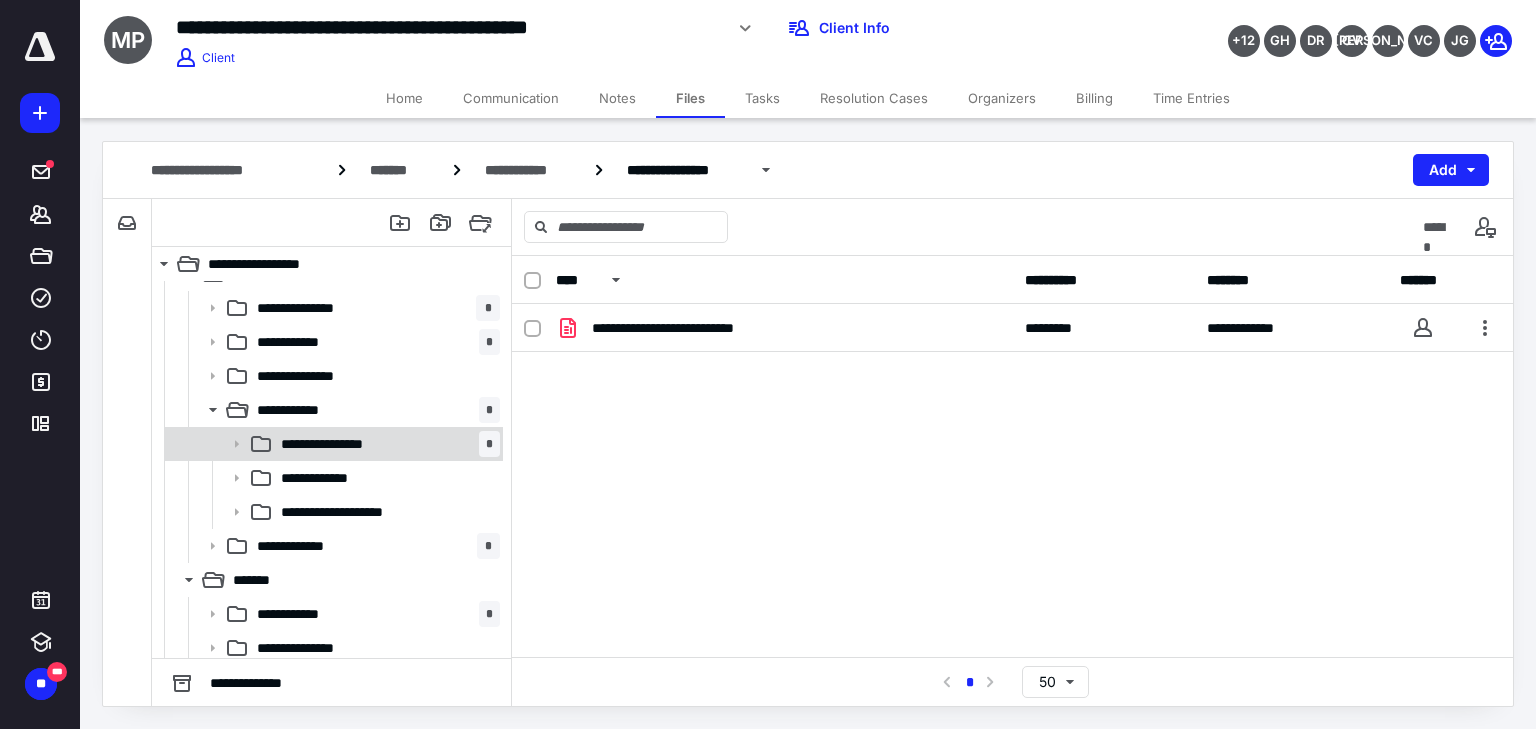 click on "**********" at bounding box center (386, 478) 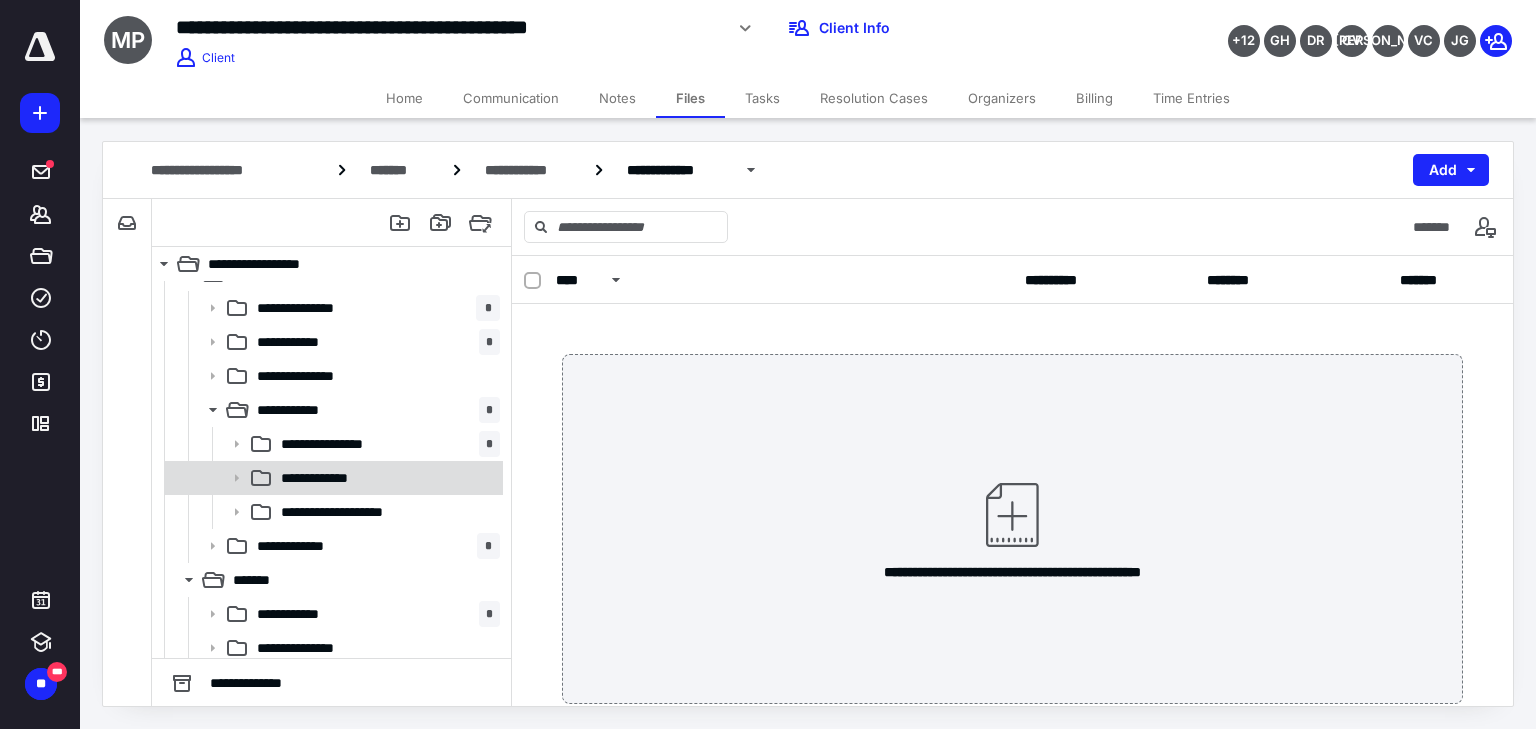 click on "**********" at bounding box center [328, 478] 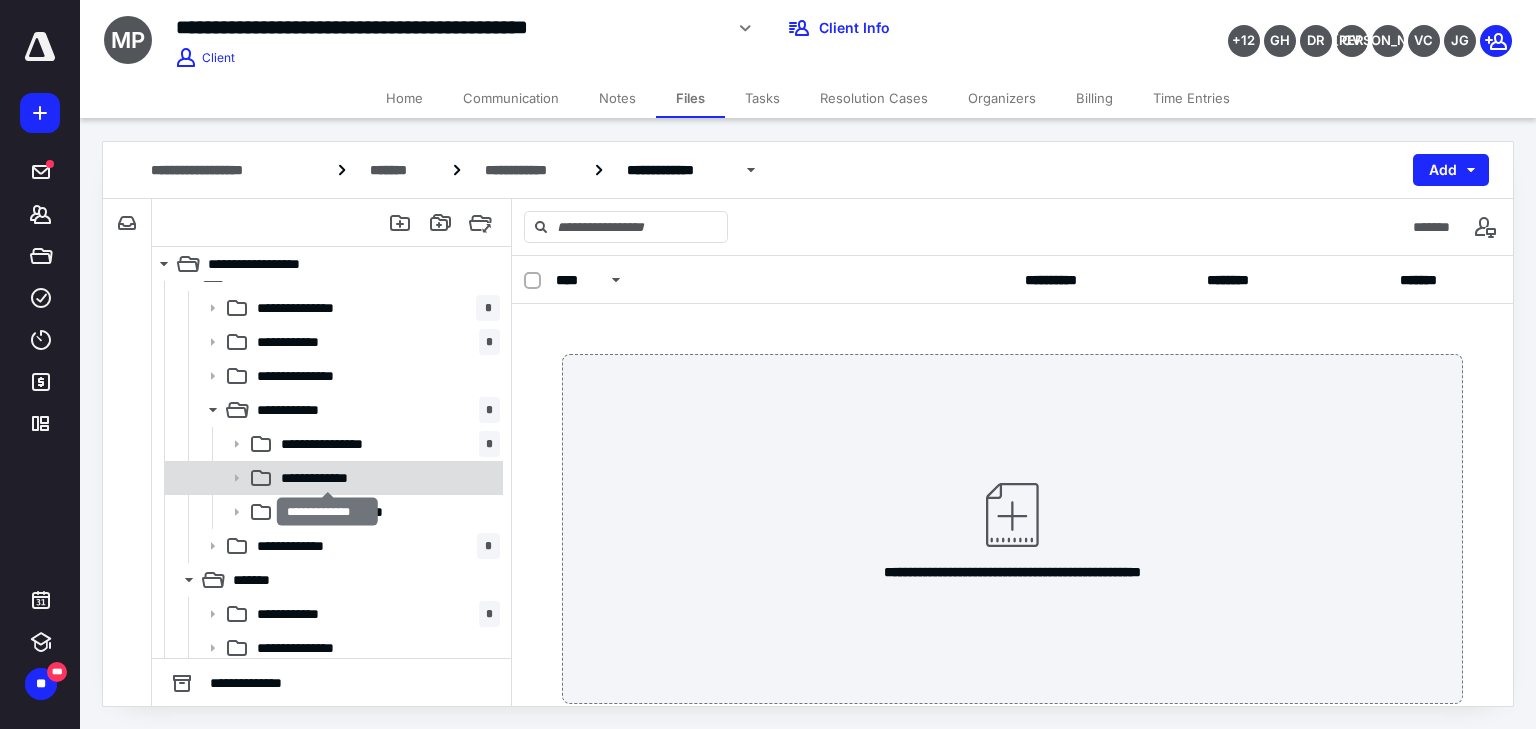 click on "**********" at bounding box center [328, 478] 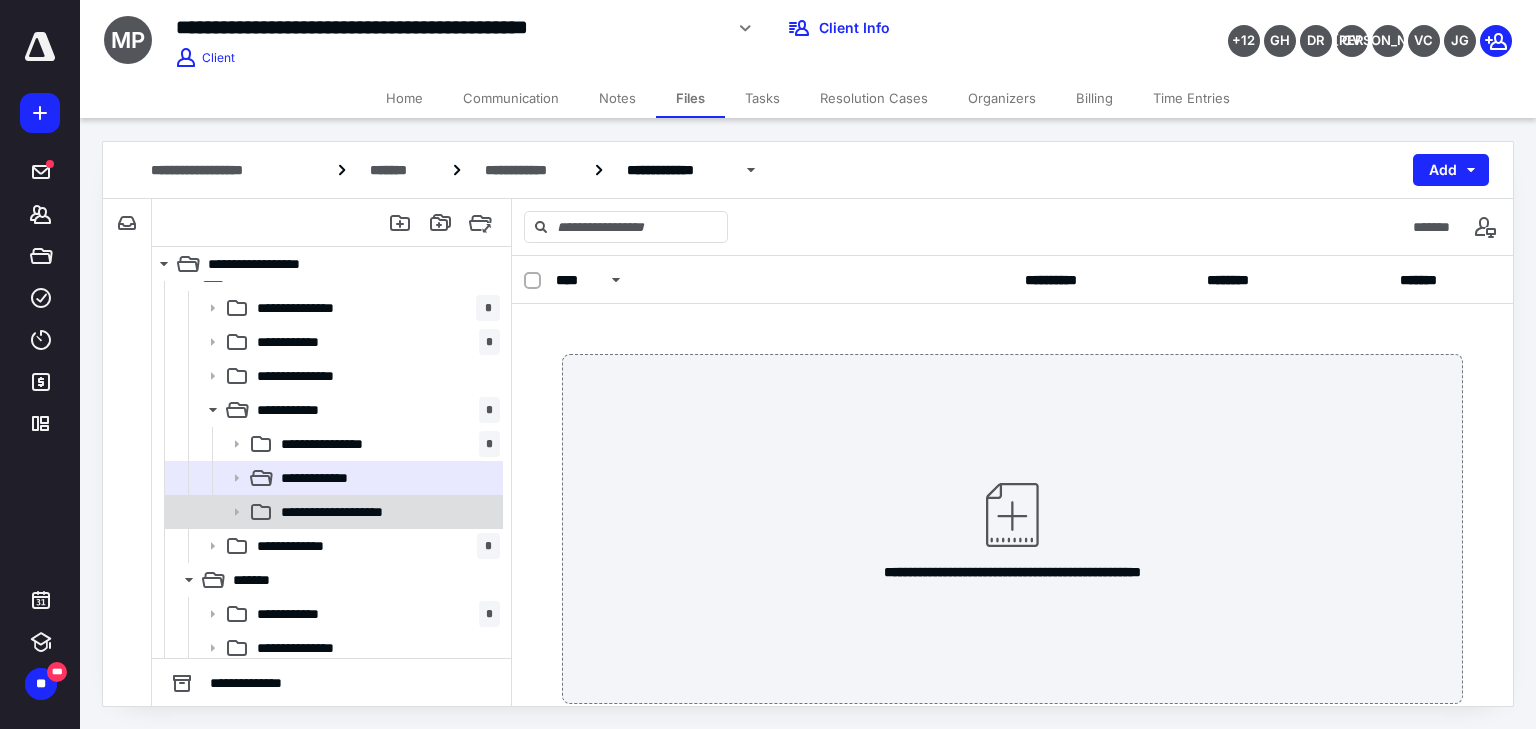 click on "**********" at bounding box center [354, 512] 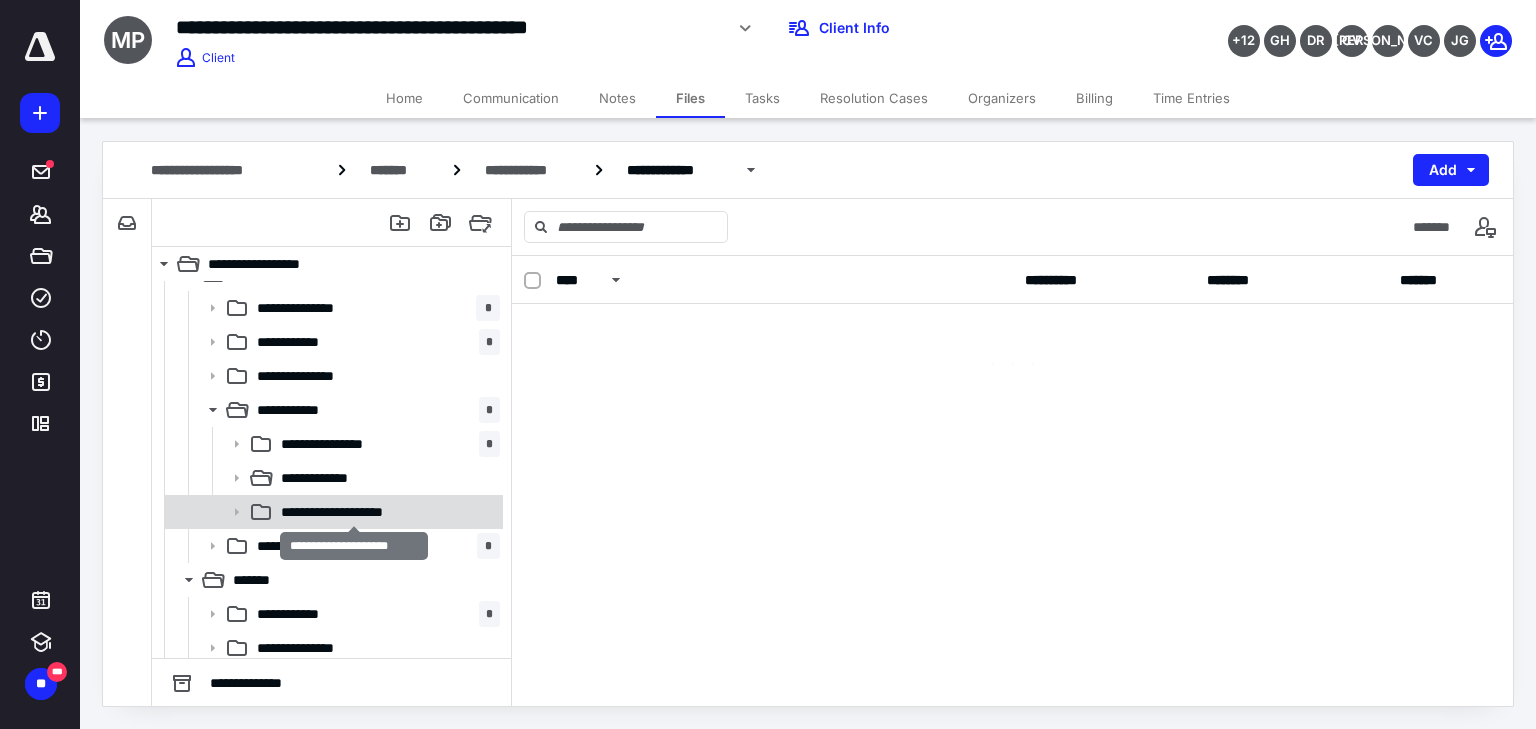 click on "**********" at bounding box center [354, 512] 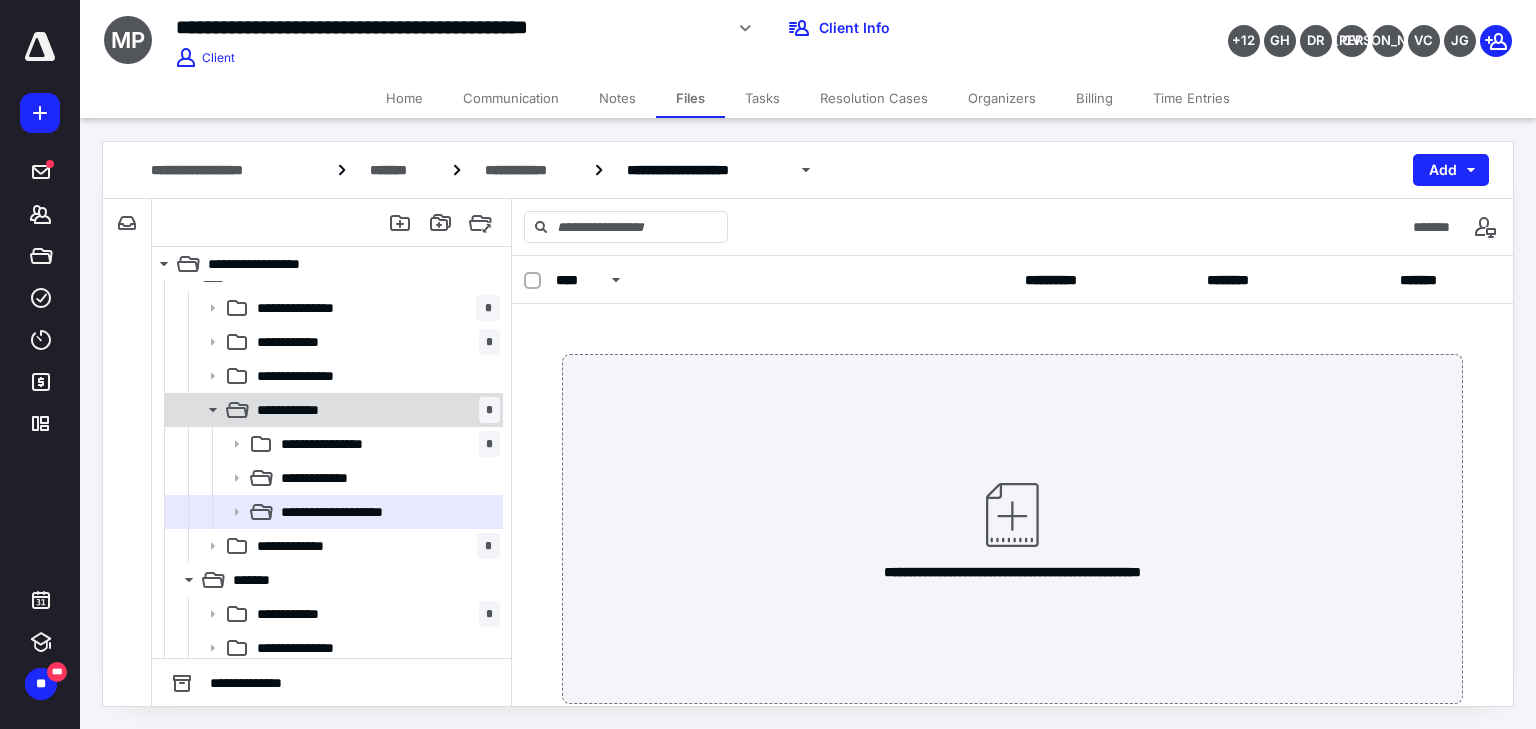 click on "**********" at bounding box center (374, 410) 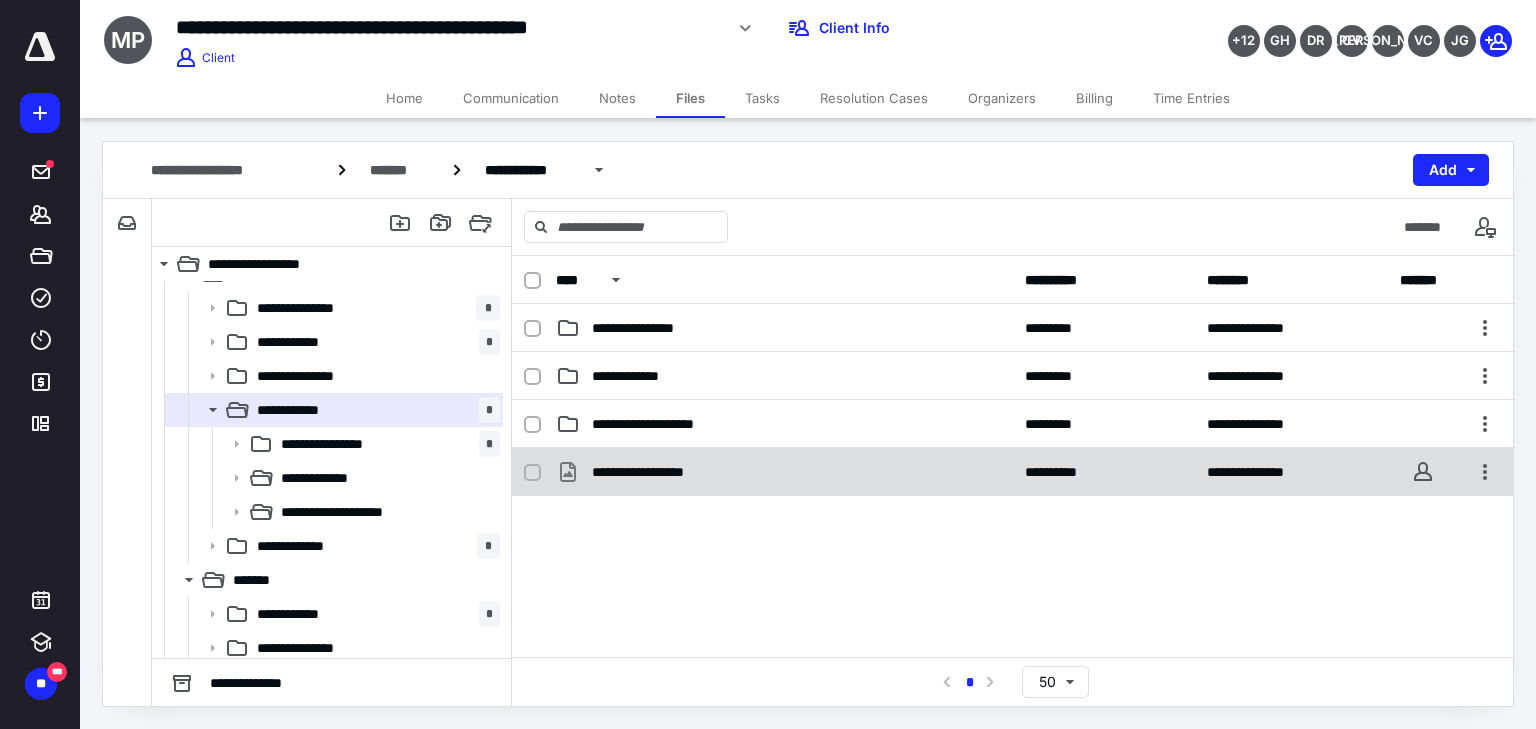 click on "**********" at bounding box center (1012, 472) 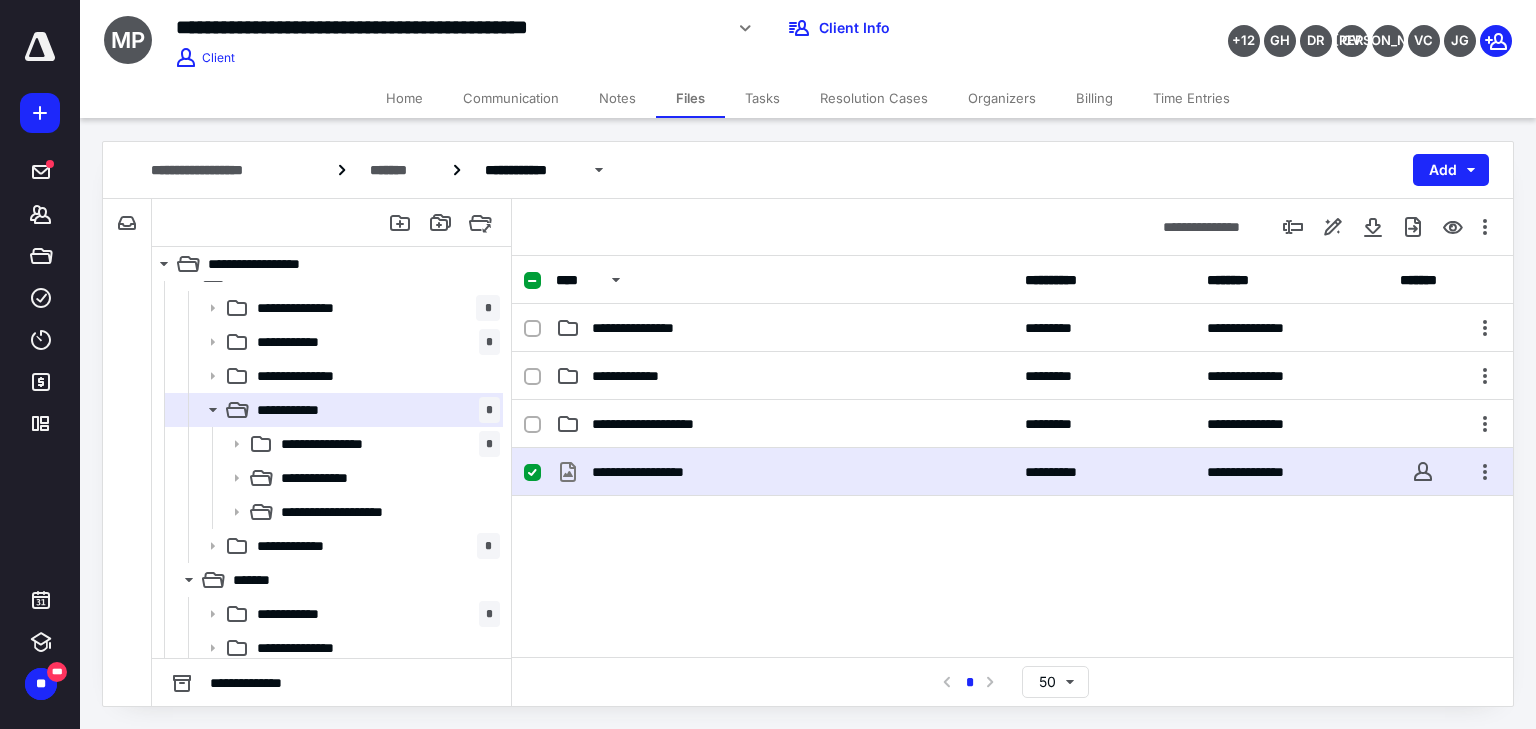 click on "**********" at bounding box center (1012, 472) 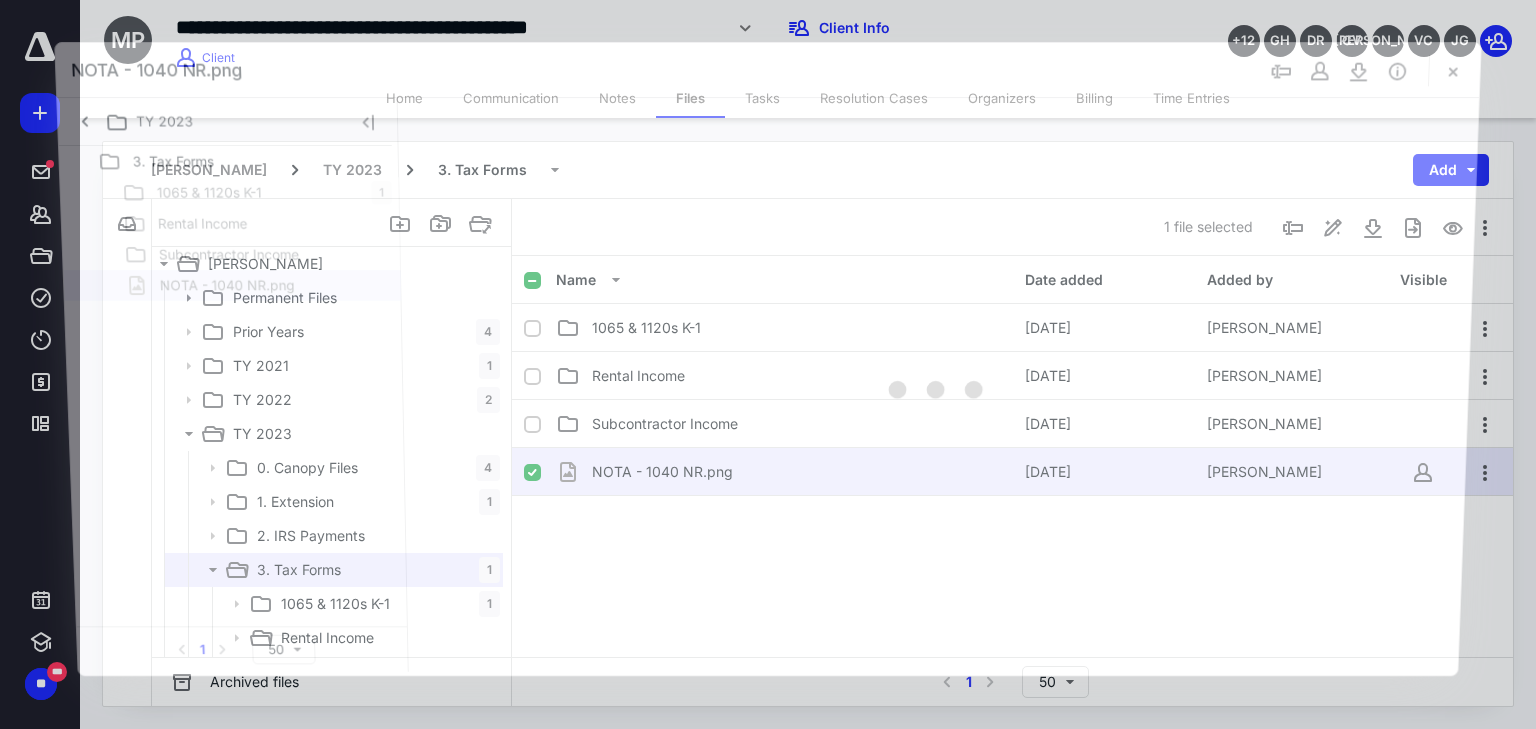 scroll, scrollTop: 160, scrollLeft: 0, axis: vertical 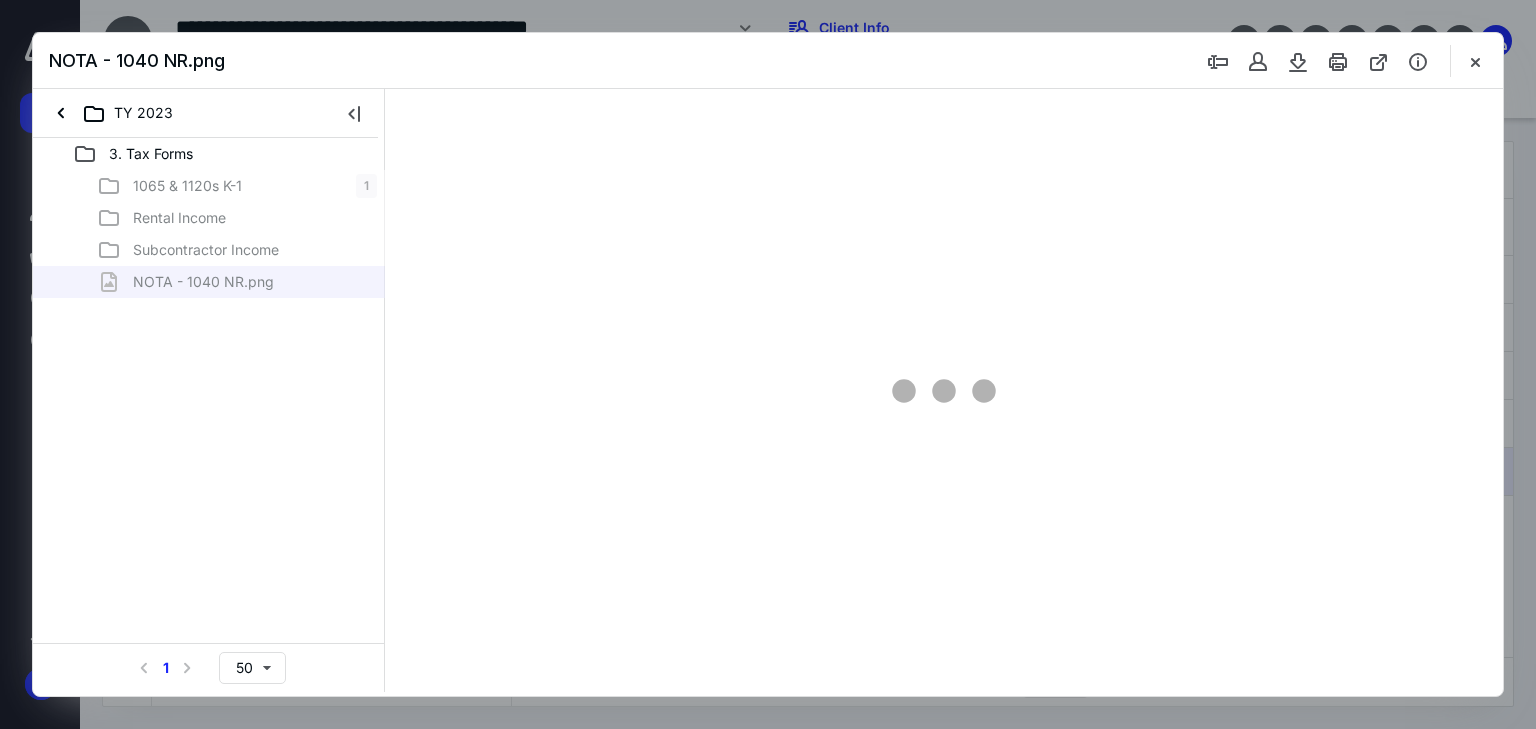 type on "124" 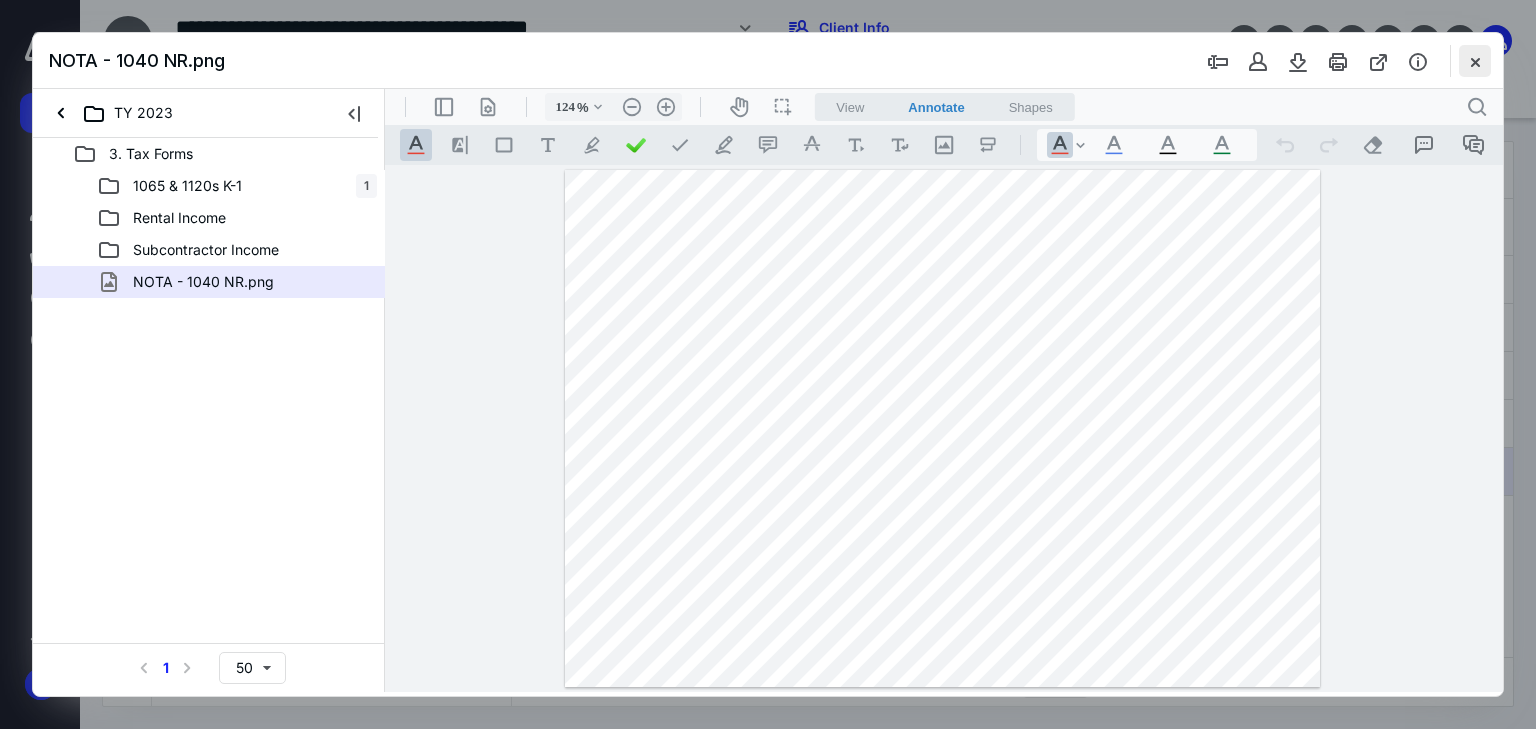 click at bounding box center (1475, 61) 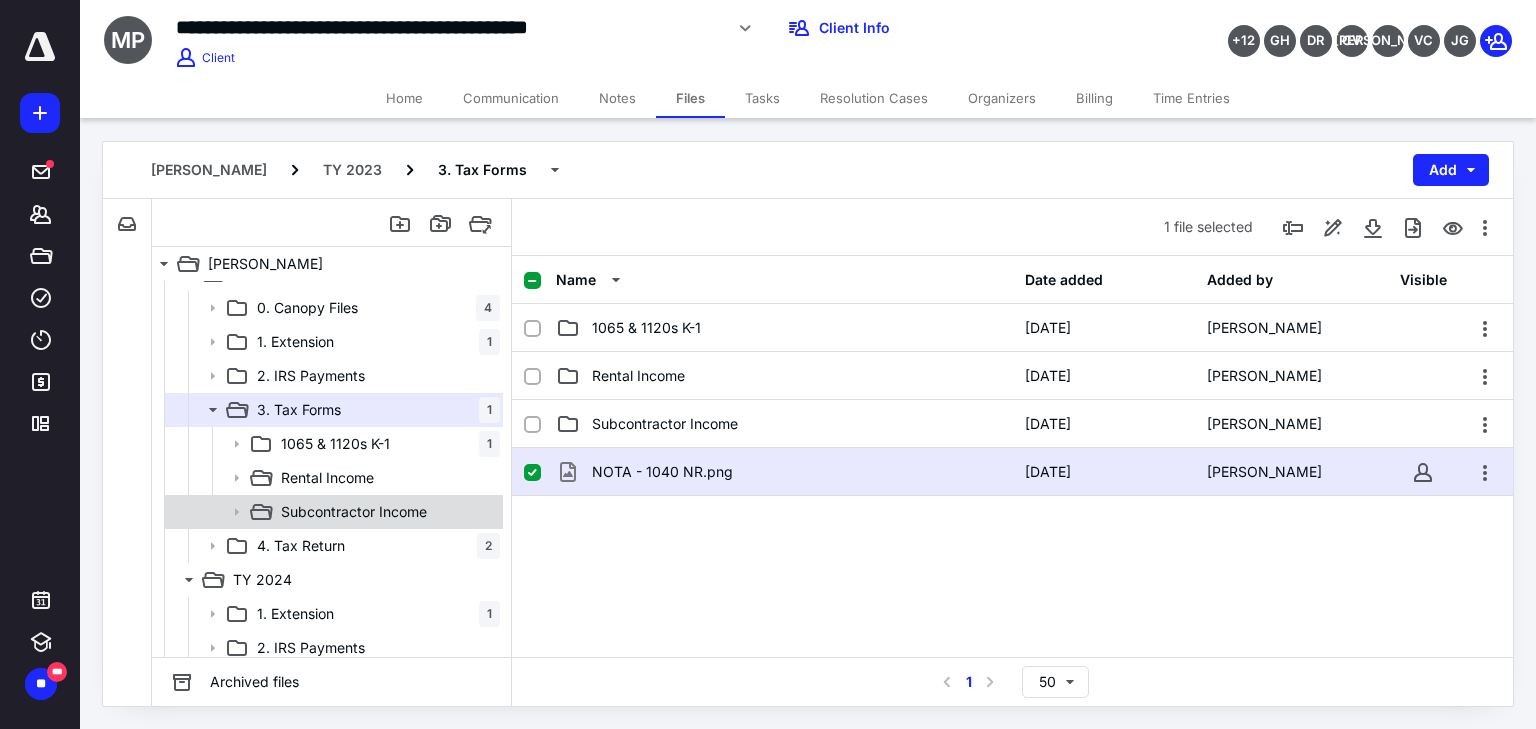 drag, startPoint x: 359, startPoint y: 530, endPoint x: 455, endPoint y: 511, distance: 97.862144 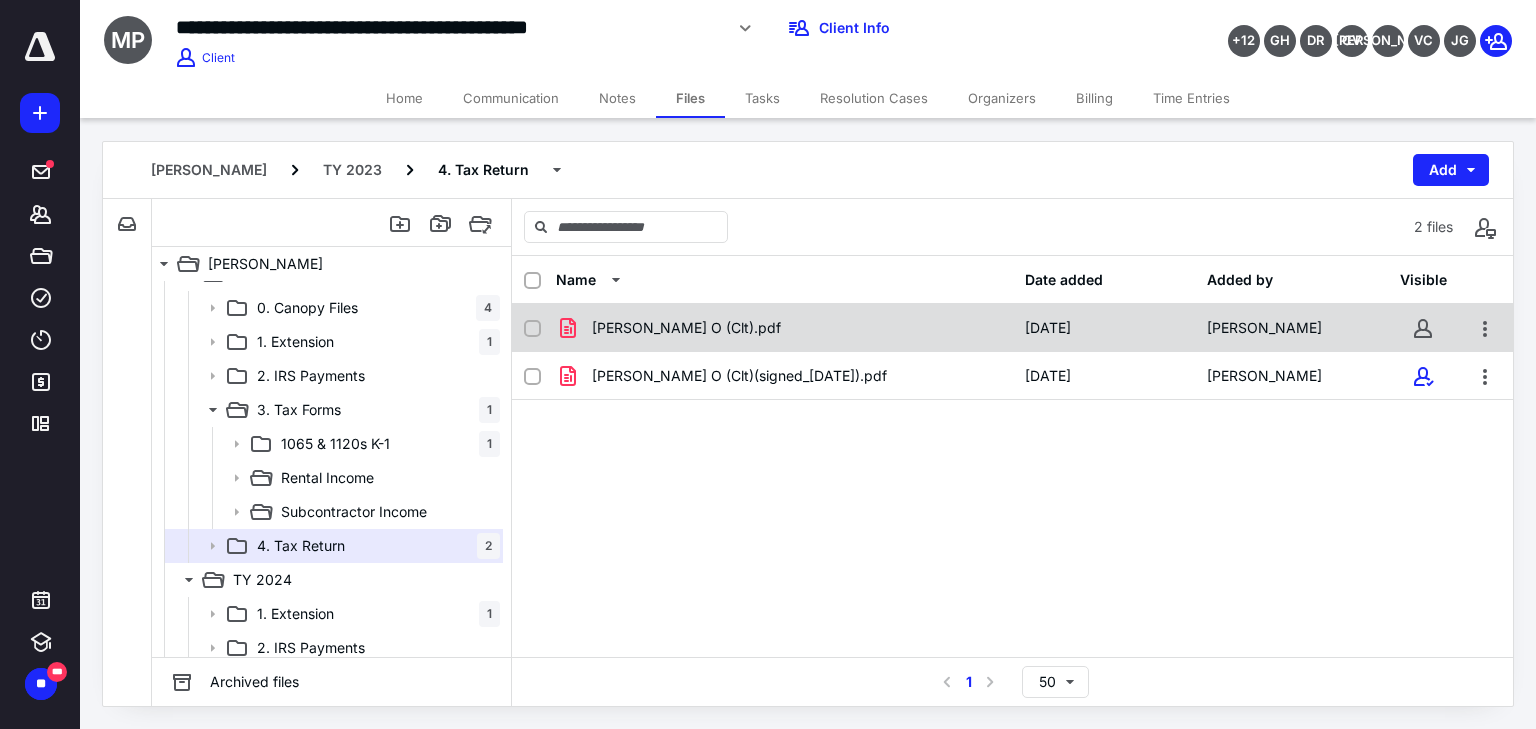 click on "[PERSON_NAME] O (Clt).pdf" at bounding box center (686, 328) 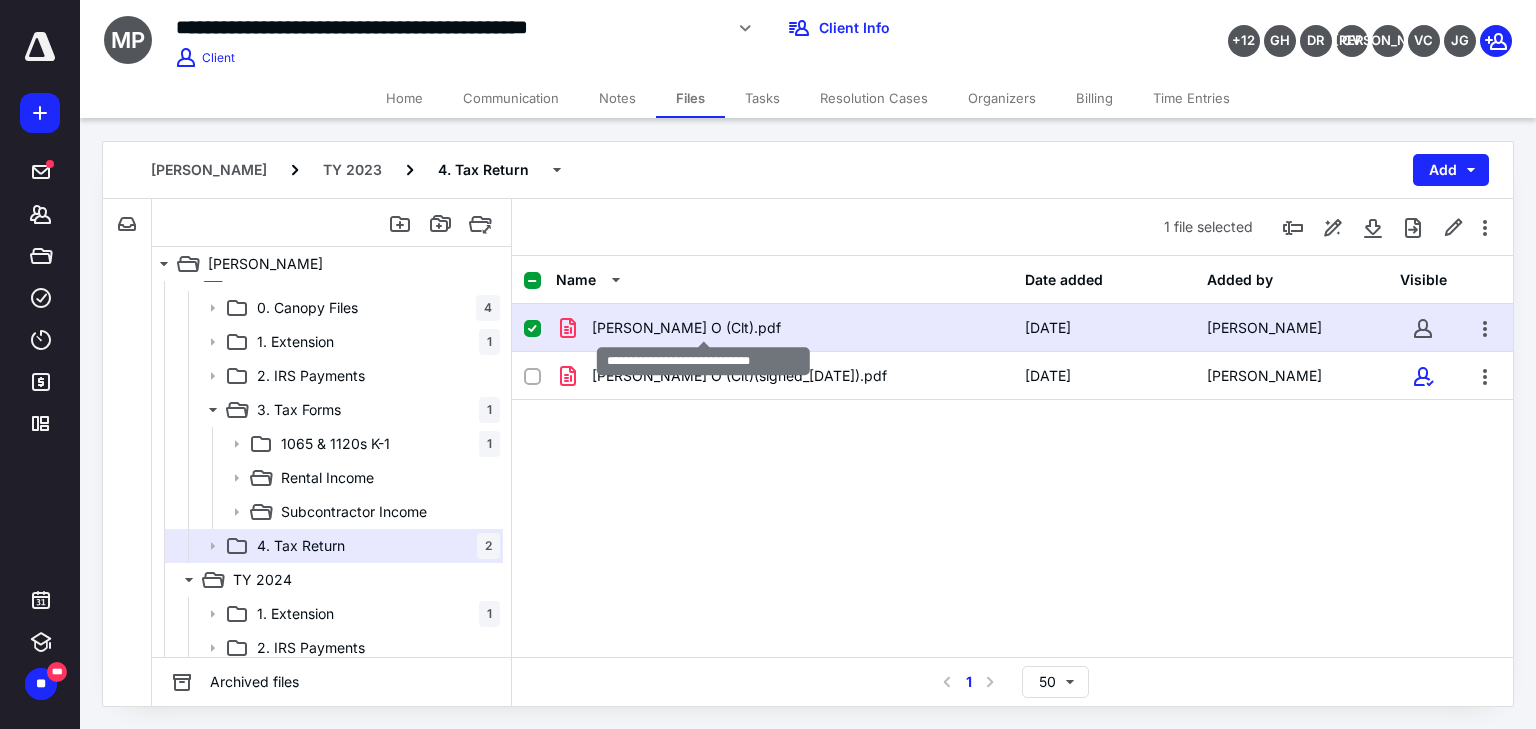 click on "[PERSON_NAME] O (Clt).pdf" at bounding box center [686, 328] 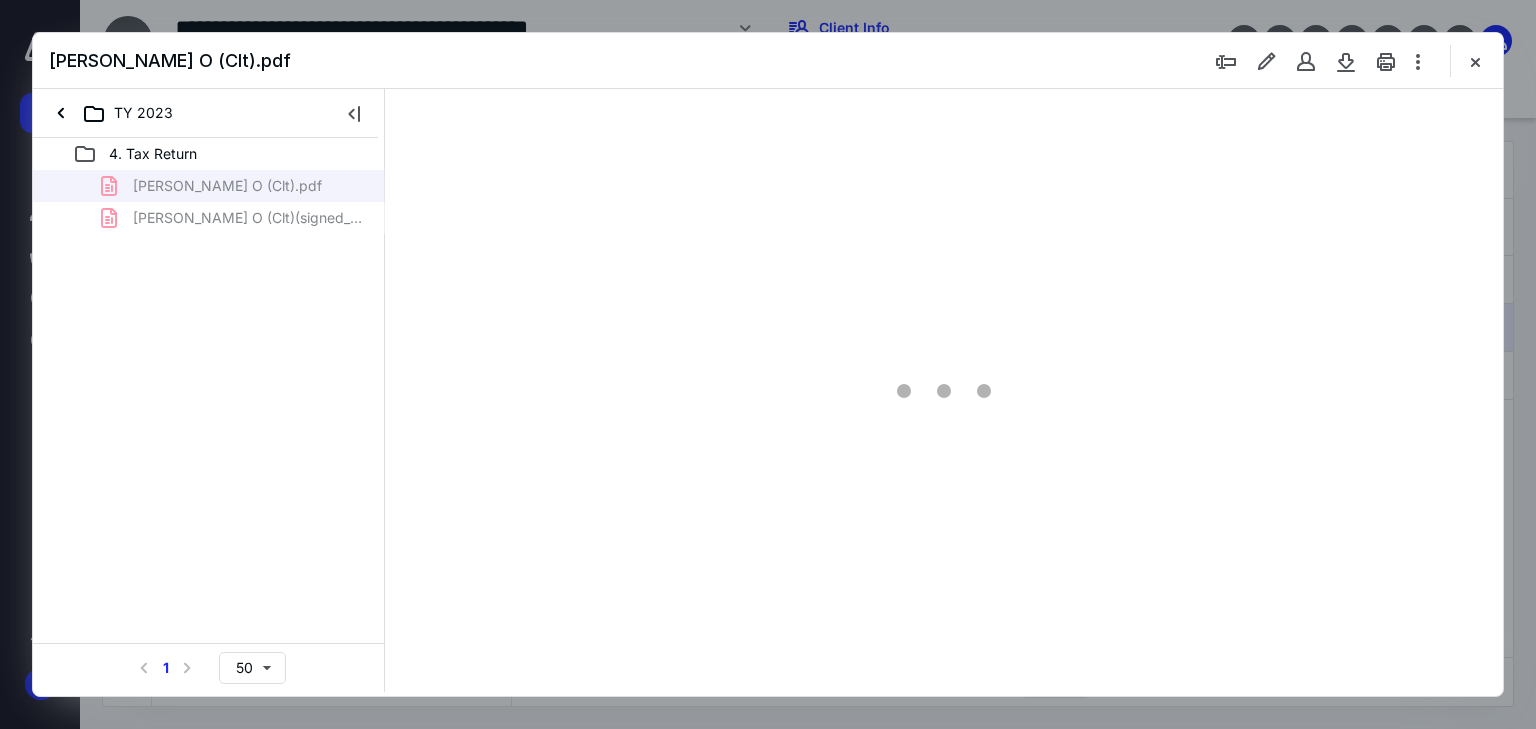 scroll, scrollTop: 0, scrollLeft: 0, axis: both 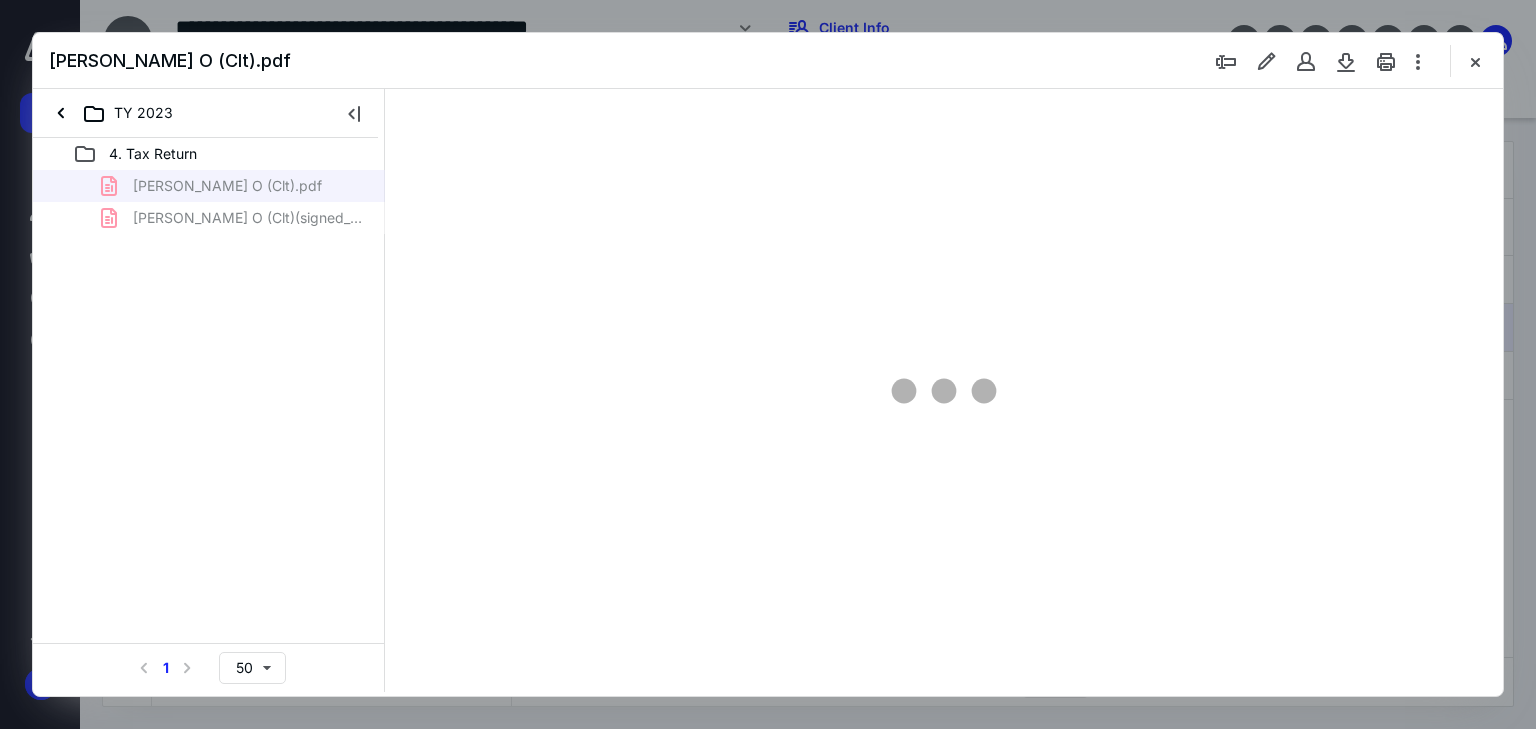 type on "66" 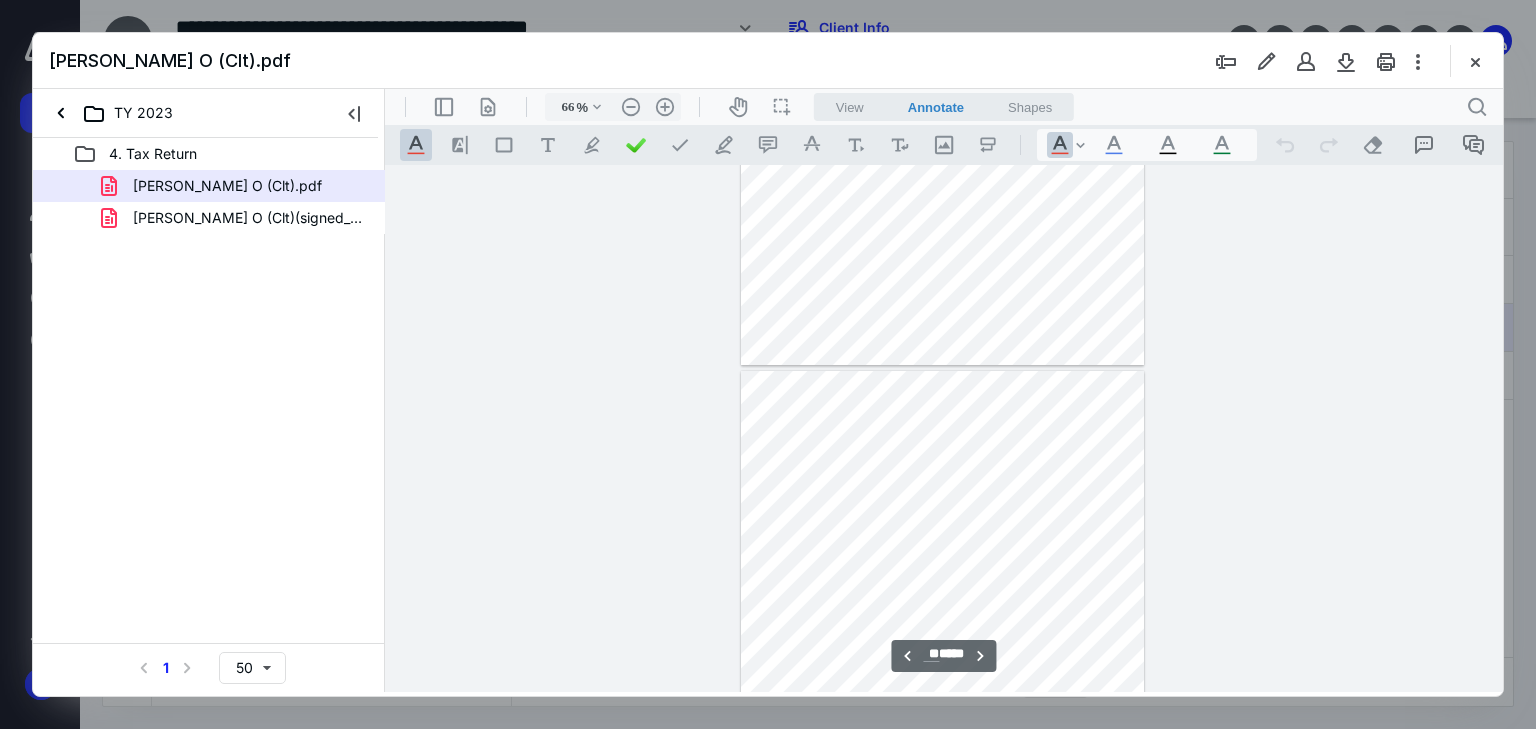 scroll, scrollTop: 6145, scrollLeft: 0, axis: vertical 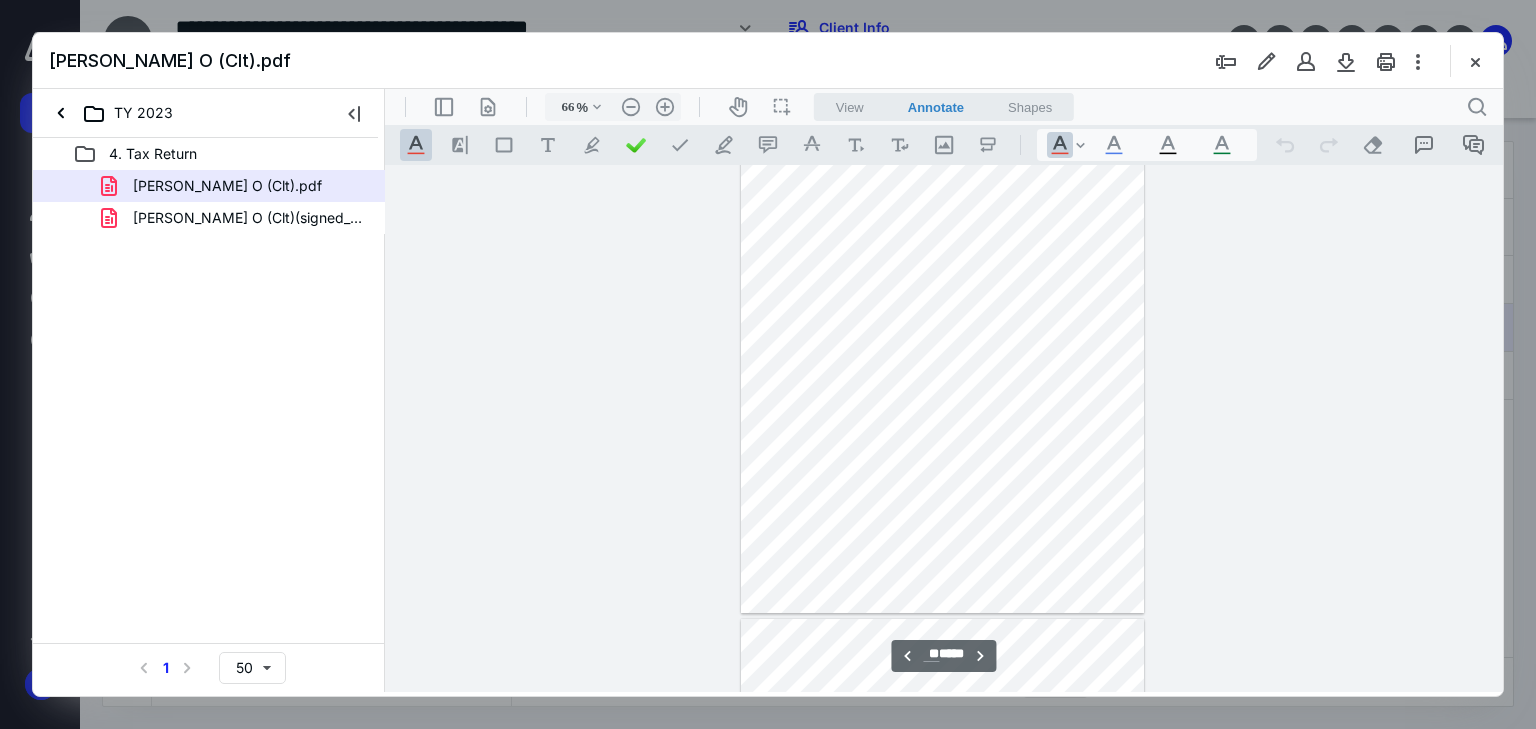 type on "**" 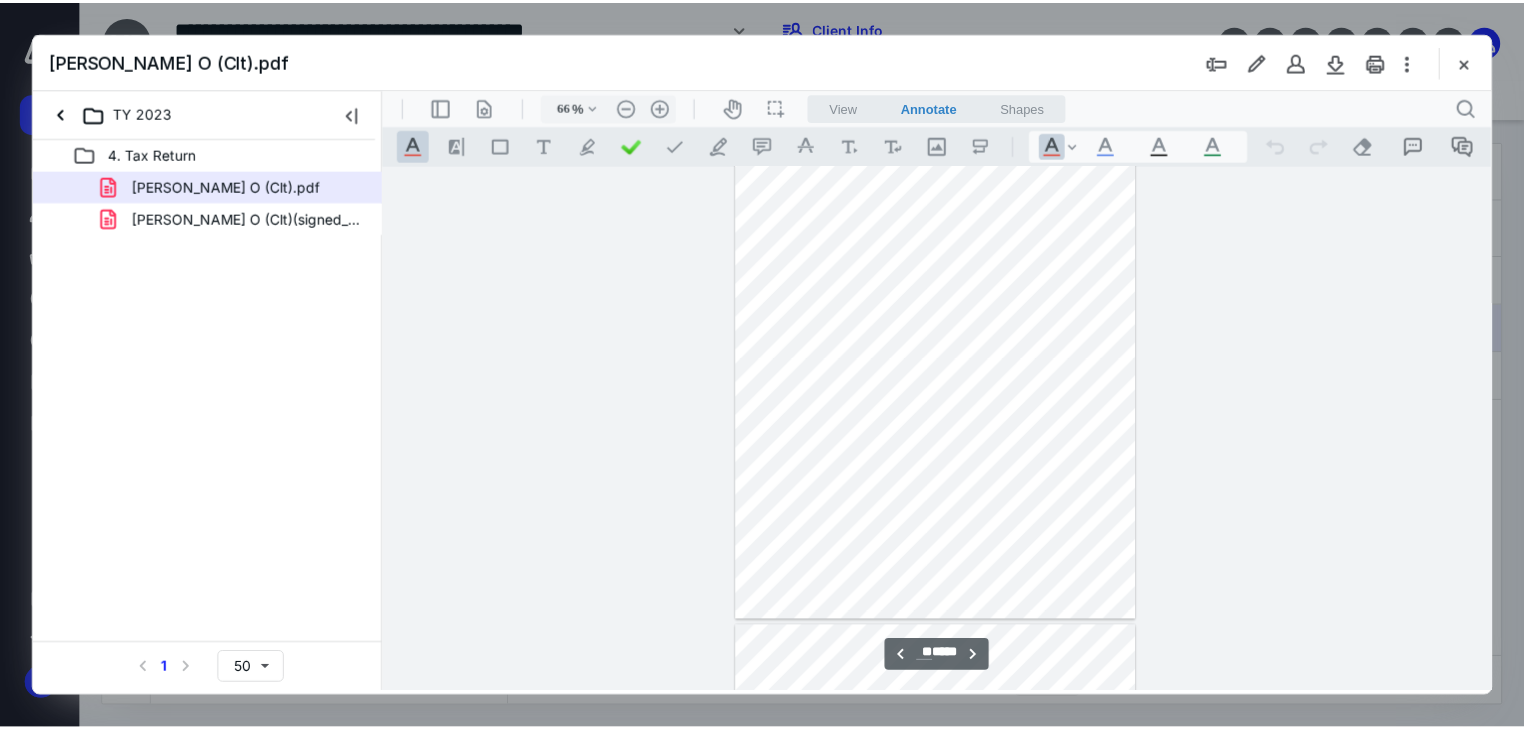scroll, scrollTop: 6945, scrollLeft: 0, axis: vertical 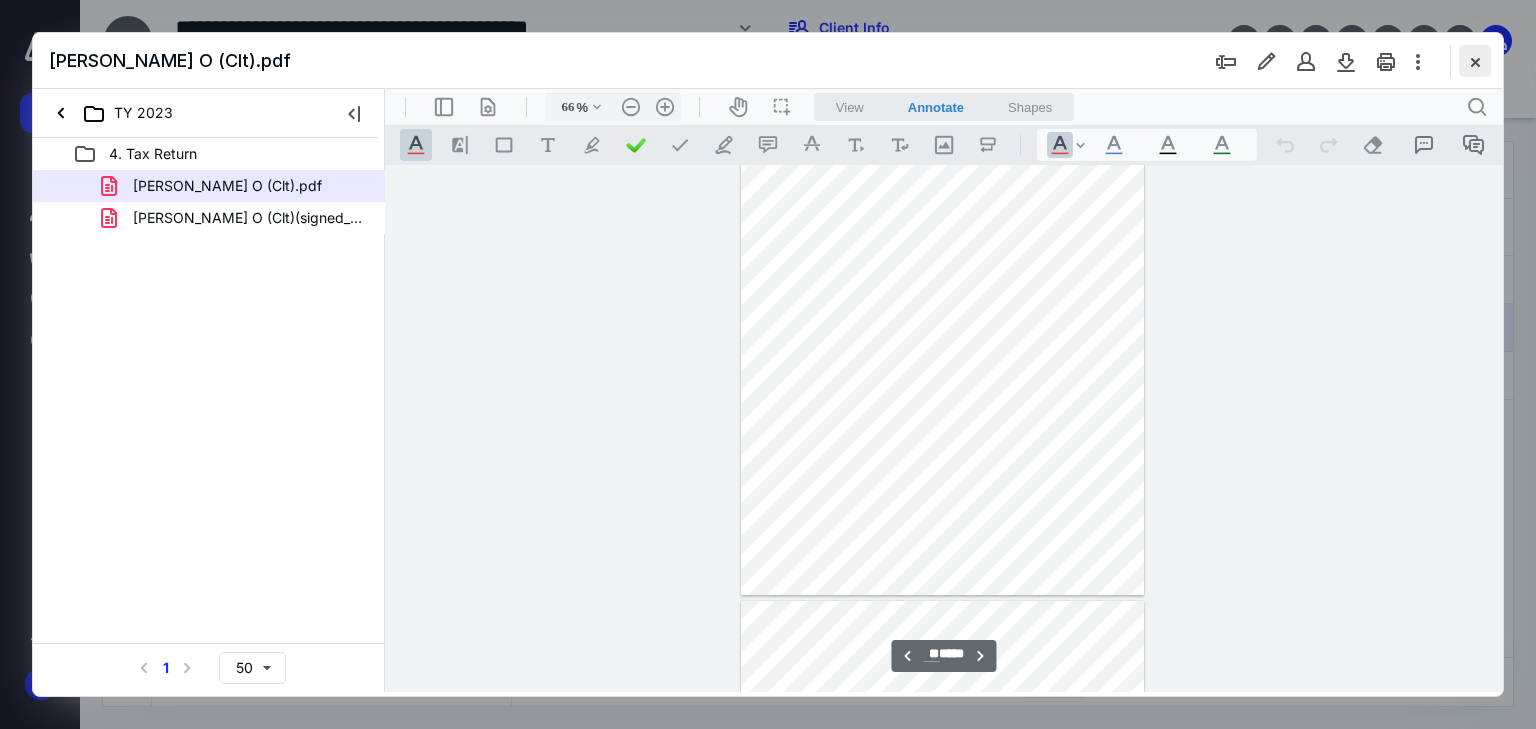 click at bounding box center [1475, 61] 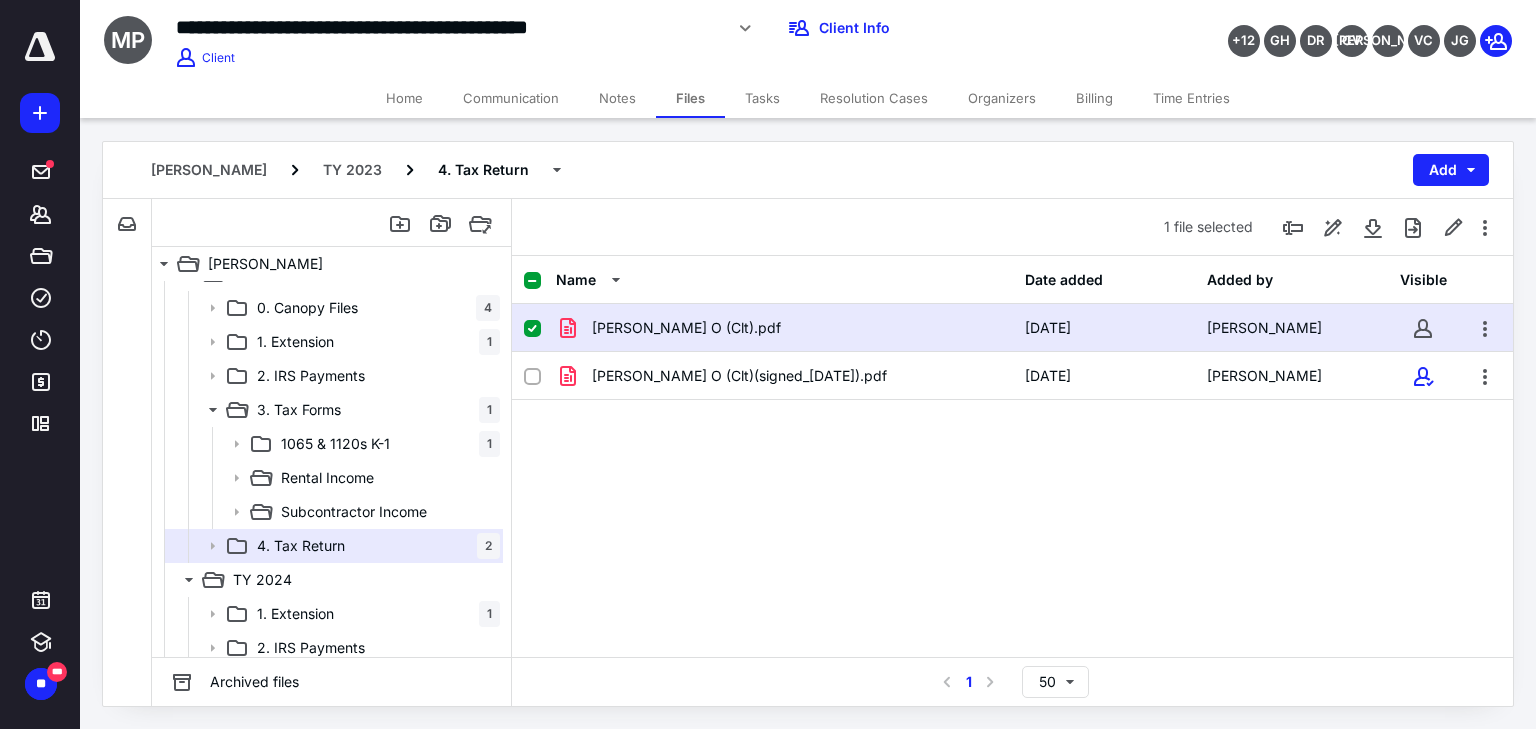 click on "Home" at bounding box center [404, 98] 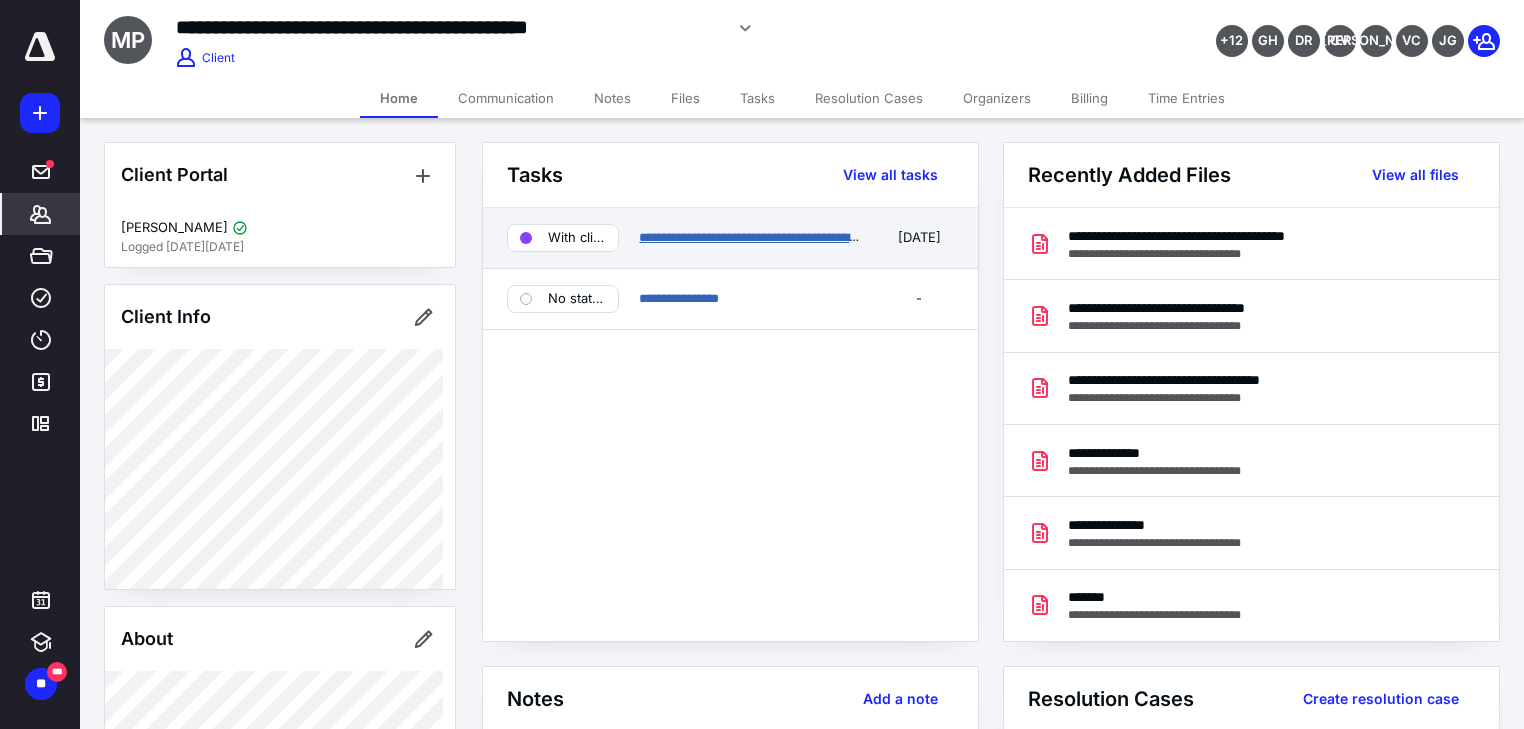 click on "**********" at bounding box center [764, 237] 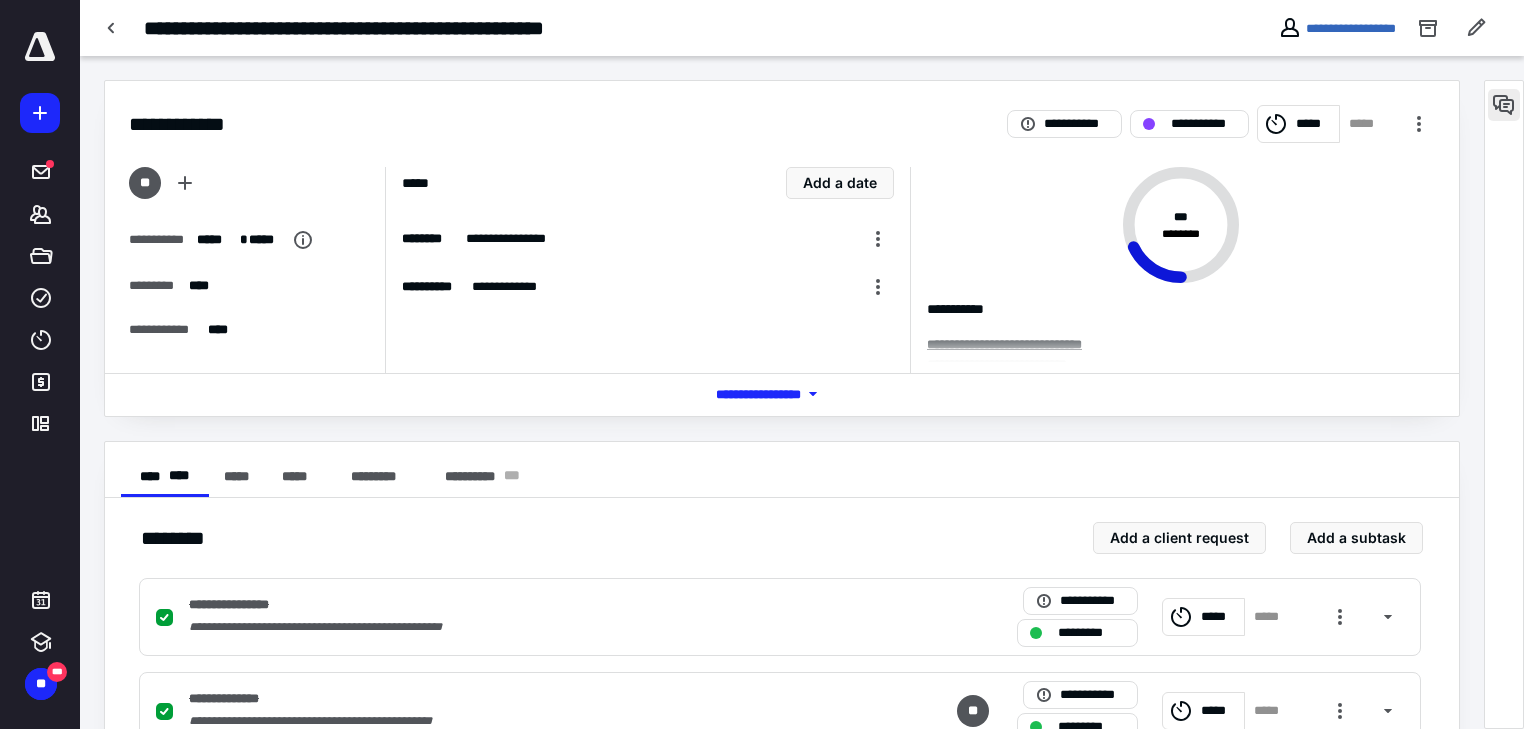click at bounding box center (1504, 105) 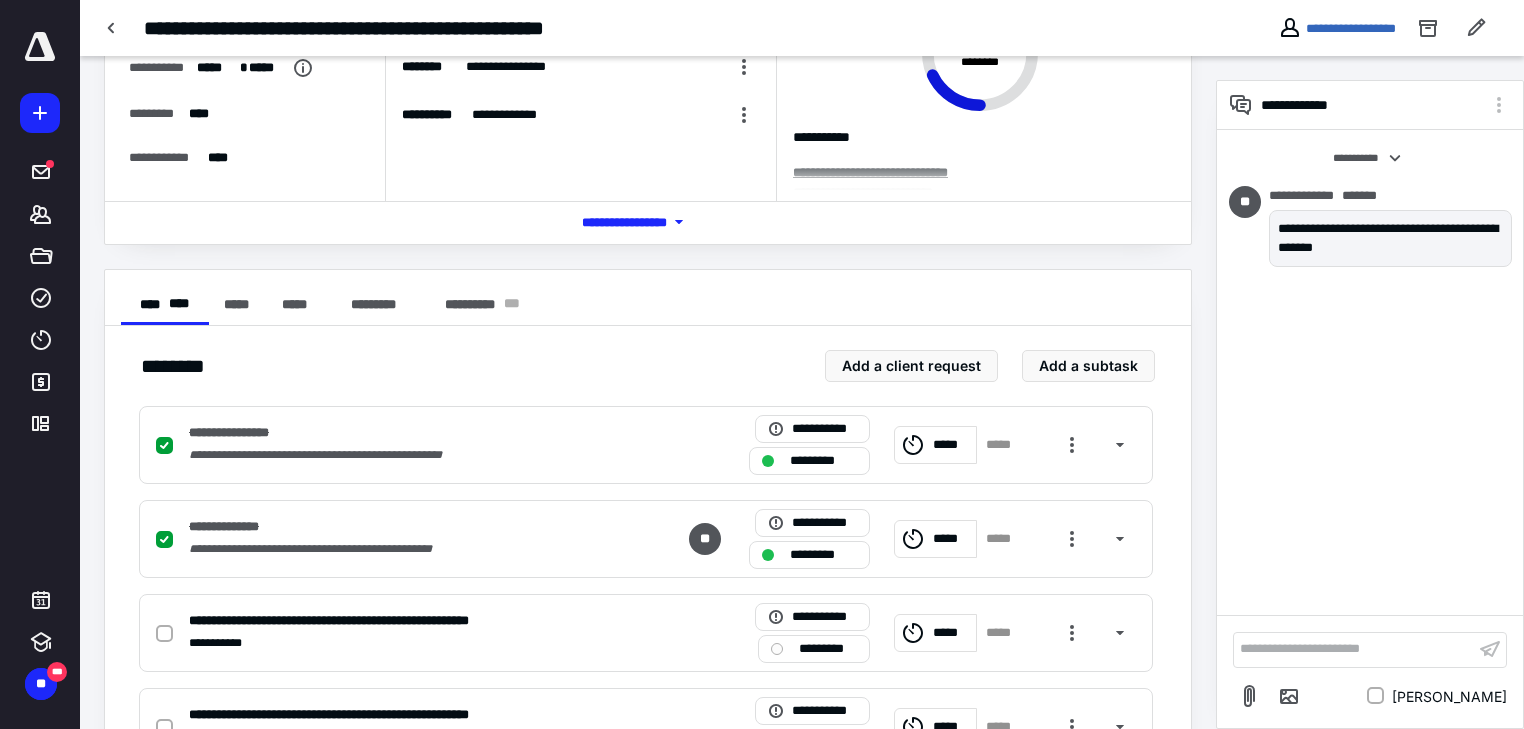 scroll, scrollTop: 0, scrollLeft: 0, axis: both 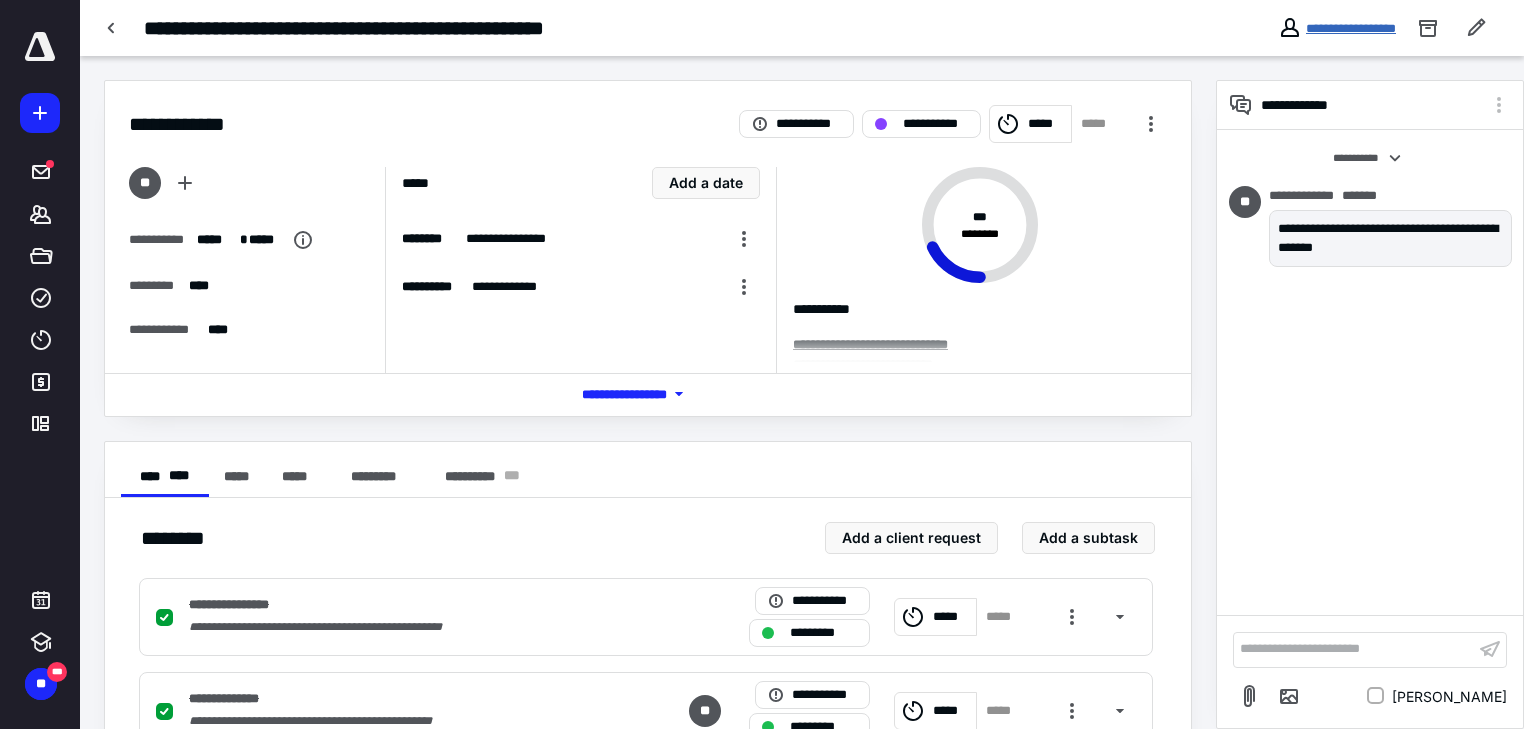 click on "**********" at bounding box center [1351, 28] 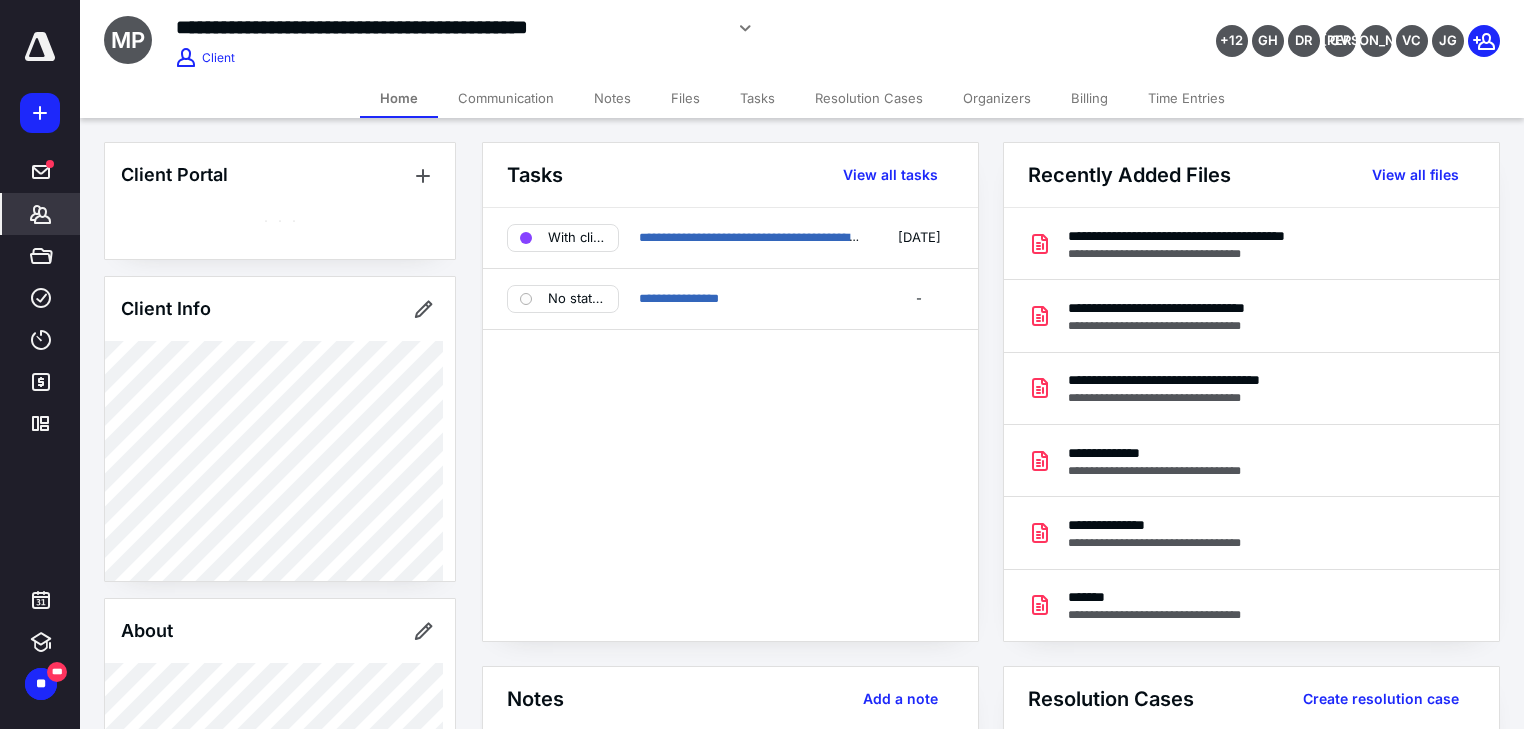 click on "**********" at bounding box center (730, 424) 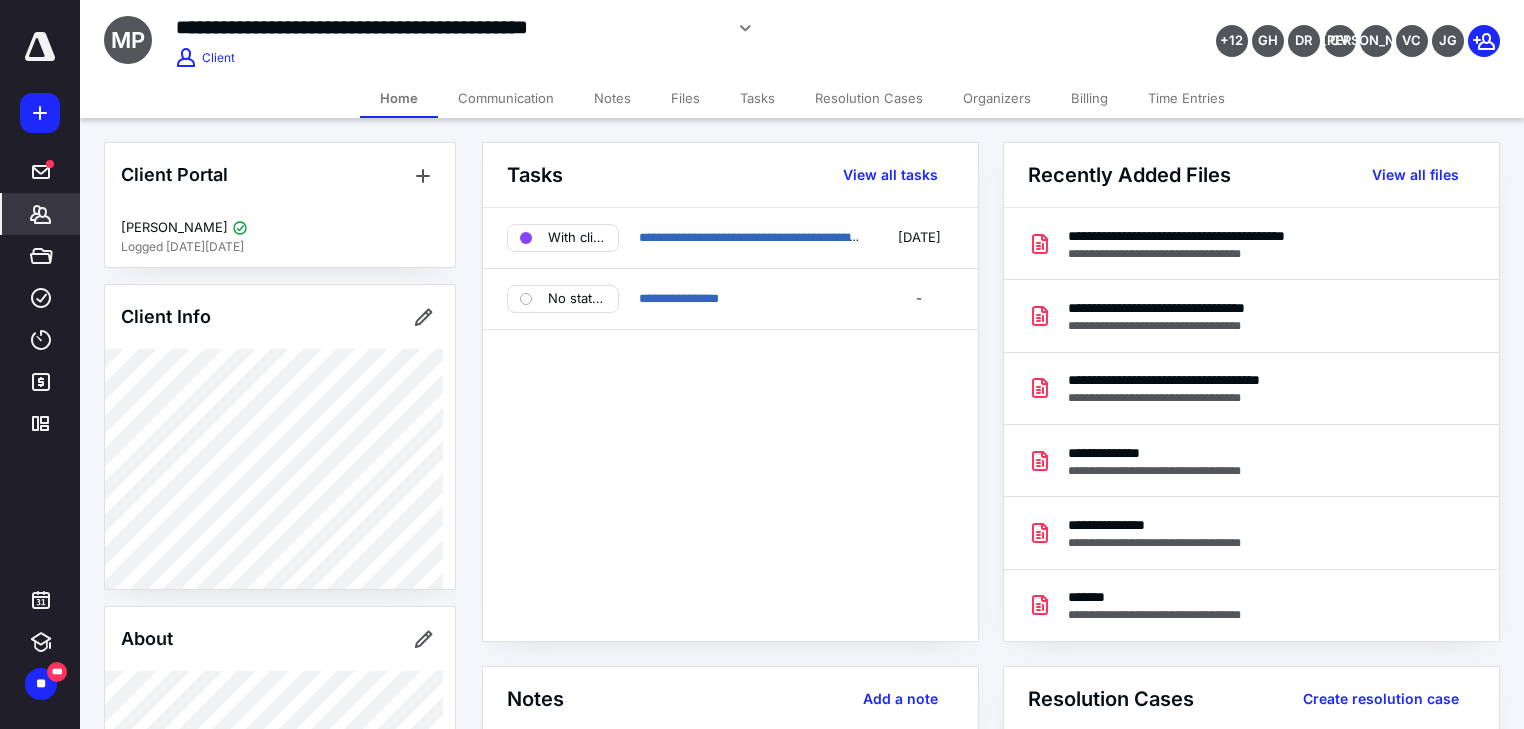 click on "Files" at bounding box center (685, 98) 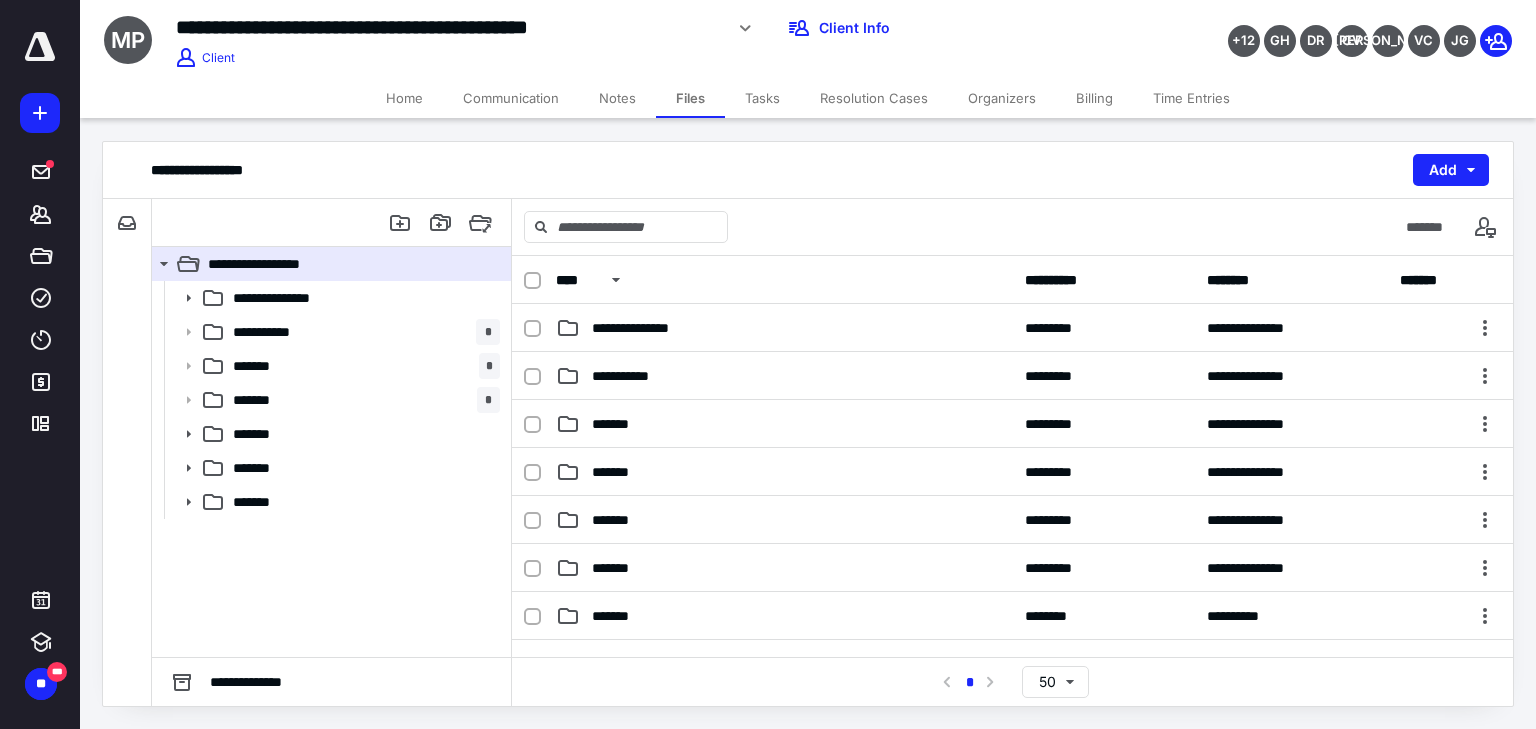 click on "Notes" at bounding box center [617, 98] 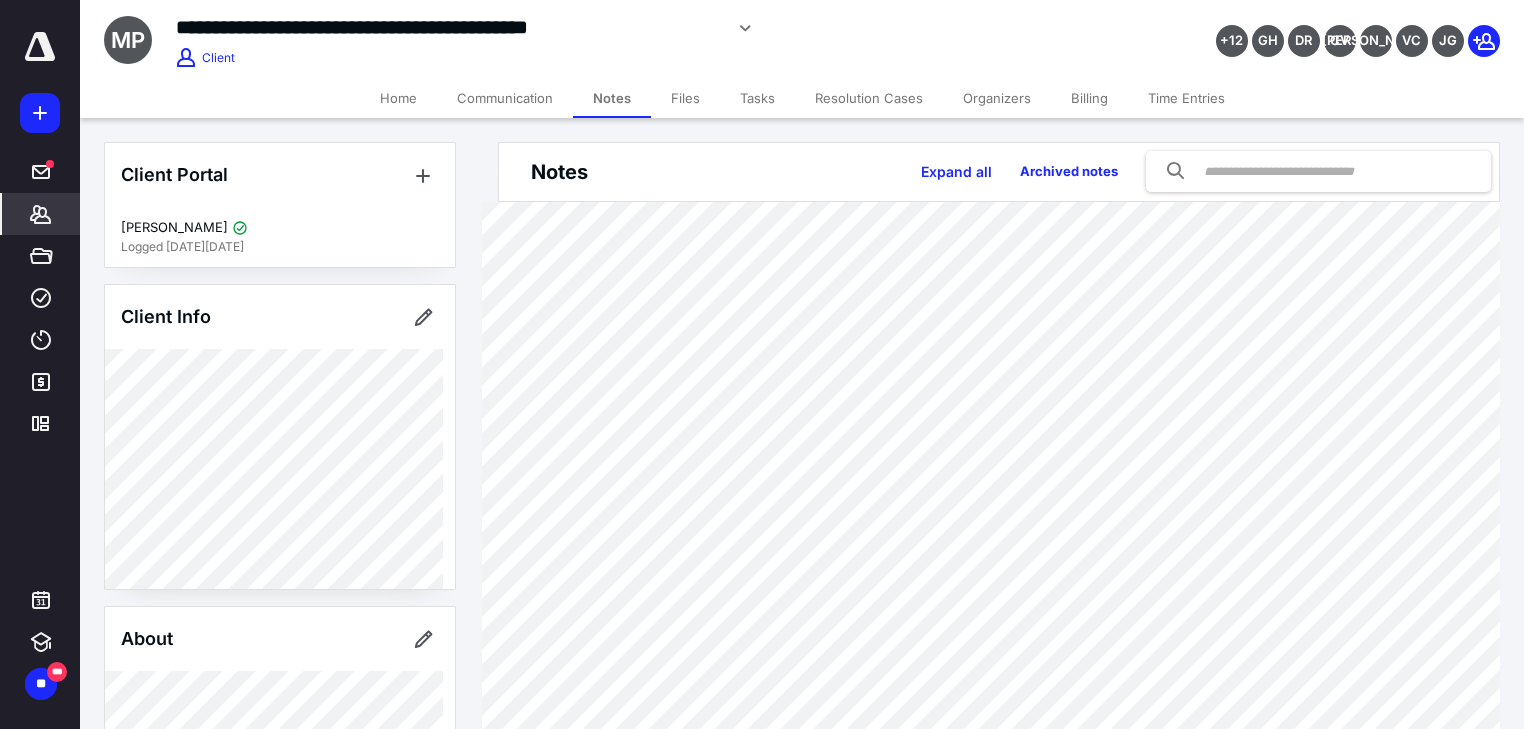 click on "Files" at bounding box center [685, 98] 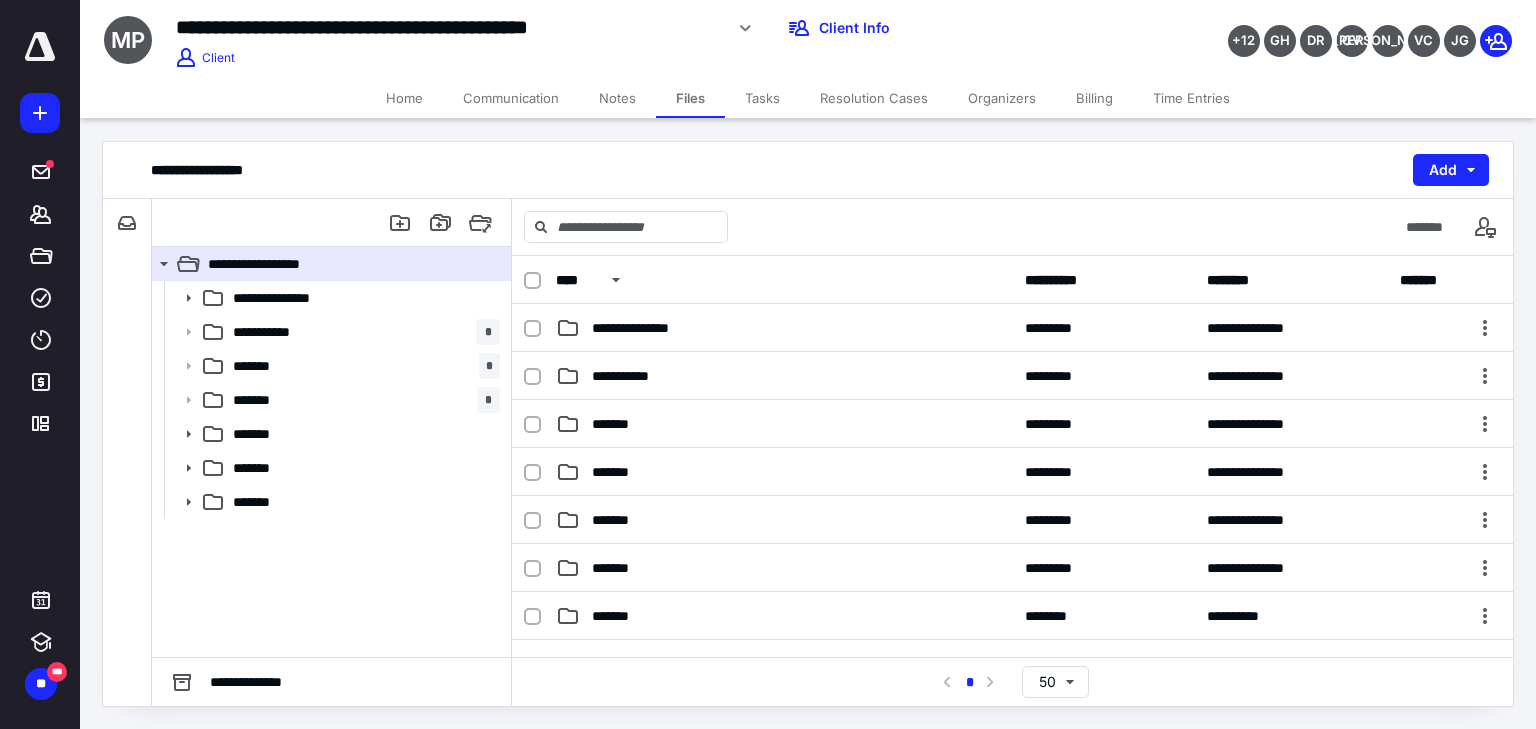 drag, startPoint x: 32, startPoint y: 208, endPoint x: 180, endPoint y: 140, distance: 162.87419 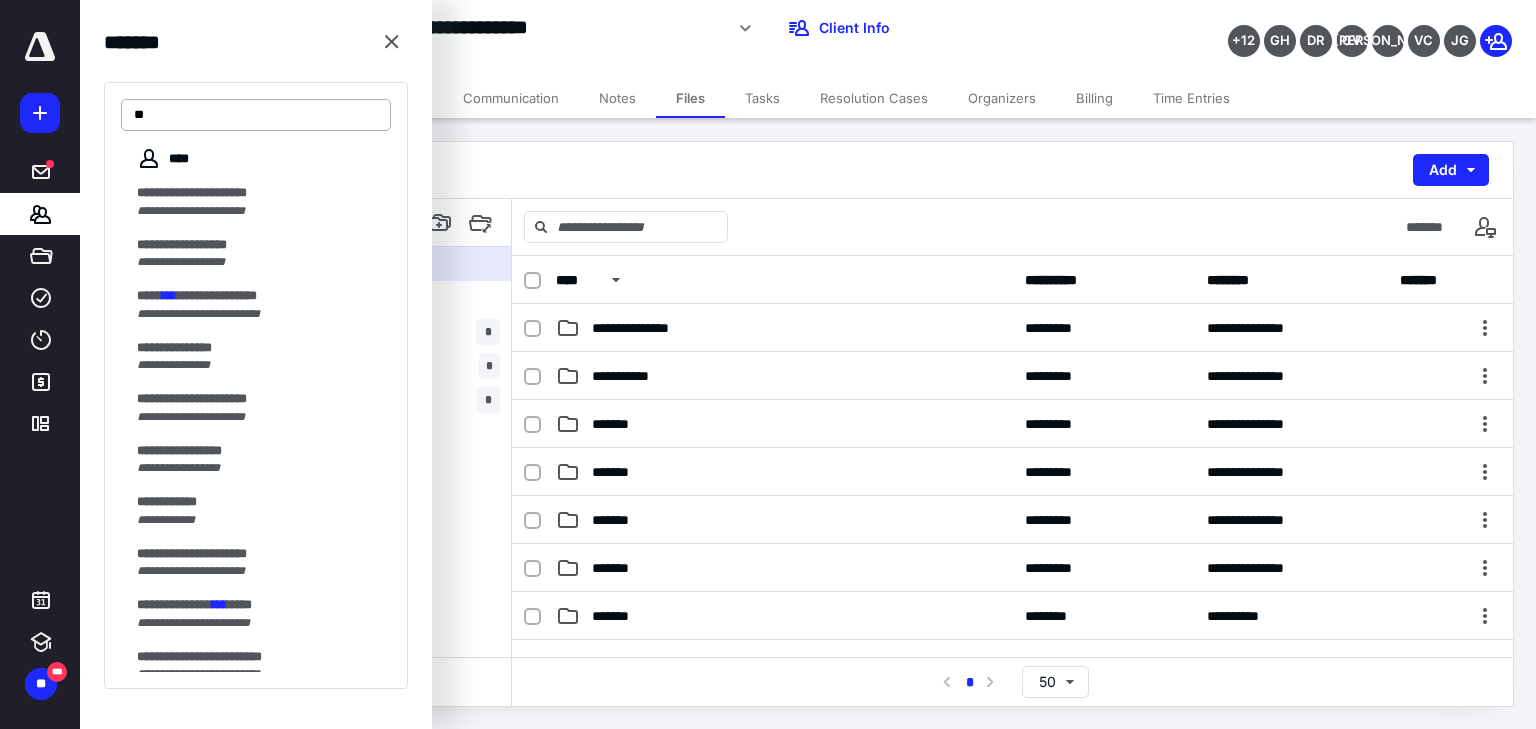 type on "*" 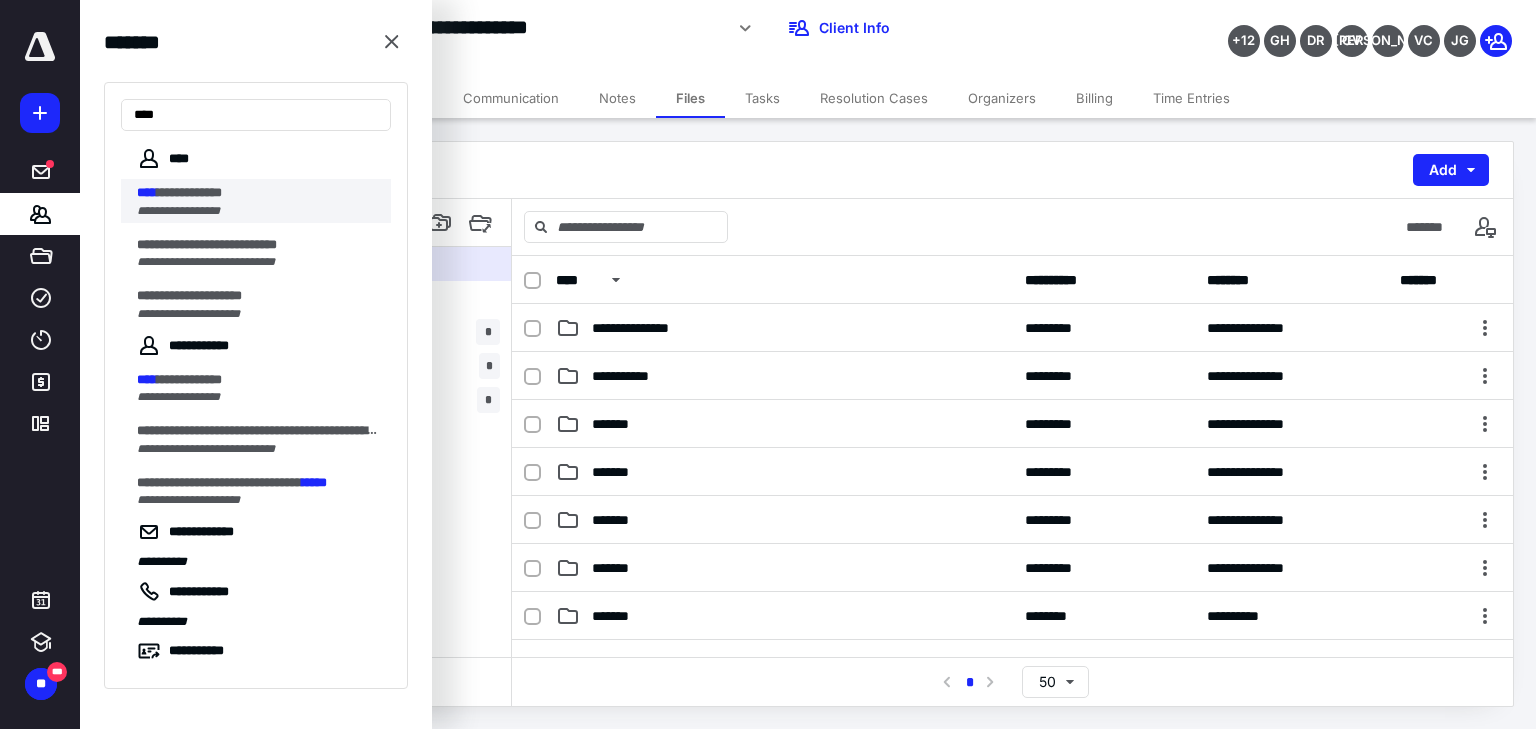type on "****" 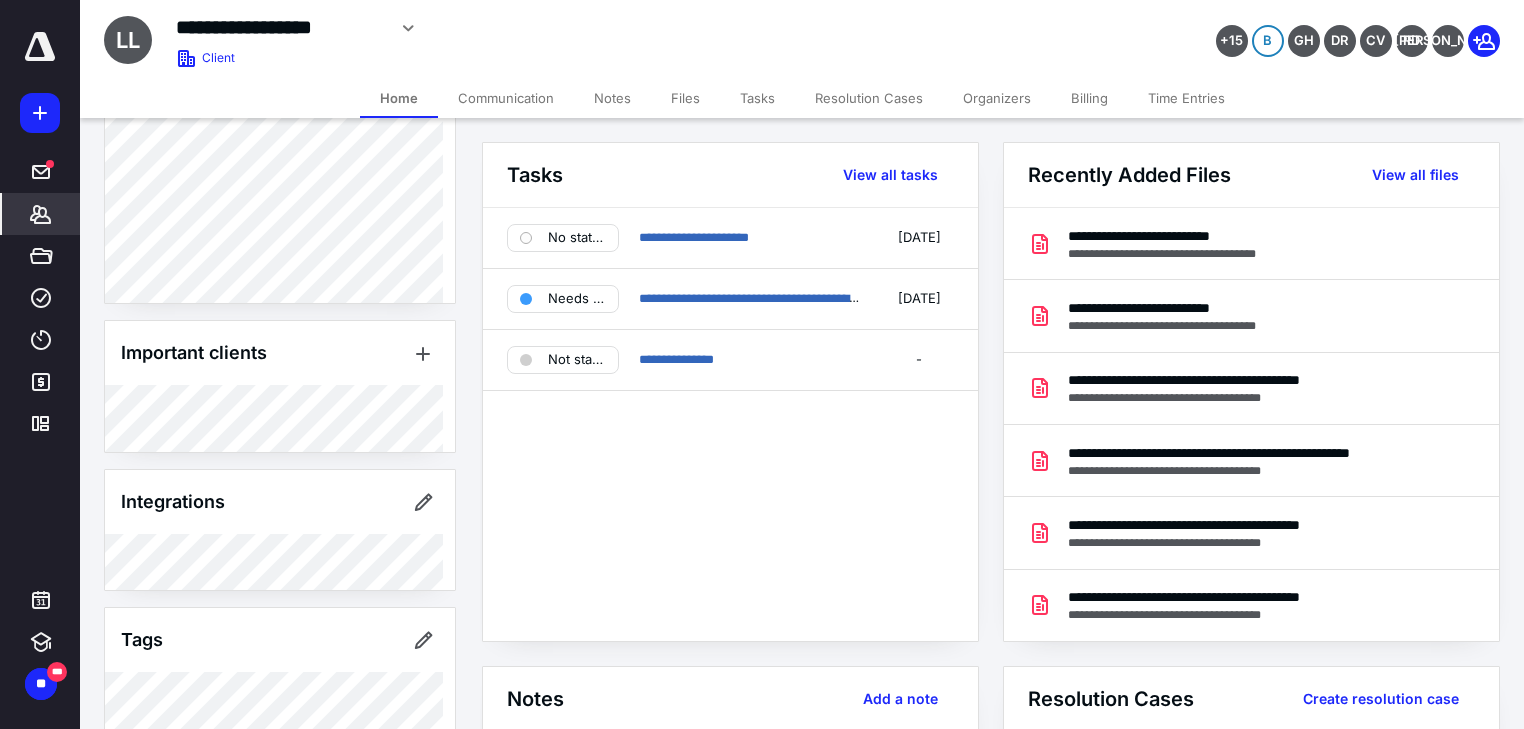 scroll, scrollTop: 1761, scrollLeft: 0, axis: vertical 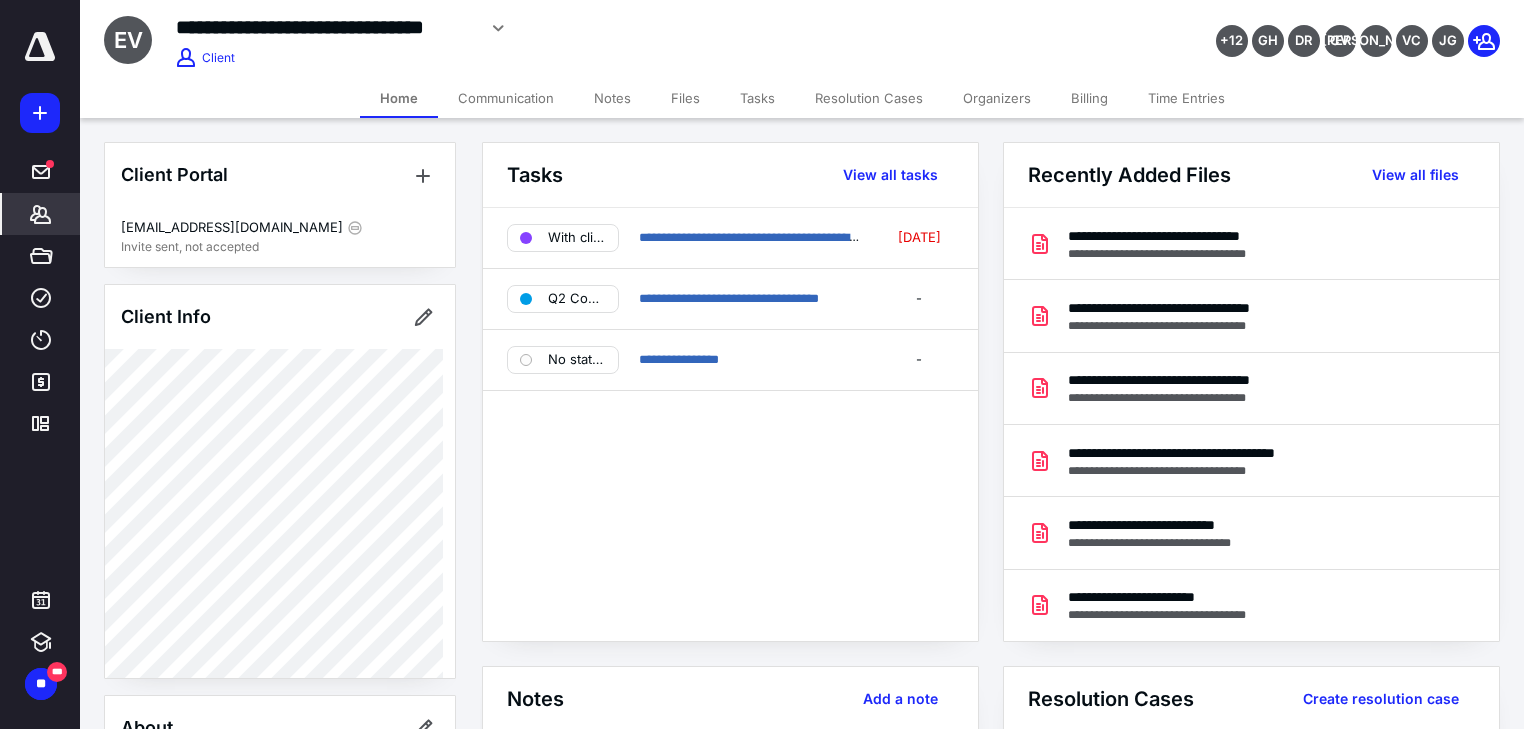 drag, startPoint x: 754, startPoint y: 535, endPoint x: 752, endPoint y: 500, distance: 35.057095 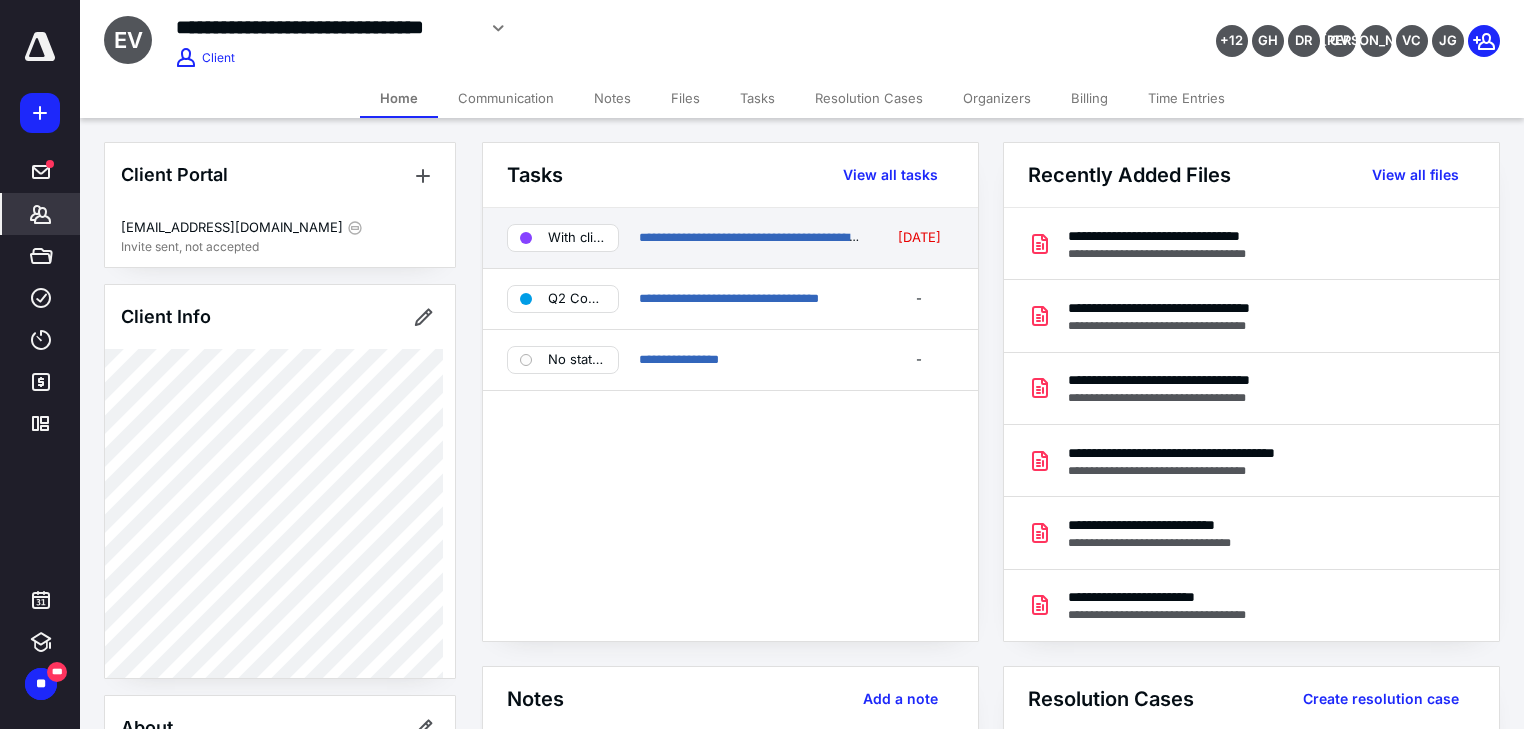 click on "**********" at bounding box center (751, 238) 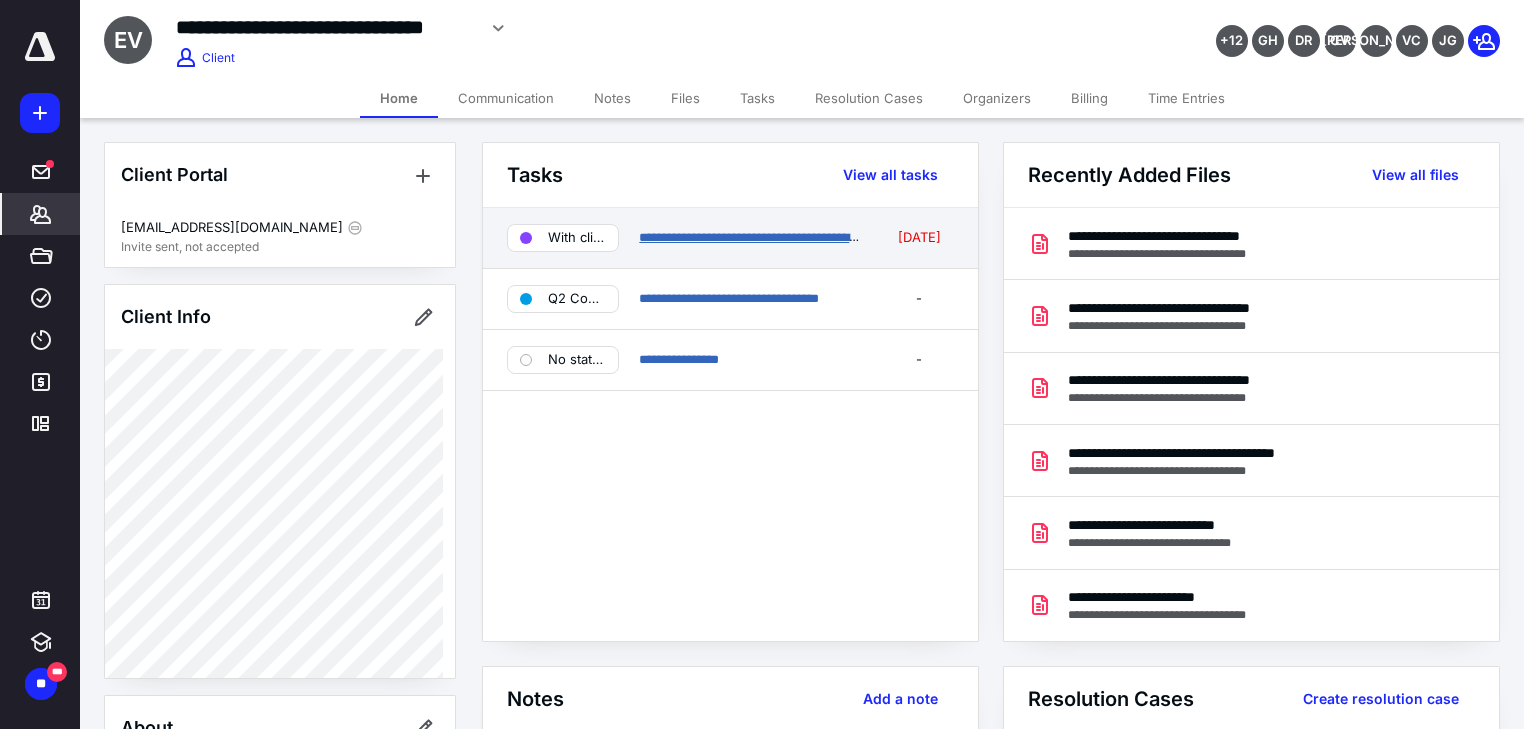 click on "**********" at bounding box center (764, 237) 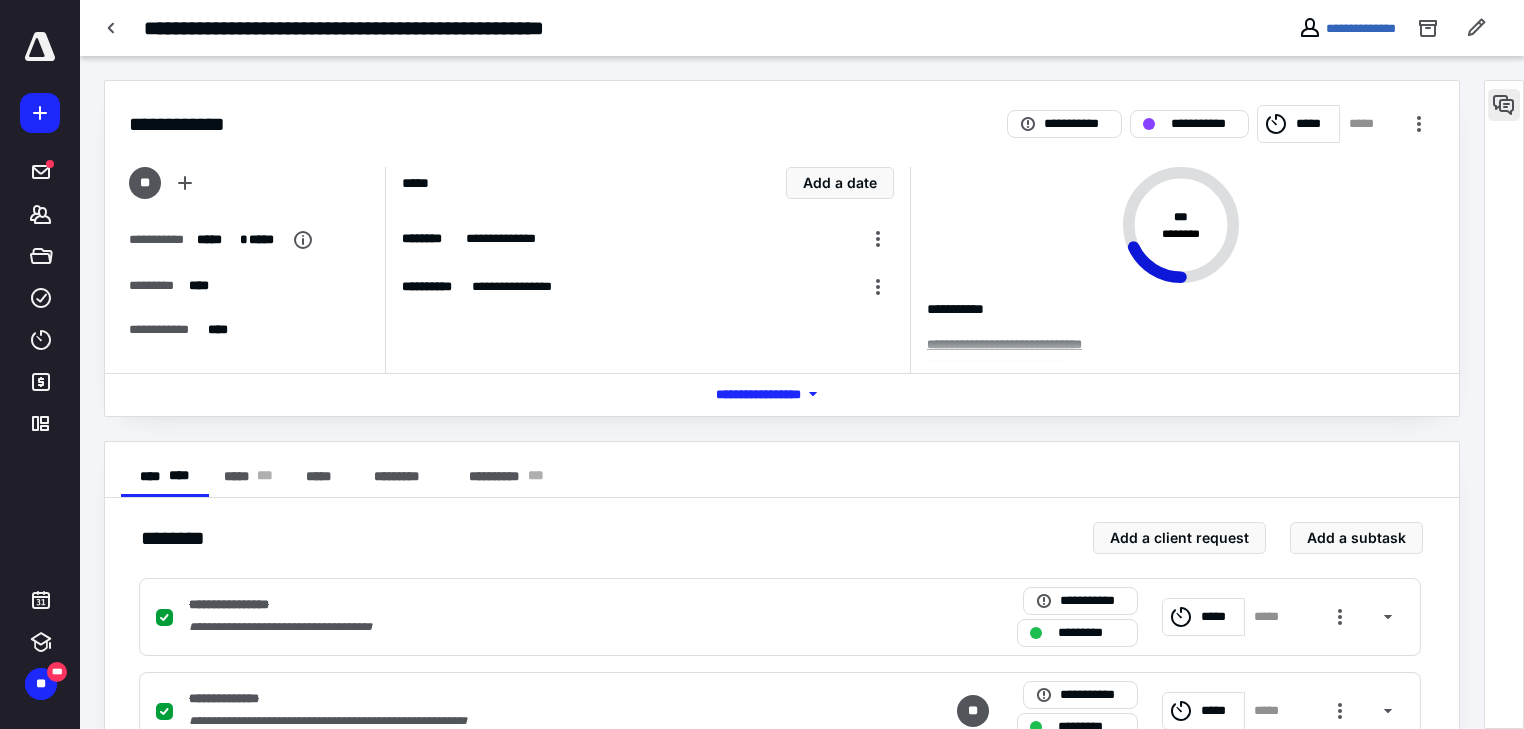 click at bounding box center [1504, 105] 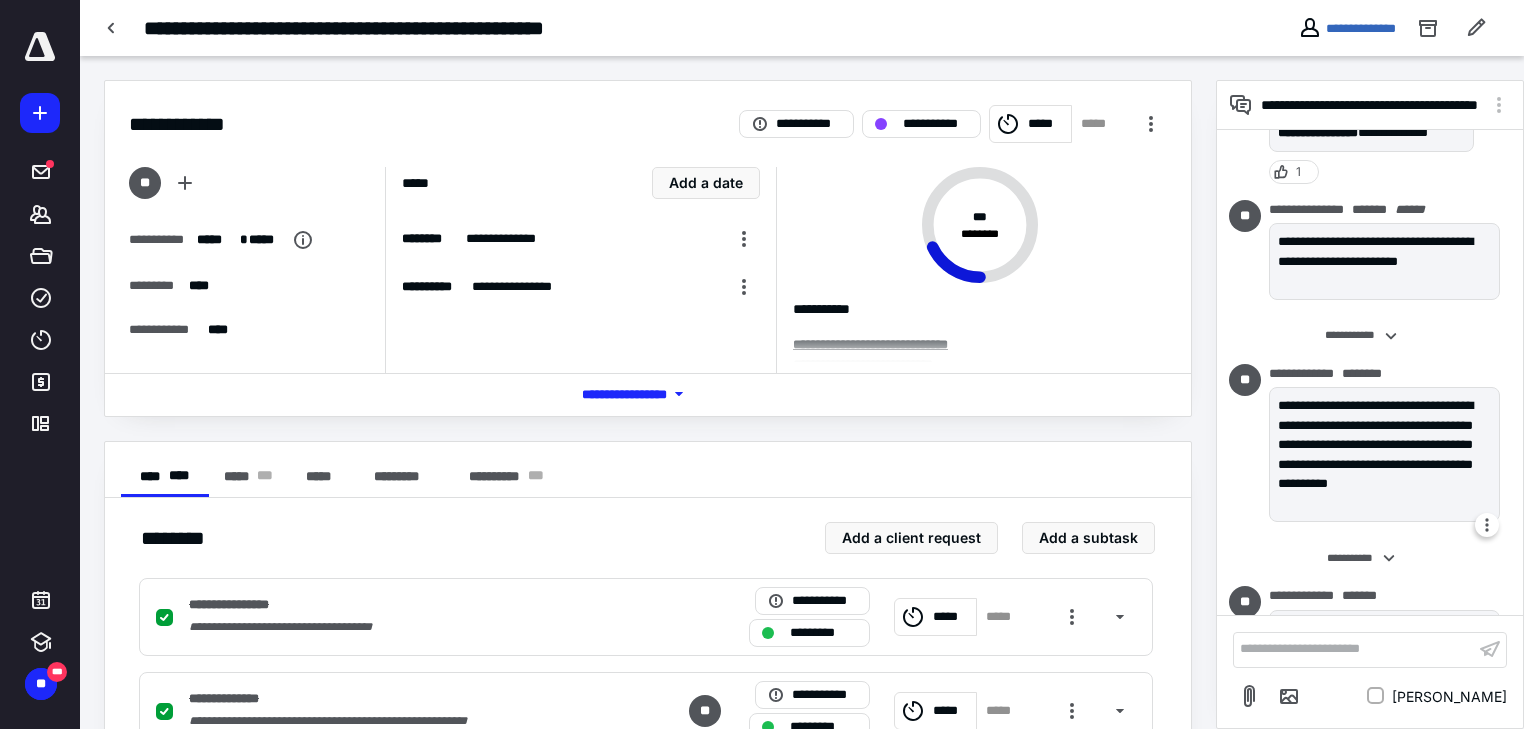 scroll, scrollTop: 366, scrollLeft: 0, axis: vertical 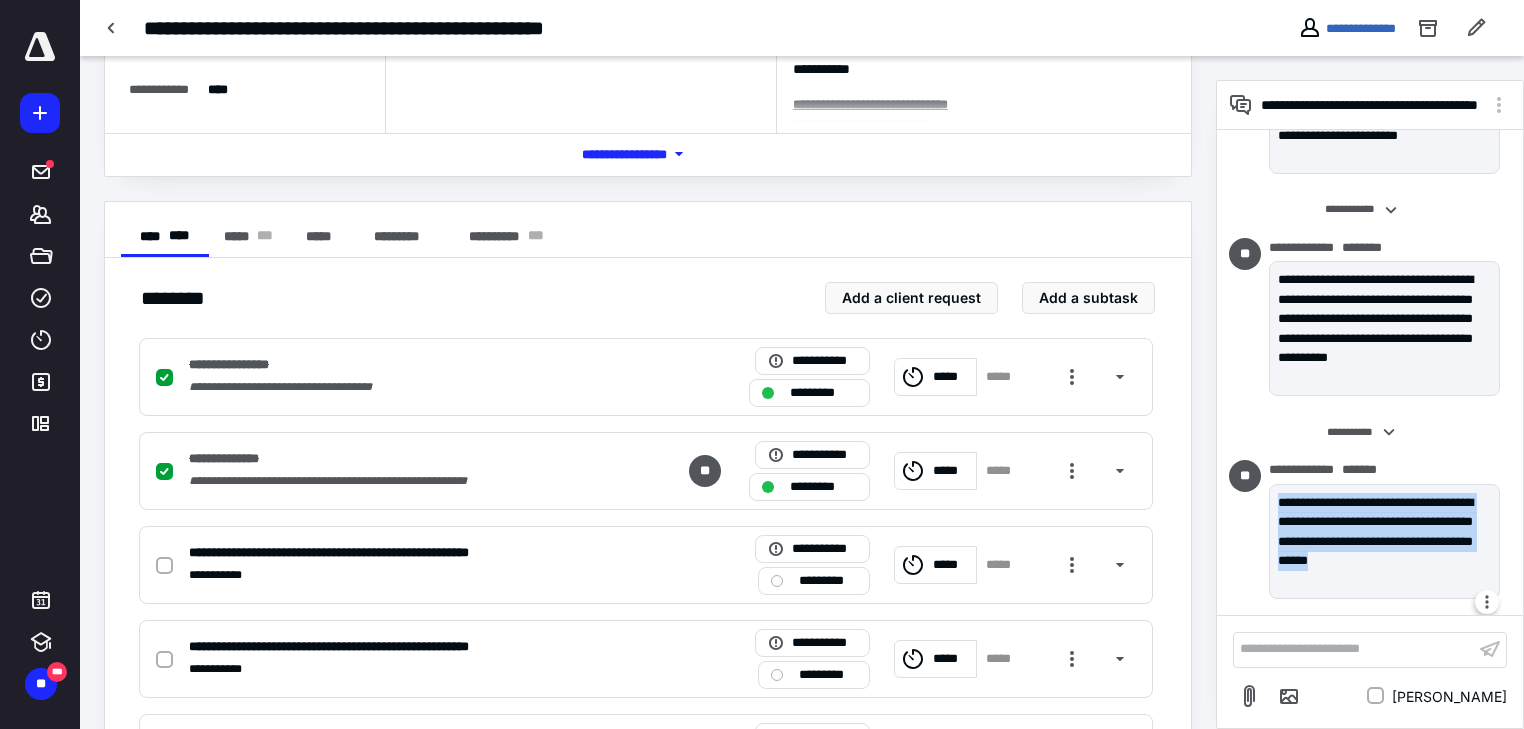 drag, startPoint x: 1343, startPoint y: 586, endPoint x: 1276, endPoint y: 495, distance: 113.004425 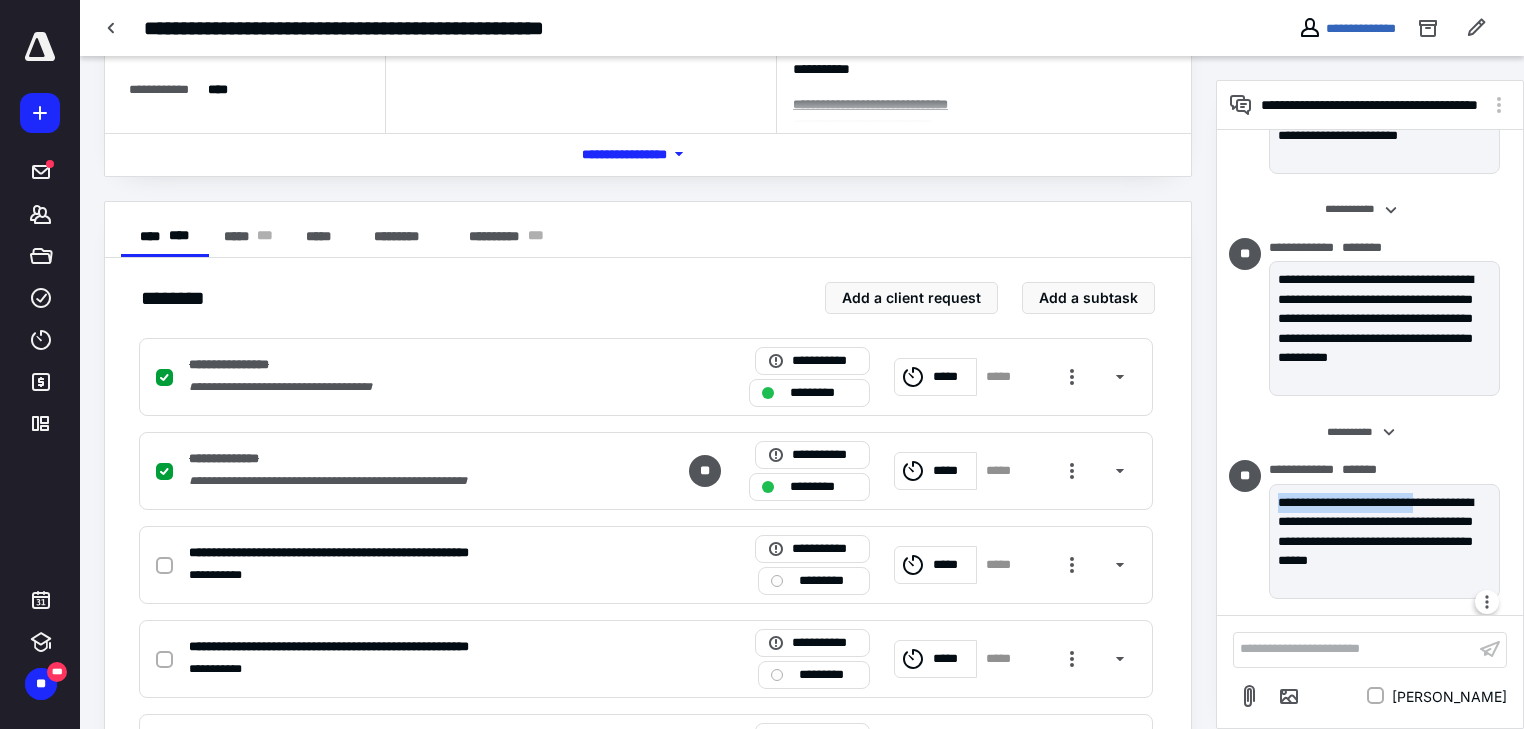 drag, startPoint x: 1276, startPoint y: 502, endPoint x: 1452, endPoint y: 506, distance: 176.04546 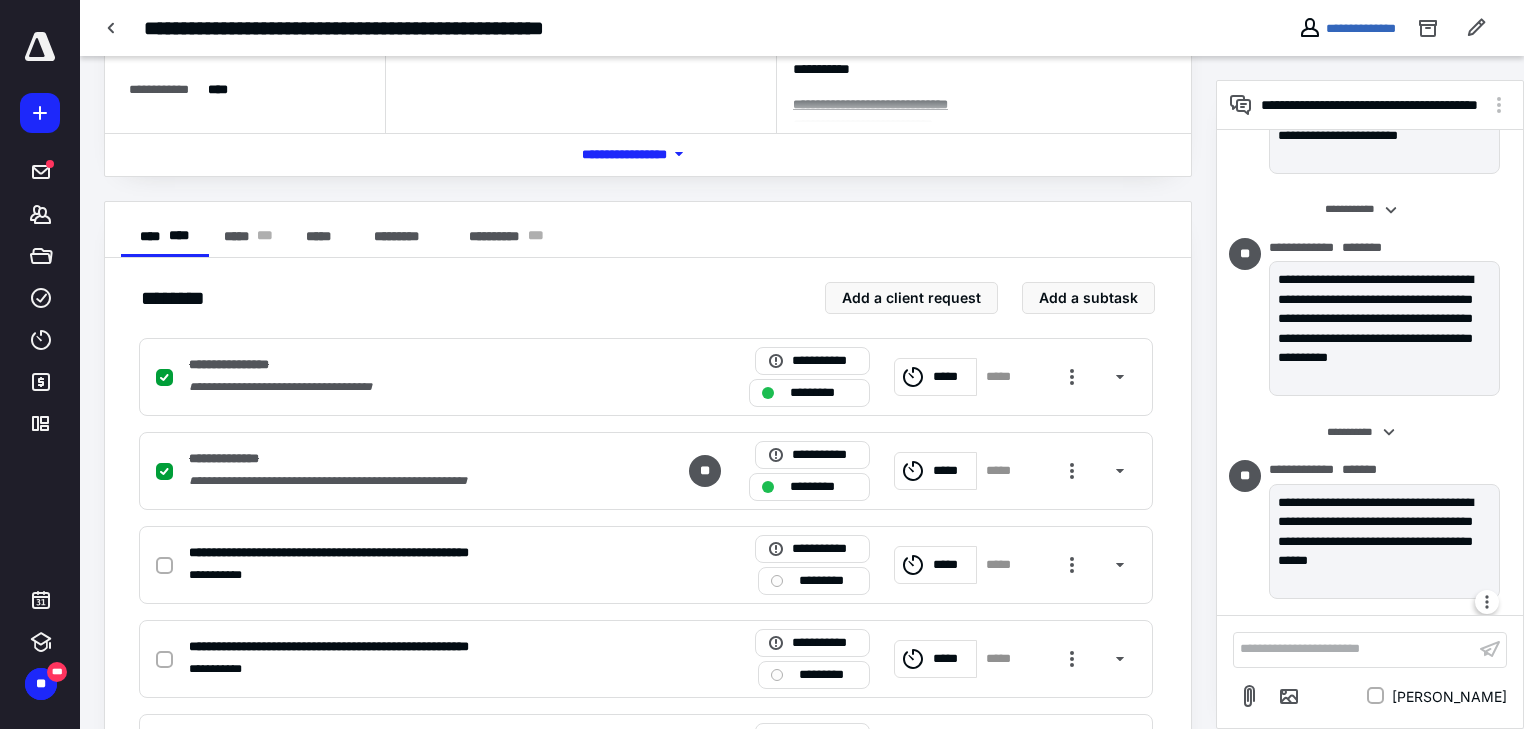 drag, startPoint x: 1344, startPoint y: 538, endPoint x: 1390, endPoint y: 532, distance: 46.389652 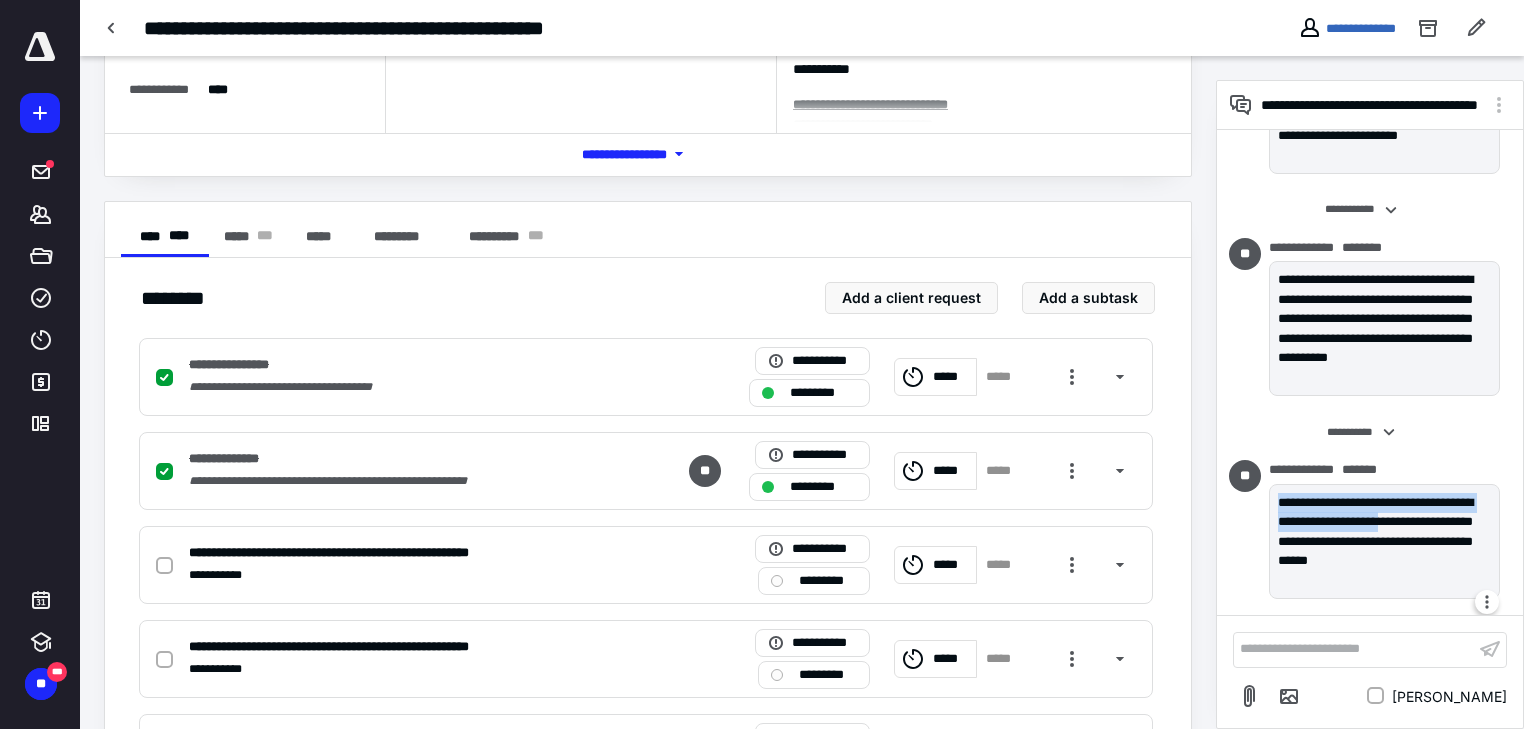 drag, startPoint x: 1449, startPoint y: 525, endPoint x: 1276, endPoint y: 500, distance: 174.79703 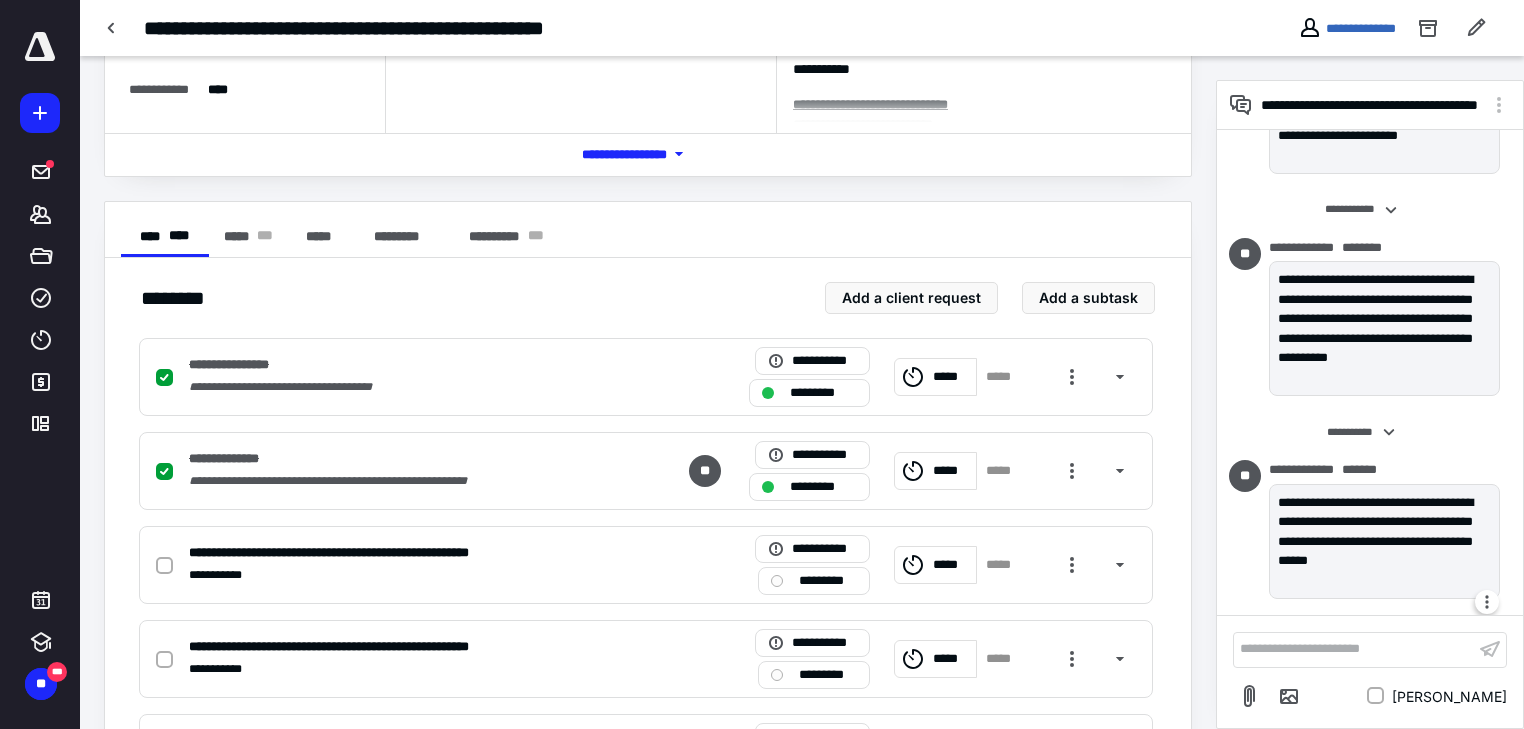 click on "**********" at bounding box center [1384, 542] 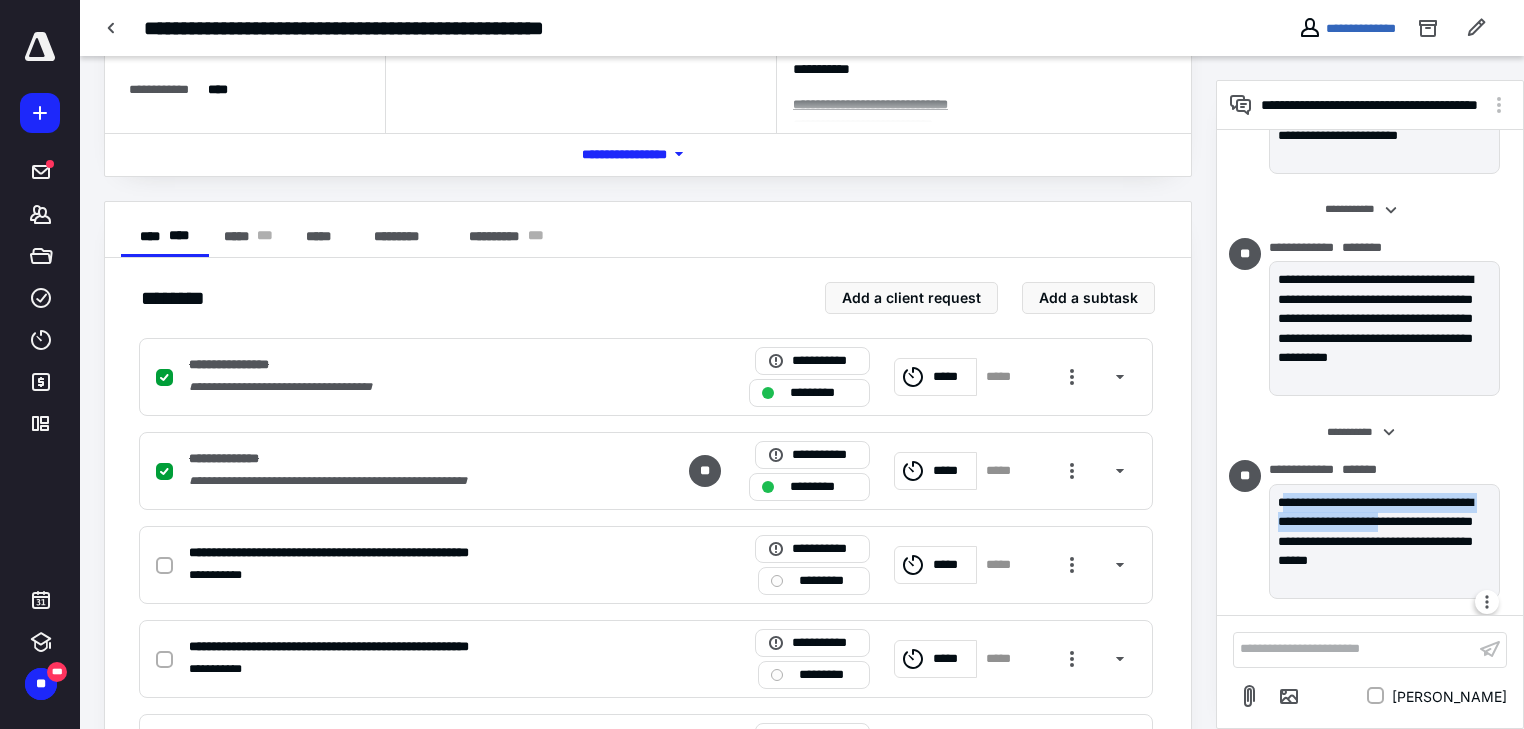 drag, startPoint x: 1455, startPoint y: 516, endPoint x: 1283, endPoint y: 506, distance: 172.29045 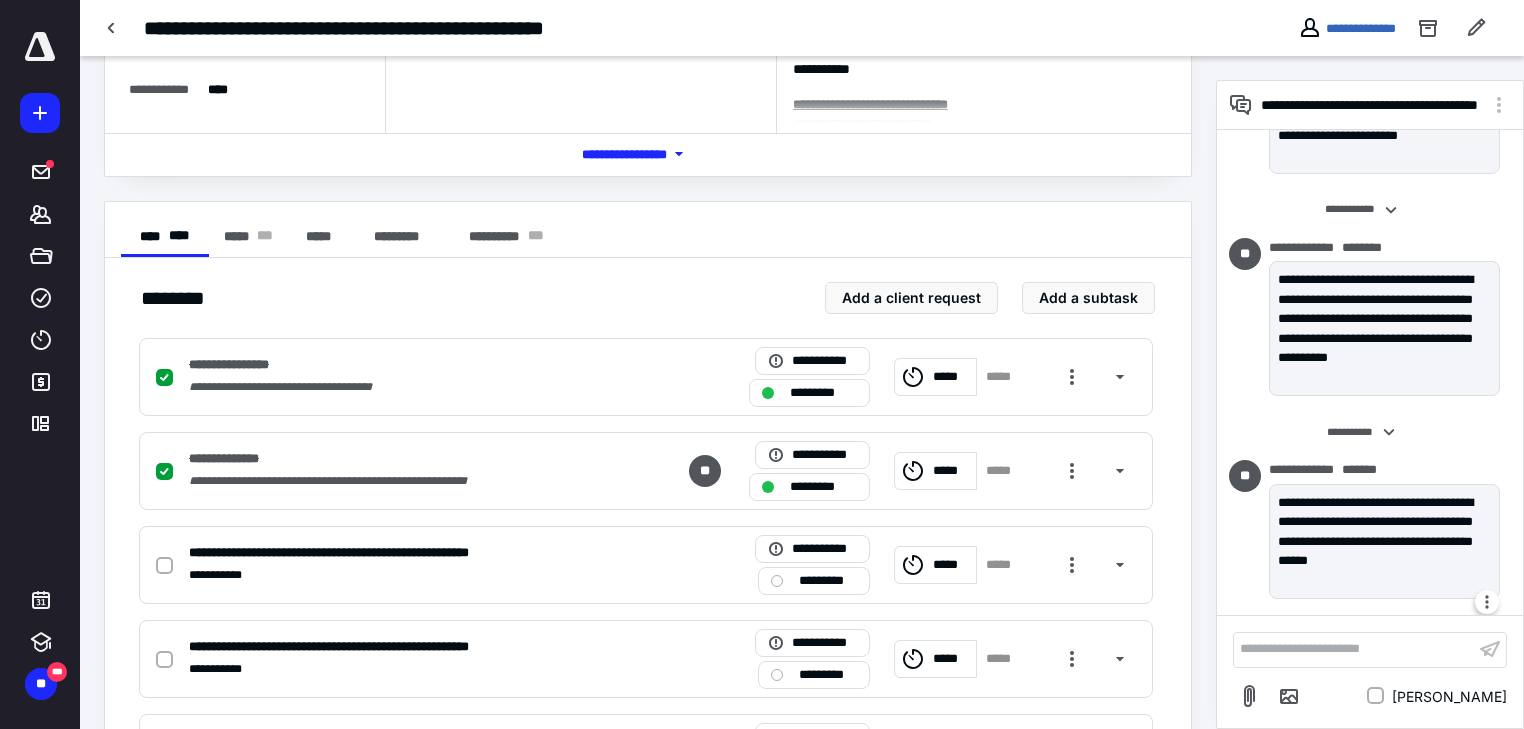 click on "**********" at bounding box center [1384, 542] 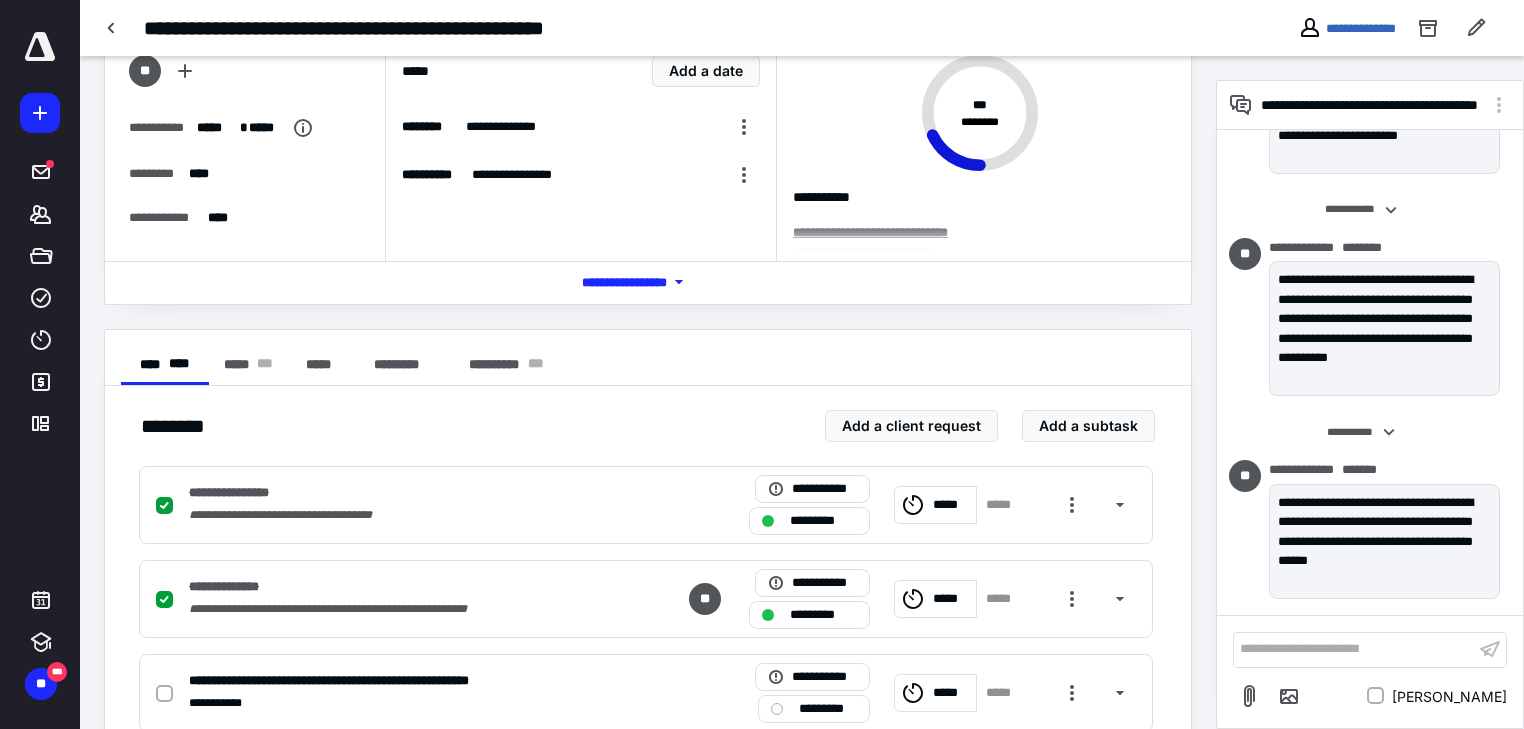 scroll, scrollTop: 0, scrollLeft: 0, axis: both 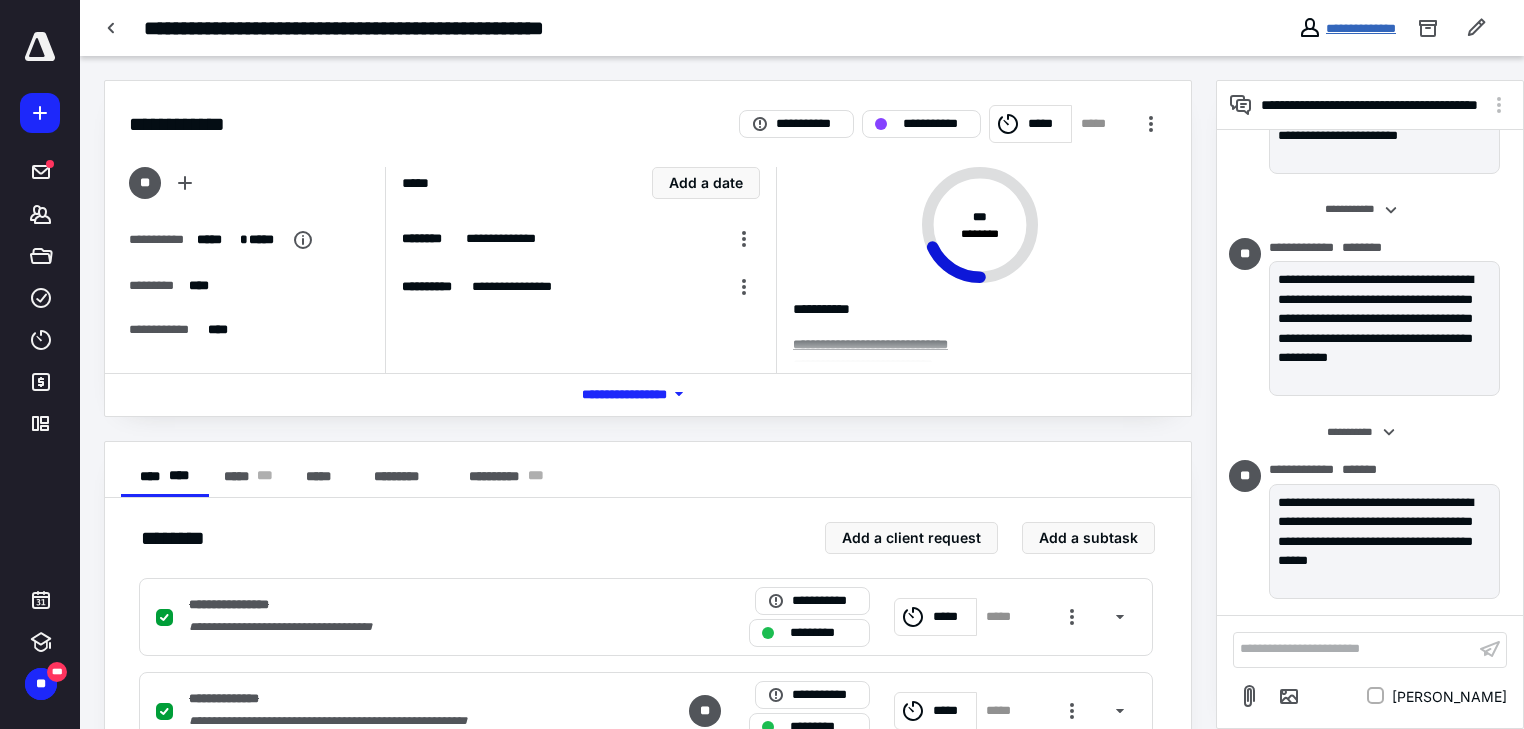 click on "**********" at bounding box center [1361, 28] 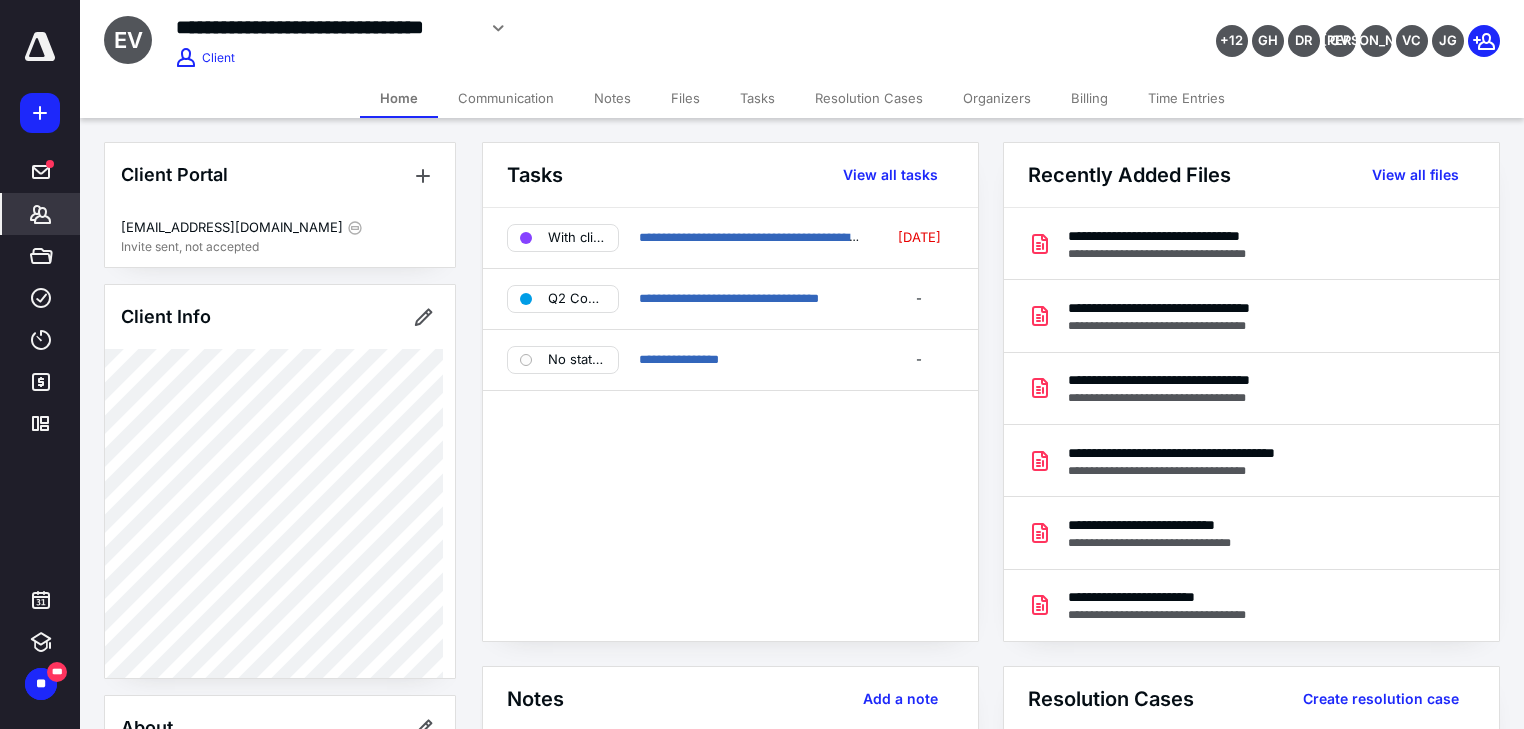 click on "**********" at bounding box center [730, 424] 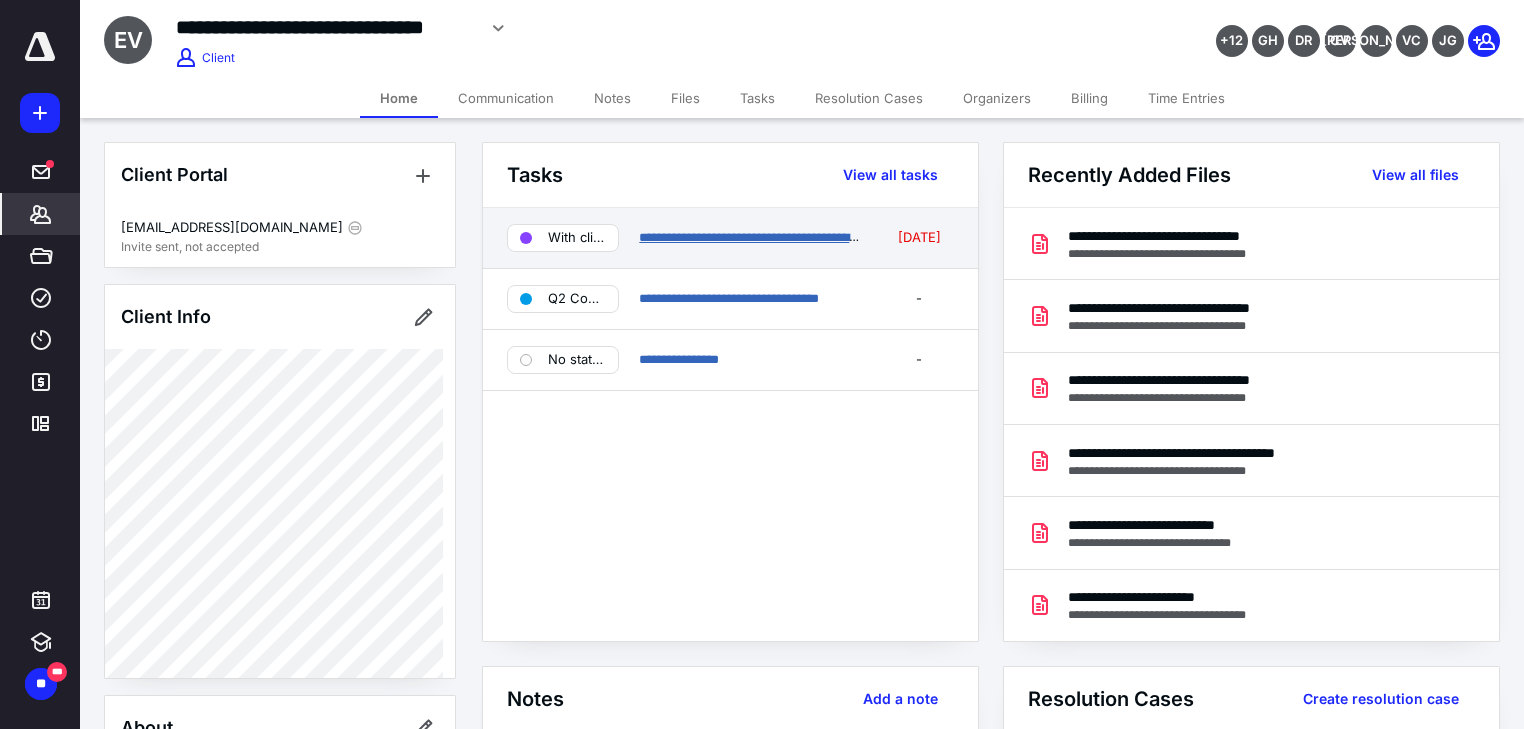 click on "**********" at bounding box center (764, 237) 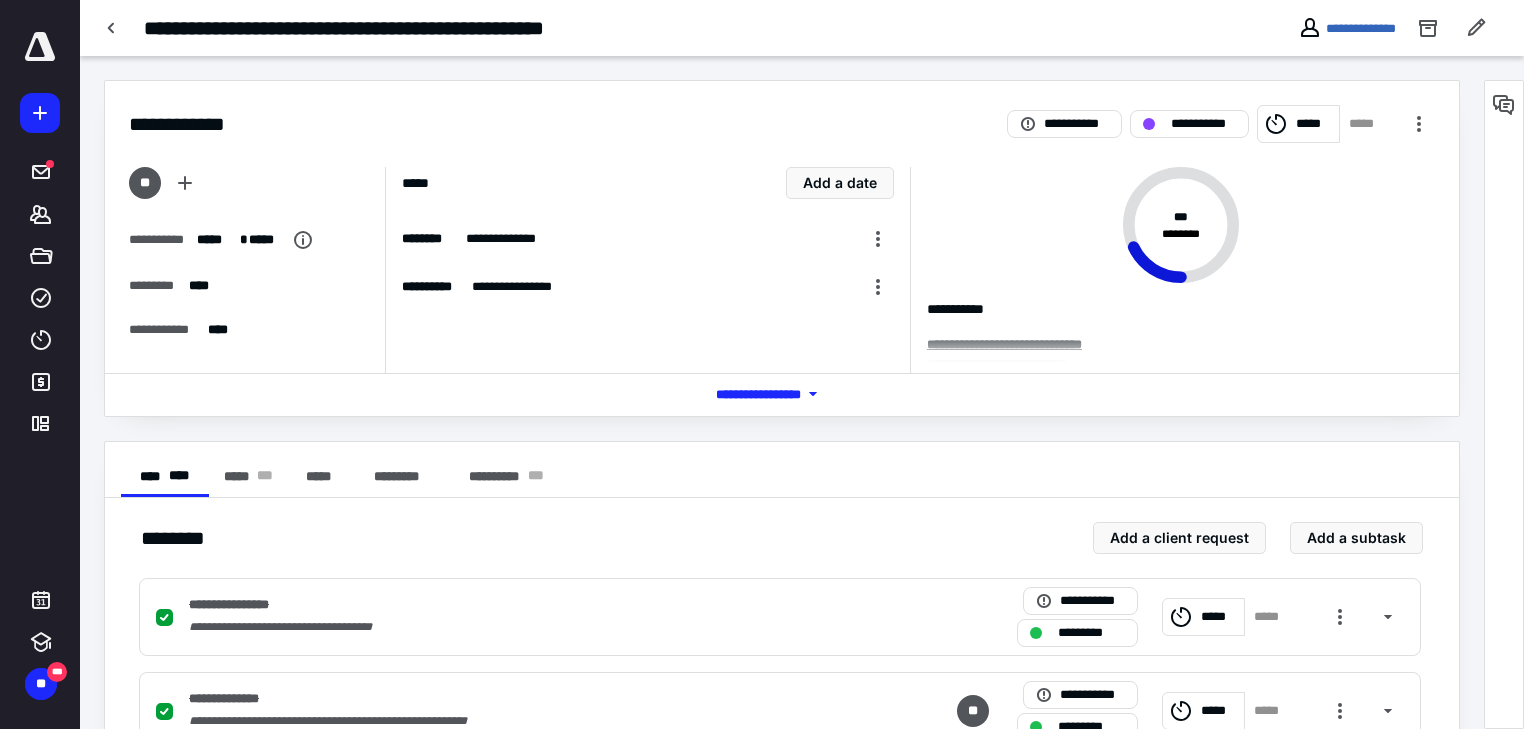 click at bounding box center [1504, 404] 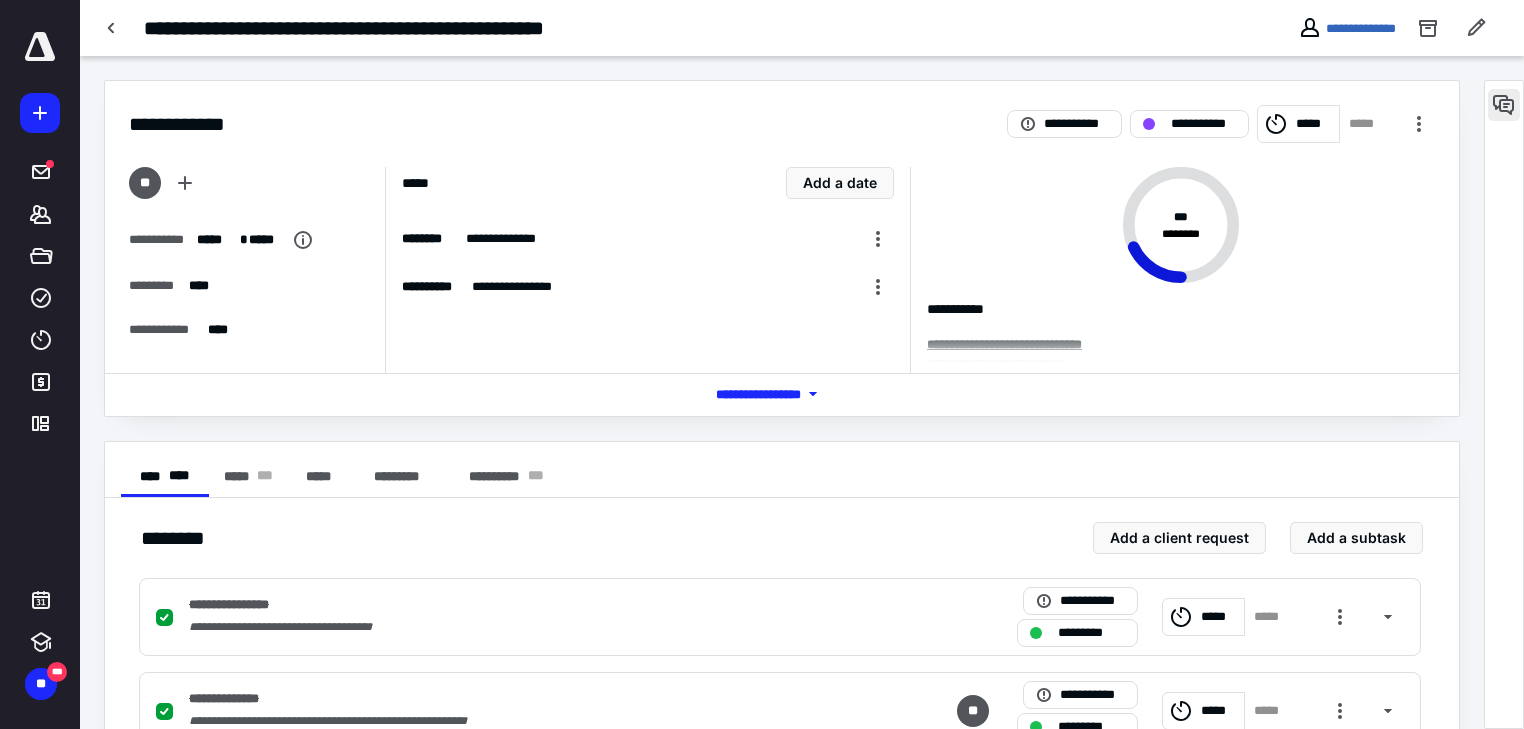 click at bounding box center (1504, 105) 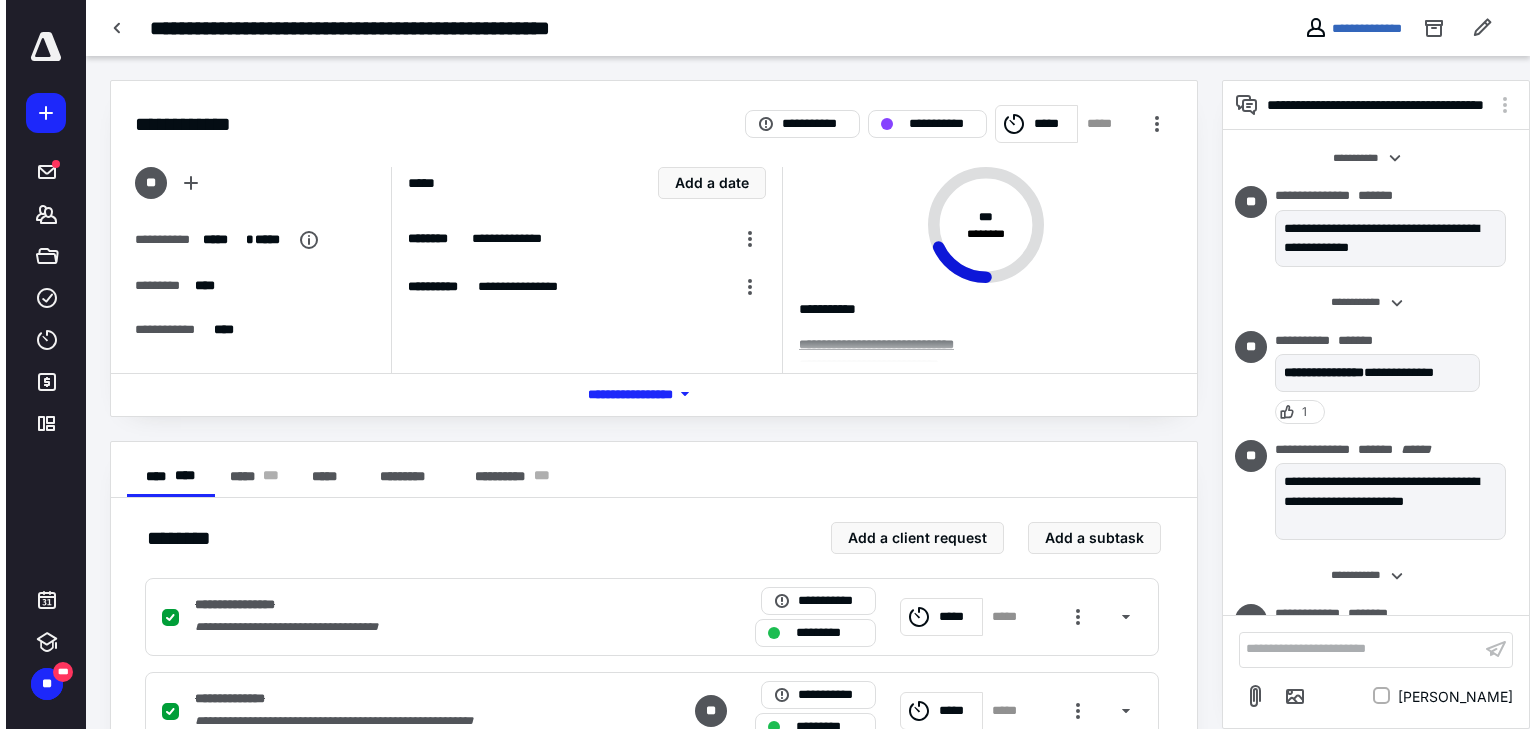 scroll, scrollTop: 366, scrollLeft: 0, axis: vertical 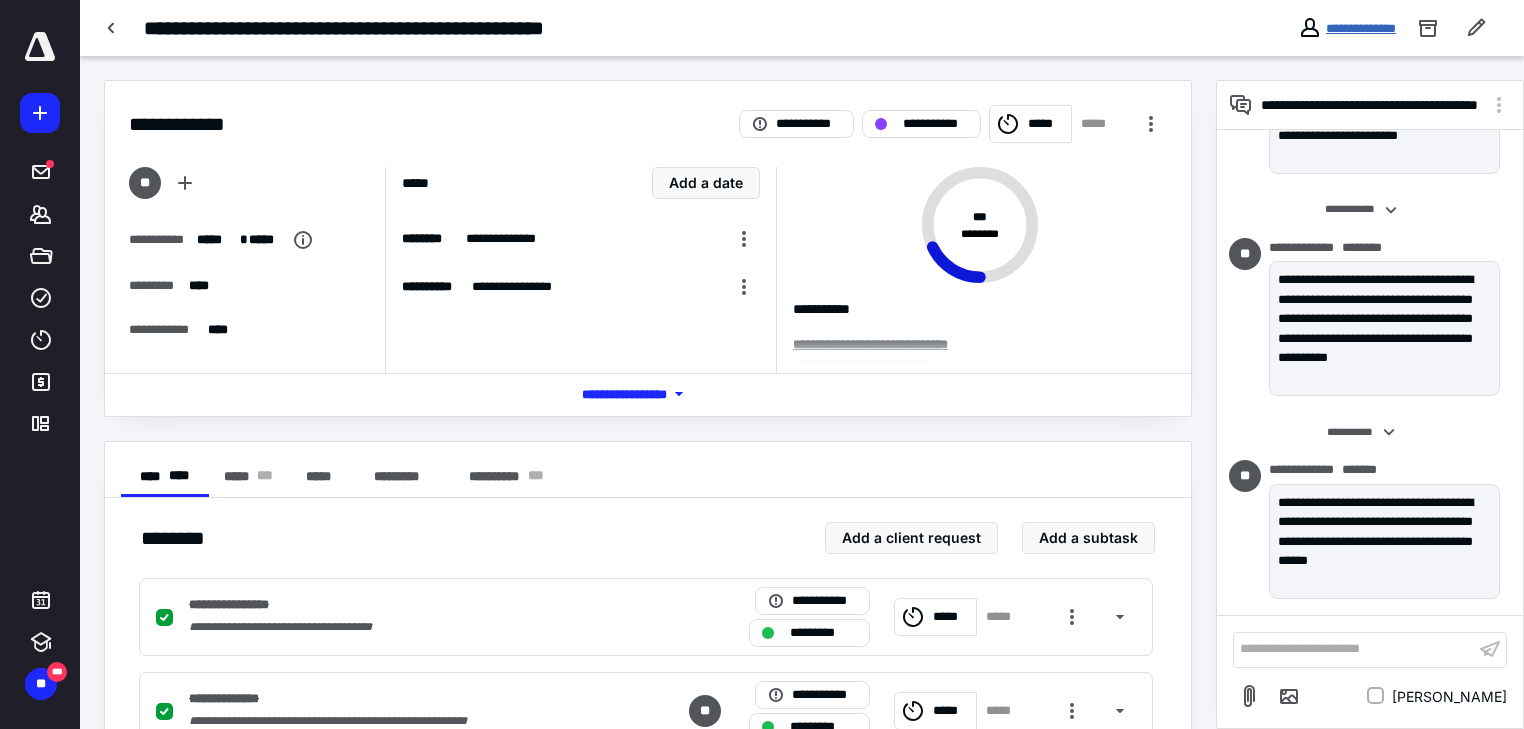 click on "**********" at bounding box center (1361, 28) 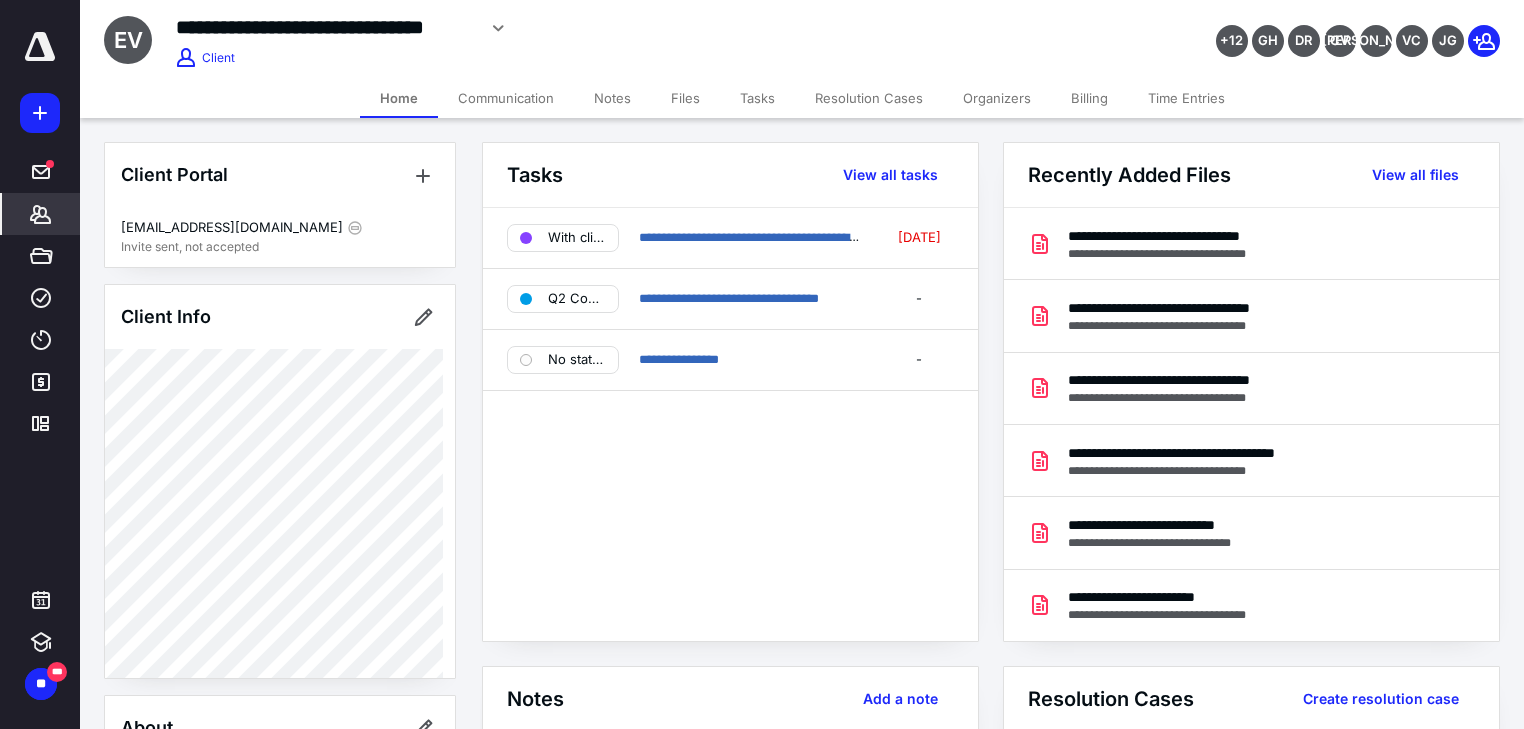 click on "Notes" at bounding box center [612, 98] 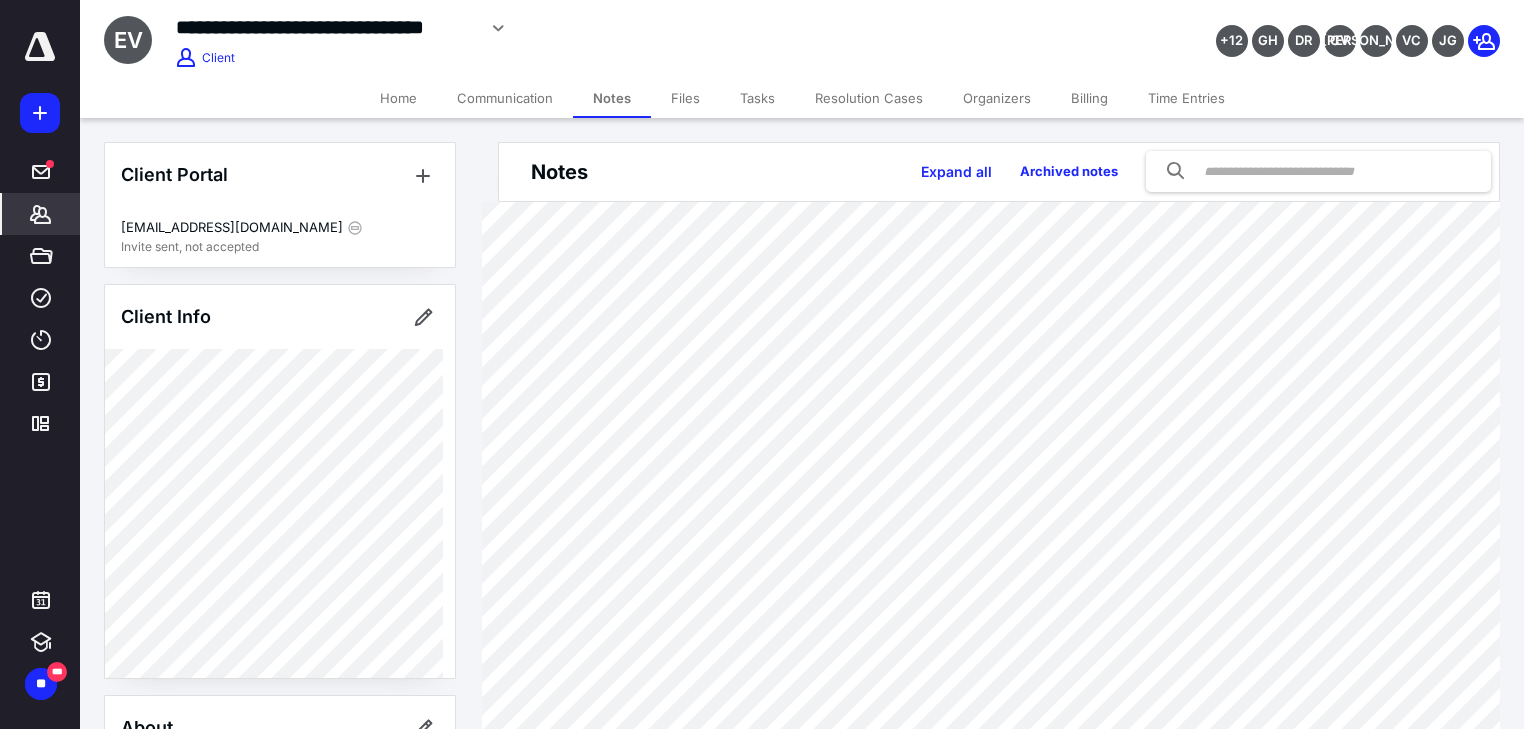 click on "Communication" at bounding box center (505, 98) 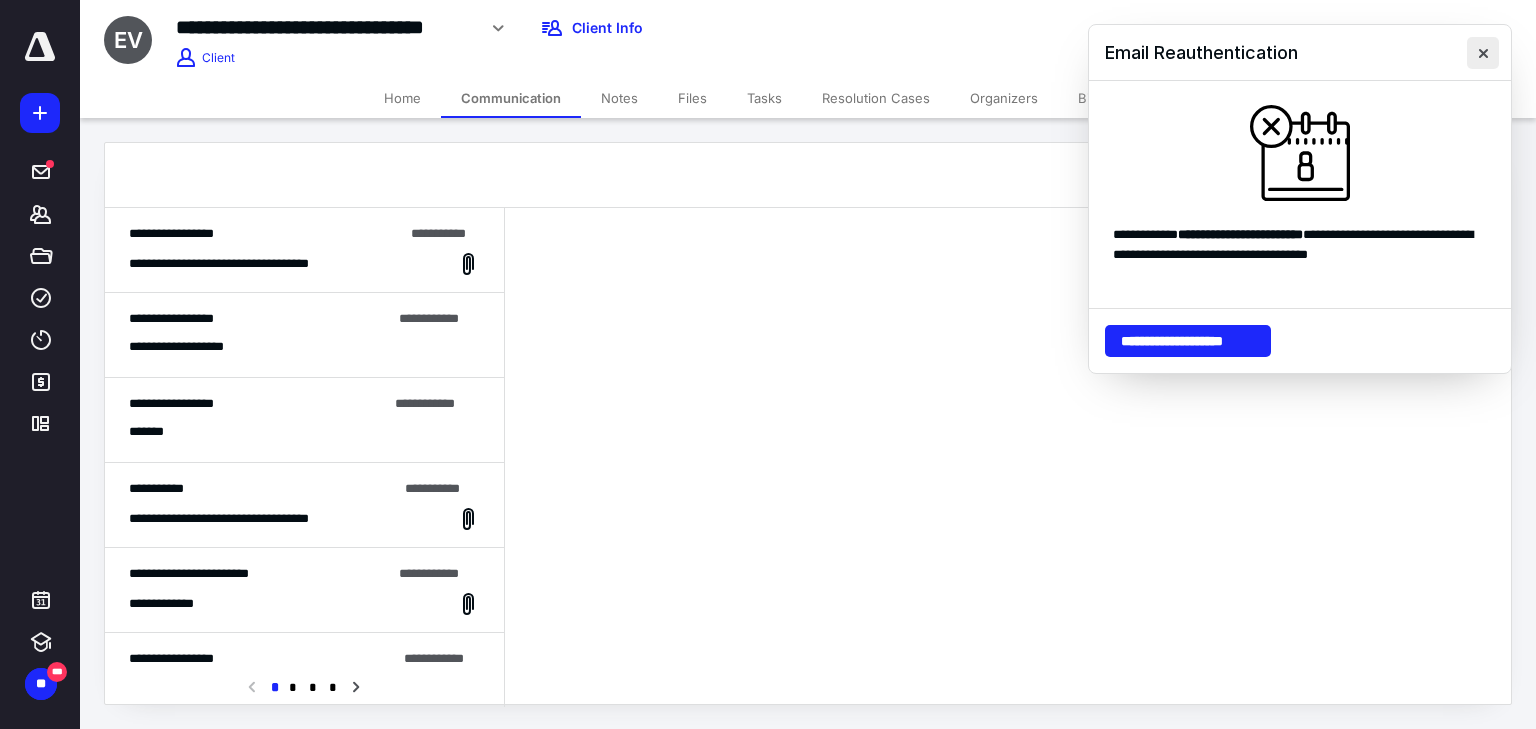 click at bounding box center (1483, 53) 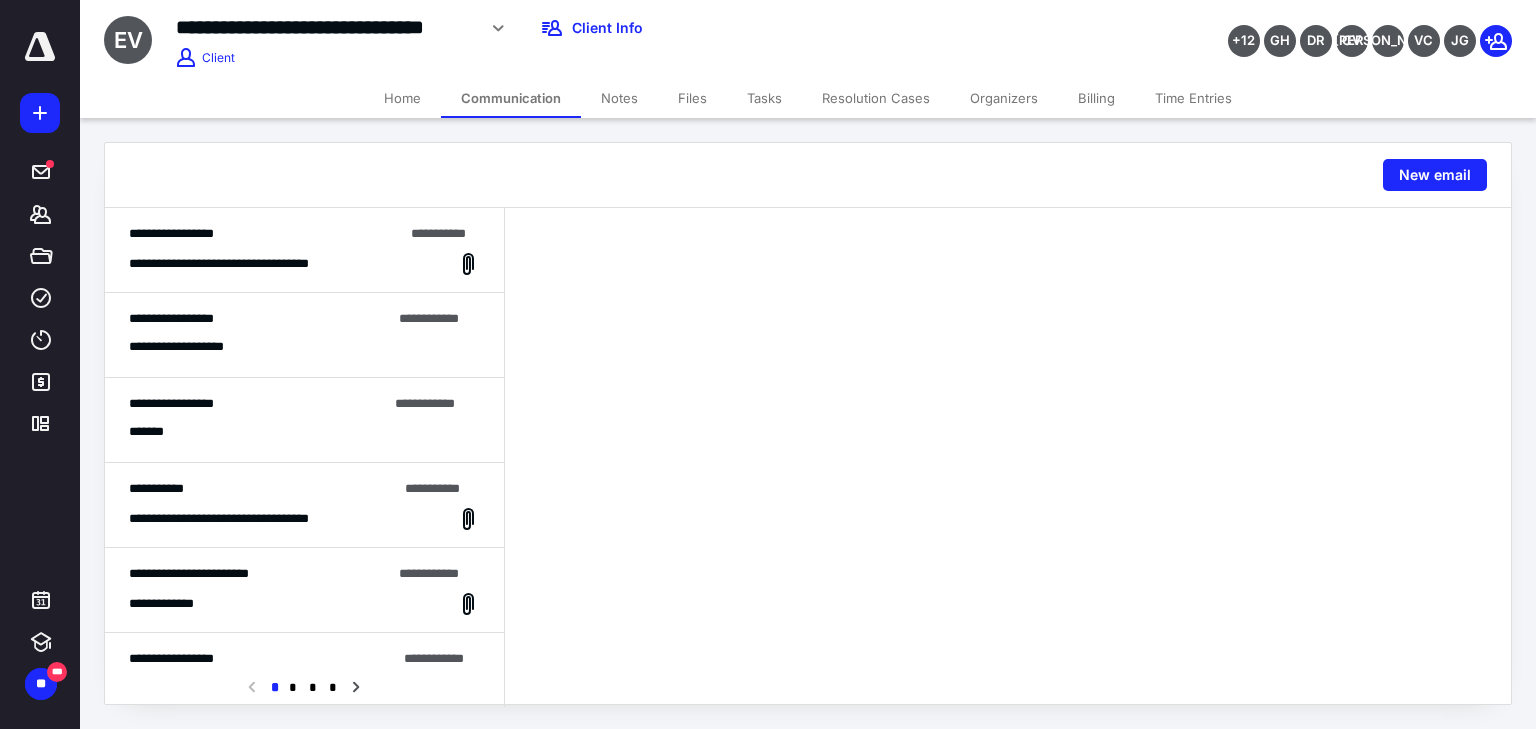 click on "**********" at bounding box center (304, 250) 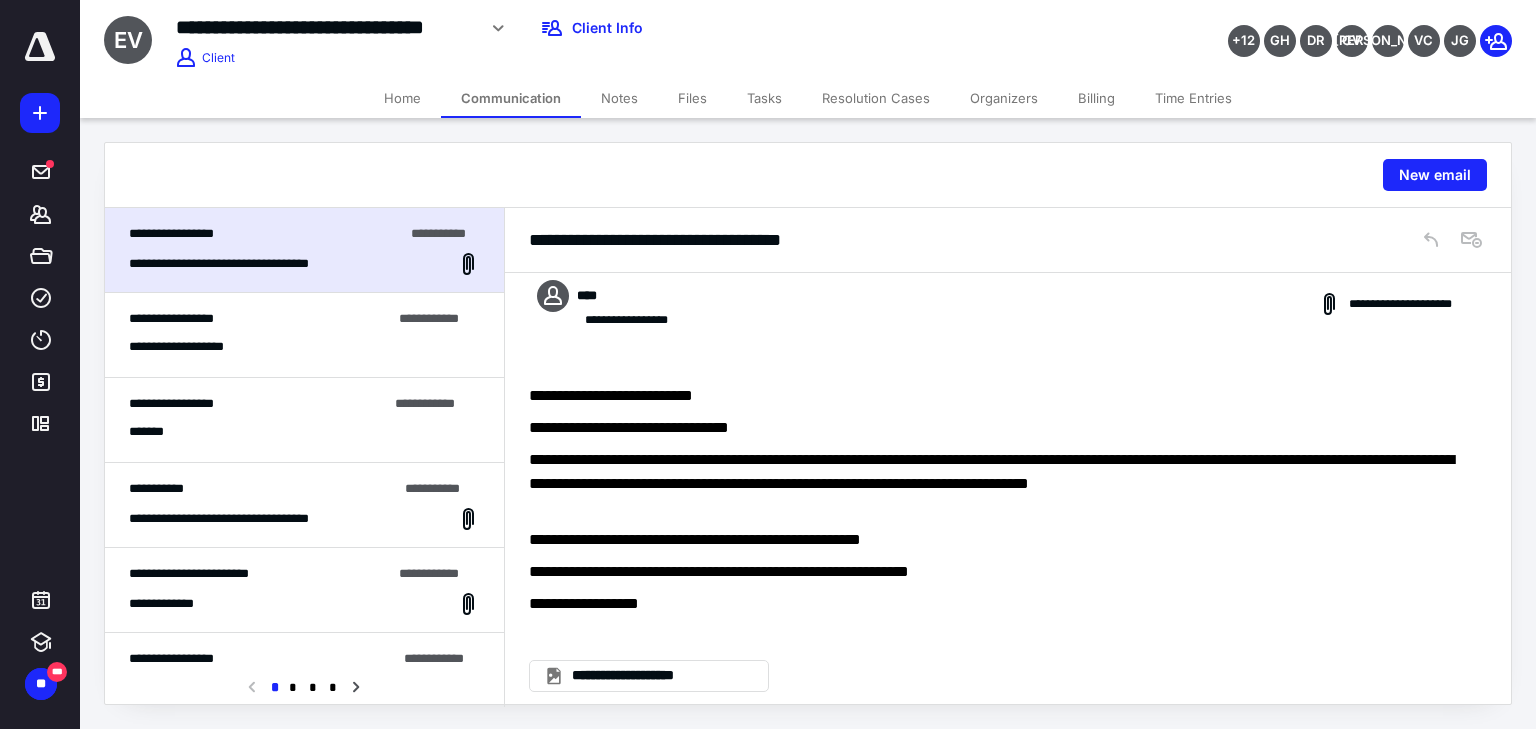 scroll, scrollTop: 180, scrollLeft: 0, axis: vertical 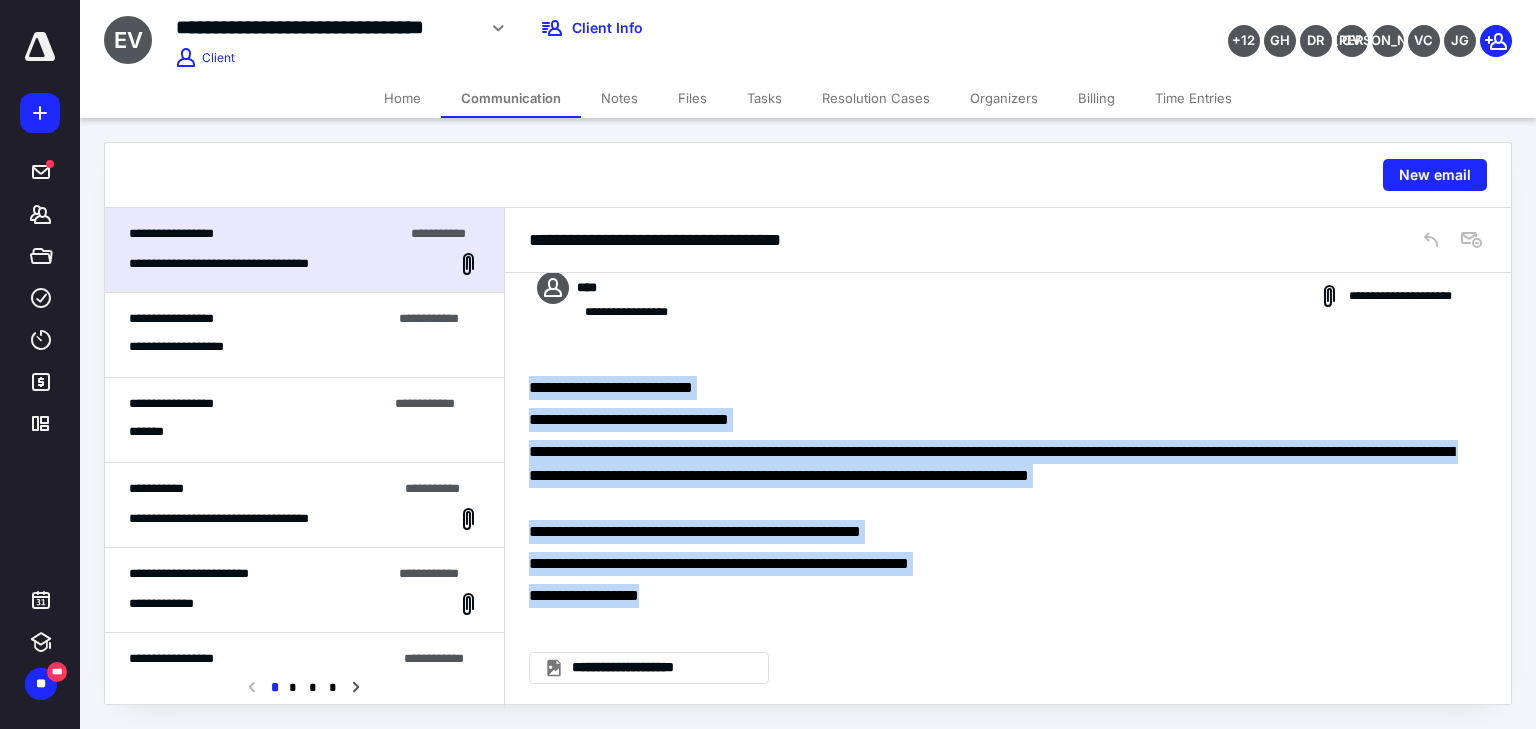 drag, startPoint x: 704, startPoint y: 588, endPoint x: 531, endPoint y: 372, distance: 276.73996 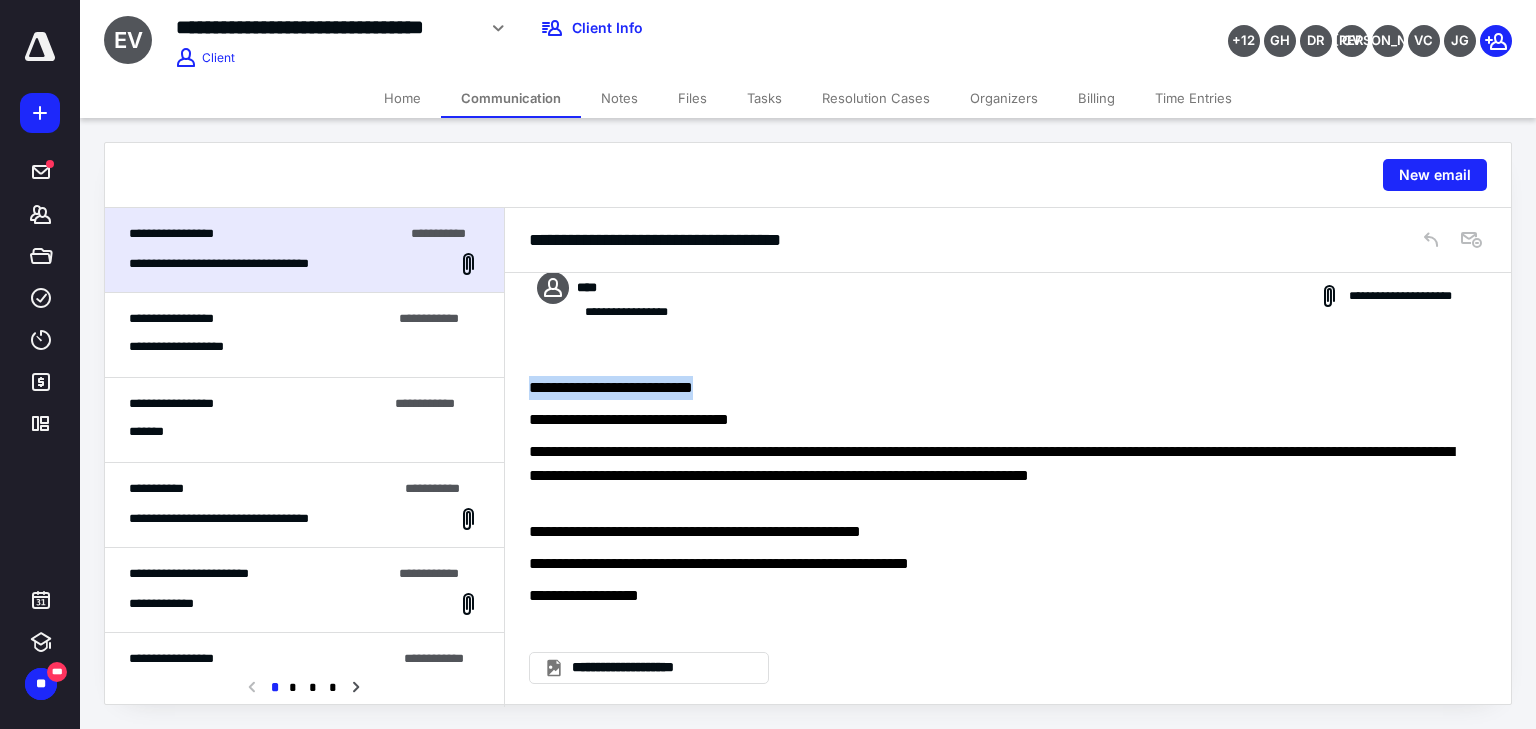 drag, startPoint x: 751, startPoint y: 384, endPoint x: 898, endPoint y: 352, distance: 150.44267 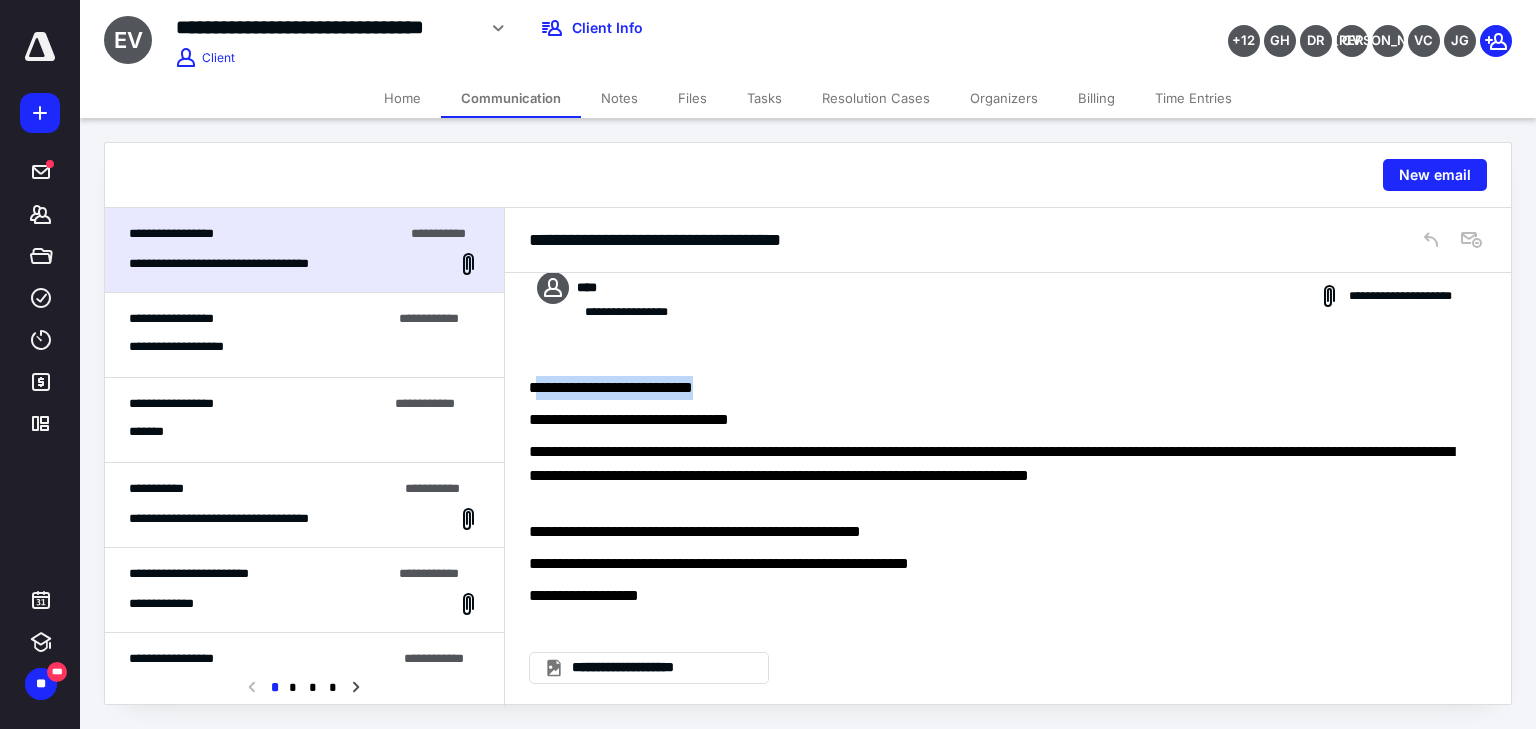 click on "**********" at bounding box center [1008, 530] 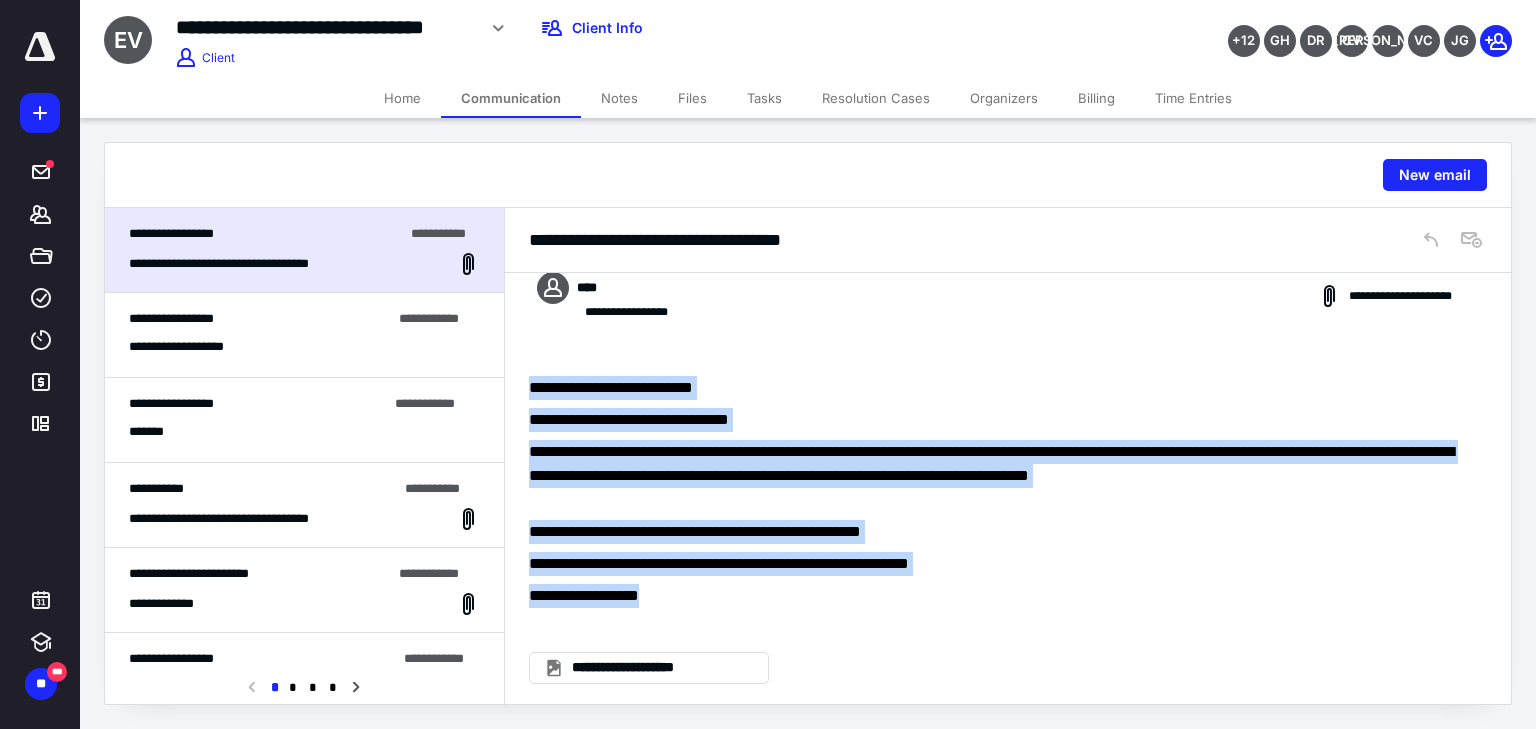 drag, startPoint x: 709, startPoint y: 609, endPoint x: 532, endPoint y: 372, distance: 295.8006 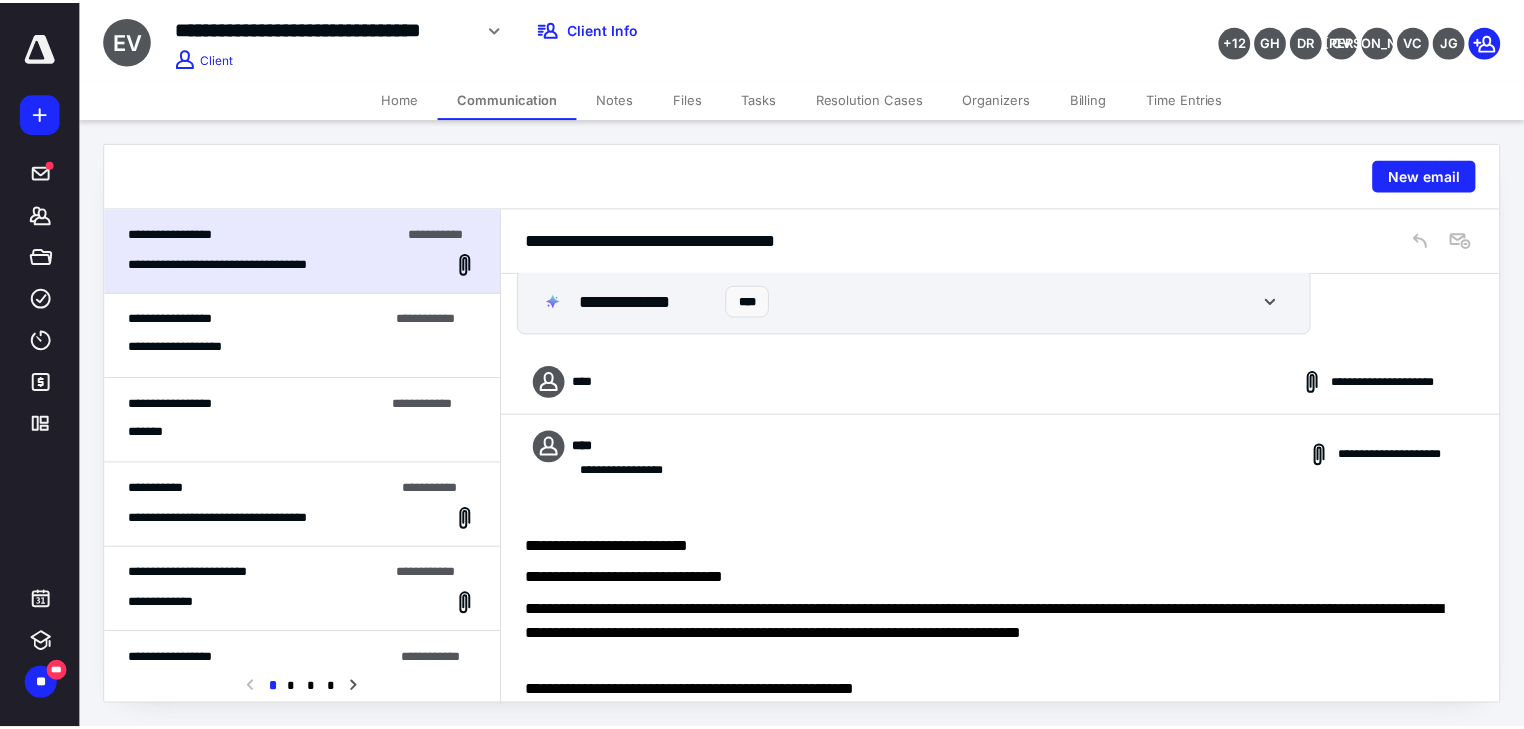scroll, scrollTop: 20, scrollLeft: 0, axis: vertical 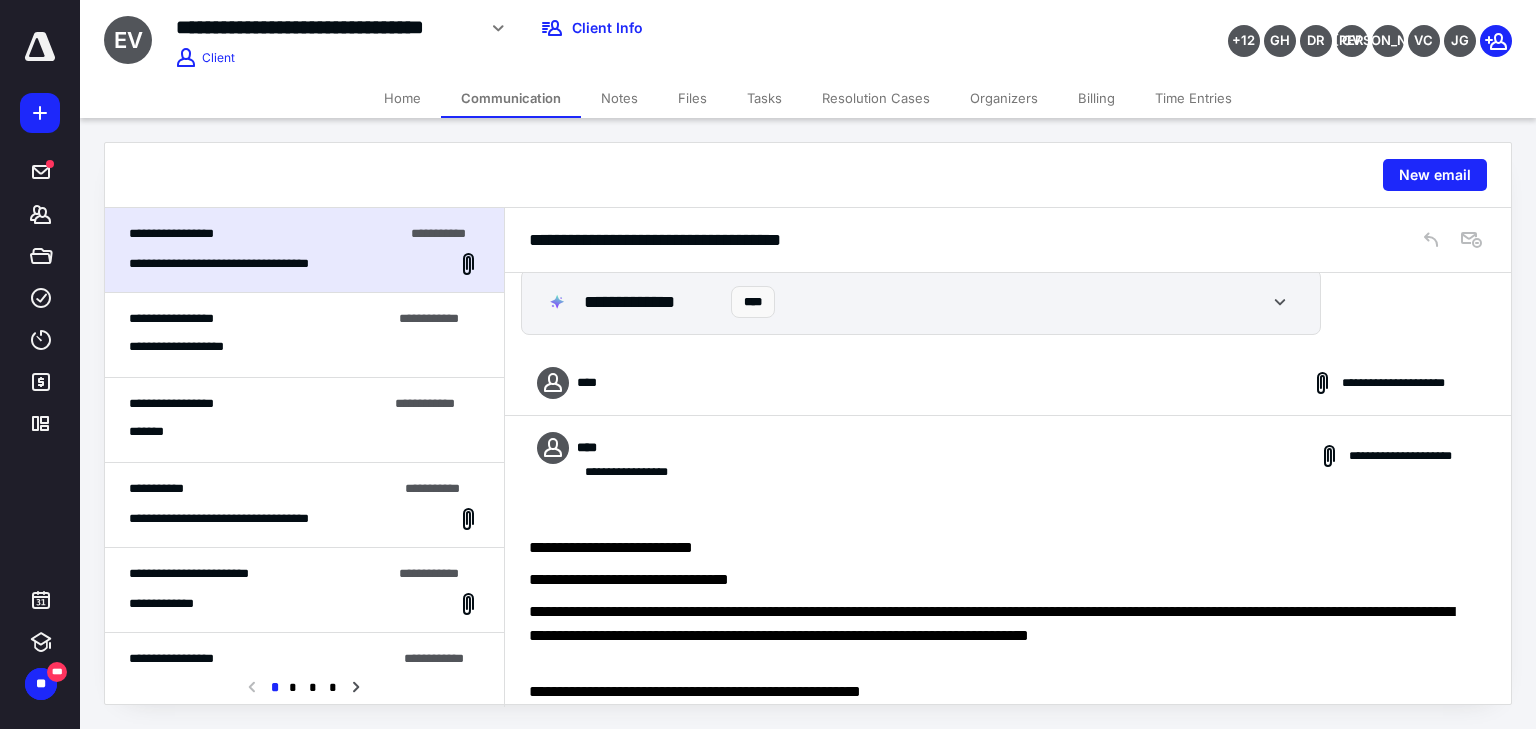 click on "Home" at bounding box center [402, 98] 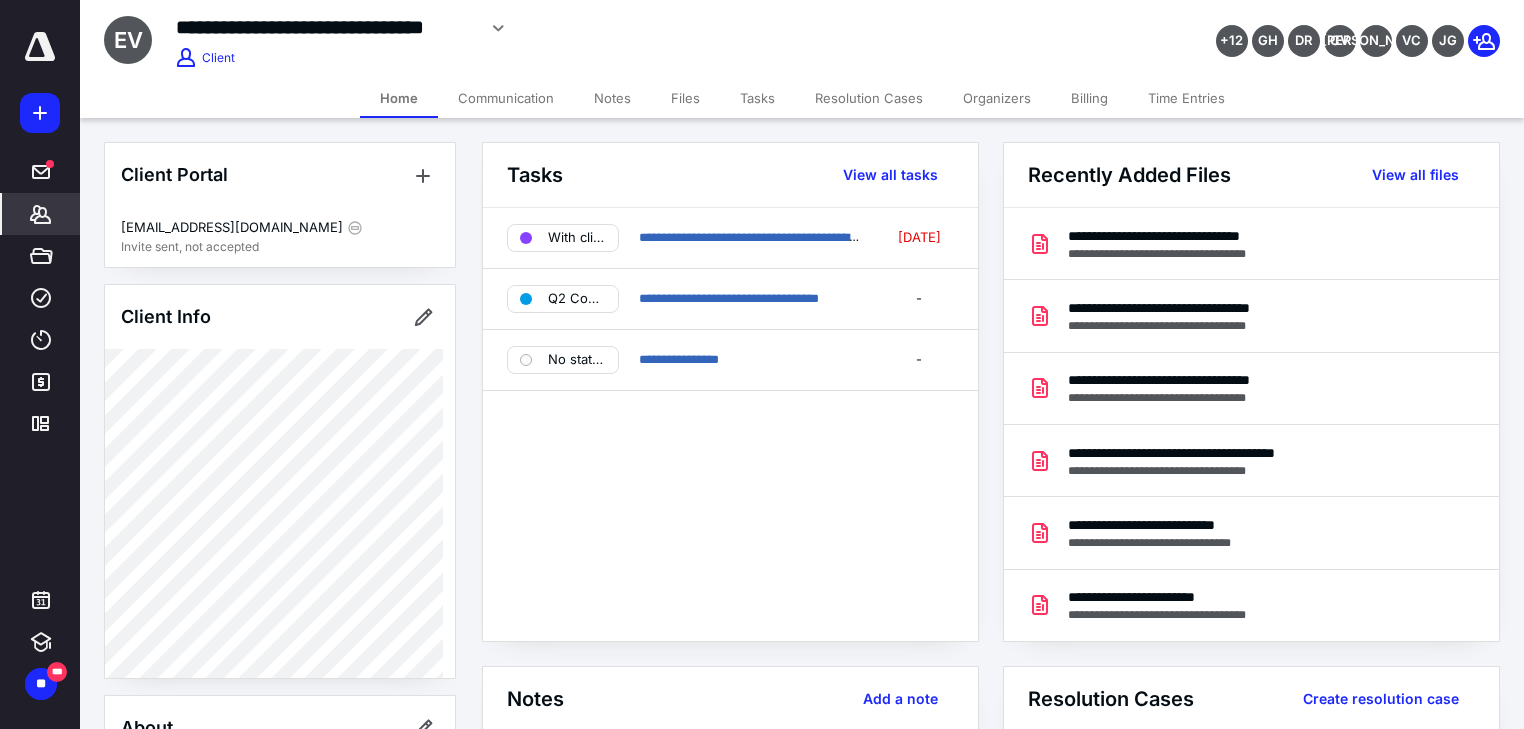 drag, startPoint x: 781, startPoint y: 512, endPoint x: 812, endPoint y: 517, distance: 31.400637 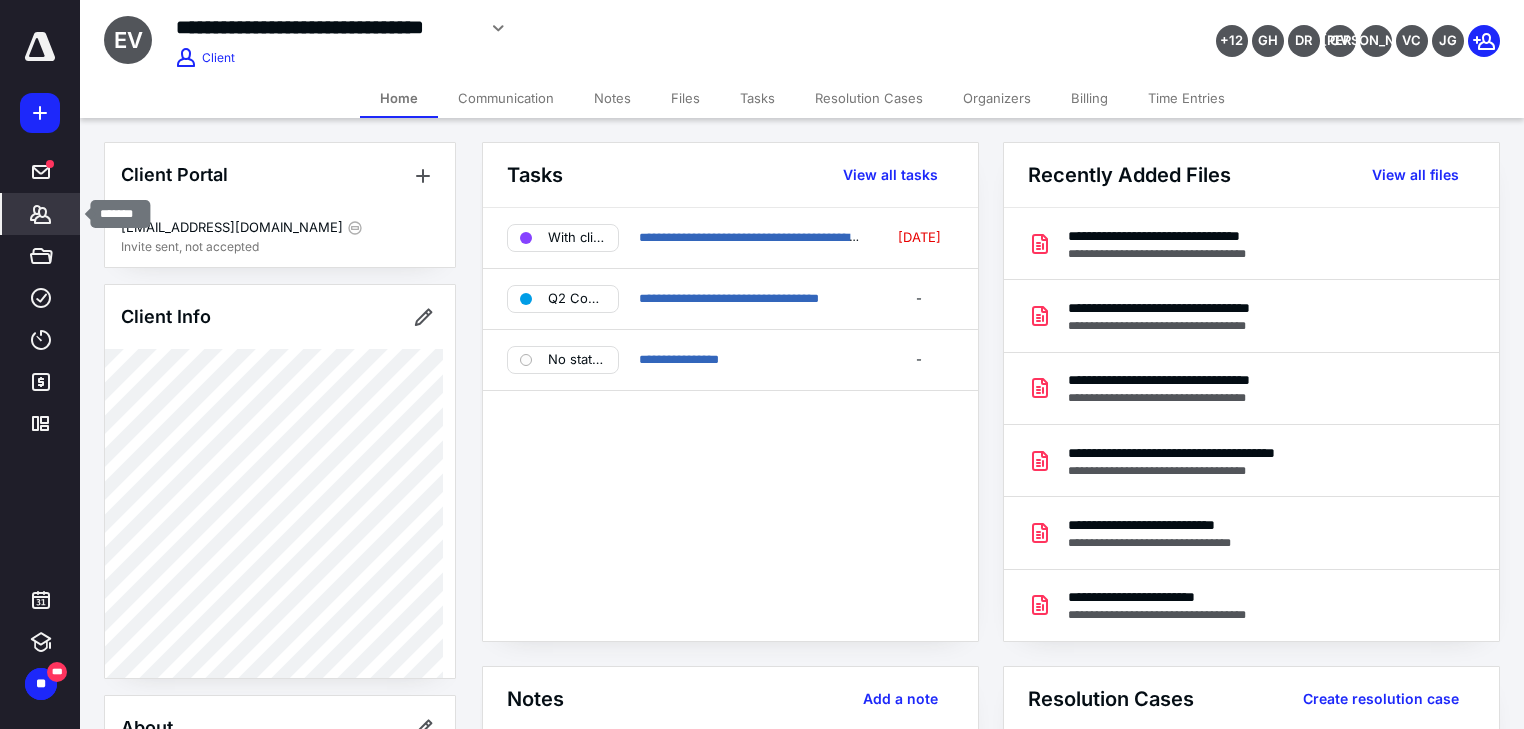 click 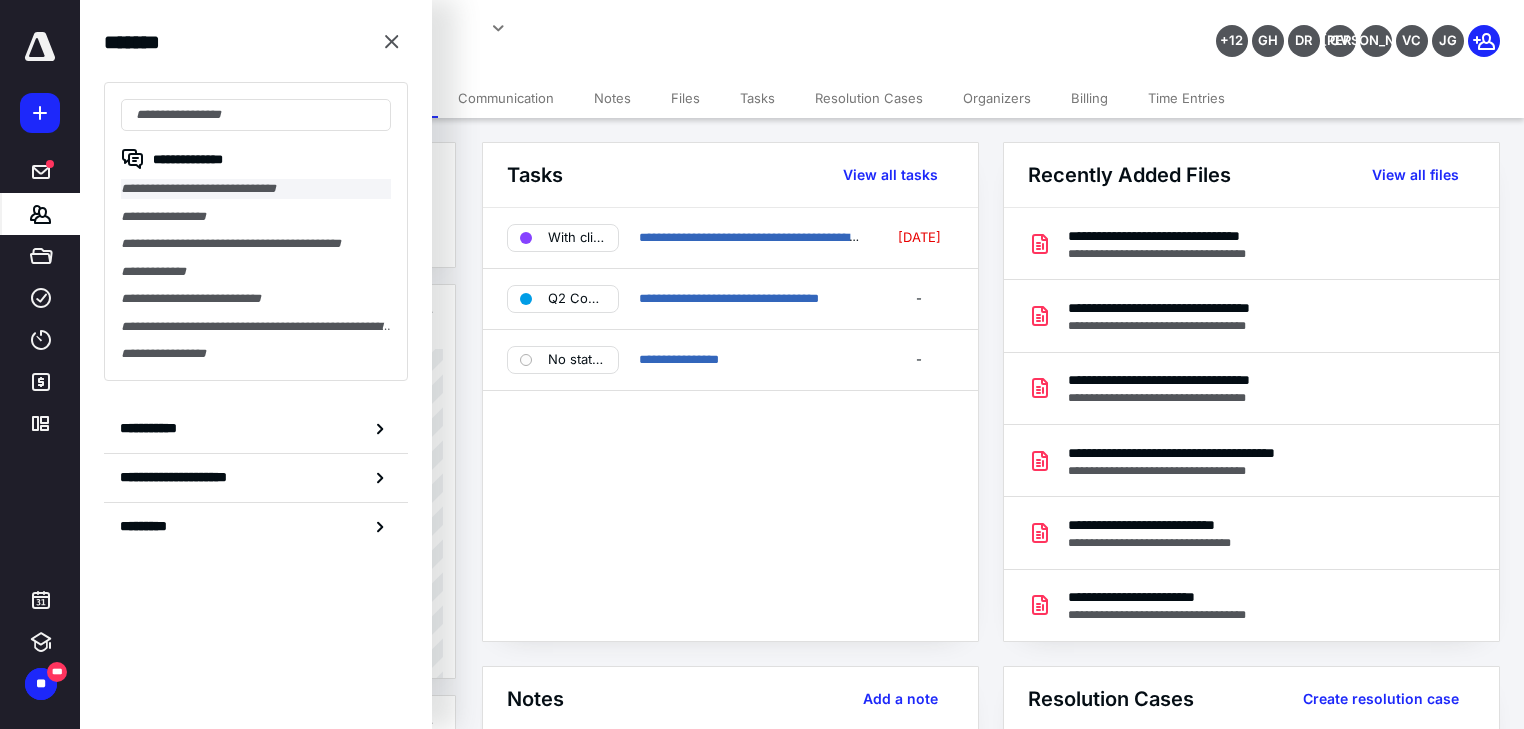 click on "**********" at bounding box center [256, 189] 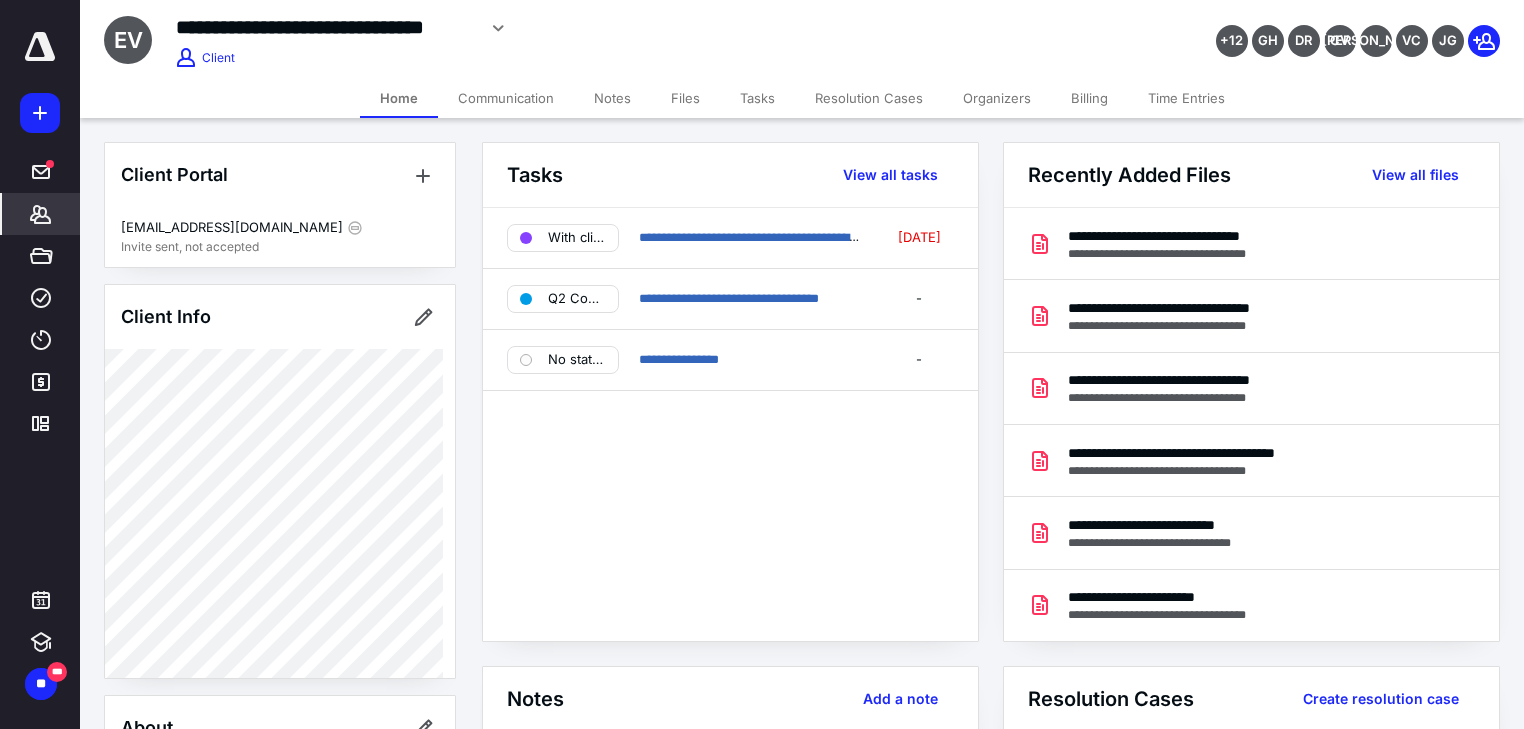 click 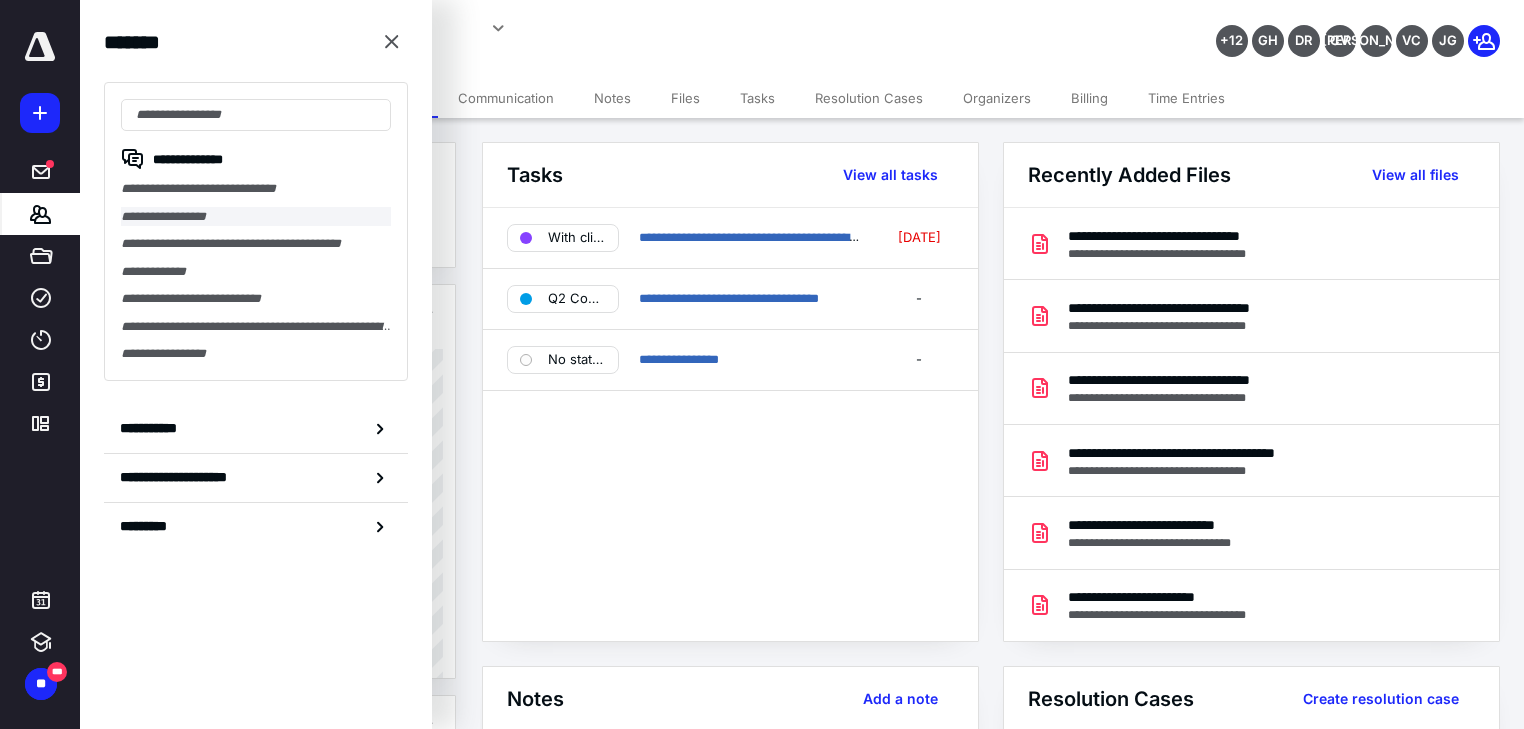 click on "**********" at bounding box center (256, 217) 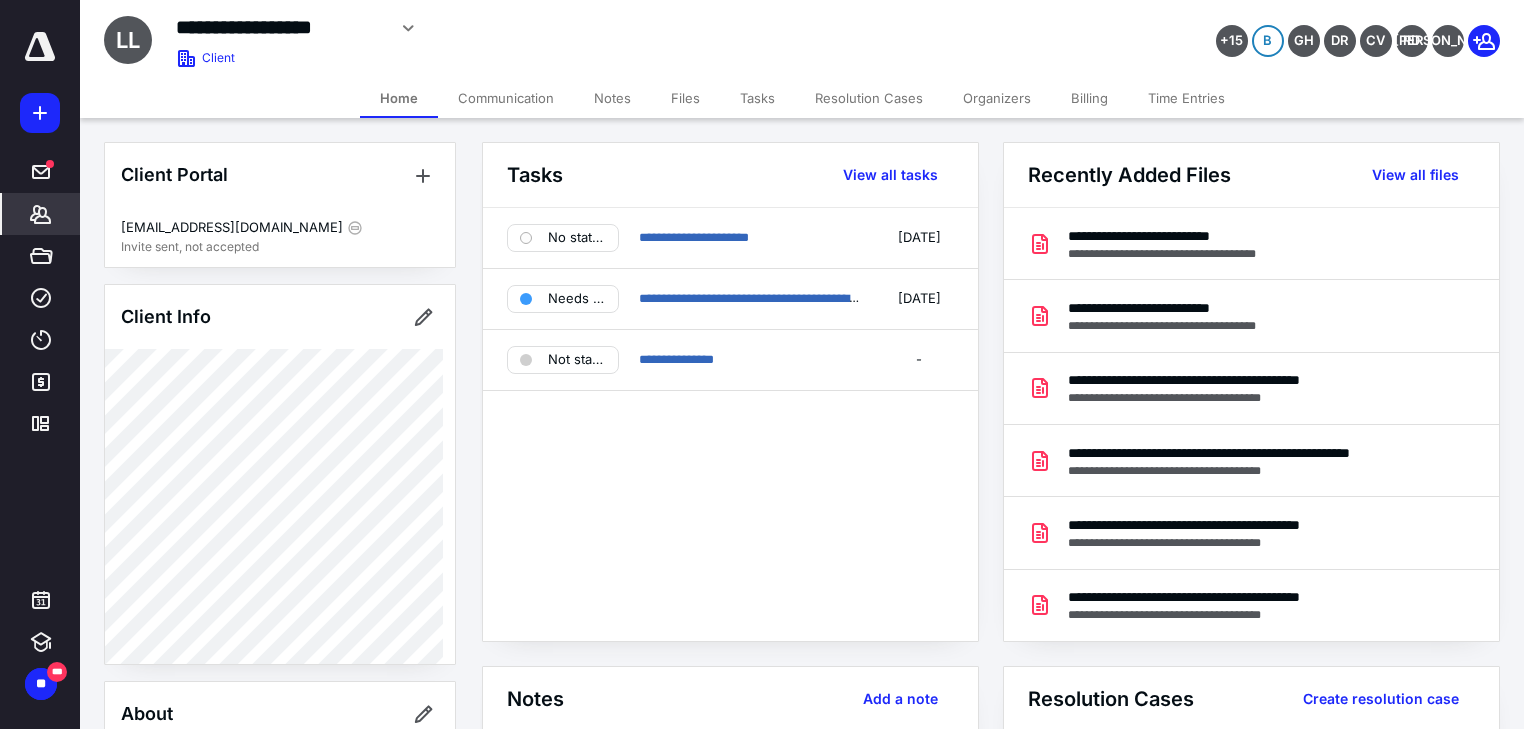 click on "**********" at bounding box center (730, 424) 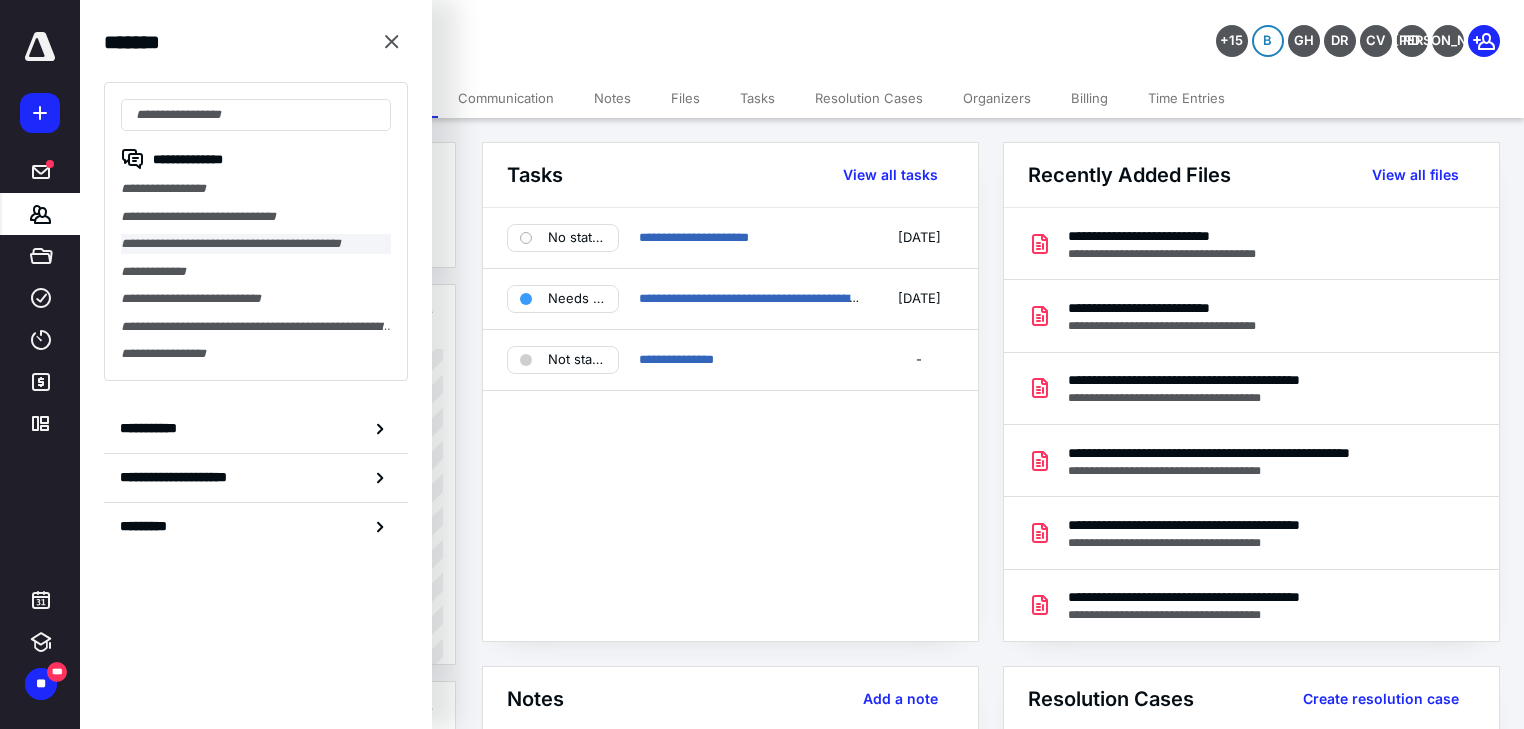 click on "**********" at bounding box center [256, 244] 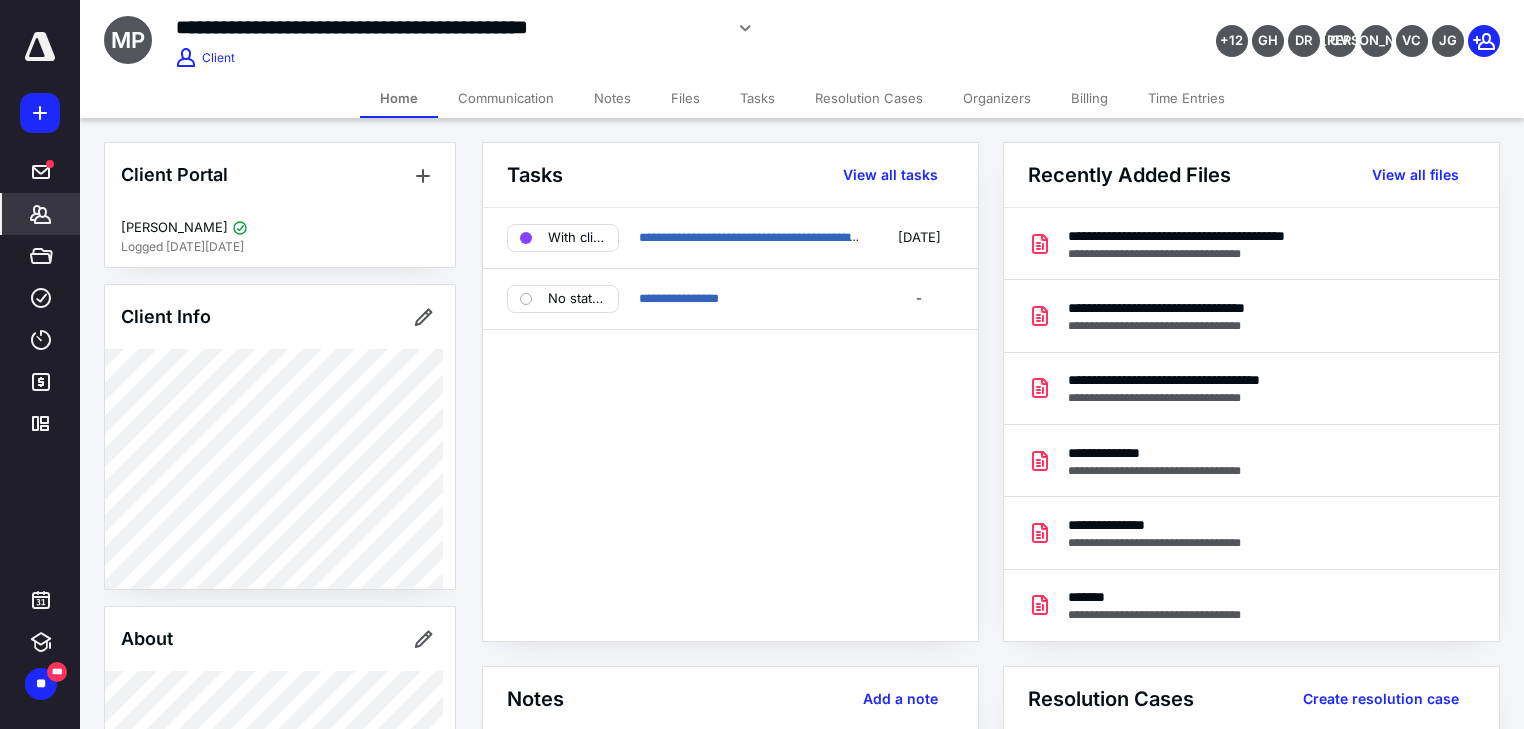 click on "Notes" at bounding box center [612, 98] 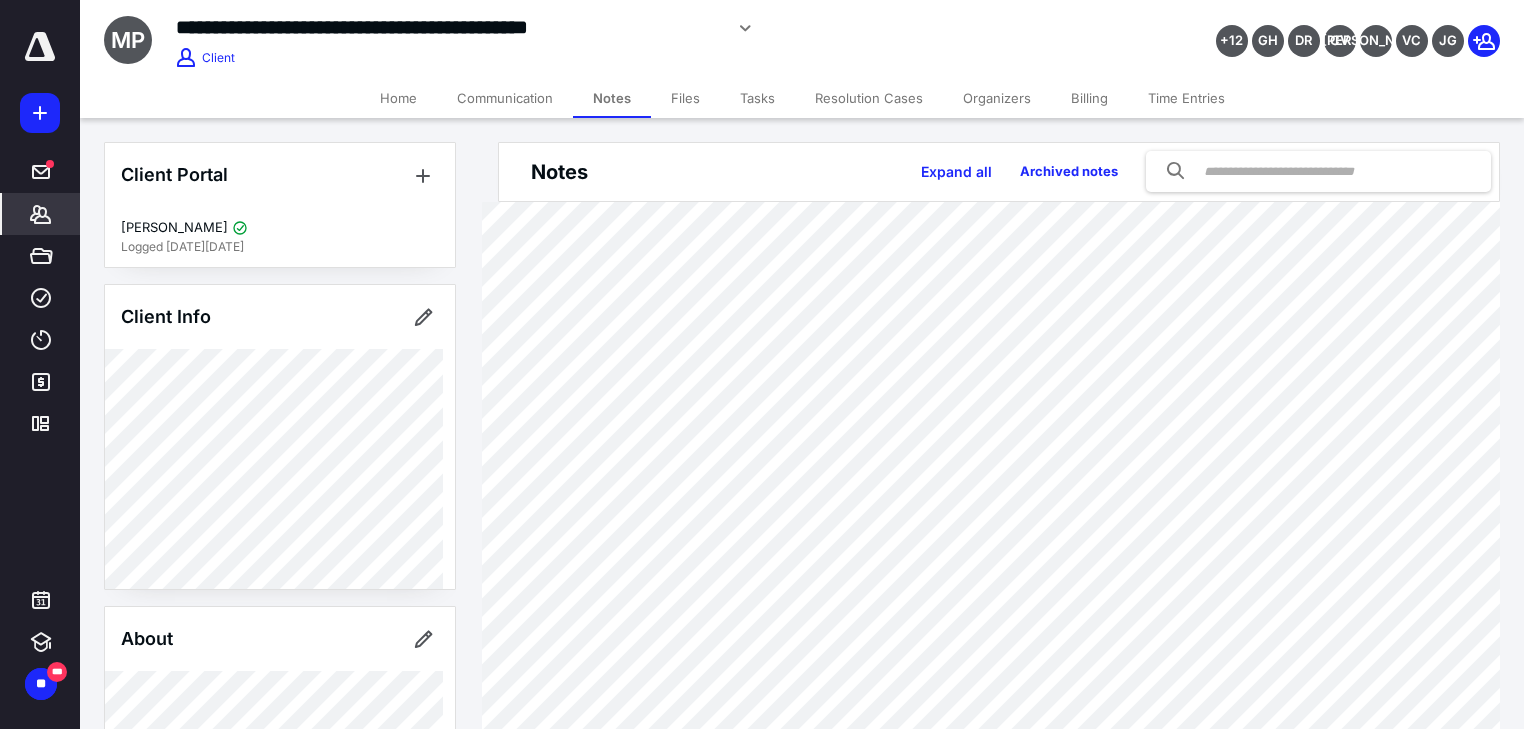 click on "Files" at bounding box center (685, 98) 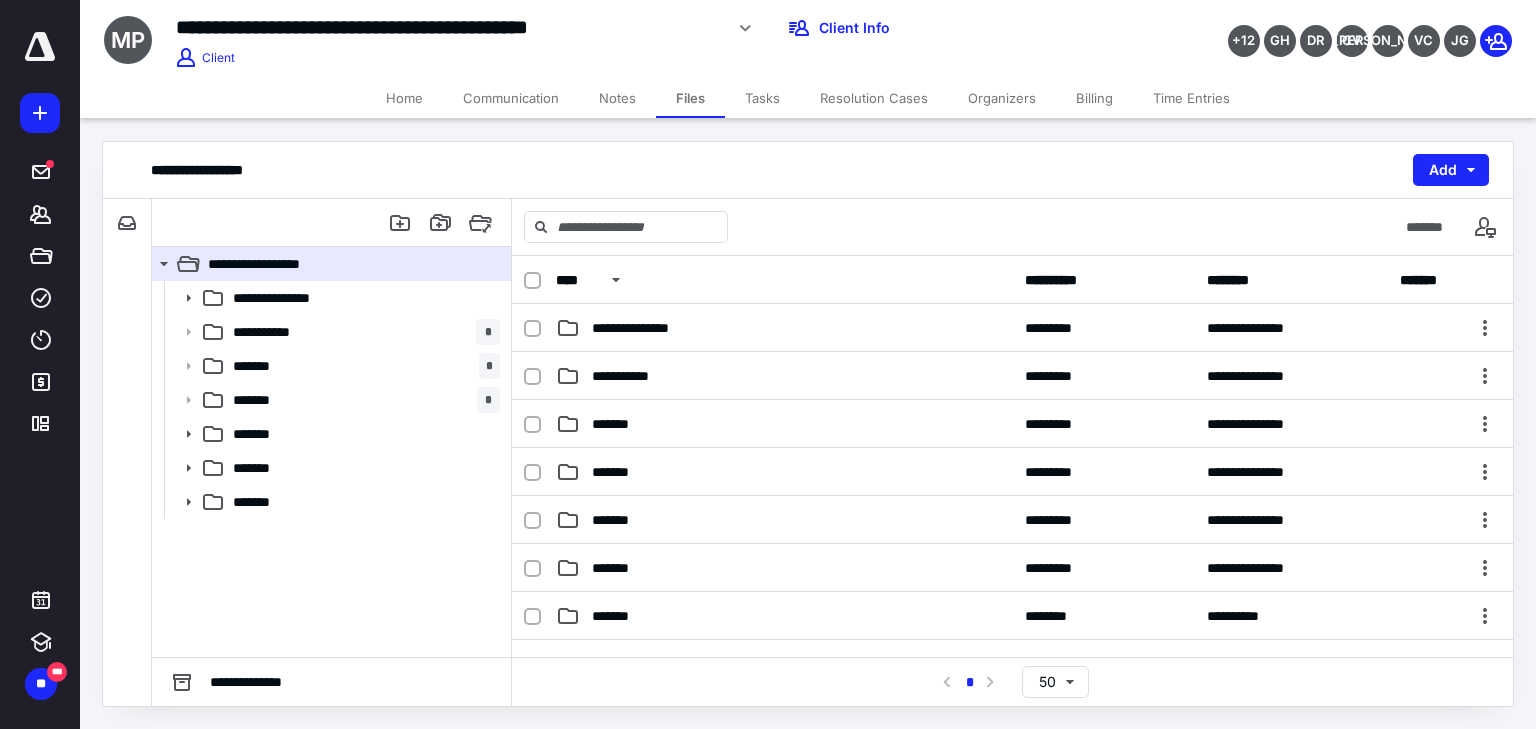 click on "Notes" at bounding box center (617, 98) 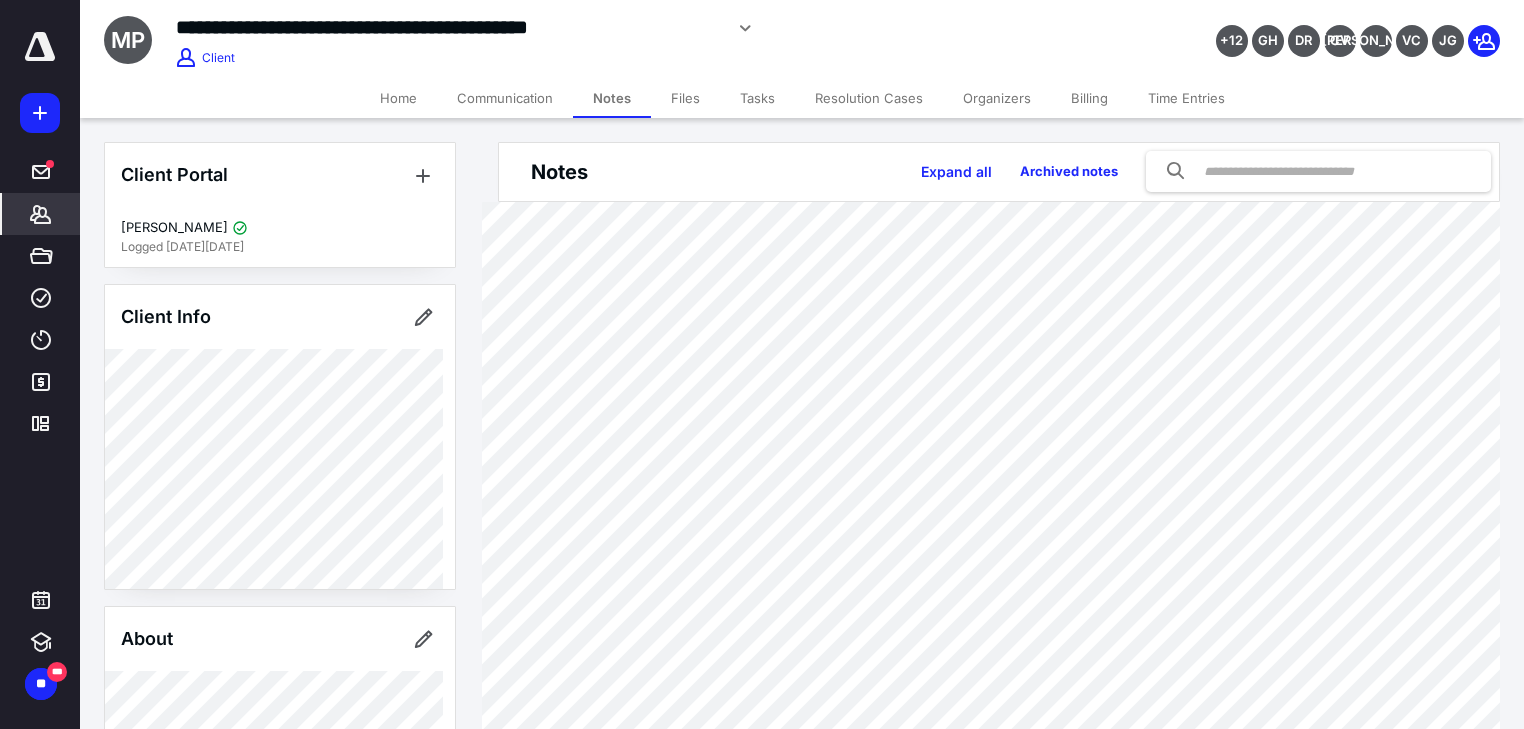 click on "Files" at bounding box center [685, 98] 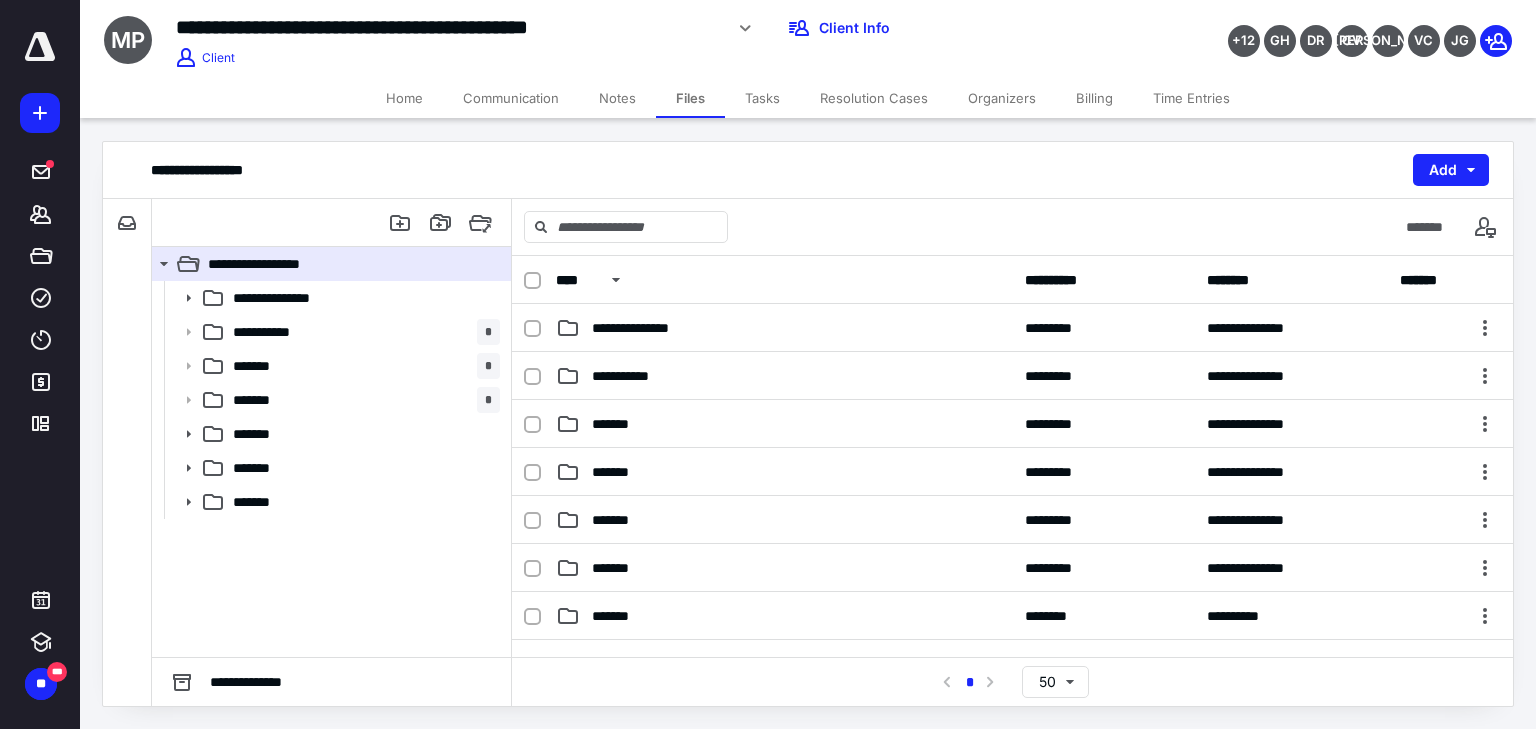 click on "Notes" at bounding box center (617, 98) 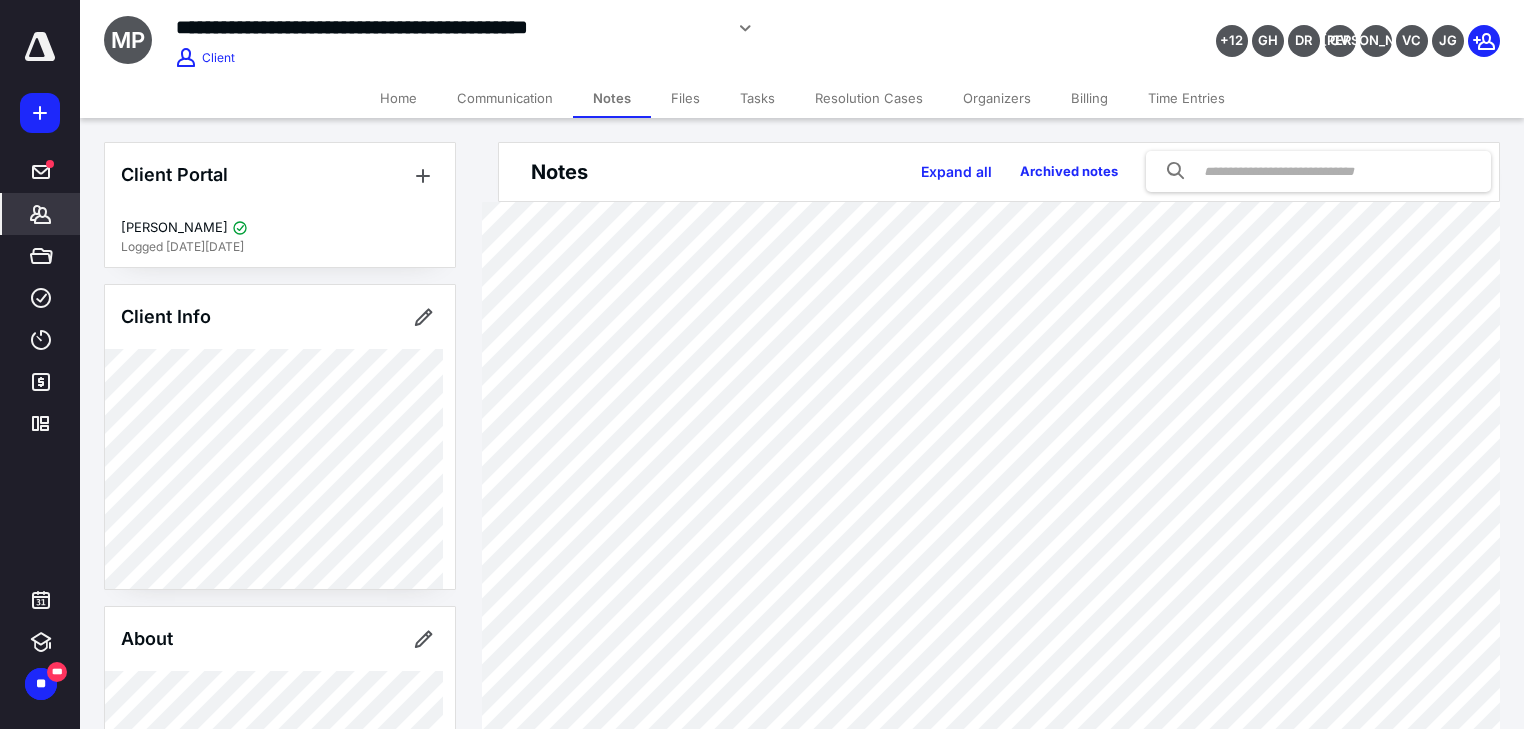 click on "Files" at bounding box center [685, 98] 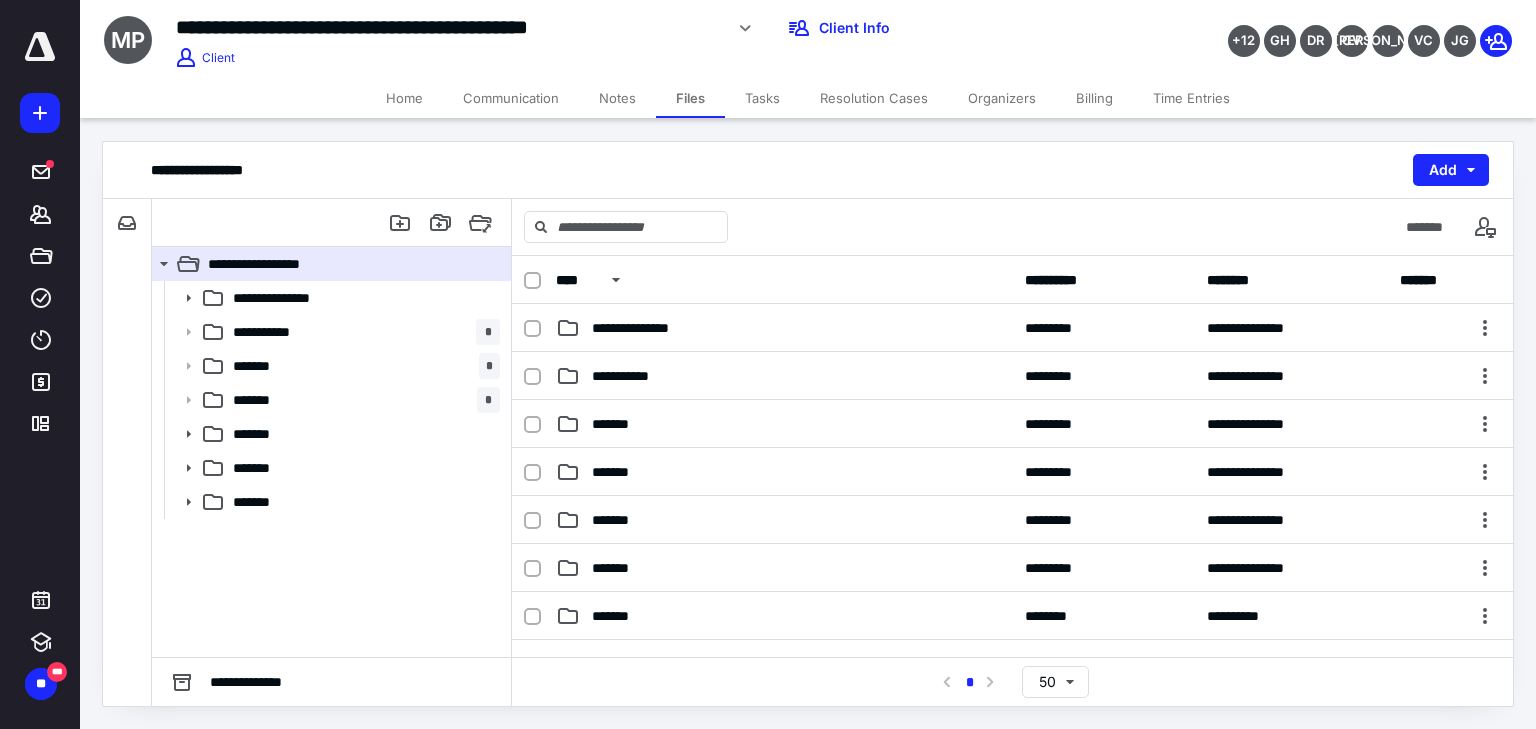 click on "Notes" at bounding box center (617, 98) 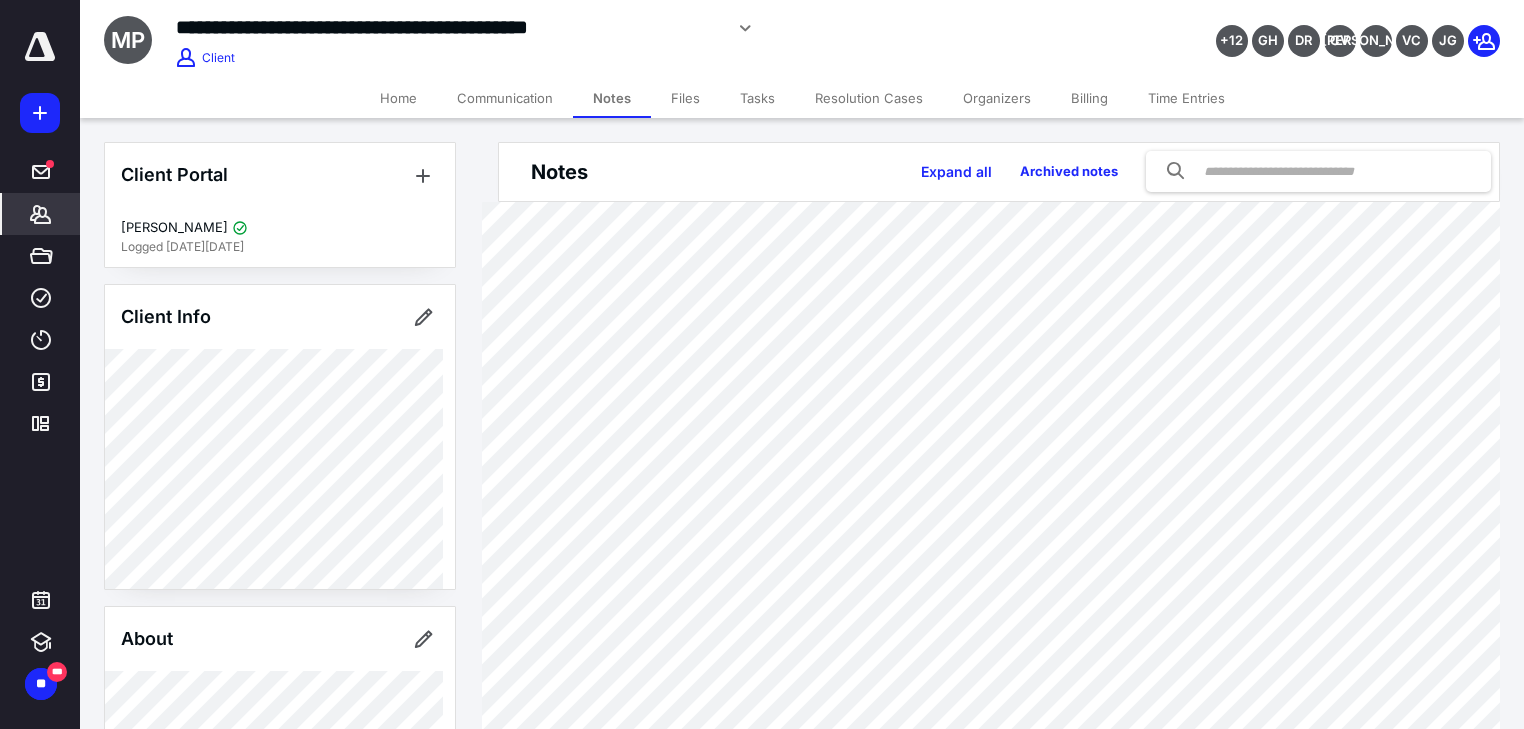 click on "Communication" at bounding box center [505, 98] 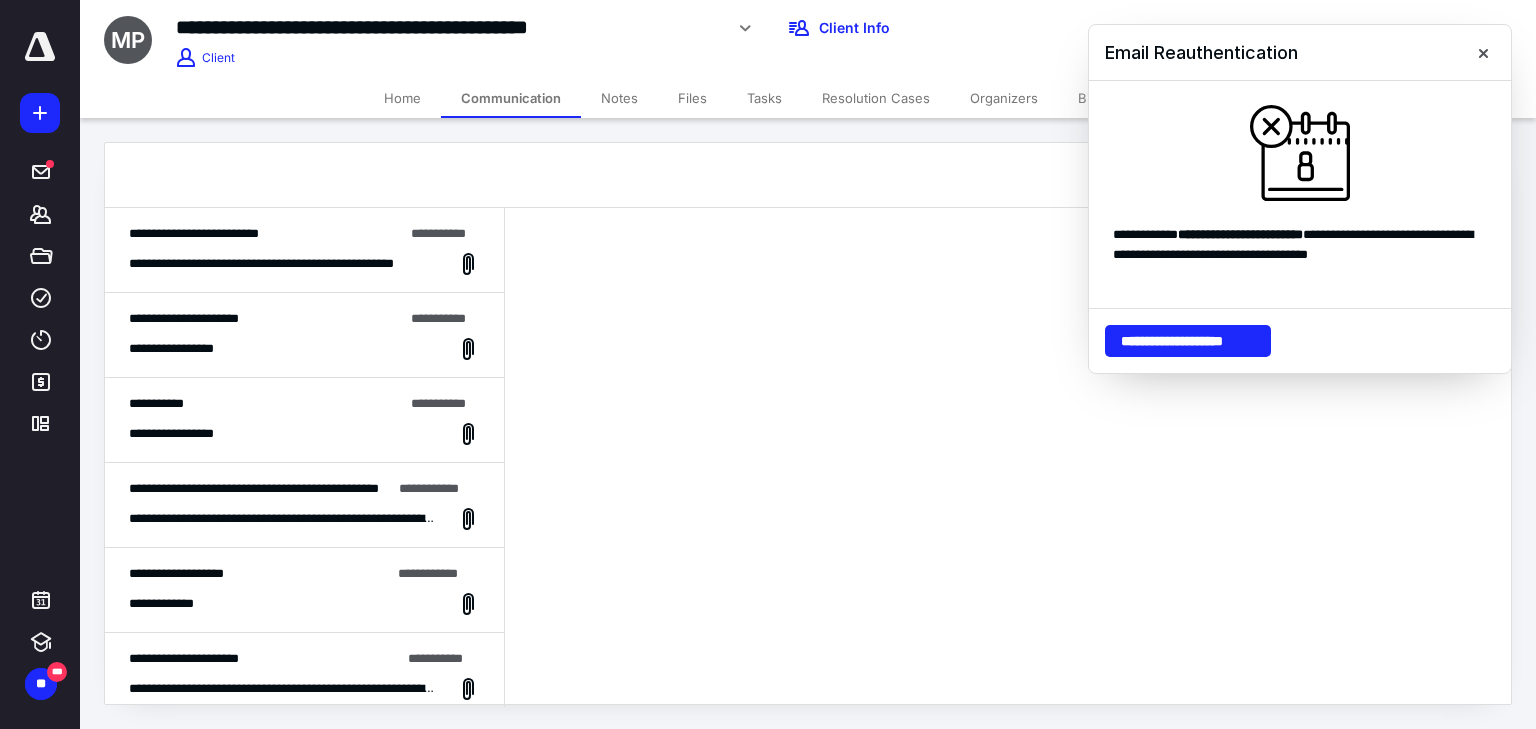 click on "Home" at bounding box center [402, 98] 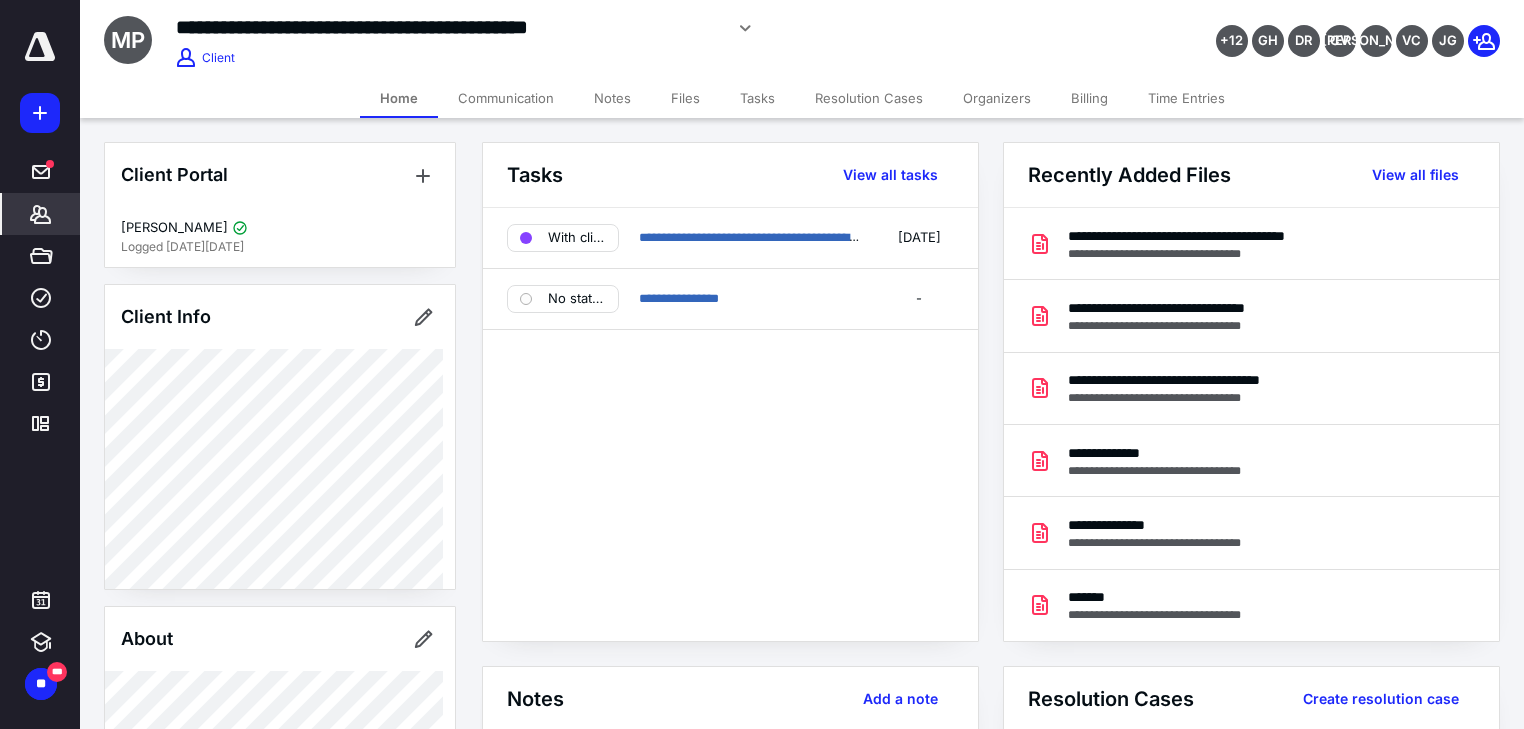 click on "**********" at bounding box center (730, 424) 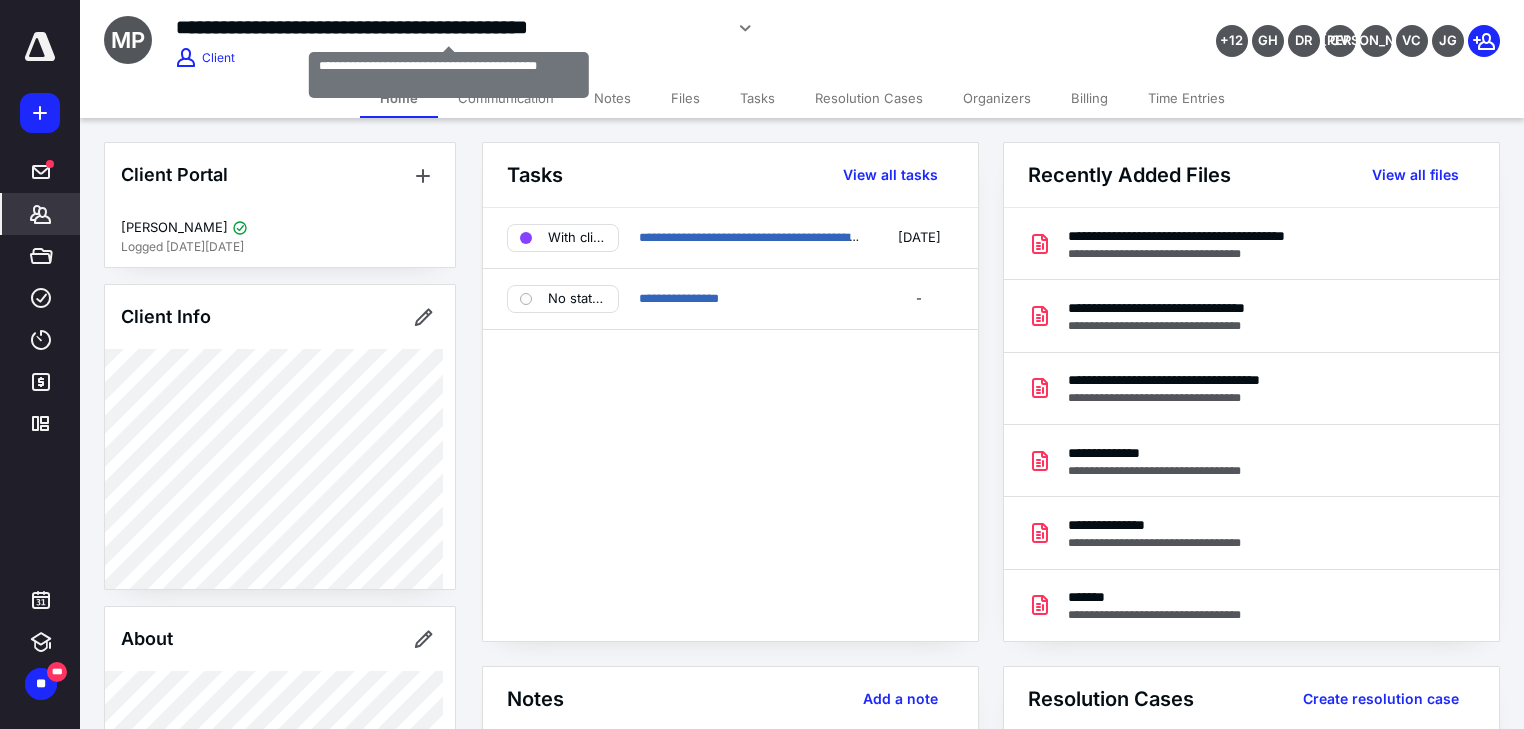 click on "**********" at bounding box center (449, 27) 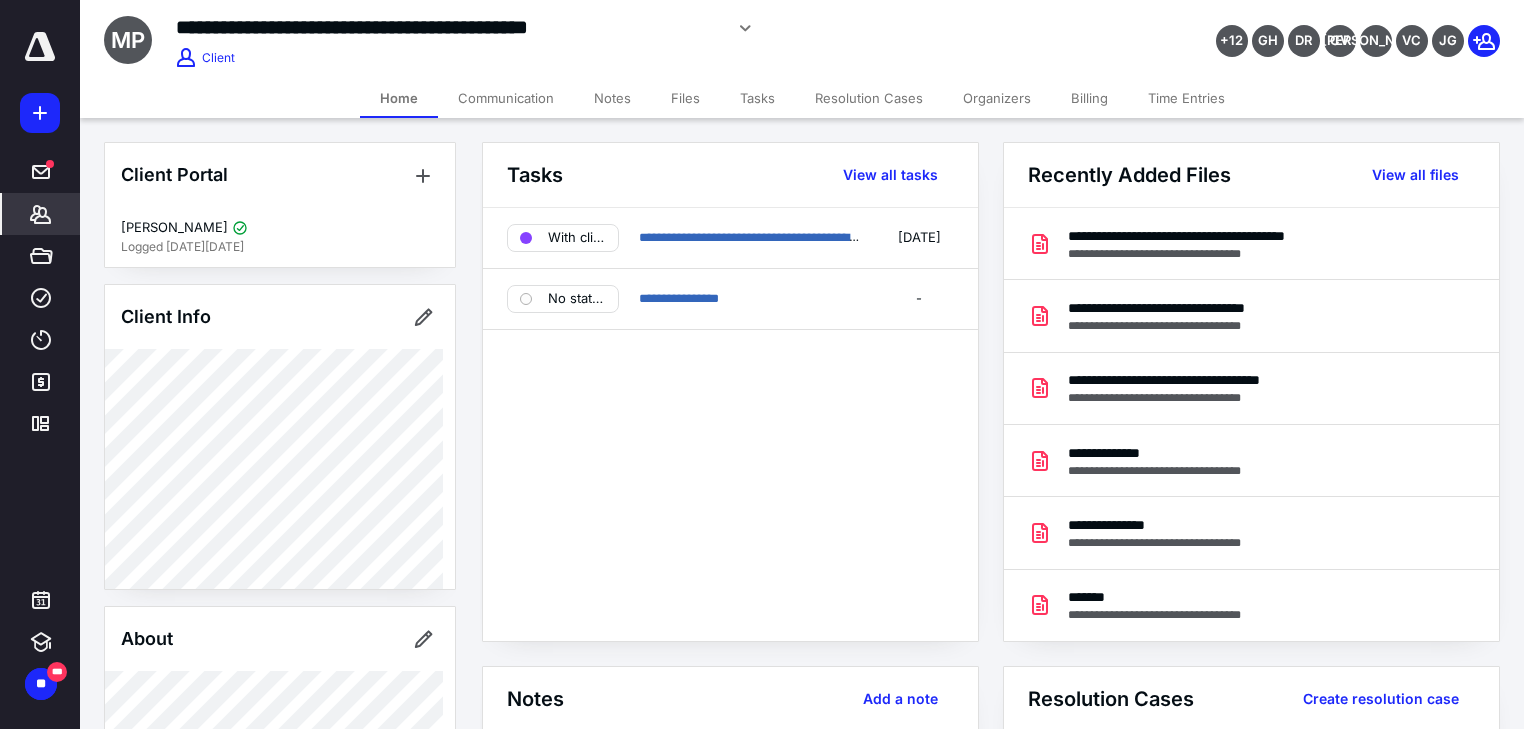 click on "**********" at bounding box center [730, 424] 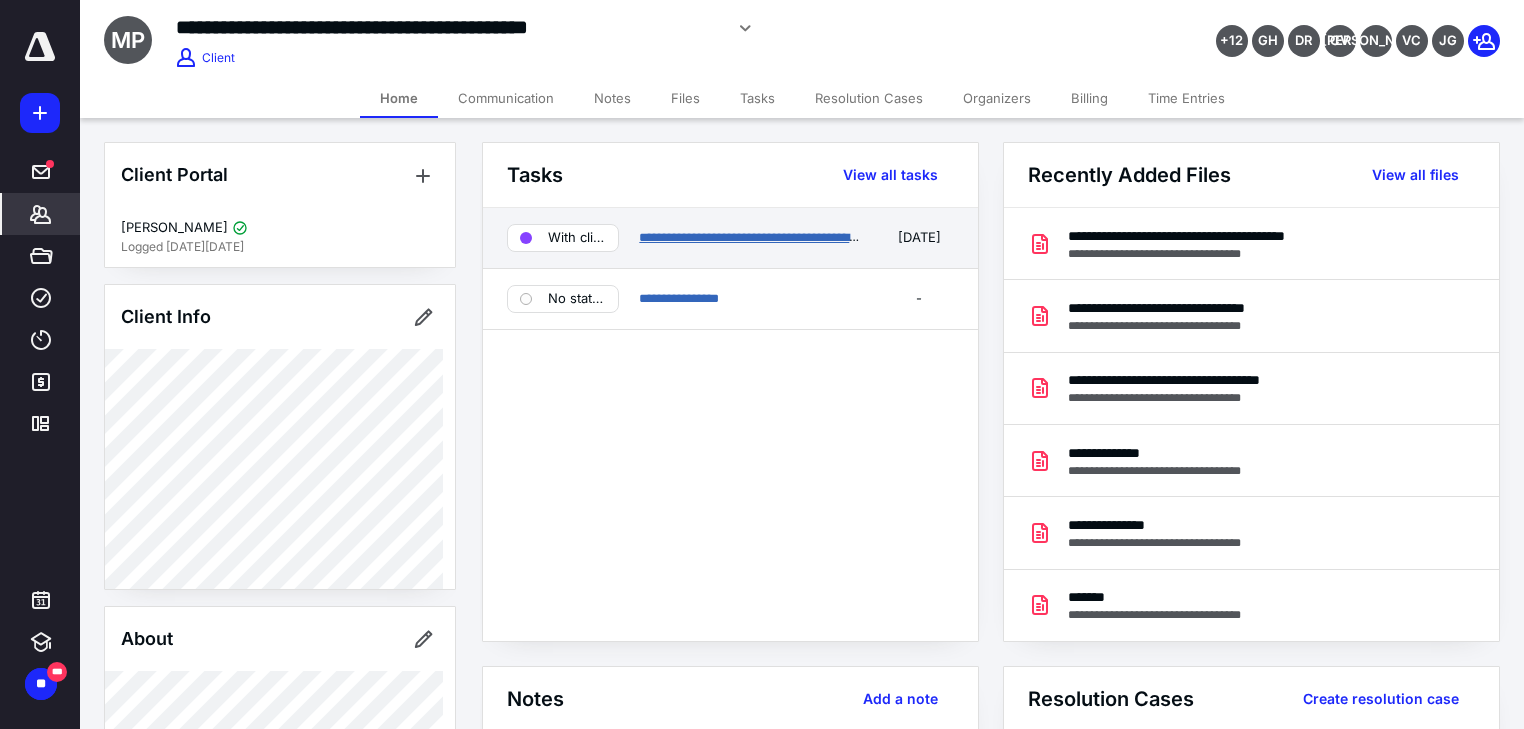 click on "**********" at bounding box center [764, 237] 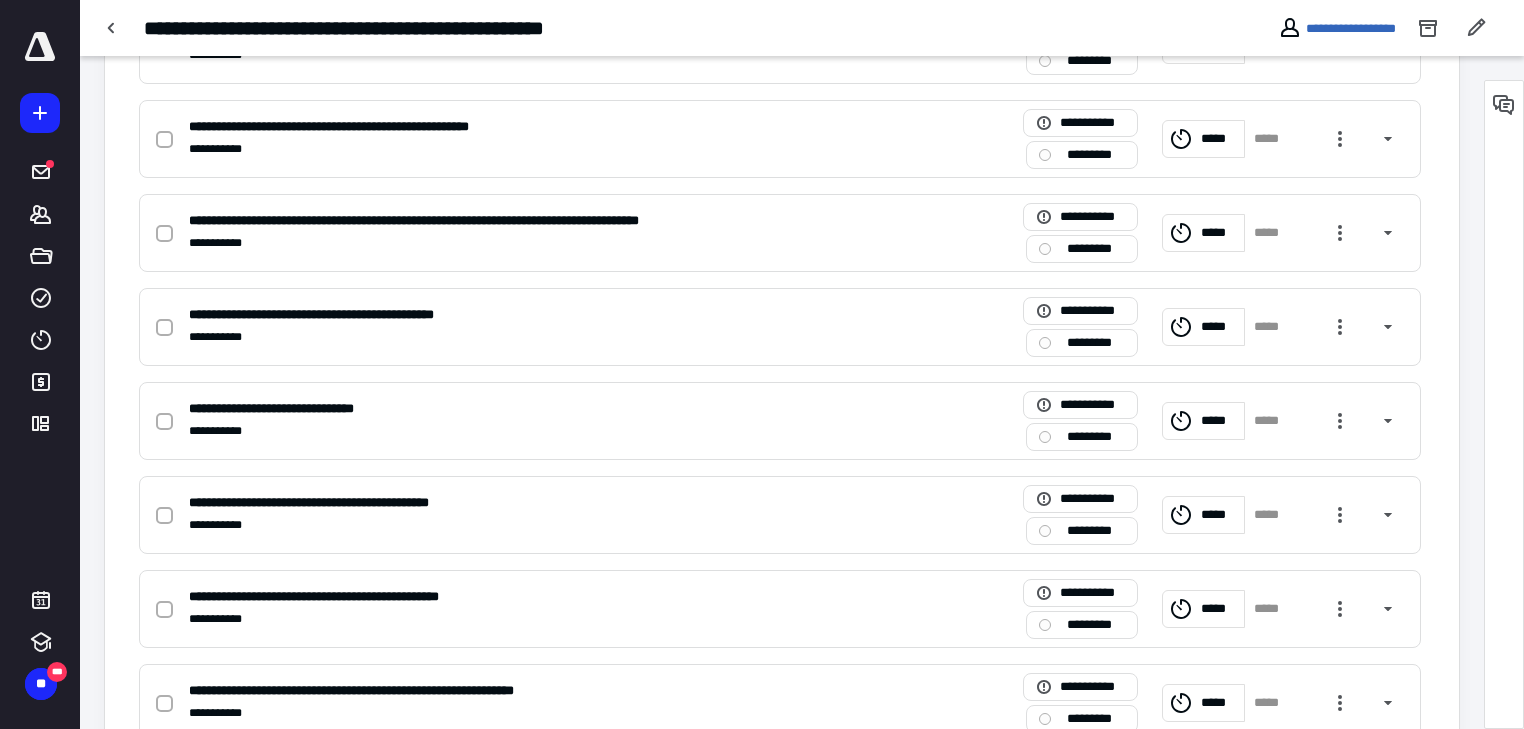 scroll, scrollTop: 916, scrollLeft: 0, axis: vertical 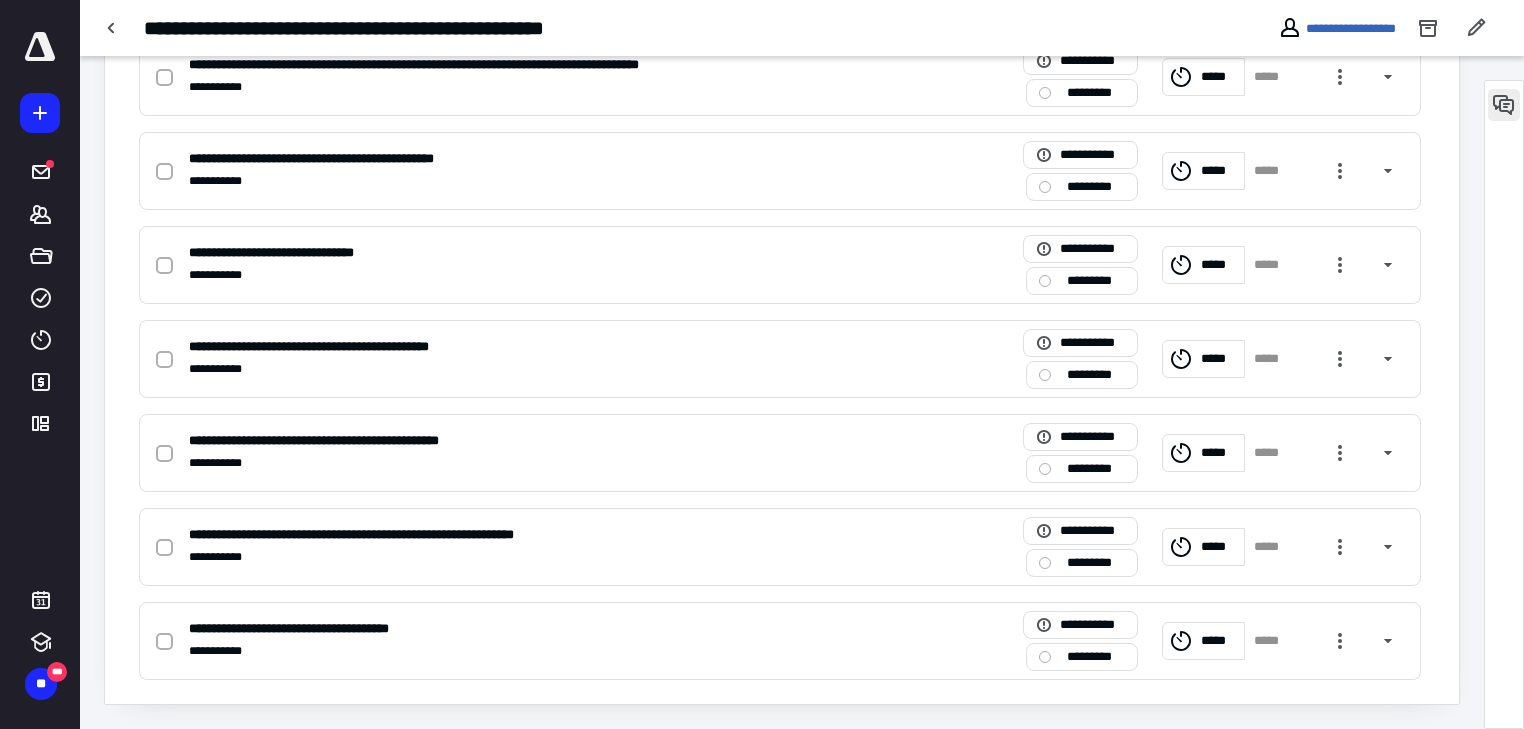click at bounding box center [1504, 105] 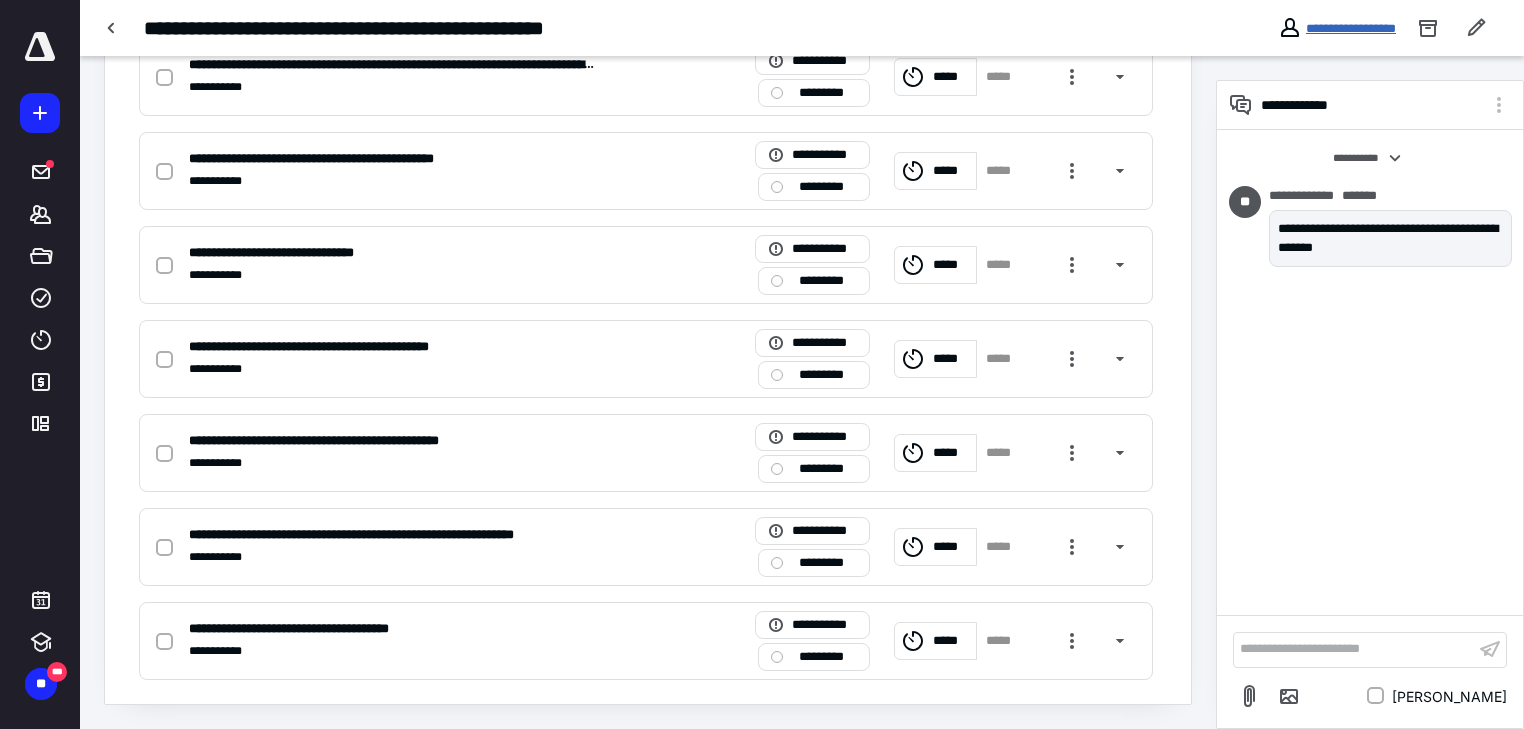 click on "**********" at bounding box center (1351, 28) 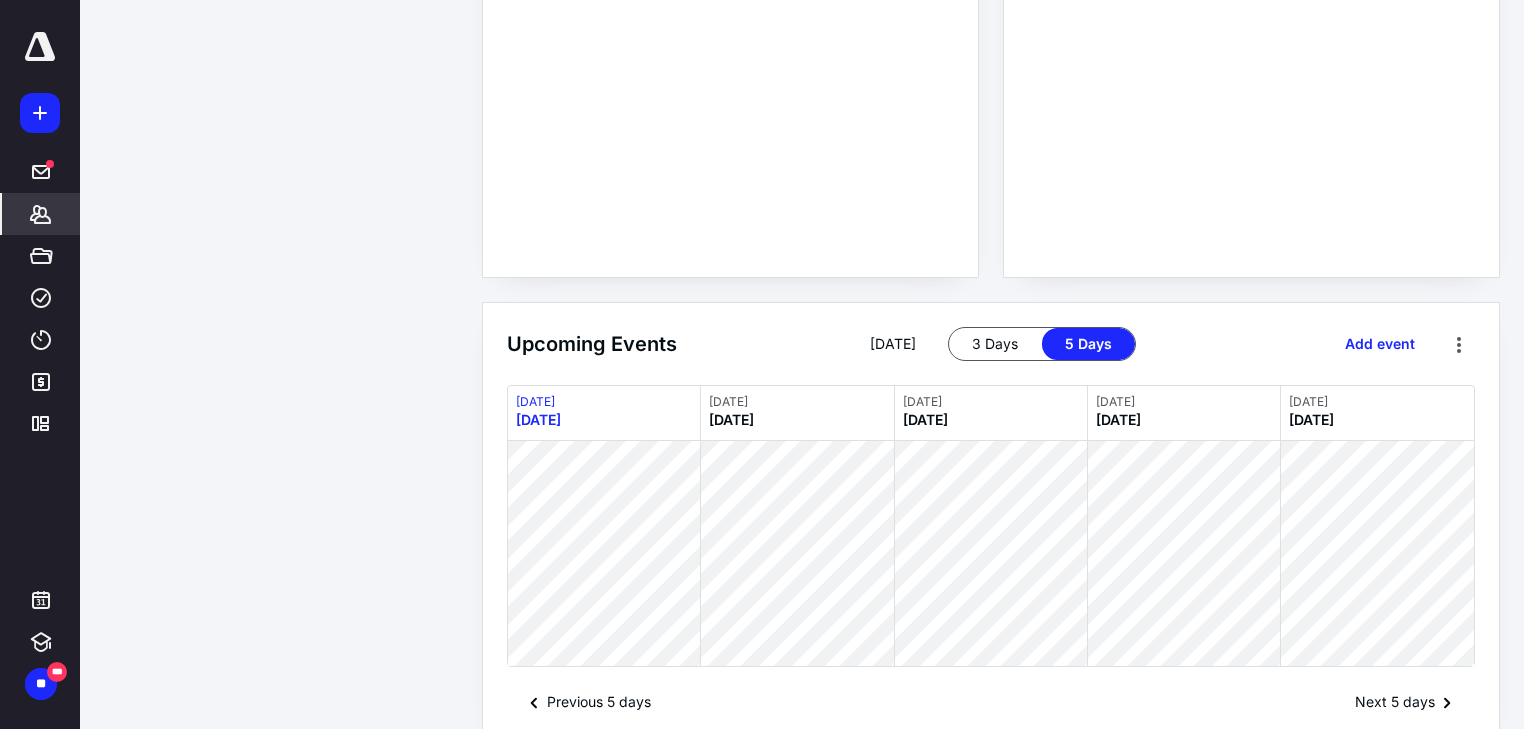 scroll, scrollTop: 0, scrollLeft: 0, axis: both 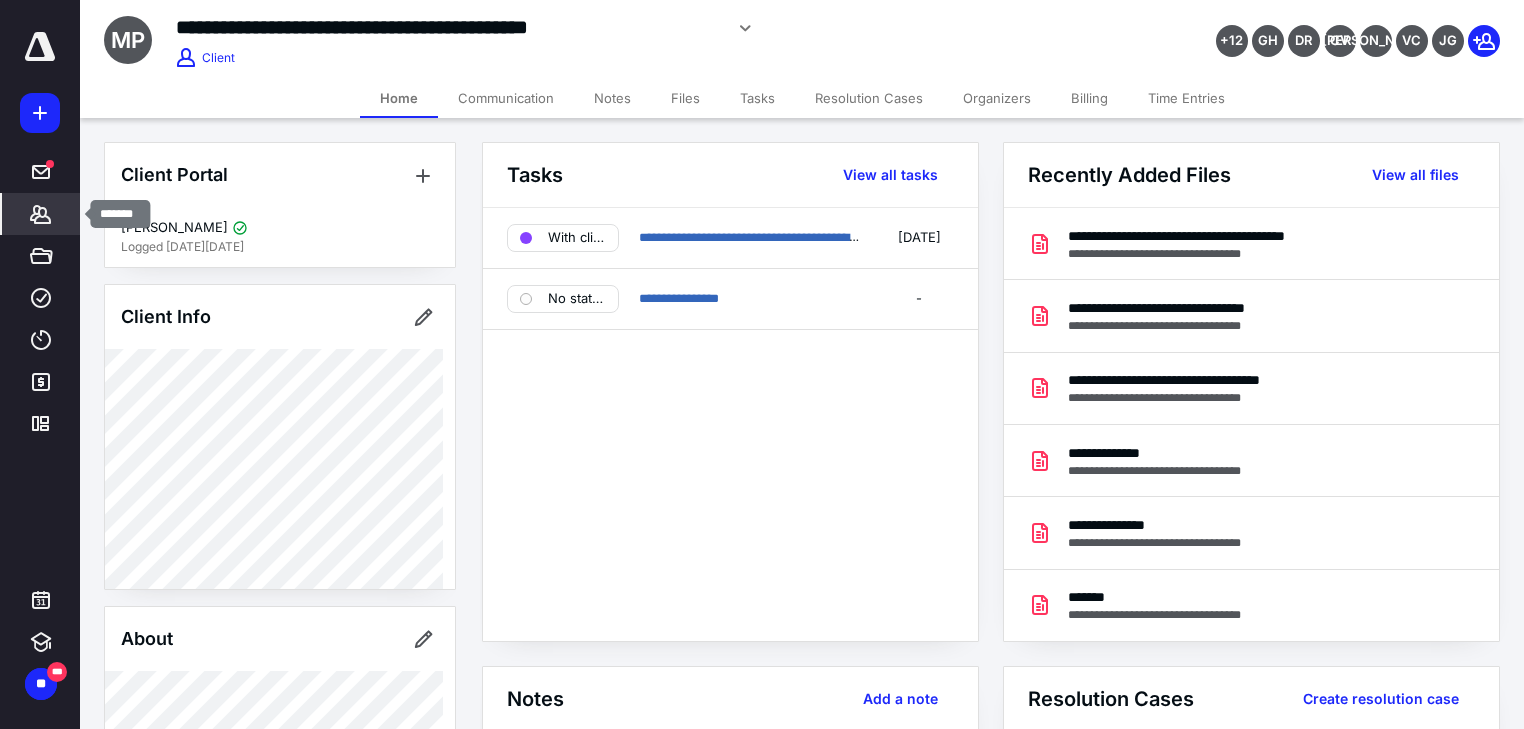 drag, startPoint x: 32, startPoint y: 200, endPoint x: 46, endPoint y: 204, distance: 14.56022 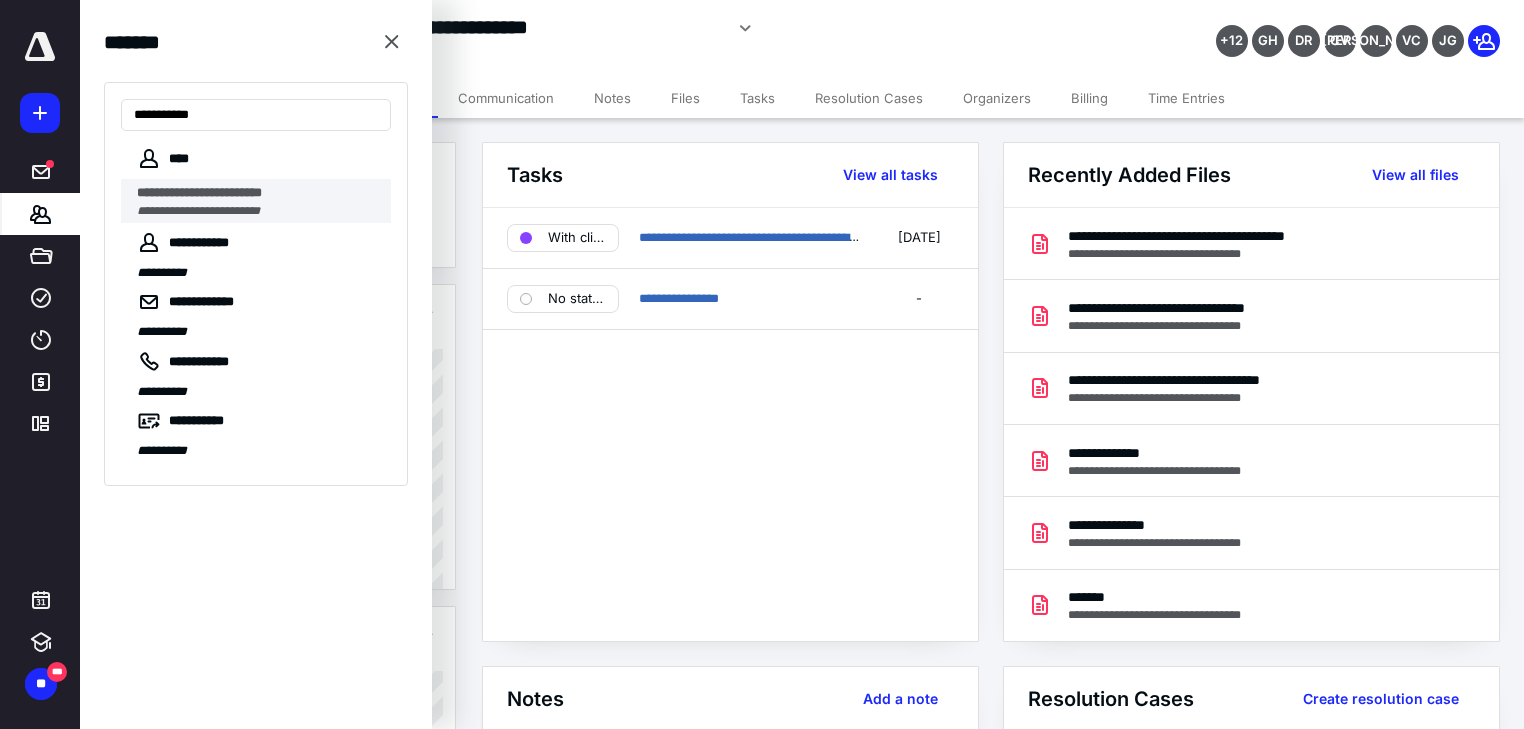 type on "**********" 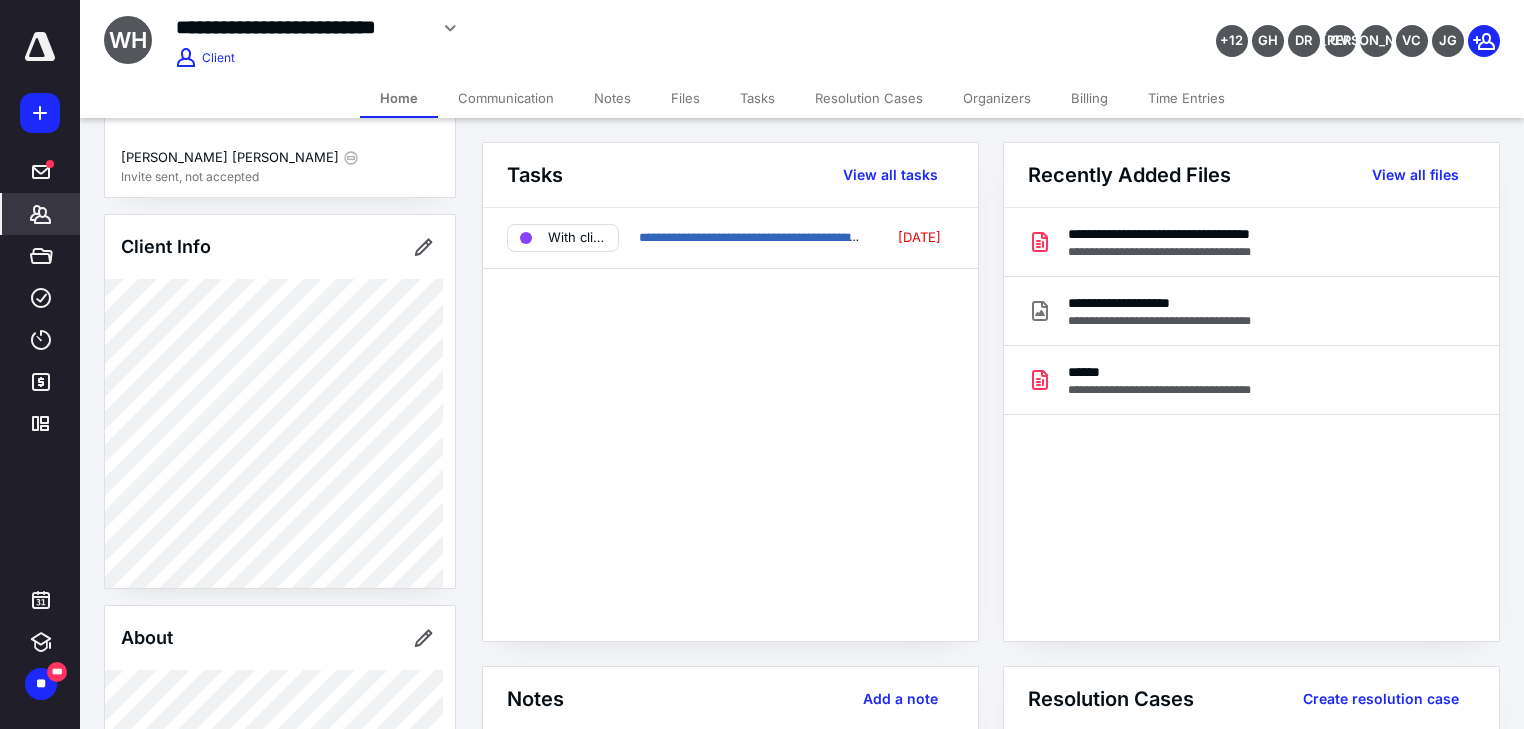 scroll, scrollTop: 0, scrollLeft: 0, axis: both 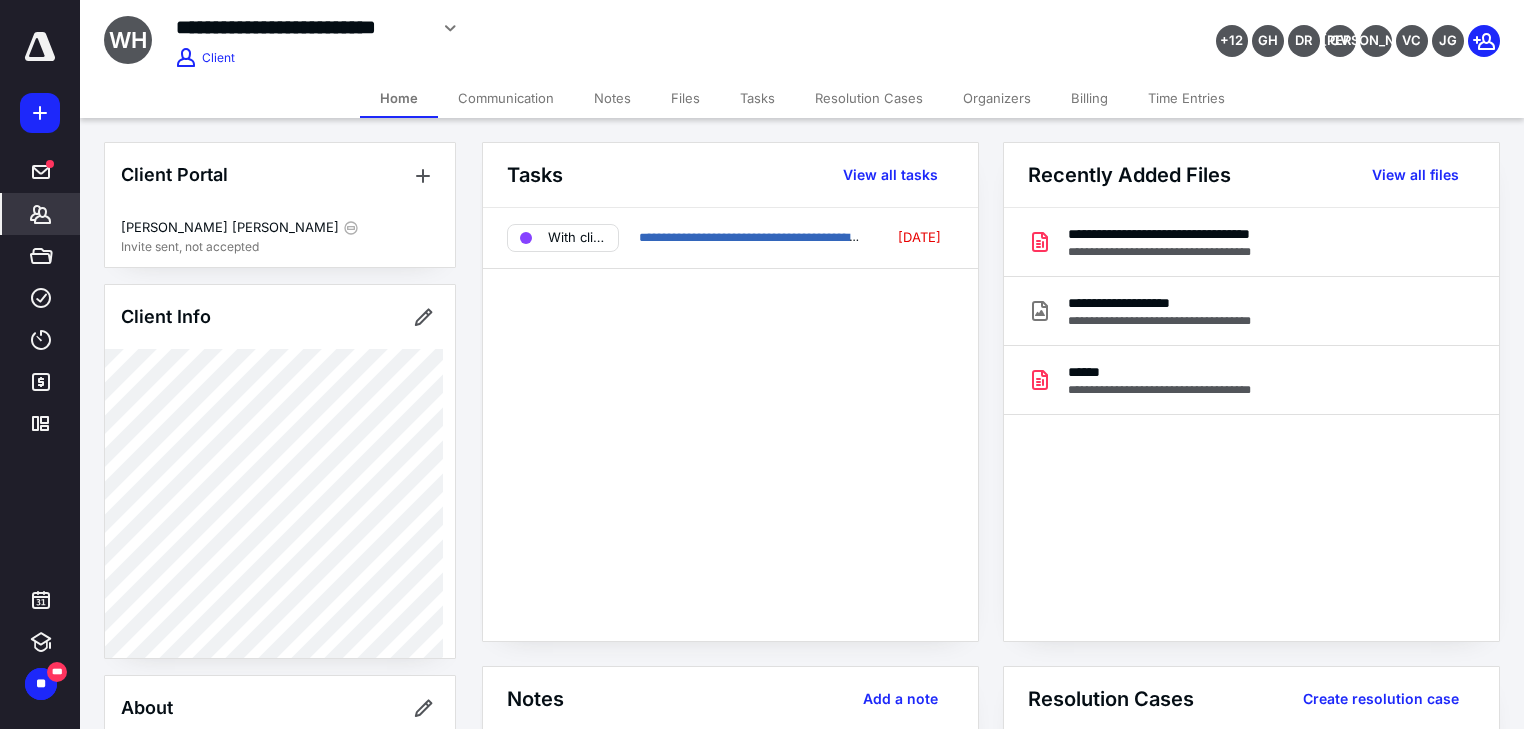 click on "**********" at bounding box center (730, 424) 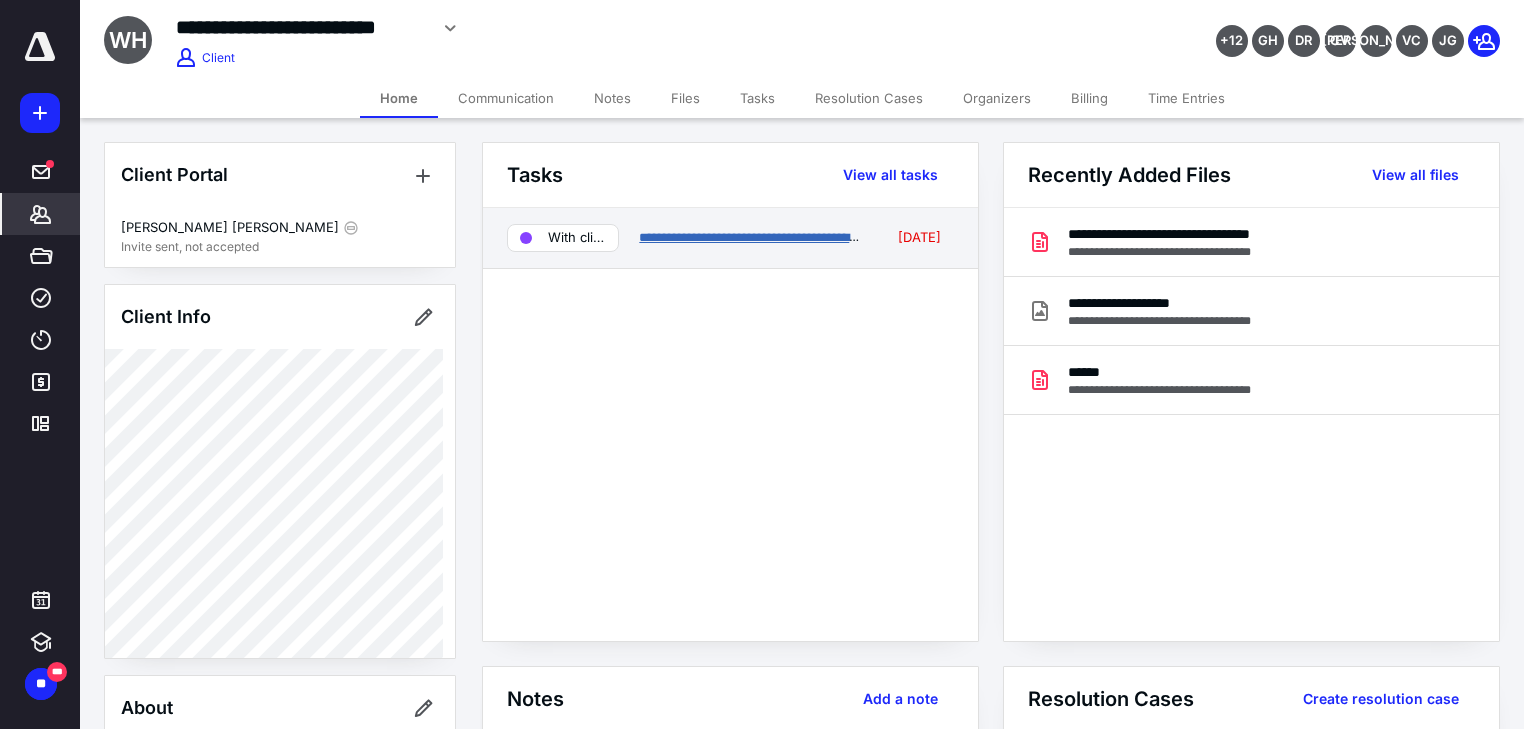 click on "**********" at bounding box center (751, 237) 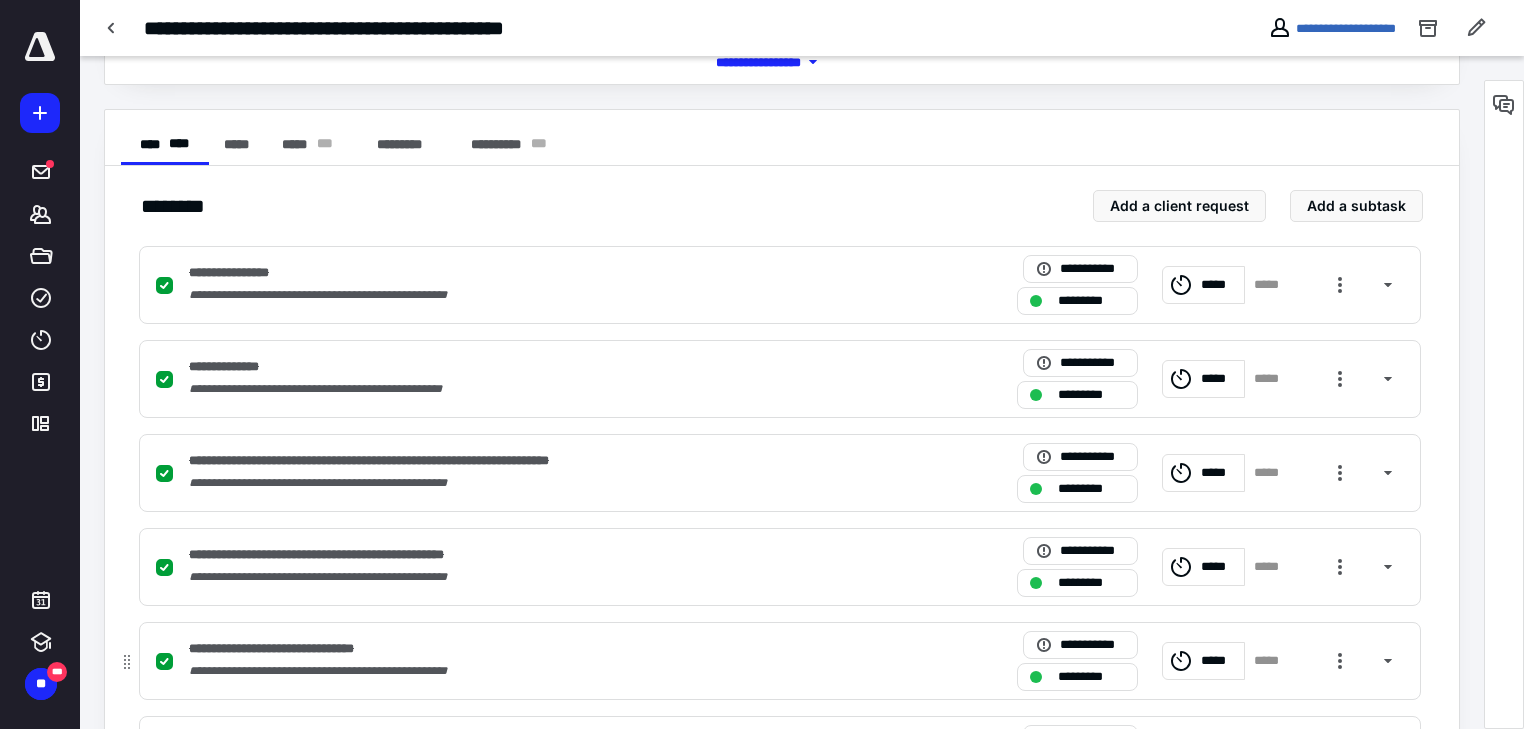 scroll, scrollTop: 640, scrollLeft: 0, axis: vertical 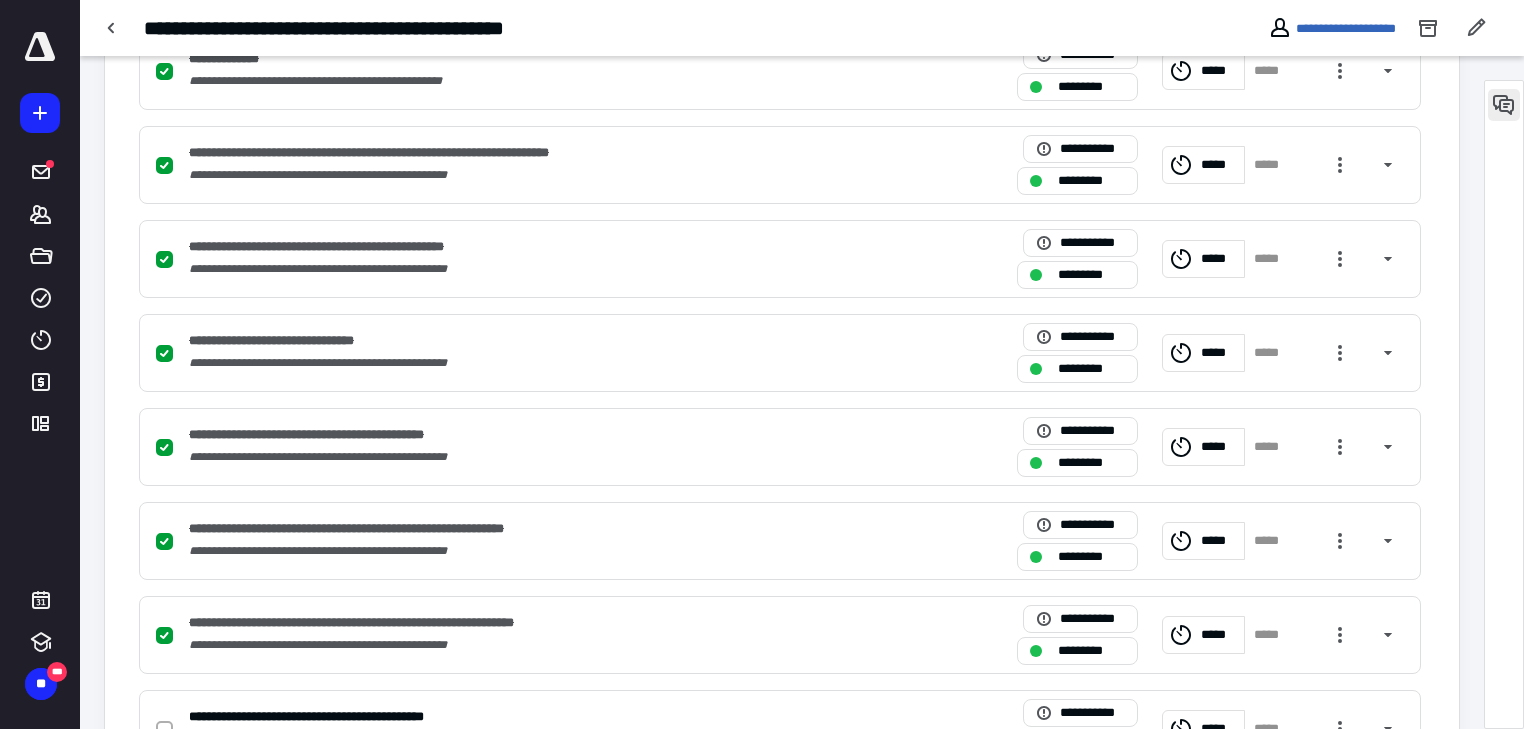 click at bounding box center [1504, 105] 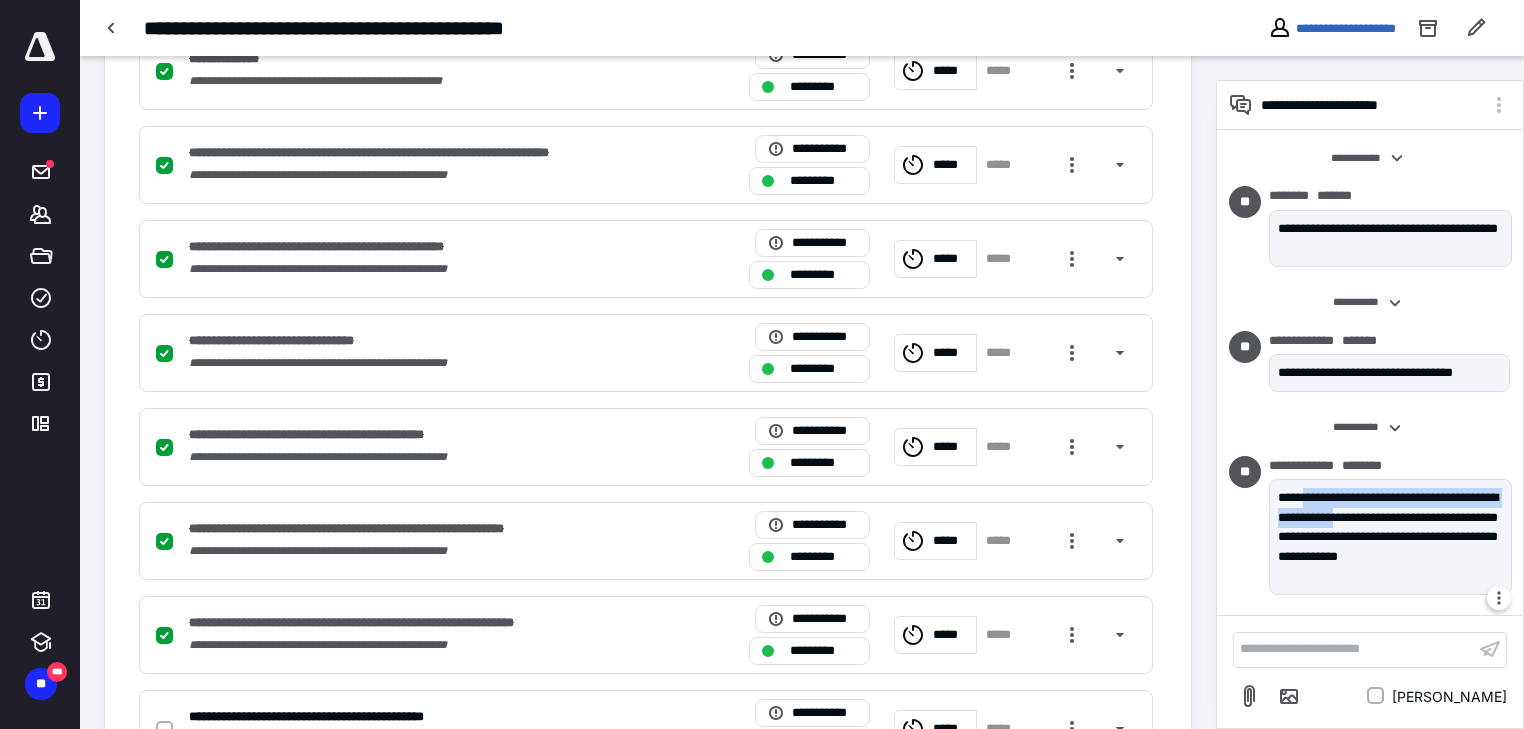 drag, startPoint x: 1308, startPoint y: 504, endPoint x: 1412, endPoint y: 506, distance: 104.019226 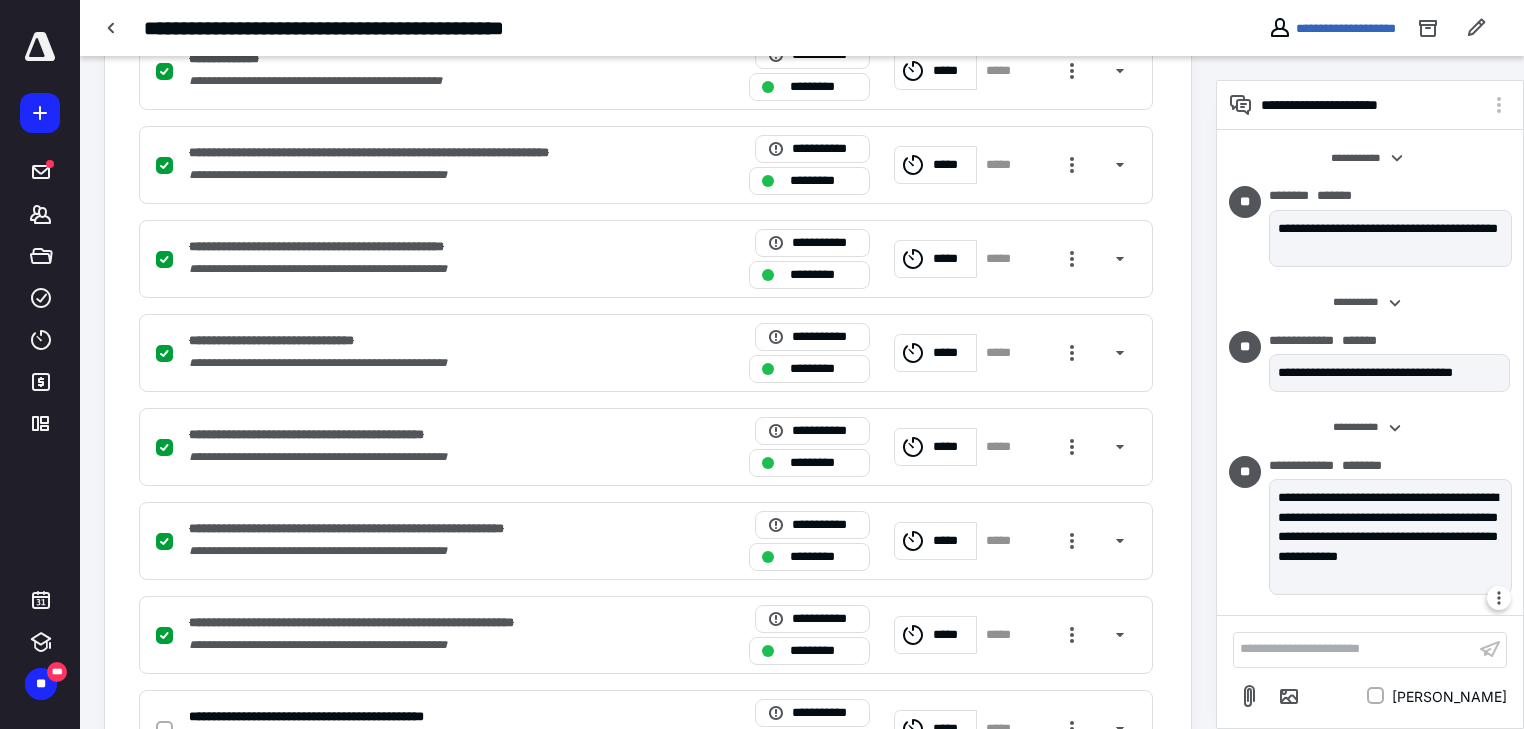 click on "**********" at bounding box center [1390, 537] 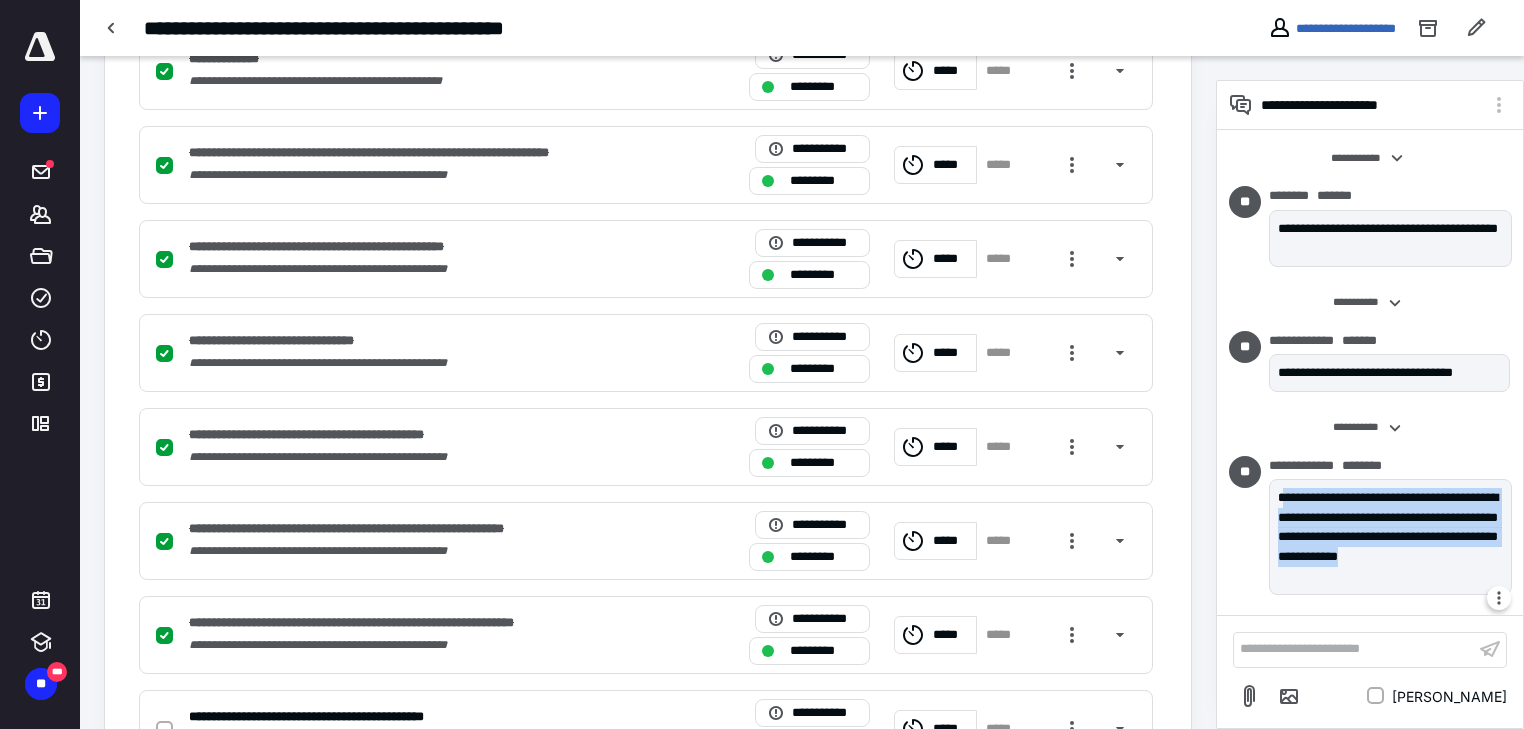drag, startPoint x: 1346, startPoint y: 584, endPoint x: 1285, endPoint y: 494, distance: 108.72442 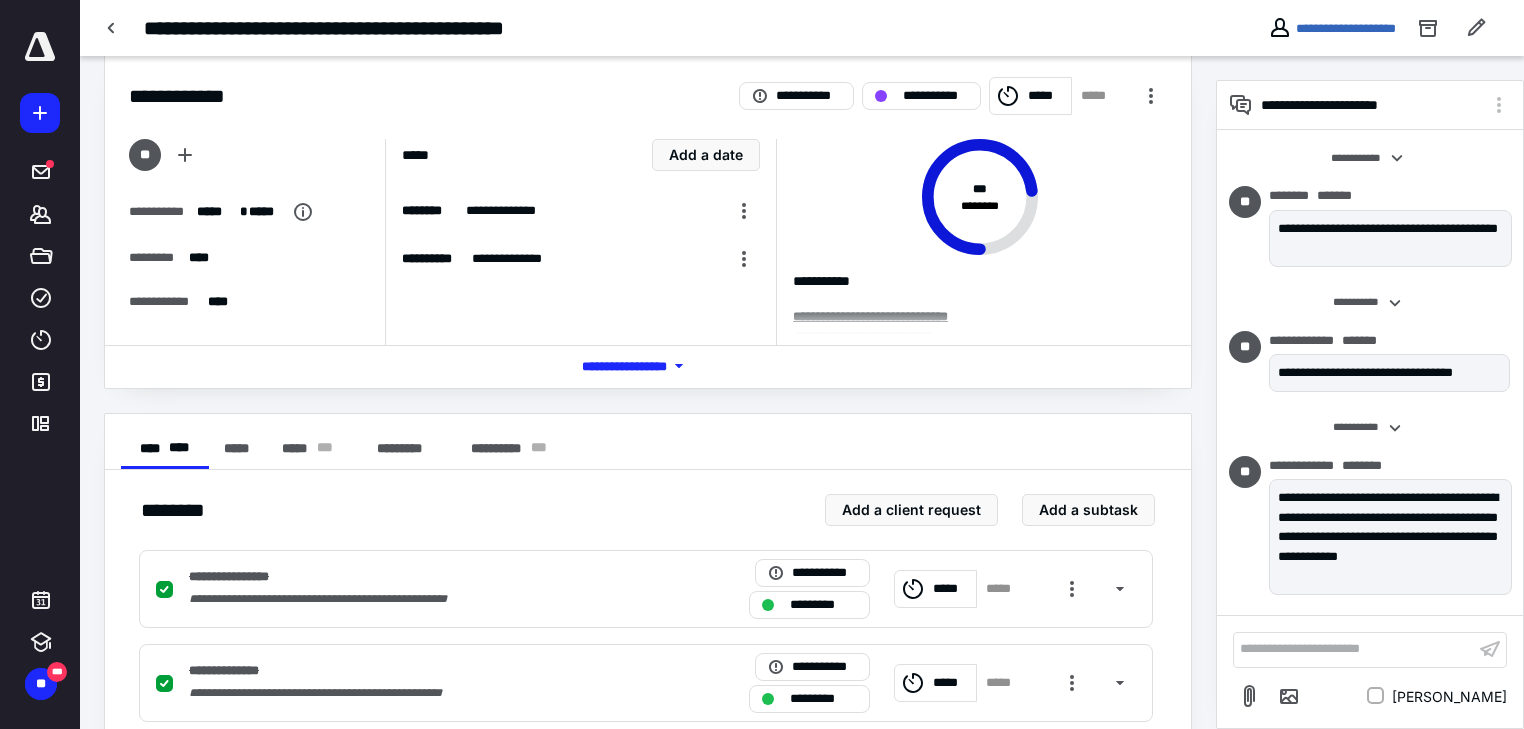 scroll, scrollTop: 0, scrollLeft: 0, axis: both 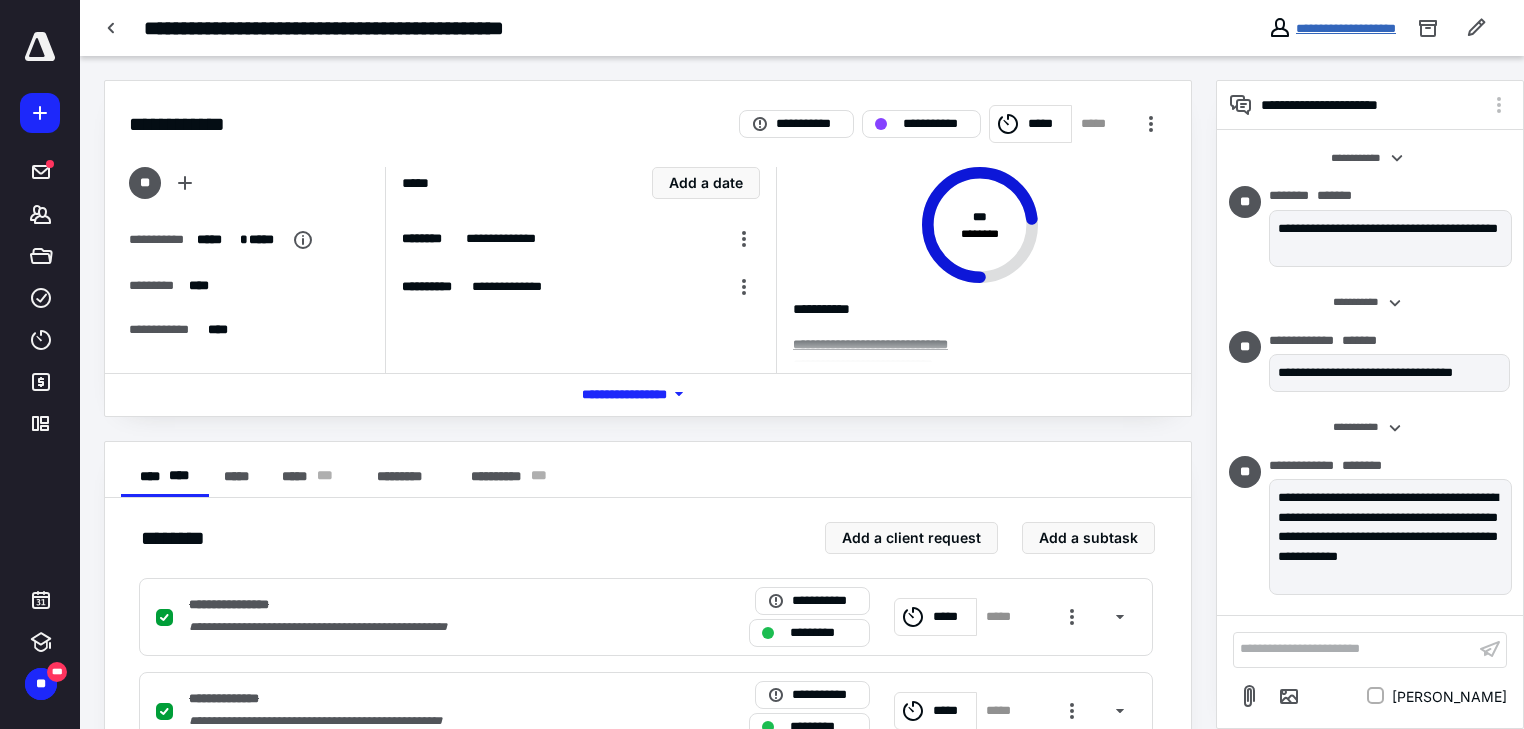 click on "**********" at bounding box center [1346, 28] 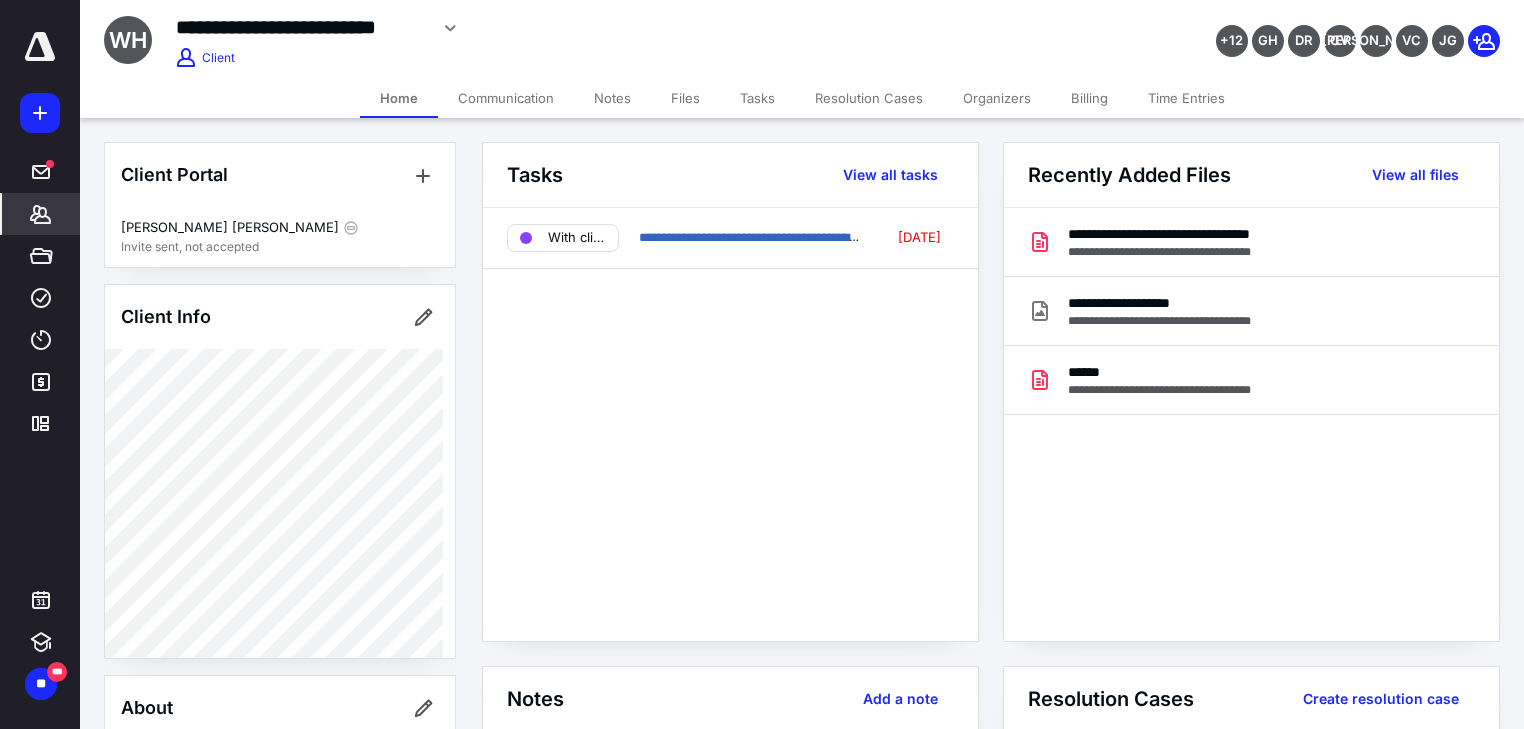 click on "**********" at bounding box center (730, 424) 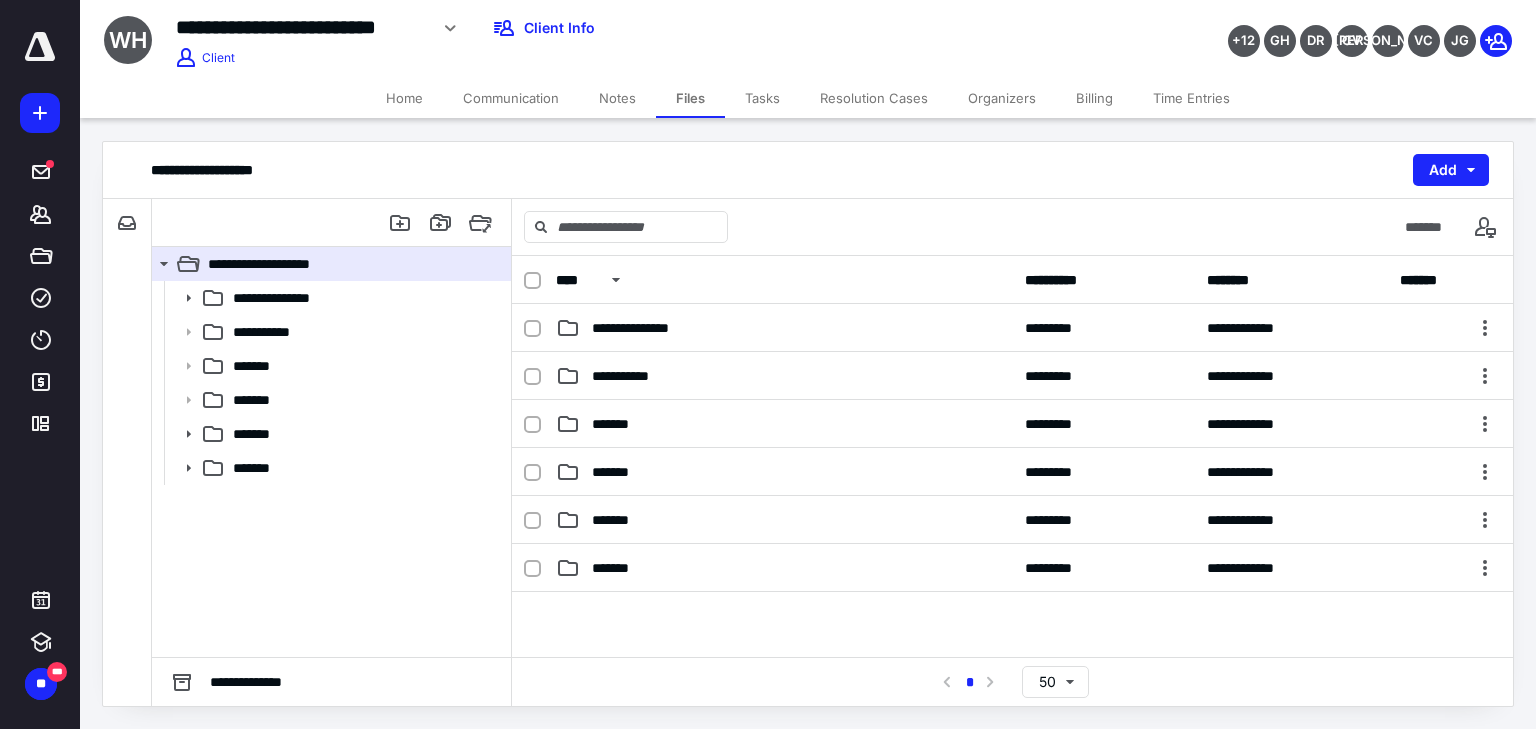 click at bounding box center (1012, 742) 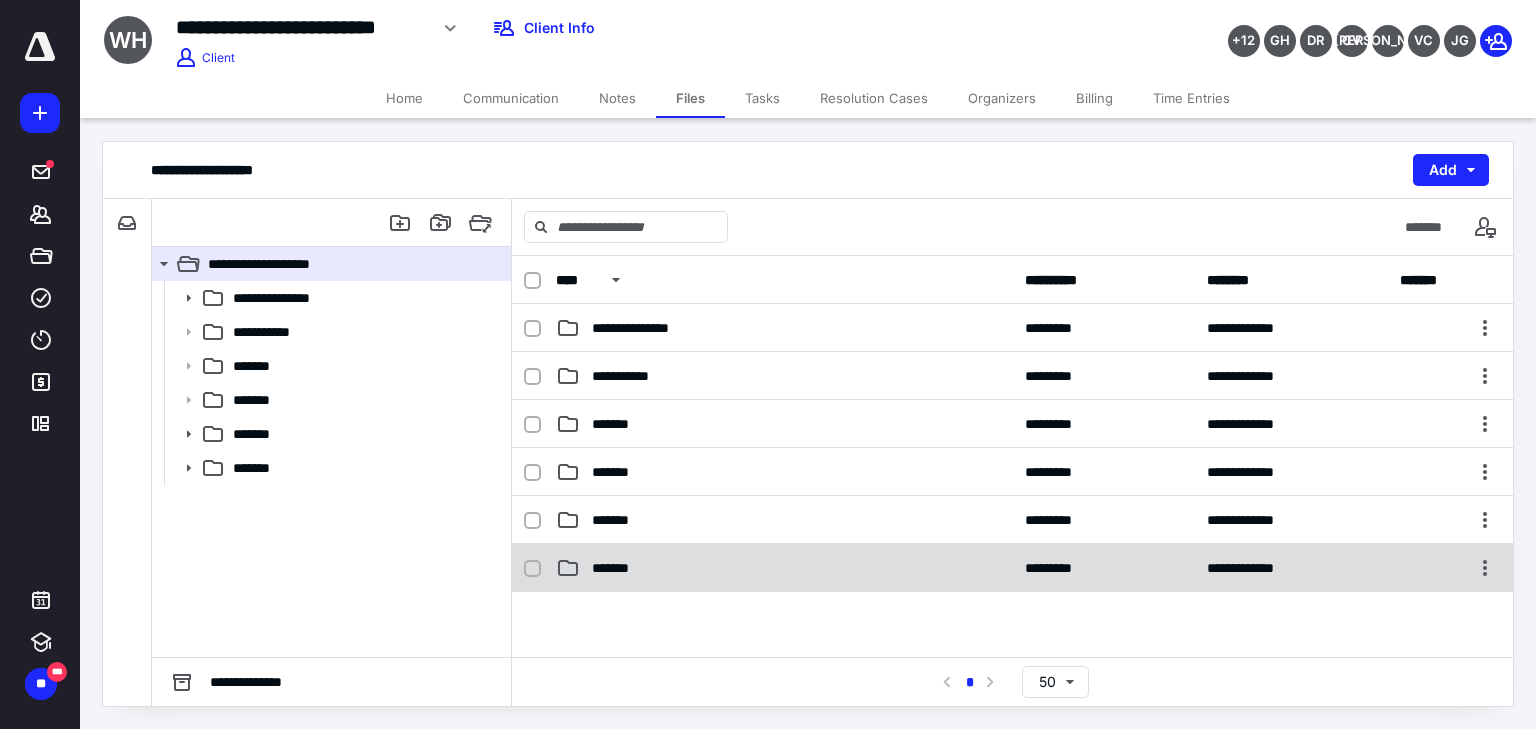 click on "**********" at bounding box center [1012, 568] 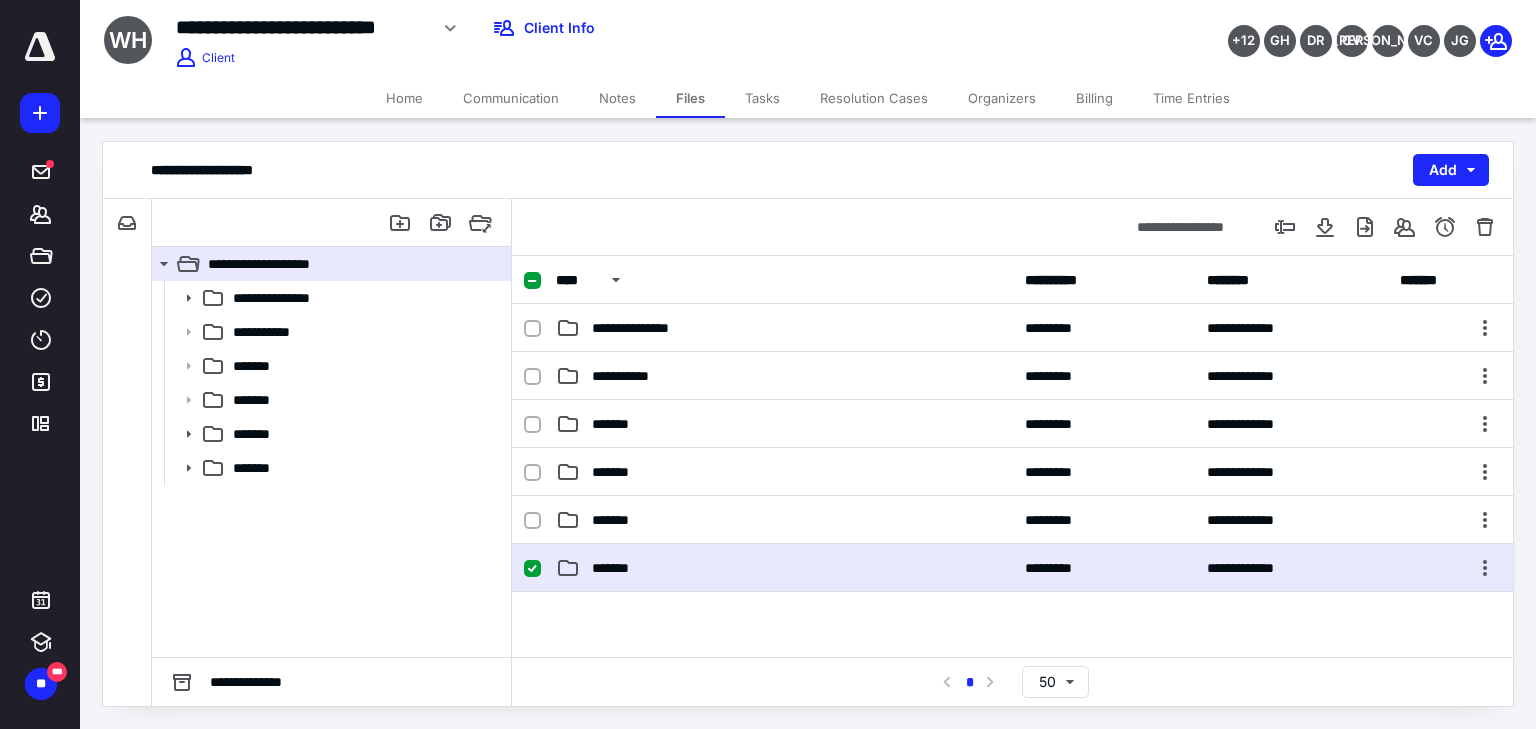 click on "**********" at bounding box center (1012, 568) 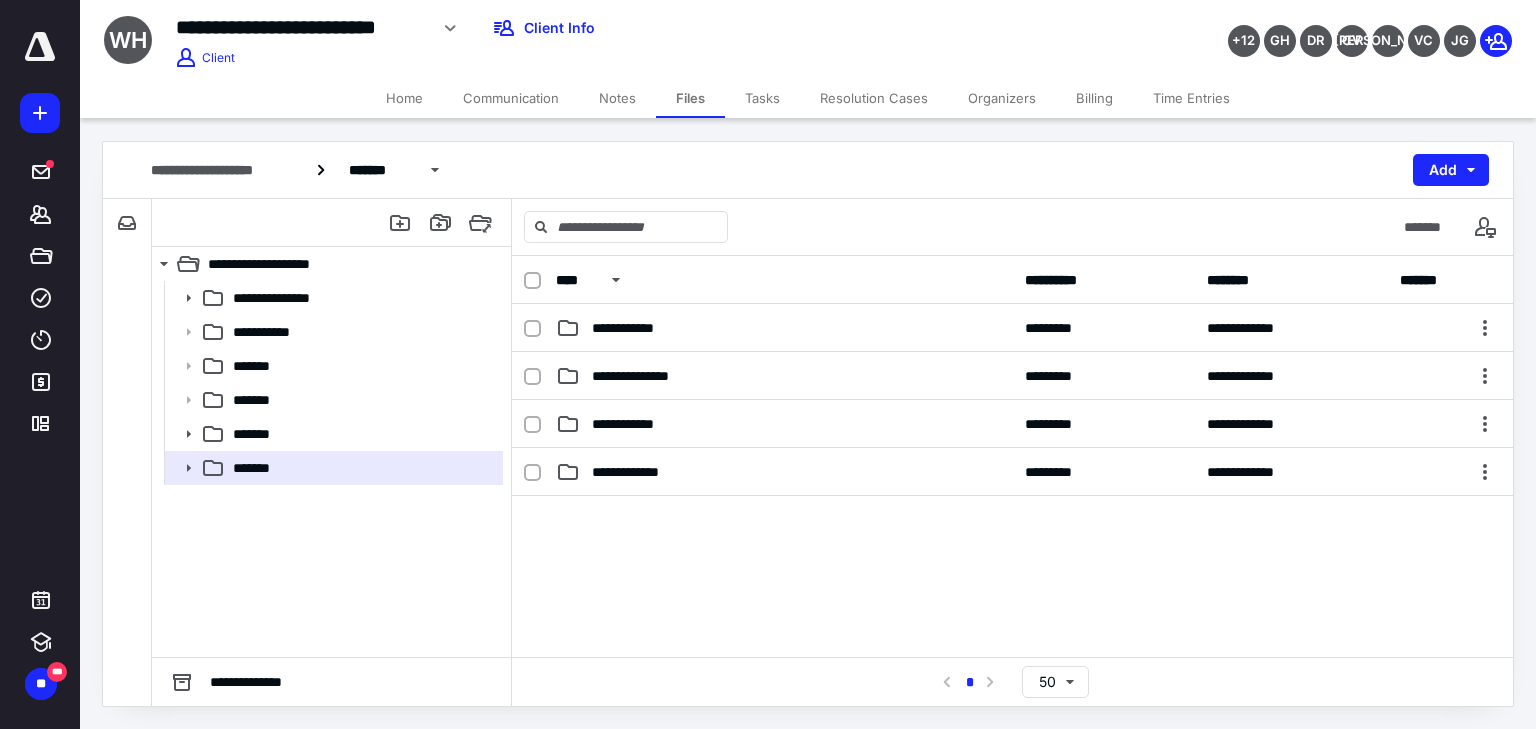 click at bounding box center [1012, 646] 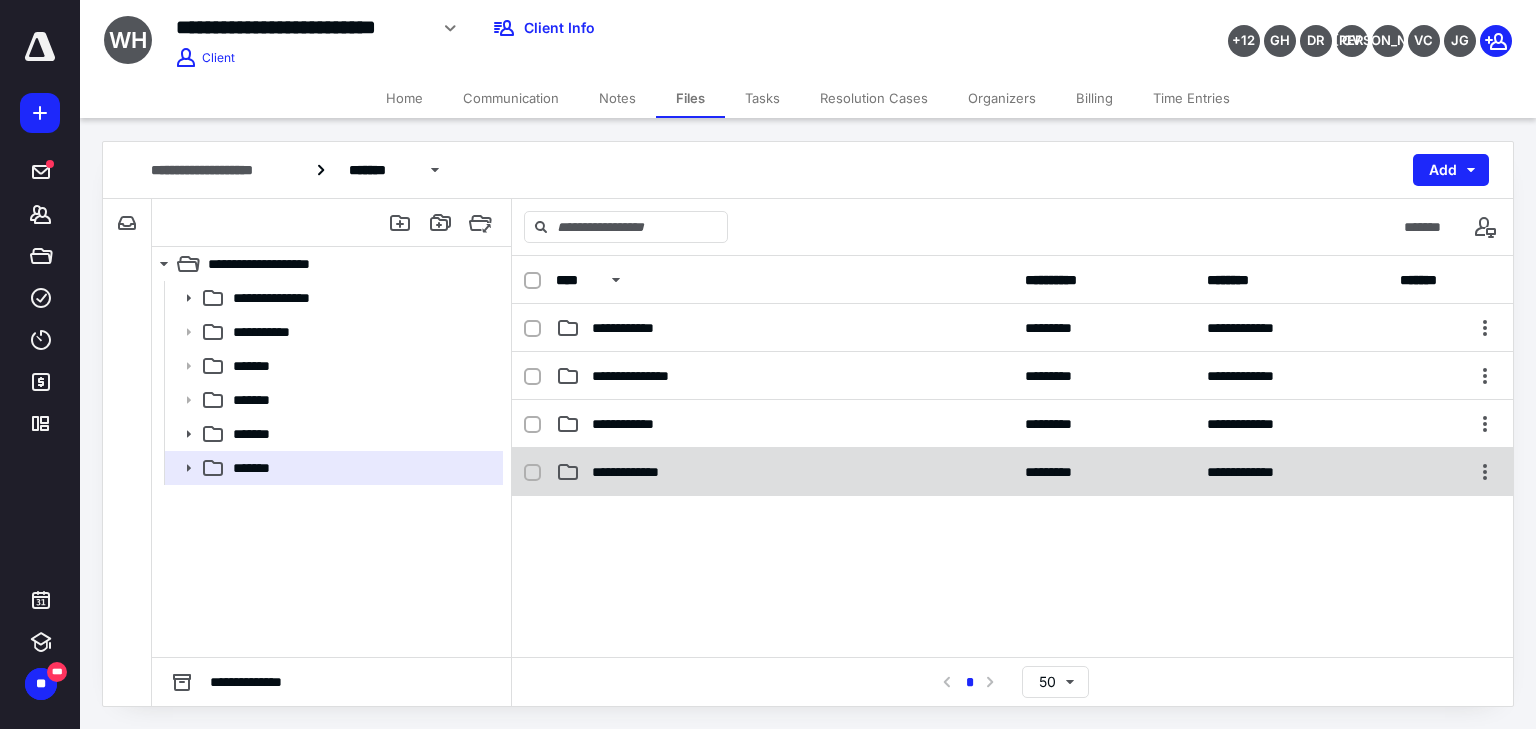 click on "**********" at bounding box center [636, 472] 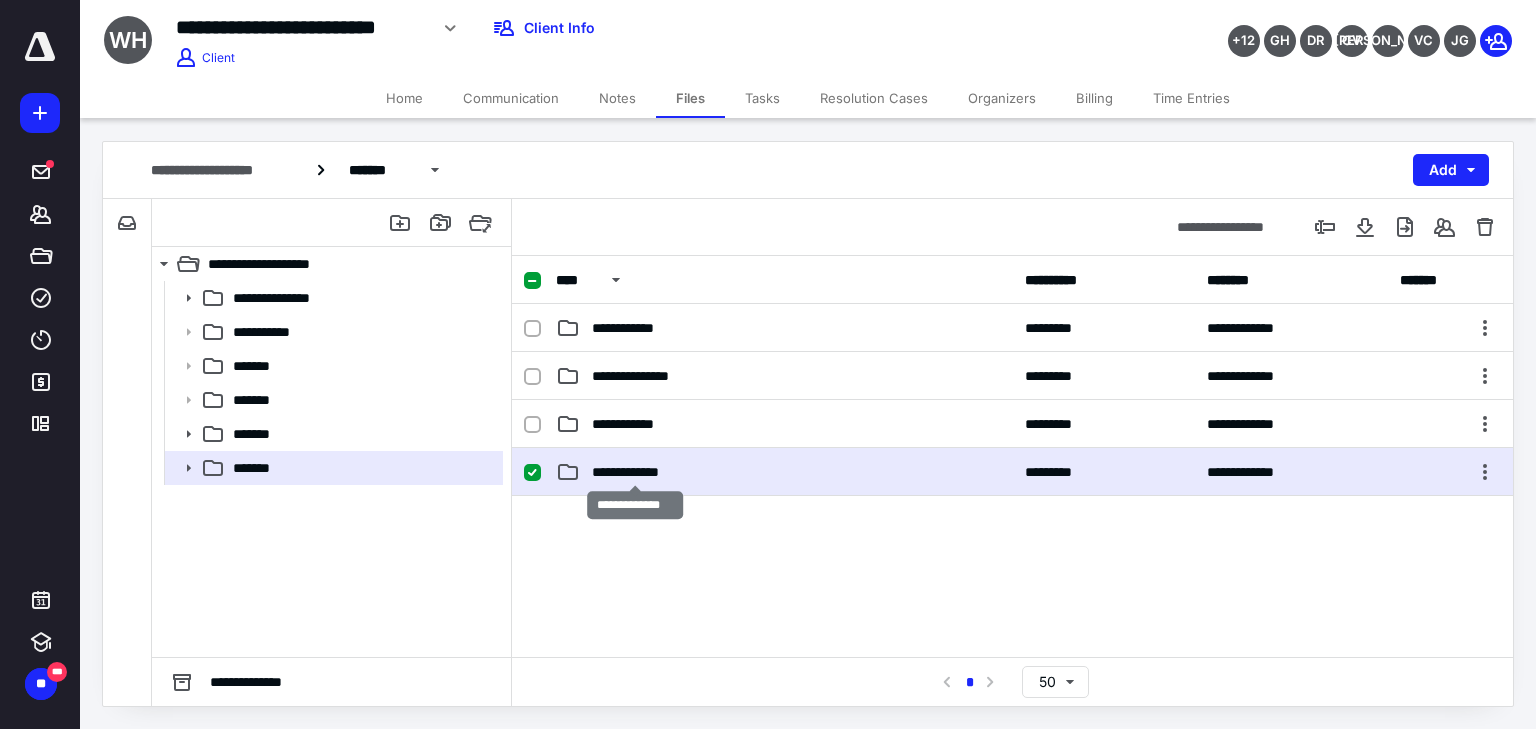 click on "**********" at bounding box center (636, 472) 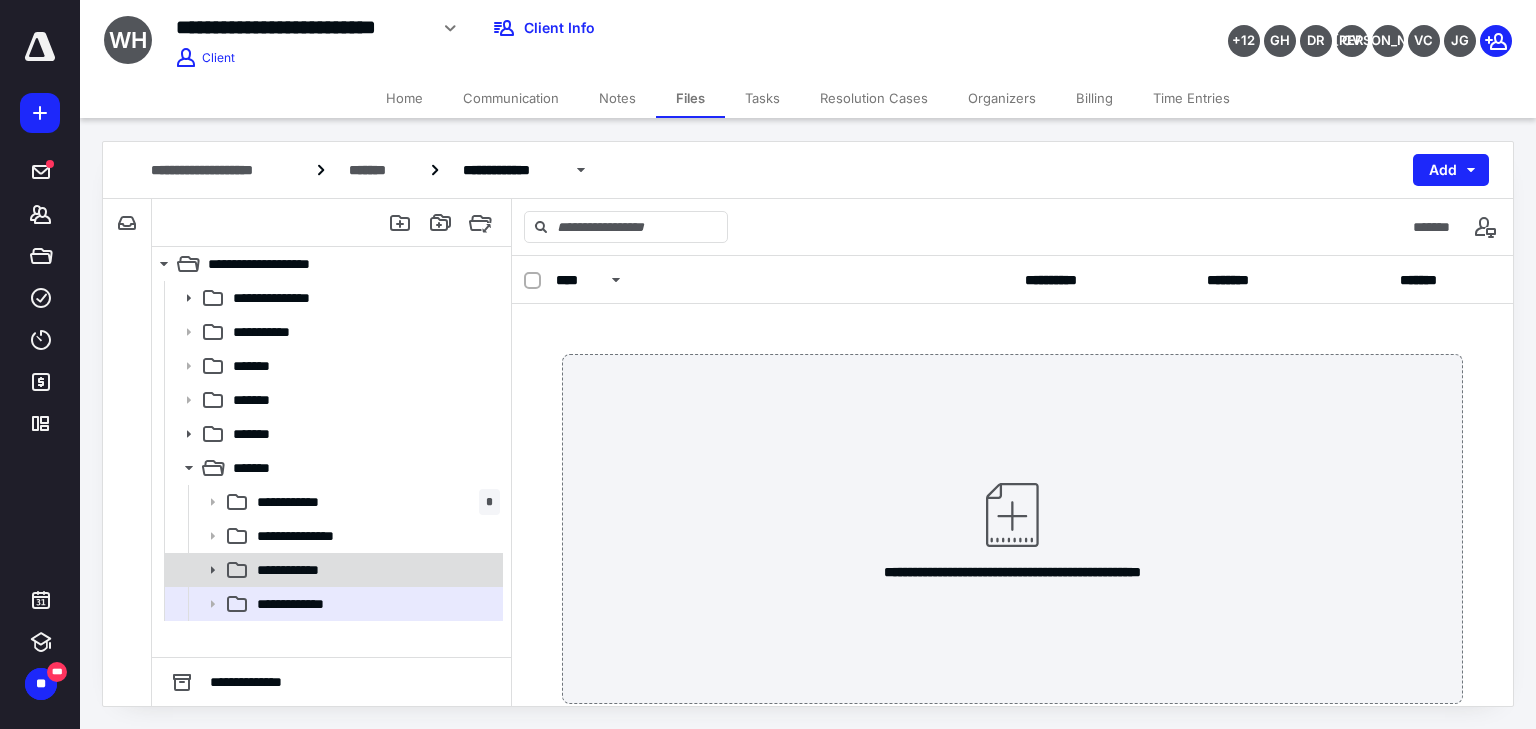 click on "**********" at bounding box center [374, 570] 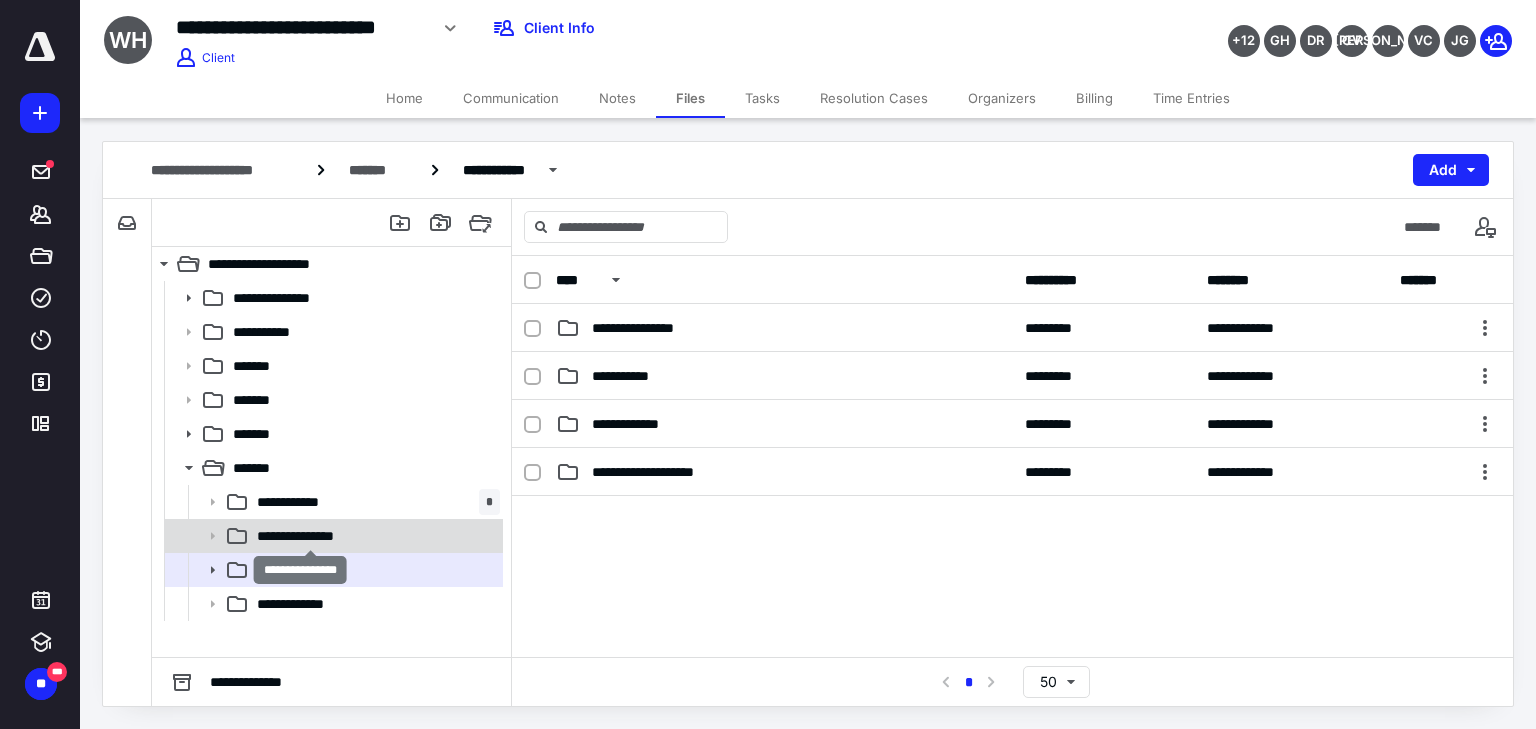 click on "**********" at bounding box center [310, 536] 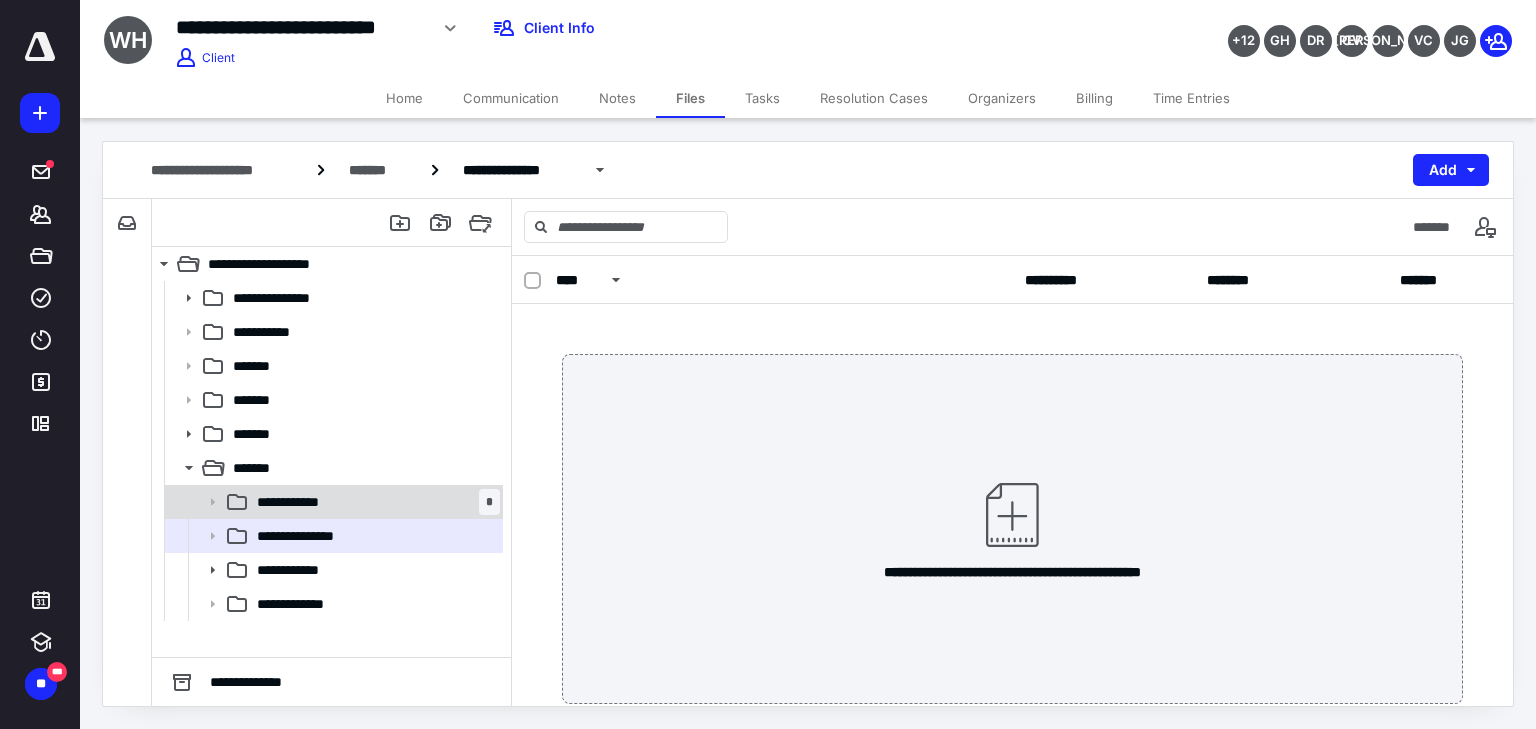 click on "**********" at bounding box center (374, 502) 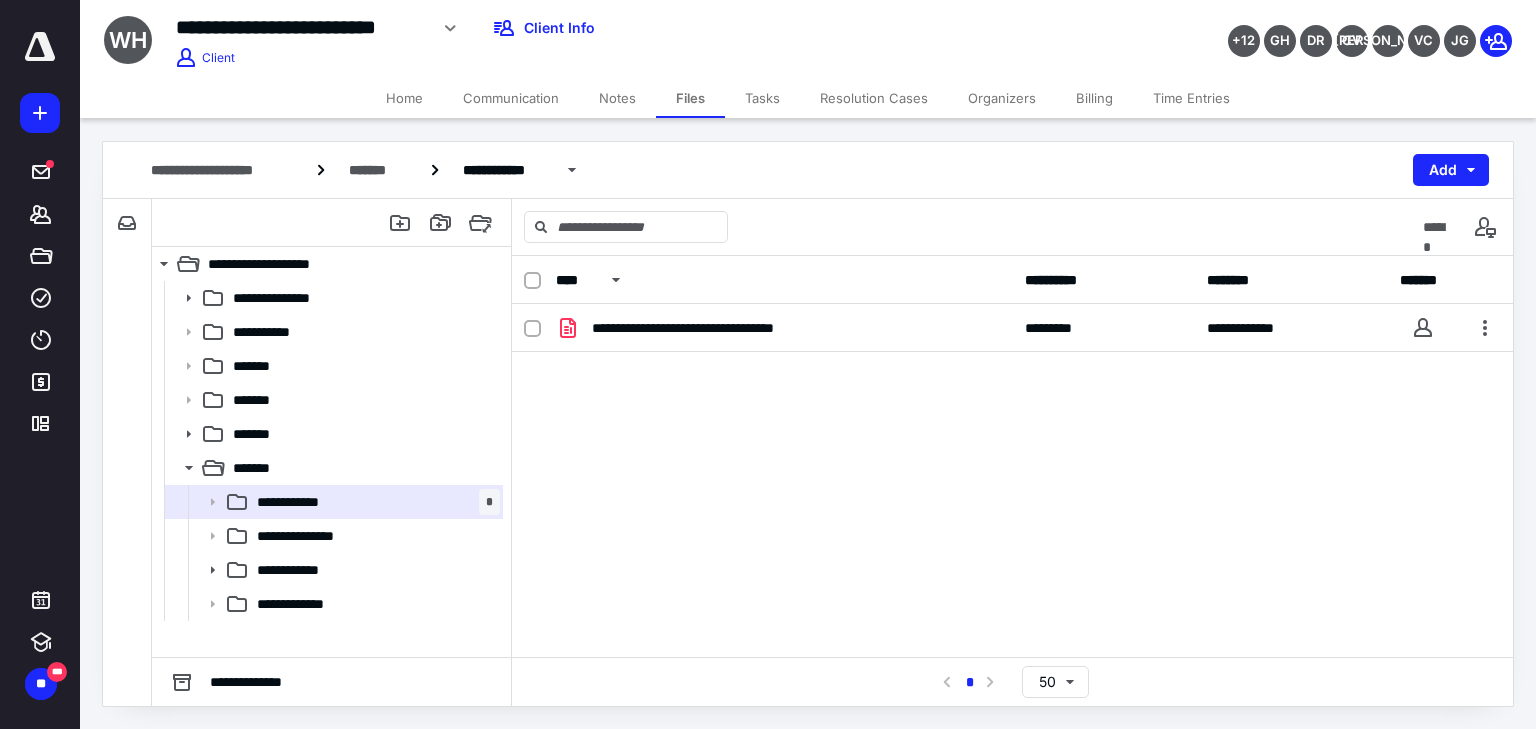 click on "**********" at bounding box center (1012, 454) 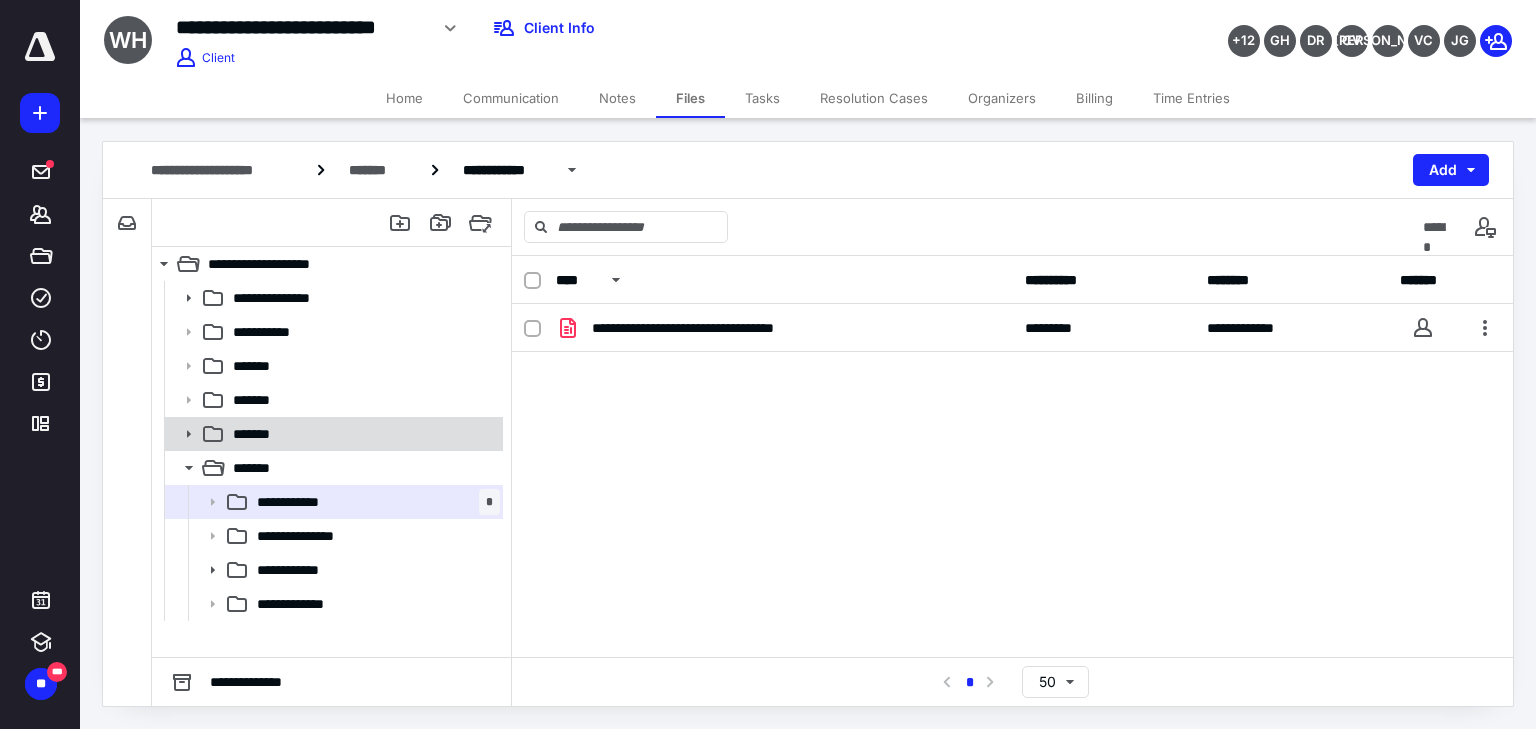 click on "*******" at bounding box center (362, 434) 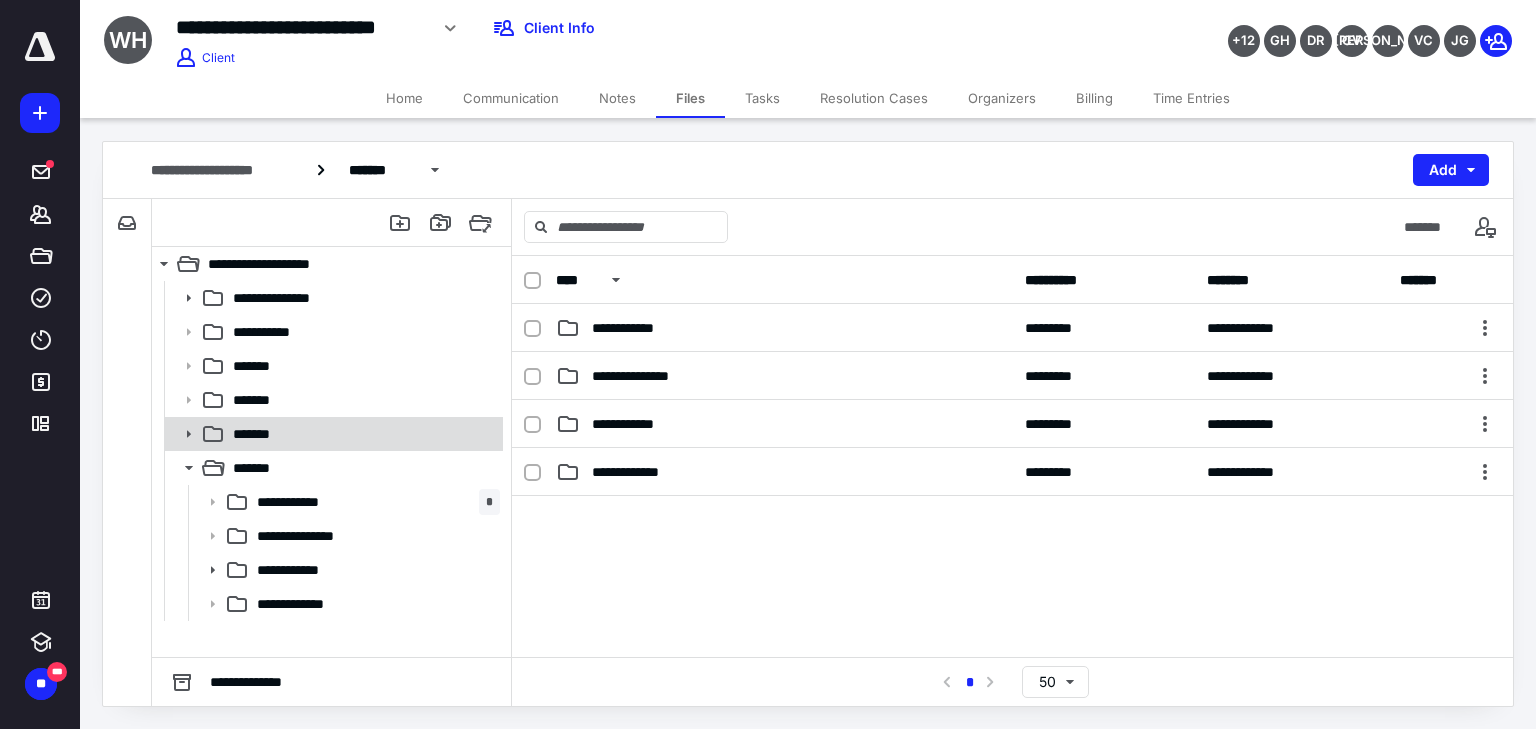 click on "*******" at bounding box center (362, 434) 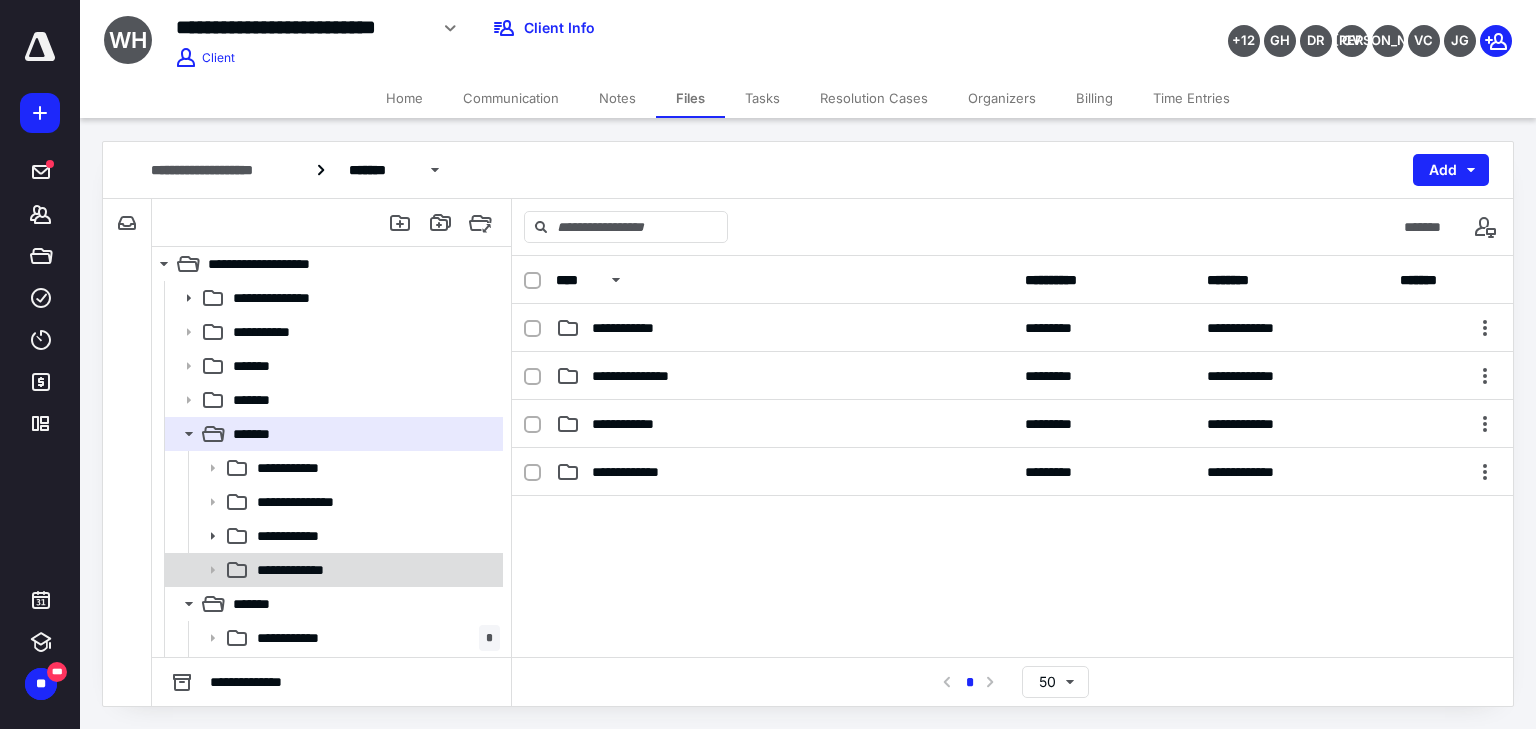 click on "**********" at bounding box center [374, 570] 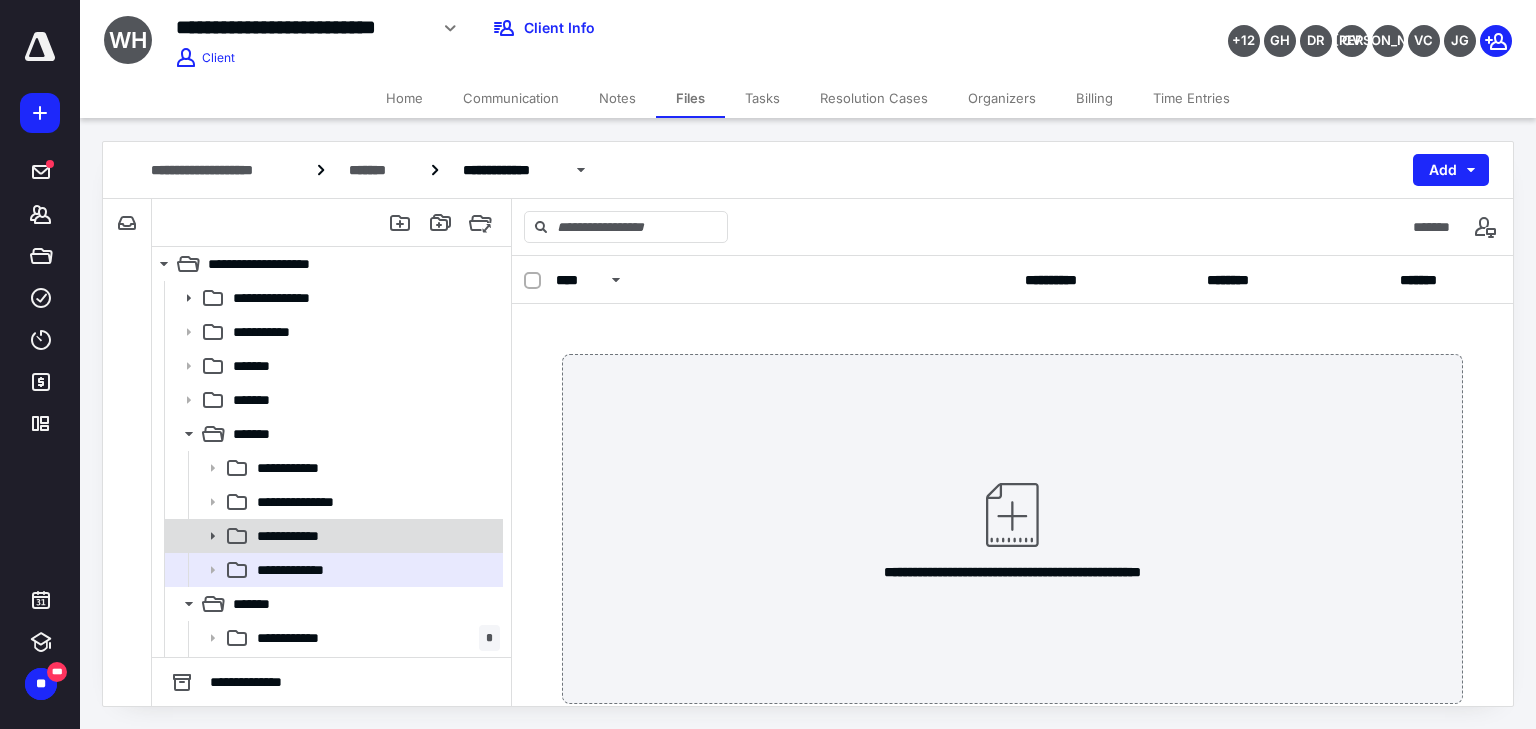 click on "**********" at bounding box center [374, 536] 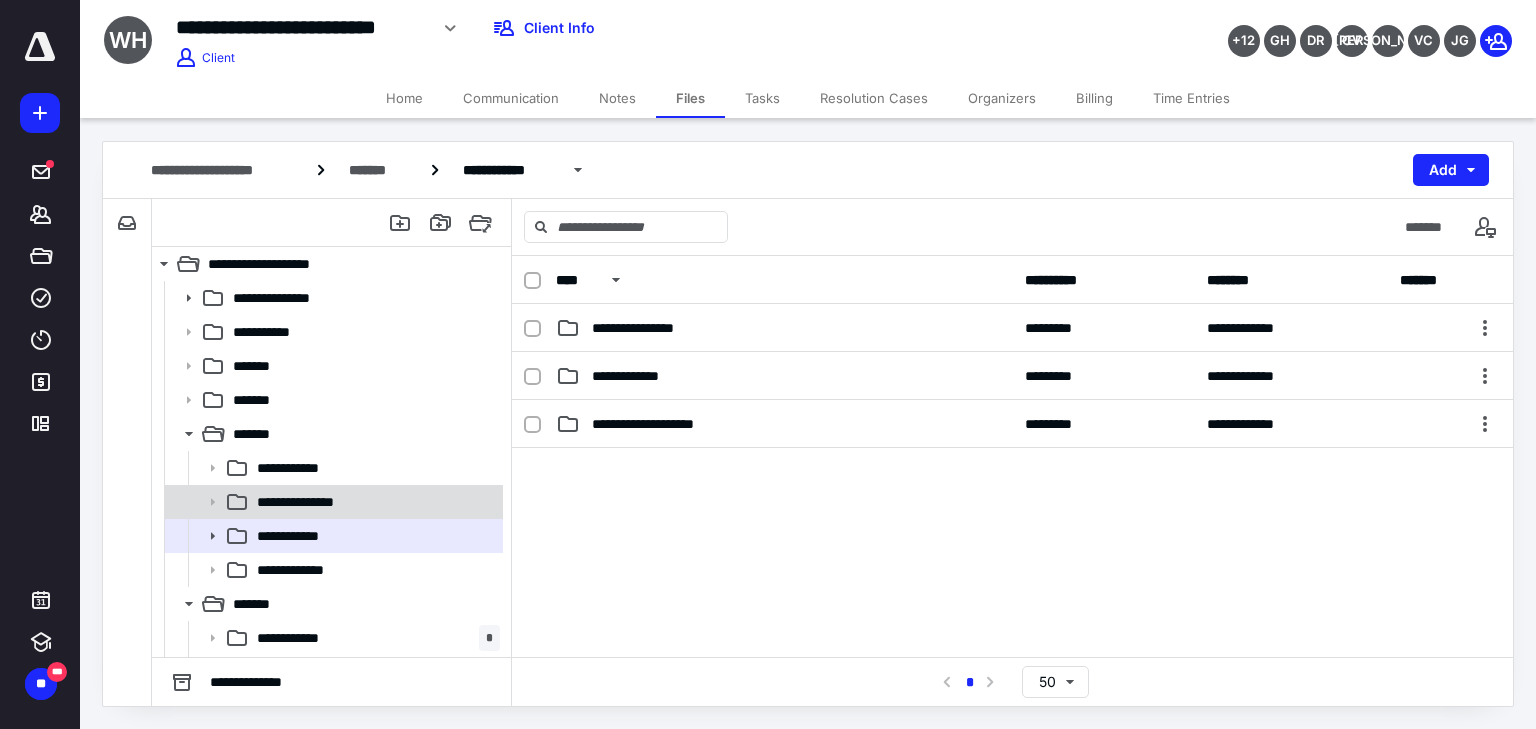 click on "**********" at bounding box center [374, 502] 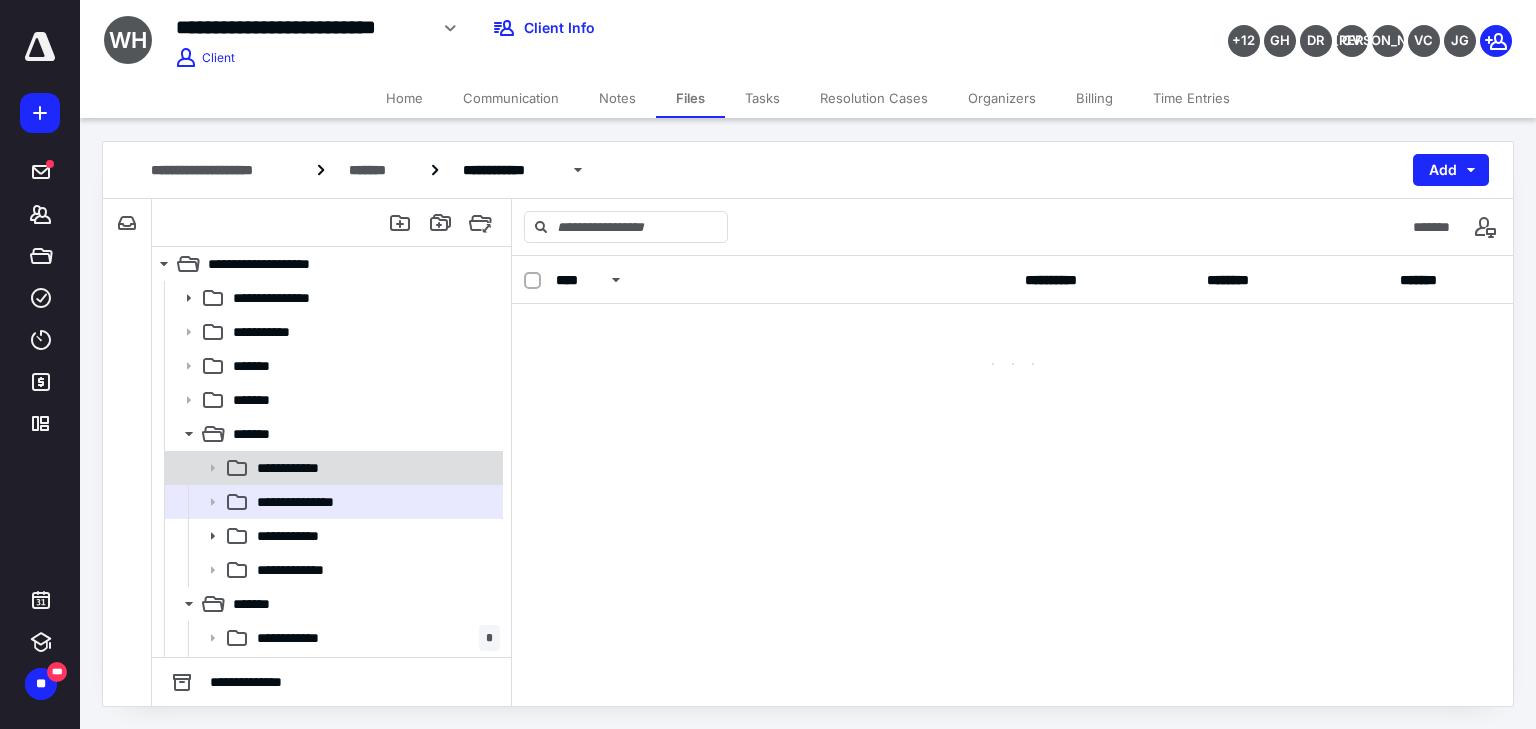 click on "**********" at bounding box center [332, 468] 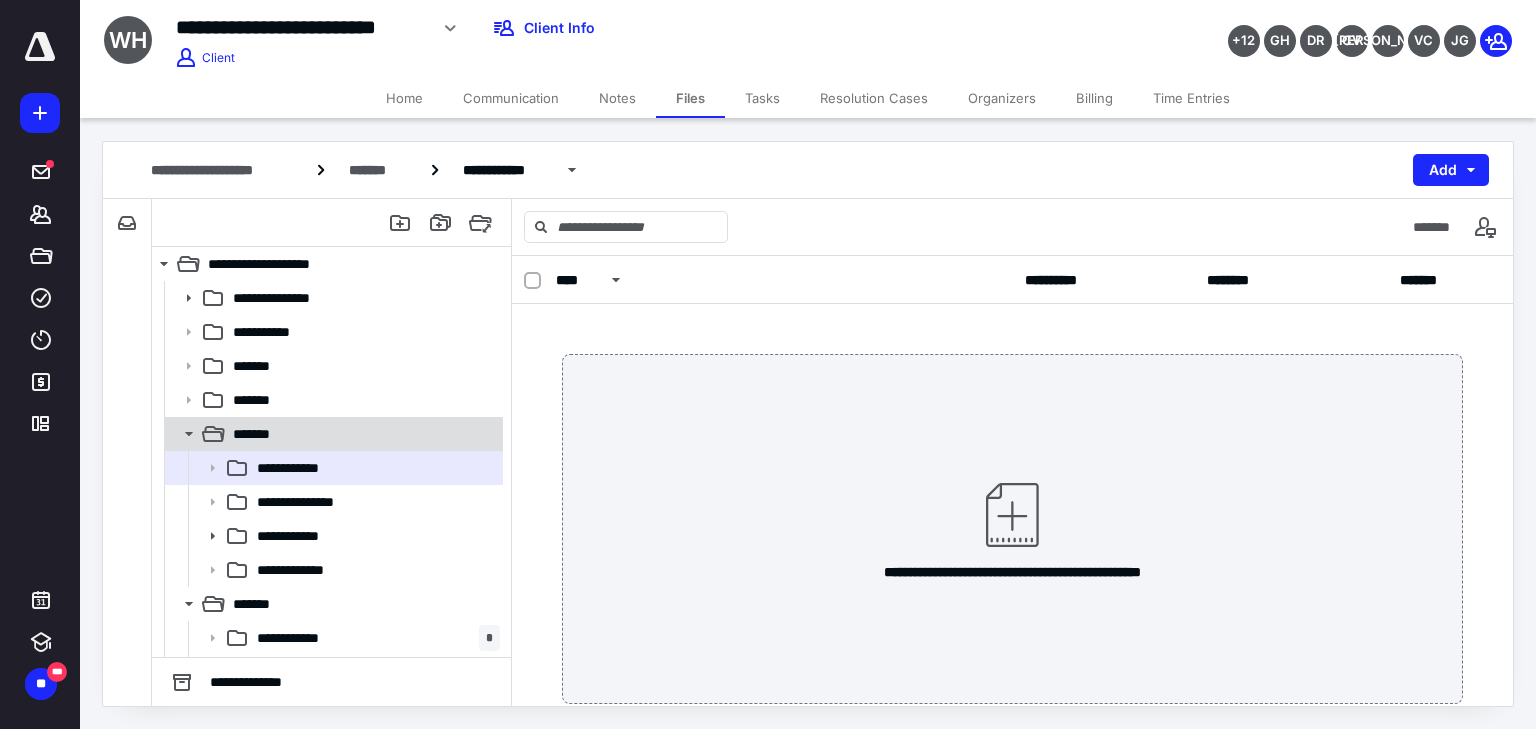 click on "*******" at bounding box center (332, 434) 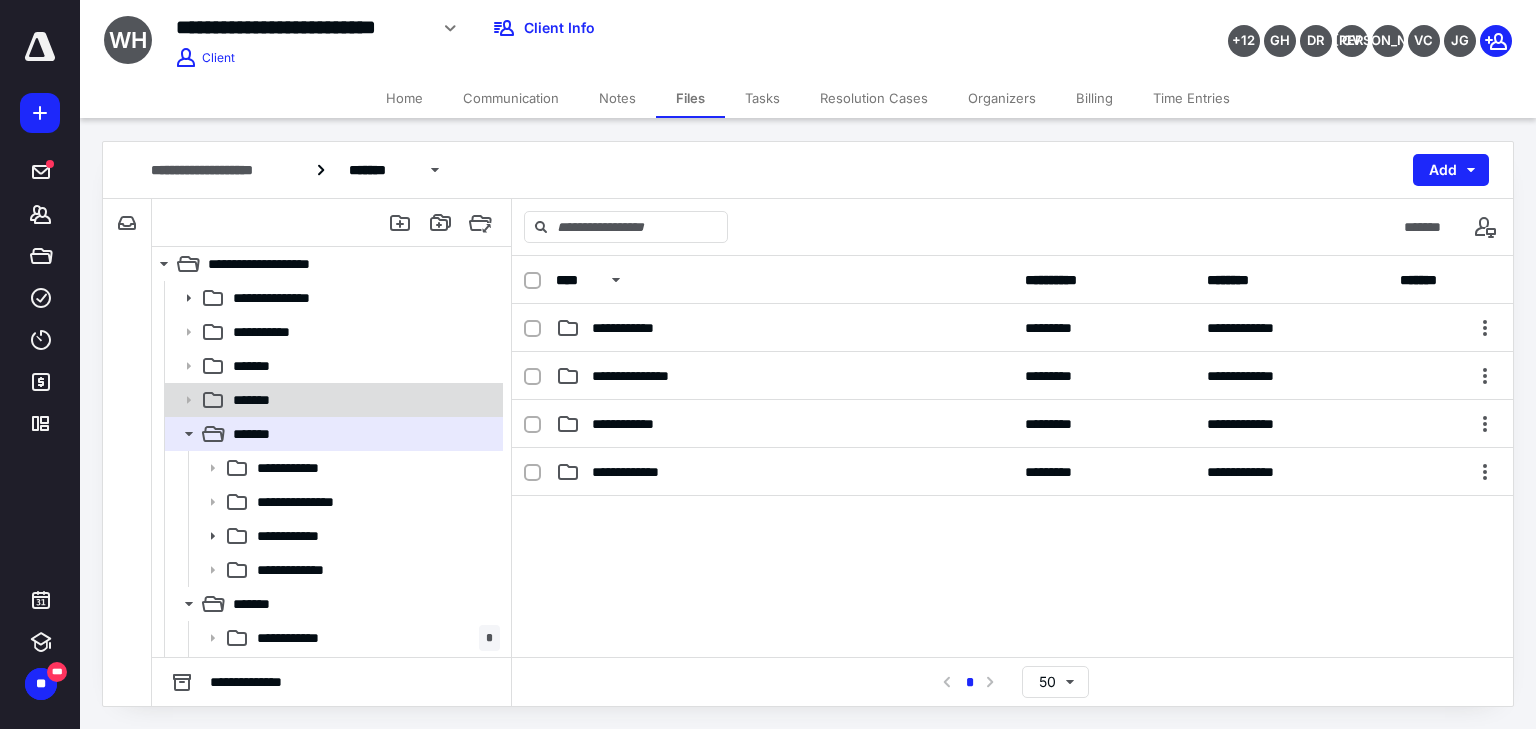 click on "*******" at bounding box center [362, 400] 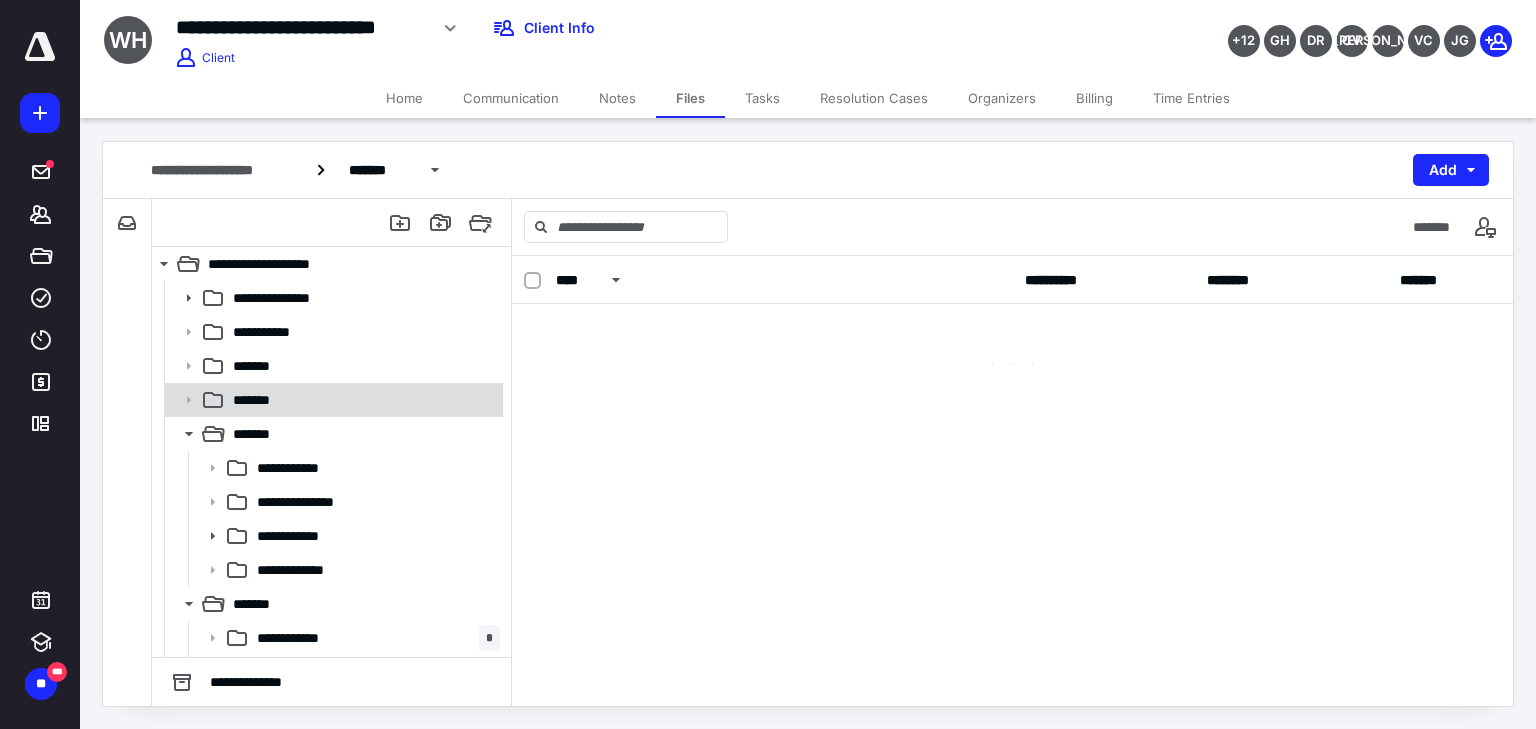 click on "*******" at bounding box center [362, 400] 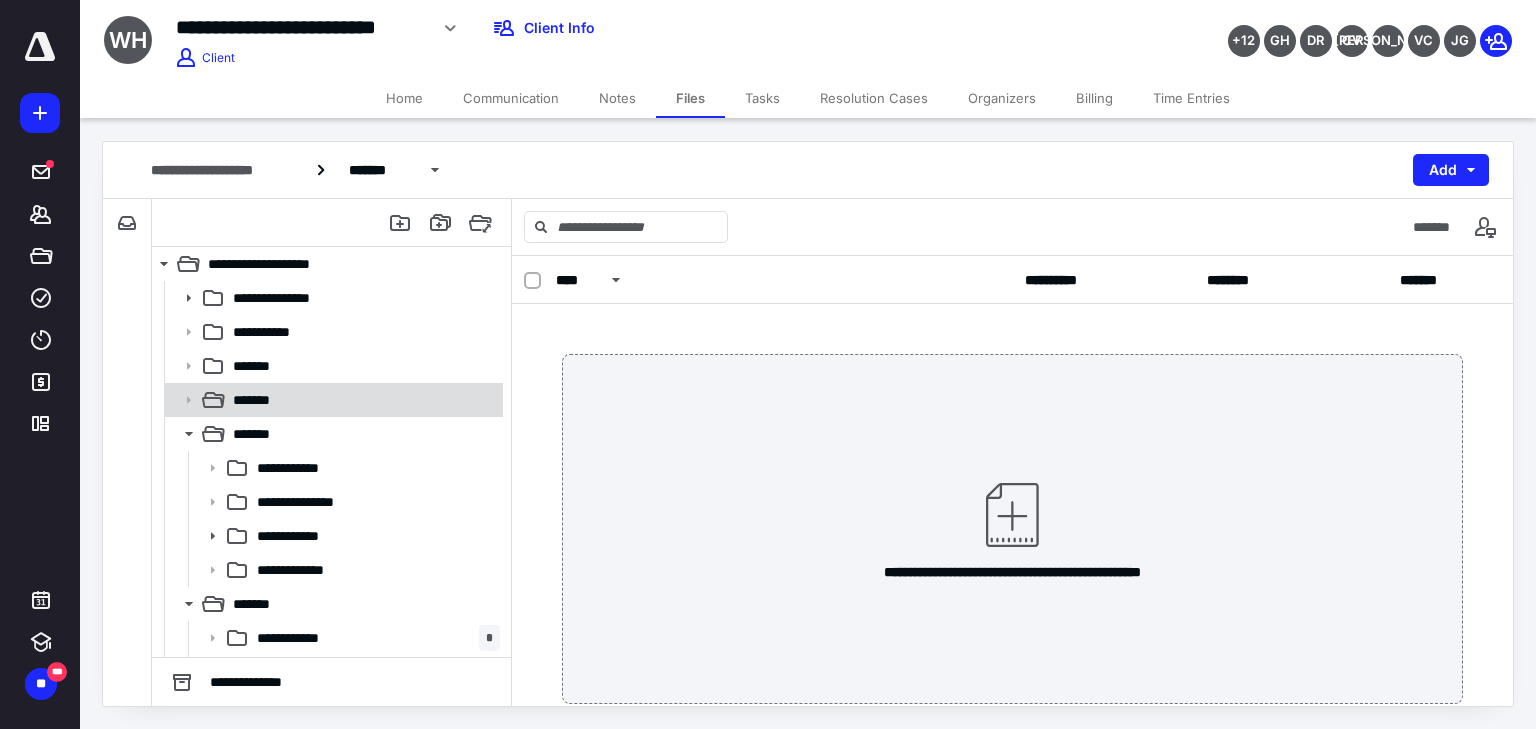 click on "*******" at bounding box center (332, 400) 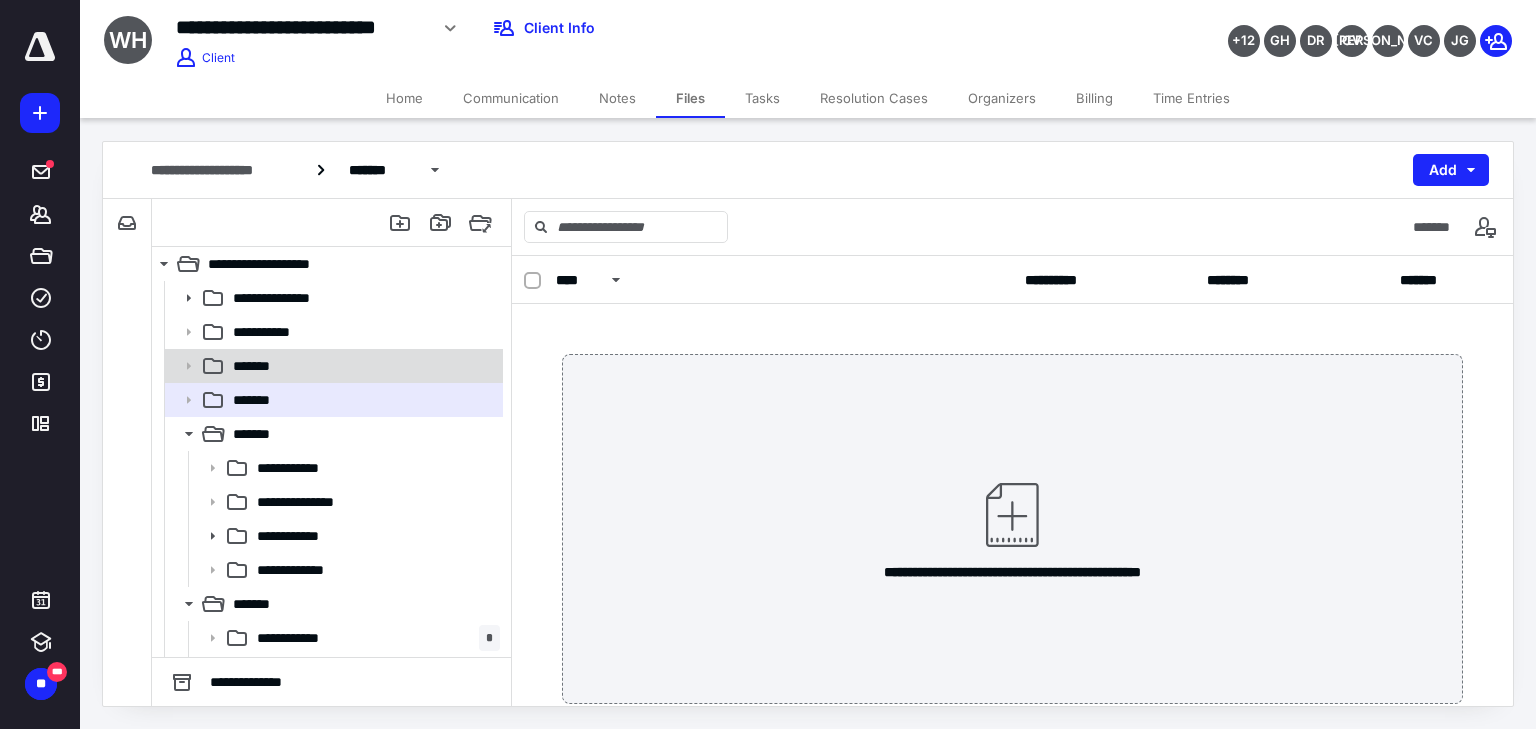 click on "*******" at bounding box center (362, 366) 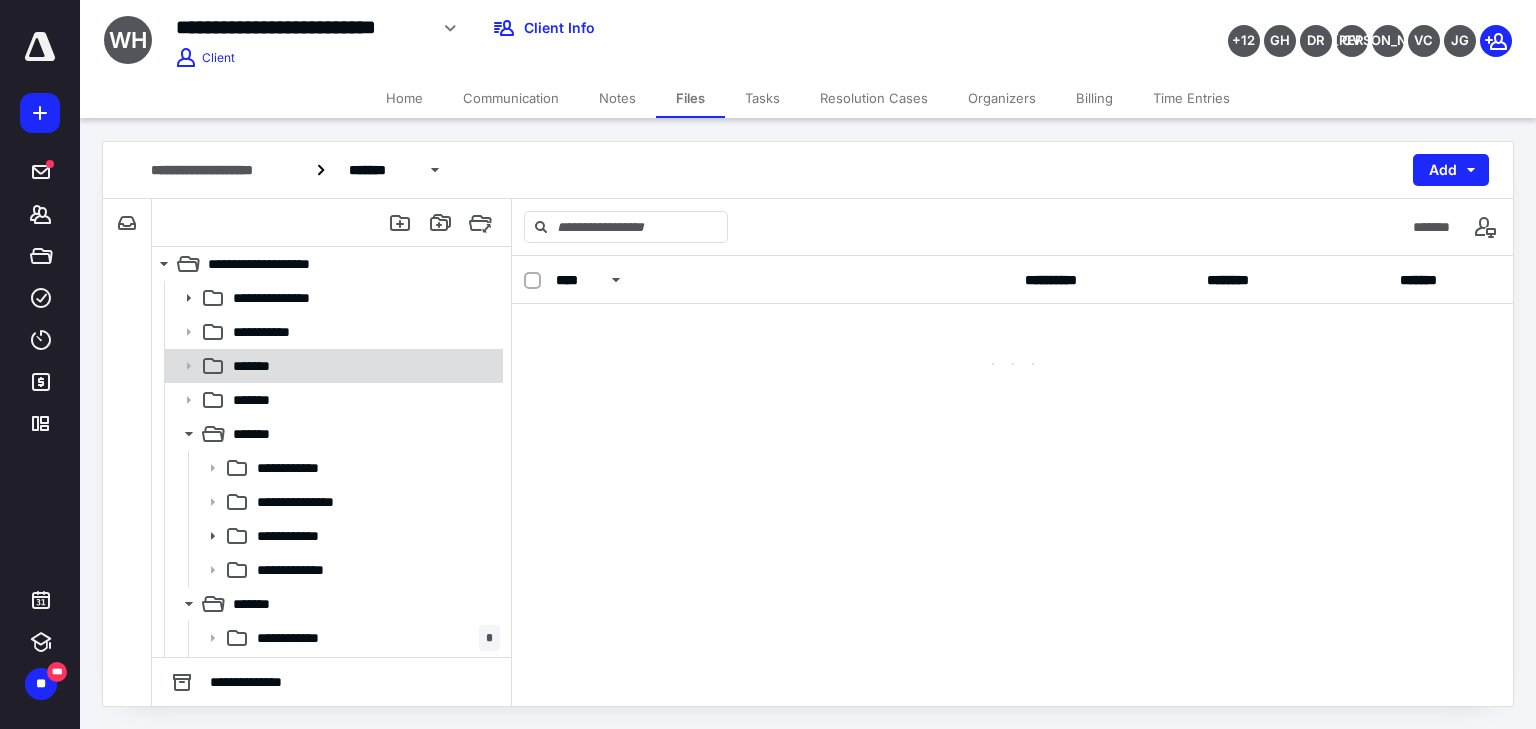 click on "*******" at bounding box center [362, 366] 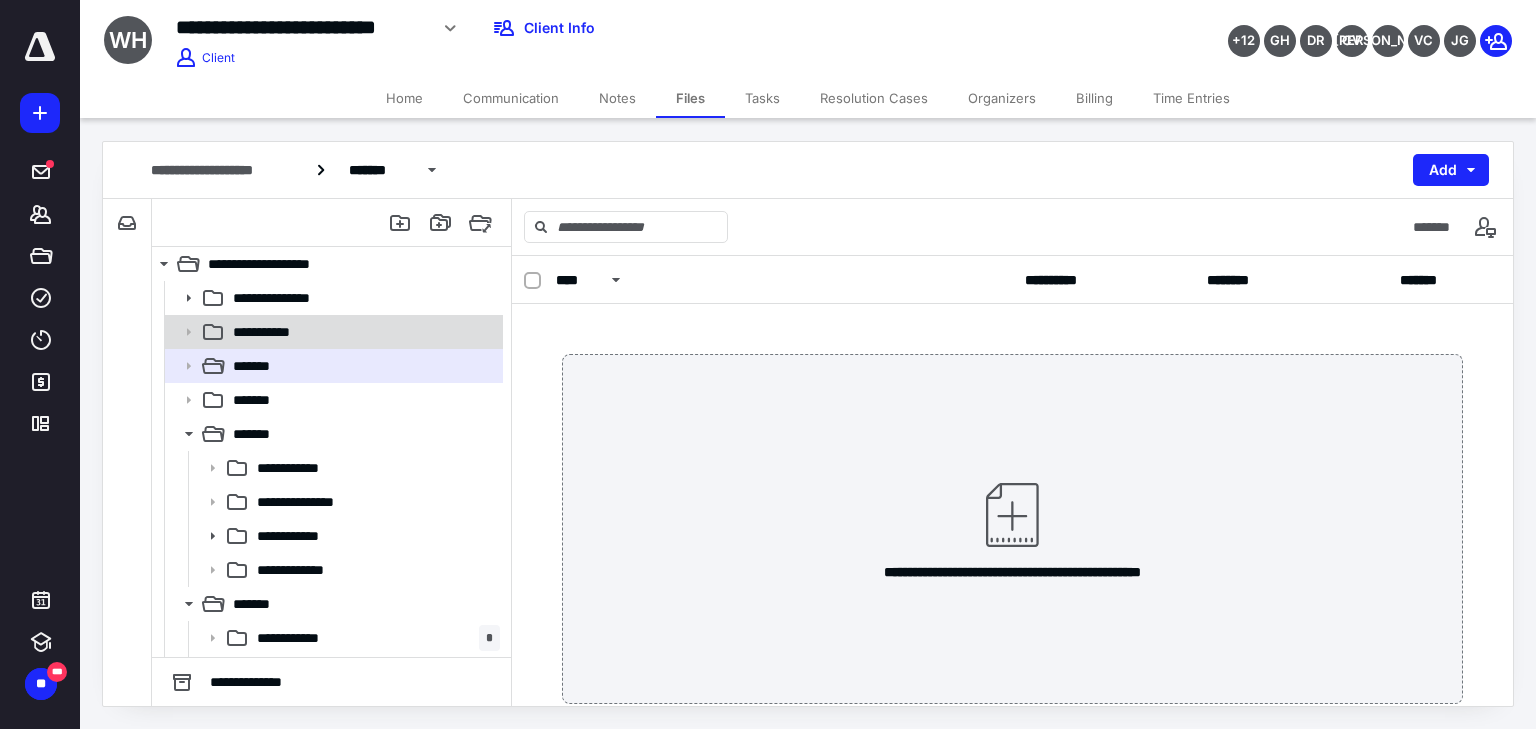 click on "**********" at bounding box center (362, 332) 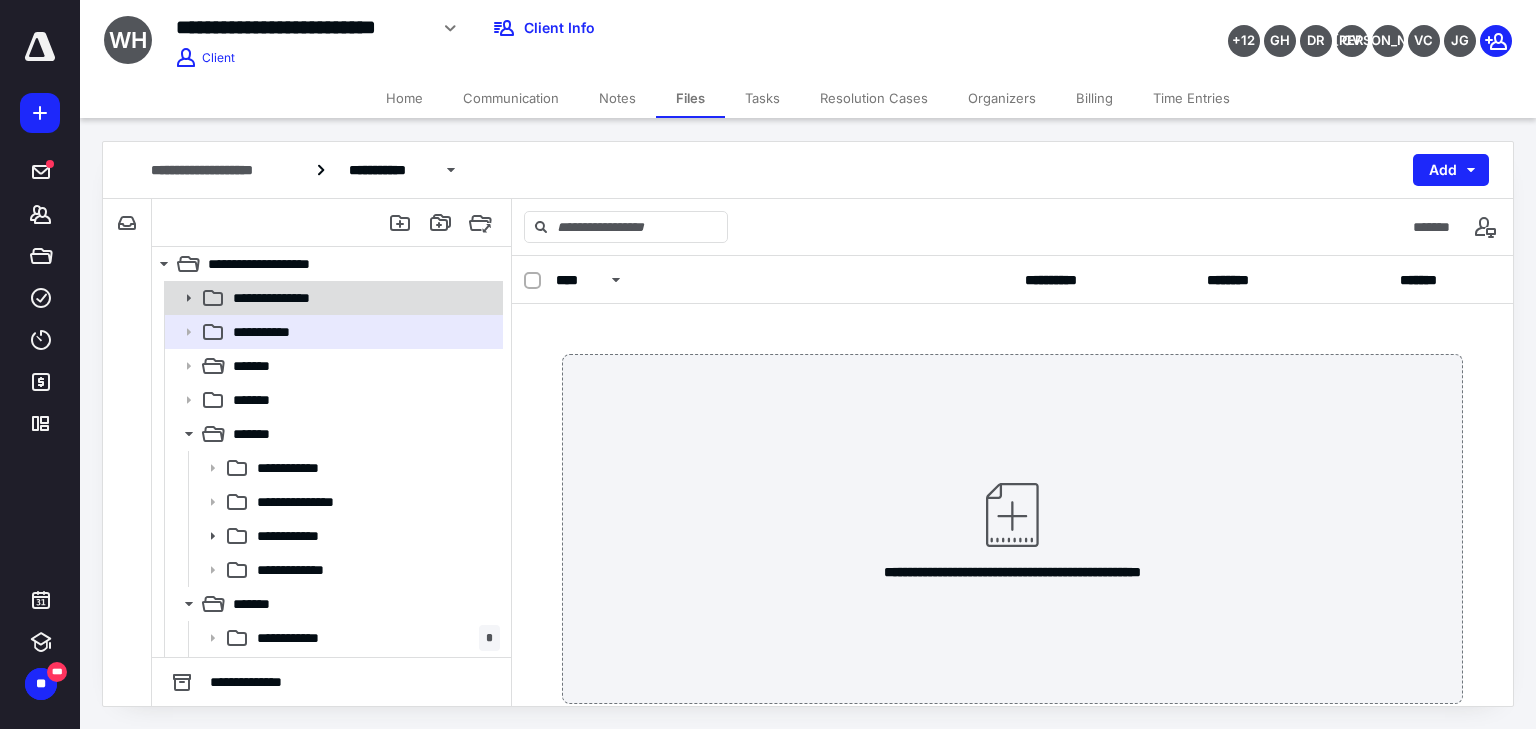 click on "**********" at bounding box center [362, 298] 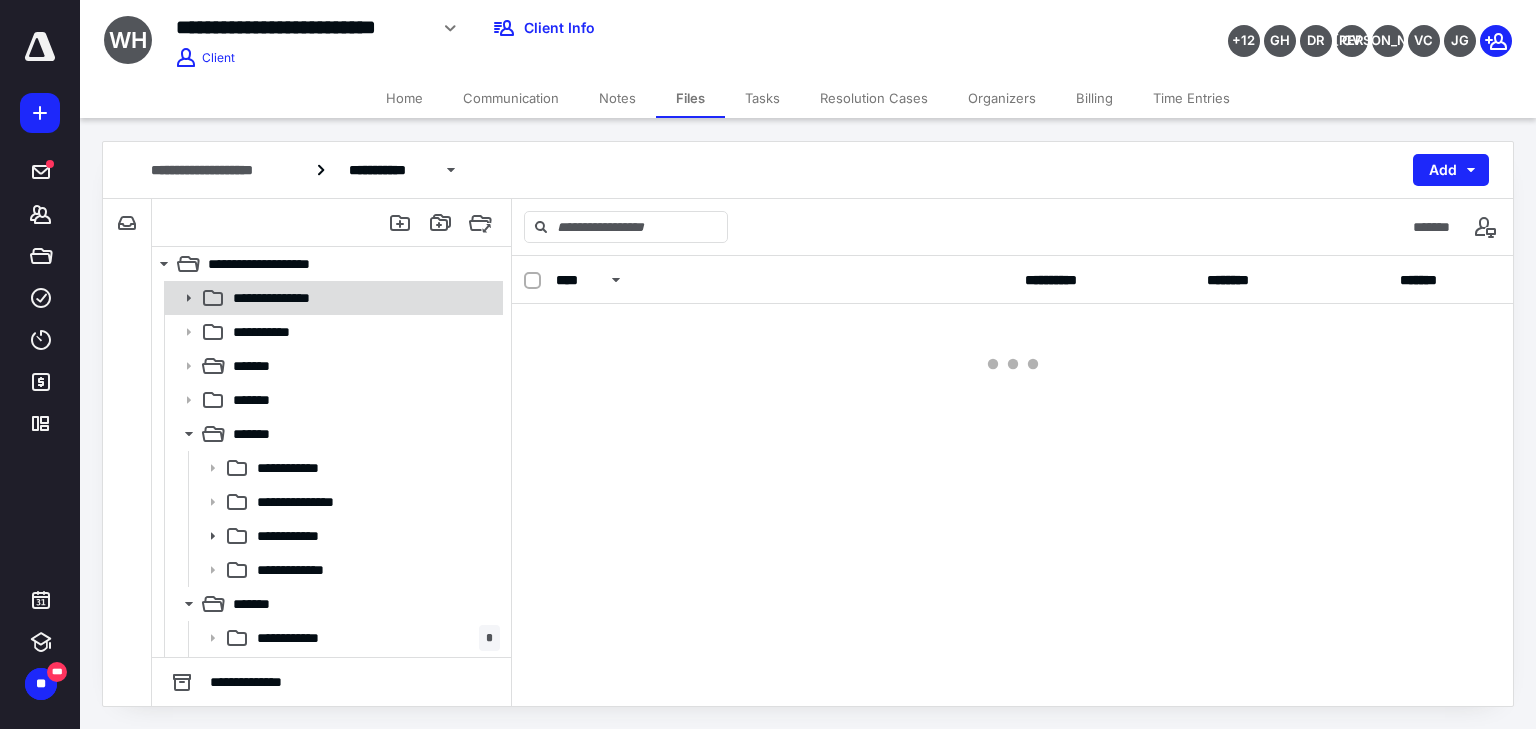 click on "**********" at bounding box center (362, 298) 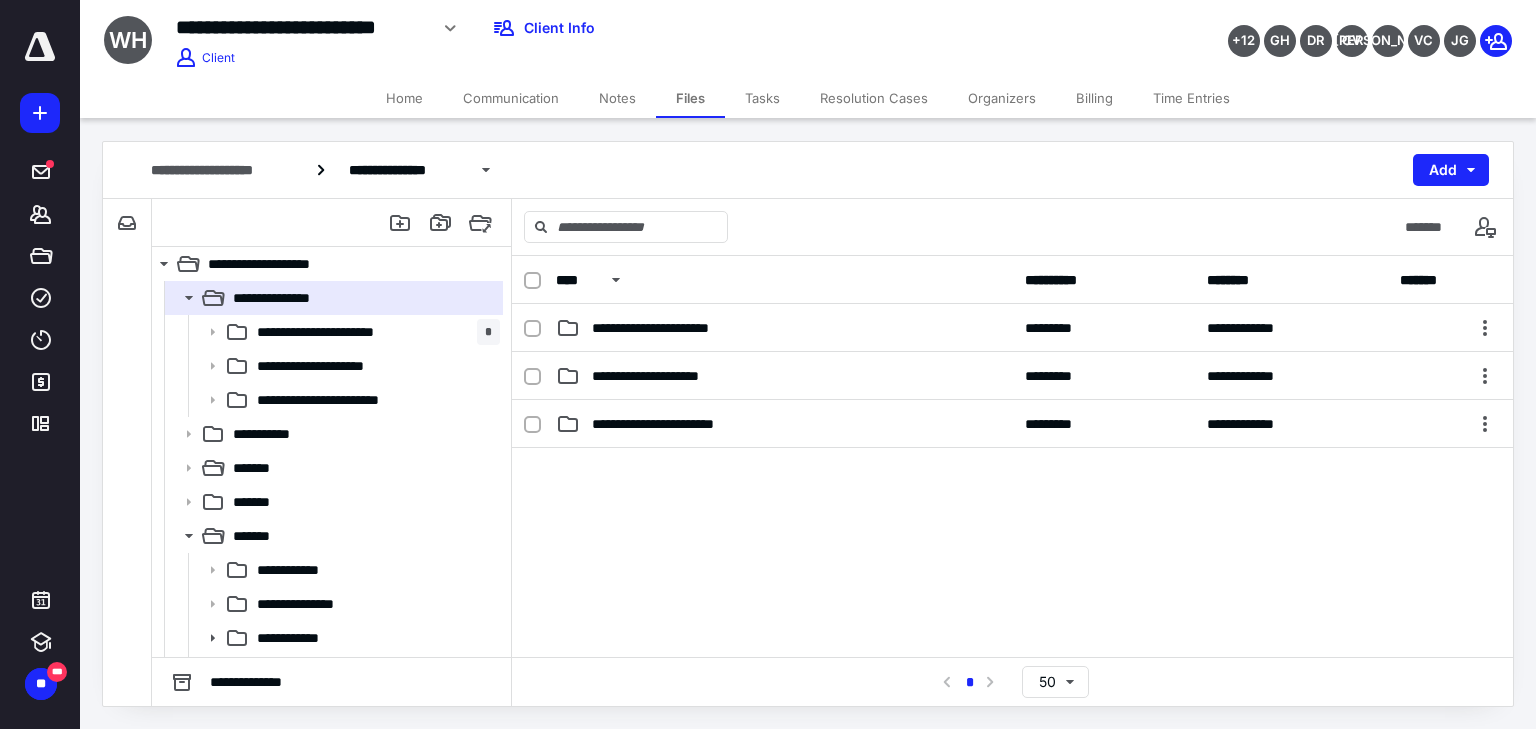 click on "Tasks" at bounding box center [762, 98] 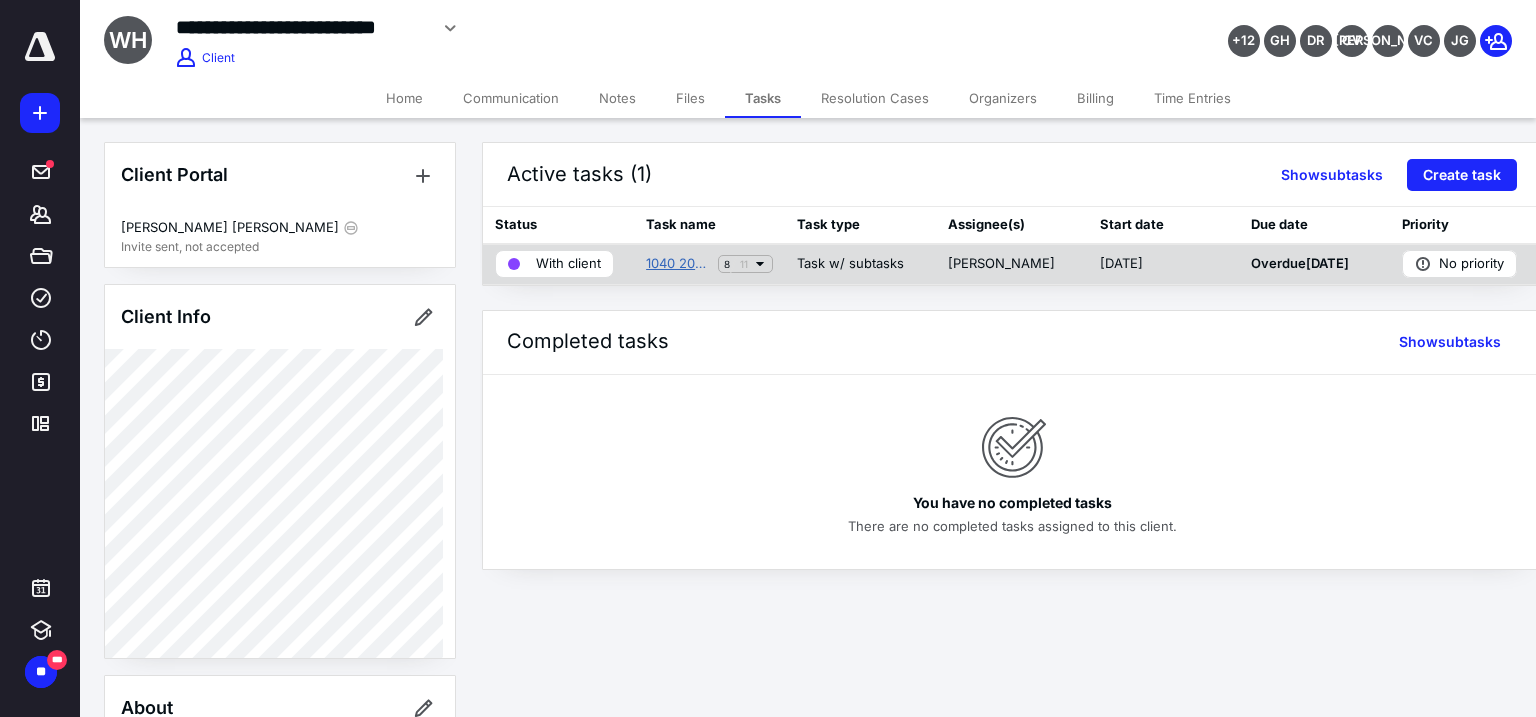click on "1040 2024 Walk-In [PERSON_NAME] [PERSON_NAME]-[GEOGRAPHIC_DATA]" at bounding box center [678, 264] 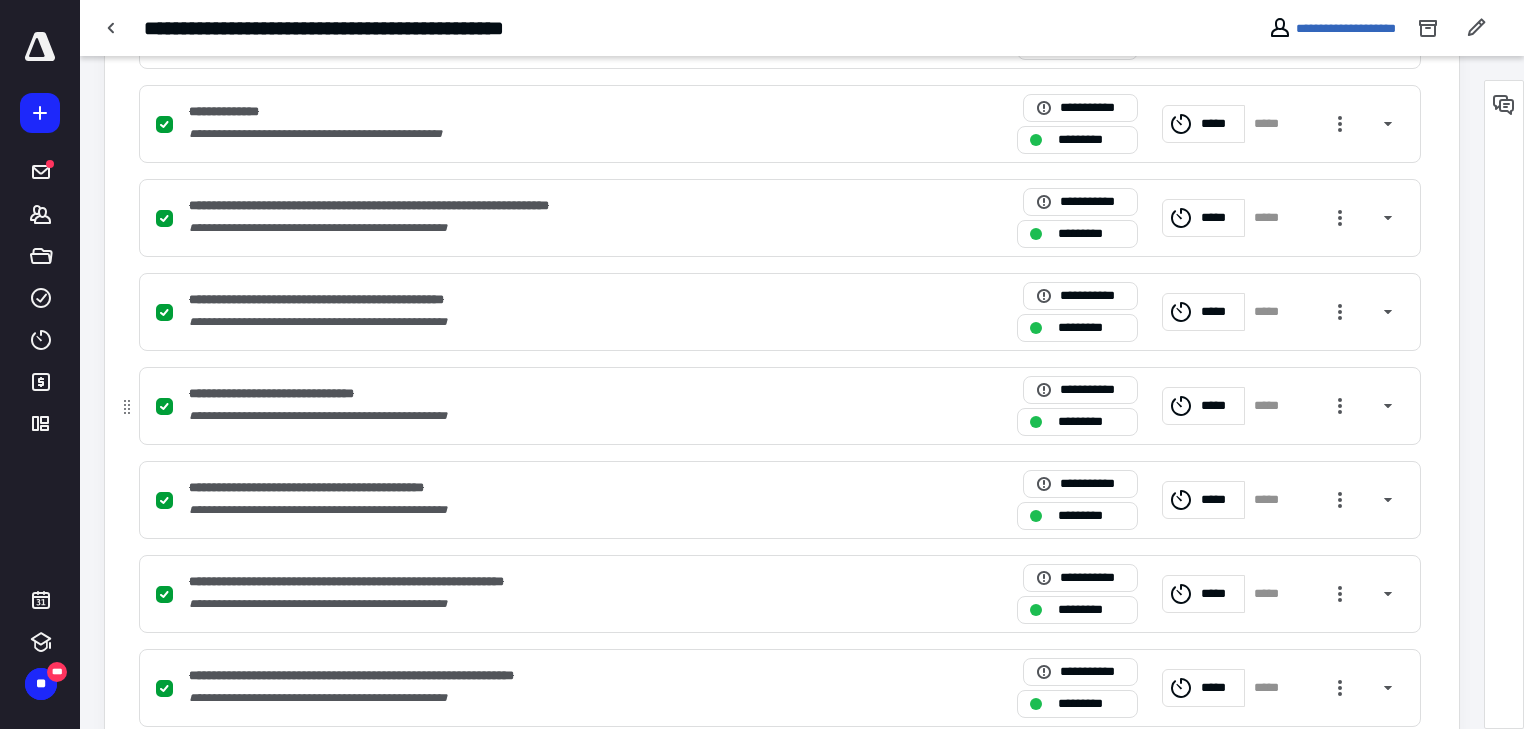 scroll, scrollTop: 880, scrollLeft: 0, axis: vertical 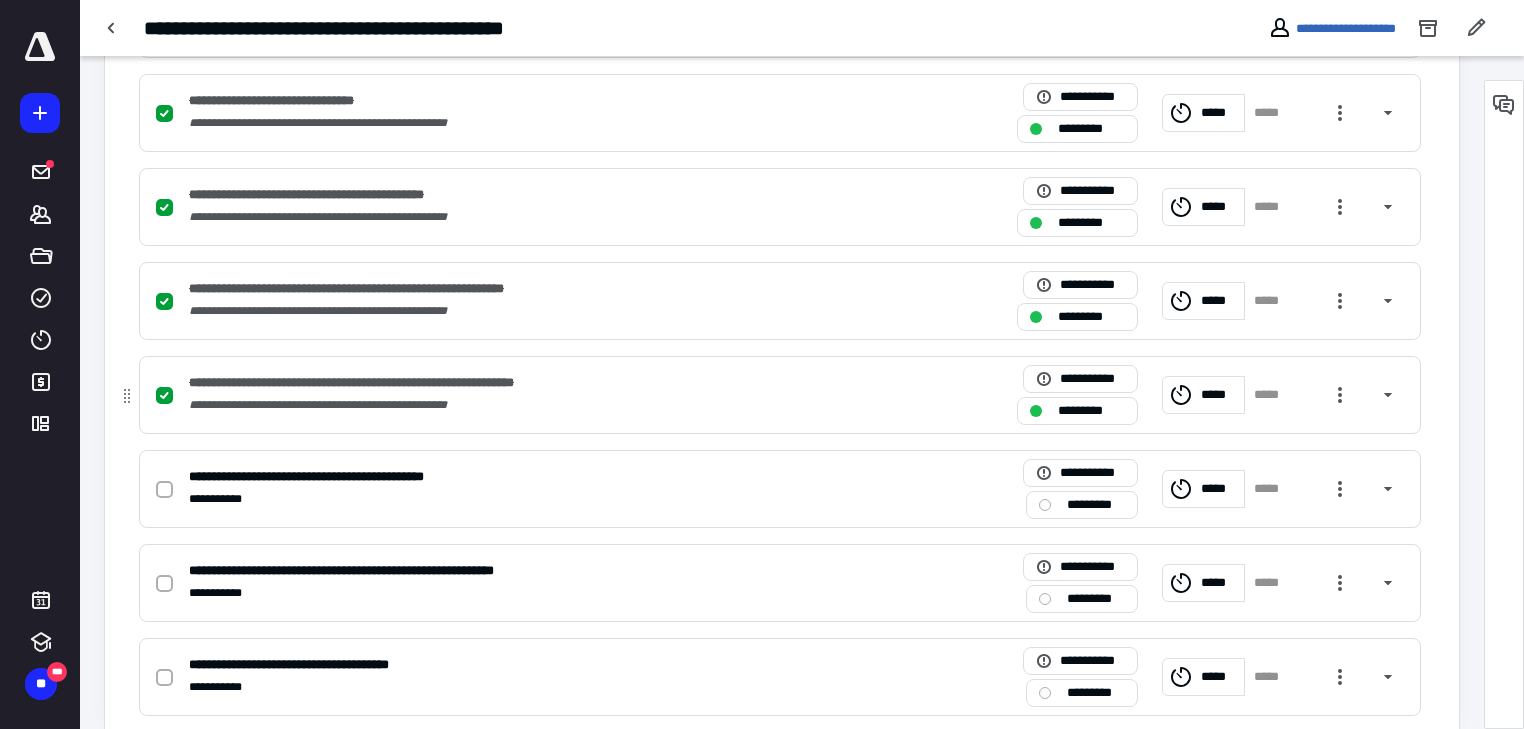 click on "**********" at bounding box center (517, 405) 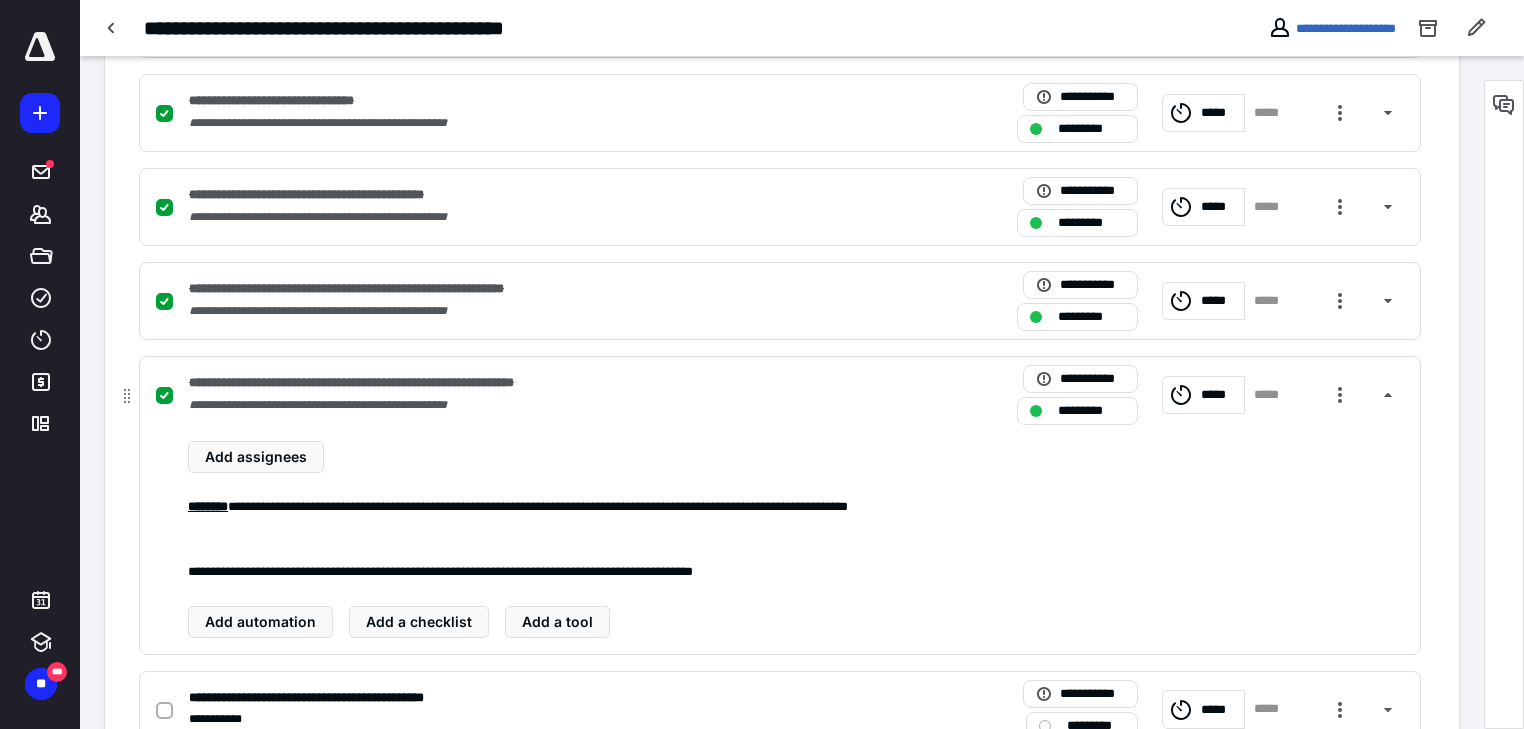 scroll, scrollTop: 960, scrollLeft: 0, axis: vertical 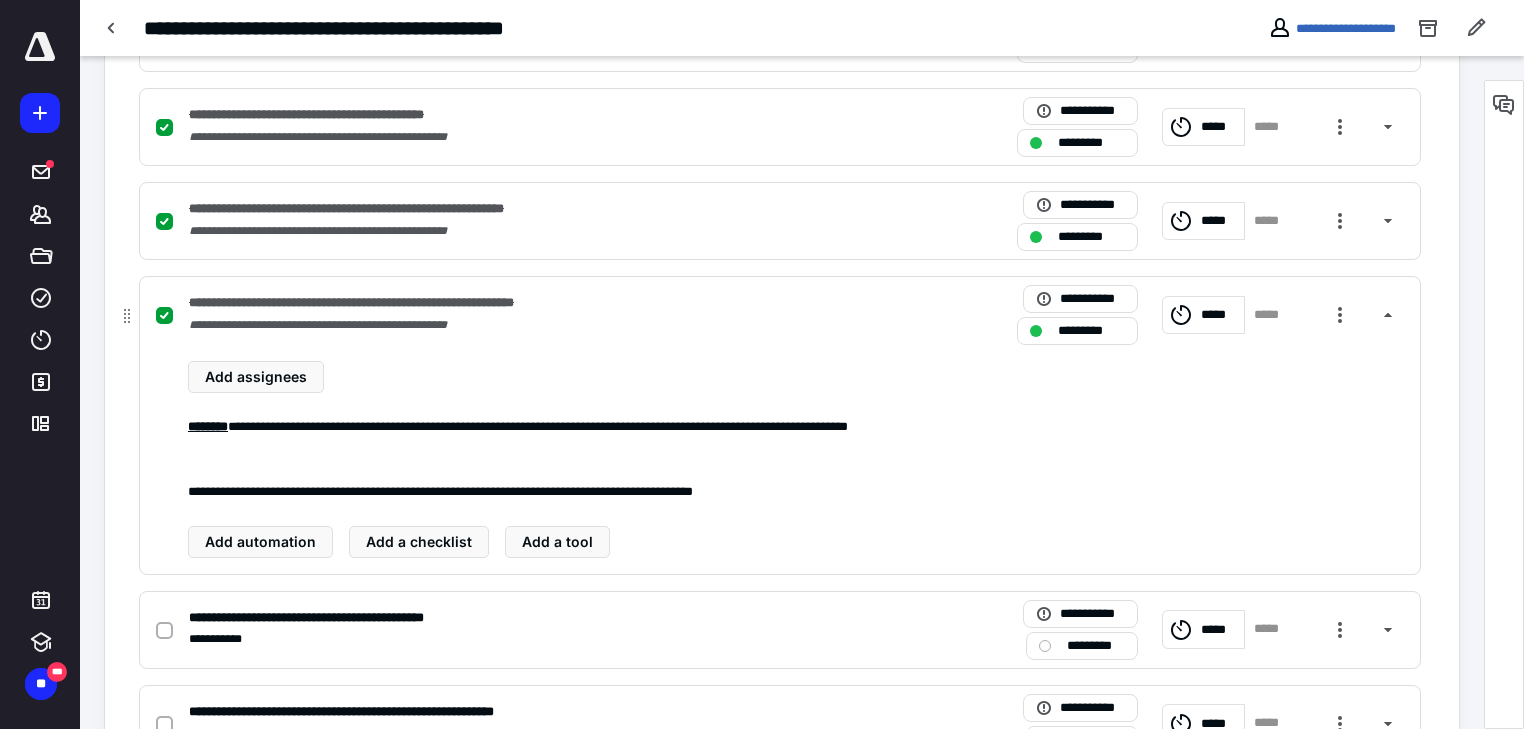 click on "**********" at bounding box center (517, 303) 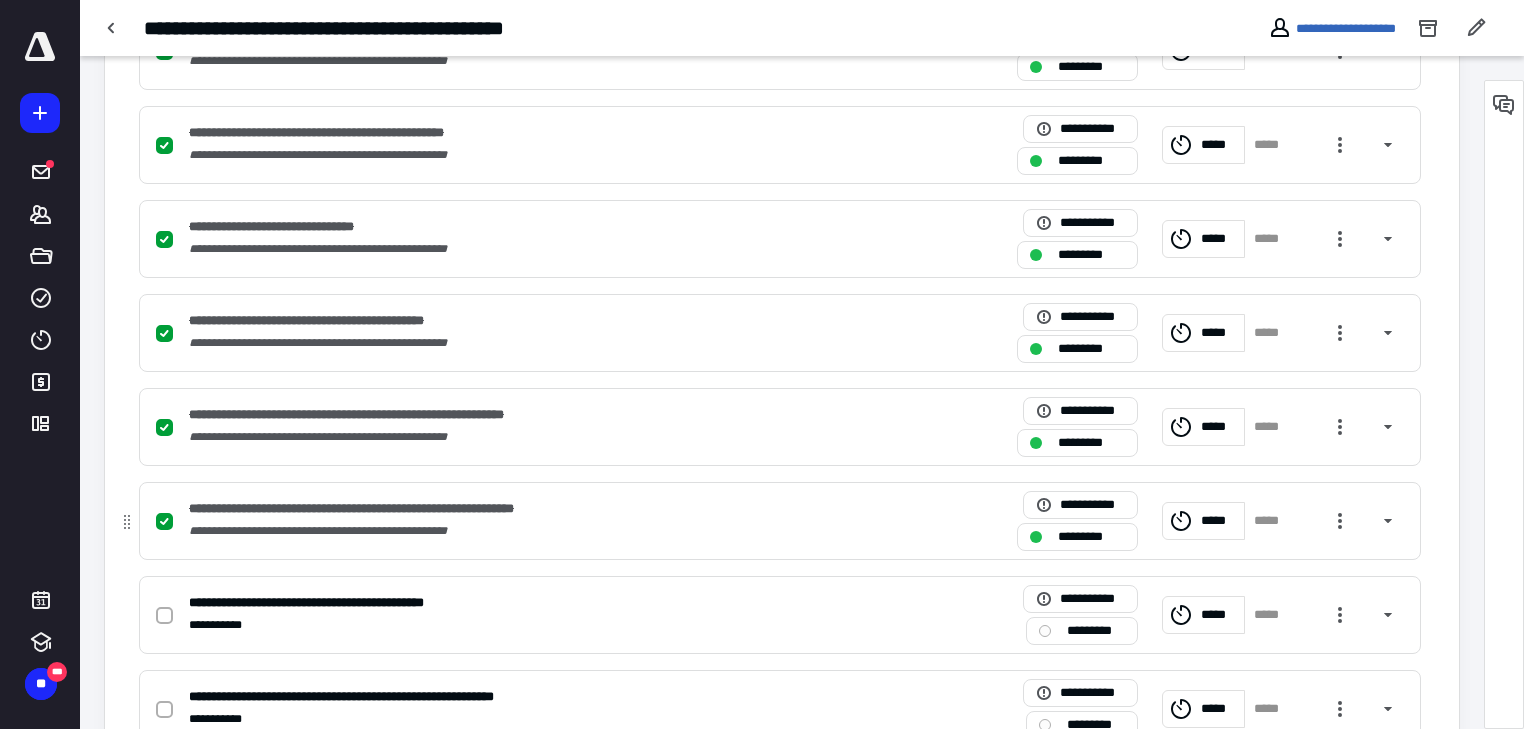scroll, scrollTop: 596, scrollLeft: 0, axis: vertical 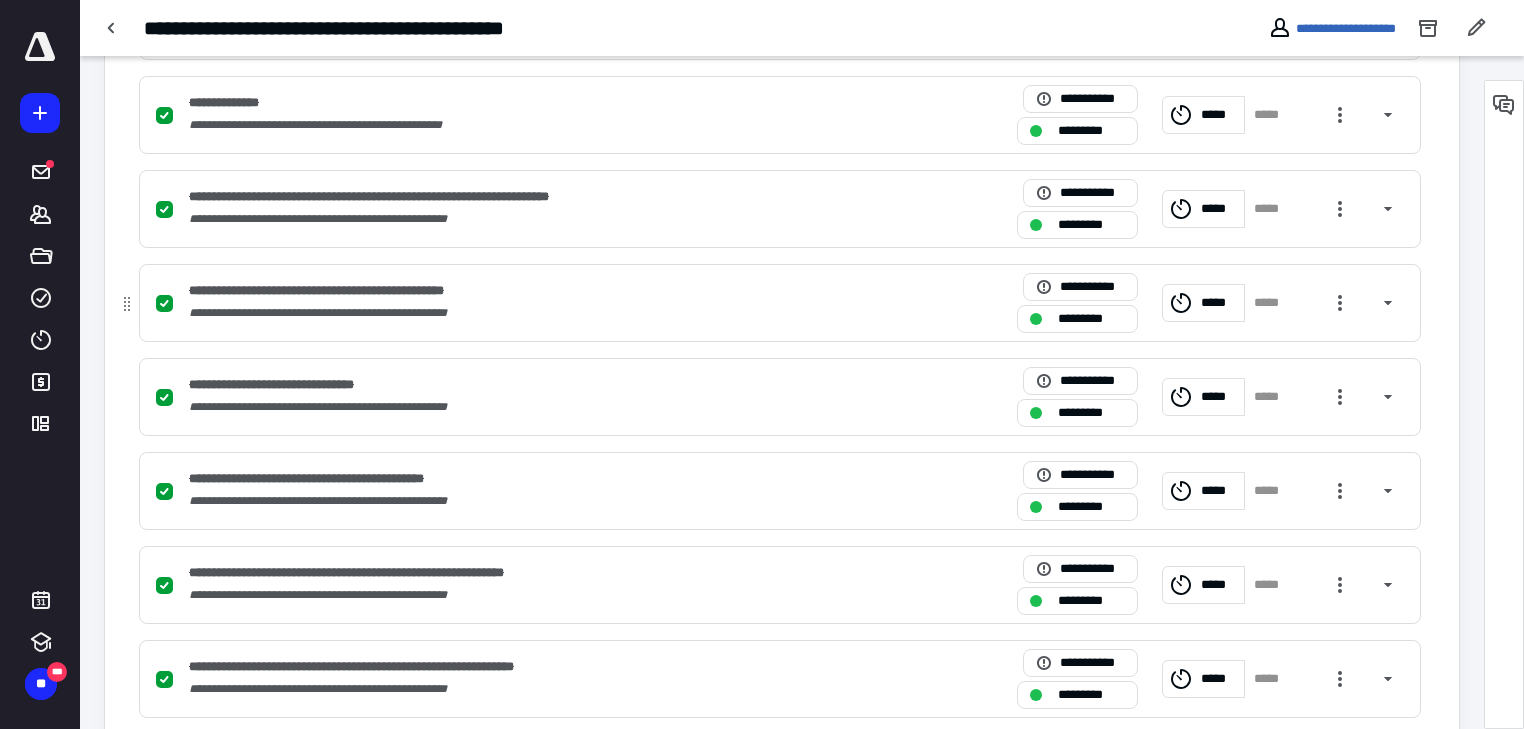 click on "**********" at bounding box center [517, 313] 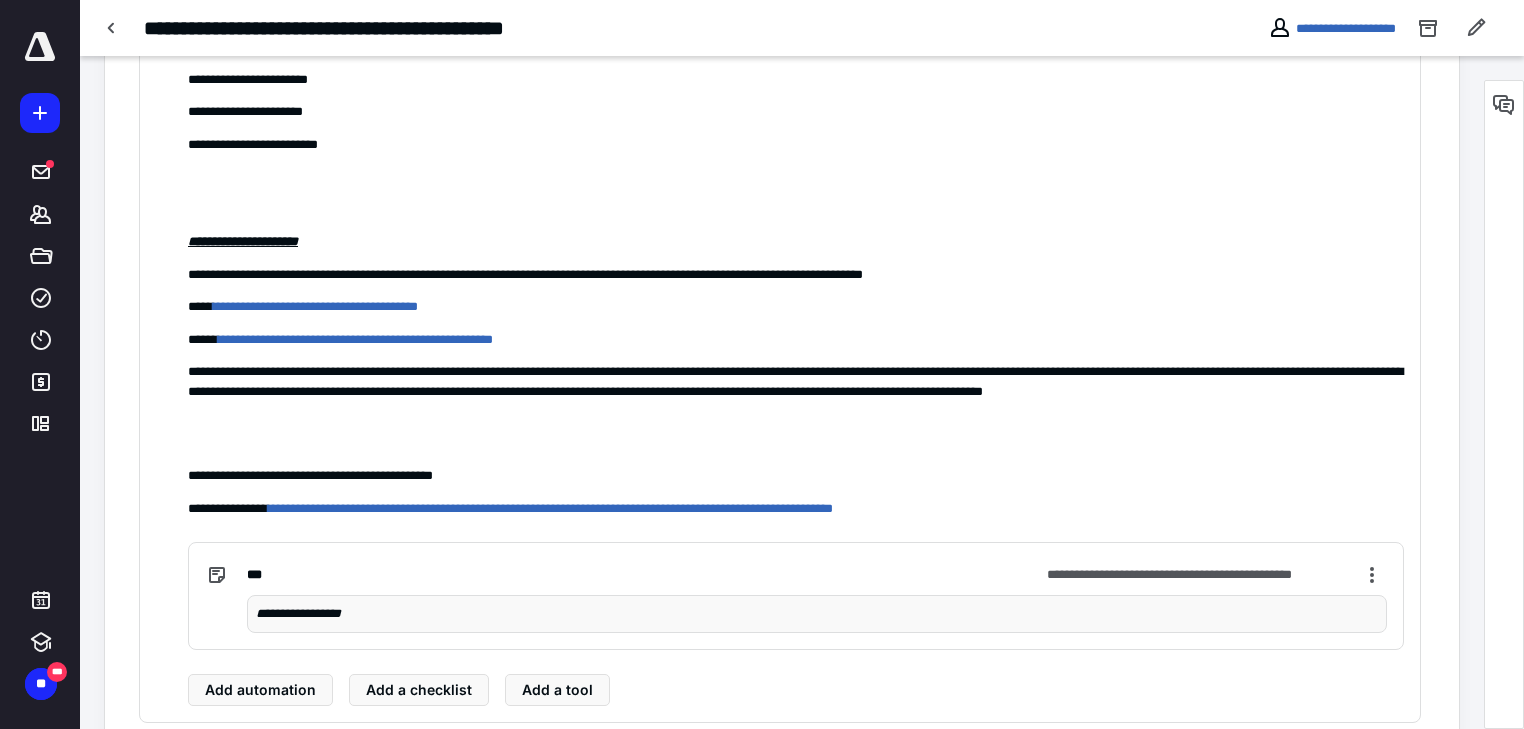 scroll, scrollTop: 1556, scrollLeft: 0, axis: vertical 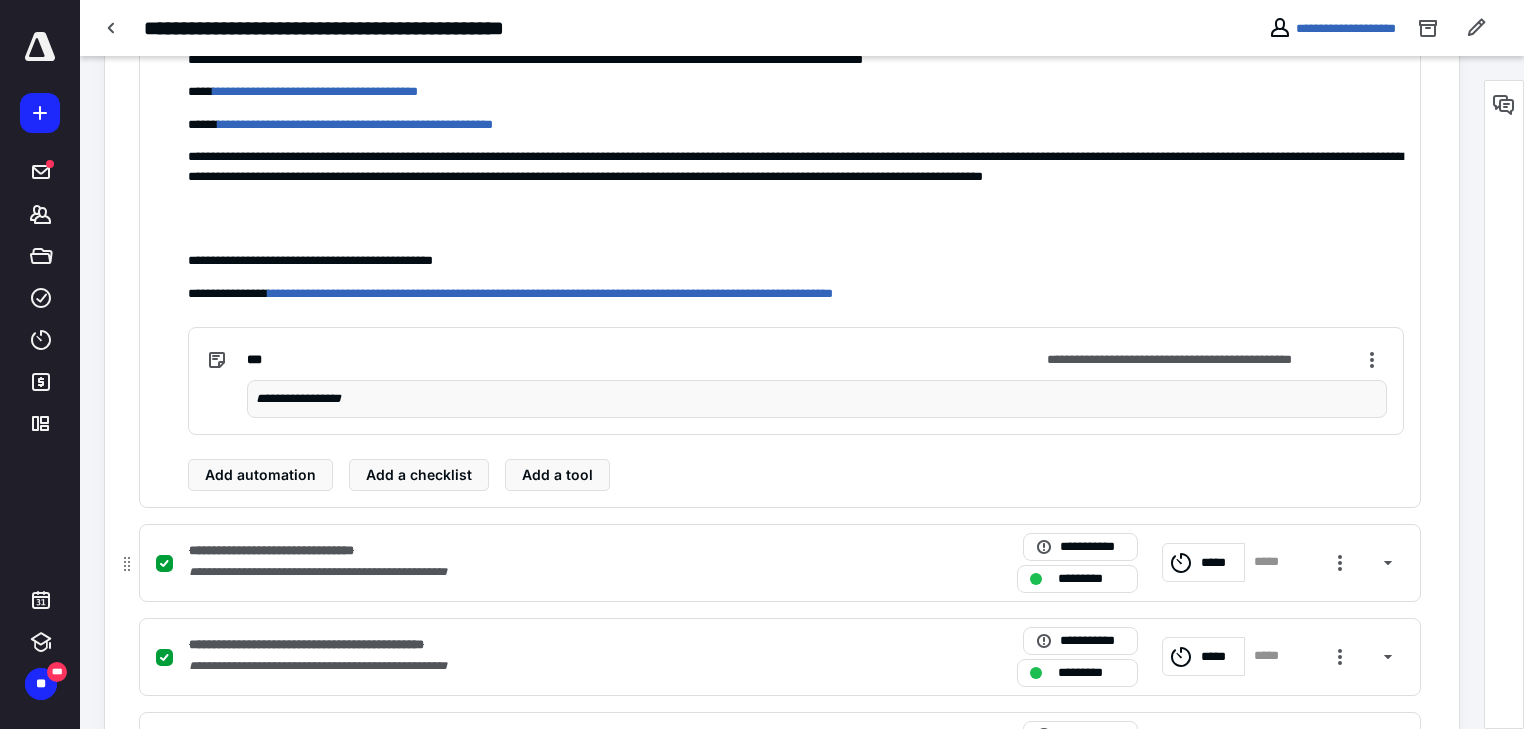 click on "**********" at bounding box center (517, 551) 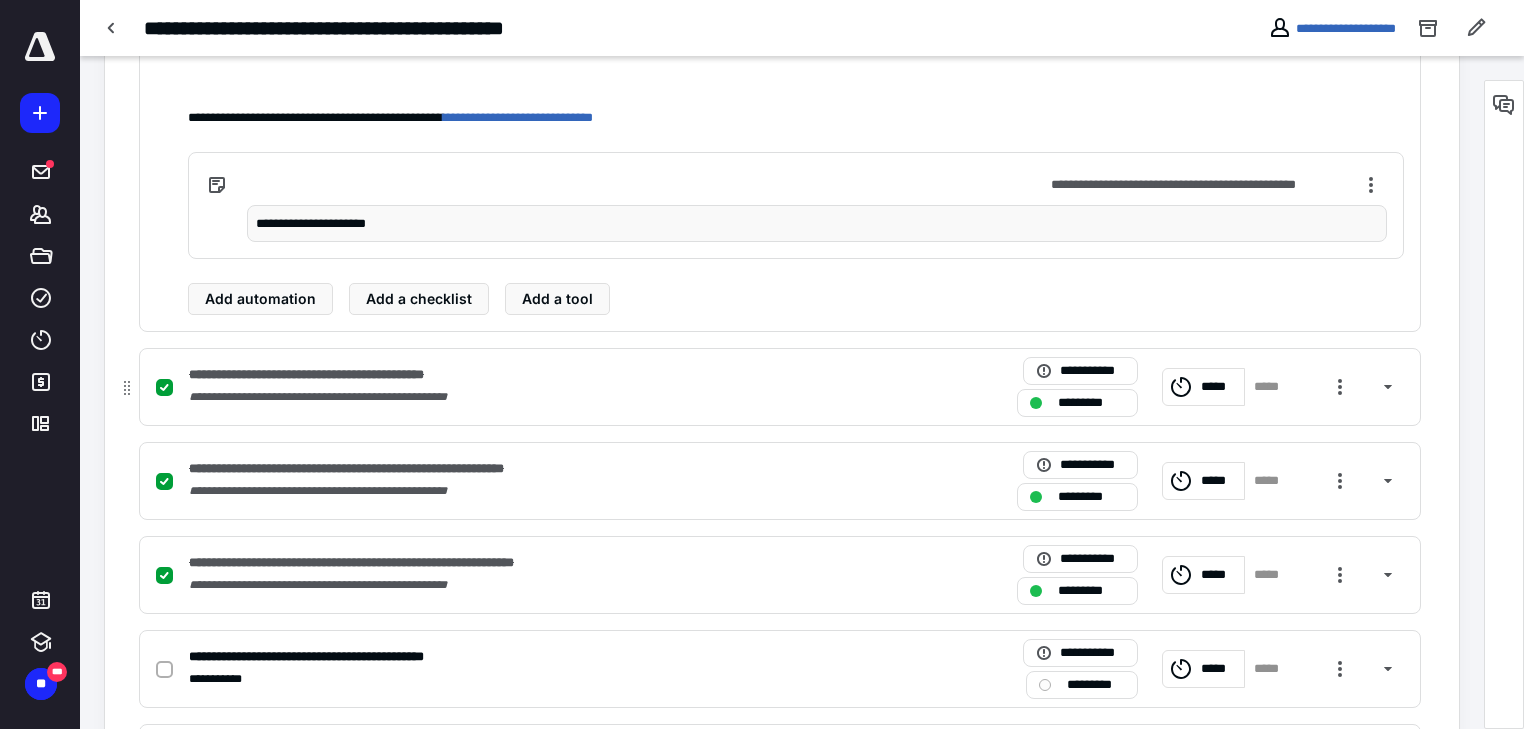 scroll, scrollTop: 1325, scrollLeft: 0, axis: vertical 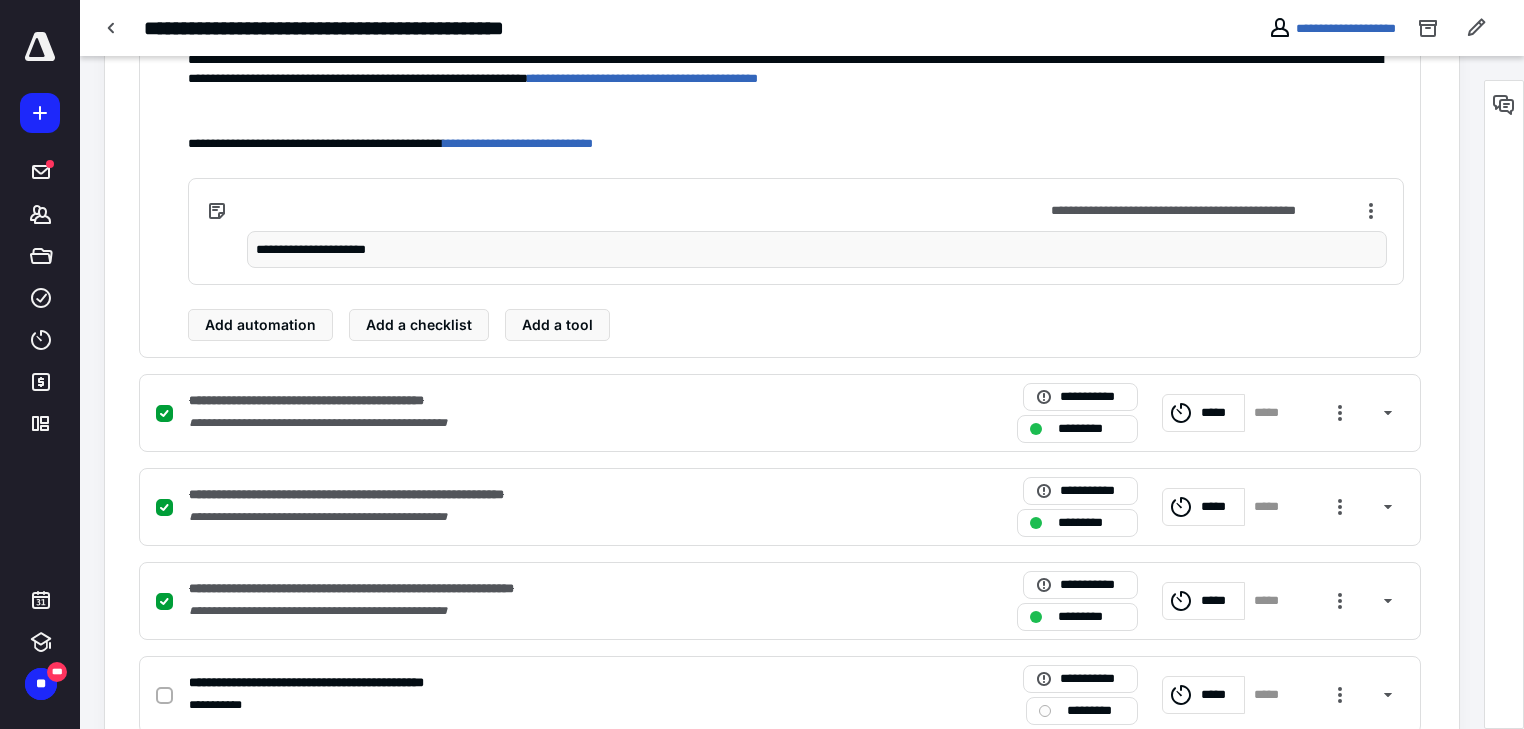 click on "**********" at bounding box center [818, 250] 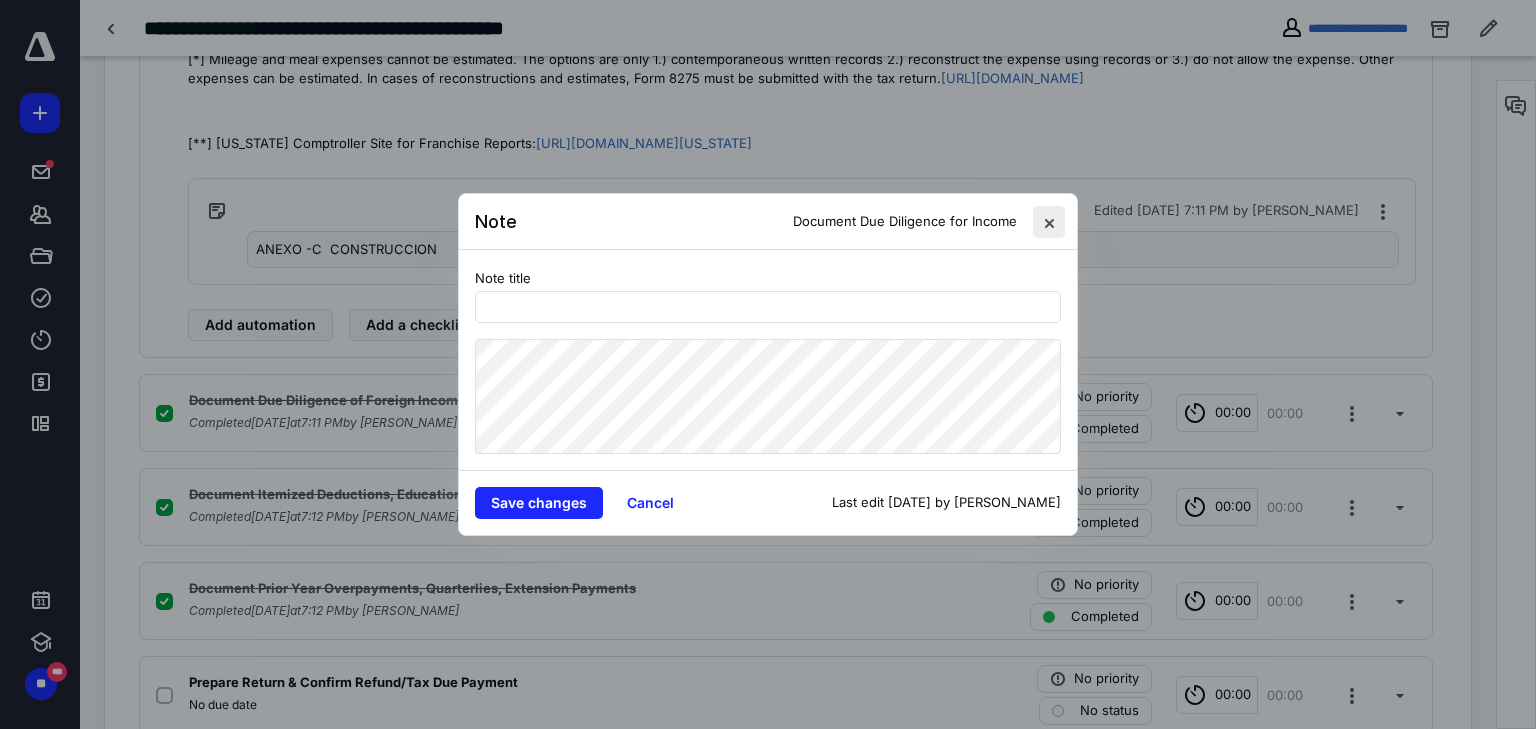 click at bounding box center (1049, 222) 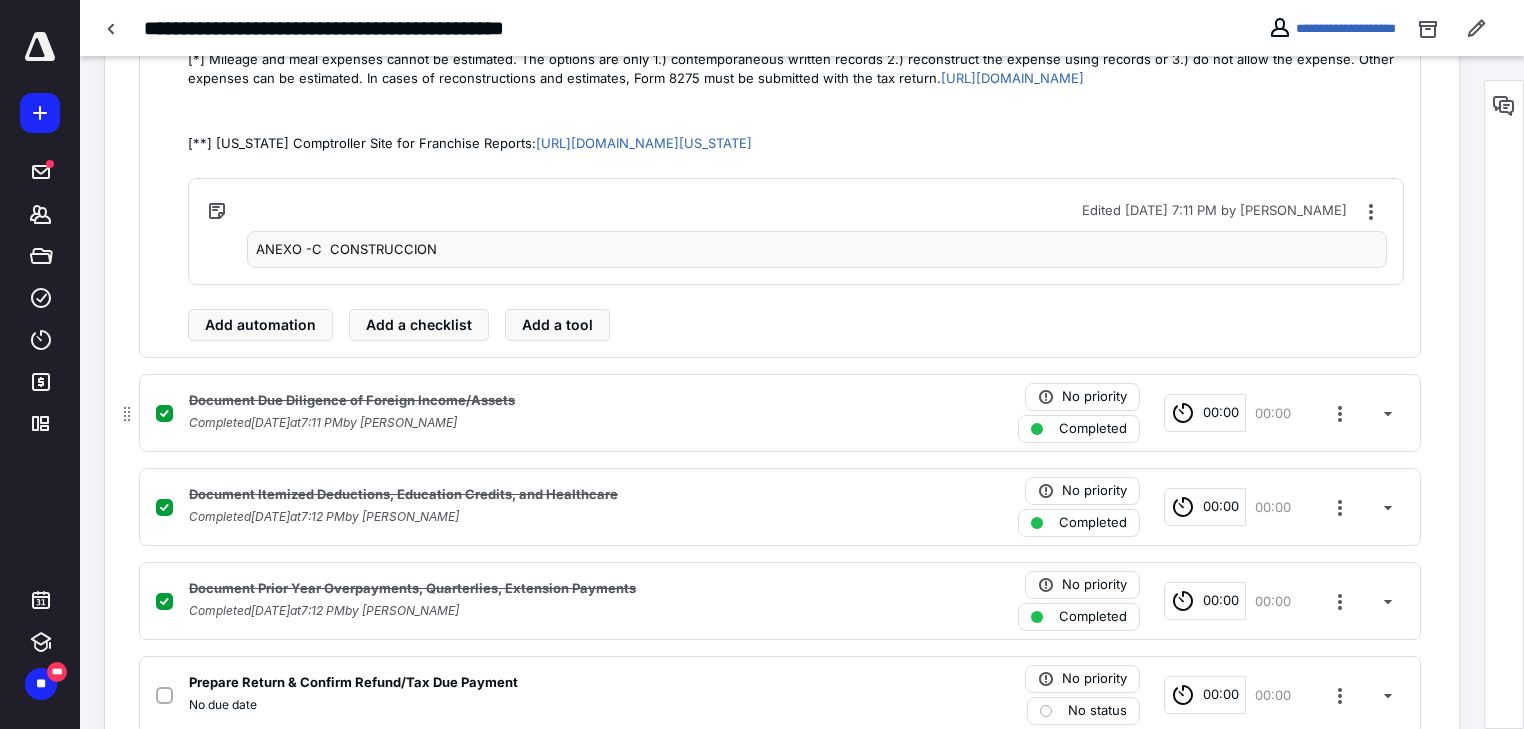 click on "Completed  [DATE]  7:11 PM  by [PERSON_NAME]" at bounding box center (323, 423) 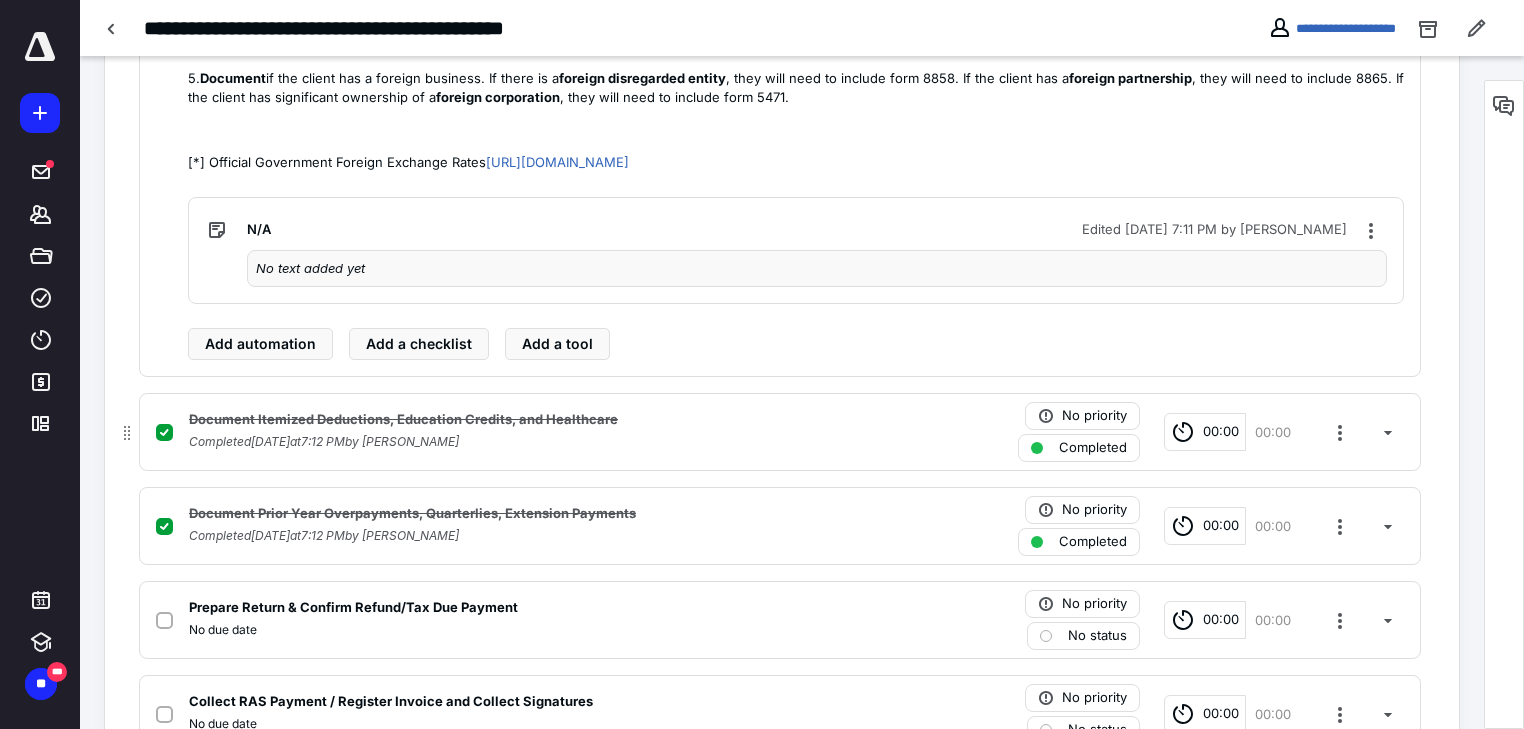 click on "Completed  [DATE]  7:12 PM  by [PERSON_NAME]" at bounding box center (324, 442) 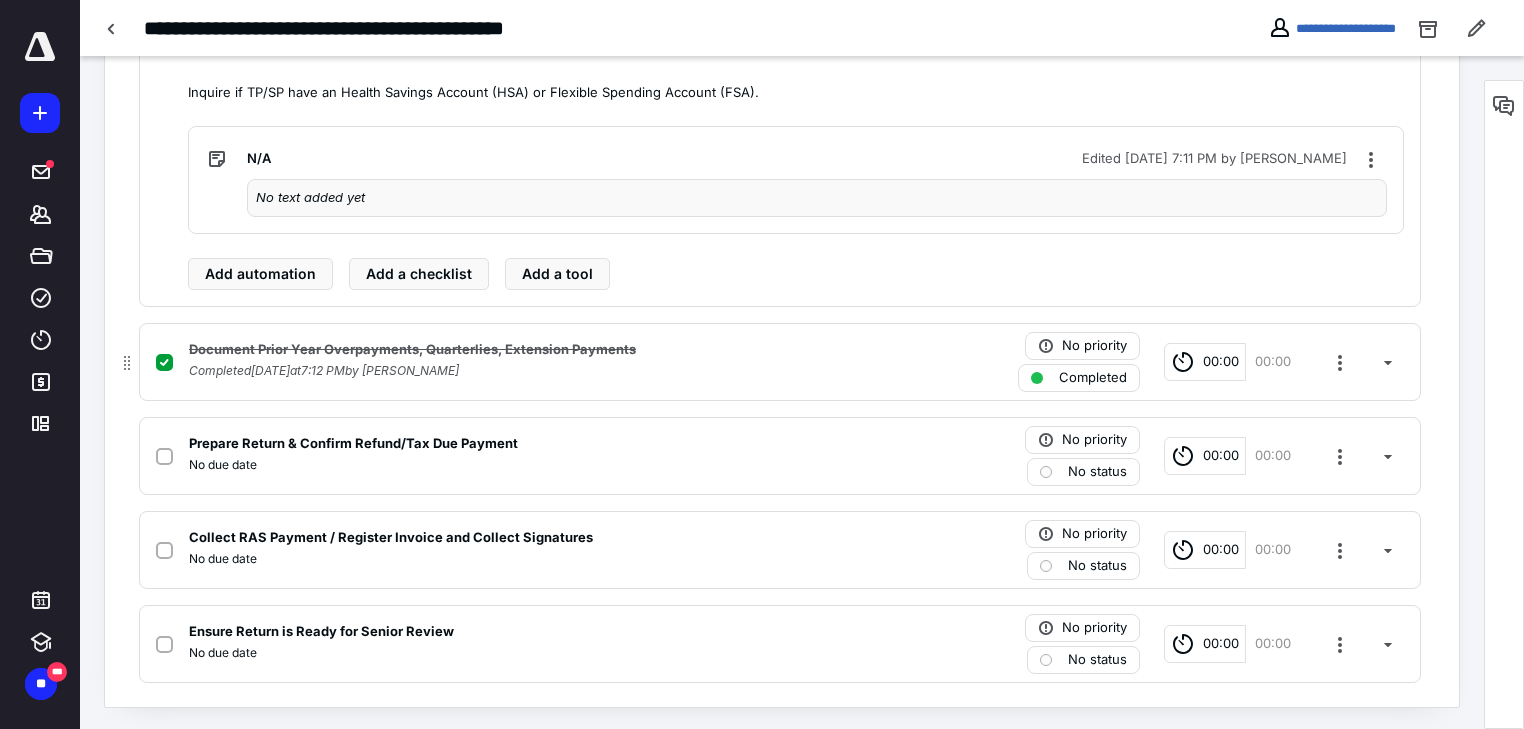 click on "Completed  [DATE]  7:12 PM  by [PERSON_NAME]" at bounding box center [324, 371] 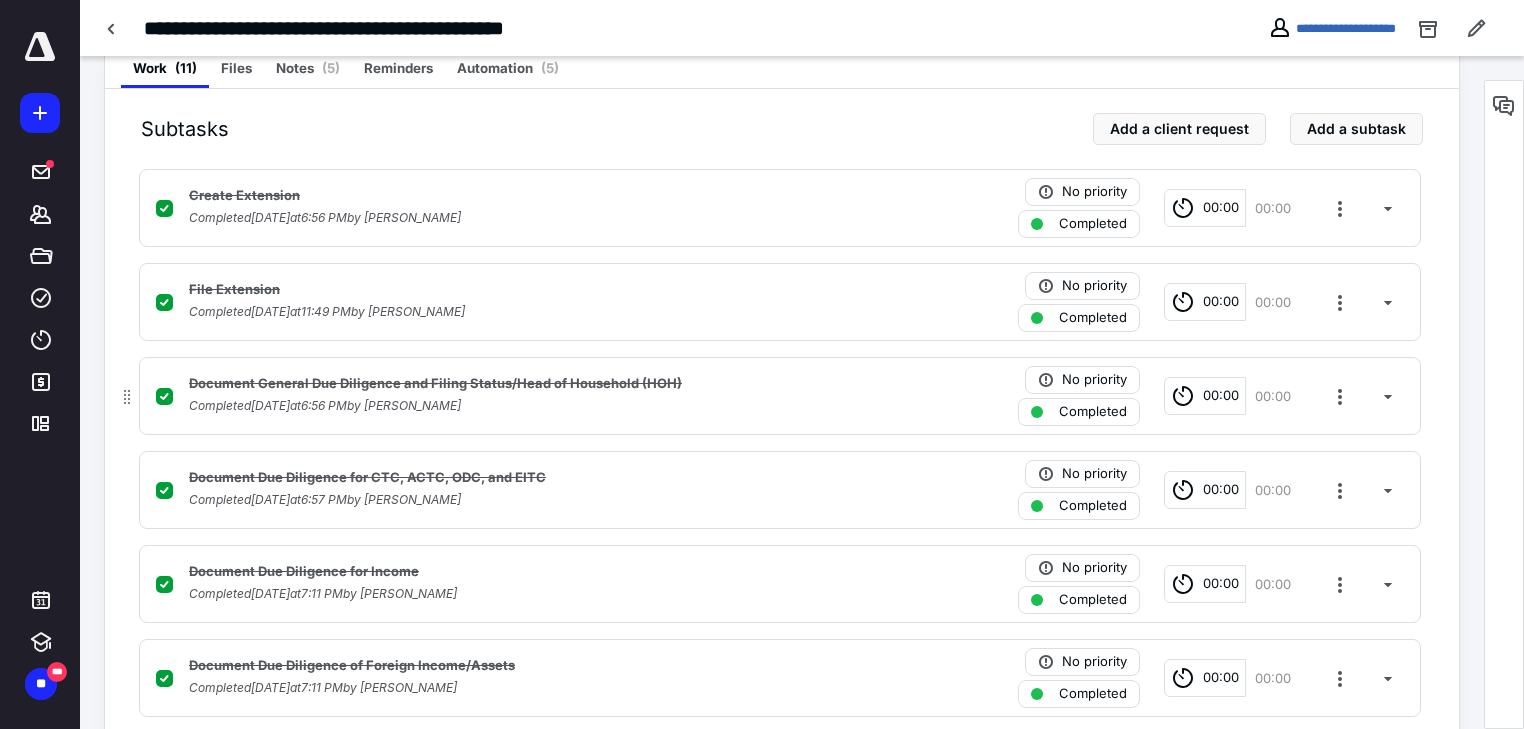 scroll, scrollTop: 416, scrollLeft: 0, axis: vertical 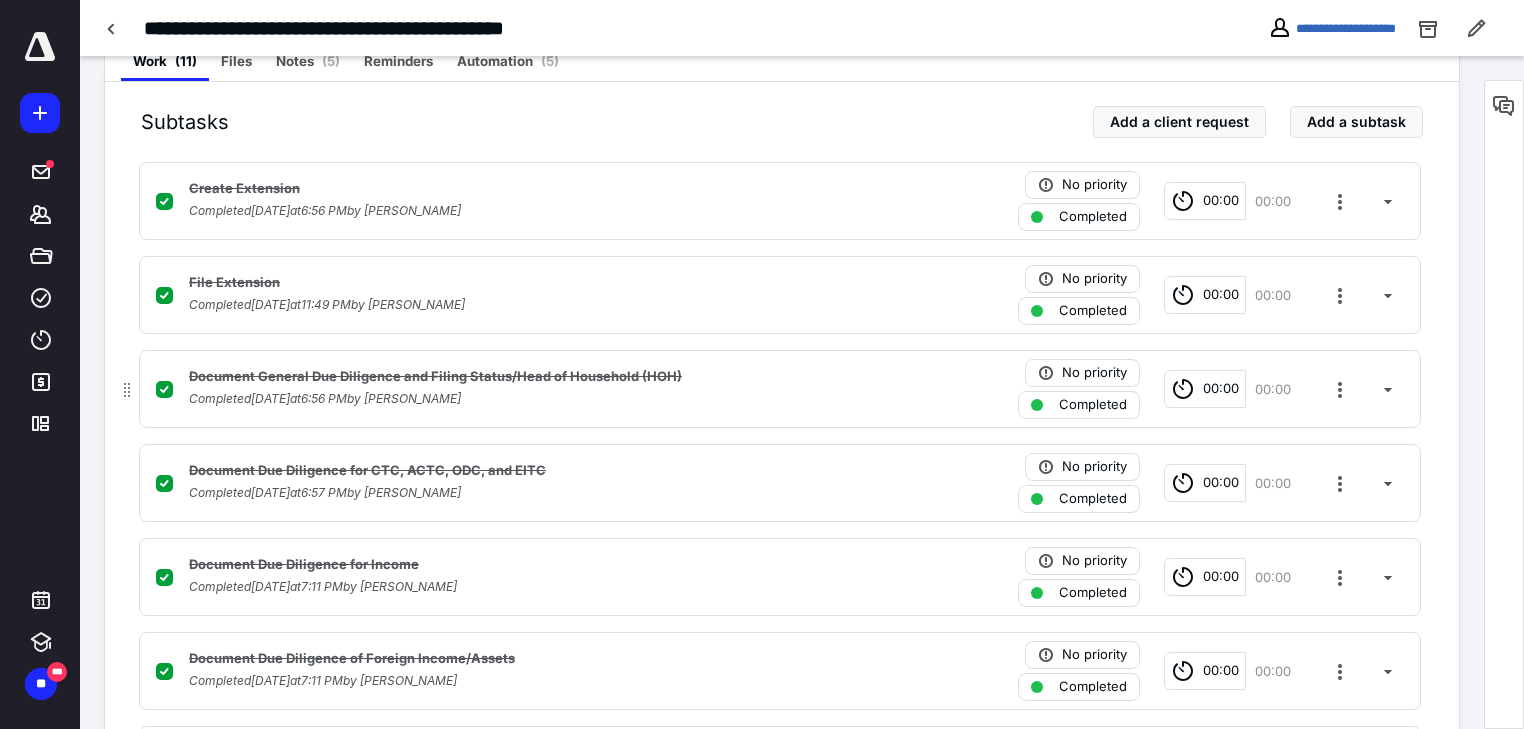 click on "Document General Due Diligence and Filing Status/Head of Household (HOH) Completed  [DATE]  6:56 PM  by [PERSON_NAME] G No priority Completed 00:00 00:00" at bounding box center [780, 389] 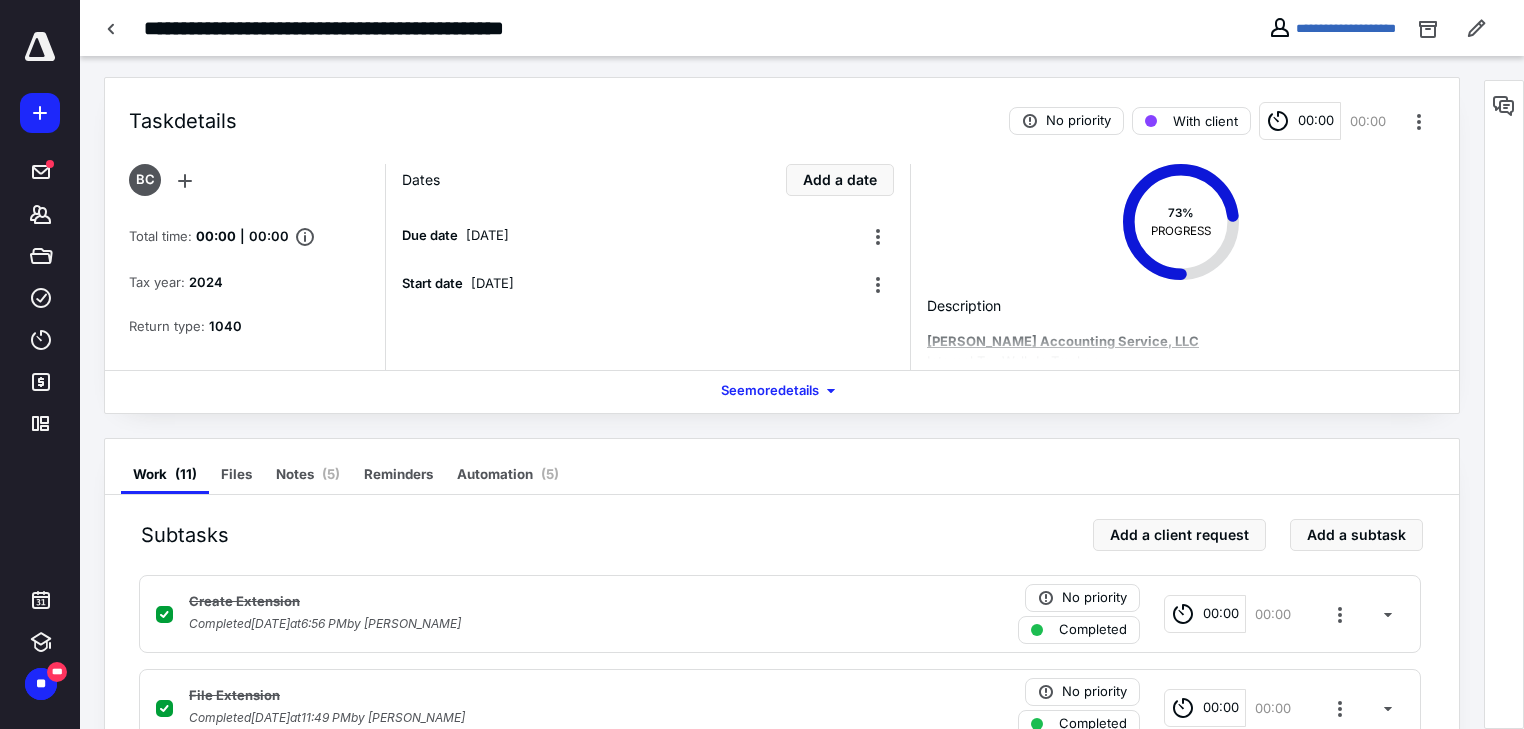 scroll, scrollTop: 0, scrollLeft: 0, axis: both 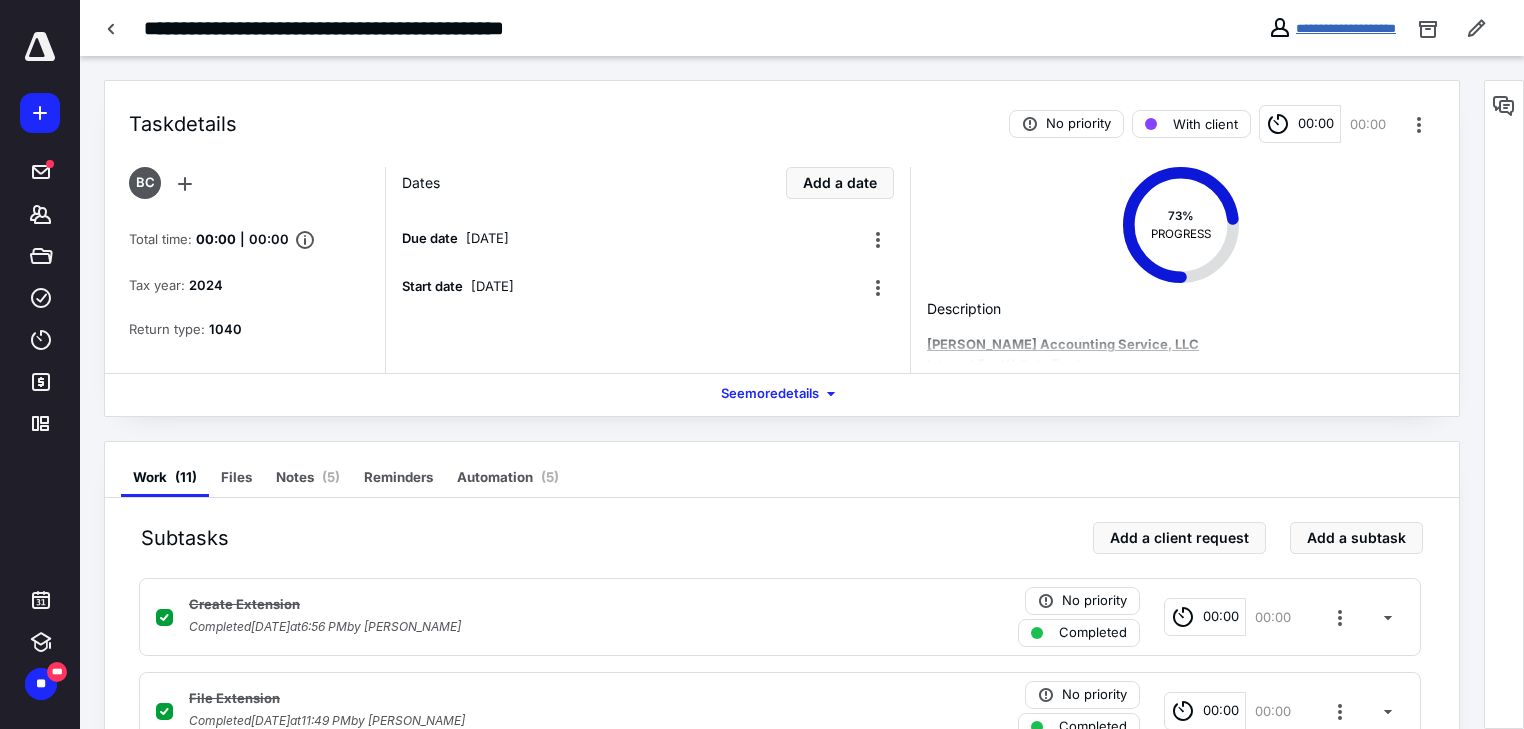 click on "**********" at bounding box center (1346, 28) 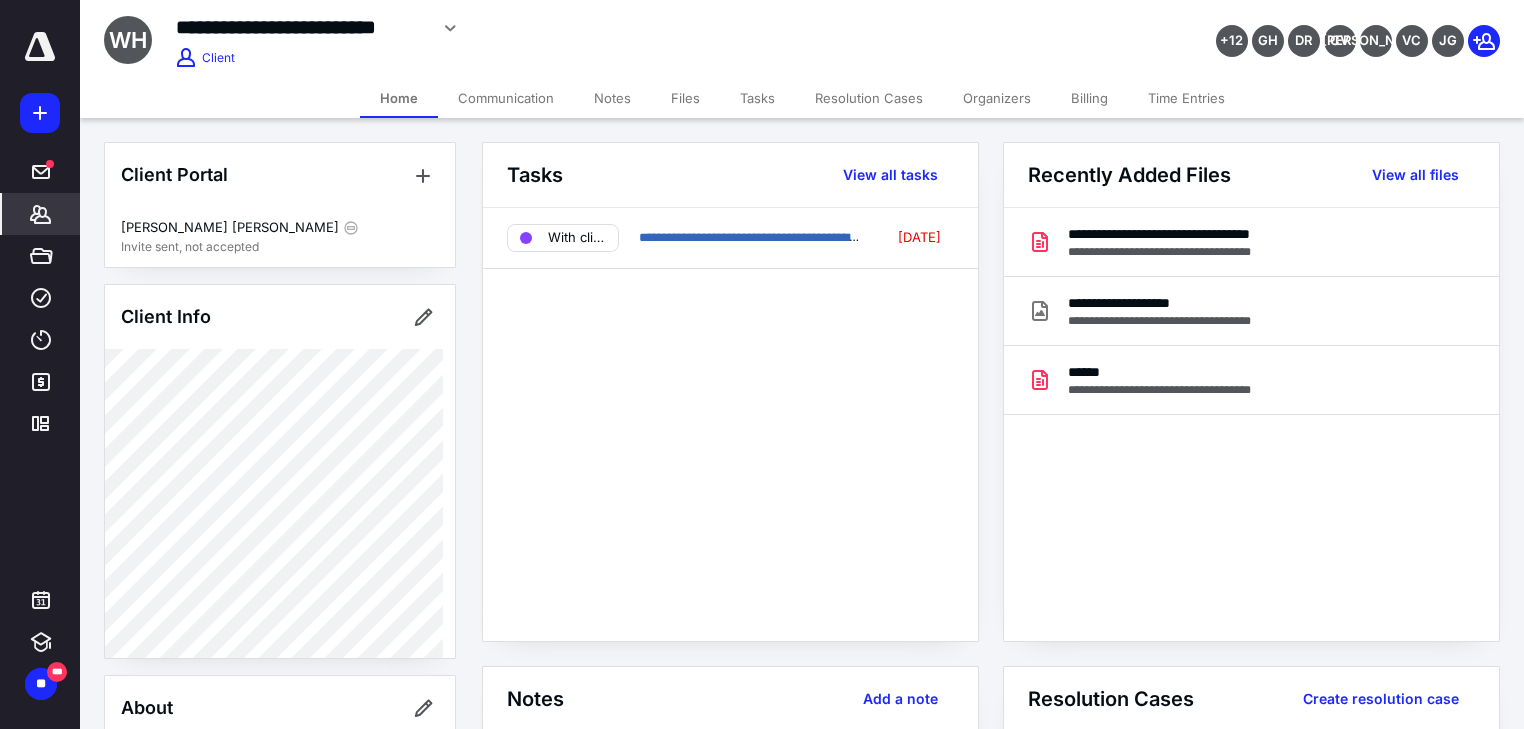 click on "**********" at bounding box center [1251, 424] 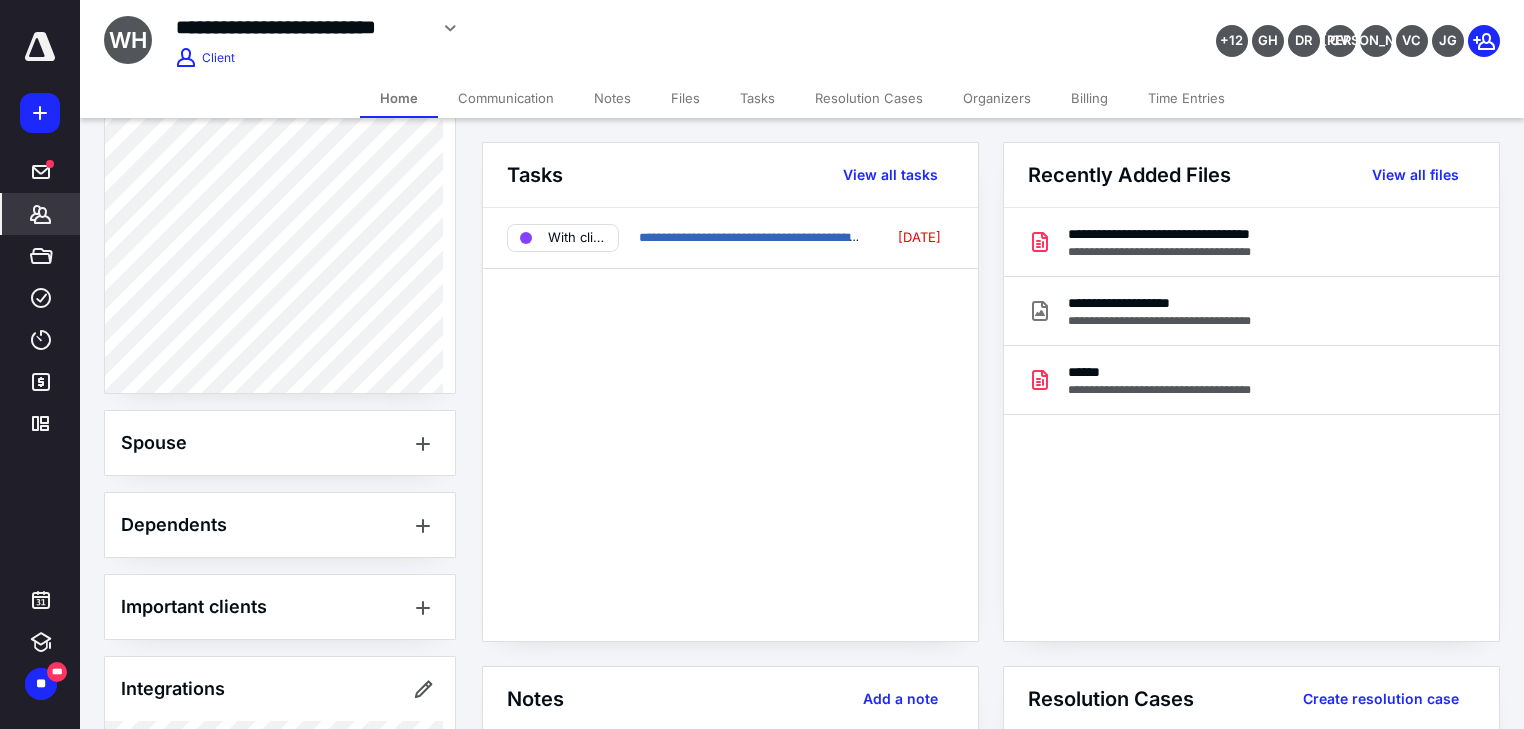 scroll, scrollTop: 832, scrollLeft: 0, axis: vertical 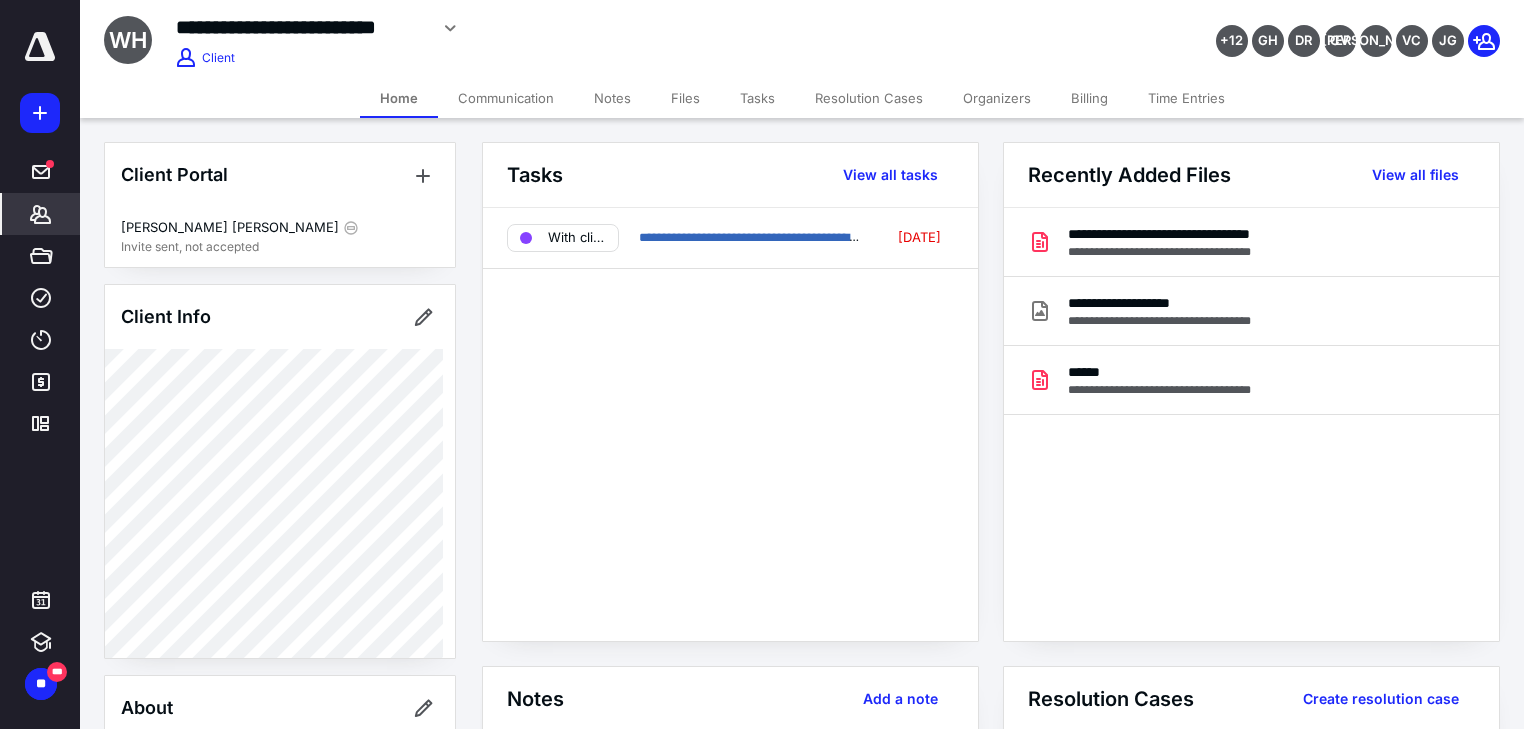 click on "**********" at bounding box center (1251, 424) 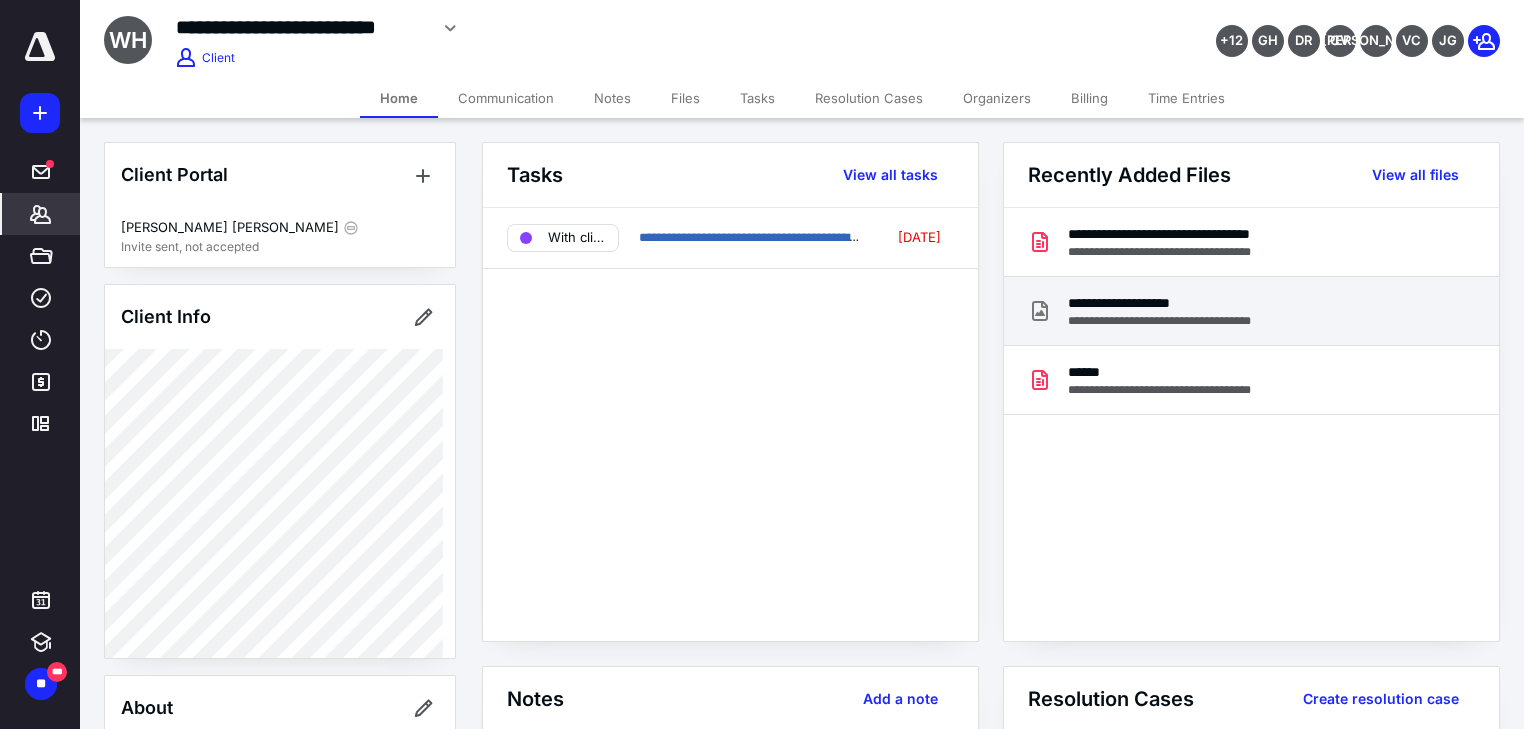 click on "**********" at bounding box center (1251, 311) 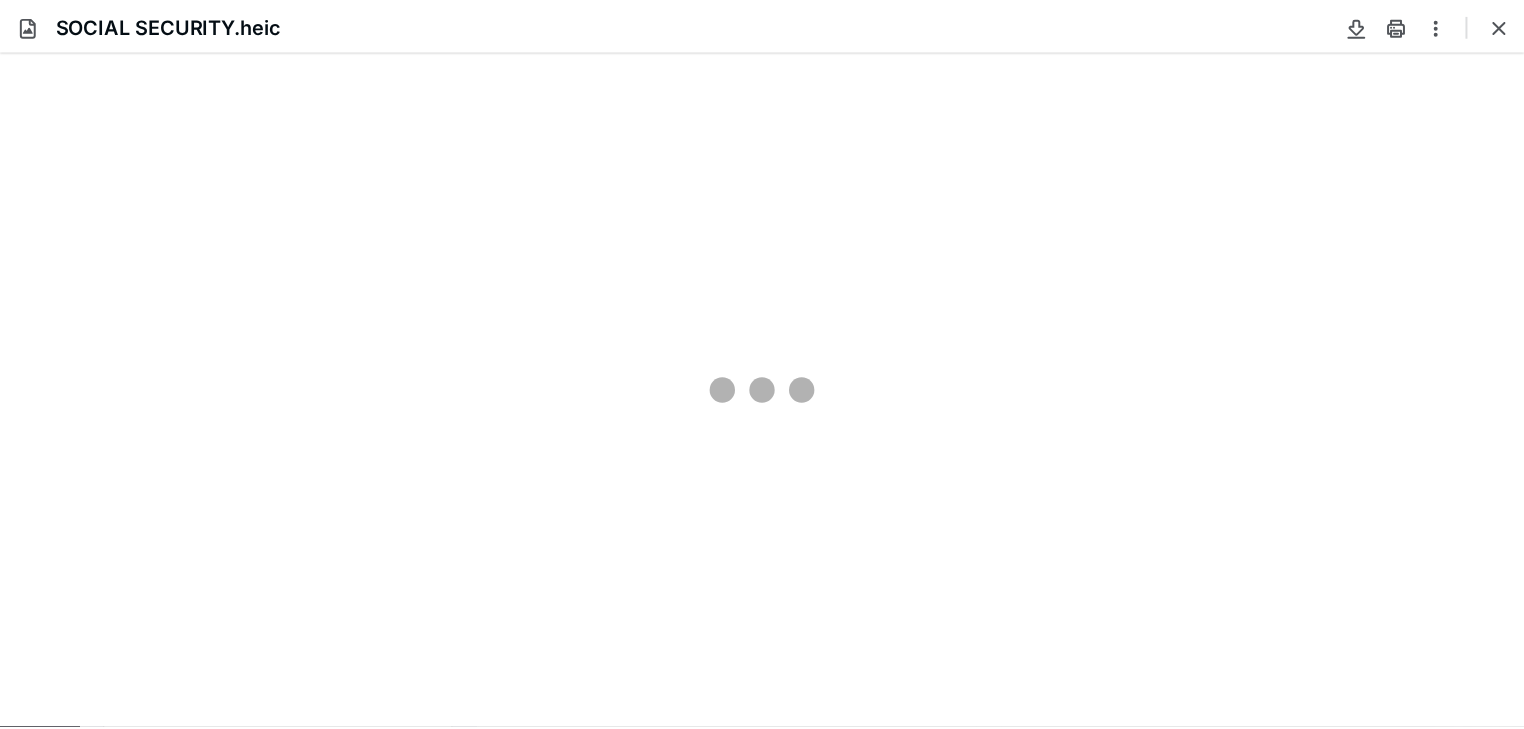 scroll, scrollTop: 0, scrollLeft: 0, axis: both 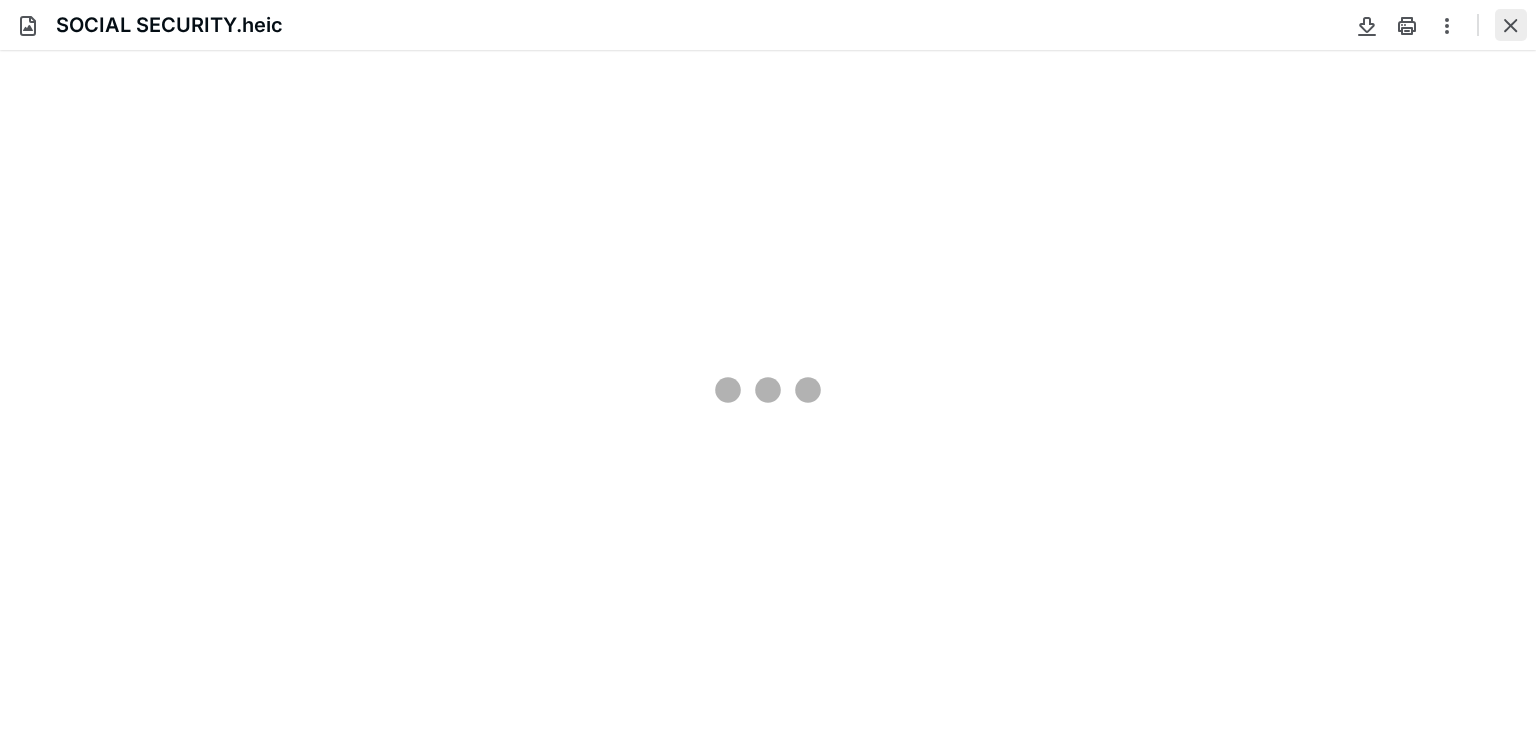 click at bounding box center [1511, 25] 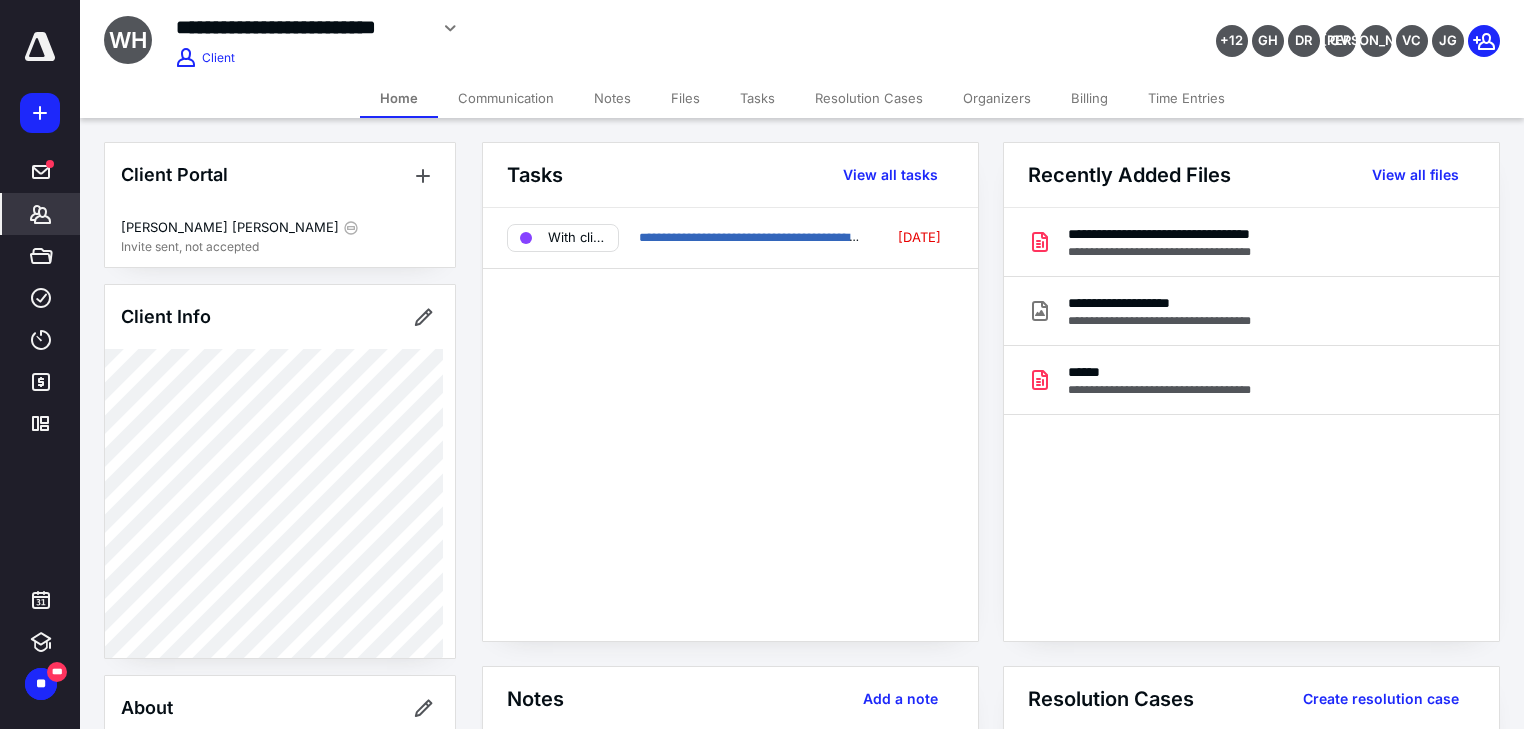 click on "**********" at bounding box center [730, 424] 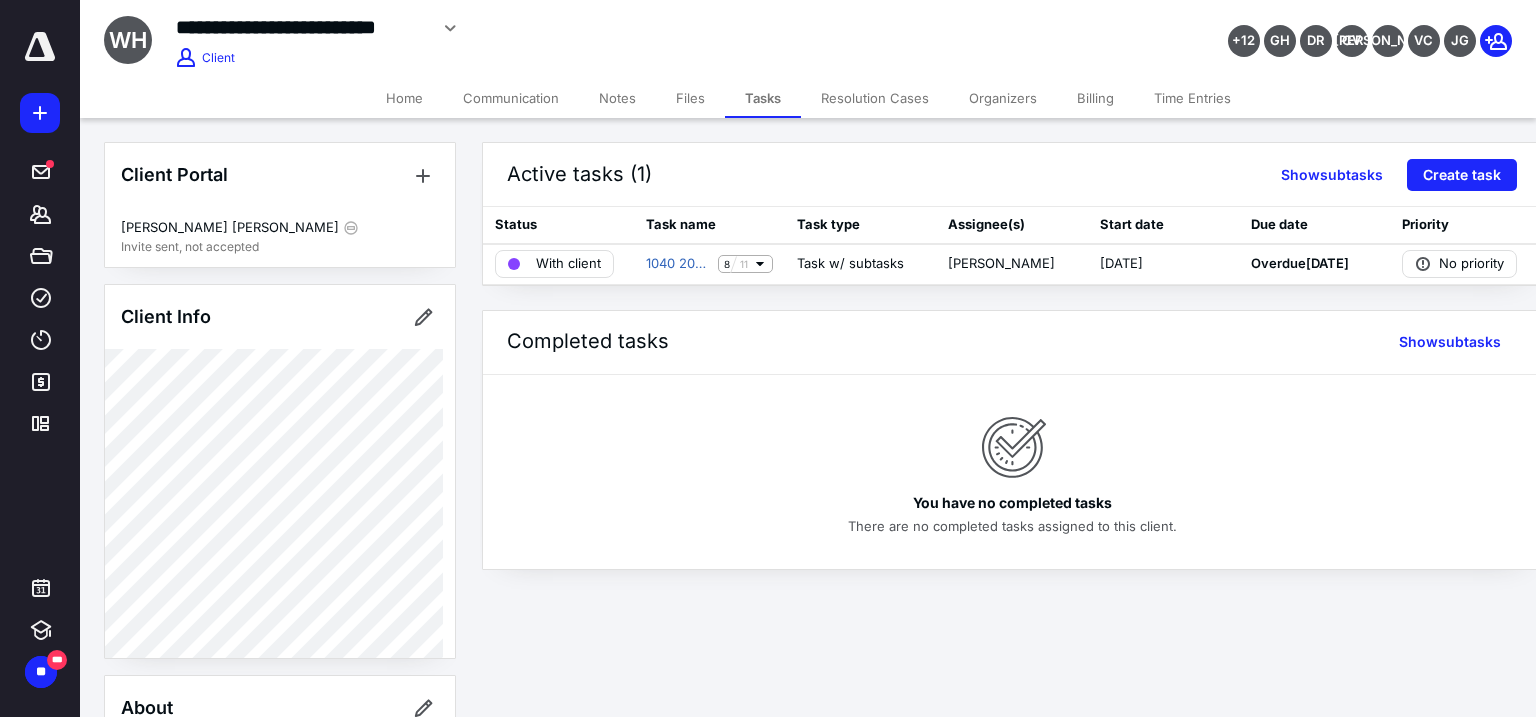 click on "Files" at bounding box center [690, 98] 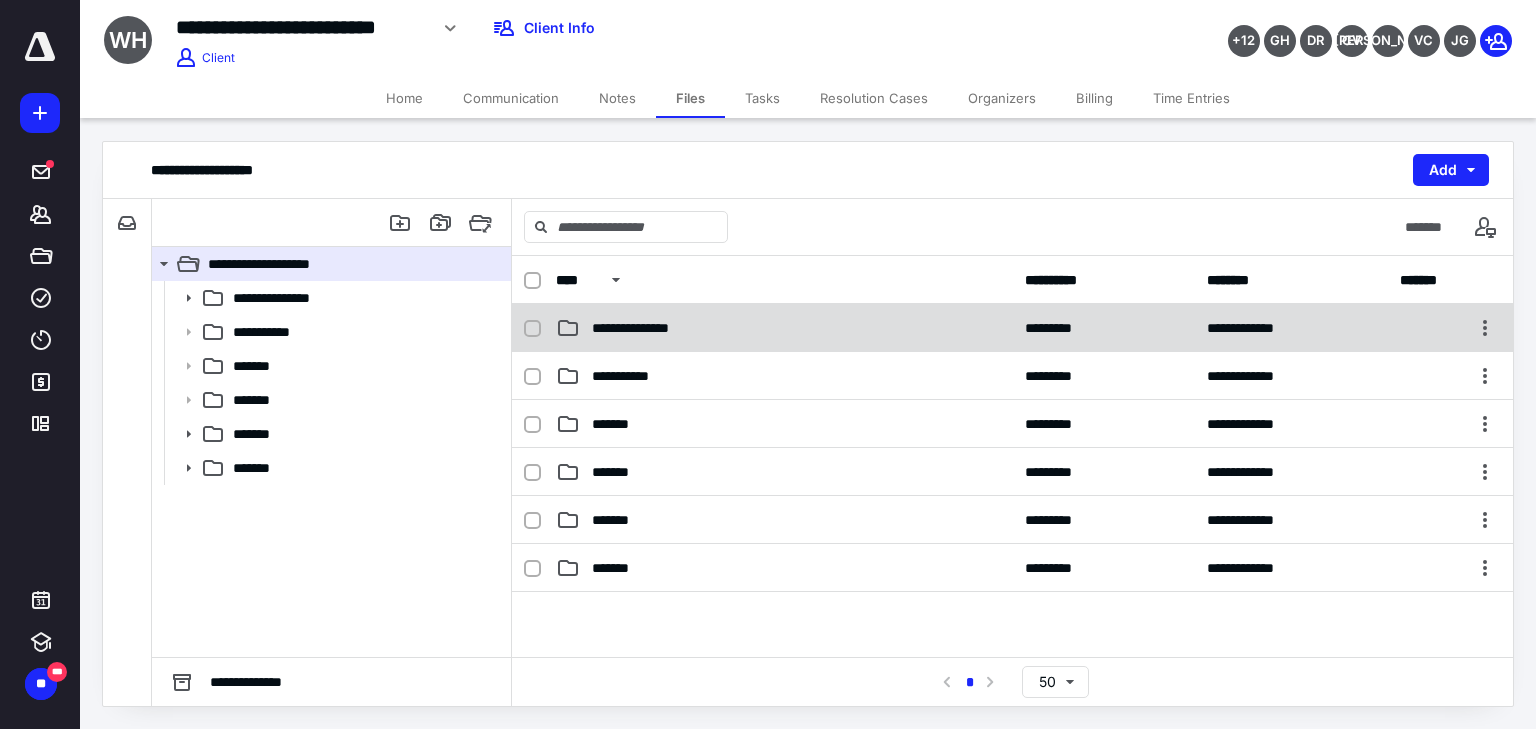 click on "**********" at bounding box center [645, 328] 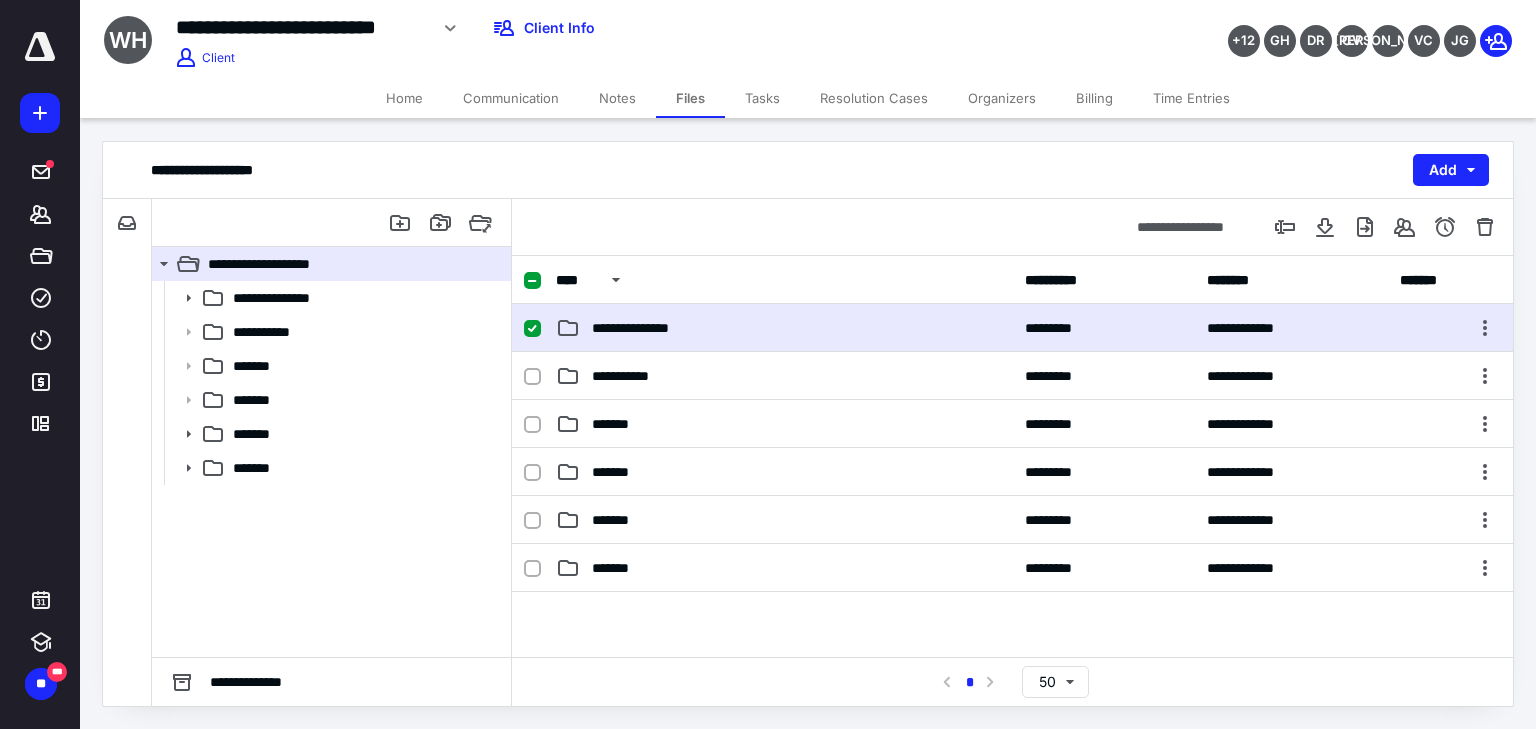 click on "**********" at bounding box center [645, 328] 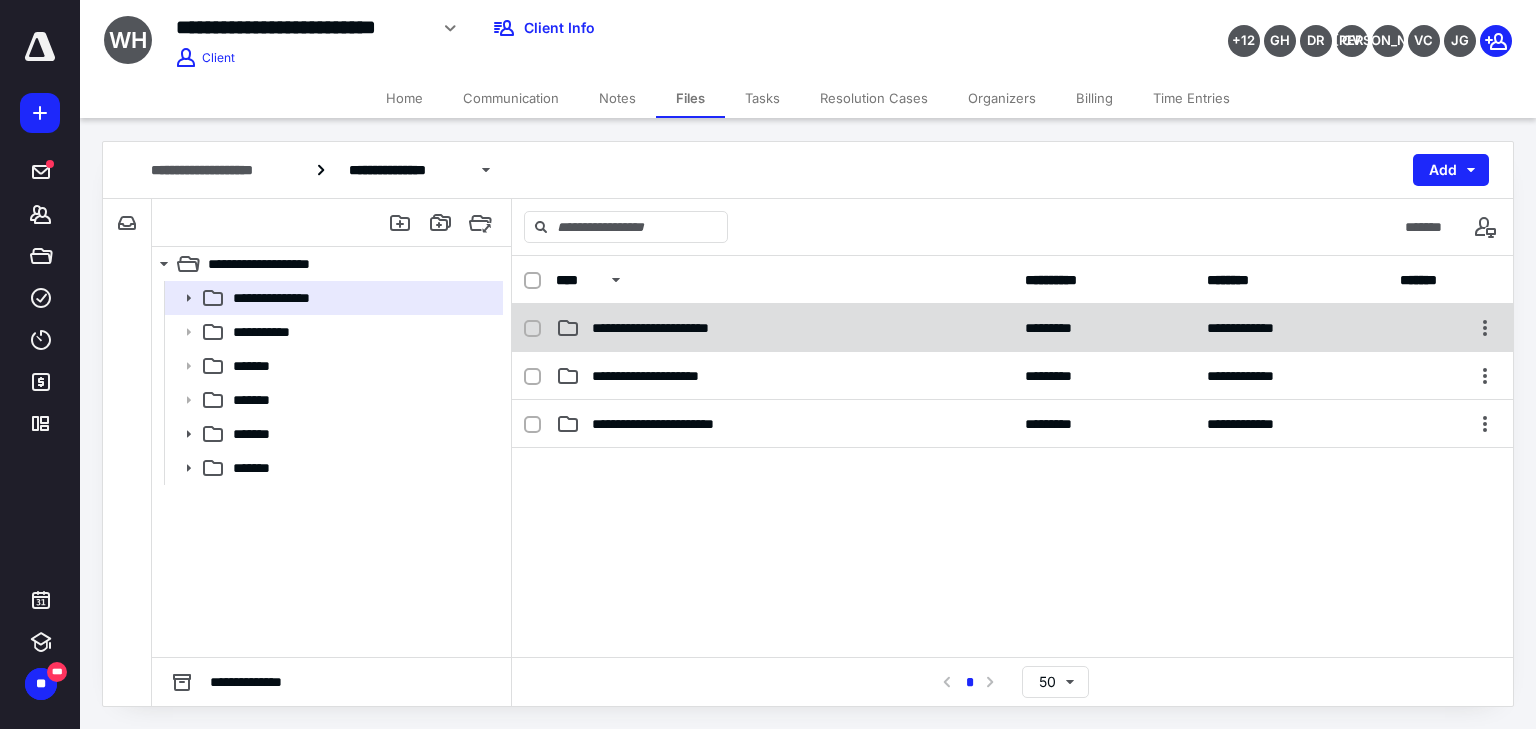 click on "**********" at bounding box center [669, 328] 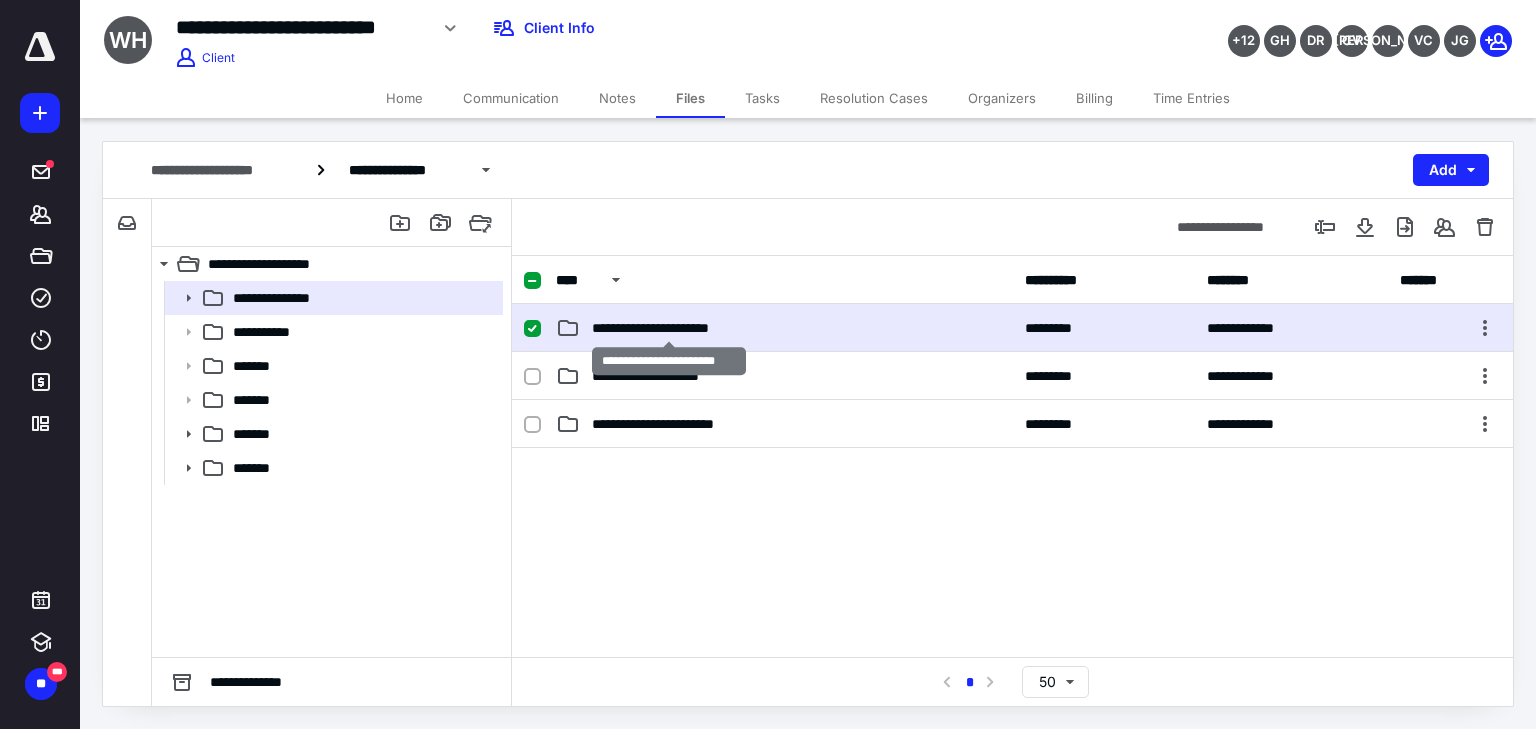 click on "**********" at bounding box center [669, 328] 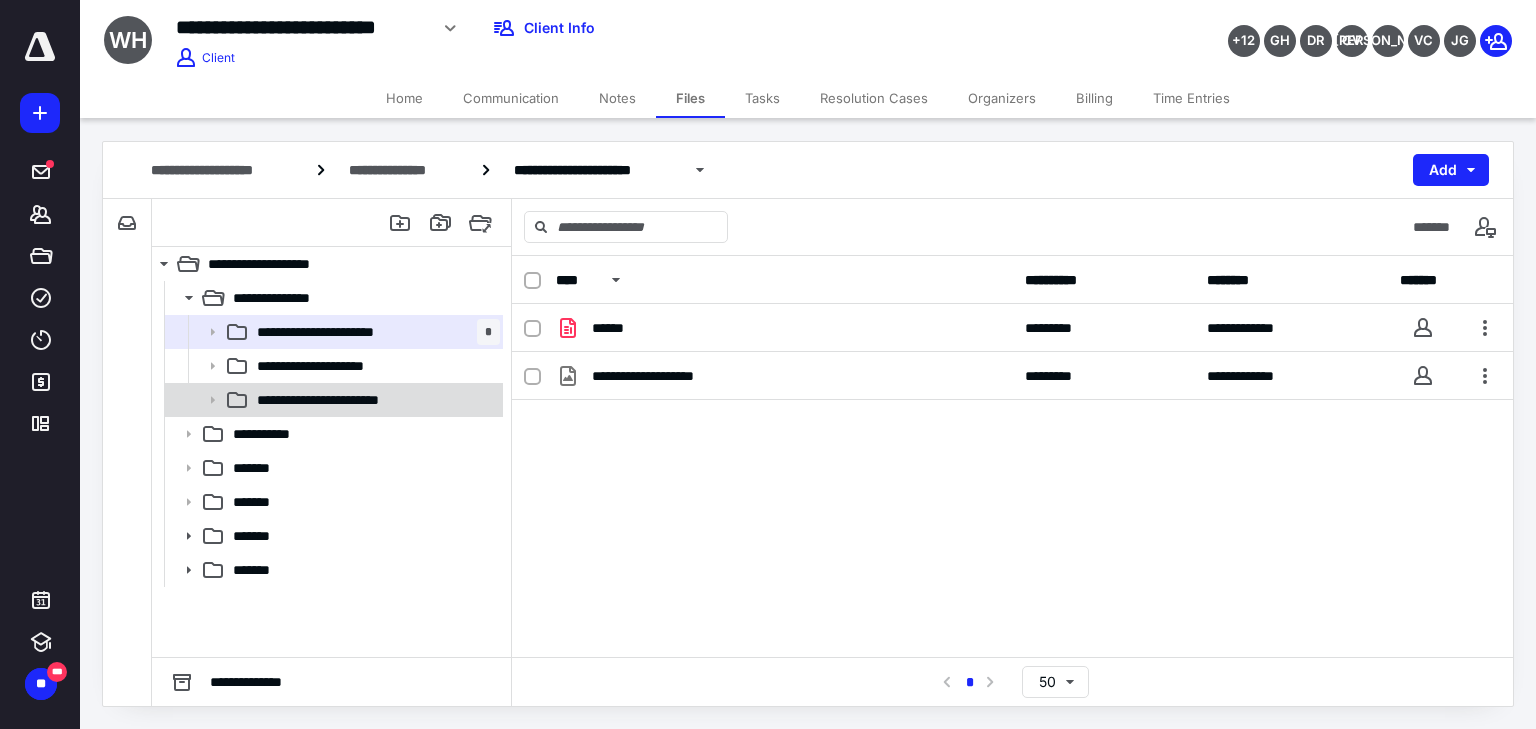 click on "**********" at bounding box center [332, 400] 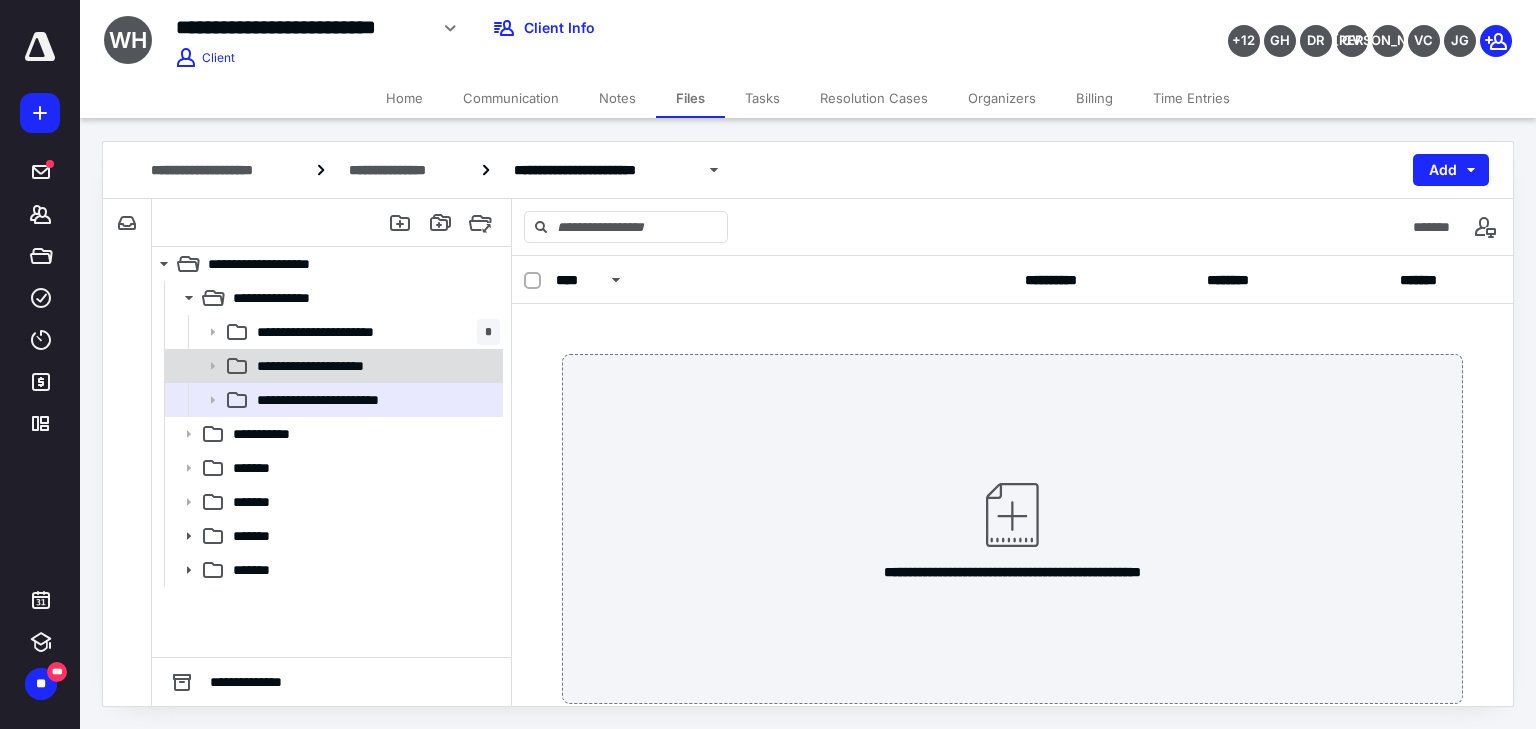 click on "**********" at bounding box center [374, 366] 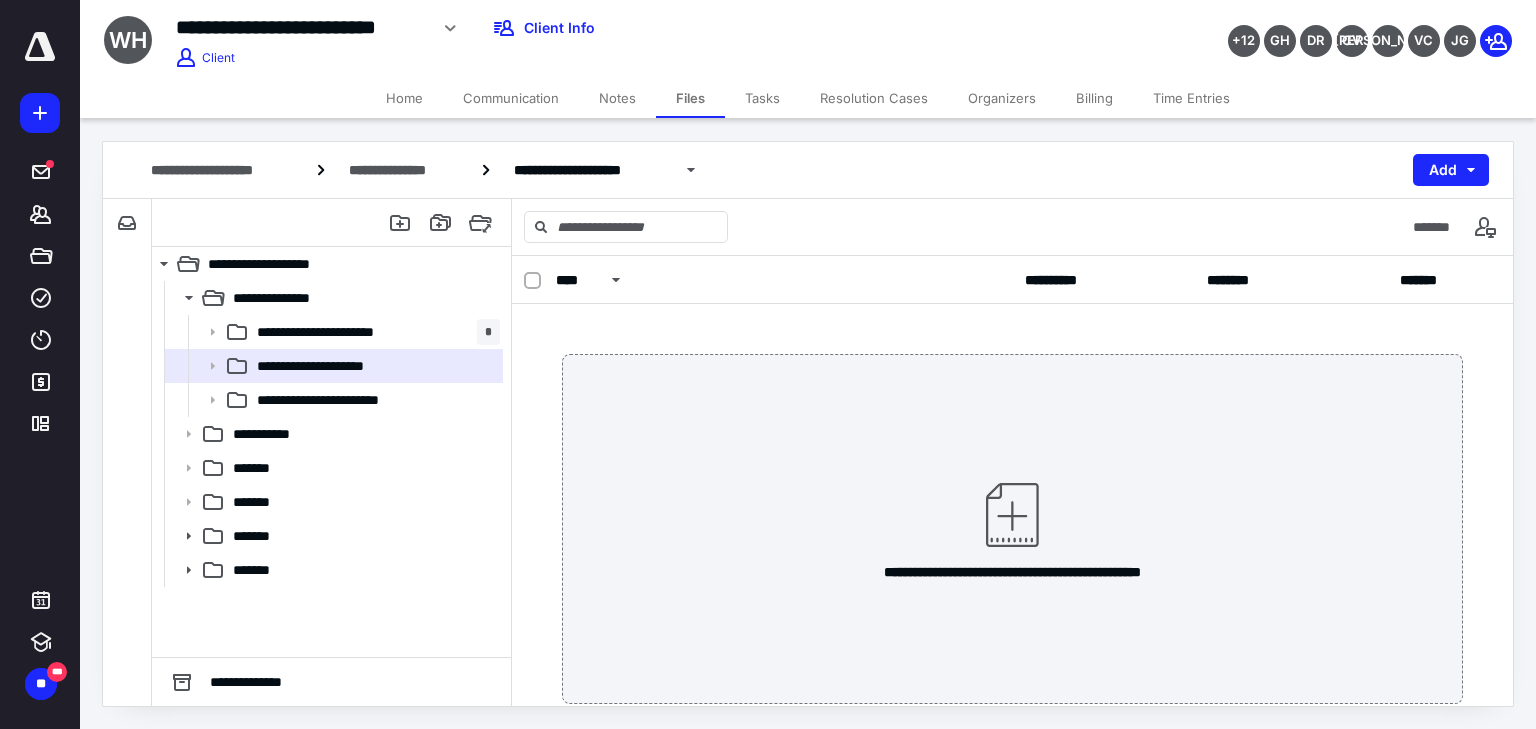 click on "Home" at bounding box center [404, 98] 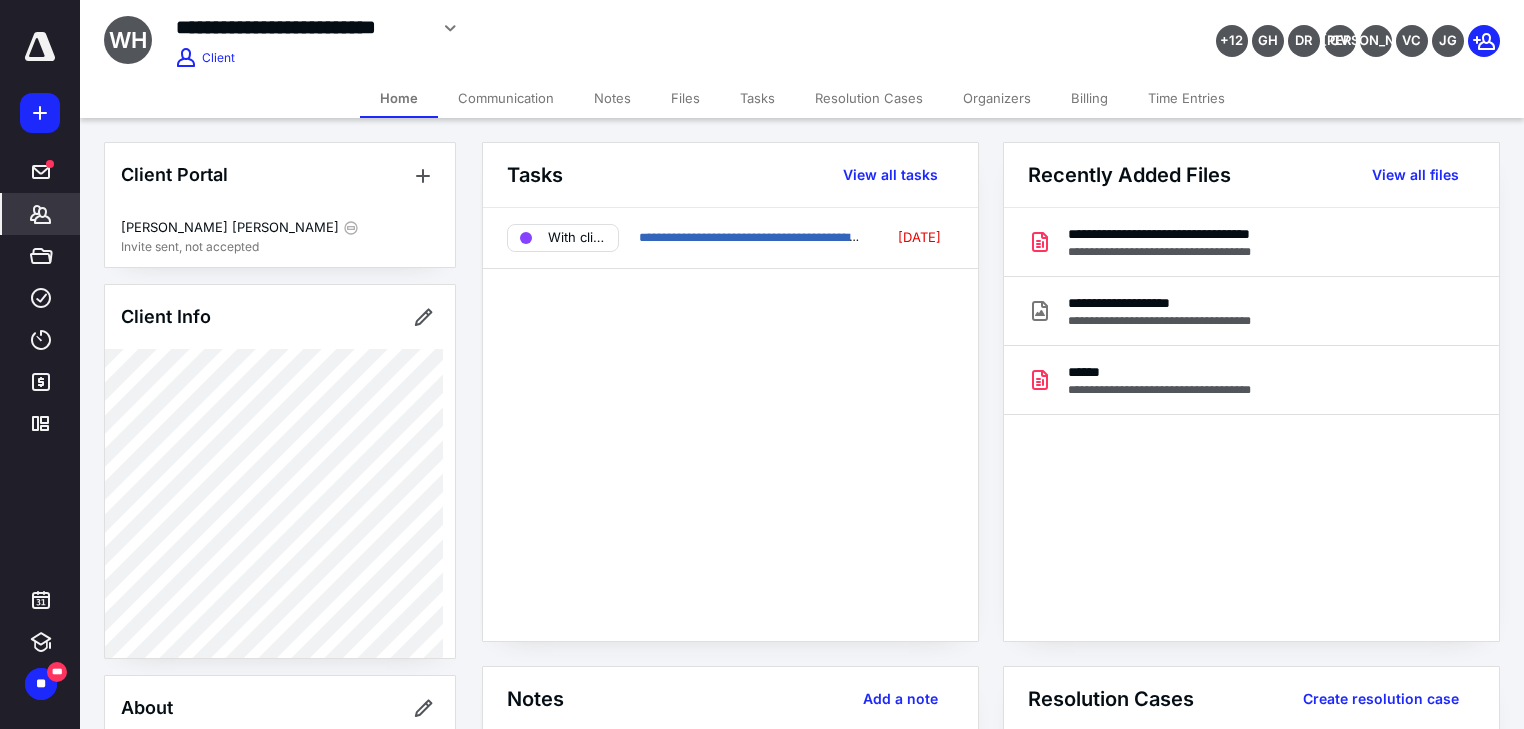 click on "**********" at bounding box center [730, 424] 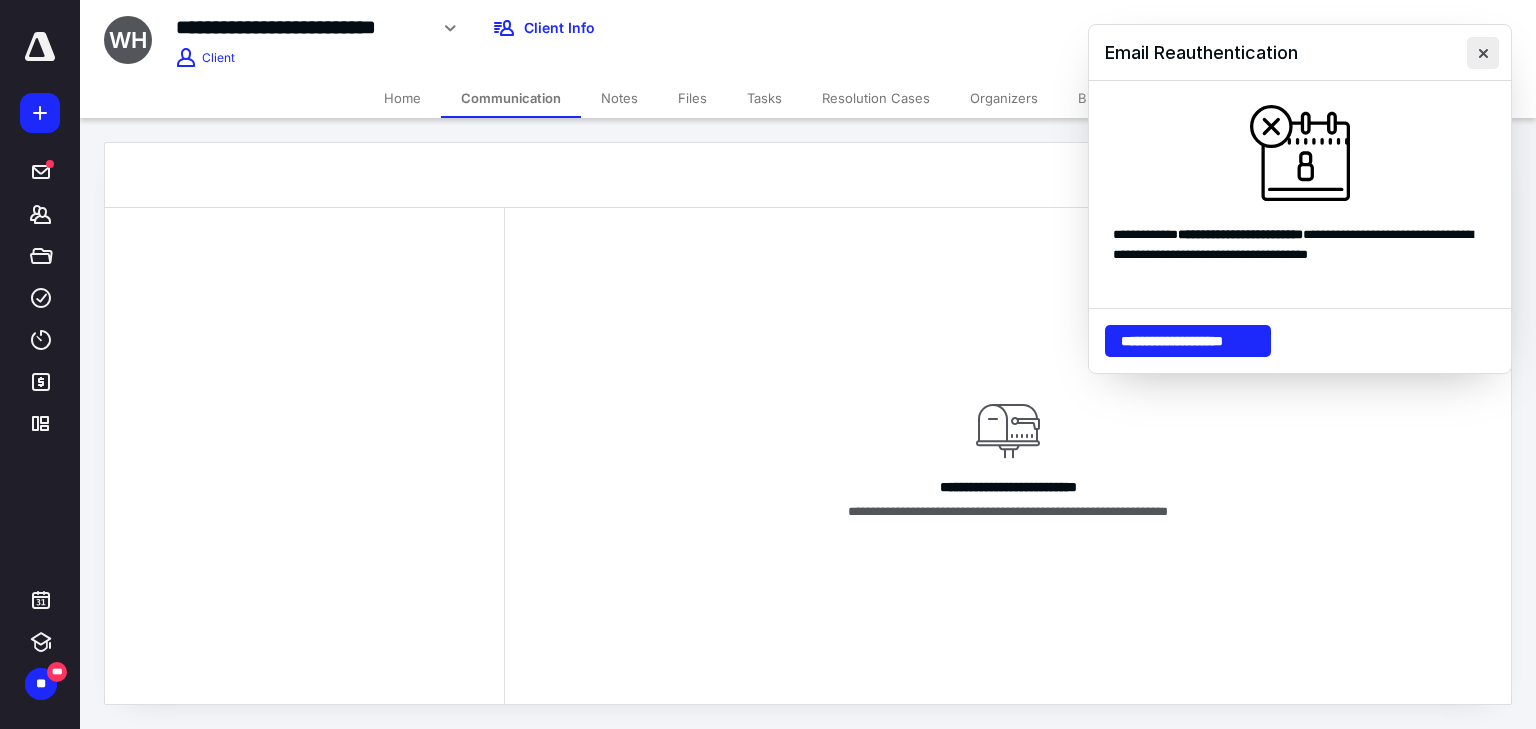 click at bounding box center [1483, 53] 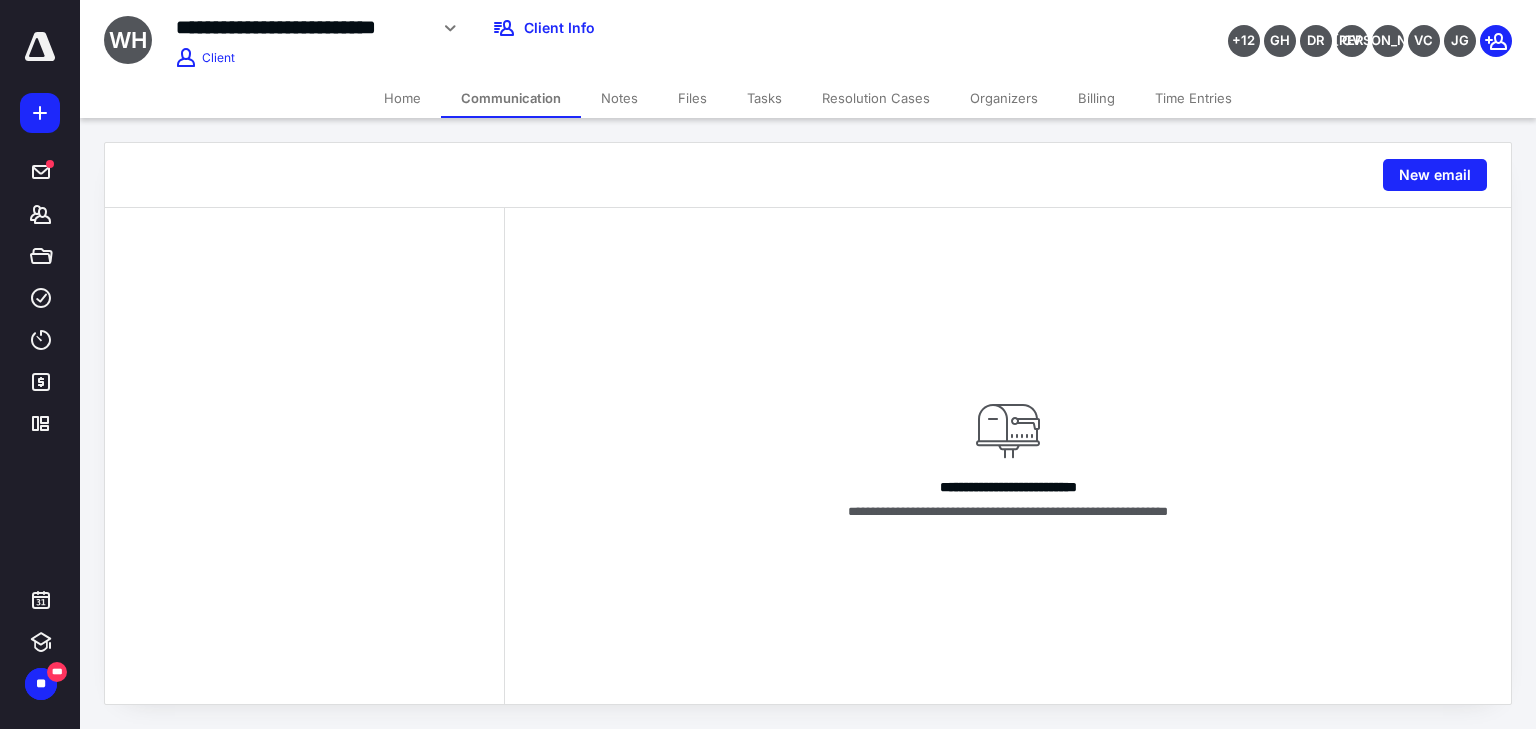 drag, startPoint x: 410, startPoint y: 104, endPoint x: 409, endPoint y: 114, distance: 10.049875 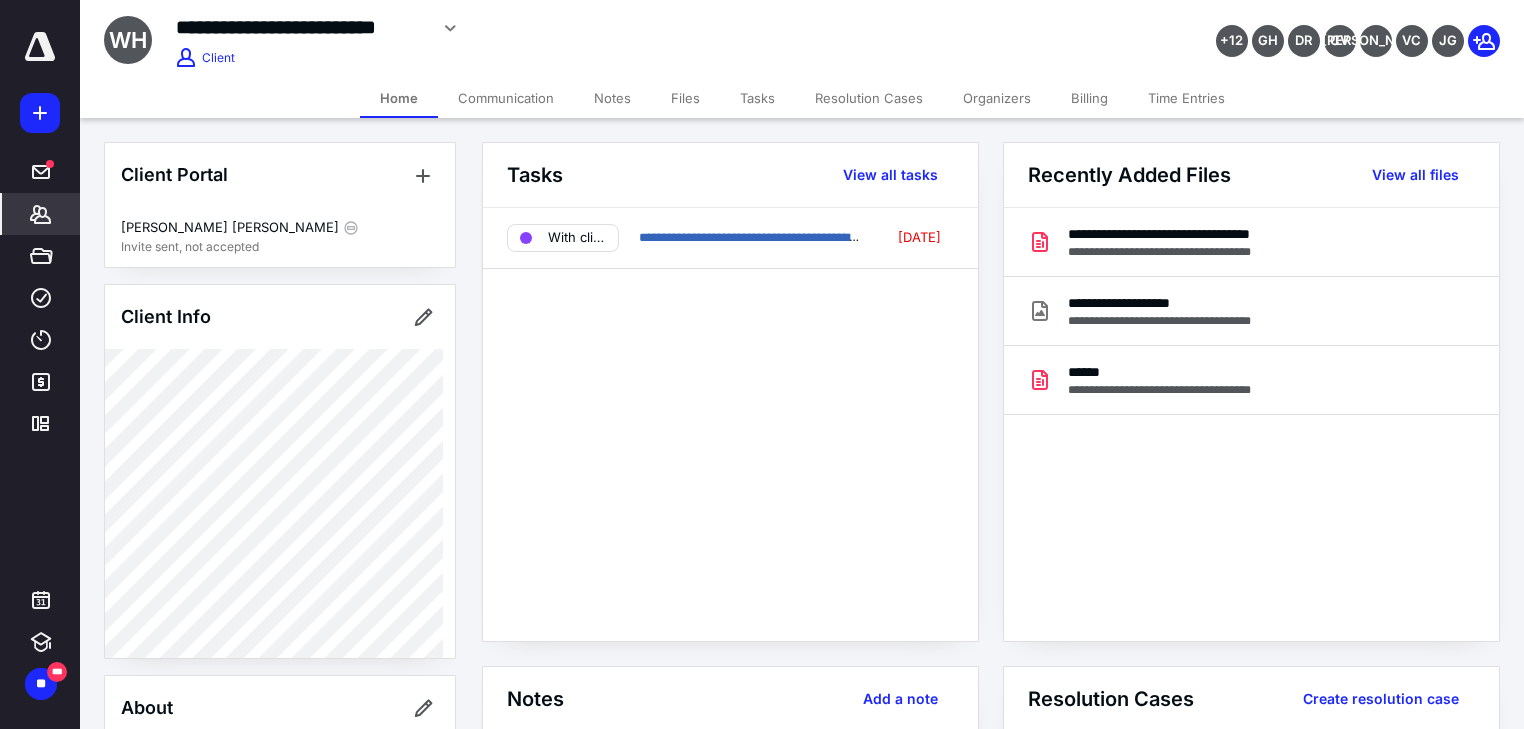 click on "**********" at bounding box center (730, 424) 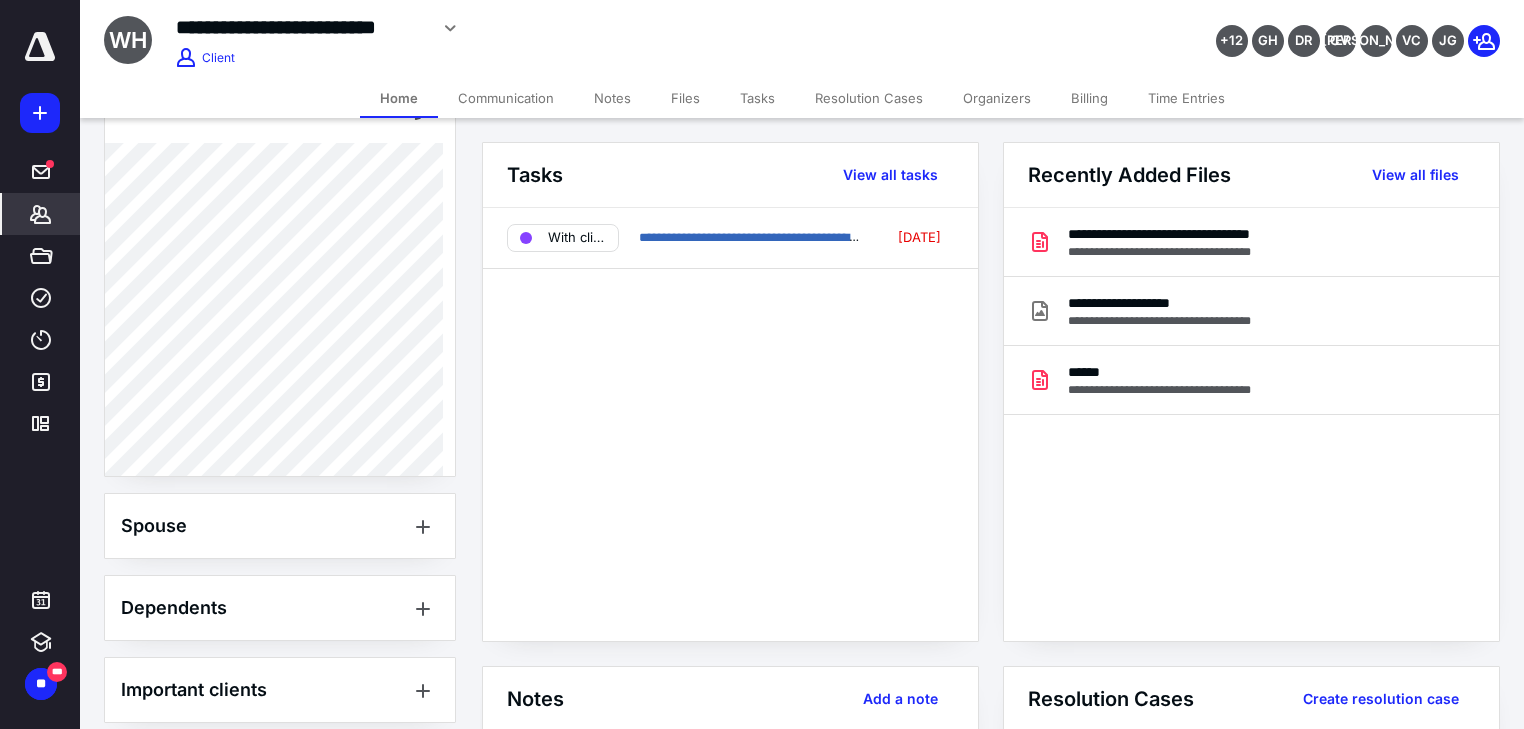scroll, scrollTop: 832, scrollLeft: 0, axis: vertical 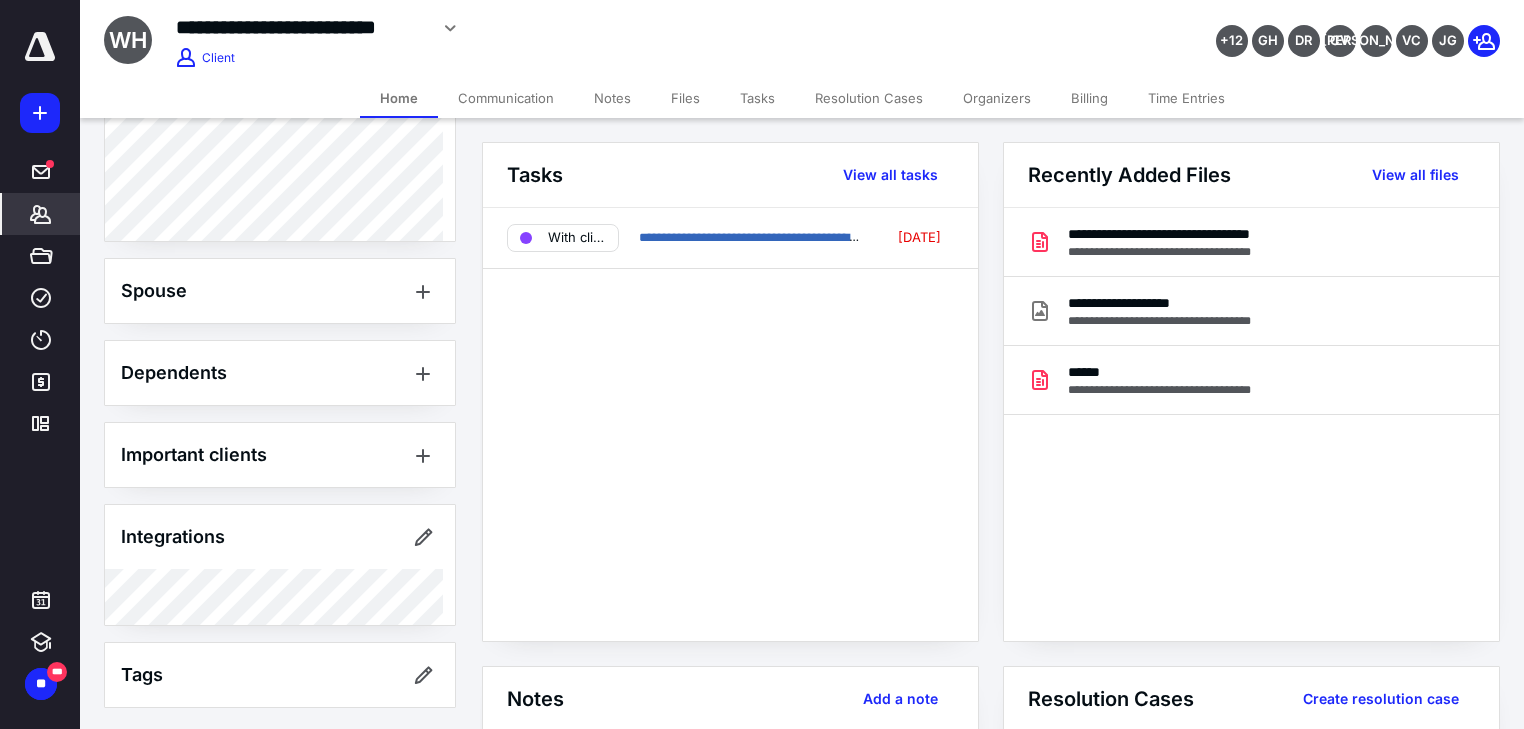 click on "Files" at bounding box center (685, 98) 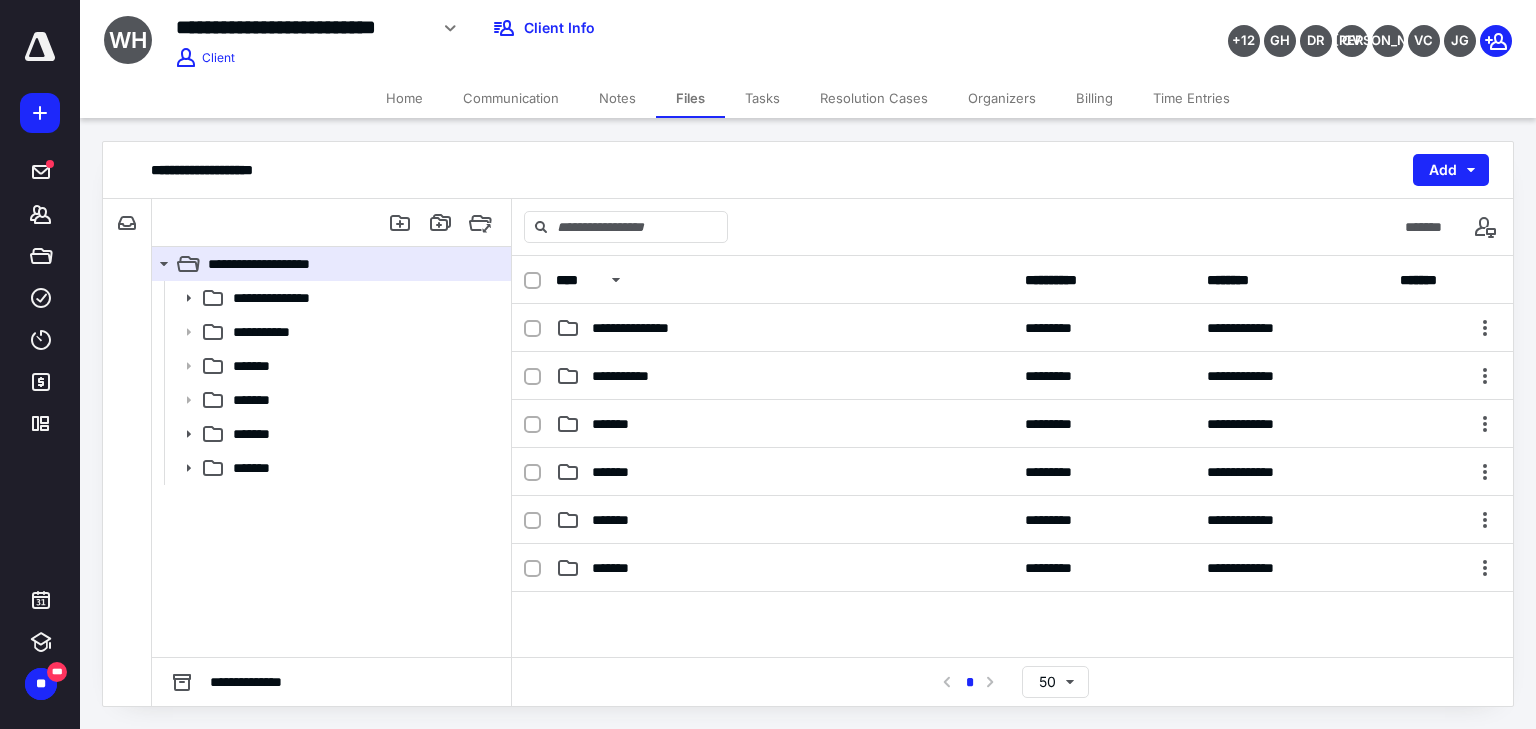 click on "Tasks" at bounding box center [762, 98] 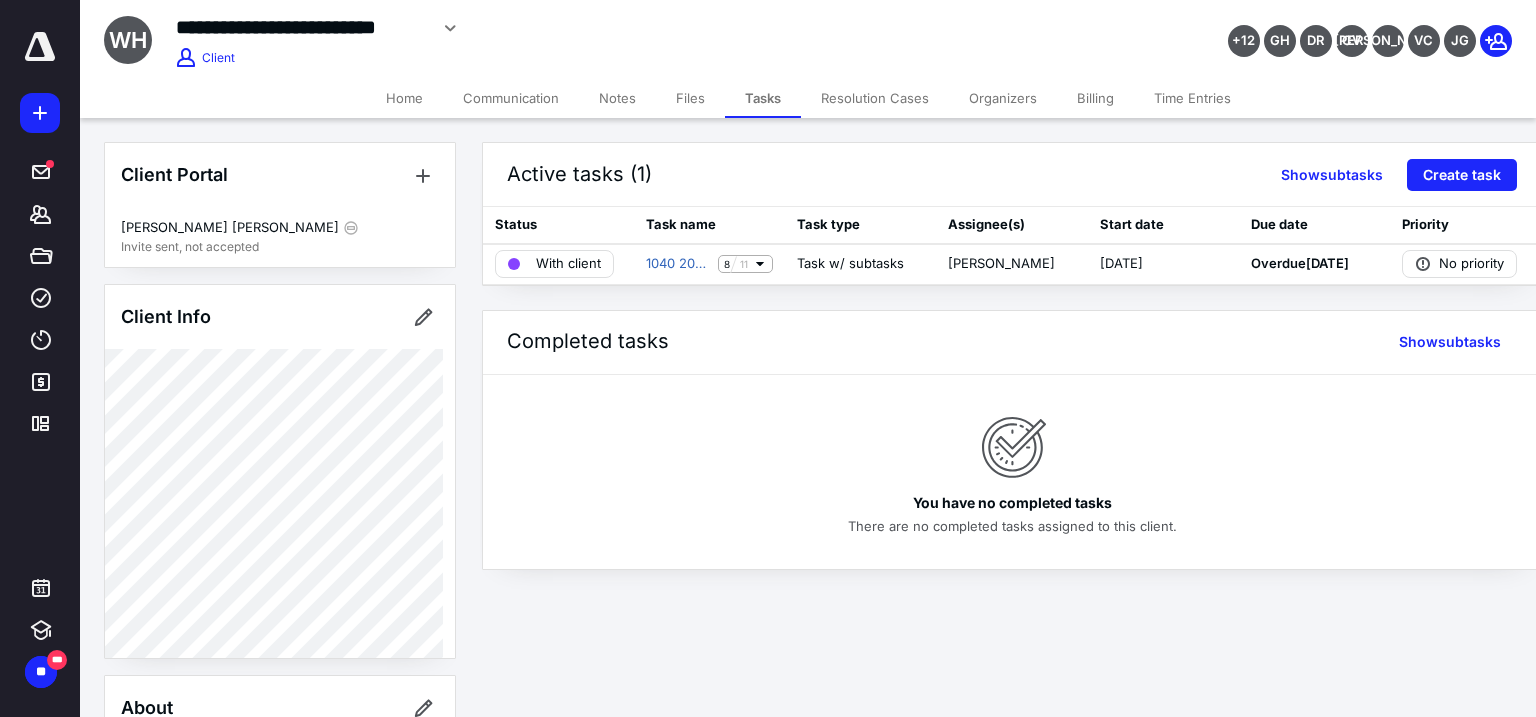 click on "Files" at bounding box center [690, 98] 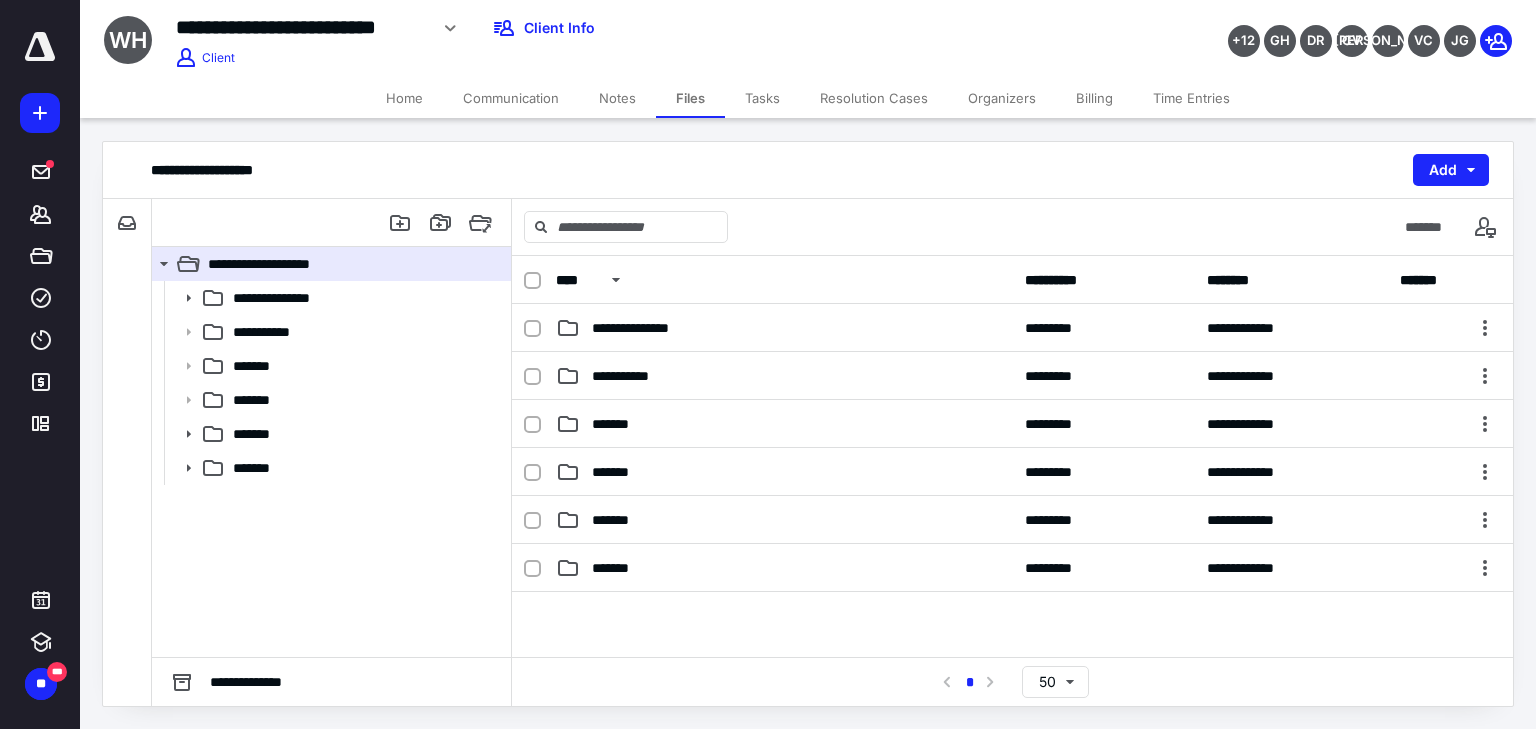 click on "Notes" at bounding box center (617, 98) 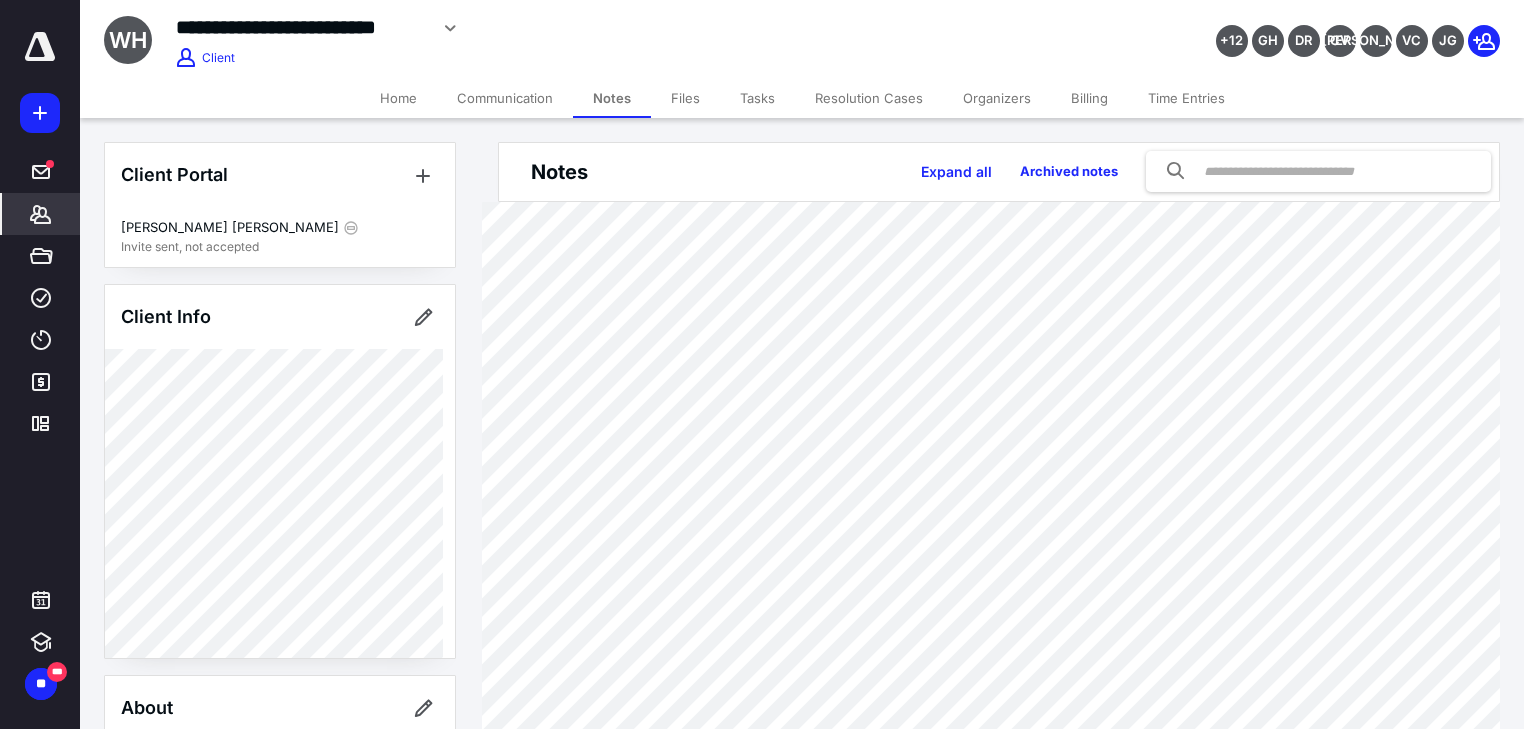 click on "Communication" at bounding box center (505, 98) 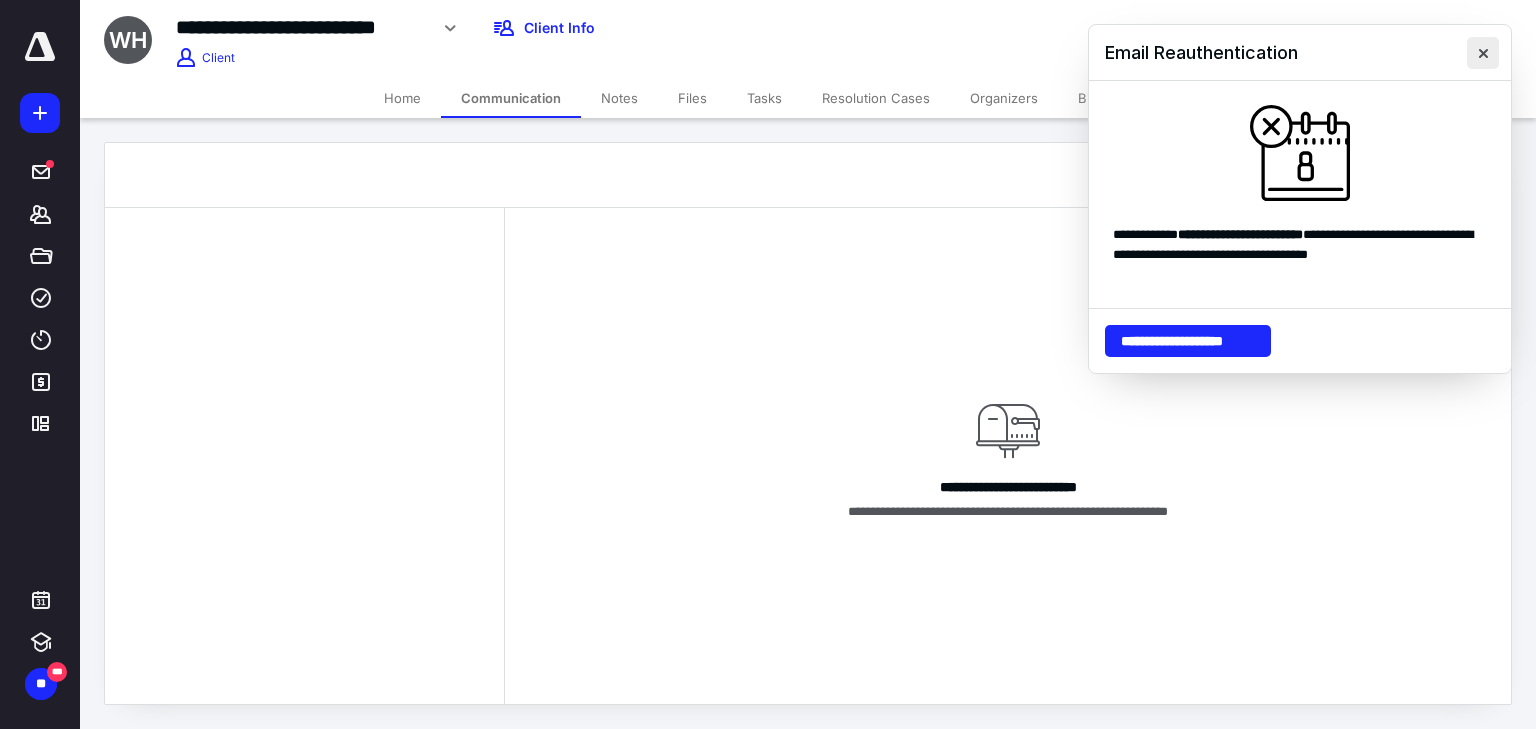 click at bounding box center [1483, 53] 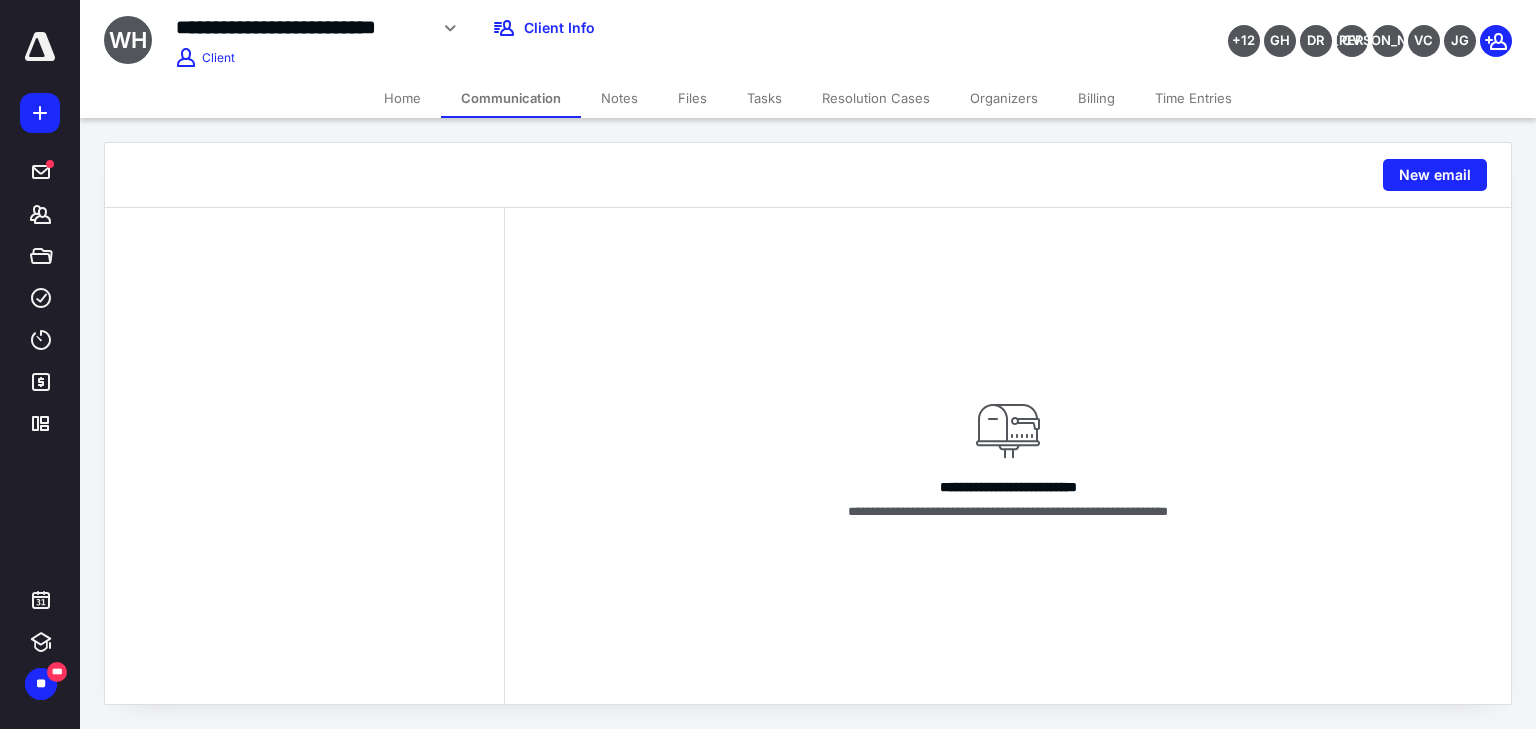 click on "Home" at bounding box center [402, 98] 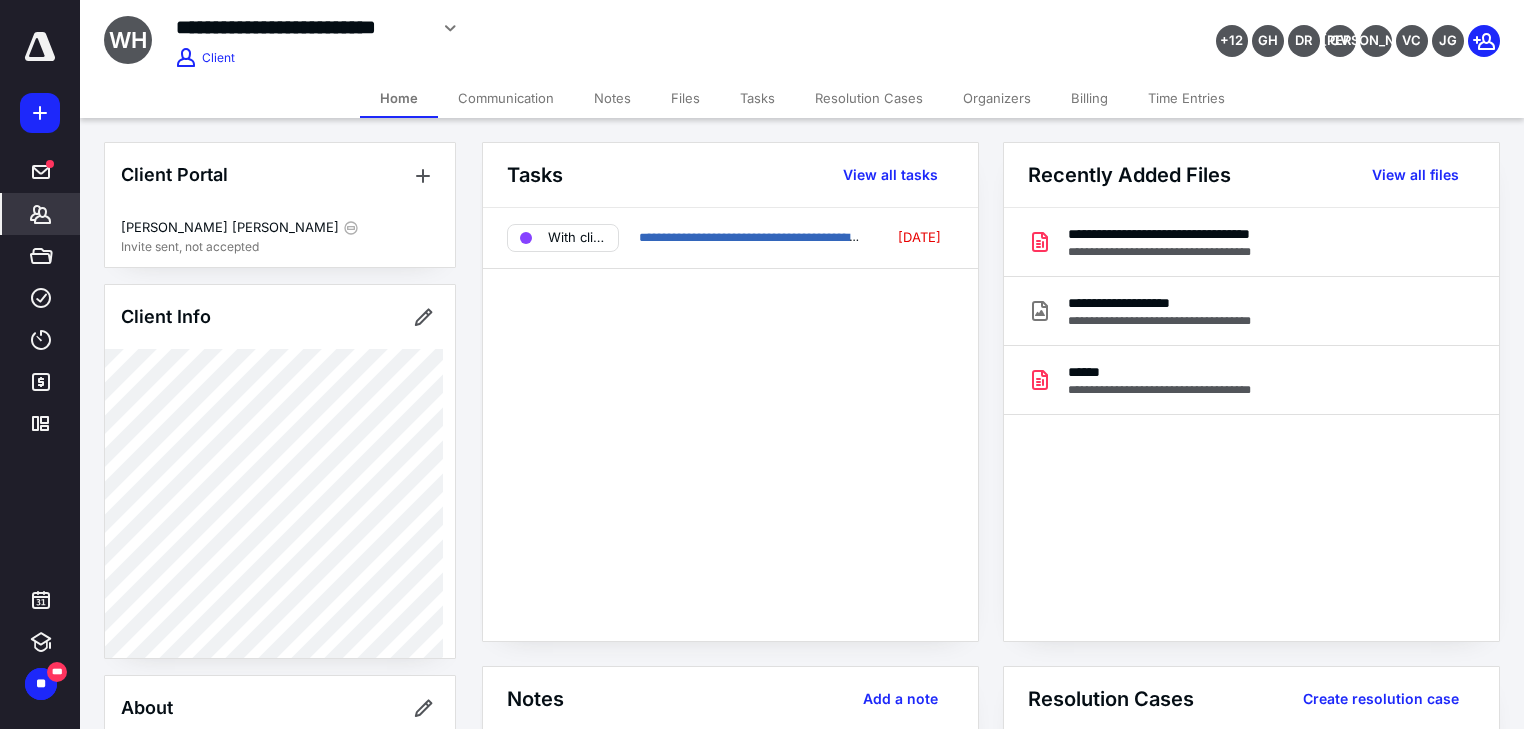 scroll, scrollTop: 400, scrollLeft: 0, axis: vertical 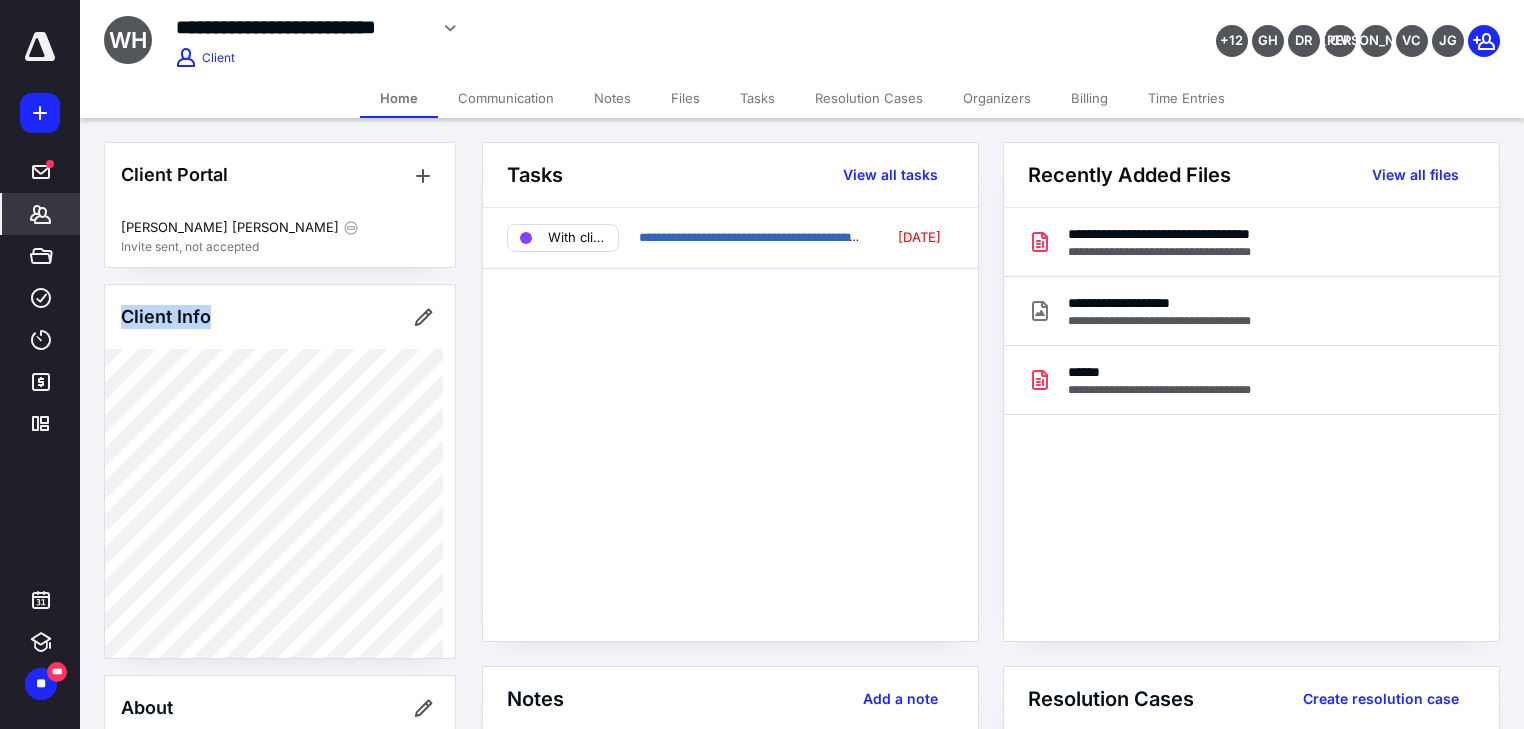 click on "Client Info" at bounding box center [280, 471] 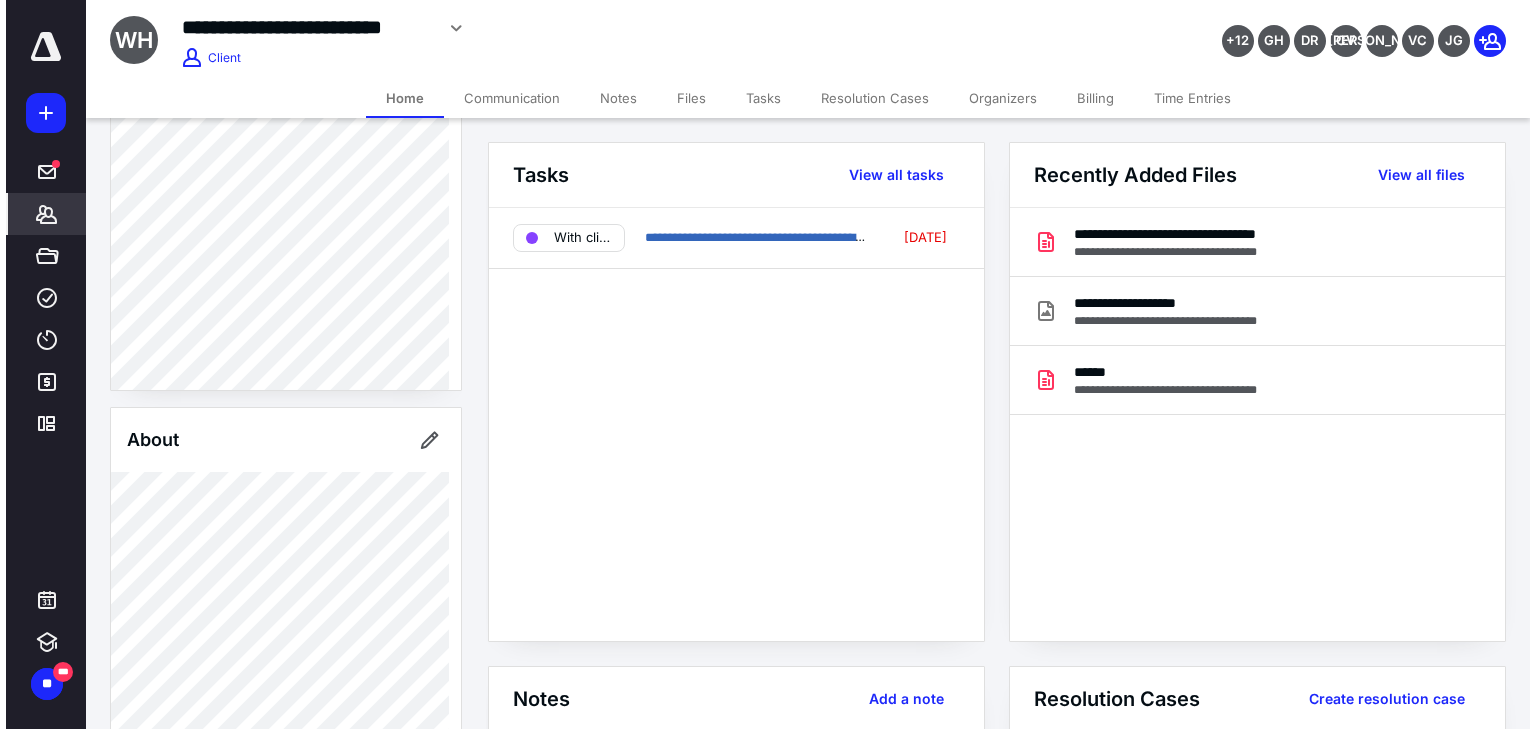 scroll, scrollTop: 112, scrollLeft: 0, axis: vertical 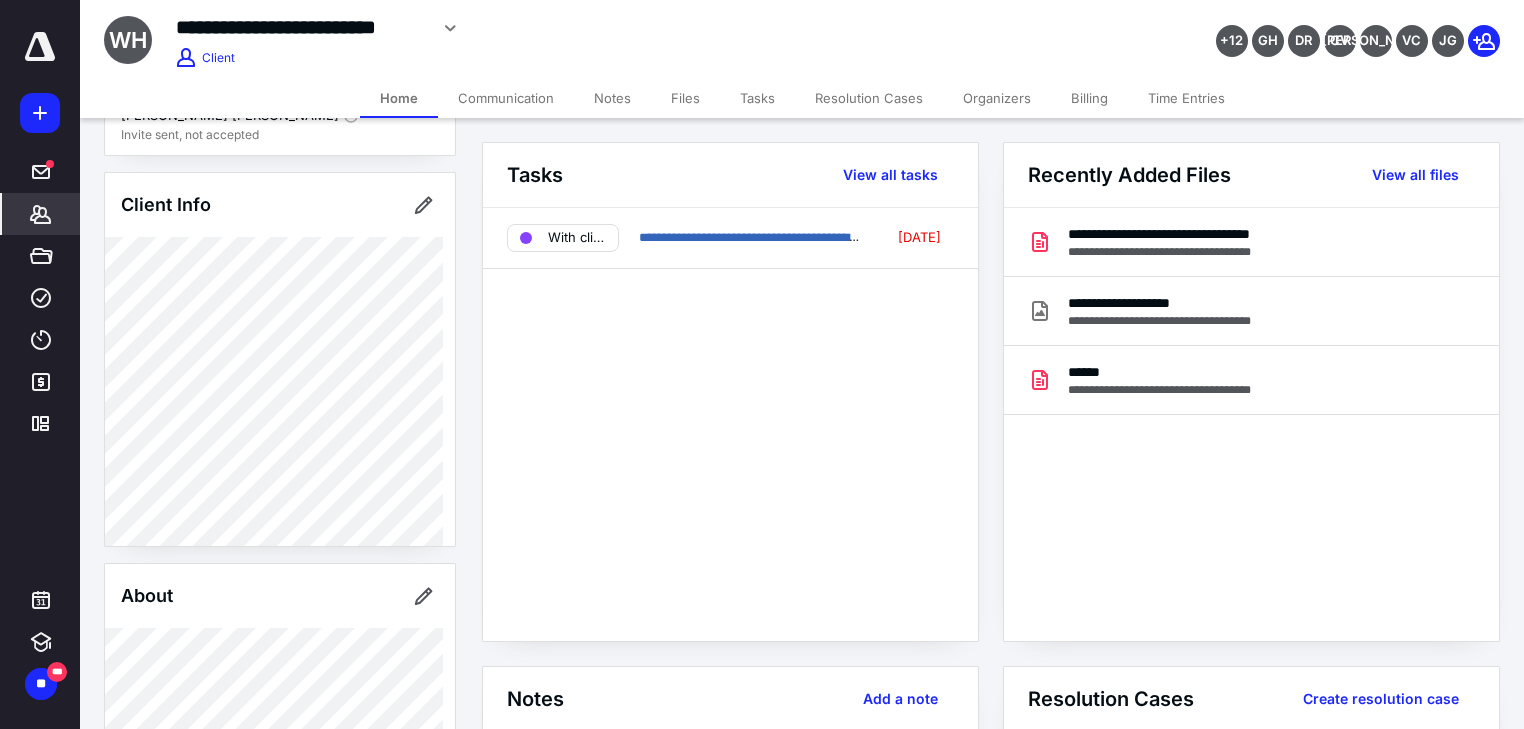 click on "**********" at bounding box center (730, 424) 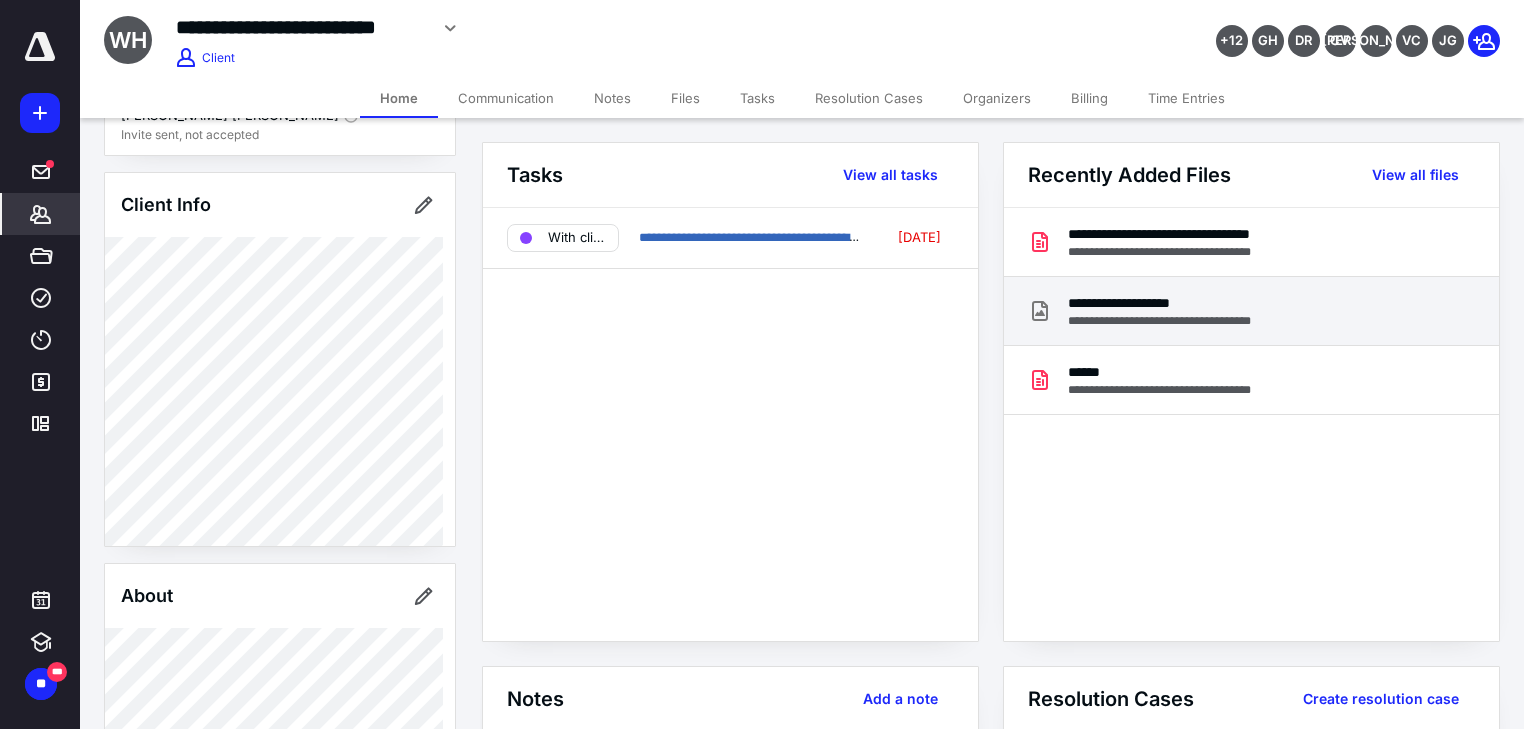 click on "**********" at bounding box center [1178, 303] 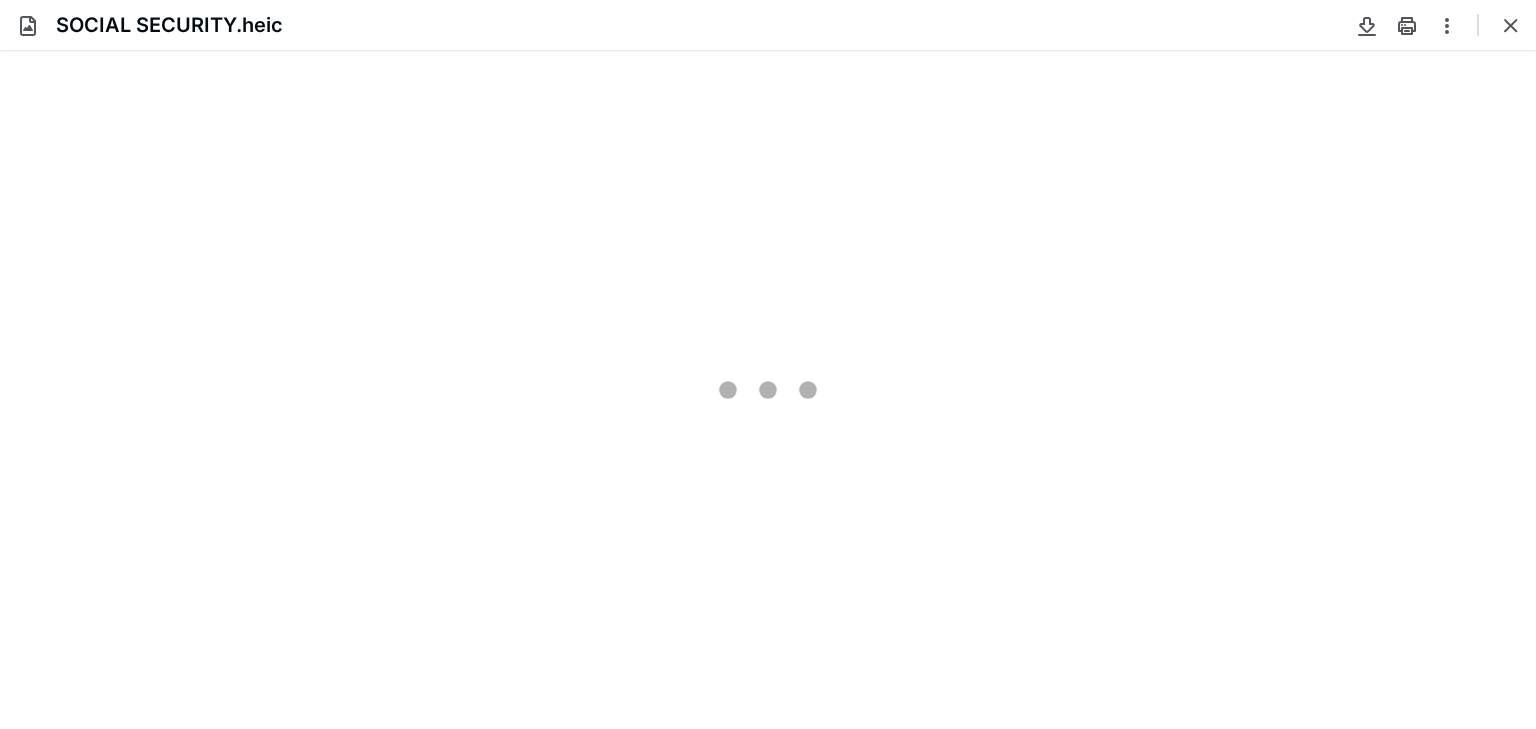 scroll, scrollTop: 0, scrollLeft: 0, axis: both 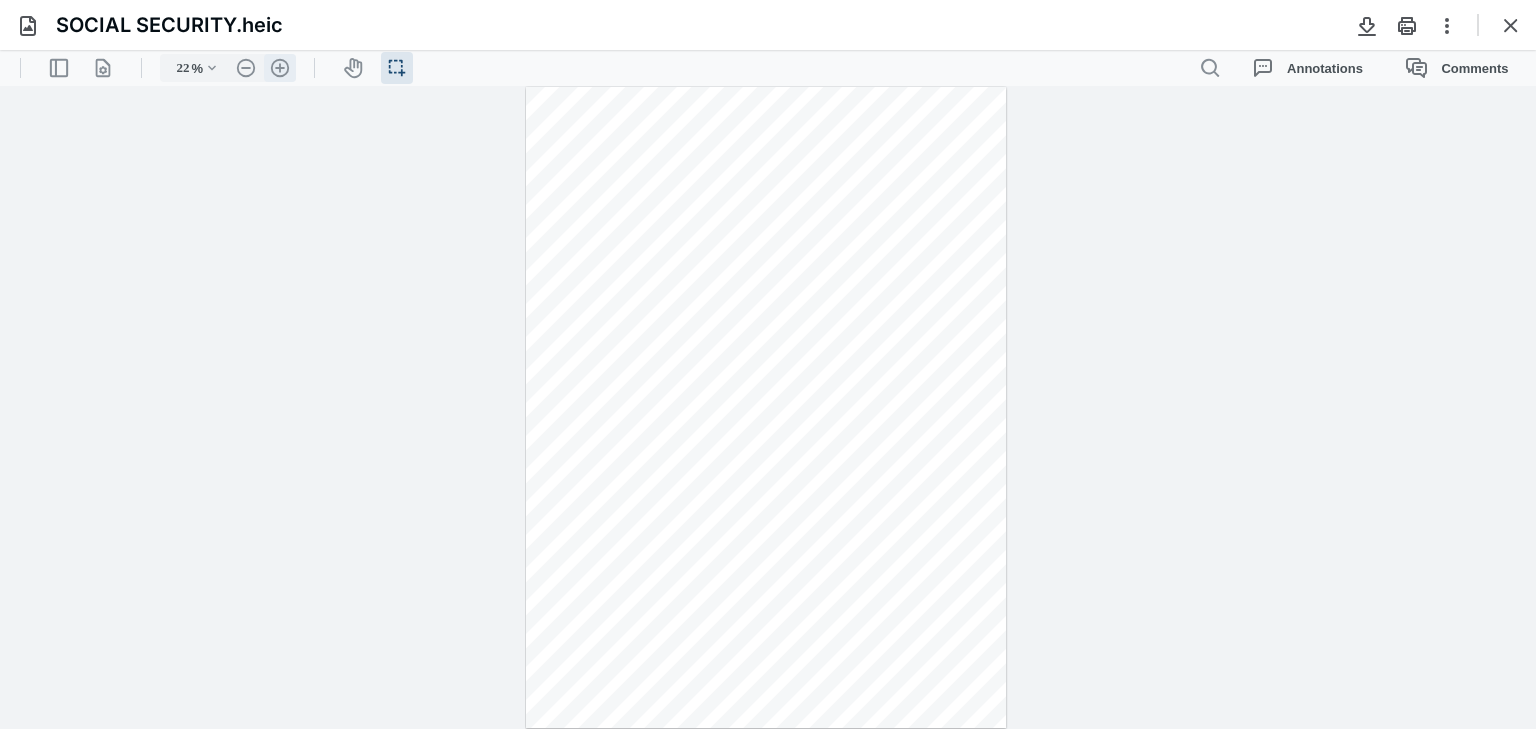click on ".cls-1{fill:#abb0c4;} icon - header - zoom - in - line" at bounding box center [280, 68] 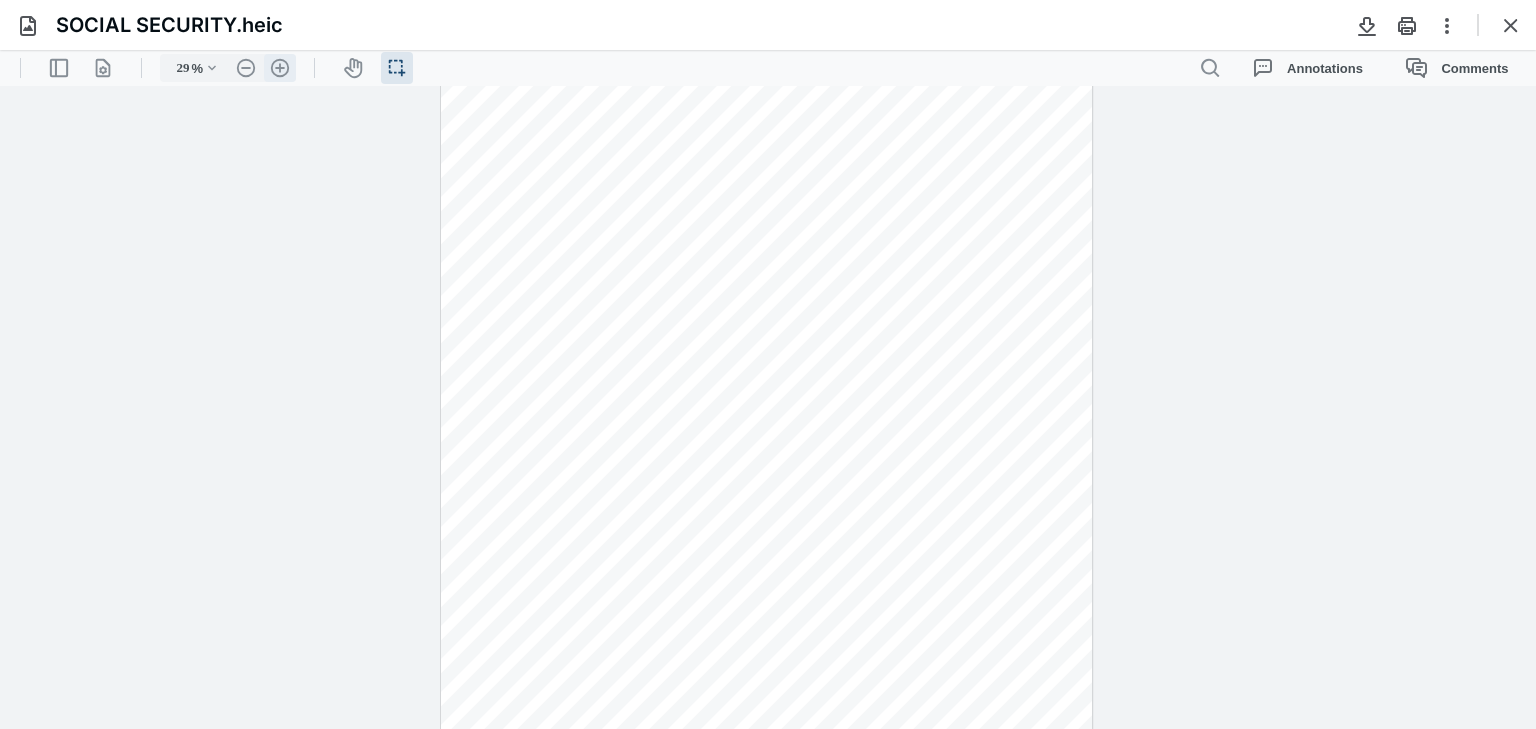 click on ".cls-1{fill:#abb0c4;} icon - header - zoom - in - line" at bounding box center (280, 68) 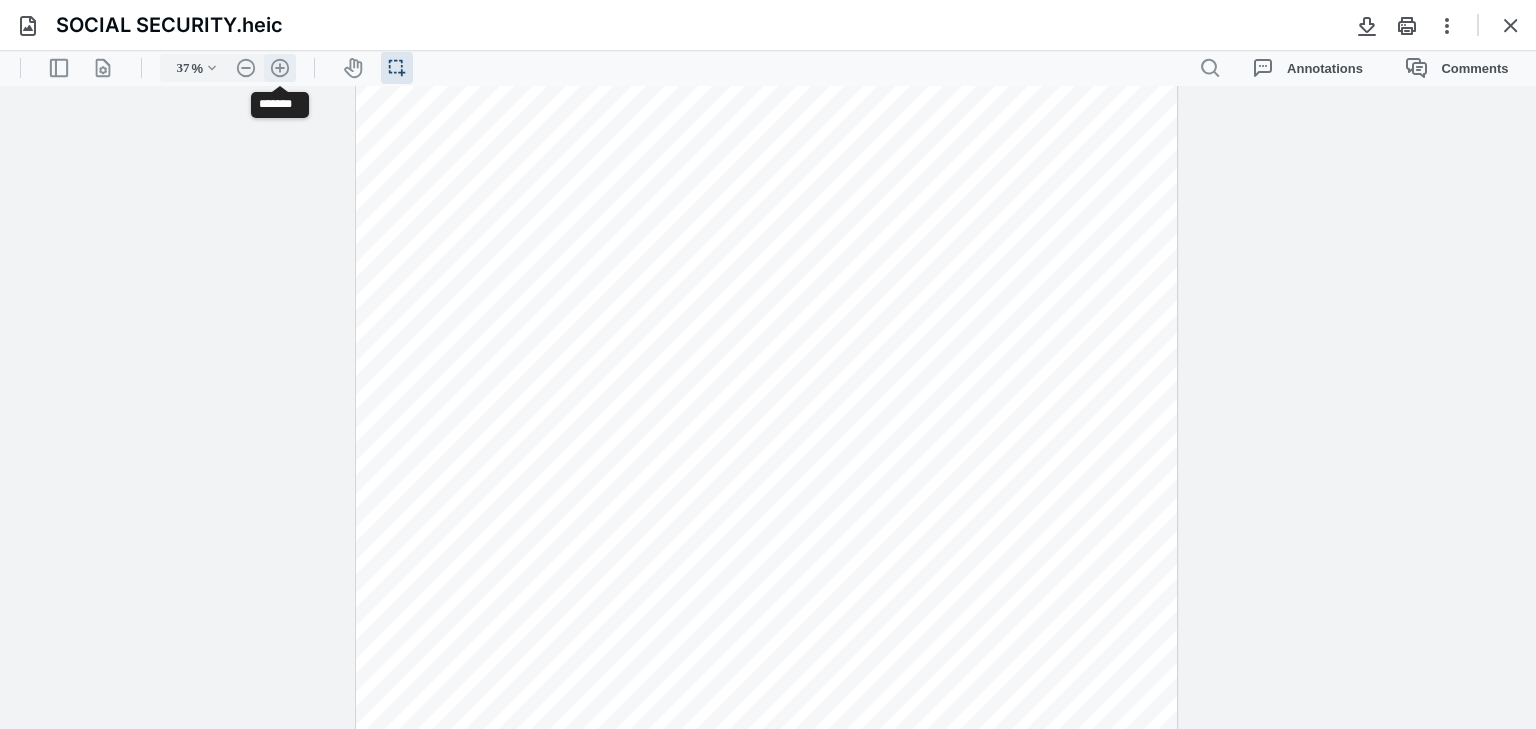 scroll, scrollTop: 321, scrollLeft: 0, axis: vertical 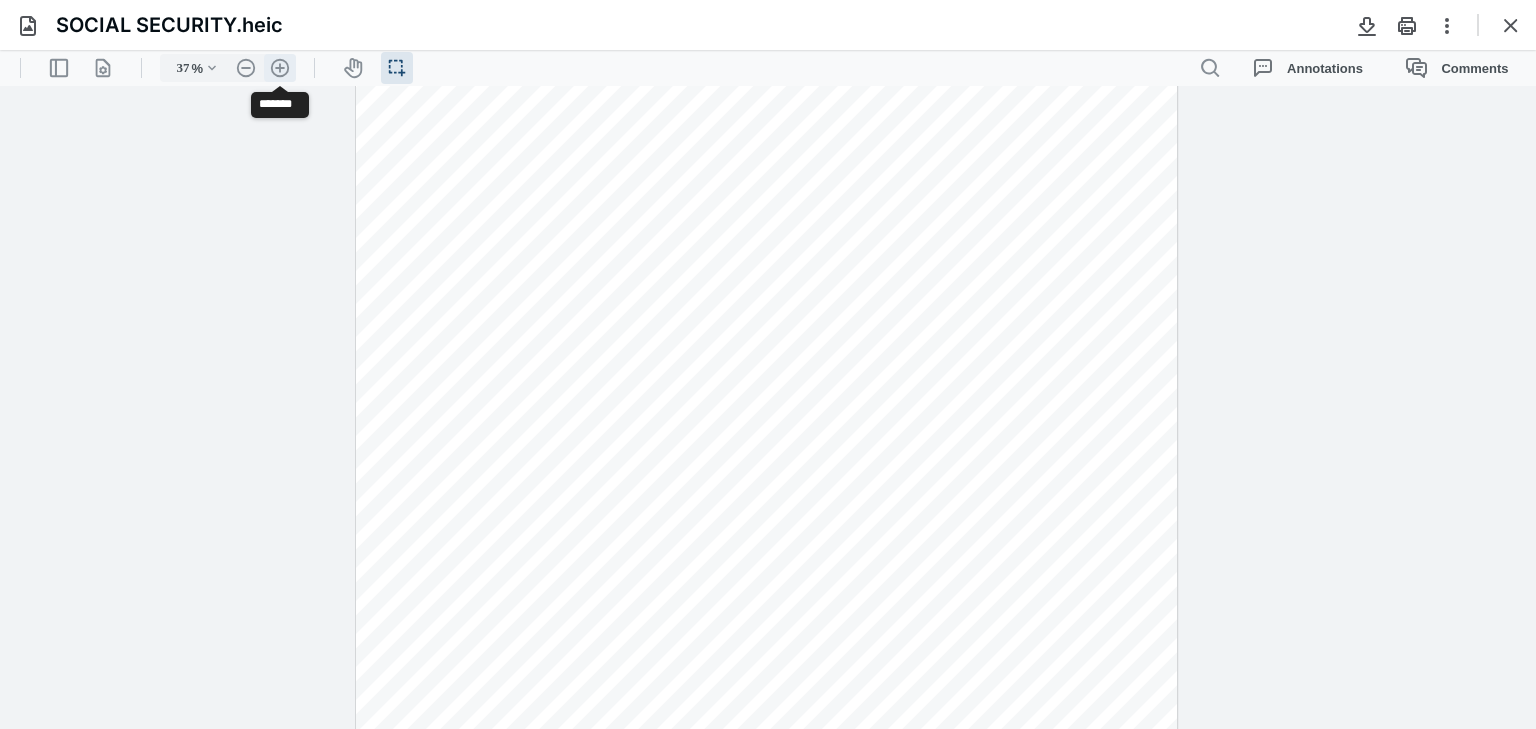 click on ".cls-1{fill:#abb0c4;} icon - header - zoom - in - line" at bounding box center [280, 68] 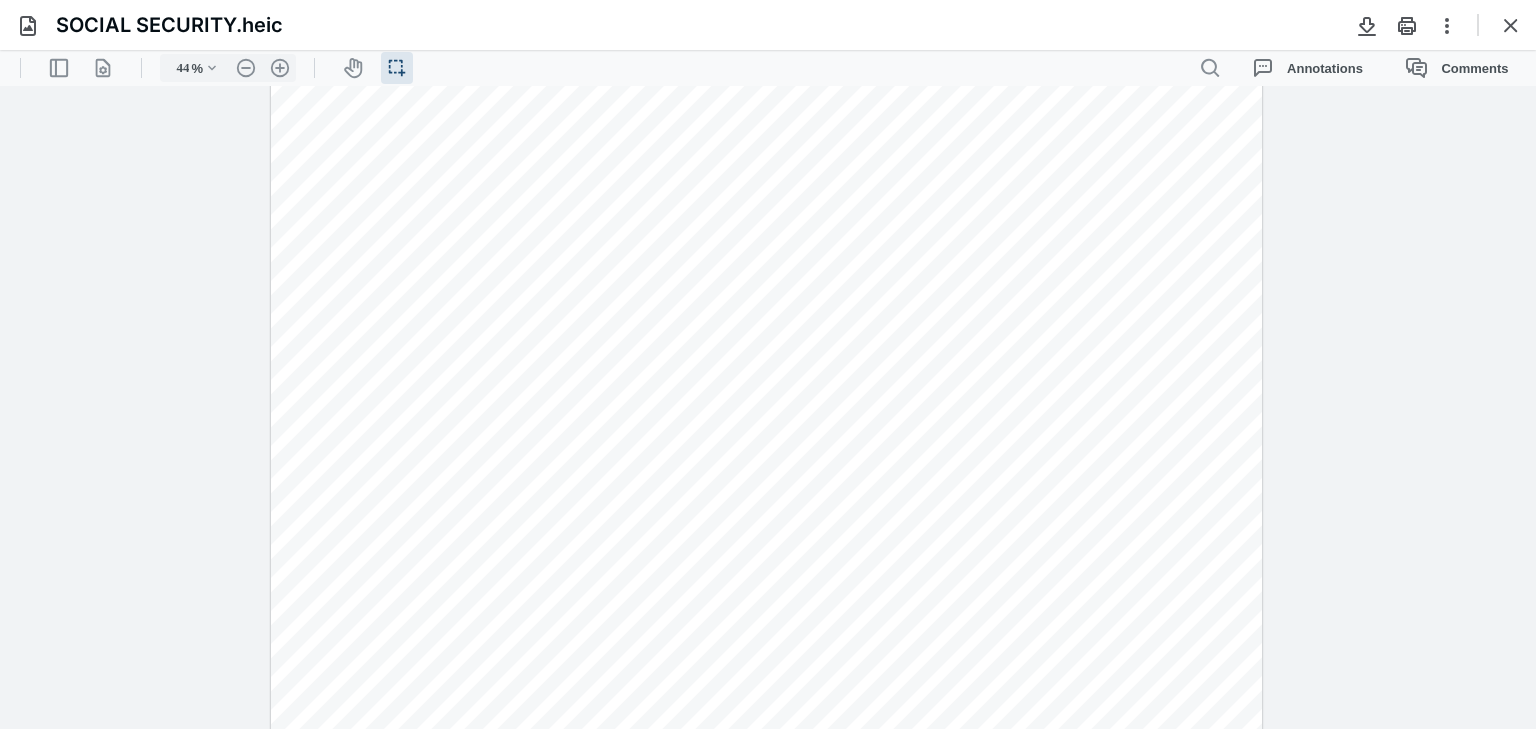 click at bounding box center [766, 428] 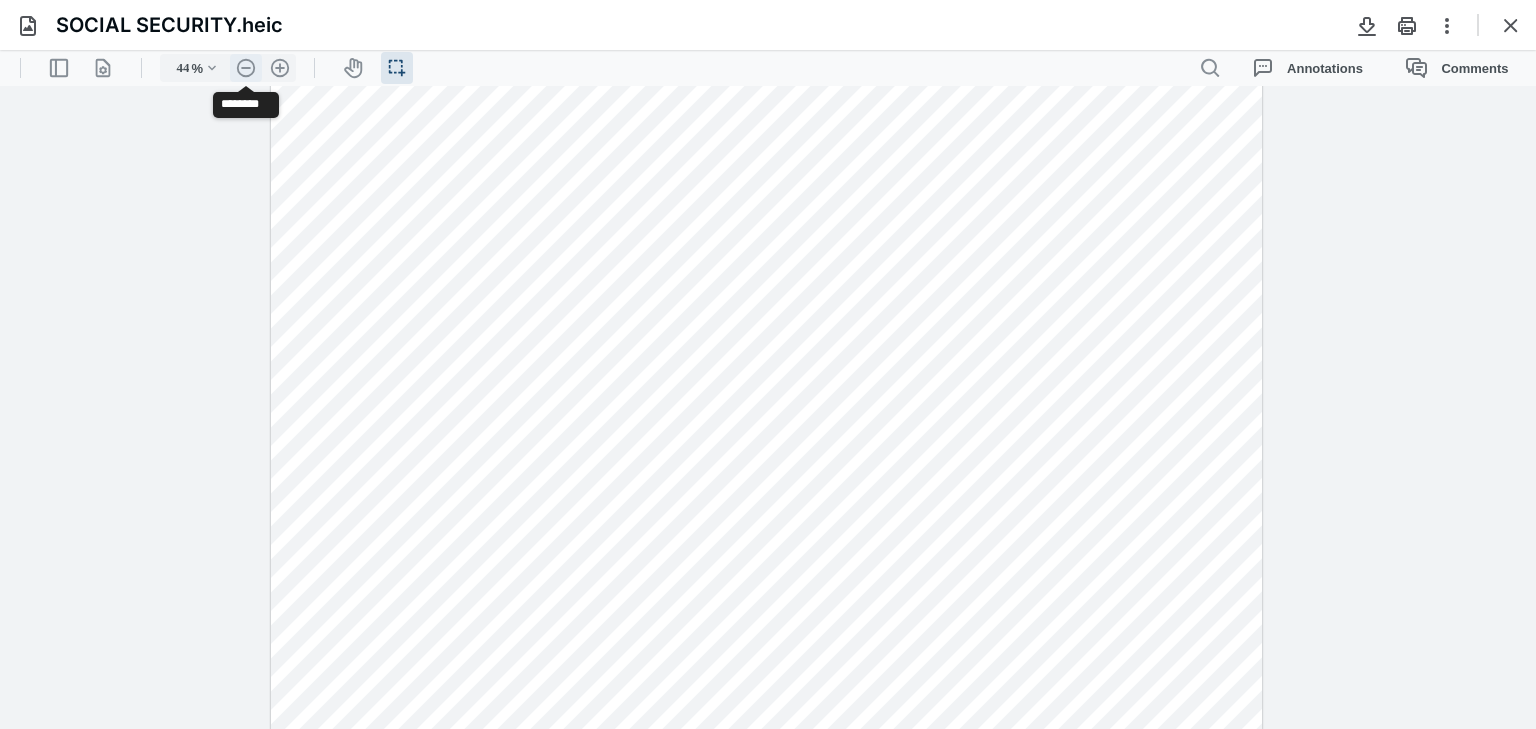 click on ".cls-1{fill:#abb0c4;} icon - header - zoom - out - line" at bounding box center (246, 68) 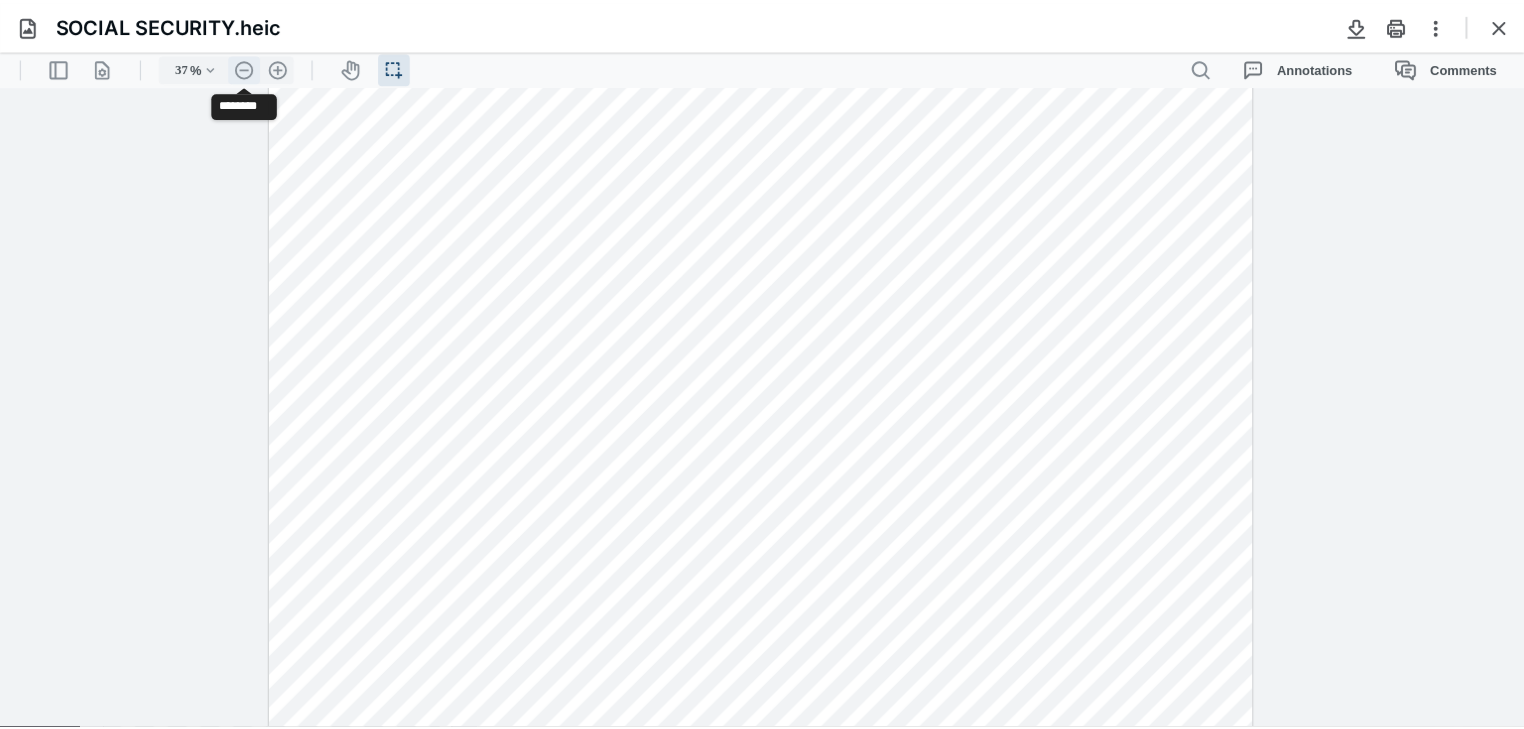 scroll, scrollTop: 214, scrollLeft: 0, axis: vertical 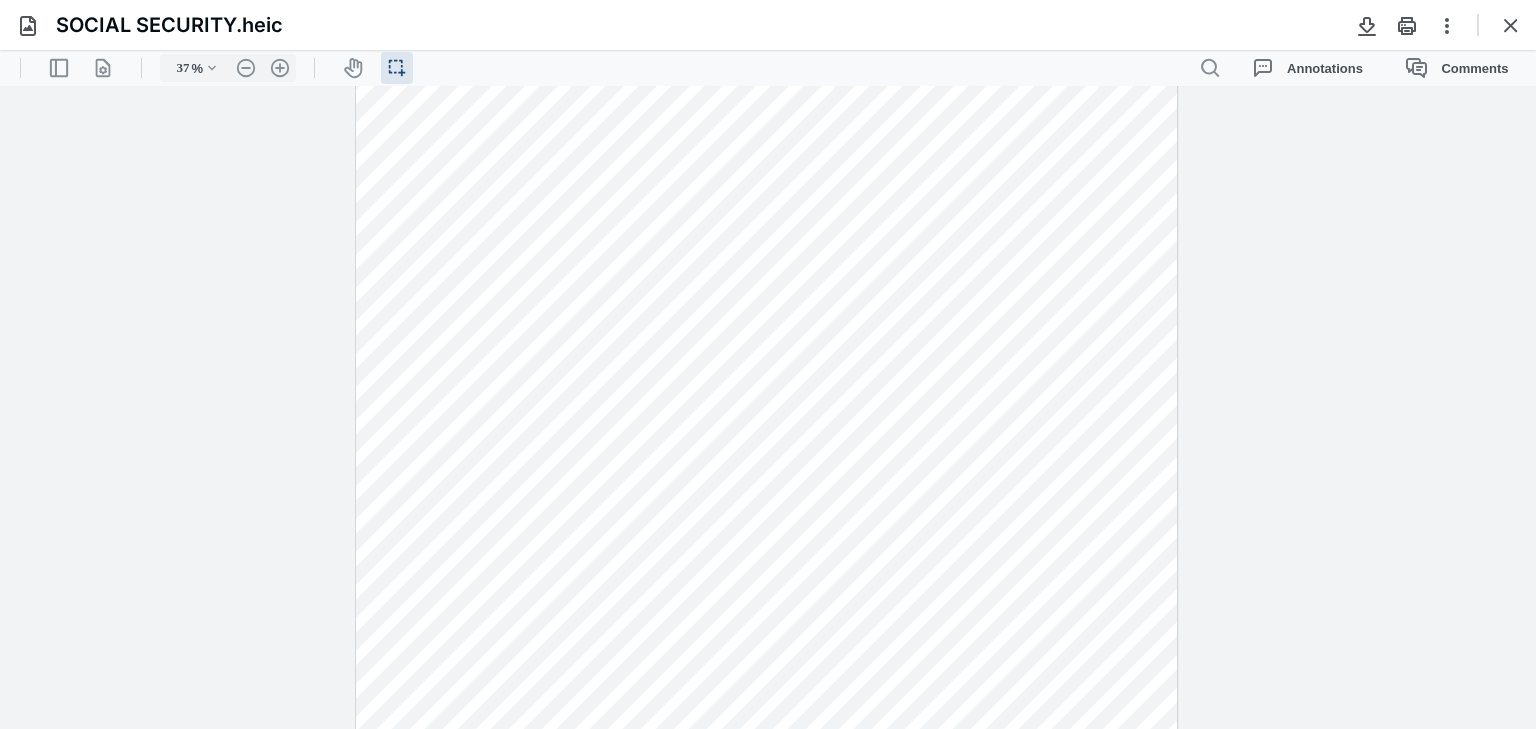 click at bounding box center [766, 420] 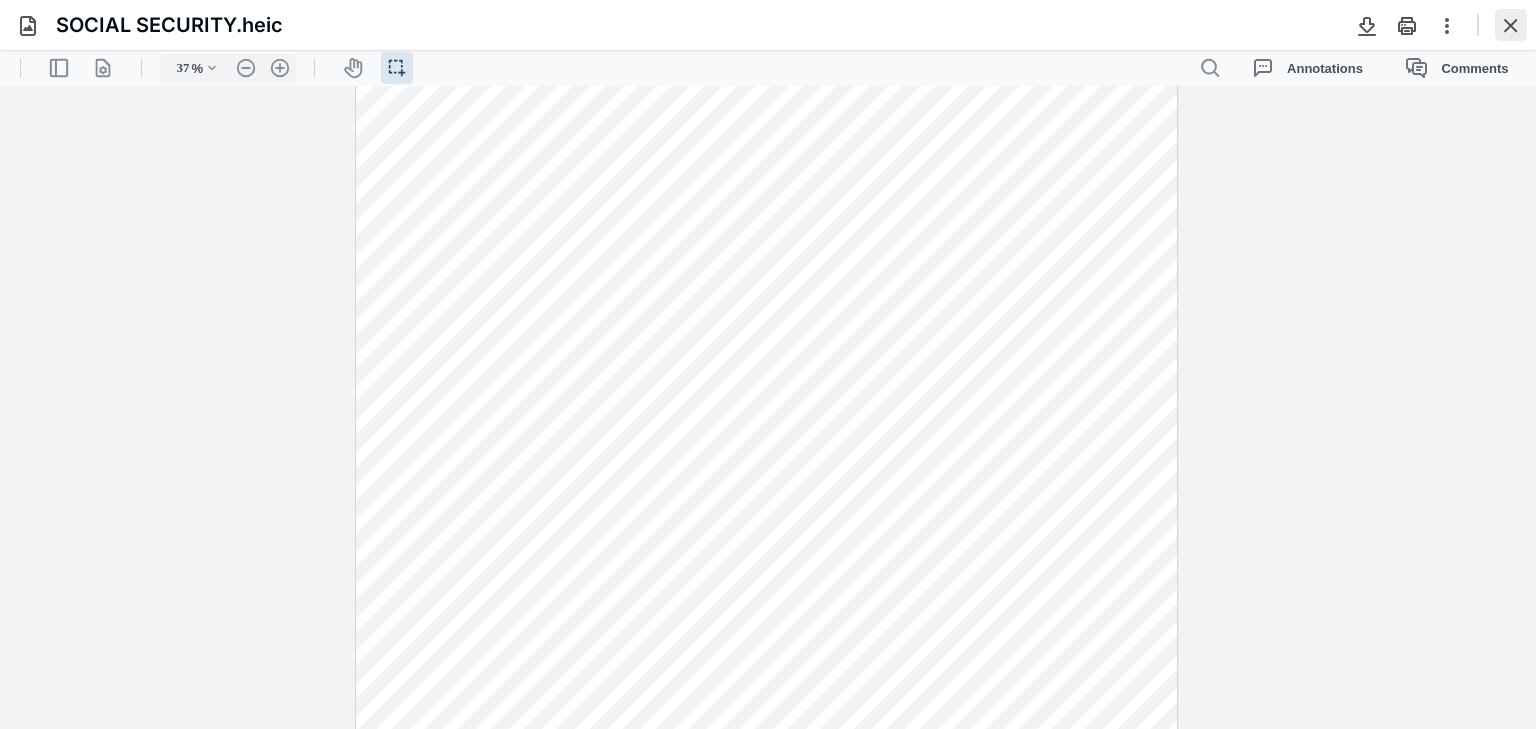 click at bounding box center [1511, 25] 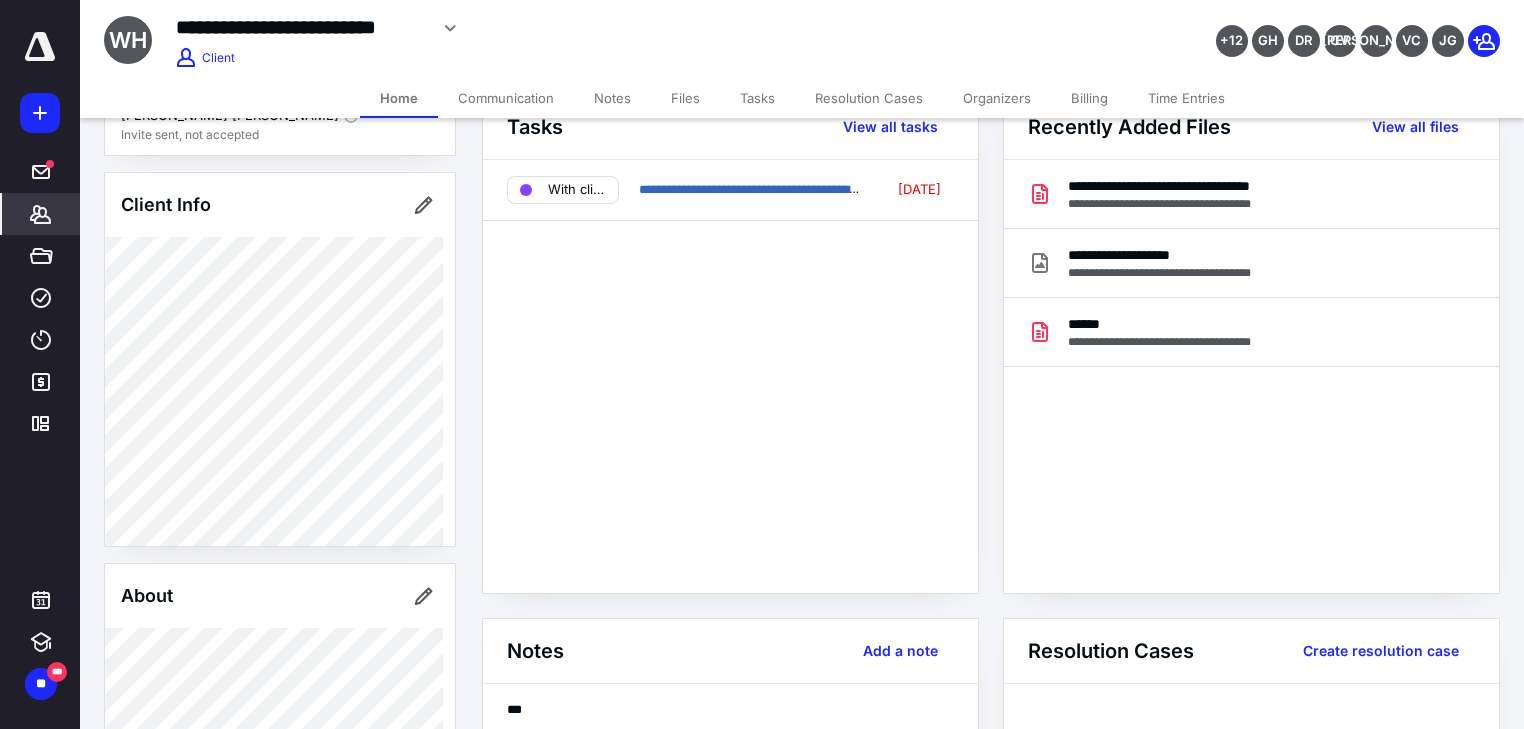 scroll, scrollTop: 0, scrollLeft: 0, axis: both 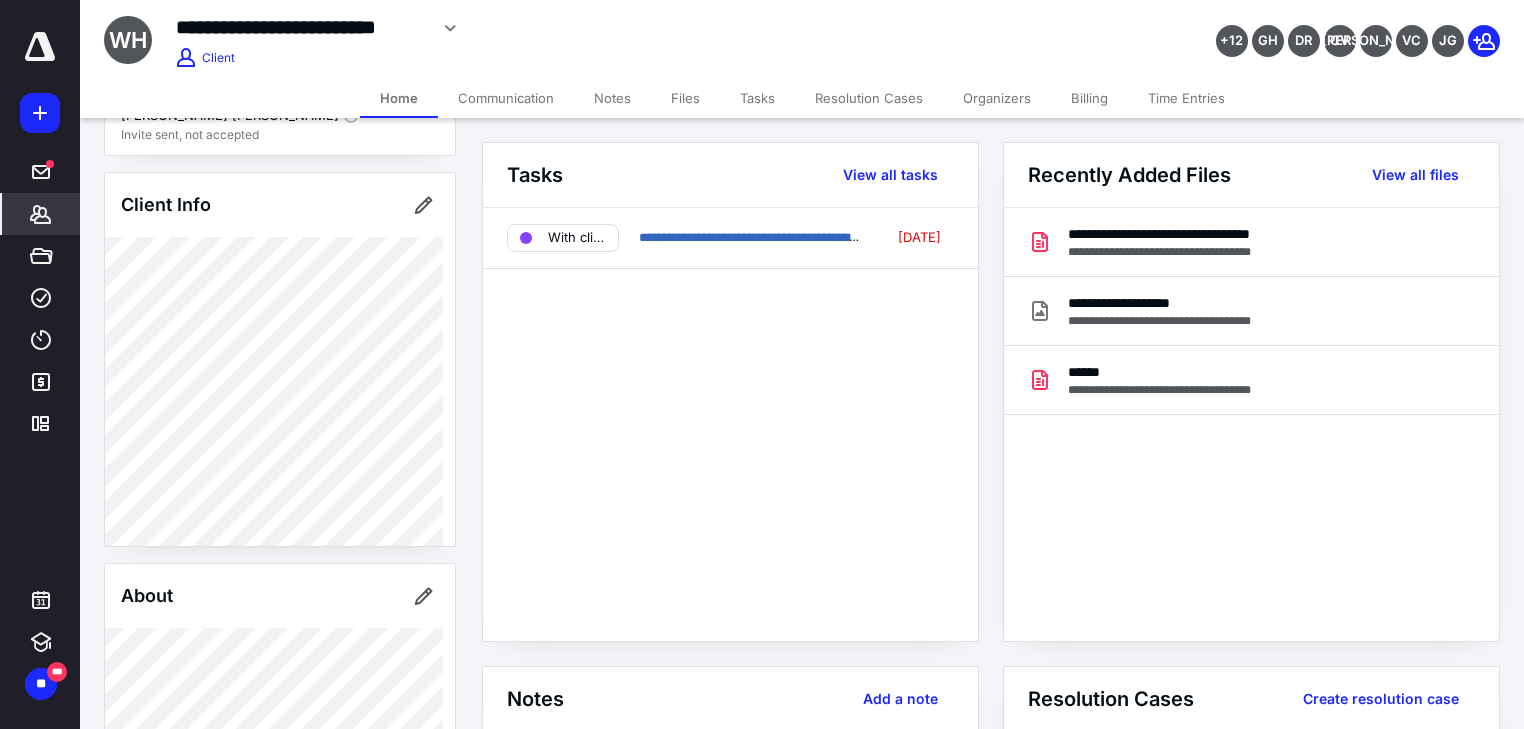 click on "**********" at bounding box center (730, 424) 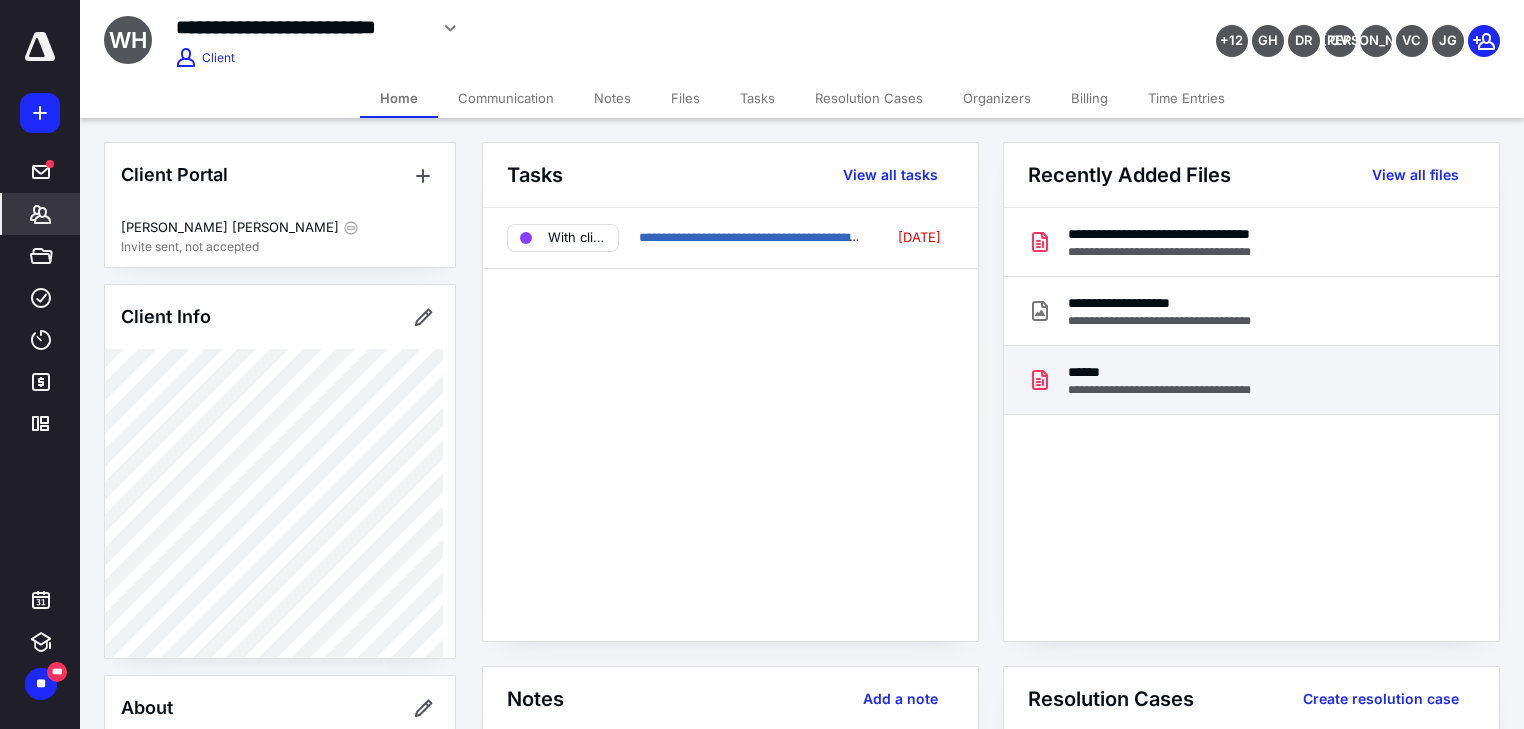 scroll, scrollTop: 0, scrollLeft: 0, axis: both 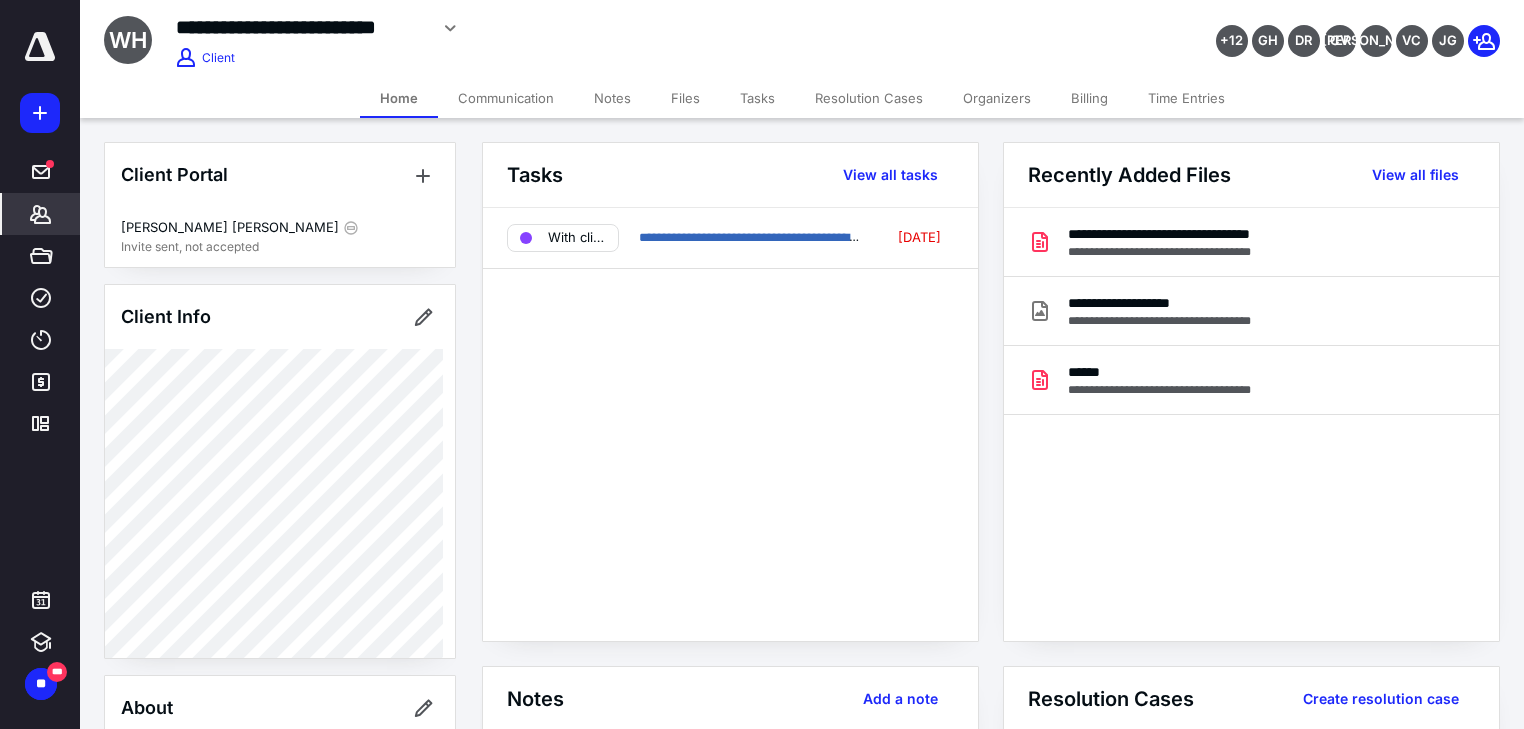 drag, startPoint x: 633, startPoint y: 377, endPoint x: 668, endPoint y: 353, distance: 42.43819 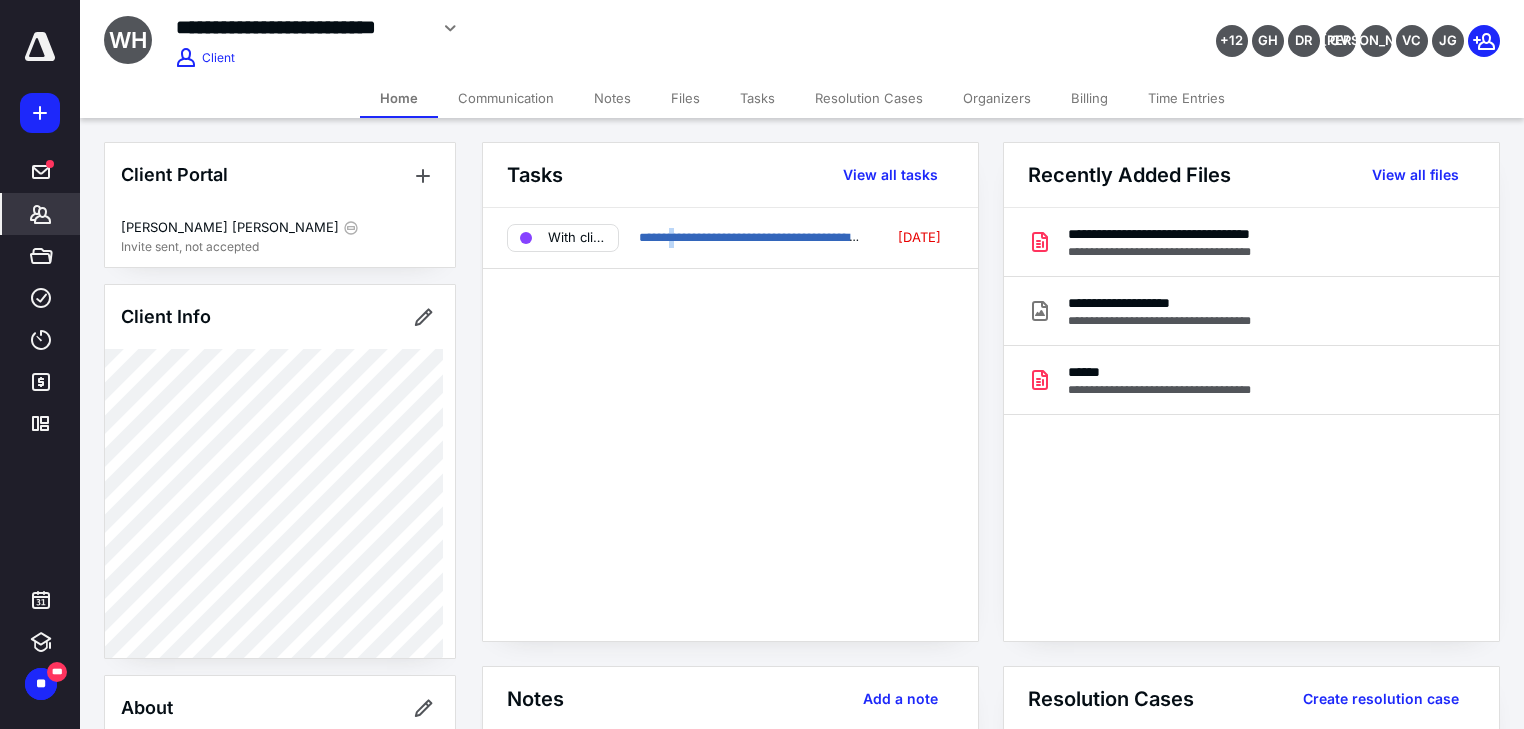 click on "Notes" at bounding box center [612, 98] 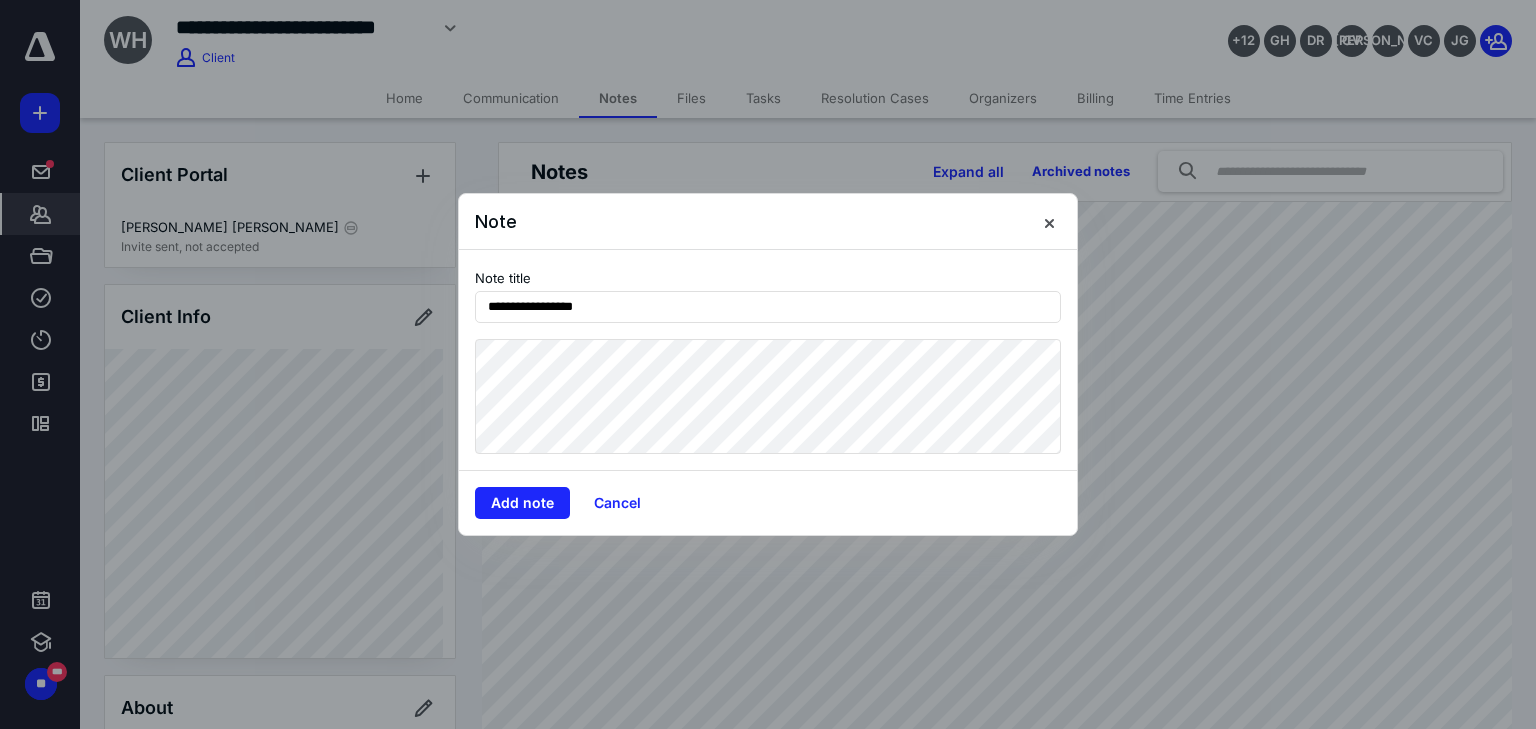 type on "**********" 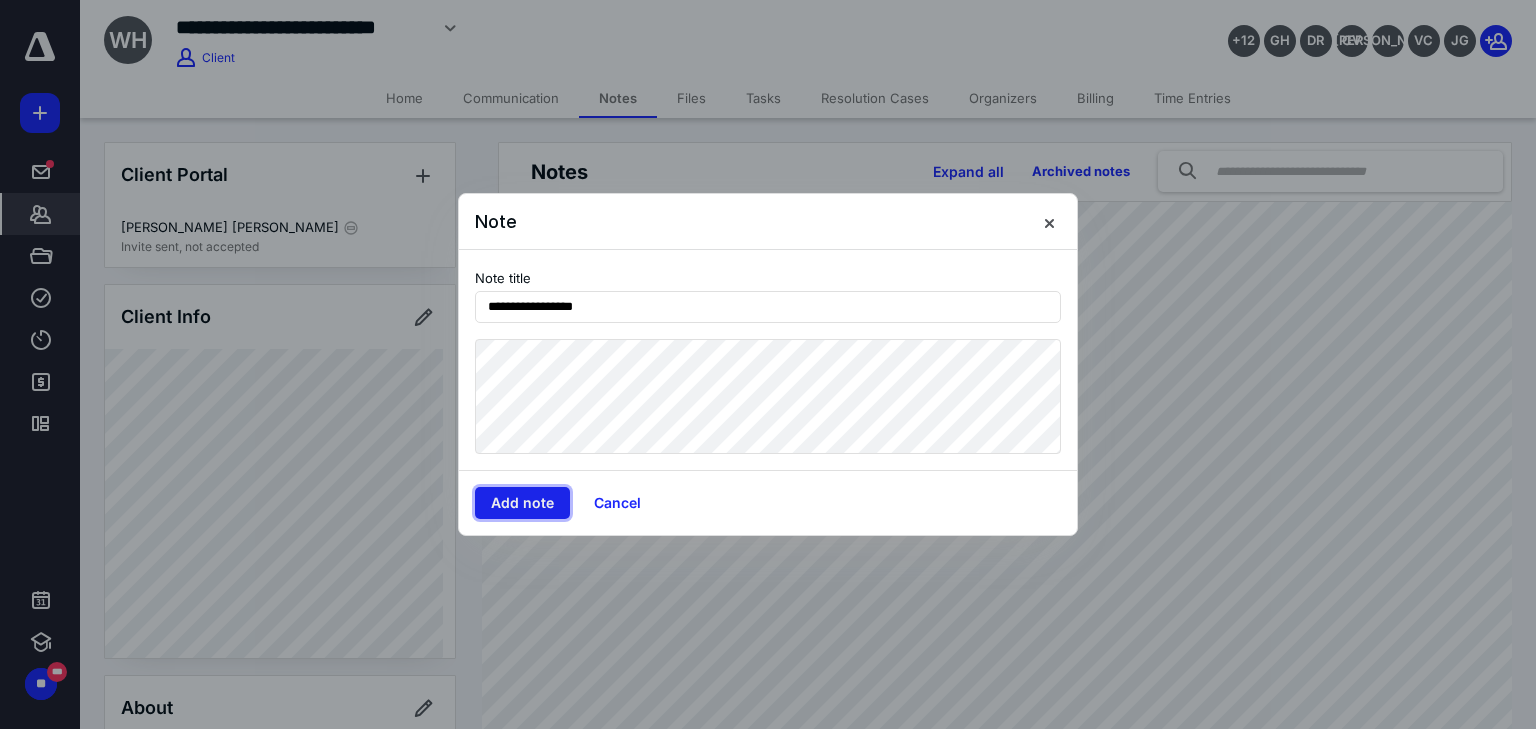 click on "Add note" at bounding box center [522, 503] 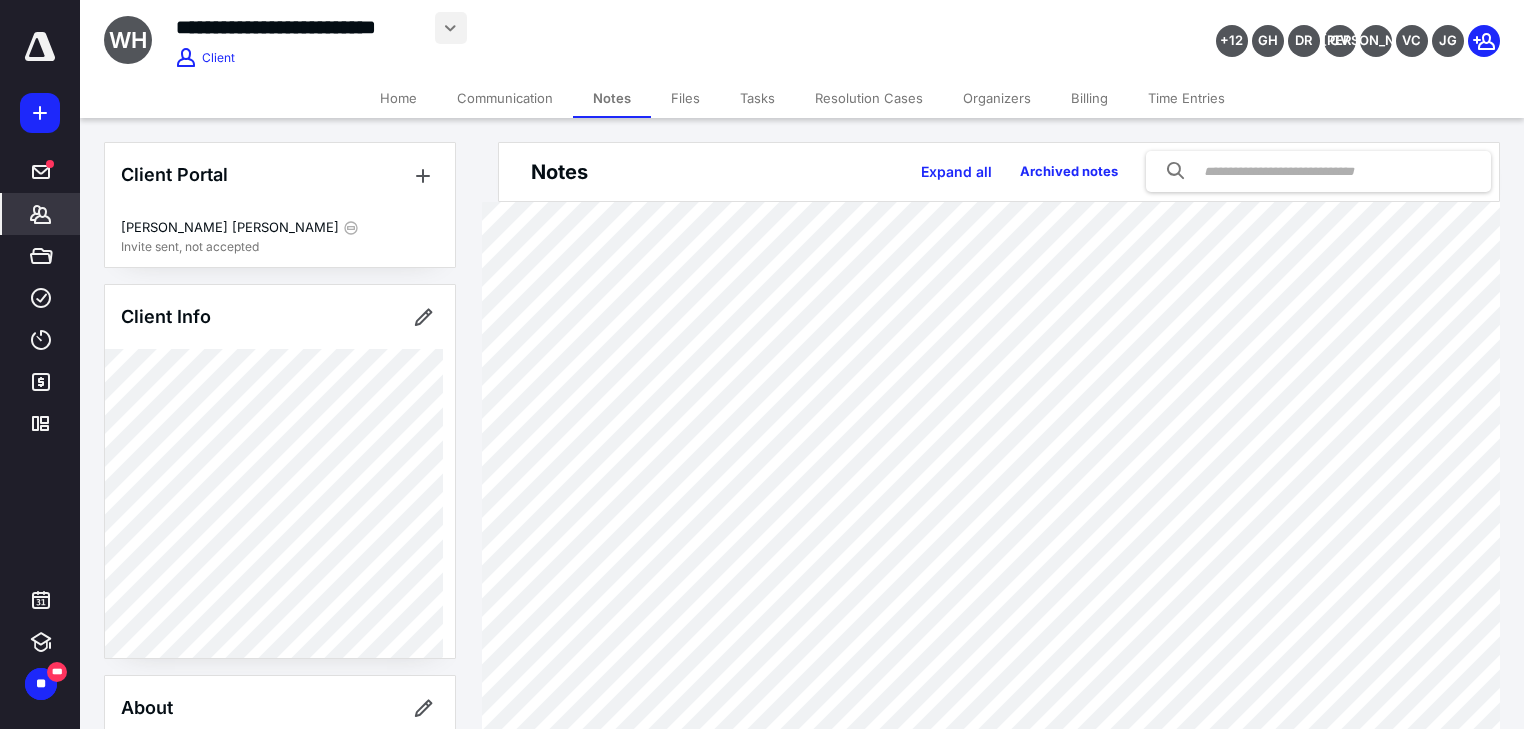 click at bounding box center (451, 28) 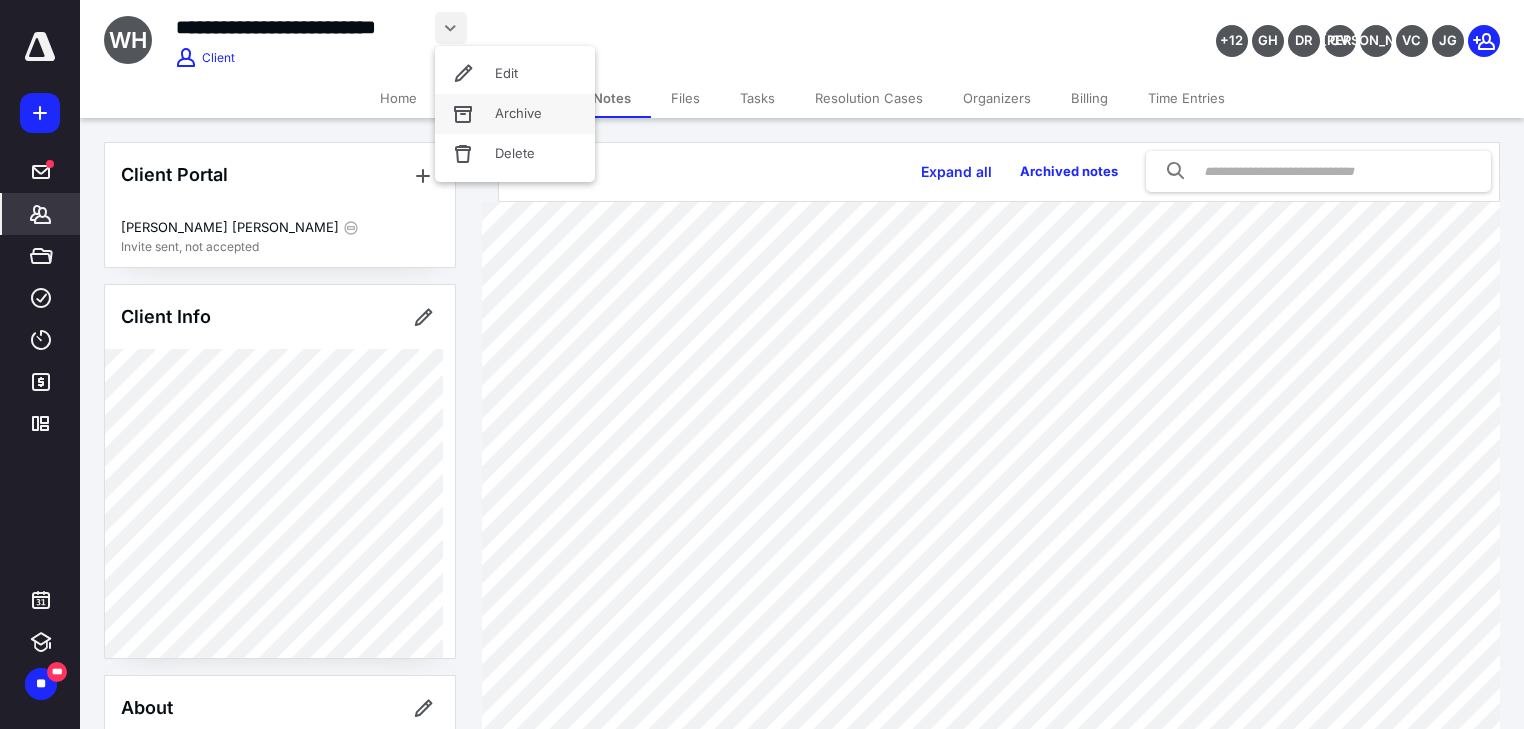 click on "Archive" at bounding box center (515, 114) 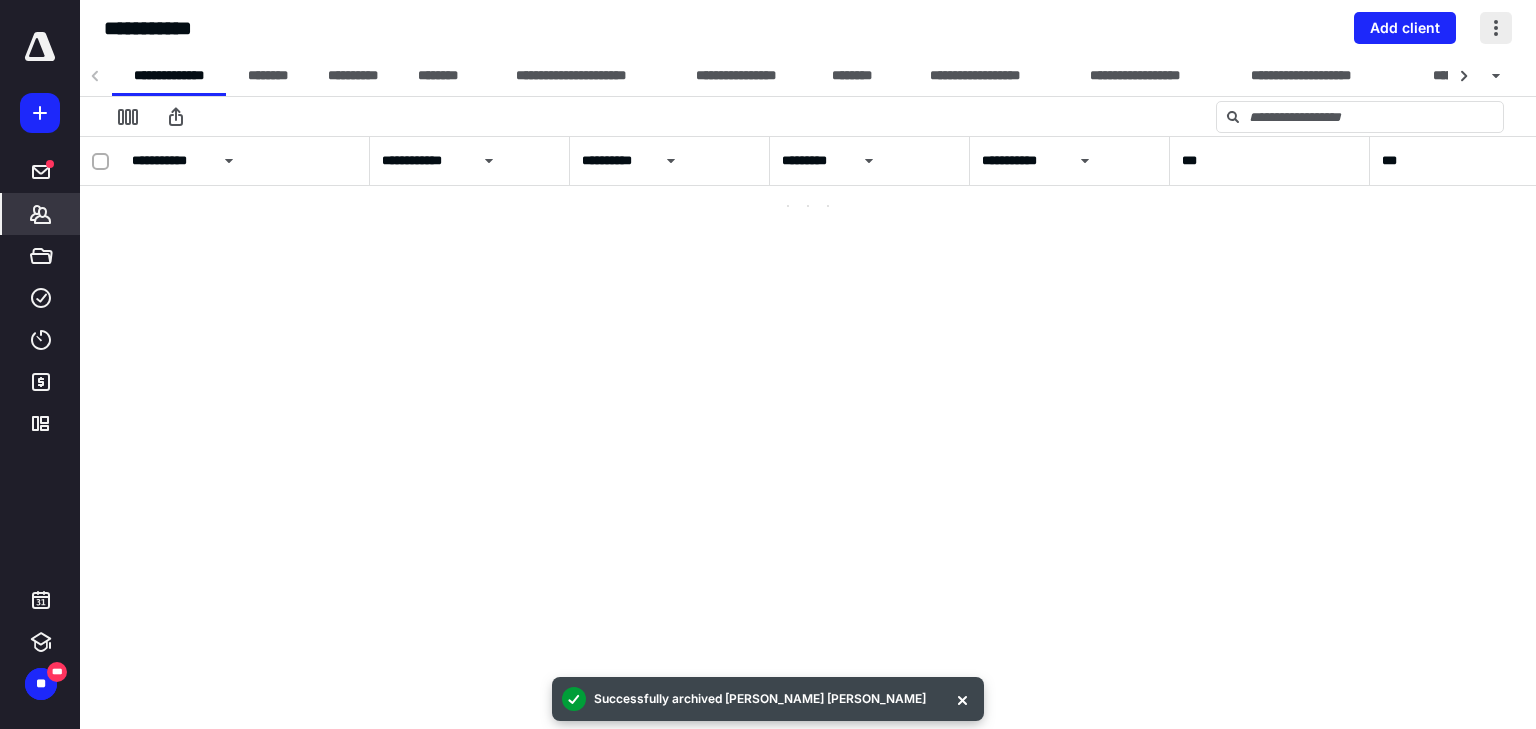 click at bounding box center (1496, 28) 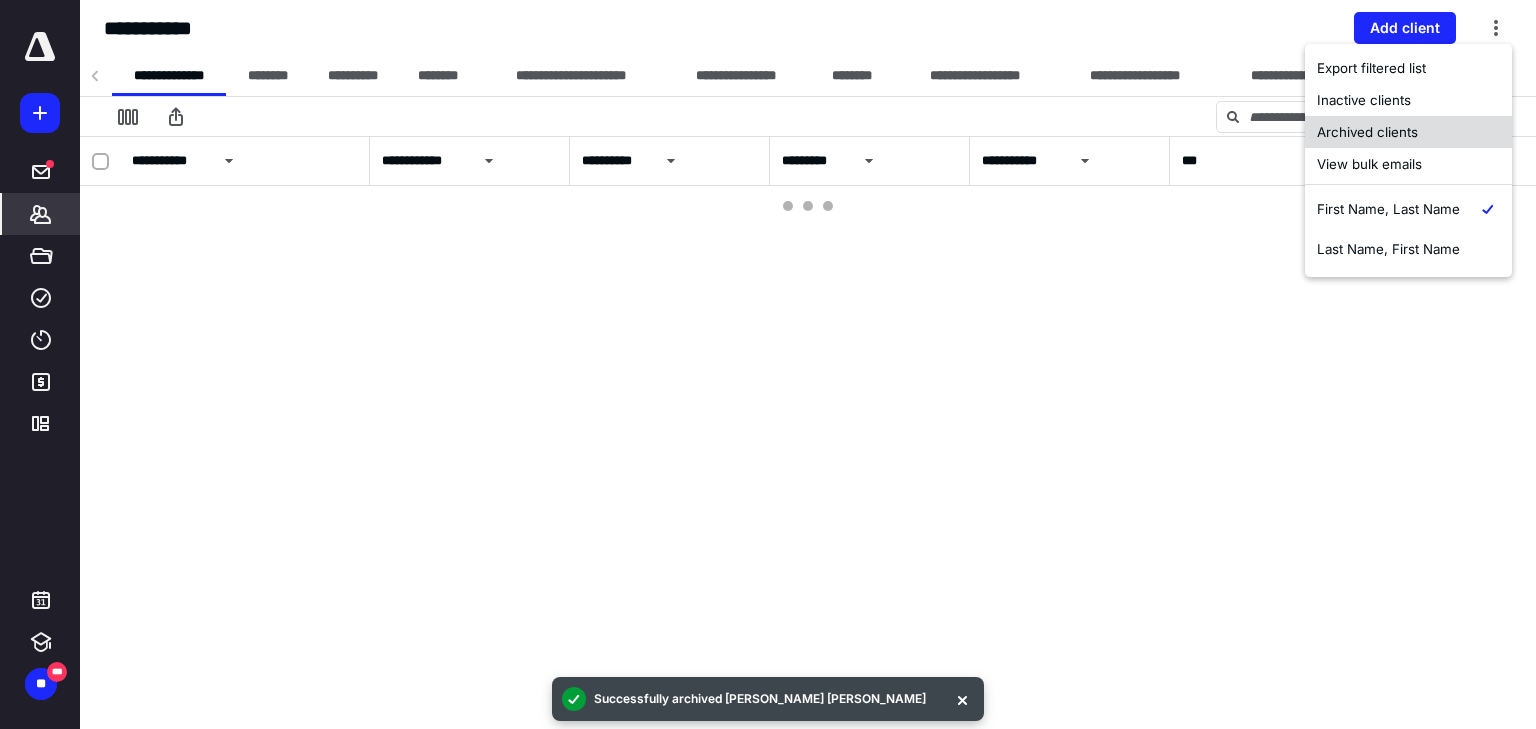click on "Archived clients" at bounding box center (1408, 132) 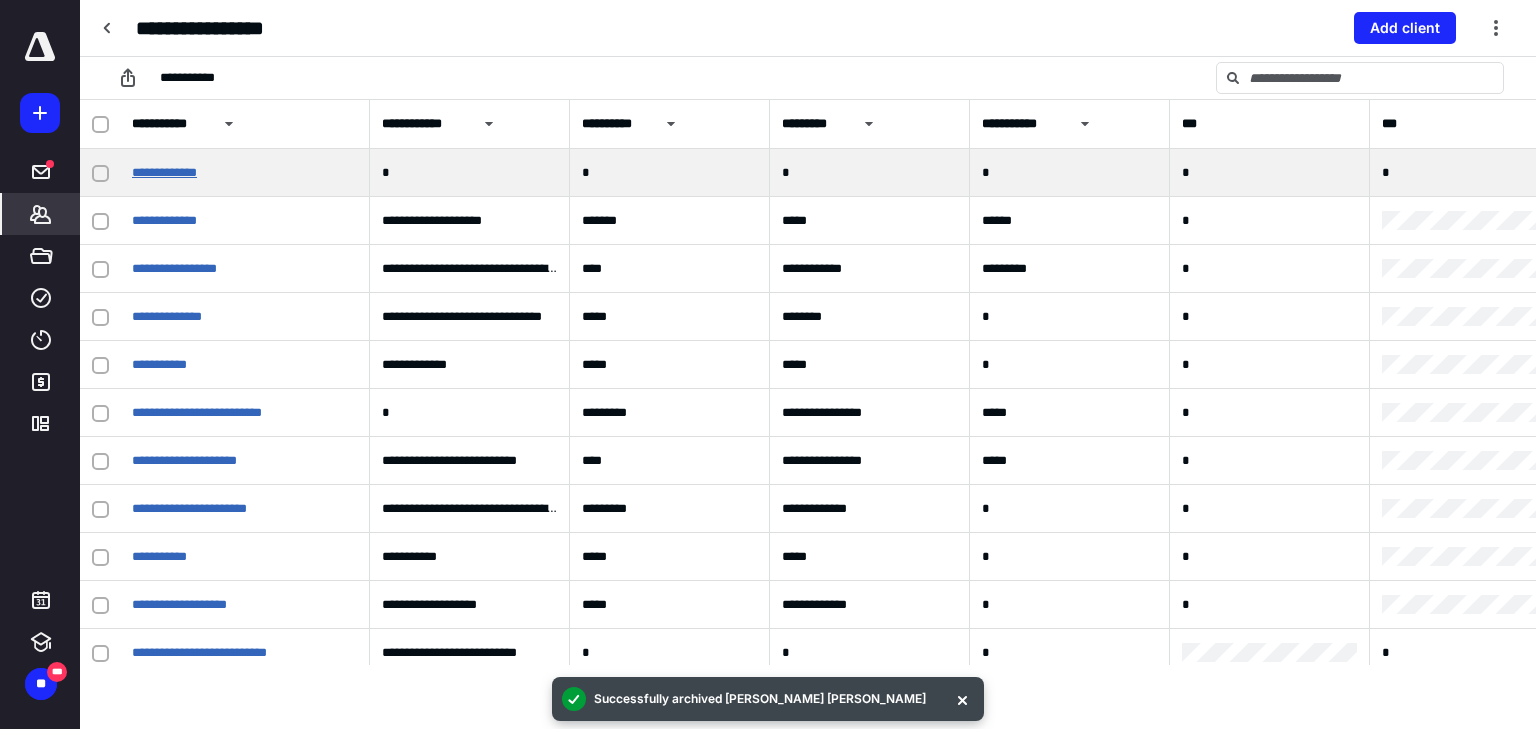 click on "**********" at bounding box center (164, 172) 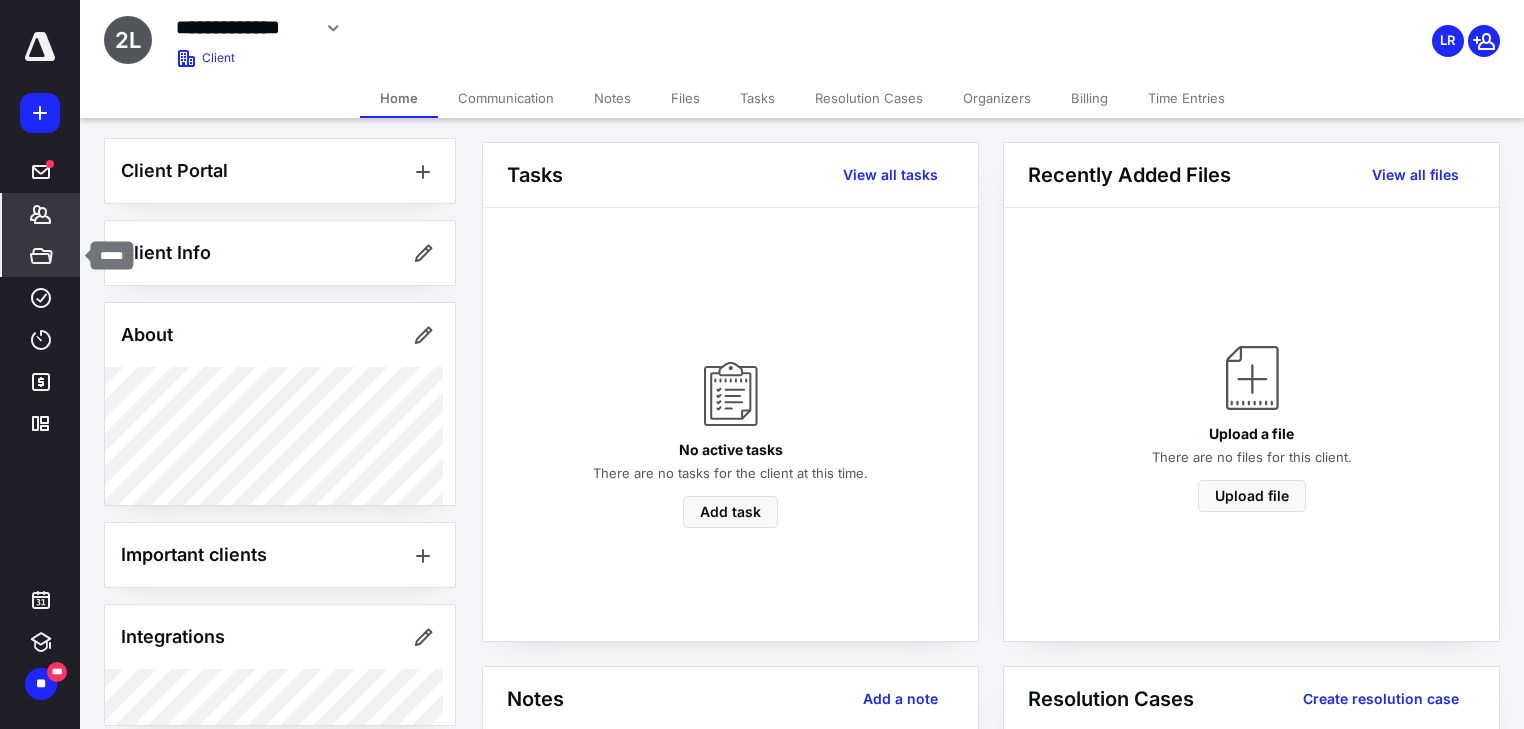 scroll, scrollTop: 0, scrollLeft: 0, axis: both 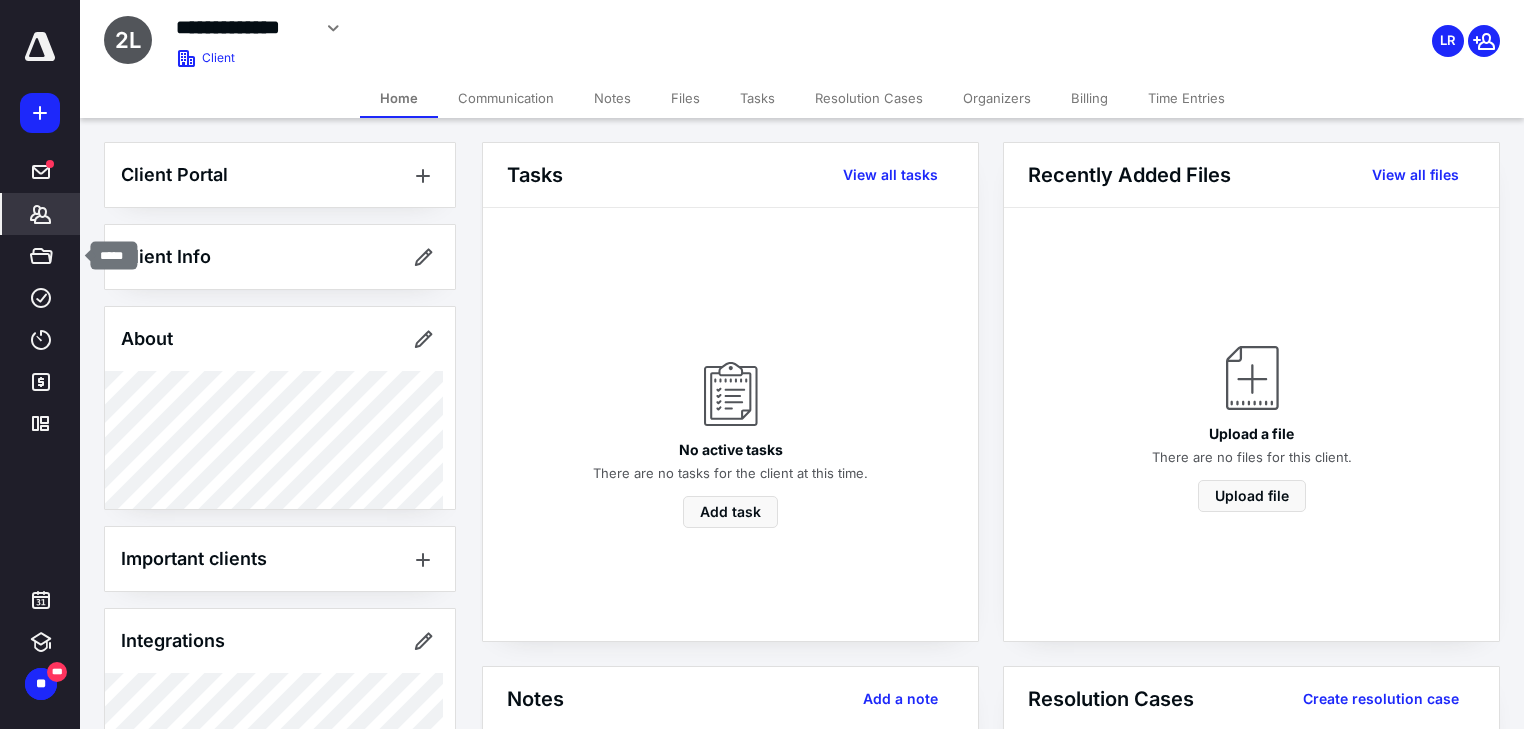 click 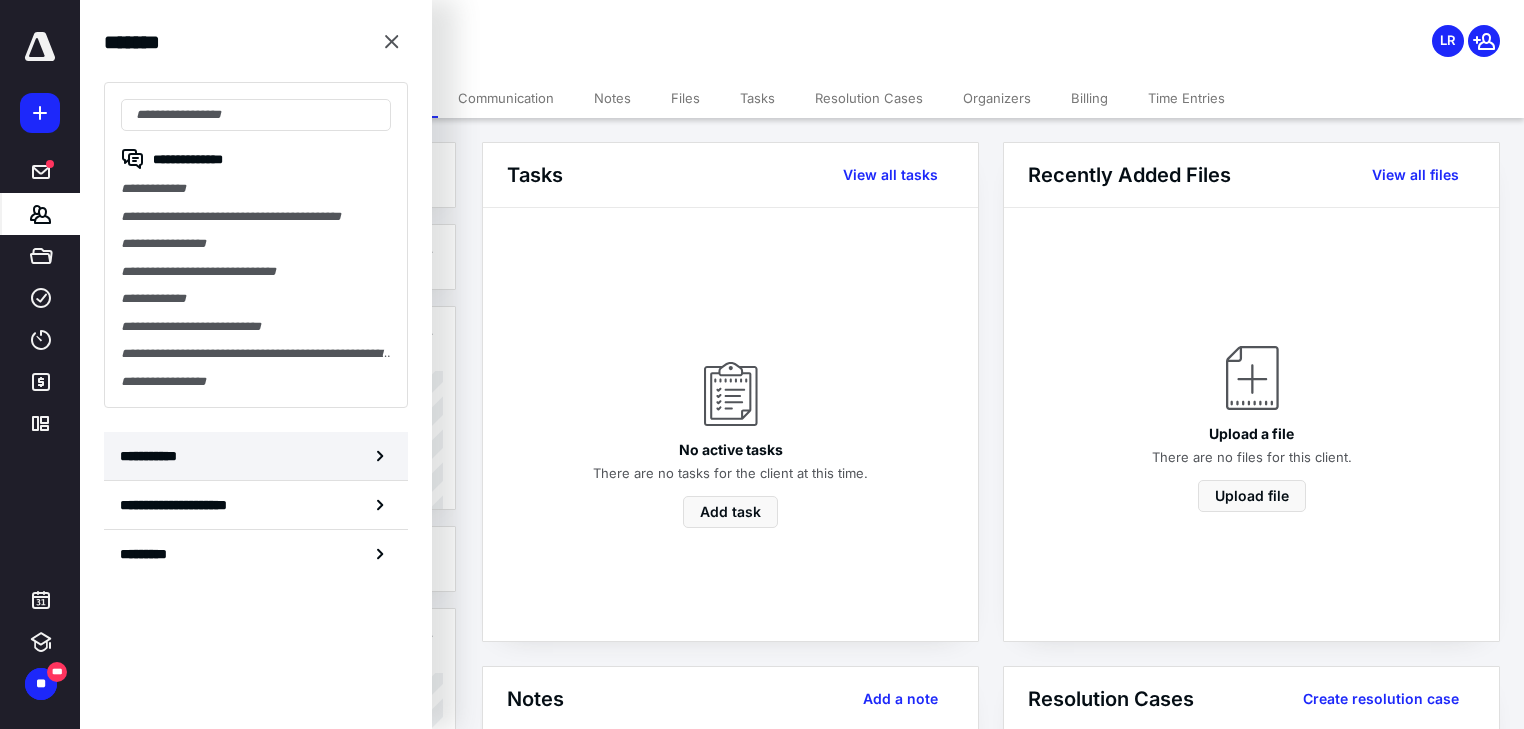 click on "**********" at bounding box center [256, 456] 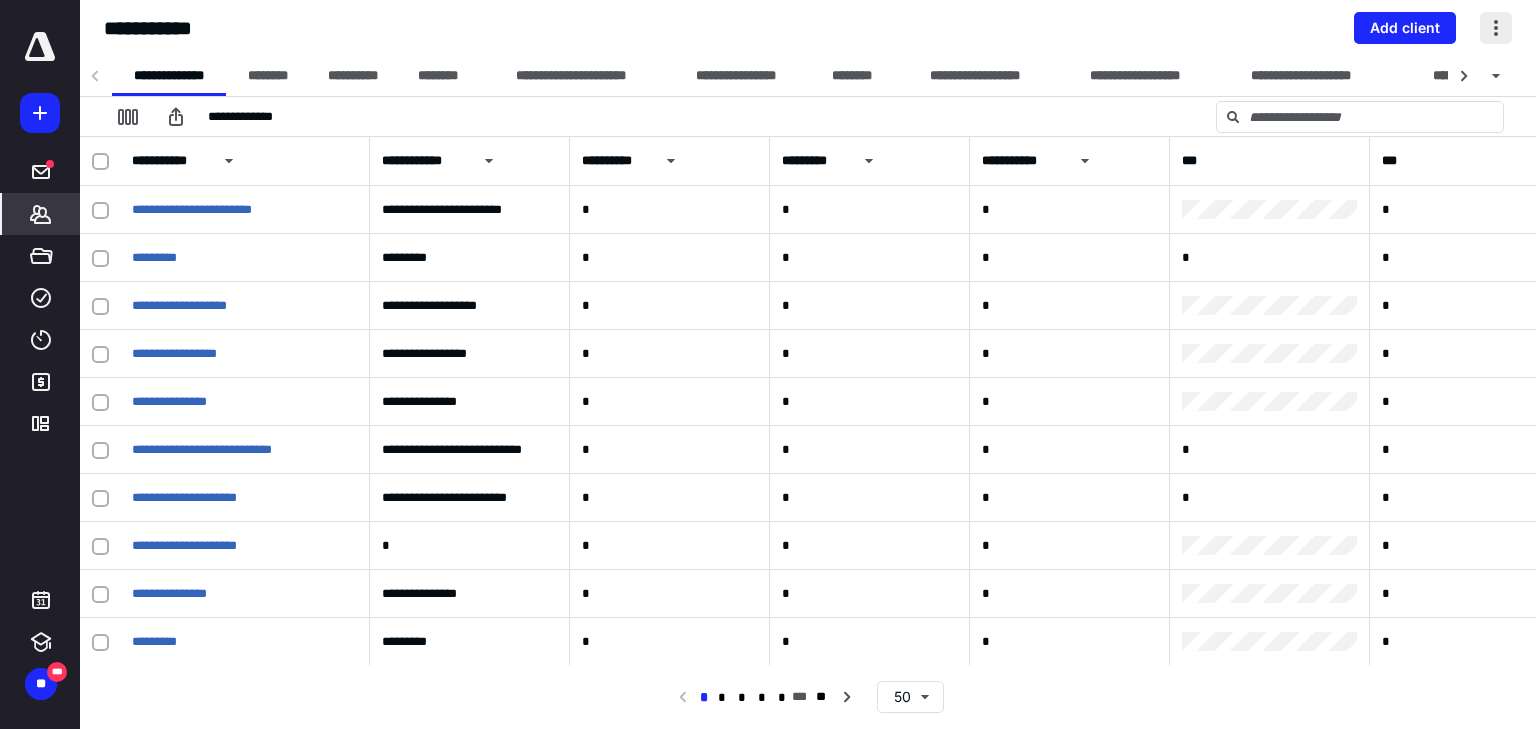 click at bounding box center (1496, 28) 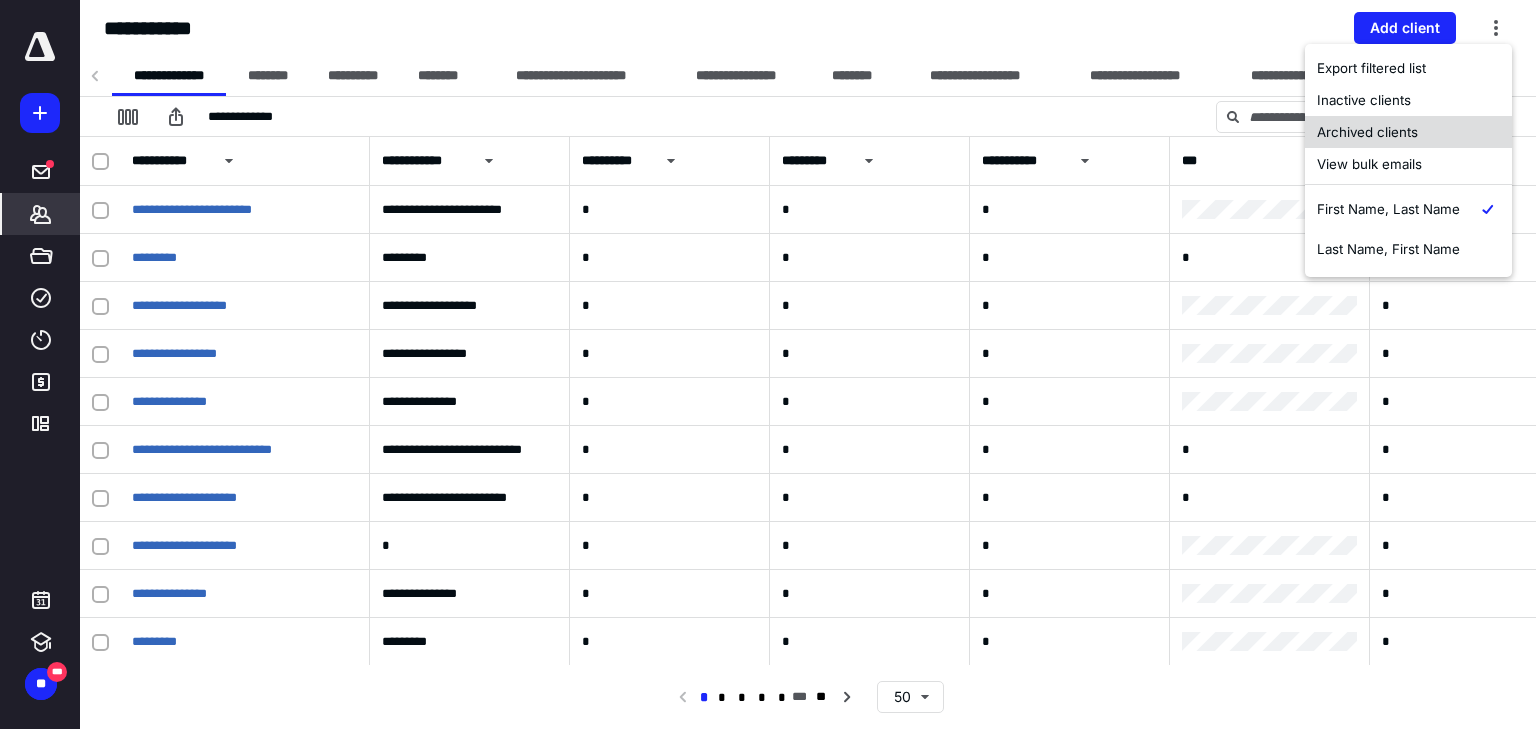 click on "Archived clients" at bounding box center (1408, 132) 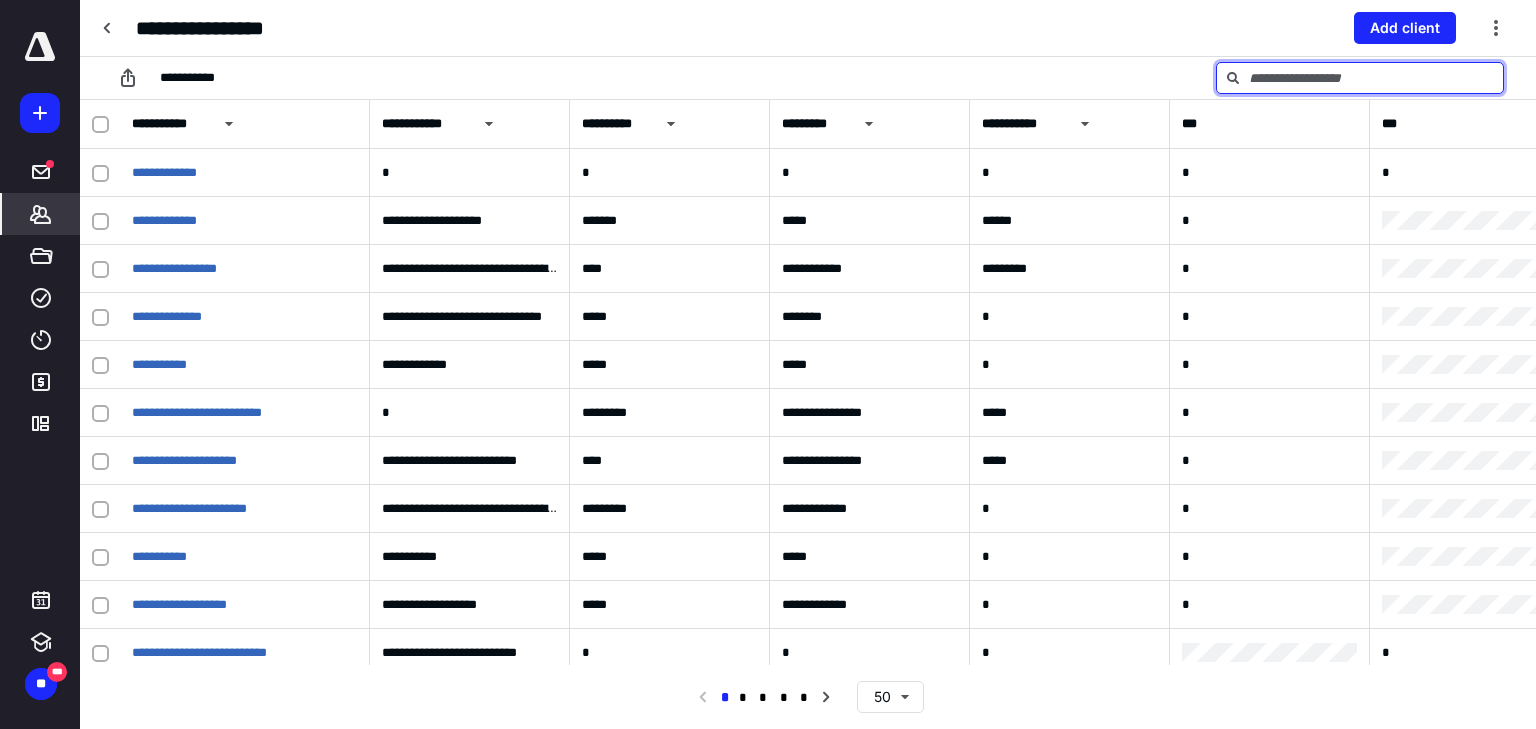 click at bounding box center [1360, 78] 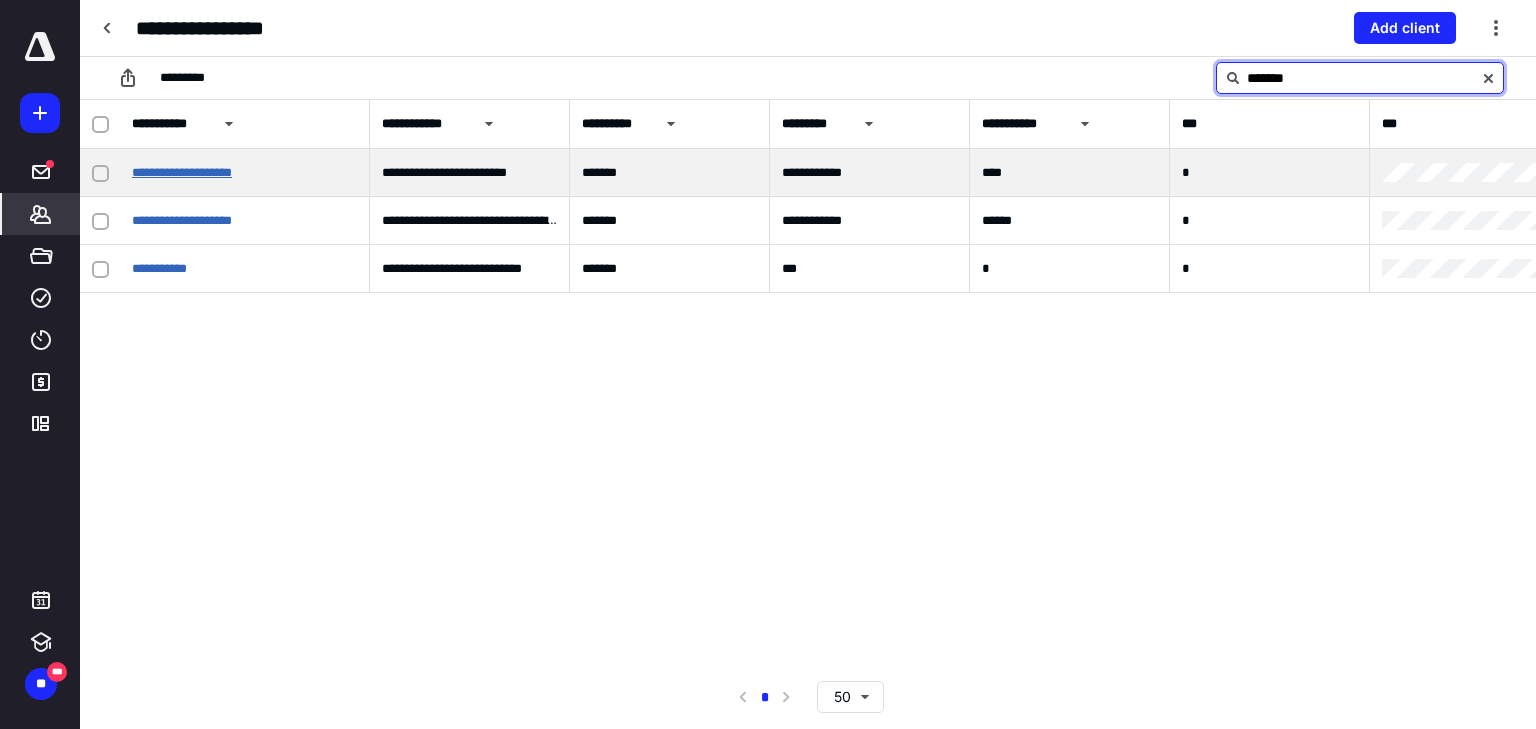 type on "*******" 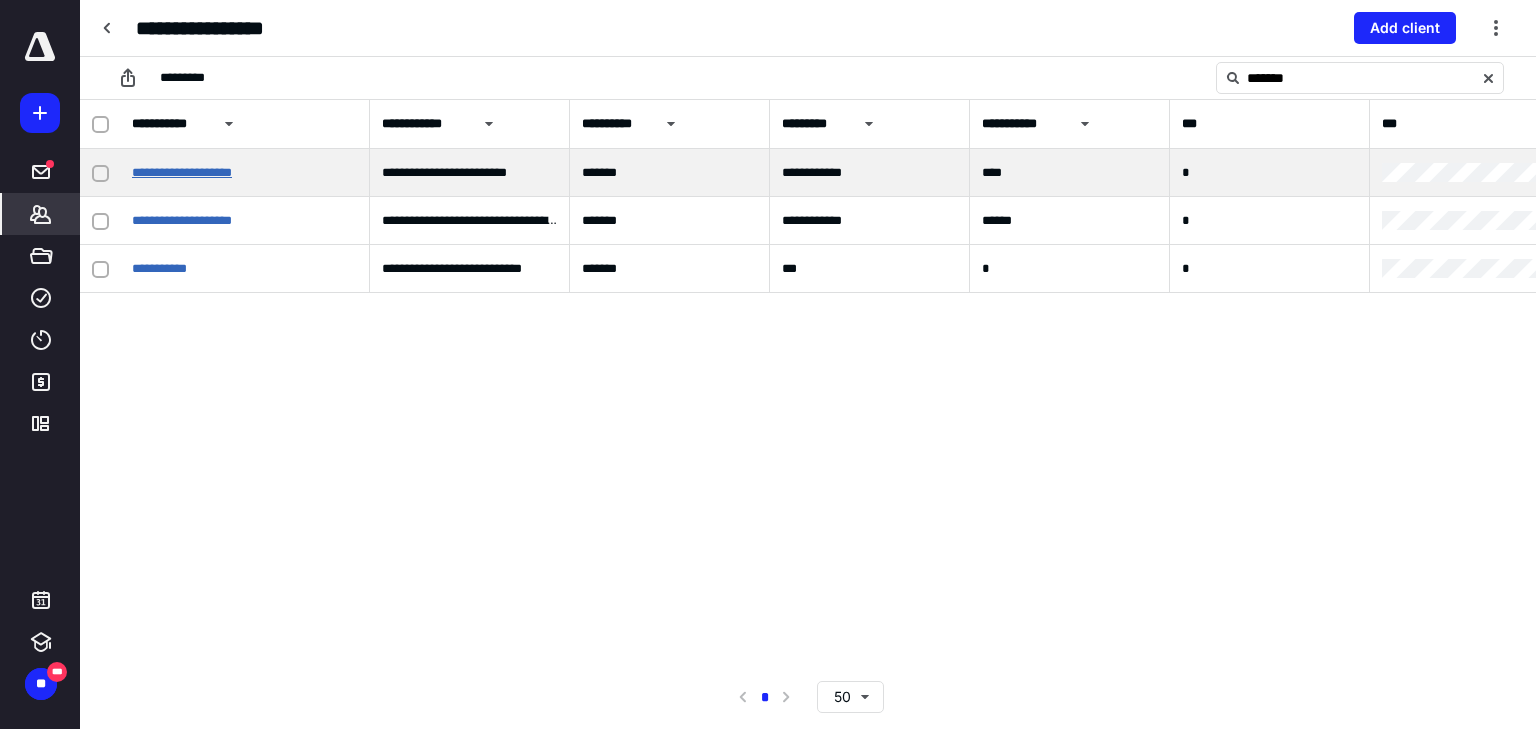 click on "**********" at bounding box center [182, 172] 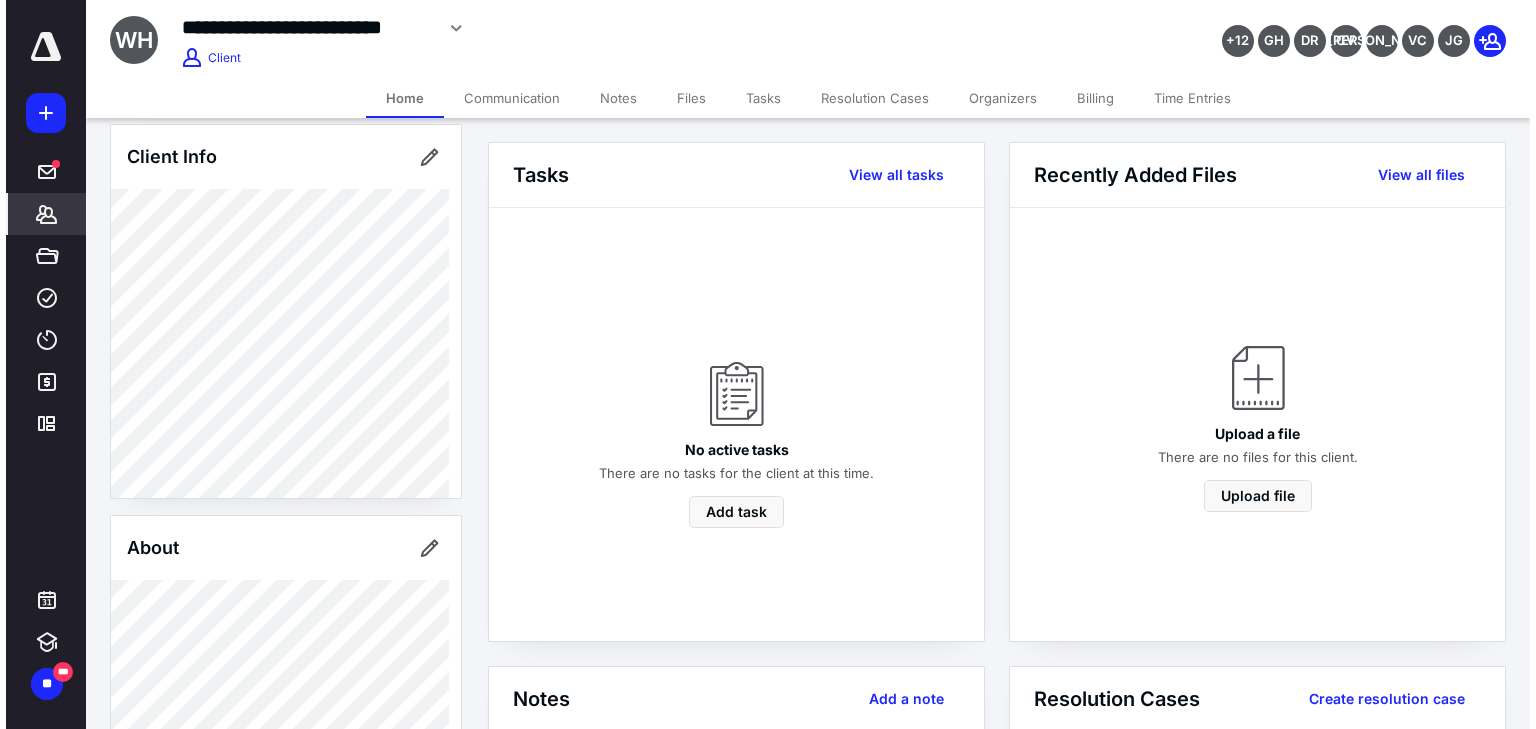 scroll, scrollTop: 0, scrollLeft: 0, axis: both 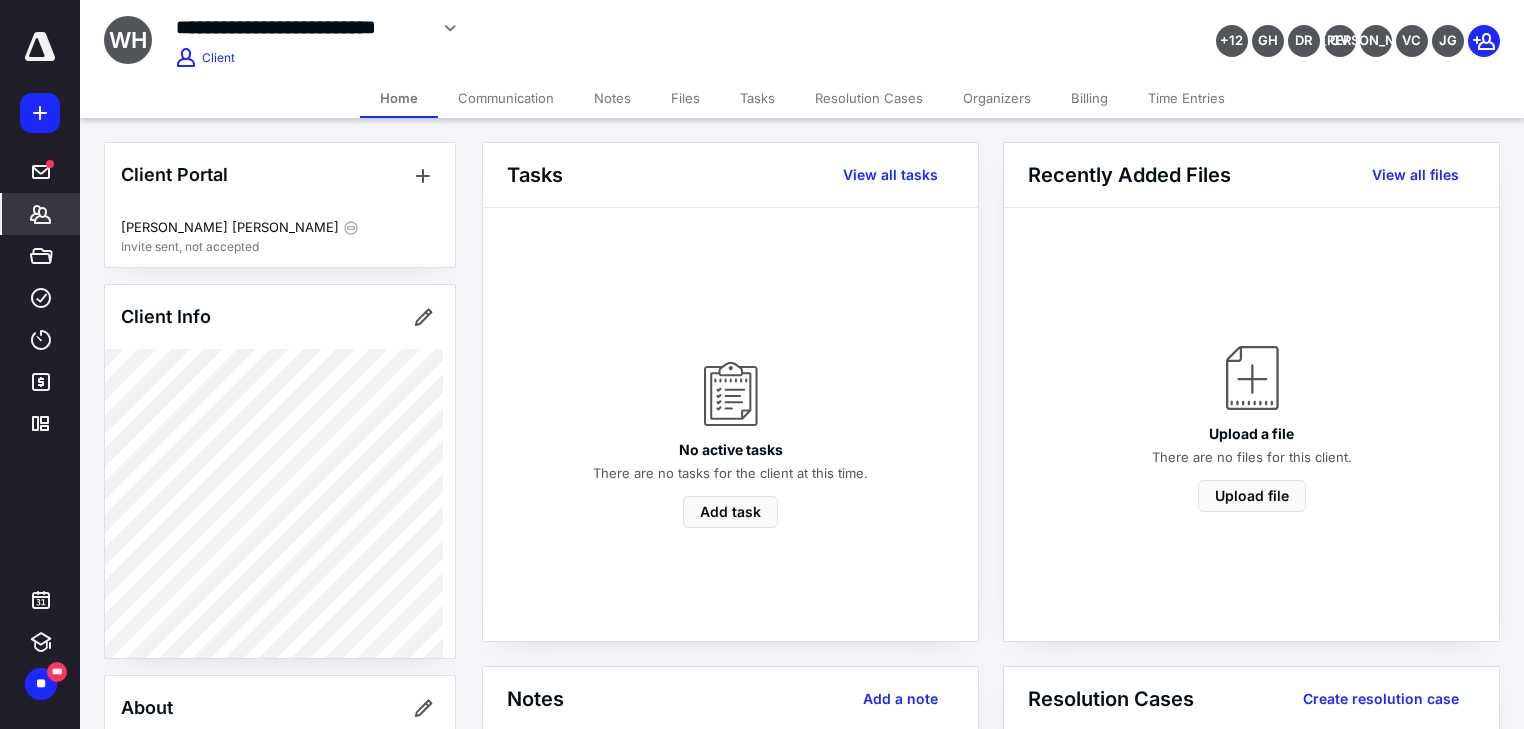 click on "Files" at bounding box center [685, 98] 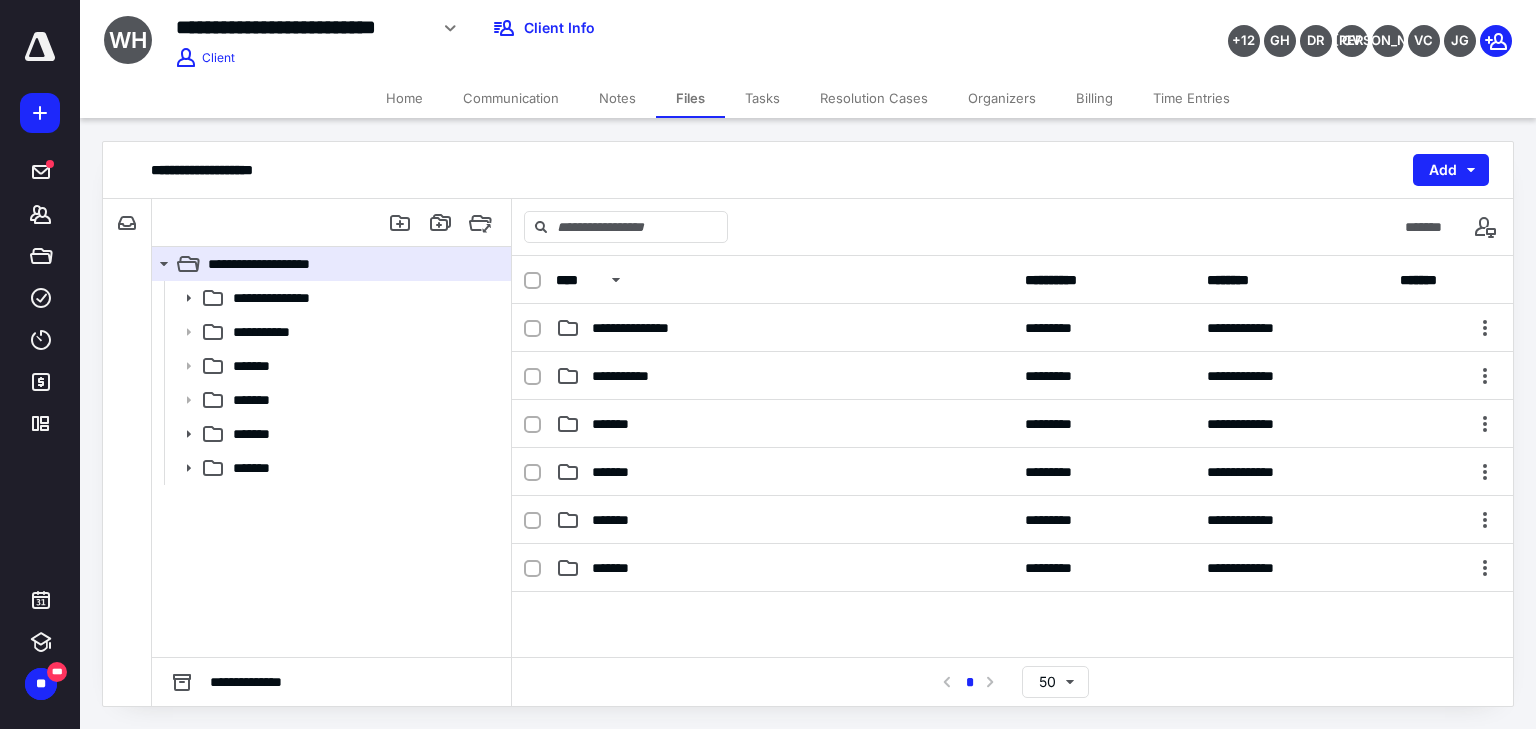 click on "Tasks" at bounding box center [762, 98] 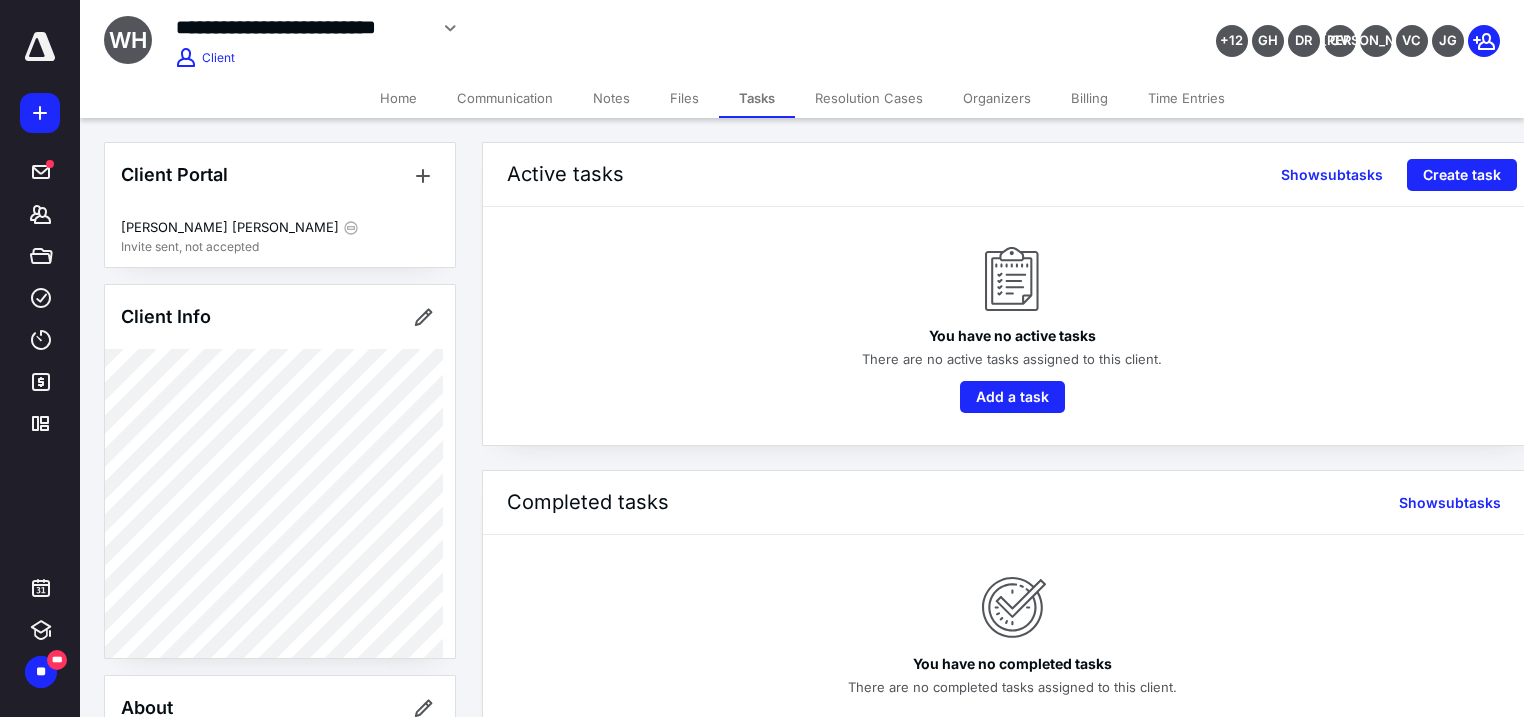 click on "**********" at bounding box center [802, 39] 